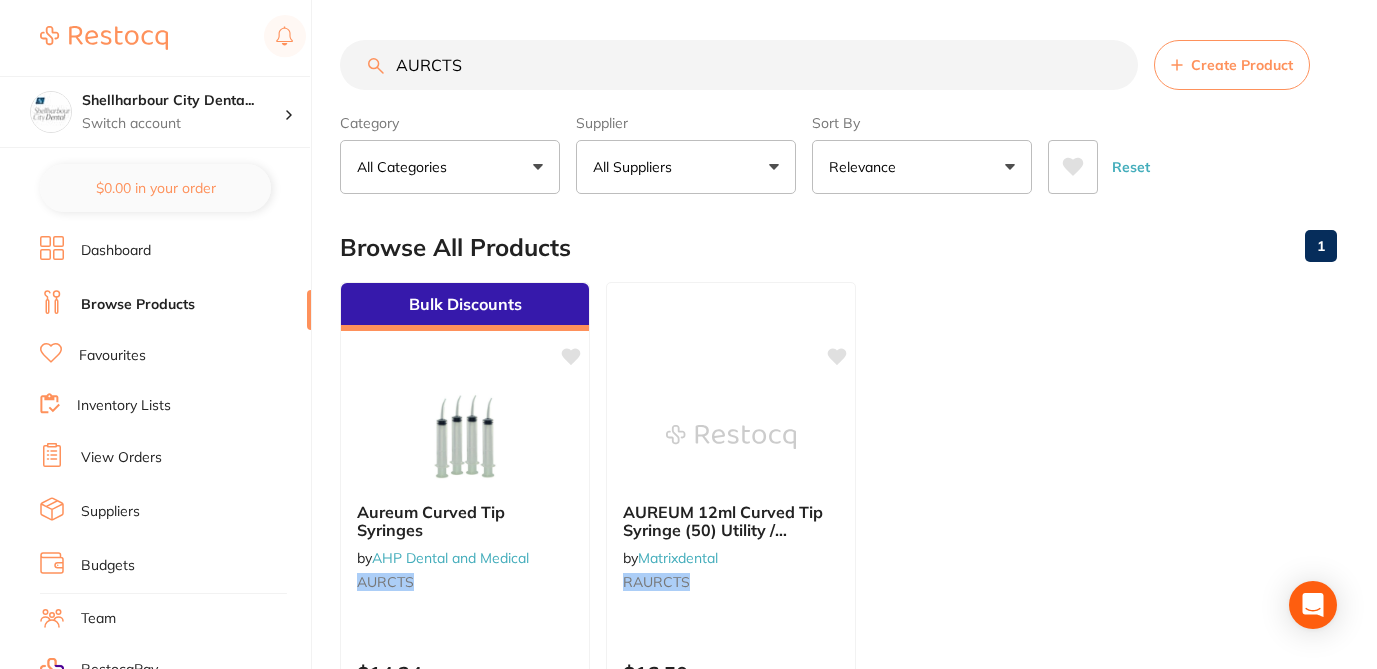 scroll, scrollTop: 0, scrollLeft: 0, axis: both 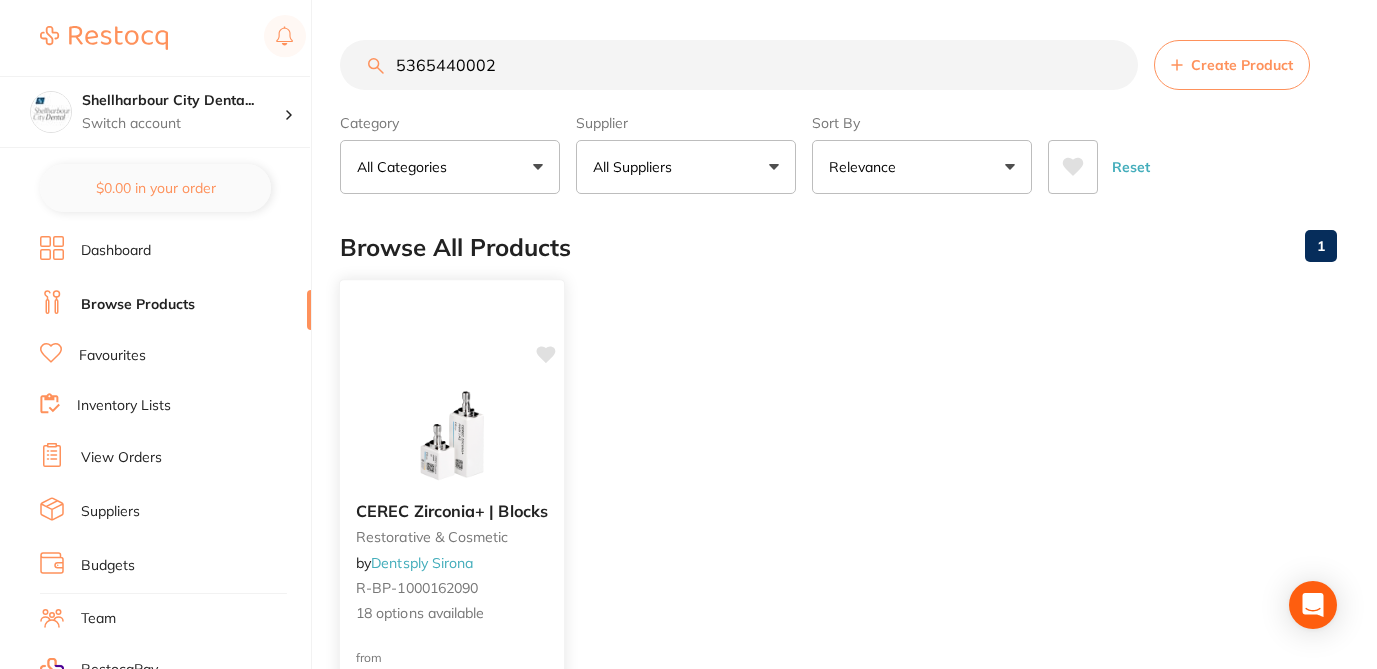 click on "R-BP-1000162090" at bounding box center [452, 588] 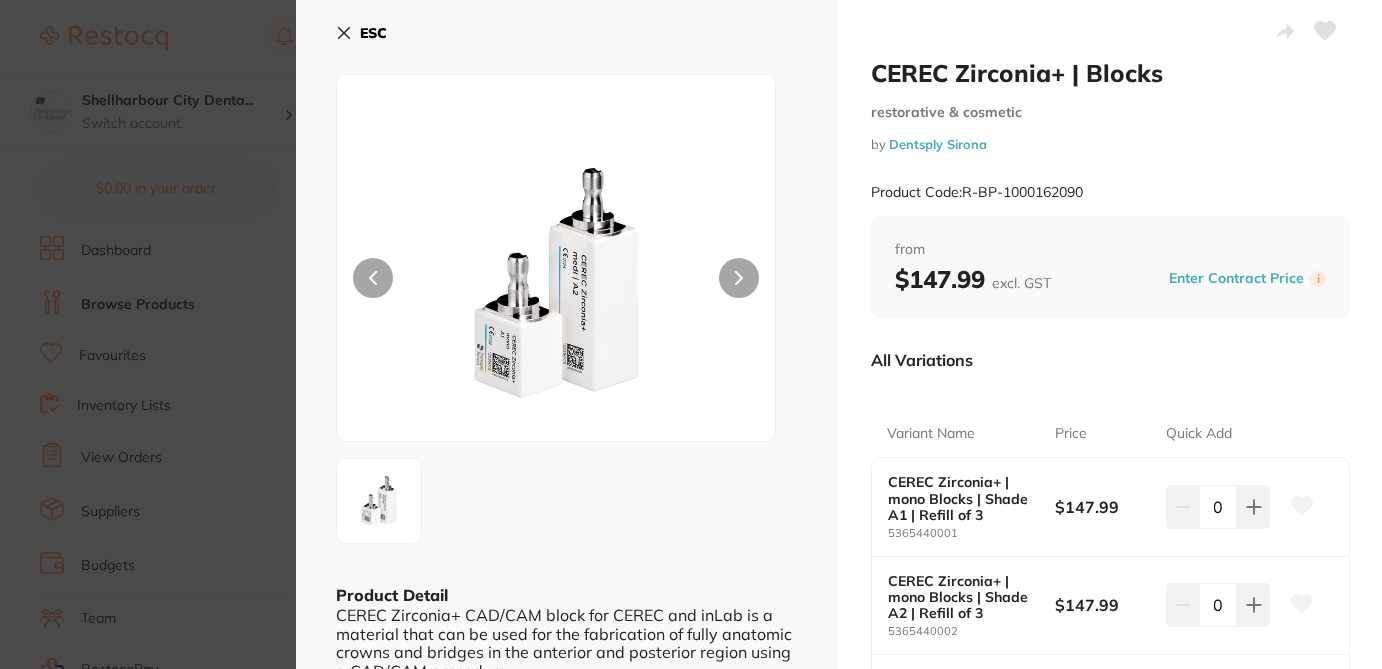 click on "Variant   Name Price Quick Add CEREC Zirconia+ | mono Blocks | Shade A1 | Refill of 3 5365440001 $147.99     0         CEREC Zirconia+ | mono Blocks | Shade A2 | Refill of 3 5365440002 $147.99     0         CEREC Zirconia+ | mono Blocks | Shade A3 | Refill of 3 5365440003 $147.99     0         CEREC Zirconia+ | mono Blocks | Shade A3.5 | Refill of 3 5365440004 $147.99     0         CEREC Zirconia+ | mono Blocks | Shade A4 | Refill of 3 5365440005 $147.99     0         CEREC Zirconia+ | mono Blocks | Shade B2 | Refill of 3 5365440007 $147.99     0         CEREC Zirconia+ | mono Blocks | Shade B3 | Refill of 3 5365440008 $147.99     0         CEREC Zirconia+ | mono Blocks | Shade C2 | Refill of 3 5365440011 $147.99     0         CEREC Zirconia+ | mono Blocks | Shade C3 | Refill of 3 5365440012 $147.99     0         CEREC Zirconia+ | medi Blocks | Shade A1 | Refill of 3 5365440021 $286.01     0         CEREC Zirconia+ | medi Blocks | Shade A2 | Refill of 3 5365440022 $286.01     0         5365440023 $286.01" at bounding box center (1110, 1326) 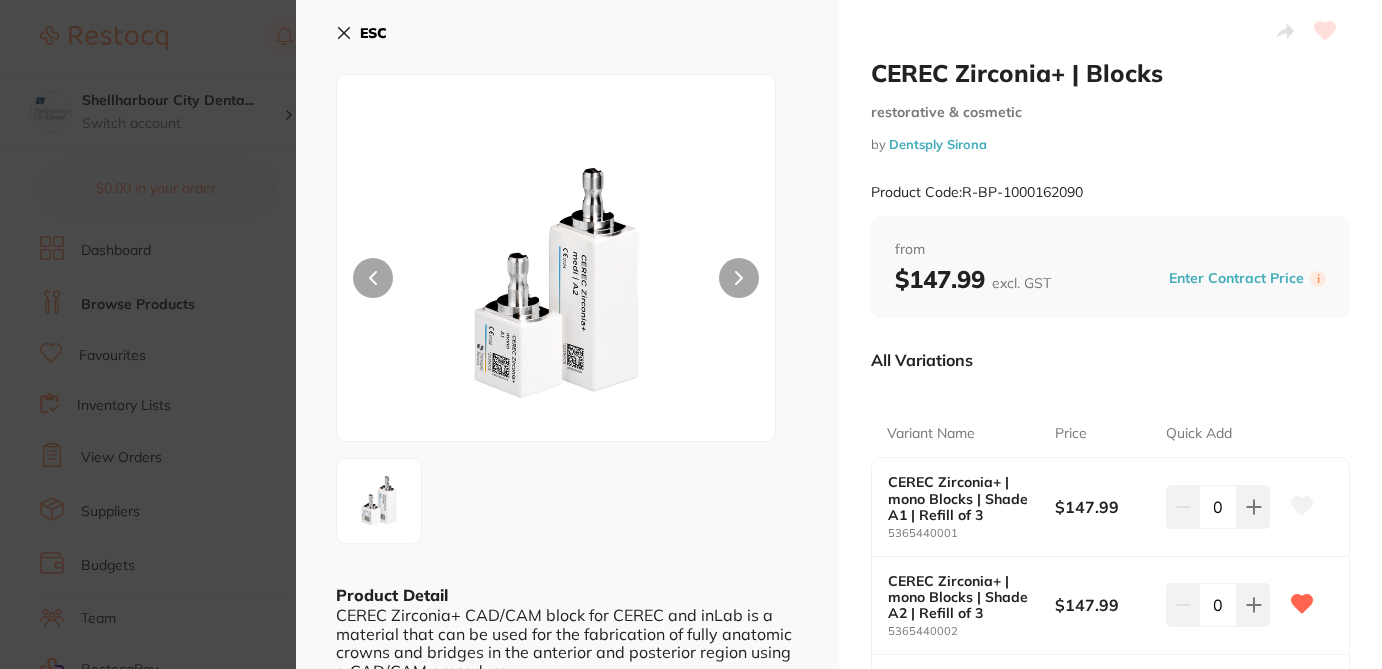 click 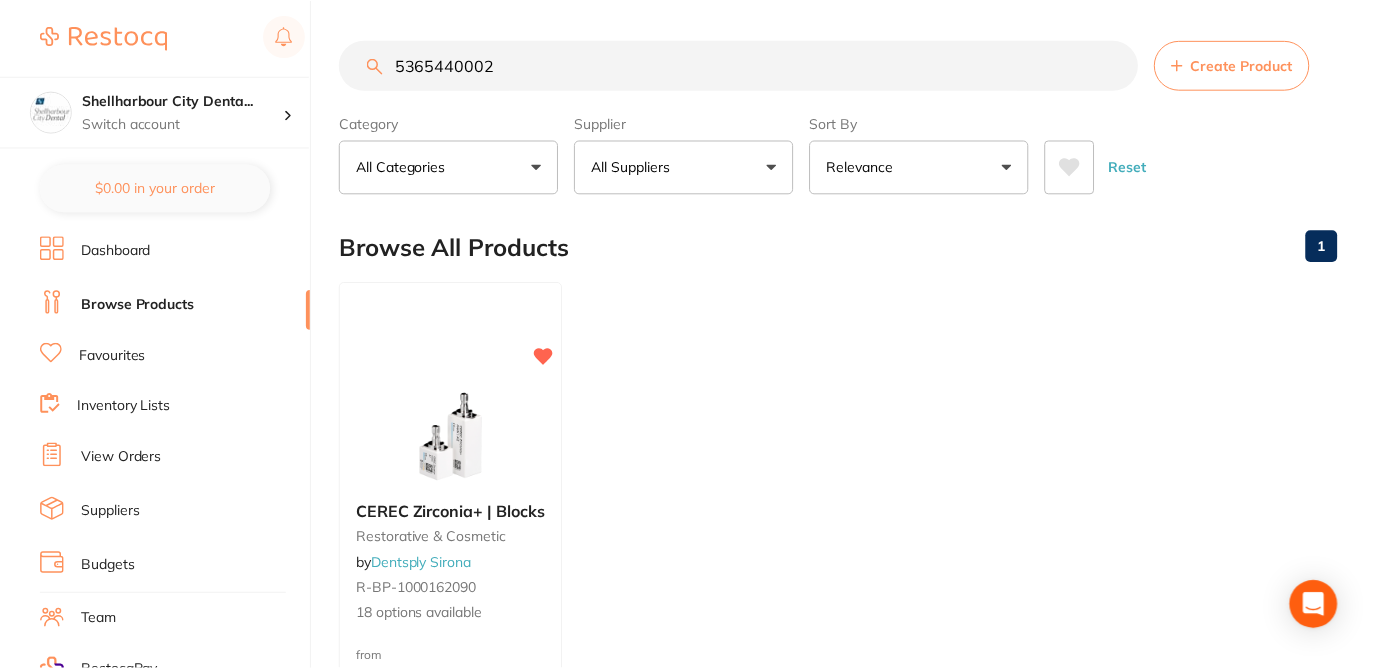 scroll, scrollTop: 1, scrollLeft: 0, axis: vertical 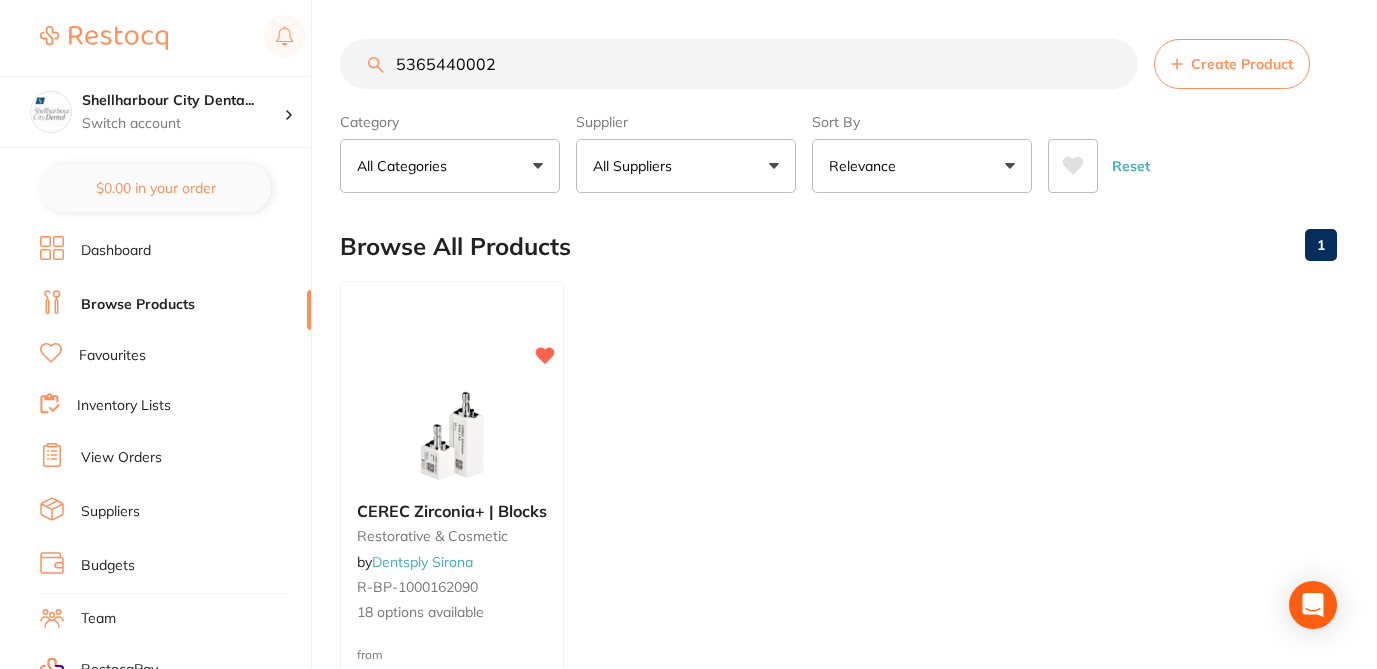 drag, startPoint x: 509, startPoint y: 70, endPoint x: 344, endPoint y: 62, distance: 165.19383 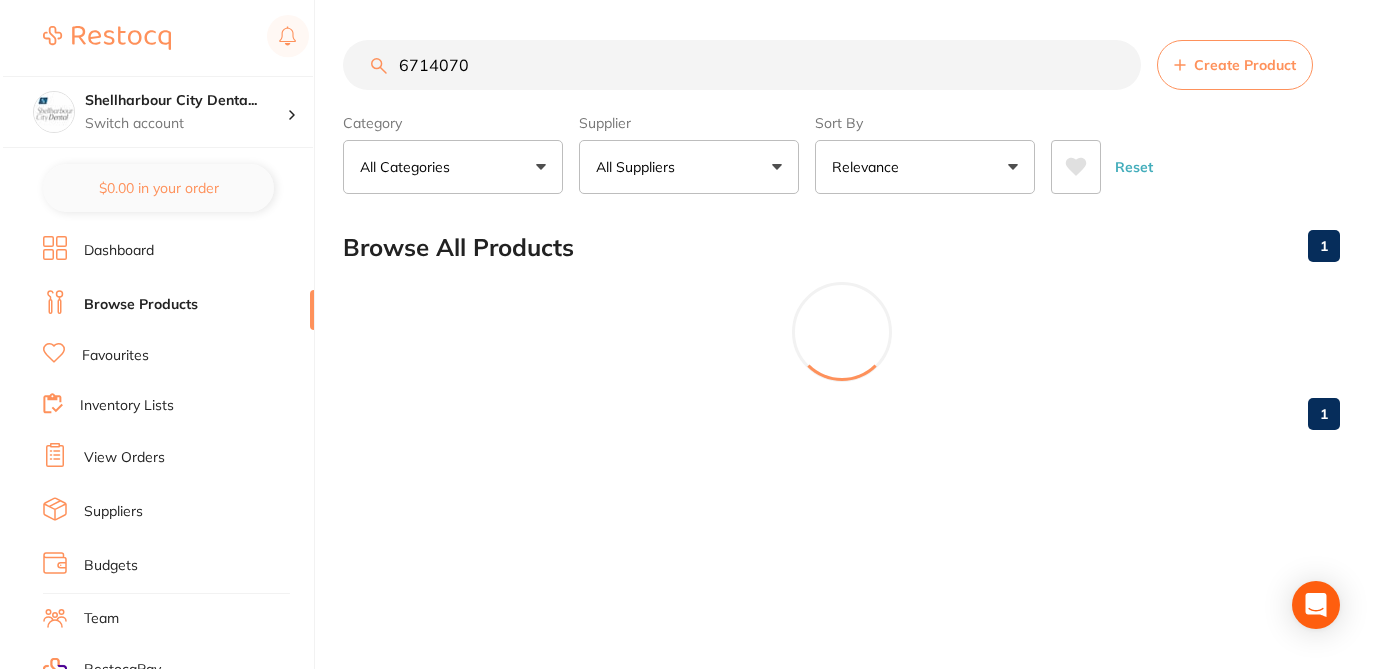 scroll, scrollTop: 0, scrollLeft: 0, axis: both 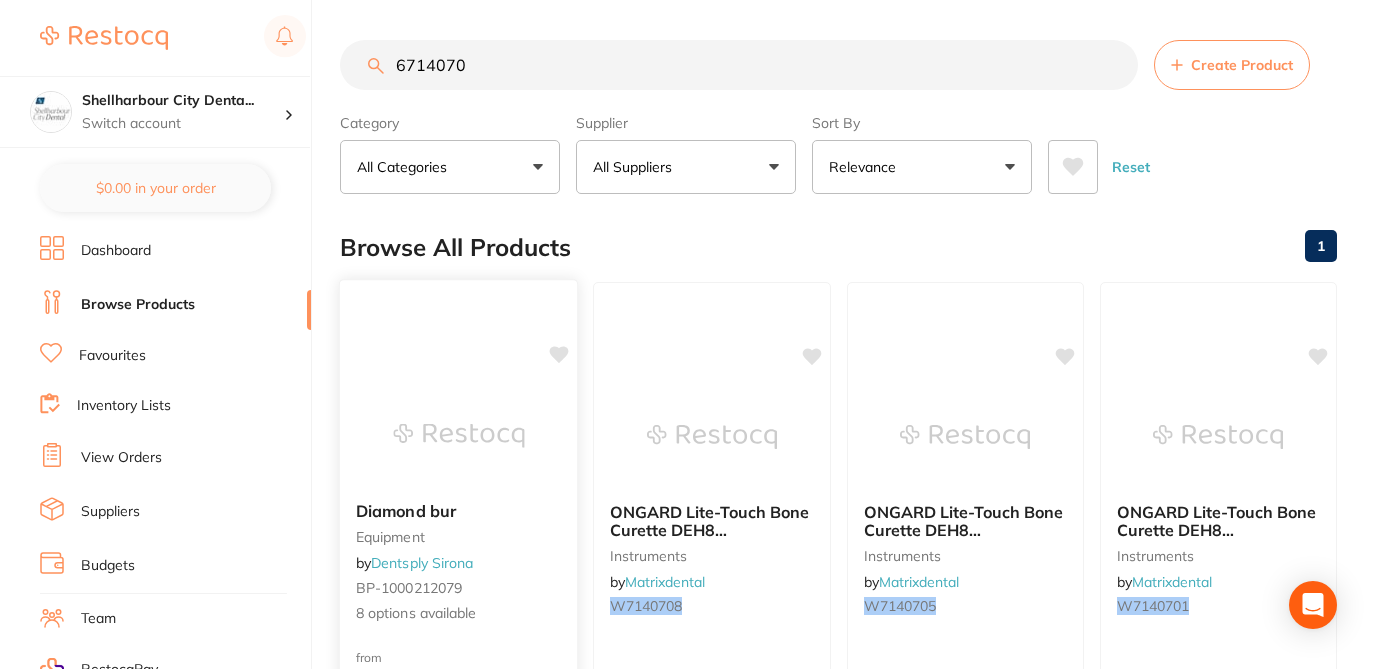 click at bounding box center [459, 435] 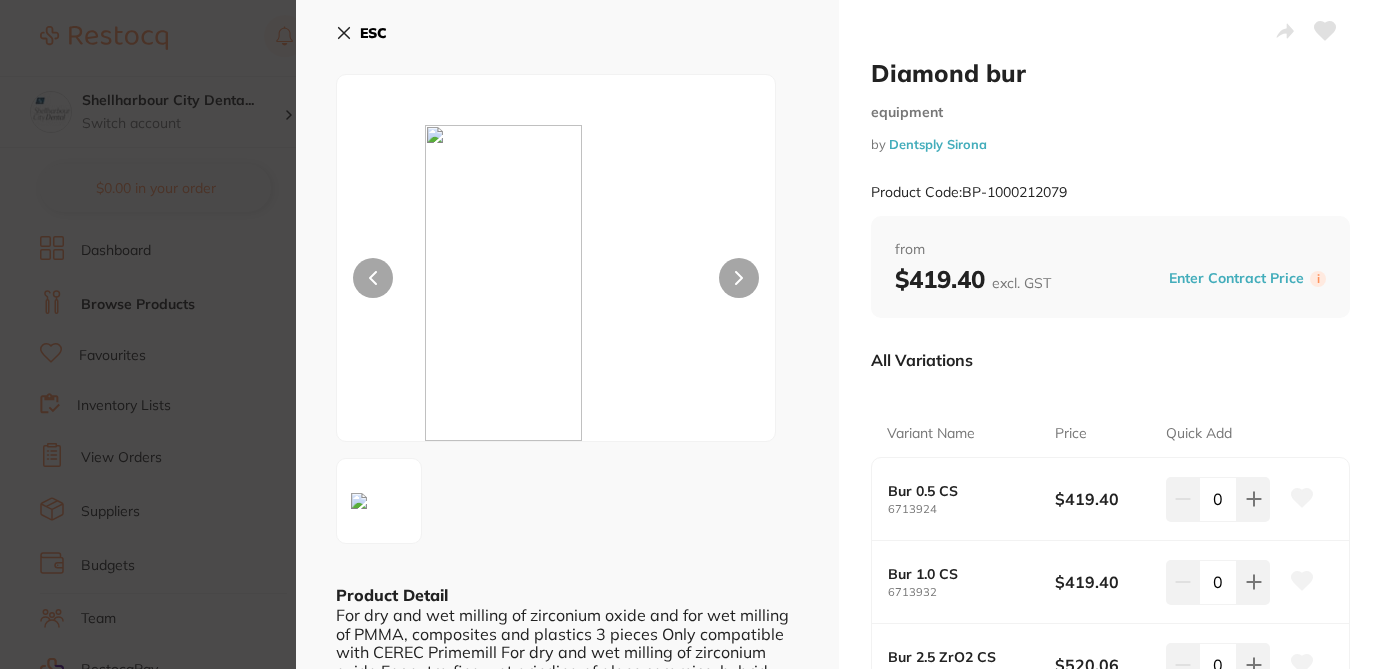 click on "All Variations" at bounding box center (1110, 360) 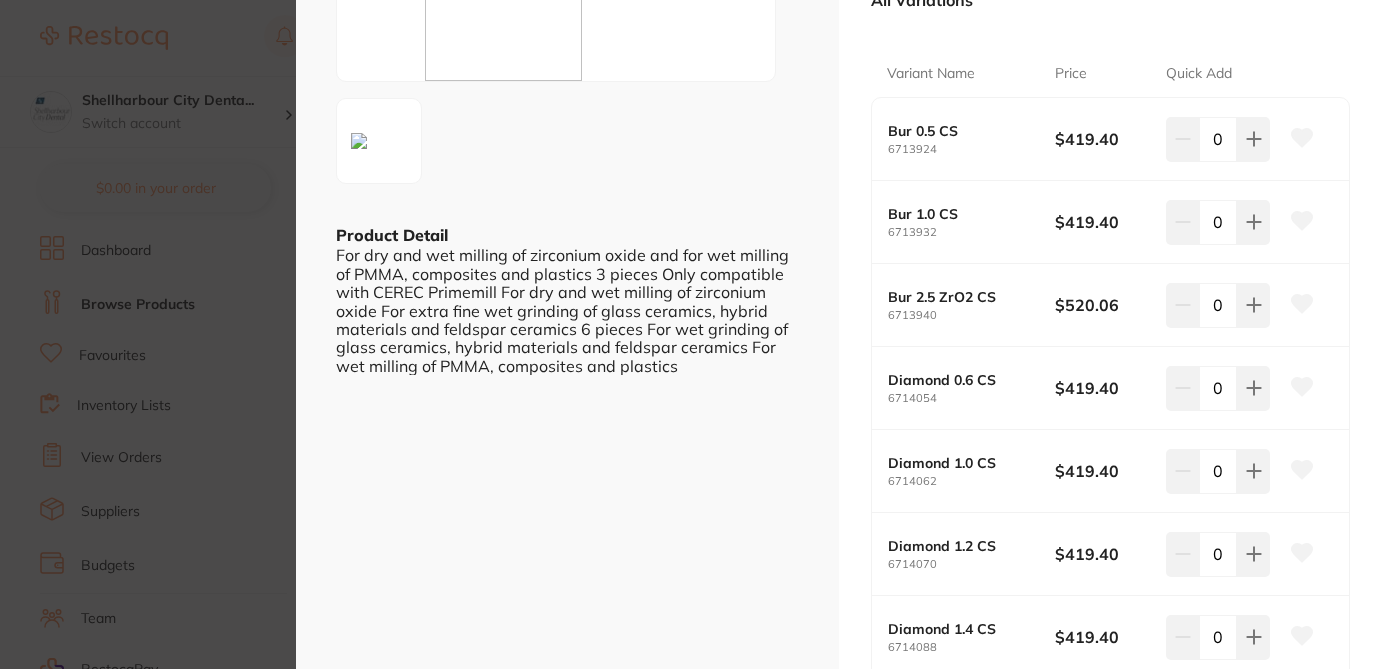scroll, scrollTop: 400, scrollLeft: 0, axis: vertical 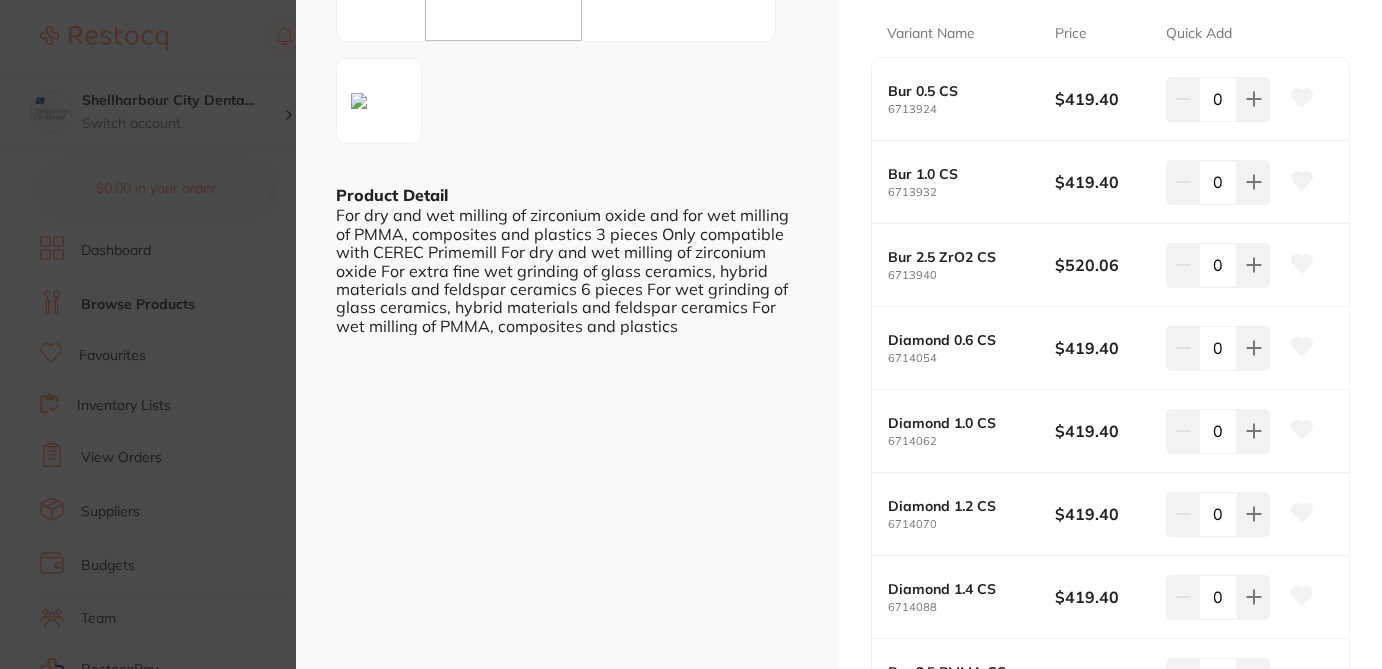click 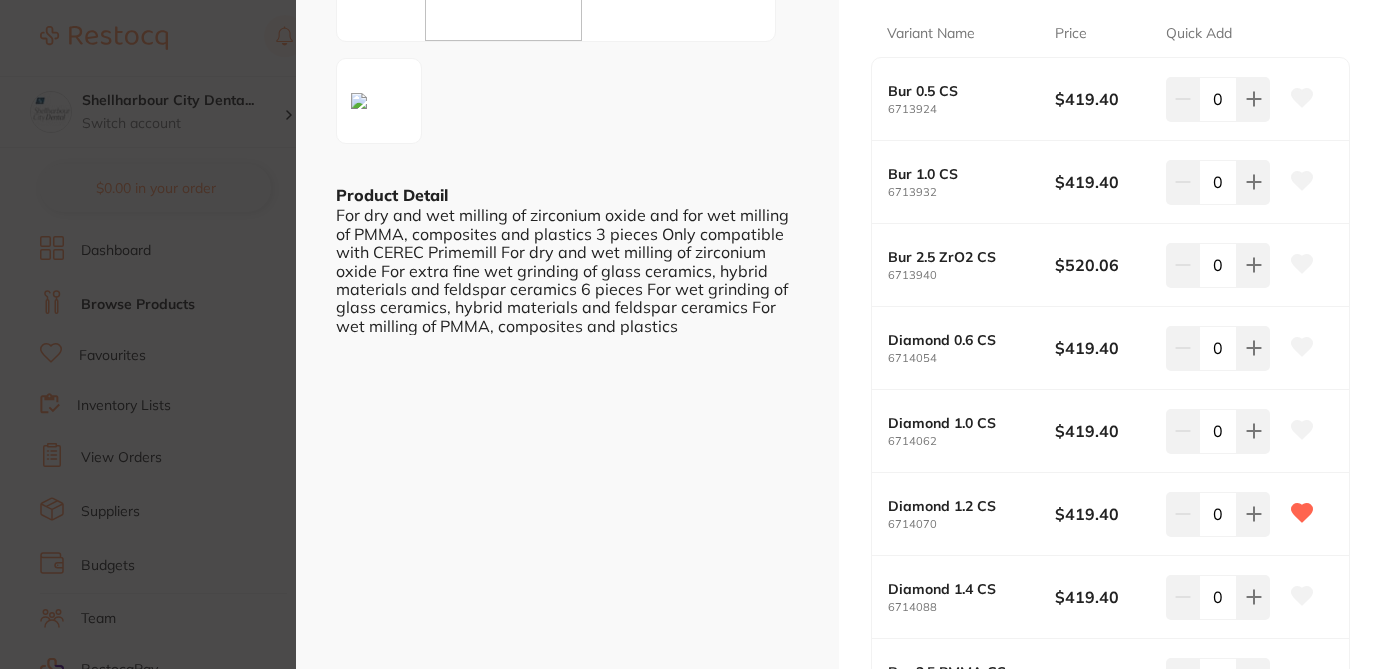click on "Diamond bur equipment by   Dentsply Sirona Product Code:  BP-1000212079 ESC         Product Detail For dry and wet milling of zirconium oxide and for wet milling of PMMA, composites and plastics 3 pieces Only compatible with CEREC Primemill For dry and wet milling of zirconium oxide For extra fine wet grinding of glass ceramics, hybrid materials and feldspar ceramics 6 pieces For wet grinding of glass ceramics, hybrid materials and feldspar ceramics For wet milling of PMMA, composites and plastics Diamond bur equipment by   Dentsply Sirona Product Code:  BP-1000212079 from $419.40     excl. GST Enter Contract Price i All Variations Variant   Name Price Quick Add Bur 0.5 CS 6713924 $419.40     0         Bur 1.0 CS 6713932 $419.40     0         Bur 2.5 ZrO2 CS 6713940 $520.06     0         Diamond 0.6 CS 6714054 $419.40     0         Diamond 1.0 CS 6714062 $419.40     0         Diamond 1.2 CS 6714070 $419.40     0         Diamond 1.4 CS 6714088 $419.40     0         Bur 2.5 PMMA CS 6737469 $587.16     0" at bounding box center (691, 334) 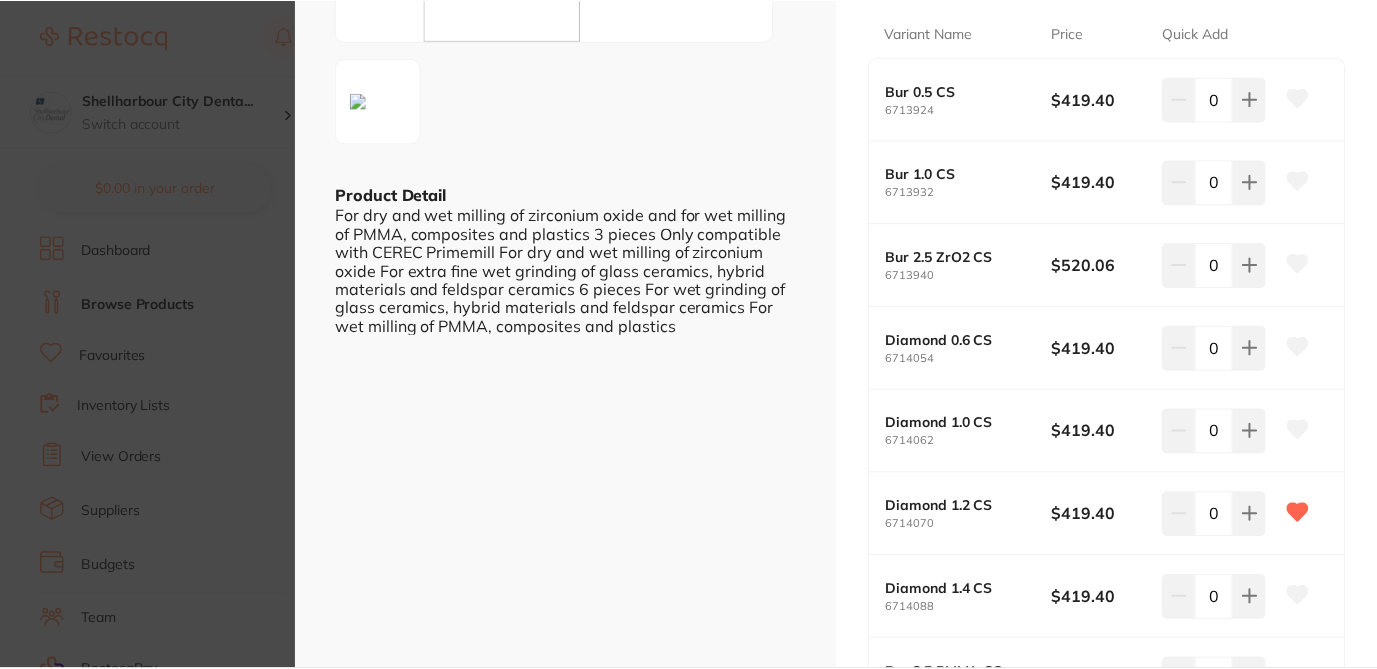 scroll, scrollTop: 1, scrollLeft: 0, axis: vertical 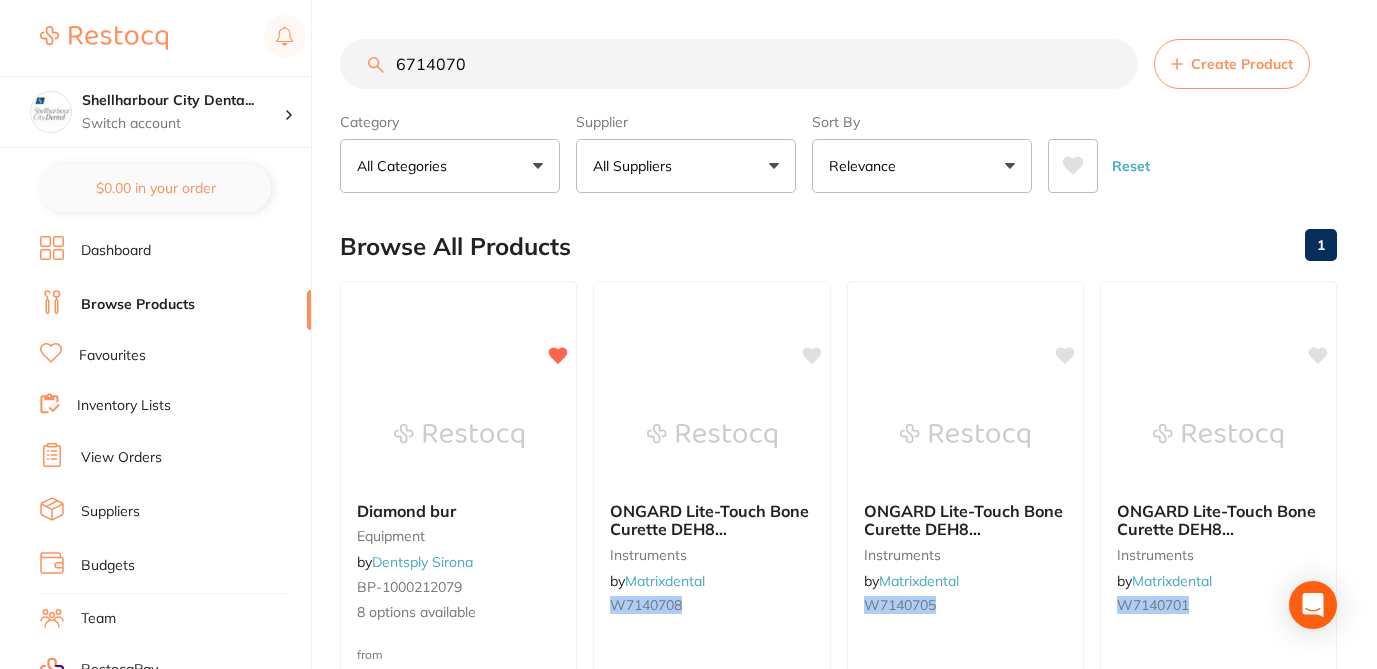 drag, startPoint x: 466, startPoint y: 71, endPoint x: 336, endPoint y: 55, distance: 130.98091 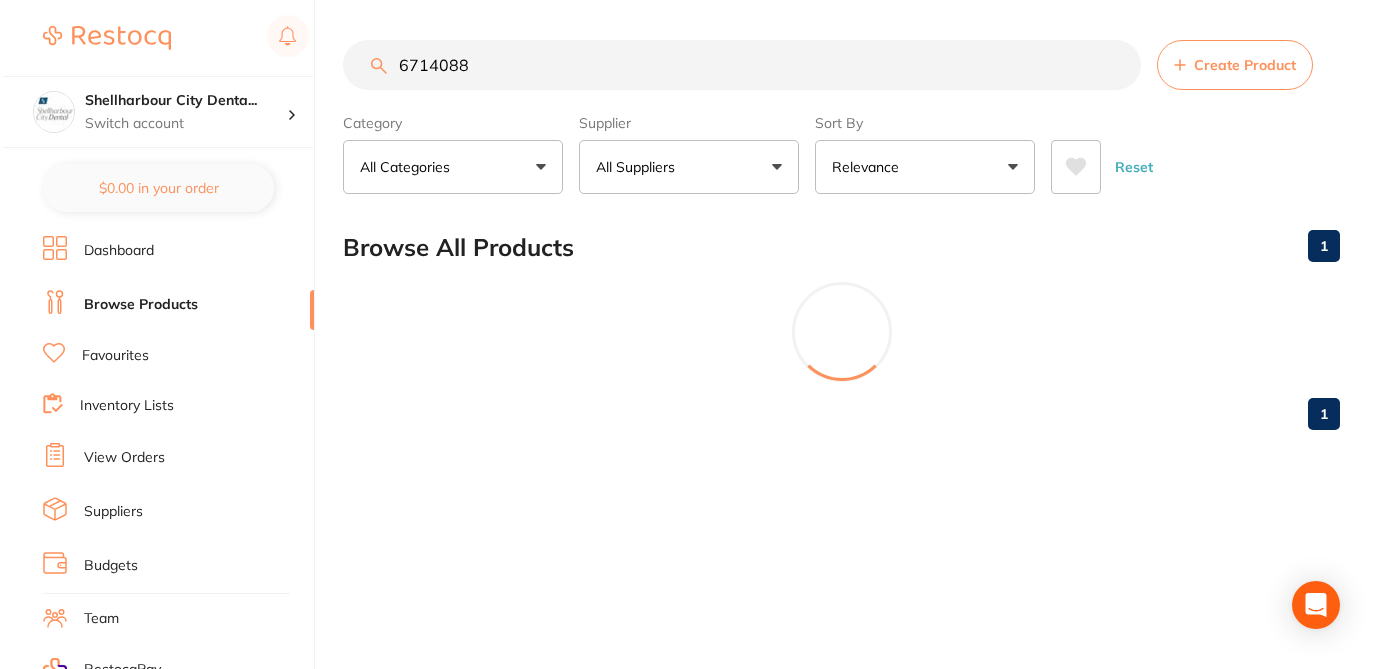 scroll, scrollTop: 0, scrollLeft: 0, axis: both 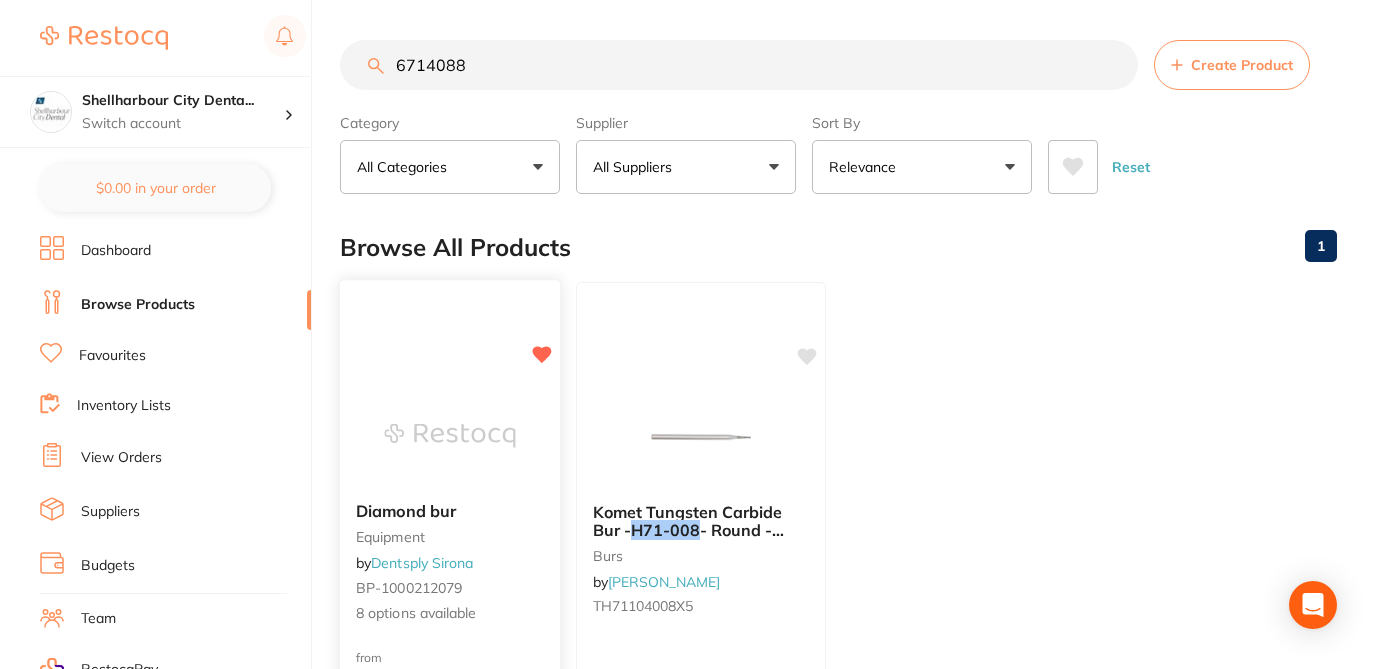 click on "Diamond bur   equipment by  Dentsply Sirona BP-1000212079   8 options available" at bounding box center [450, 563] 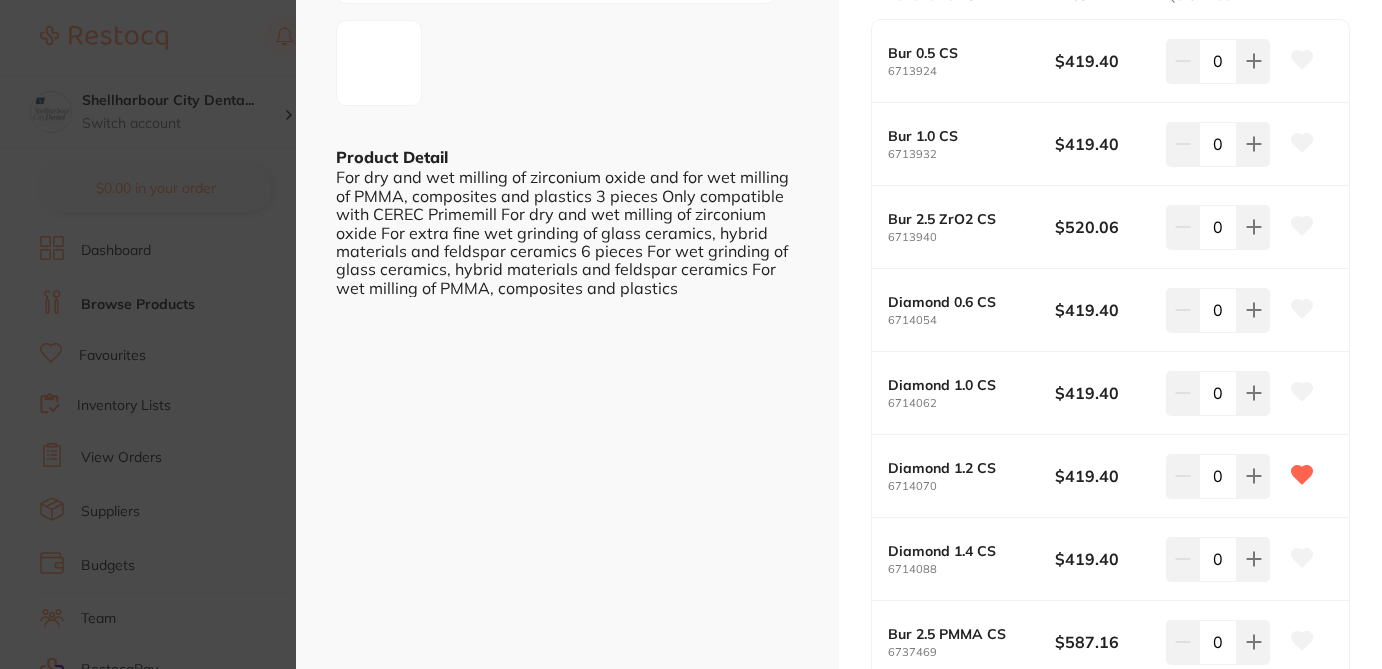 scroll, scrollTop: 440, scrollLeft: 0, axis: vertical 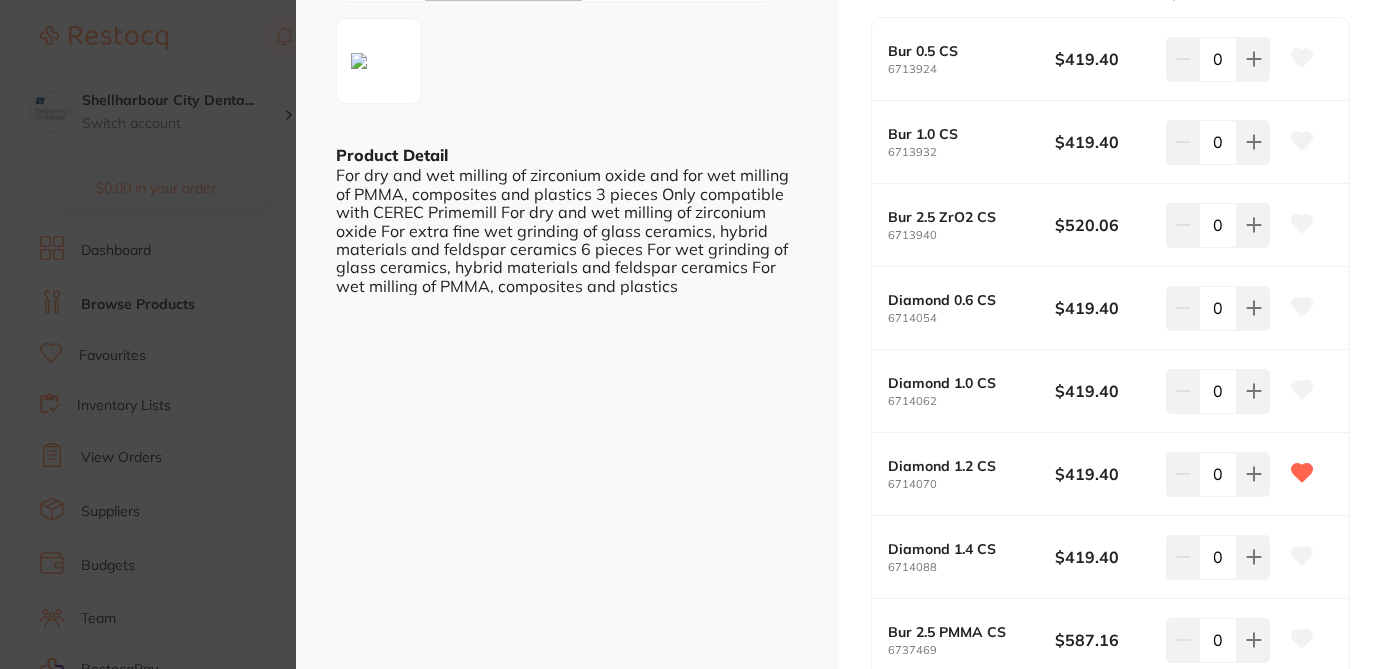 click 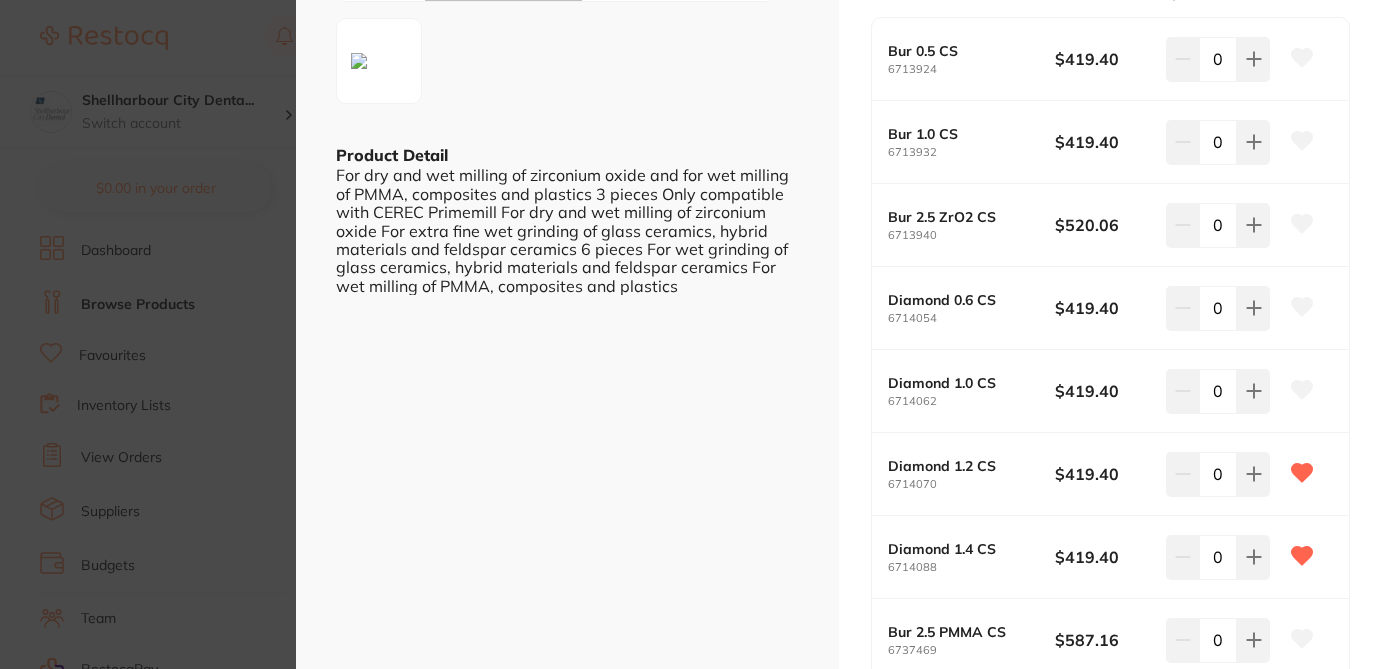 click on "Diamond bur equipment by   Dentsply Sirona Product Code:  BP-1000212079 ESC         Product Detail For dry and wet milling of zirconium oxide and for wet milling of PMMA, composites and plastics 3 pieces Only compatible with CEREC Primemill For dry and wet milling of zirconium oxide For extra fine wet grinding of glass ceramics, hybrid materials and feldspar ceramics 6 pieces For wet grinding of glass ceramics, hybrid materials and feldspar ceramics For wet milling of PMMA, composites and plastics Diamond bur equipment by   Dentsply Sirona Product Code:  BP-1000212079 from $419.40     excl. GST Enter Contract Price i All Variations Variant   Name Price Quick Add Bur 0.5 CS 6713924 $419.40     0         Bur 1.0 CS 6713932 $419.40     0         Bur 2.5 ZrO2 CS 6713940 $520.06     0         Diamond 0.6 CS 6714054 $419.40     0         Diamond 1.0 CS 6714062 $419.40     0         Diamond 1.2 CS 6714070 $419.40     0         Diamond 1.4 CS 6714088 $419.40     0         Bur 2.5 PMMA CS 6737469 $587.16     0" at bounding box center [691, 334] 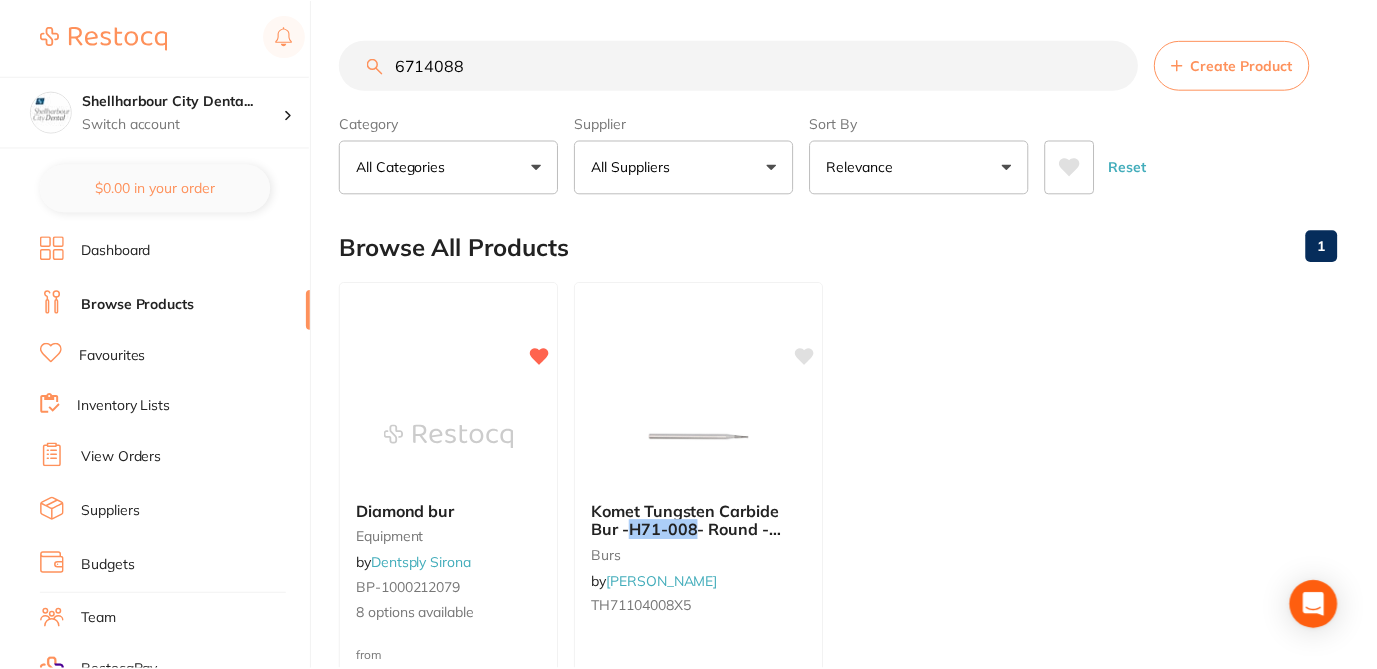 scroll, scrollTop: 1, scrollLeft: 0, axis: vertical 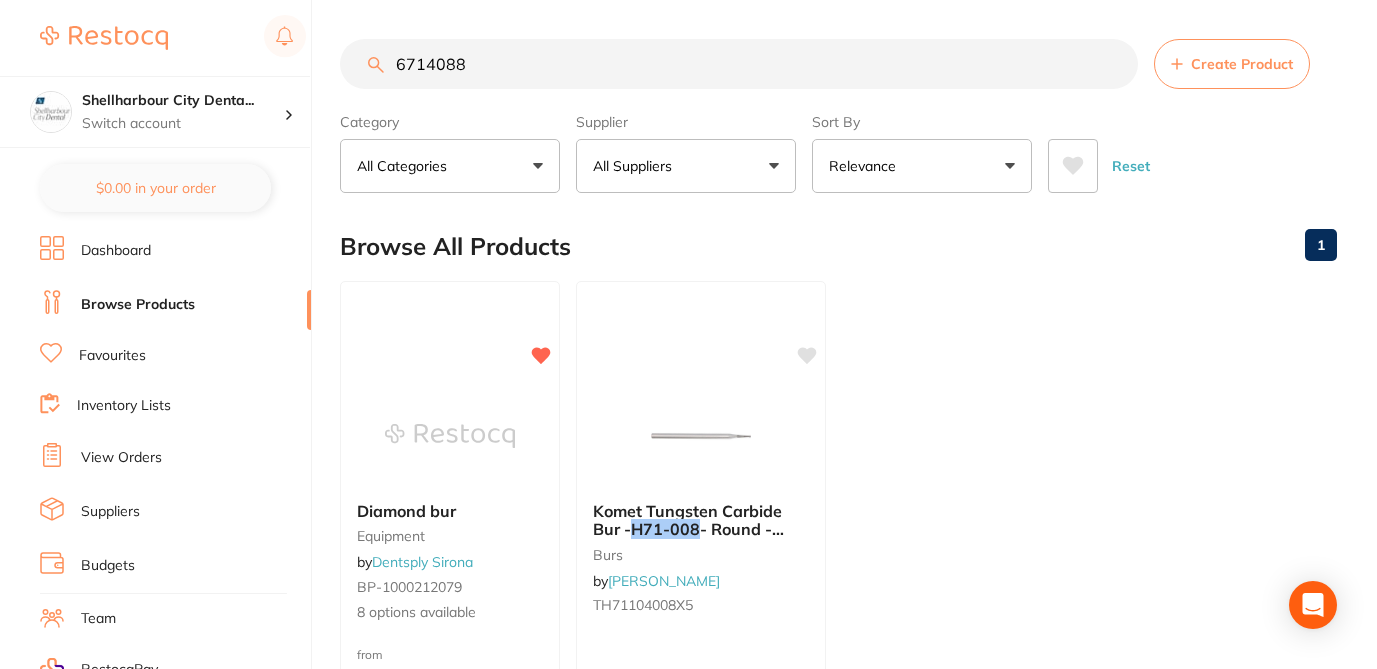 drag, startPoint x: 474, startPoint y: 74, endPoint x: 337, endPoint y: 62, distance: 137.52454 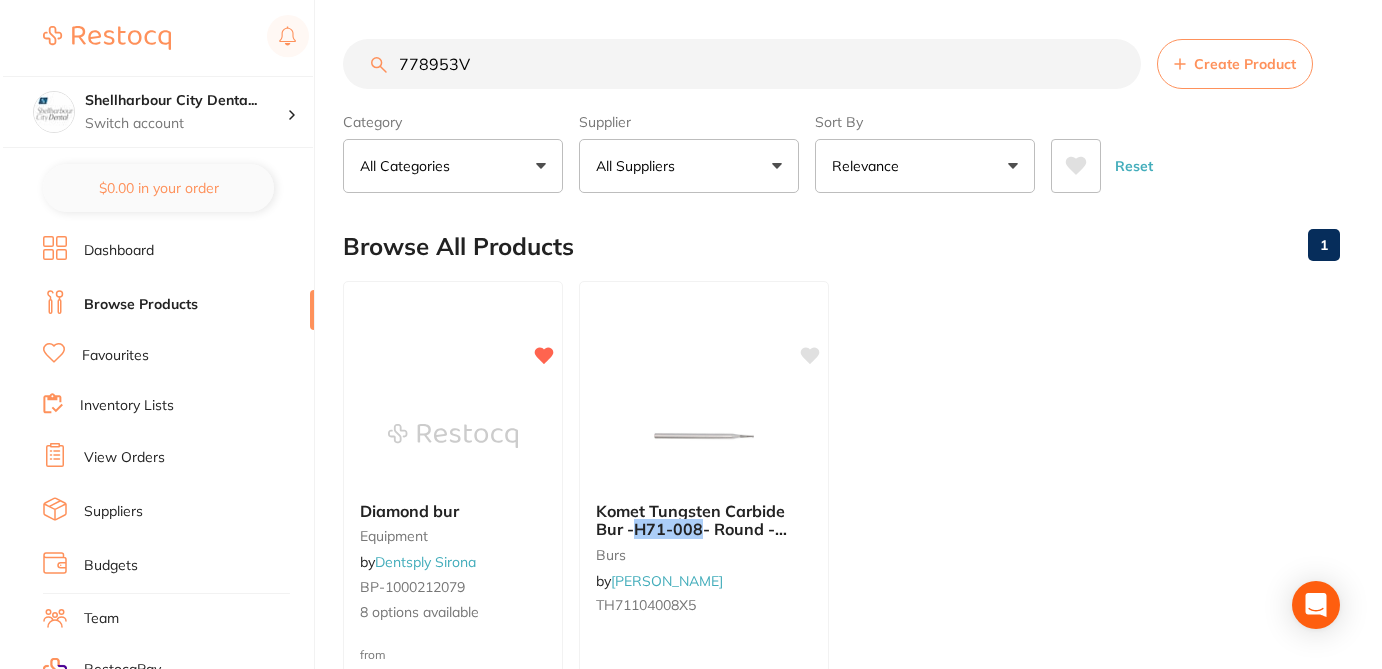 scroll, scrollTop: 0, scrollLeft: 0, axis: both 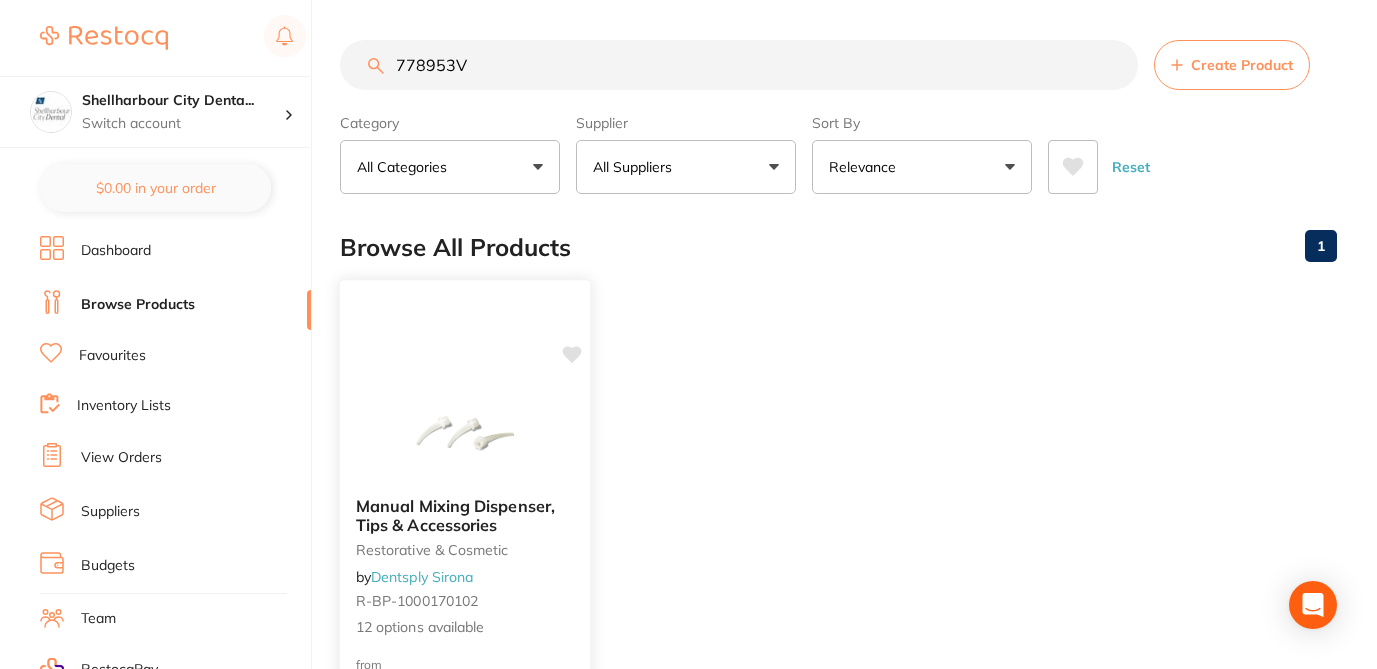 click on "Manual Mixing Dispenser, Tips & Accessories   restorative & cosmetic by  Dentsply Sirona R-BP-1000170102   12 options available" at bounding box center (465, 567) 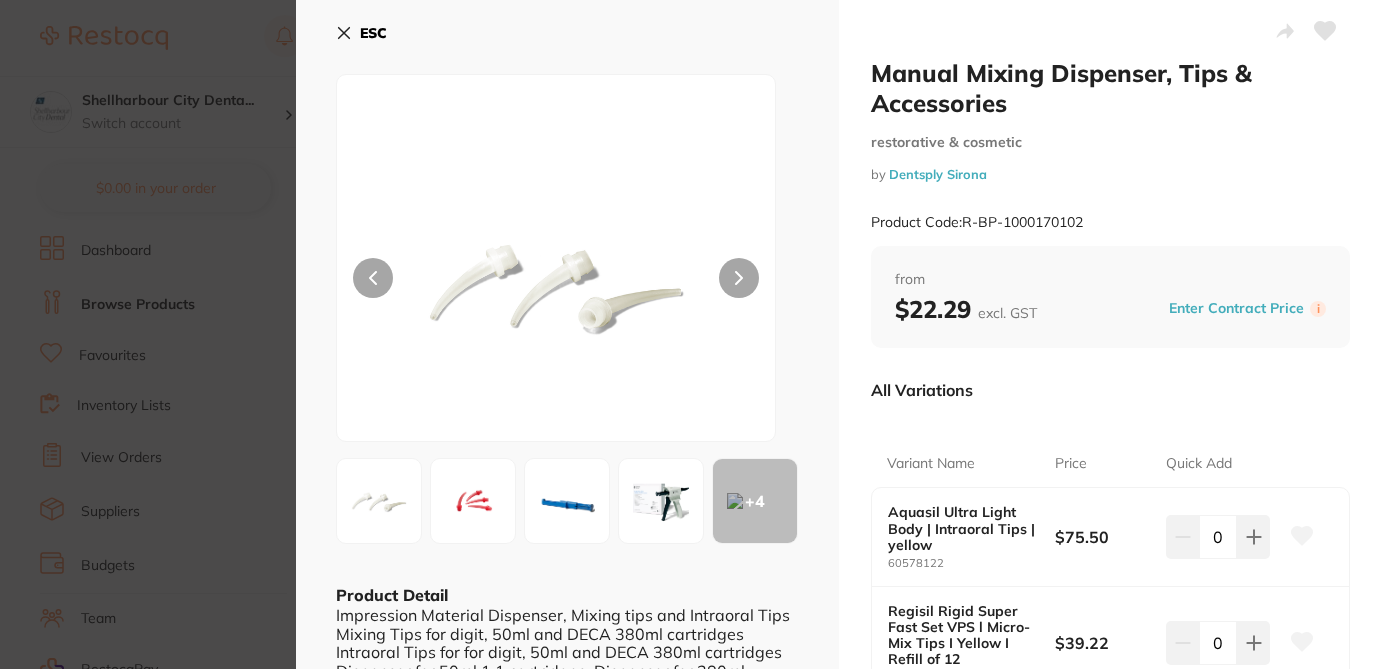 click on "ESC         + 4 Product Detail Impression Material Dispenser, Mixing tips and Intraoral Tips  Mixing Tips for digit, 50ml and DECA 380ml cartridges  Intraoral Tips for for digit, 50ml and DECA 380ml cartridges  Dispenser for 50ml 1:1 cartridges  Dispenser for 380ml cartridges (duomix II)" at bounding box center (567, 922) 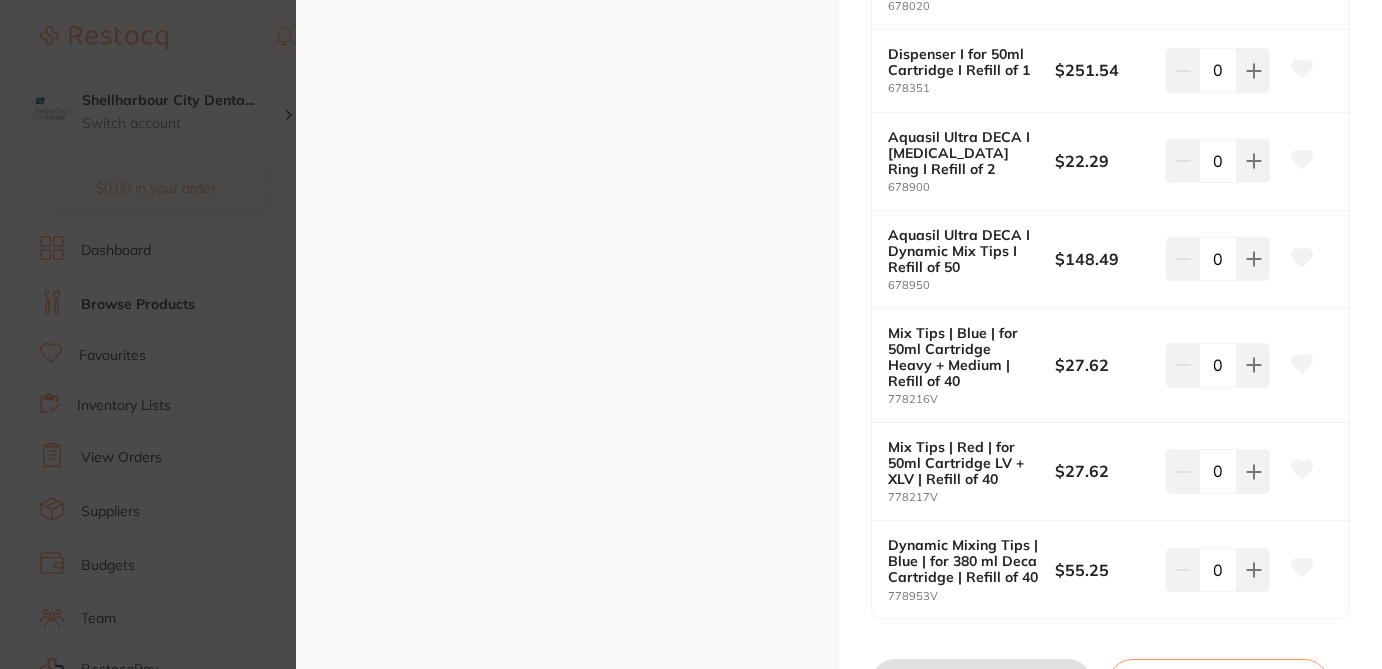scroll, scrollTop: 1120, scrollLeft: 0, axis: vertical 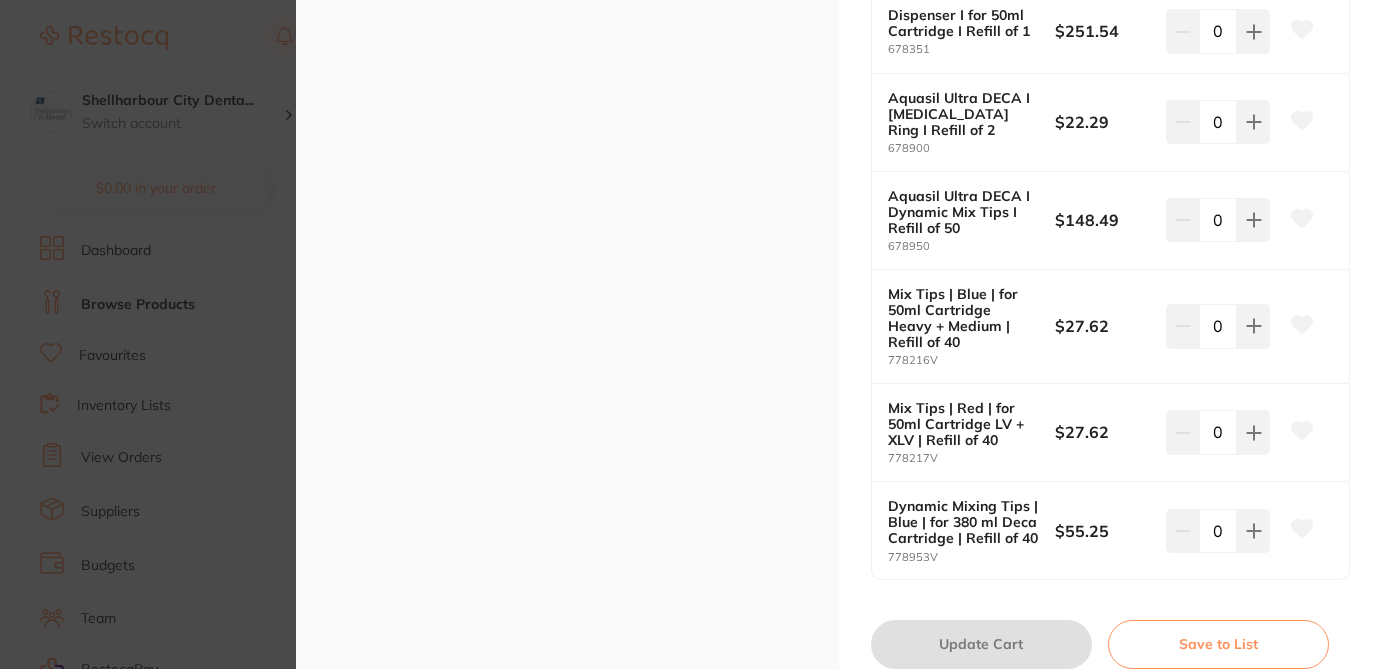 click 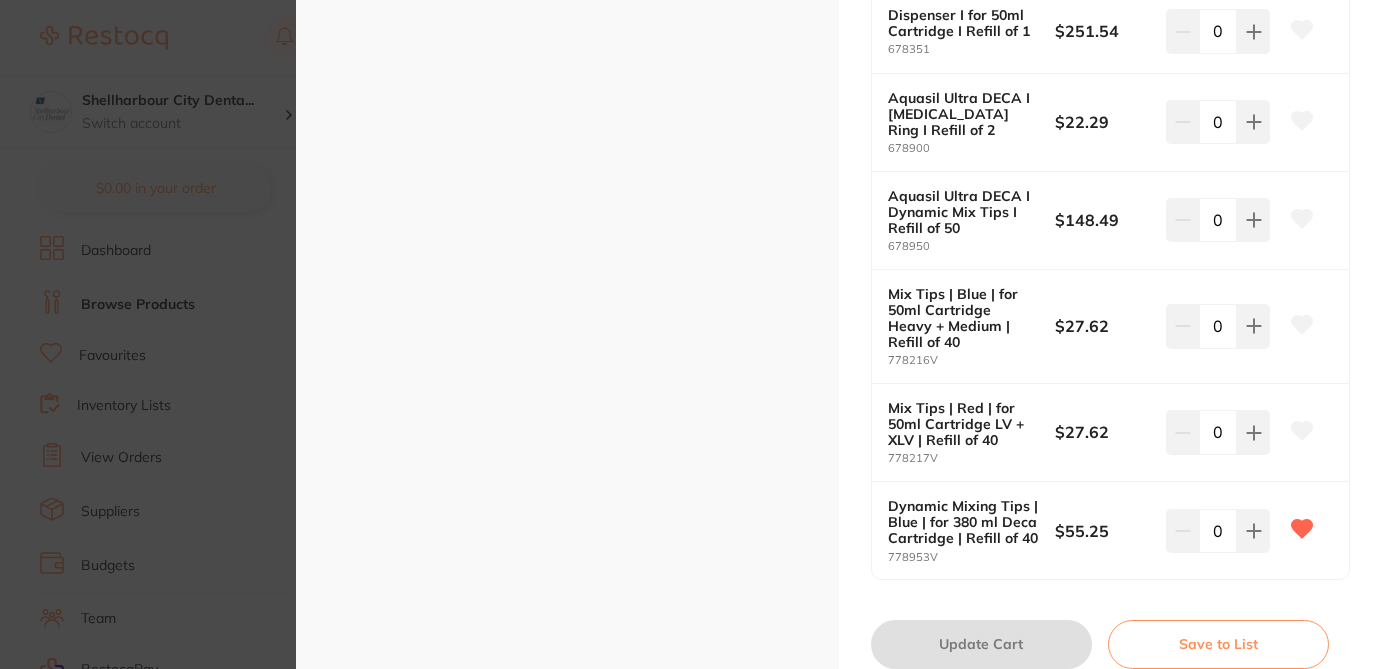 click on "Manual Mixing Dispenser, Tips & Accessories restorative & cosmetic by   Dentsply Sirona Product Code:  R-BP-1000170102 ESC         + 4 Product Detail Impression Material Dispenser, Mixing tips and Intraoral Tips  Mixing Tips for digit, 50ml and DECA 380ml cartridges  Intraoral Tips for for digit, 50ml and DECA 380ml cartridges  Dispenser for 50ml 1:1 cartridges  Dispenser for 380ml cartridges (duomix II) Manual Mixing Dispenser, Tips & Accessories restorative & cosmetic by   Dentsply Sirona Product Code:  R-BP-1000170102 from $22.29     excl. GST Enter Contract Price i All Variations Variant   Name Price Quick Add Aquasil Ultra Light Body  | Intraoral Tips | yellow 60578122 $75.50     0         Regisil Rigid Super Fast Set VPS l Micro-Mix Tips I Yellow I Refill of 12 619451 $39.22     0         Intraoral Small Tips I for 50ml Cartridge I White I Refill of 100 626382 $112.14     0         Intraoral Tips | Red | for 50ml Cartridge Wash Material LV + XLV | Refill of 100 626383 $35.63     0         678007" at bounding box center (691, 334) 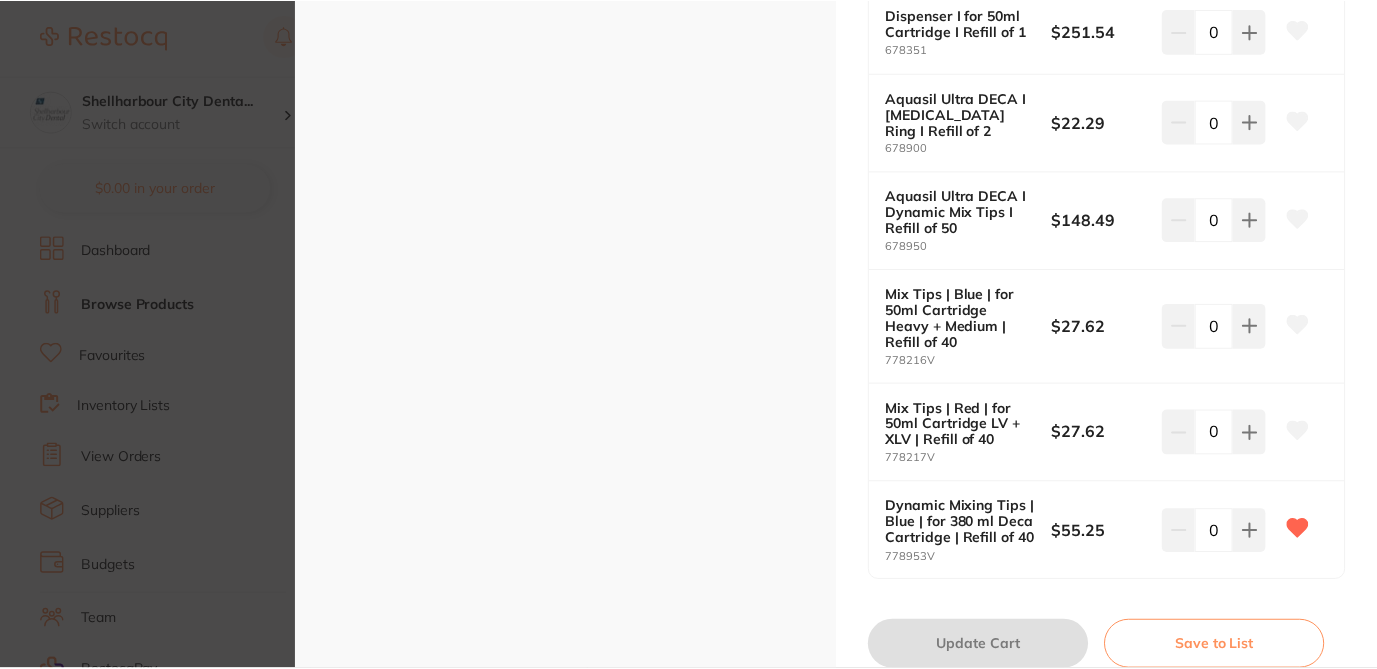 scroll, scrollTop: 1, scrollLeft: 0, axis: vertical 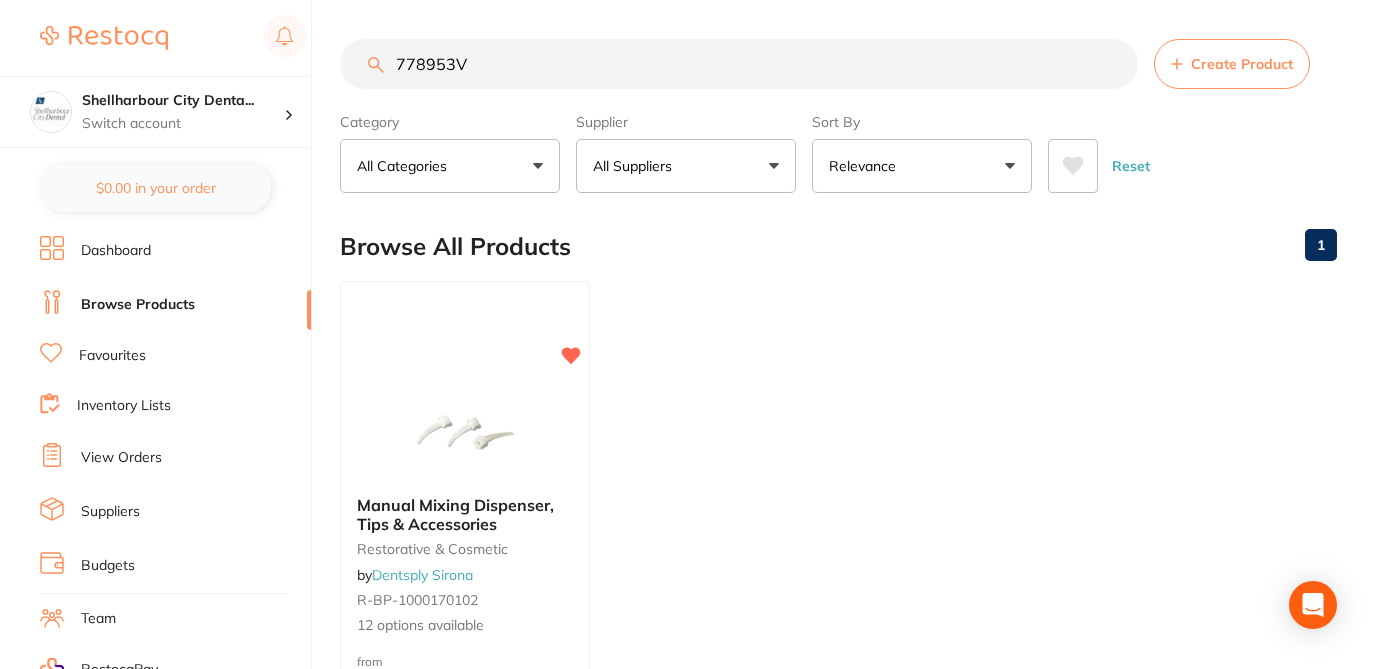 drag, startPoint x: 489, startPoint y: 63, endPoint x: 361, endPoint y: 54, distance: 128.31601 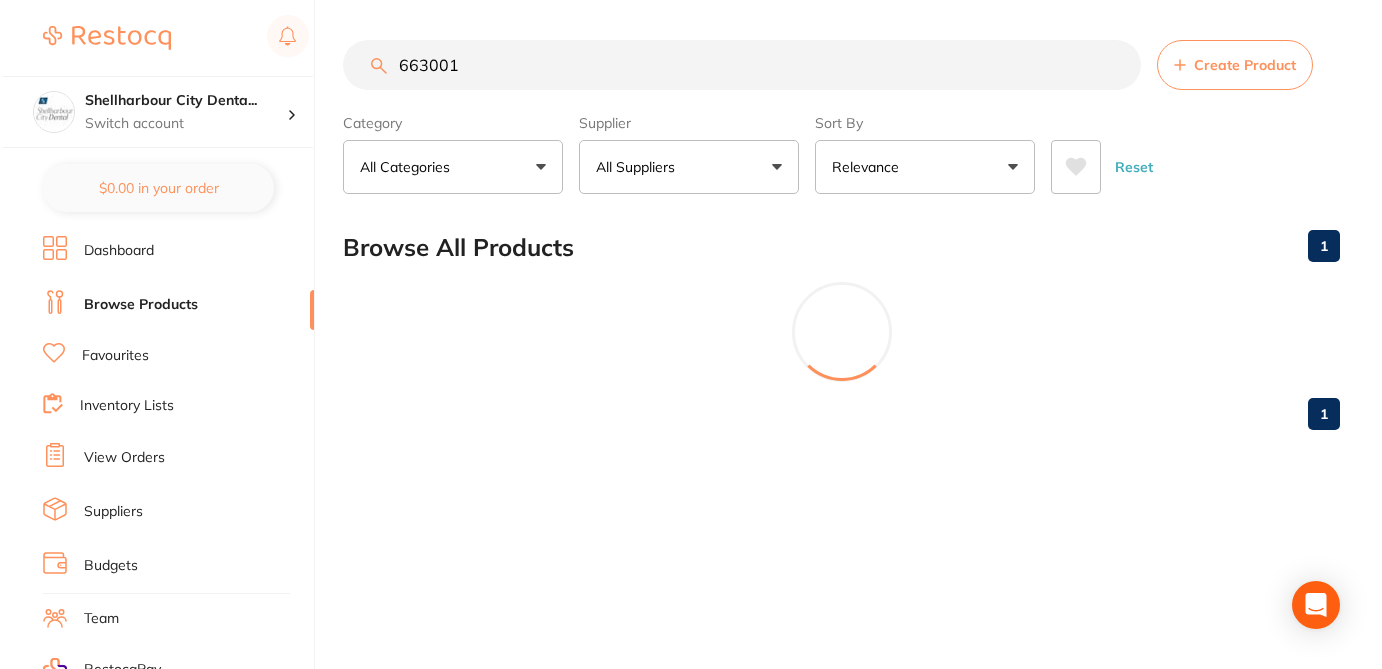 scroll, scrollTop: 0, scrollLeft: 0, axis: both 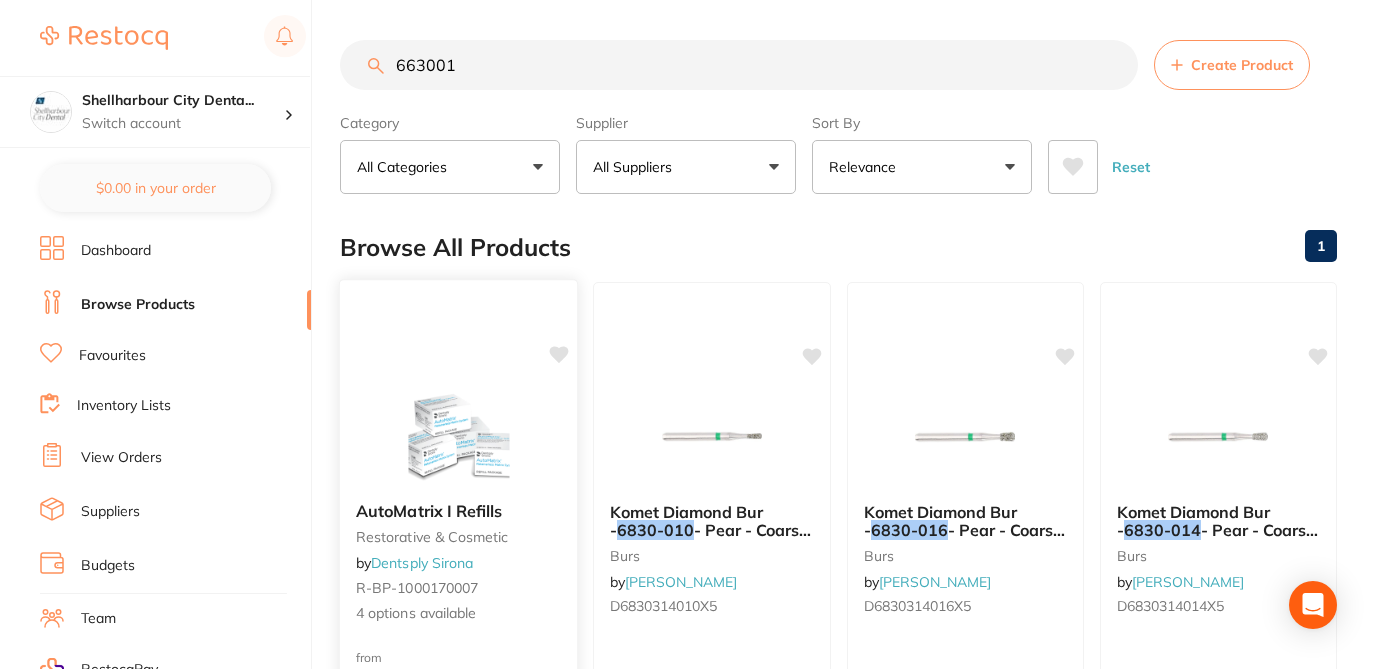 click at bounding box center (459, 435) 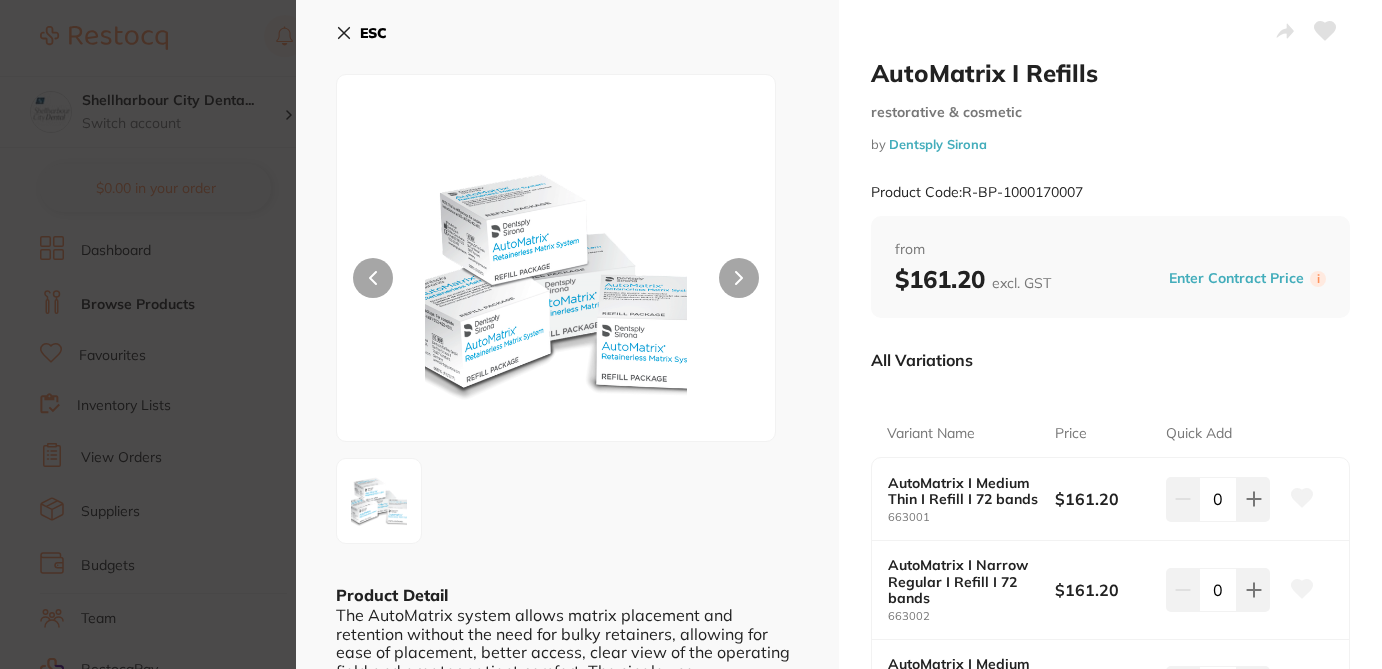 click 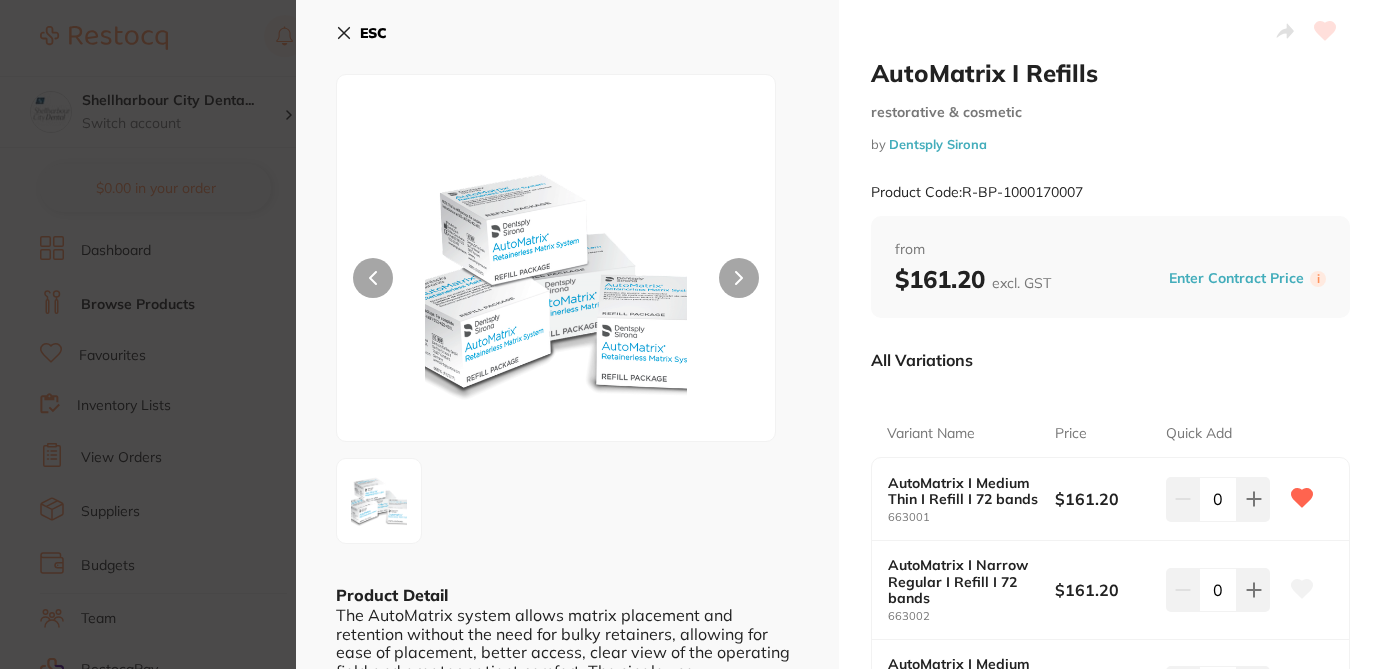 click 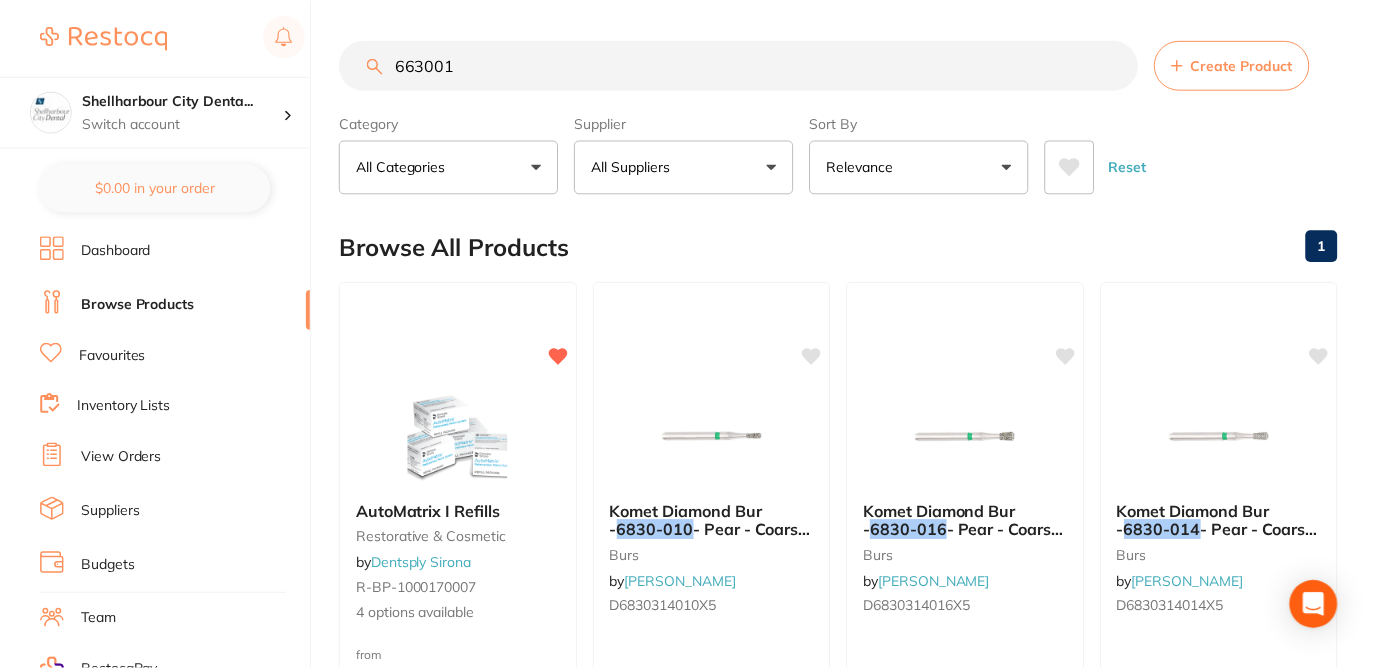 scroll, scrollTop: 1, scrollLeft: 0, axis: vertical 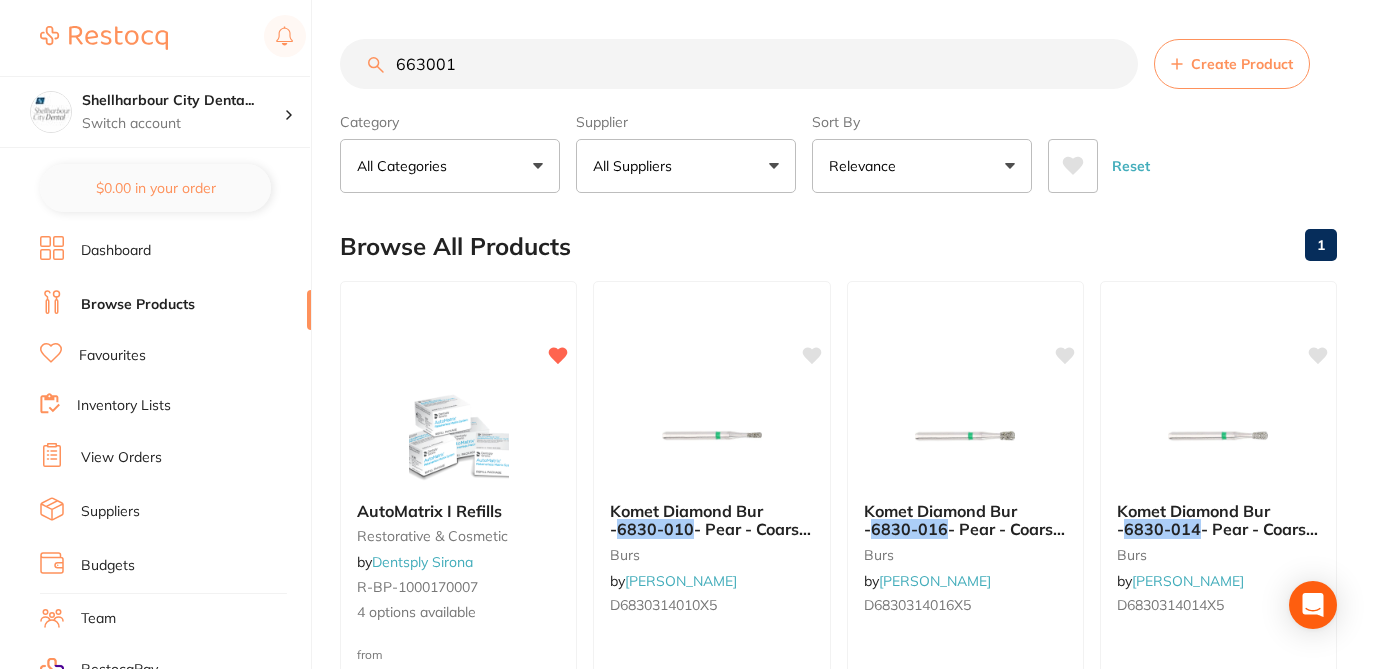 drag, startPoint x: 485, startPoint y: 63, endPoint x: 350, endPoint y: 45, distance: 136.19472 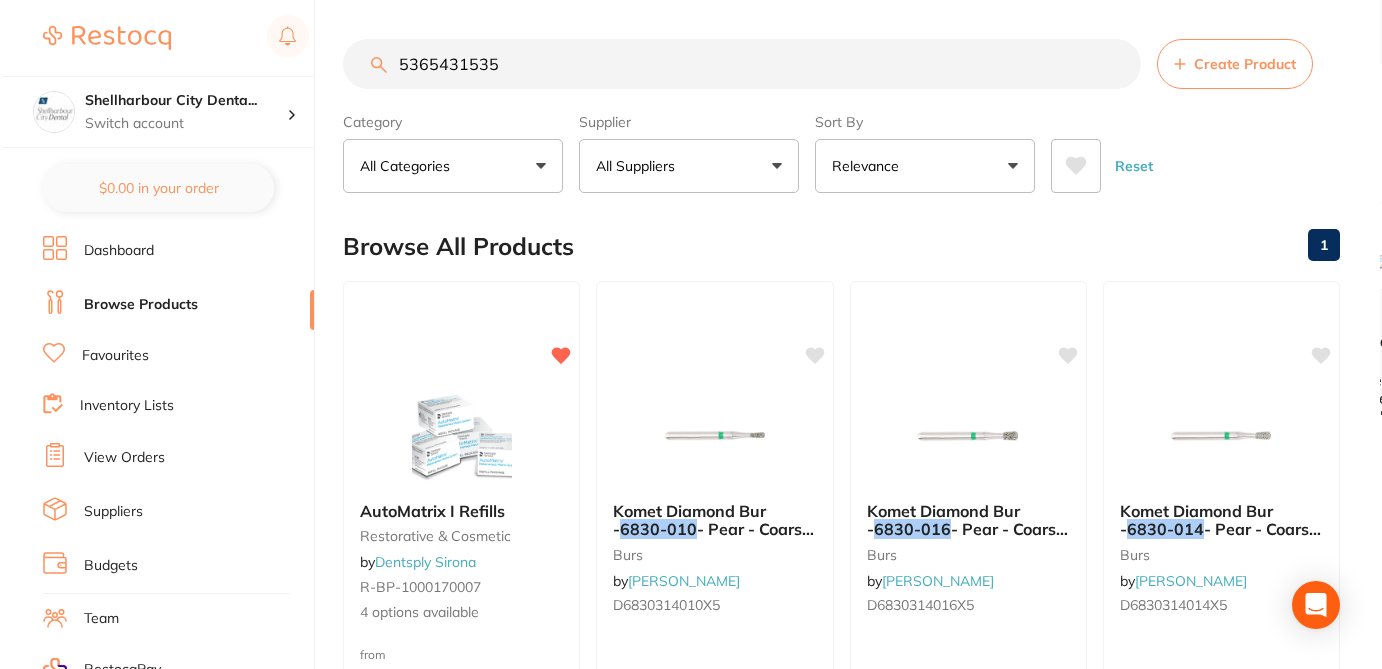 scroll, scrollTop: 0, scrollLeft: 0, axis: both 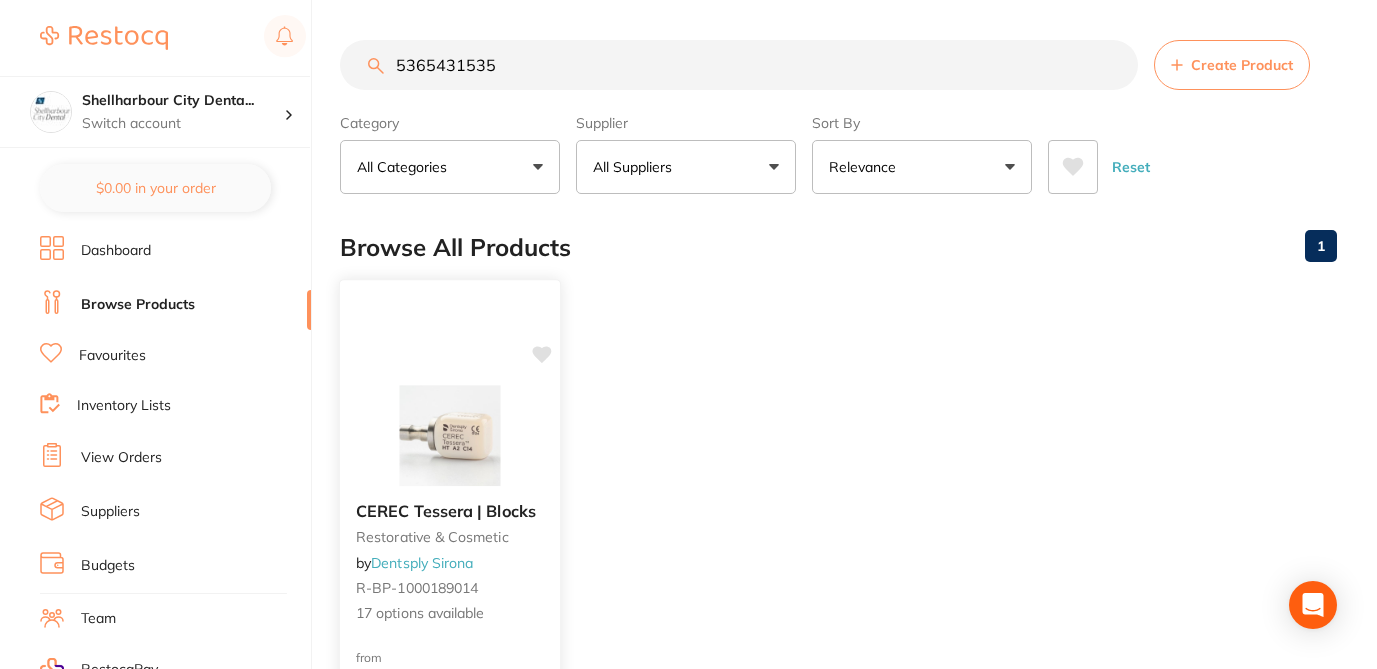 click on "CEREC Tessera | Blocks   restorative & cosmetic by  Dentsply Sirona R-BP-1000189014   17 options available" at bounding box center (450, 563) 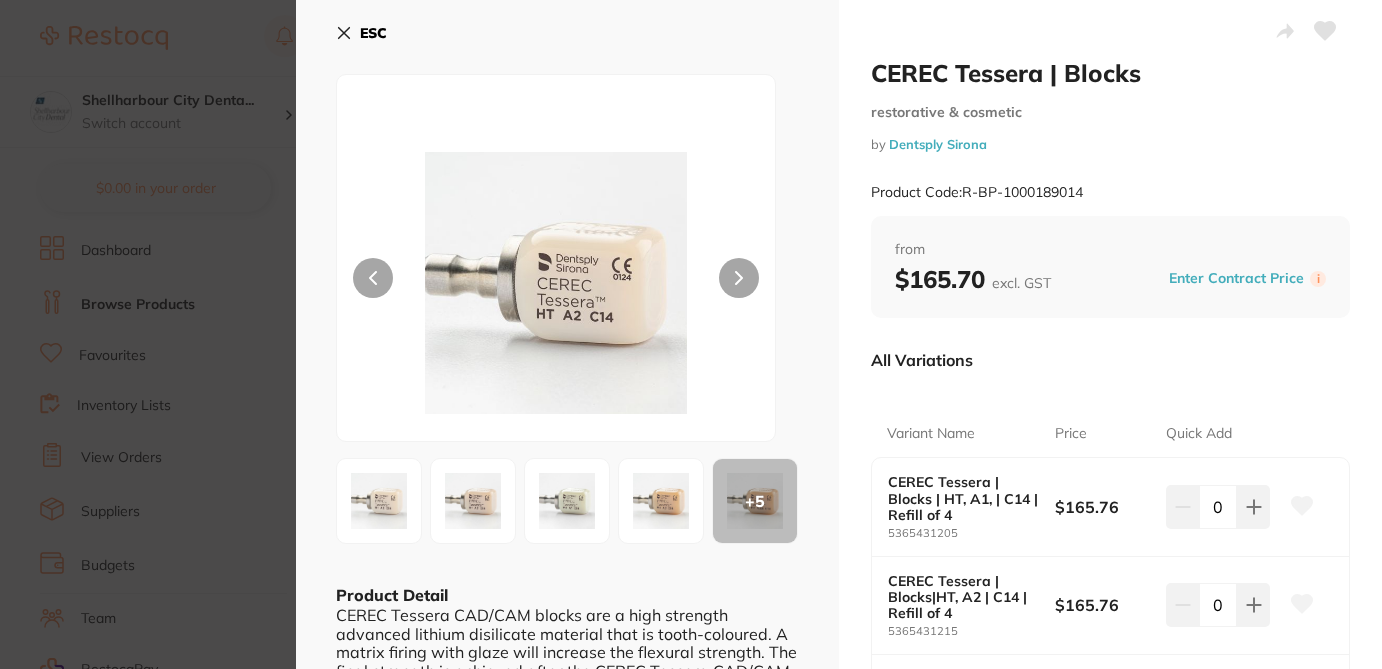 click on "Variant   Name Price Quick Add CEREC Tessera | Blocks | HT, A1, | C14 | Refill of 4 5365431205 $165.76     0         CEREC Tessera | Blocks|HT, A2 | C14 | Refill of 4 5365431215 $165.76     0         CEREC Tessera | Blocks|HT, A3 | C14 | Refill of 4 5365431225 $165.76     0         CEREC Tessera | Blocks | HT, A3.5 | C14 | Refill of 4 5365431235 $165.76     0         CEREC Tessera | Blocks | HT, B1, | C14 | Refill of 4 5365431255 $165.76     0         CEREC Tessera | Blocks | HT, C1, | C14 | Refill of 4 5365431295 $165.70     0         CEREC Tessera | Blocks | HT, D2, | C14 | Refill of 4 5365431335 $165.76     0         CEREC Tessera | Blocks|MT, A1 | C14 | Refill of 4 5365431505 $165.76     0         CEREC Tessera | Blocks|MT, A2 | C14 | Refill of 4 5365431515 $165.76     0         CEREC Tessera | Blocks|MT, A3 | C14 | Refill of 4 5365431525 $165.76     0         CEREC Tessera | Blocks|MT, A3.5 | C14 | Refill of 4 5365431535 $165.76     0         CEREC Tessera | Blocks|MT, B1 | C14 | Refill of 4 5365431555" at bounding box center (1110, 1256) 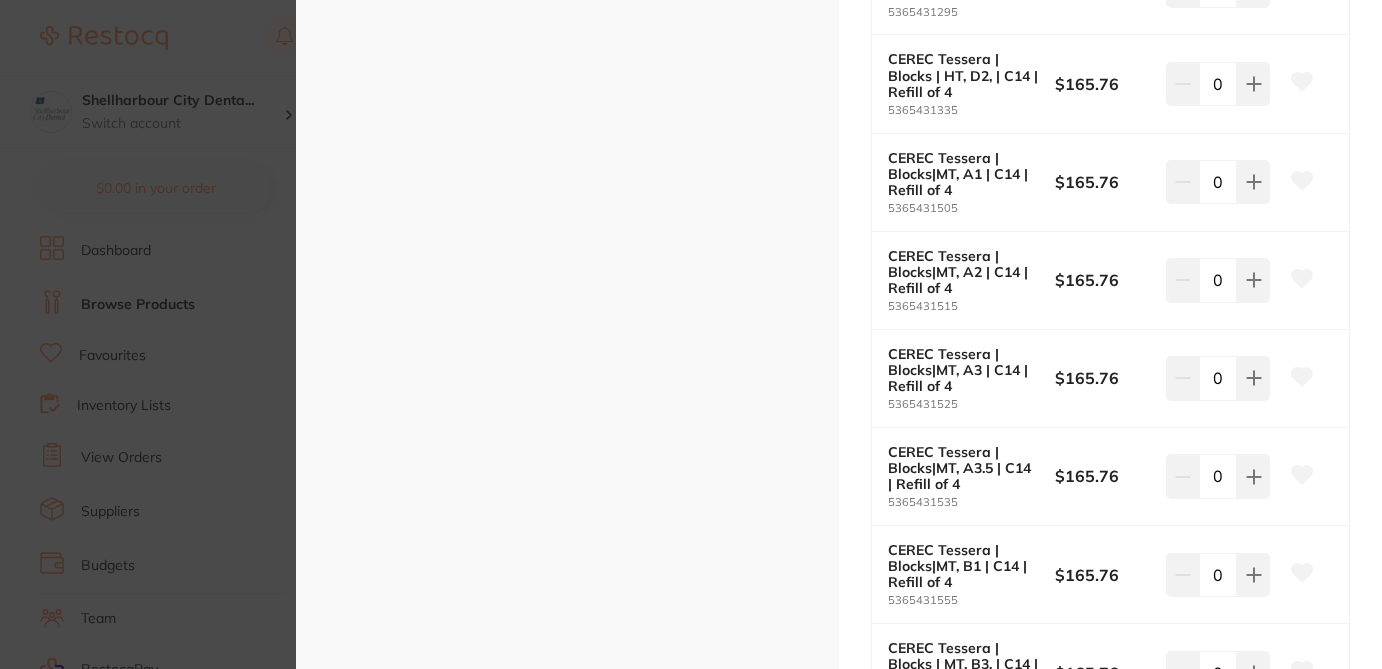 scroll, scrollTop: 1040, scrollLeft: 0, axis: vertical 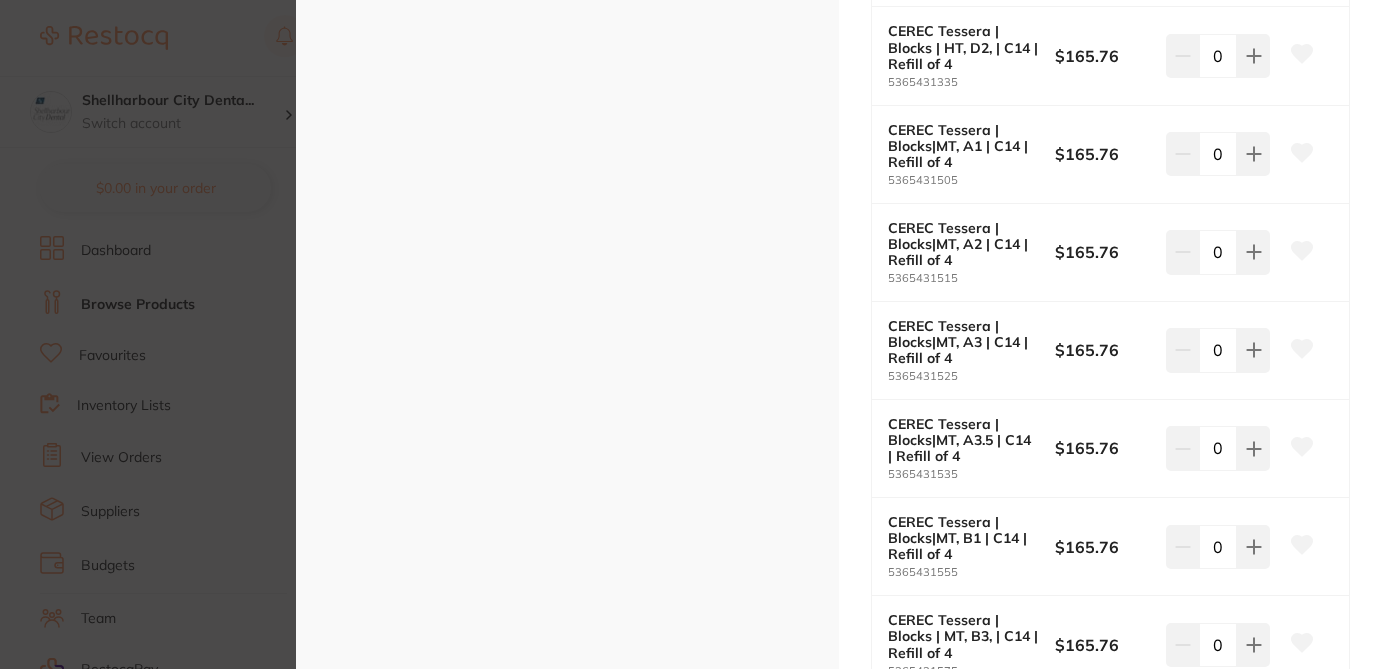 click 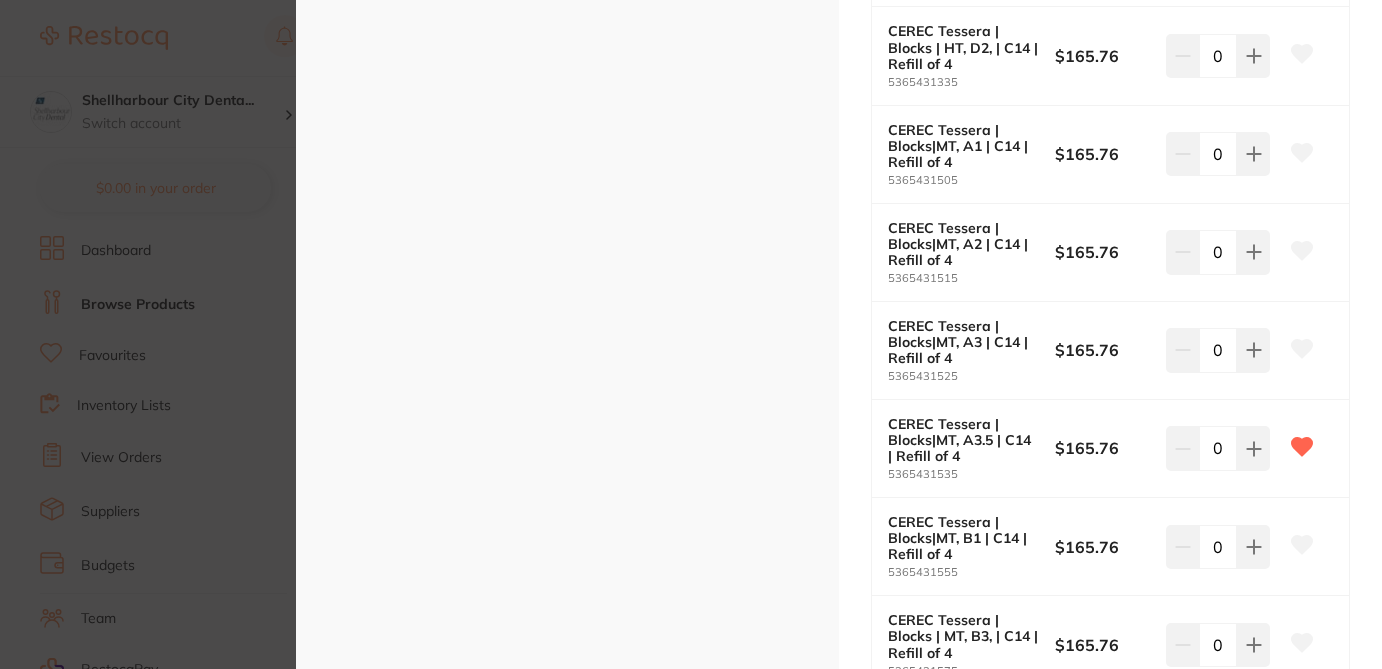 click on "CEREC Tessera | Blocks restorative & cosmetic by   Dentsply Sirona Product Code:  R-BP-1000189014 ESC         + 5 Product Detail CEREC Tessera CAD/CAM blocks are a high strength advanced lithium disilicate material that is tooth-coloured. A matrix firing with glaze will increase the flexural strength. The final strength is achieved after the CEREC Tessera CAD/CAM block matrix firing step with glaze.  CEREC Tessera Advanced Lithium Disilicate CAD/CAM blocks are an all-ceramic system for the creation of: -Veneers -Inlays -Onlays -Crowns in anterior and posterior region CEREC Tessera | Blocks restorative & cosmetic by   Dentsply Sirona Product Code:  R-BP-1000189014 from $165.70     excl. GST Enter Contract Price i All Variations Variant   Name Price Quick Add CEREC Tessera | Blocks | HT, A1, | C14 | Refill of 4 5365431205 $165.76     0         CEREC Tessera | Blocks|HT, A2 | C14 | Refill of 4 5365431215 $165.76     0         CEREC Tessera | Blocks|HT, A3 | C14 | Refill of 4 5365431225 $165.76     0" at bounding box center [691, 334] 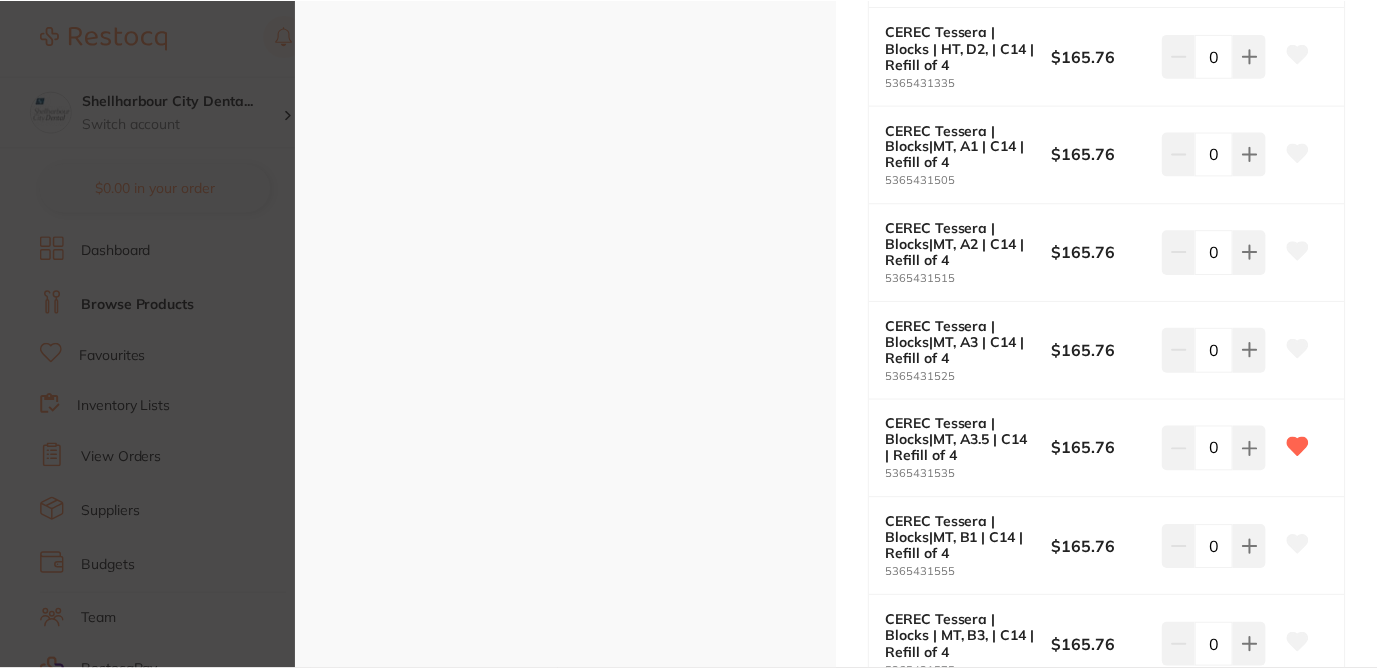 scroll, scrollTop: 1, scrollLeft: 0, axis: vertical 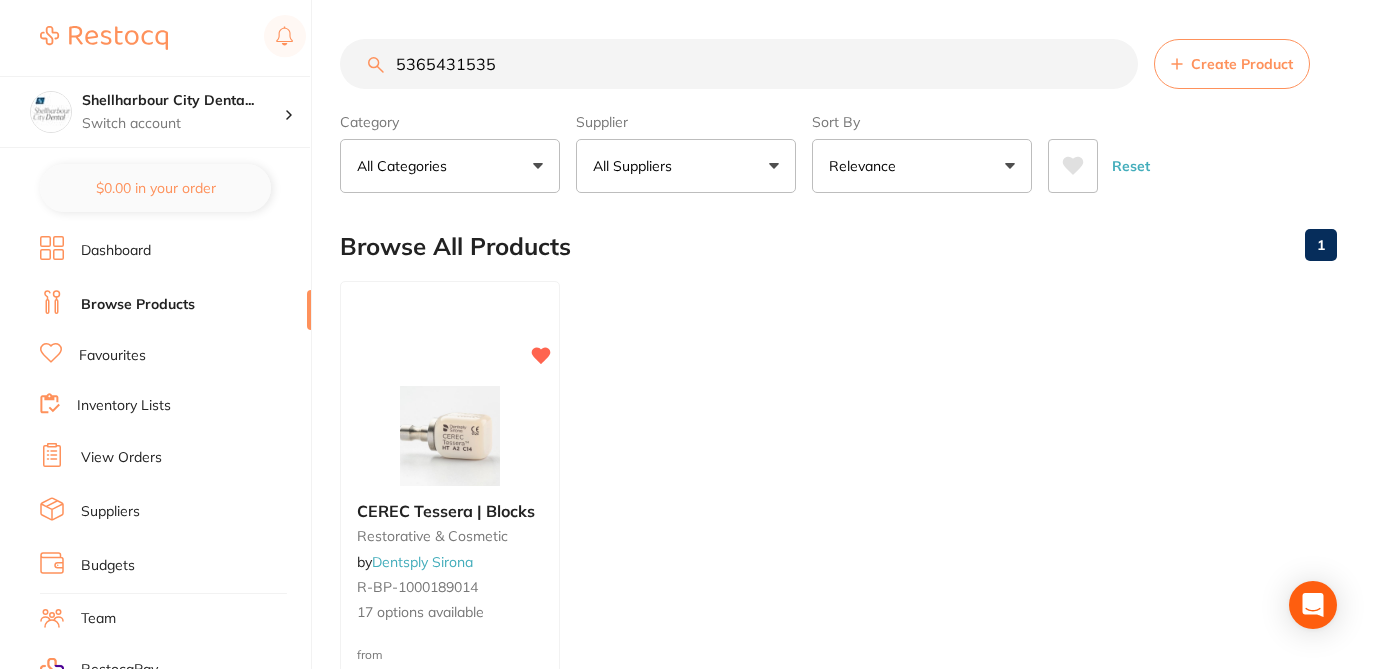 drag, startPoint x: 475, startPoint y: 62, endPoint x: 324, endPoint y: 53, distance: 151.26797 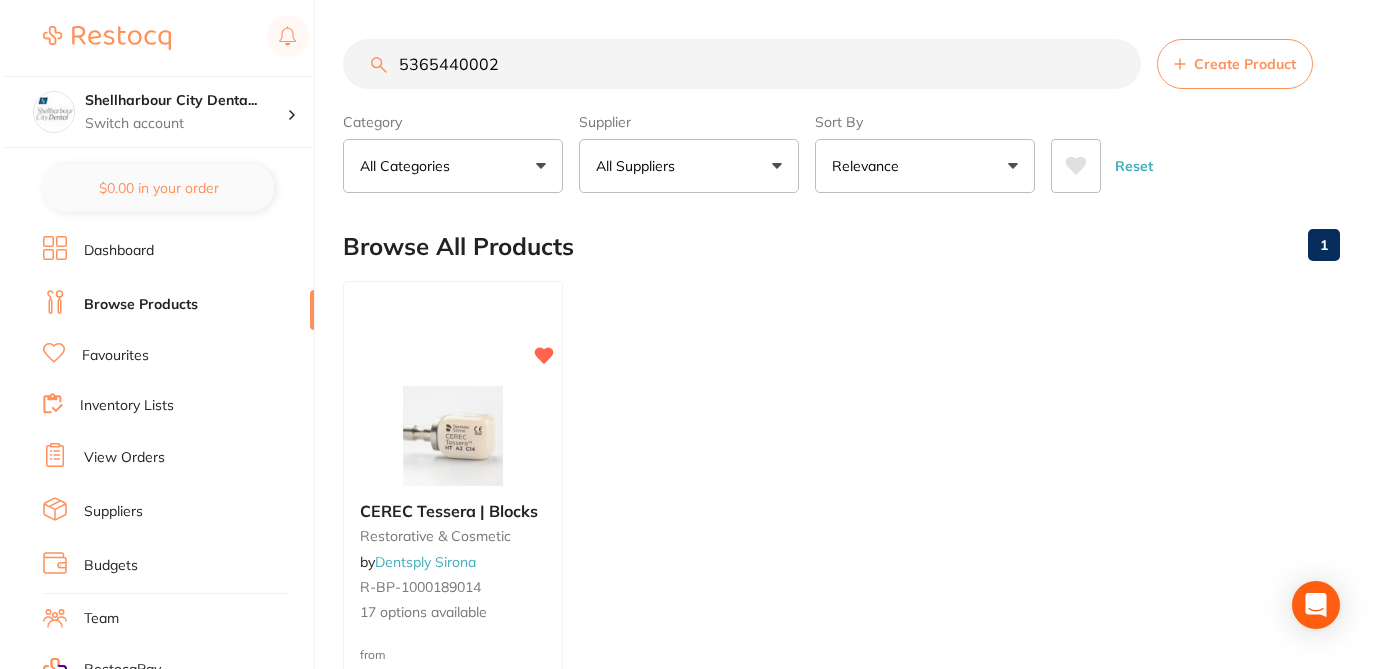 scroll, scrollTop: 0, scrollLeft: 0, axis: both 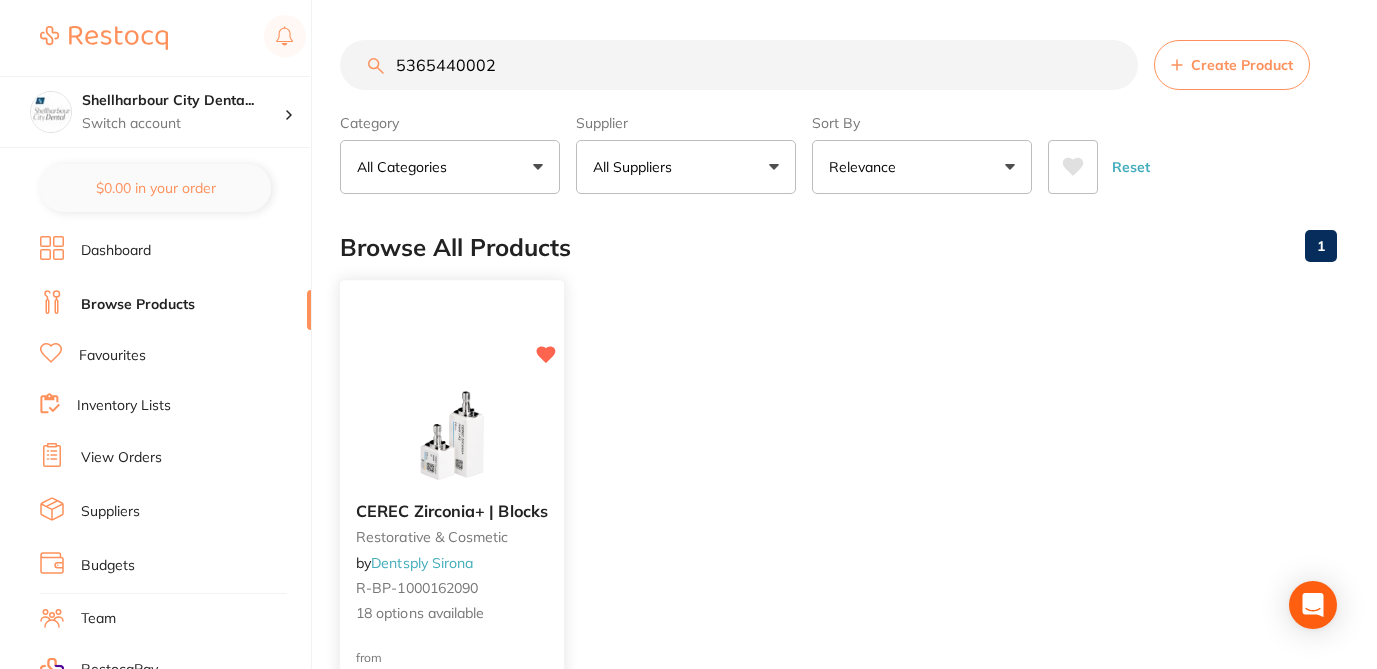 click on "CEREC Zirconia+ | Blocks   restorative & cosmetic by  Dentsply Sirona R-BP-1000162090   18 options available" at bounding box center (452, 563) 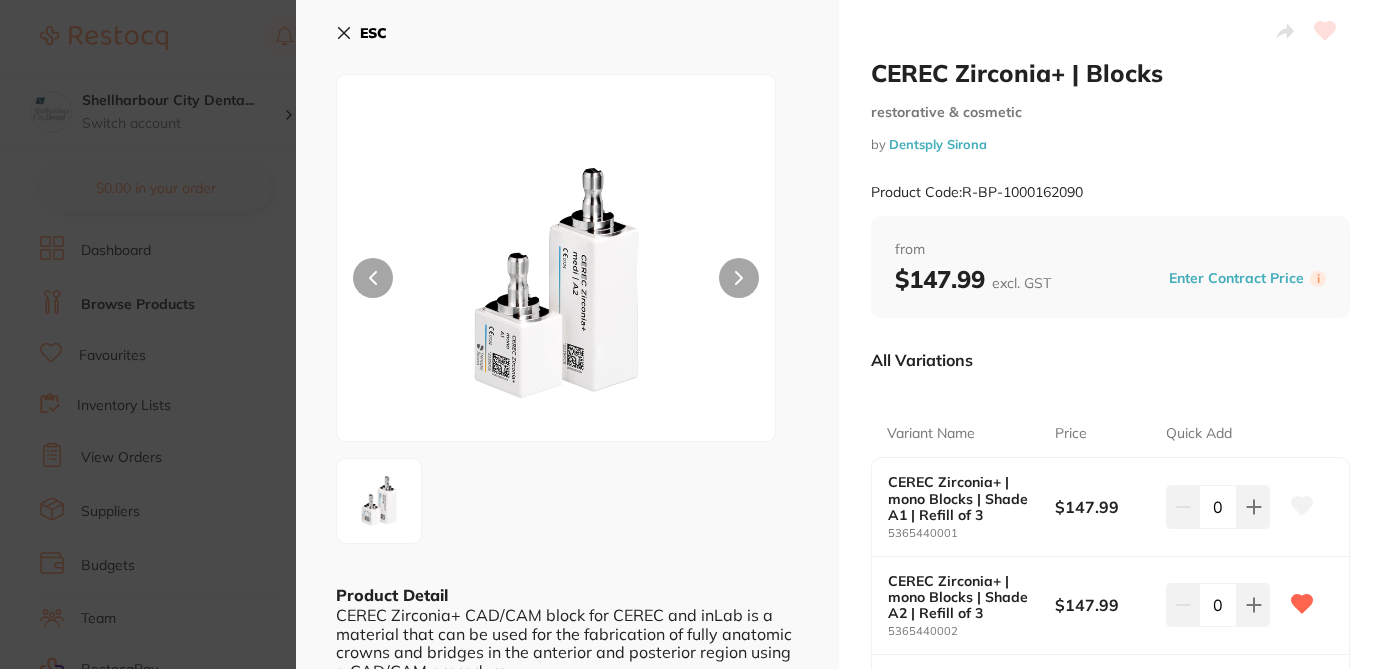 click on "All Variations" at bounding box center [1110, 360] 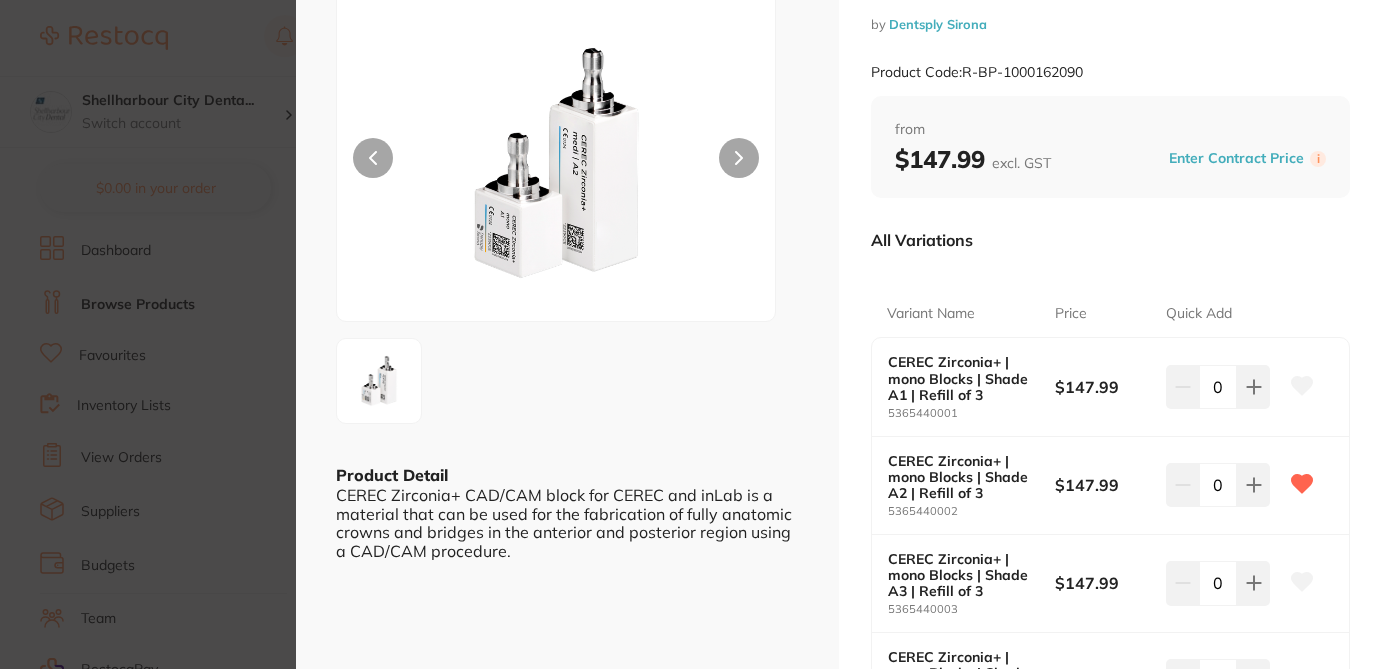 scroll, scrollTop: 160, scrollLeft: 0, axis: vertical 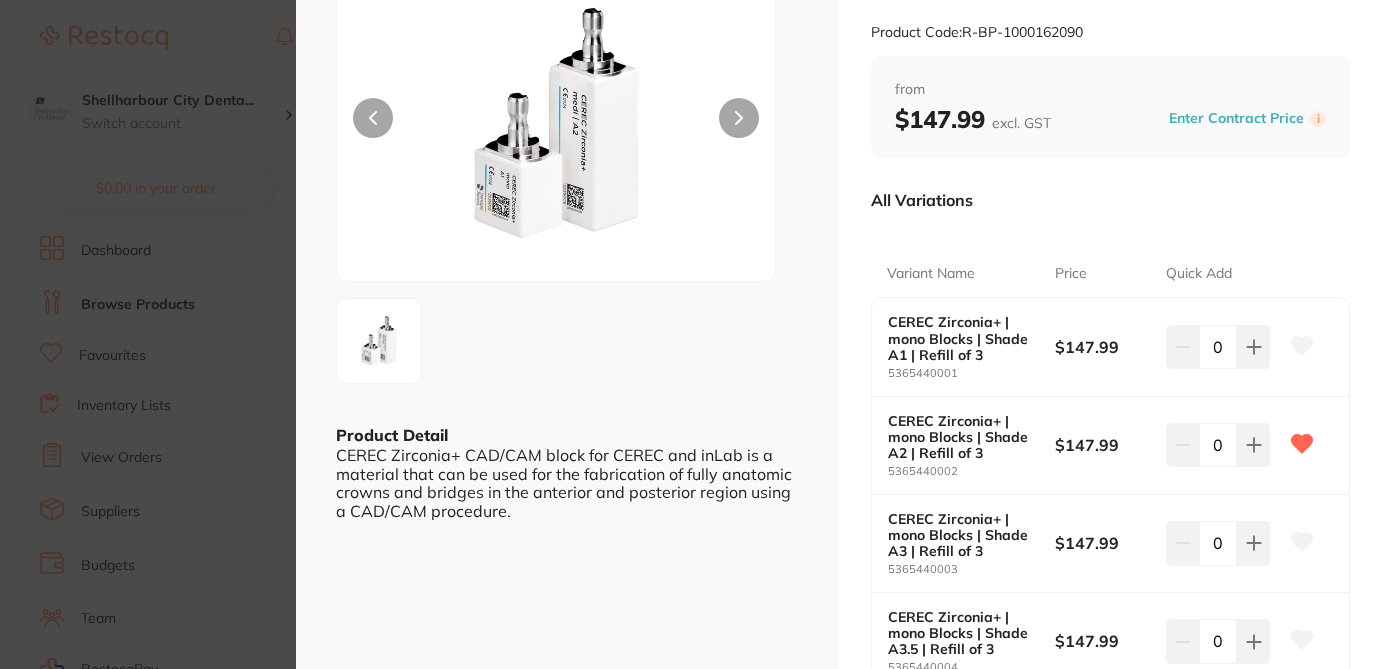 click 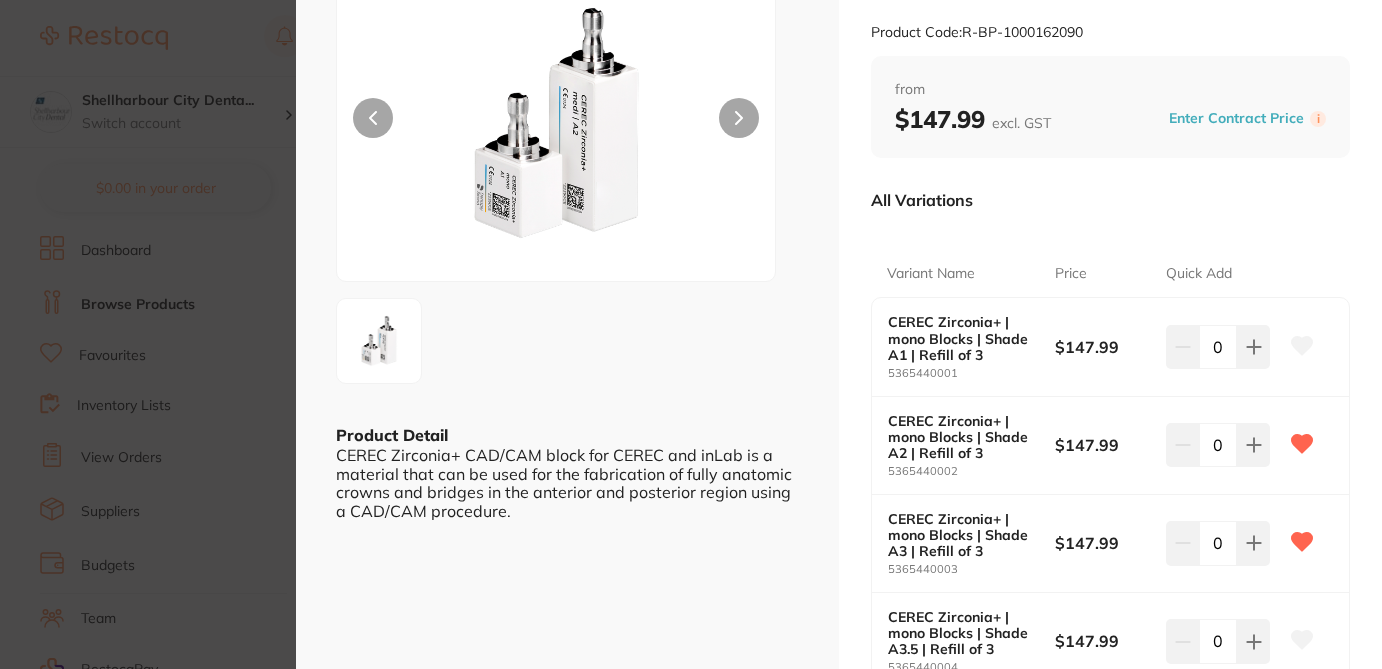 click 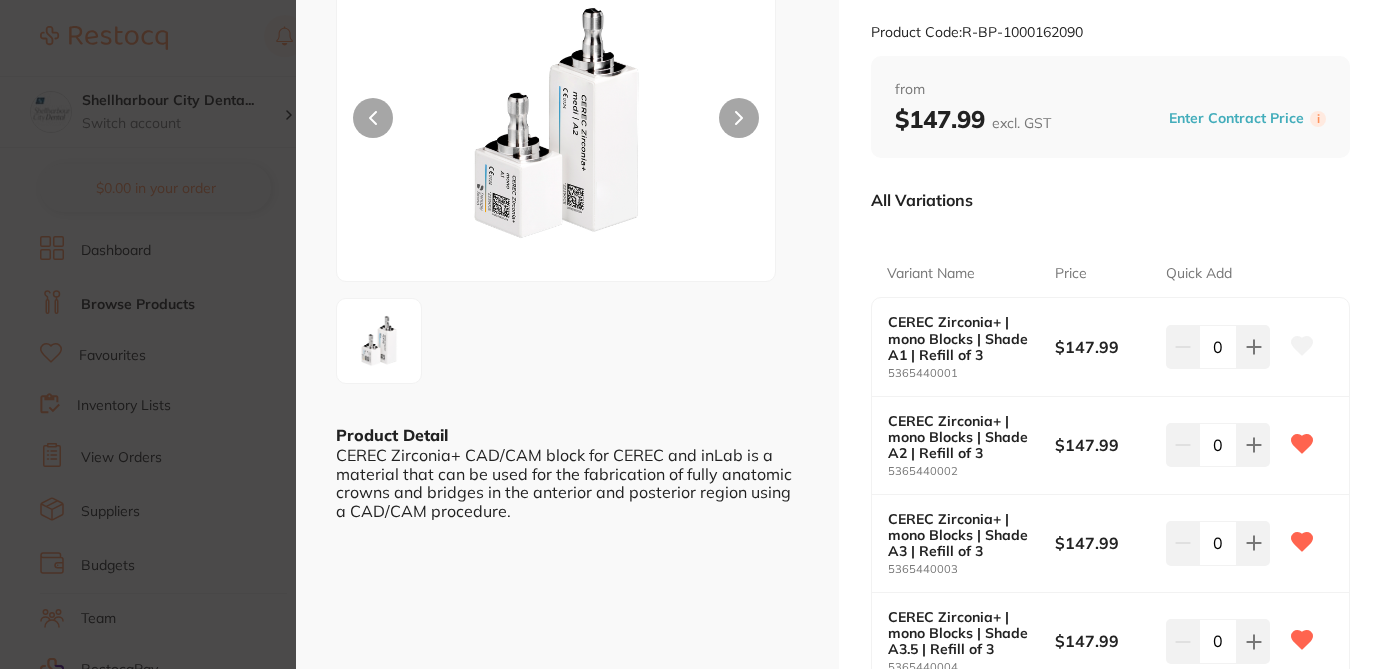 click on "CEREC Zirconia+ | Blocks restorative & cosmetic by   Dentsply Sirona Product Code:  R-BP-1000162090 ESC         Product Detail CEREC Zirconia+ CAD/CAM block for CEREC and inLab is a material that can be used for the fabrication of fully anatomic crowns and bridges in the anterior and posterior region using a CAD/CAM procedure.  CEREC Zirconia+ | Blocks restorative & cosmetic by   Dentsply Sirona Product Code:  R-BP-1000162090 from $147.99     excl. GST Enter Contract Price i All Variations Variant   Name Price Quick Add CEREC Zirconia+ | mono Blocks | Shade A1 | Refill of 3 5365440001 $147.99     0         CEREC Zirconia+ | mono Blocks | Shade A2 | Refill of 3 5365440002 $147.99     0         CEREC Zirconia+ | mono Blocks | Shade A3 | Refill of 3 5365440003 $147.99     0         CEREC Zirconia+ | mono Blocks | Shade A3.5 | Refill of 3 5365440004 $147.99     0         CEREC Zirconia+ | mono Blocks | Shade A4 | Refill of 3 5365440005 $147.99     0         CEREC Zirconia+ | mono Blocks | Shade B2 | Refill of 3" at bounding box center (691, 334) 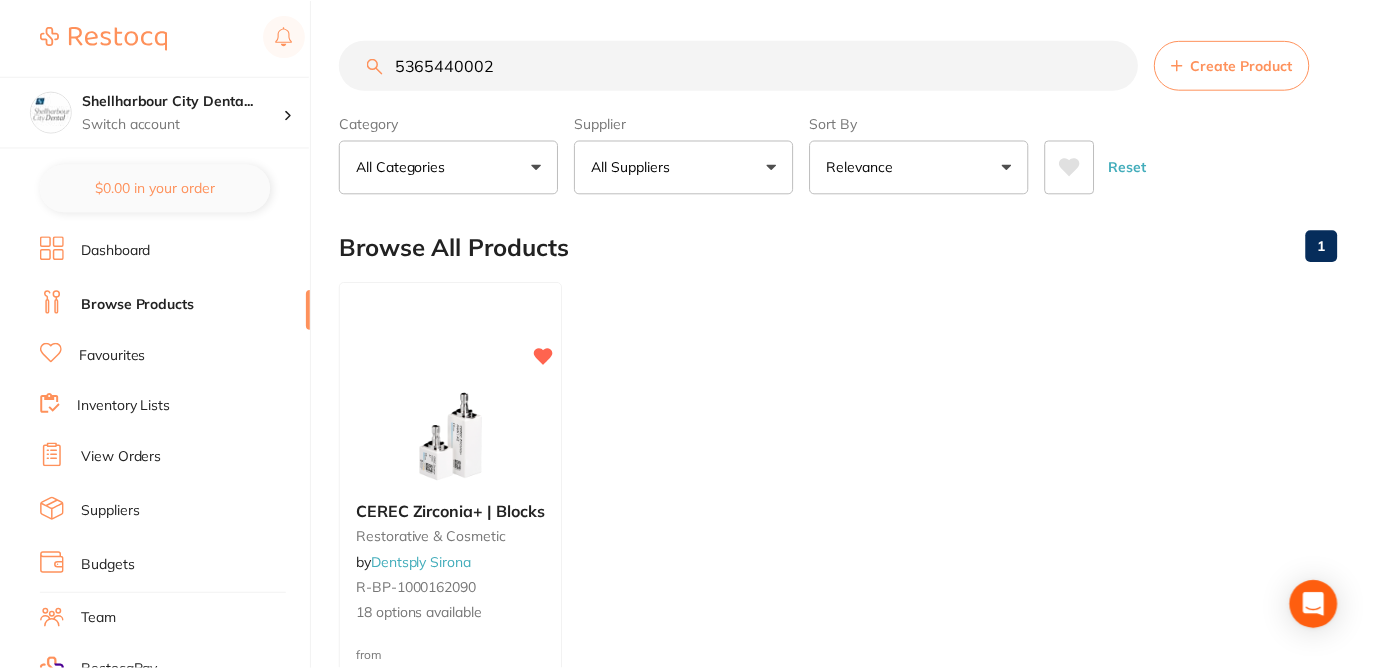 scroll, scrollTop: 1, scrollLeft: 0, axis: vertical 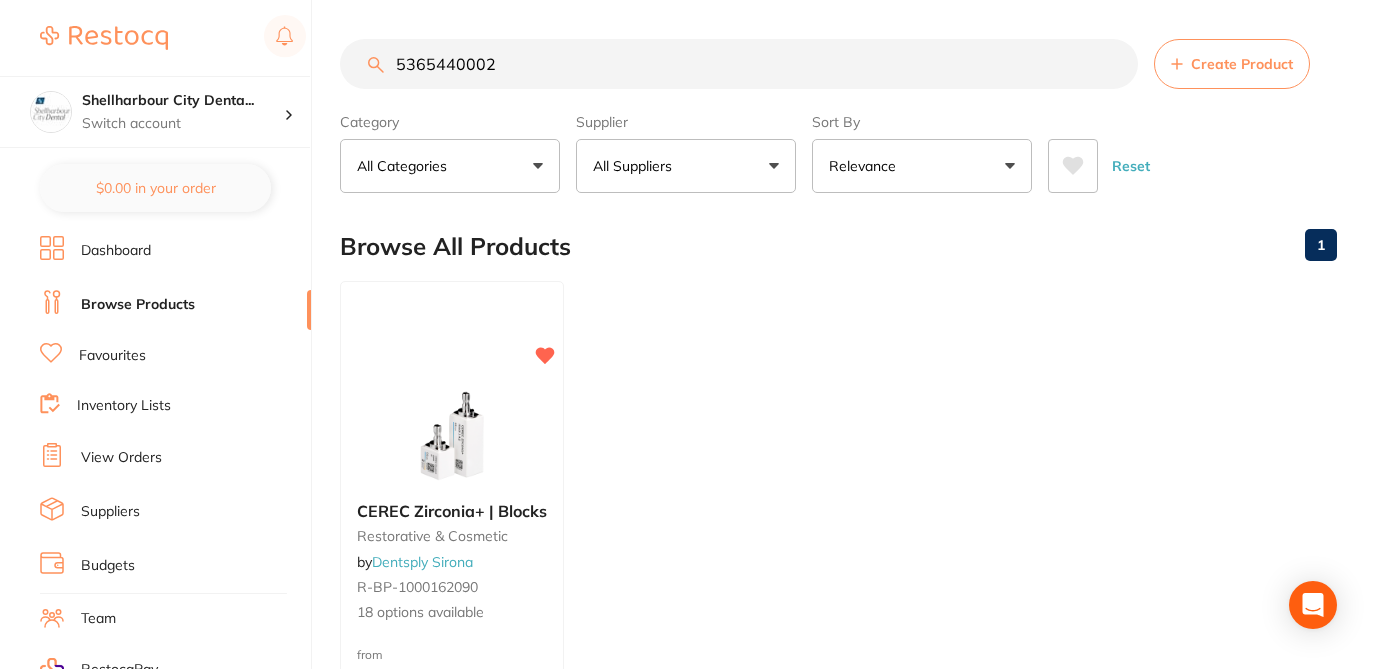 drag, startPoint x: 509, startPoint y: 69, endPoint x: 333, endPoint y: 58, distance: 176.34341 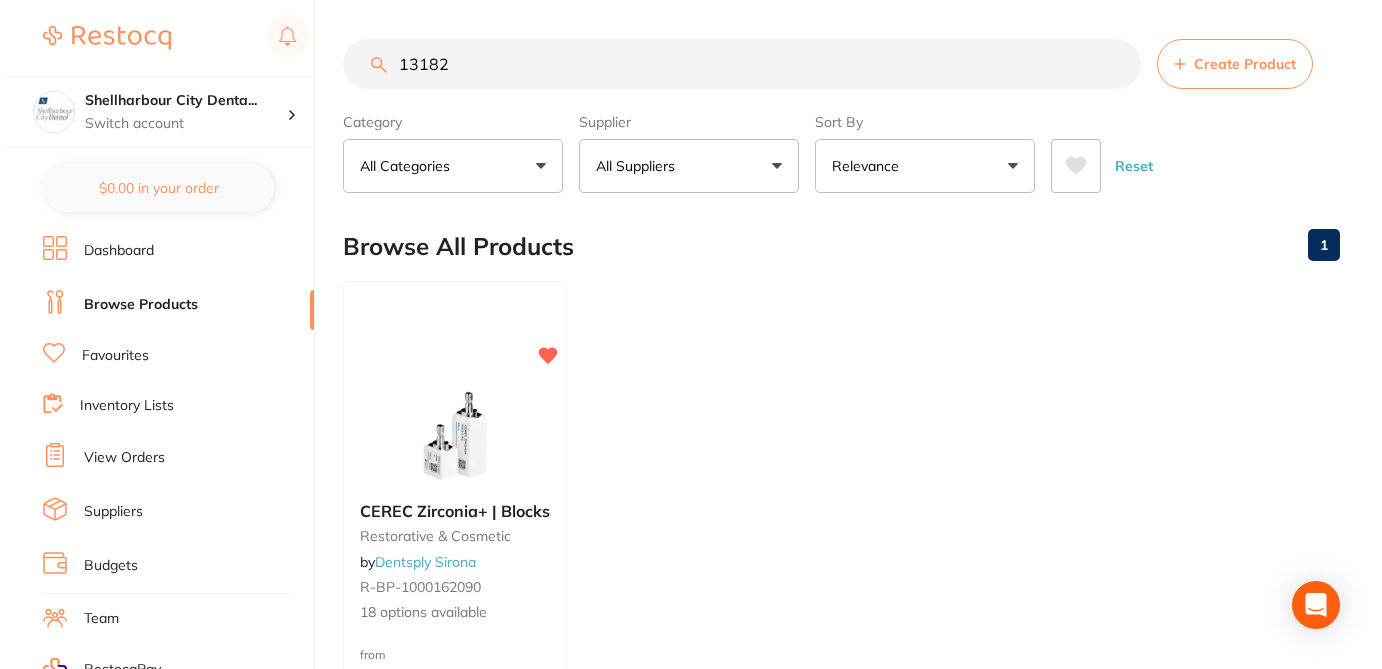 scroll, scrollTop: 0, scrollLeft: 0, axis: both 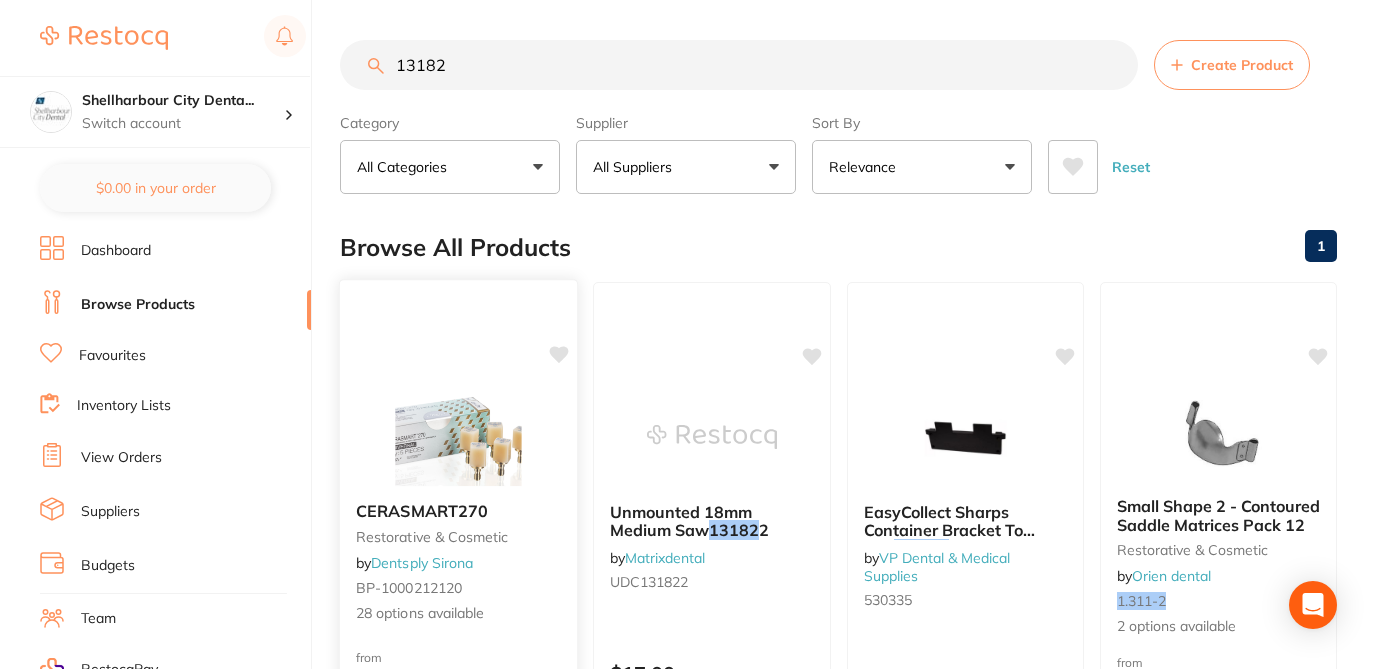 click on "CERASMART270   restorative & cosmetic by  Dentsply Sirona BP-1000212120   28 options available" at bounding box center (459, 563) 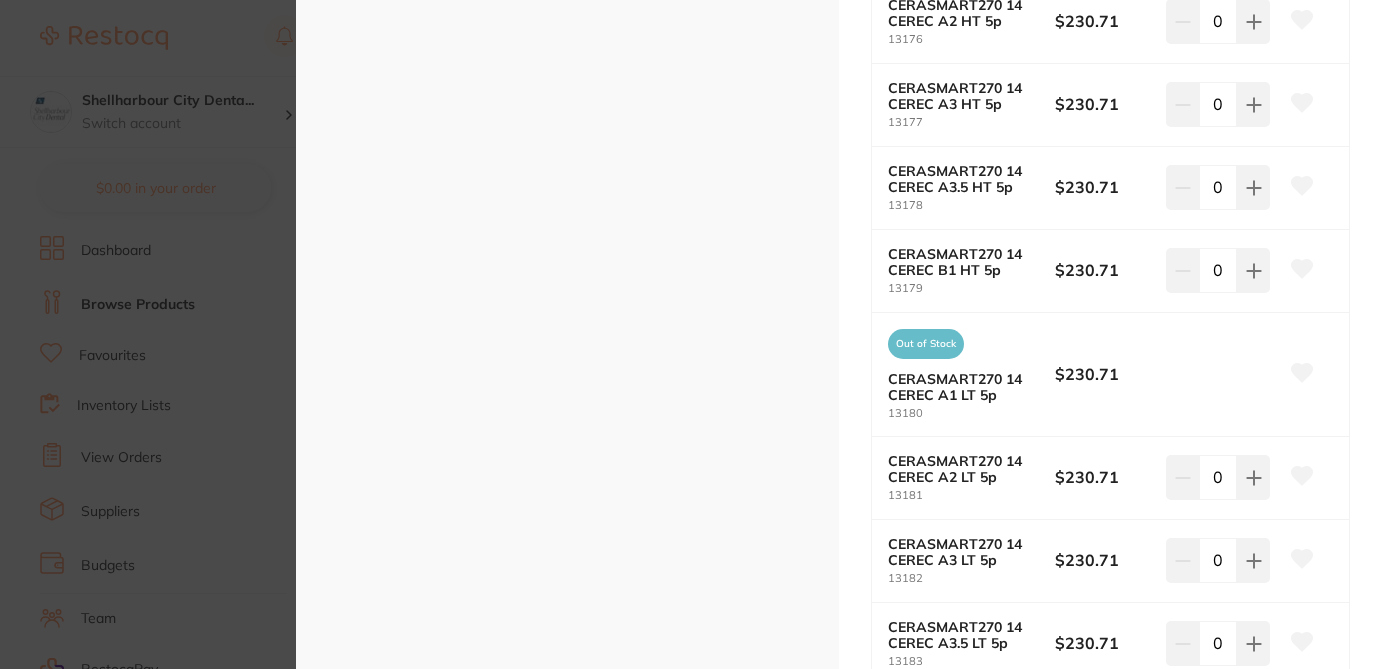 scroll, scrollTop: 1520, scrollLeft: 0, axis: vertical 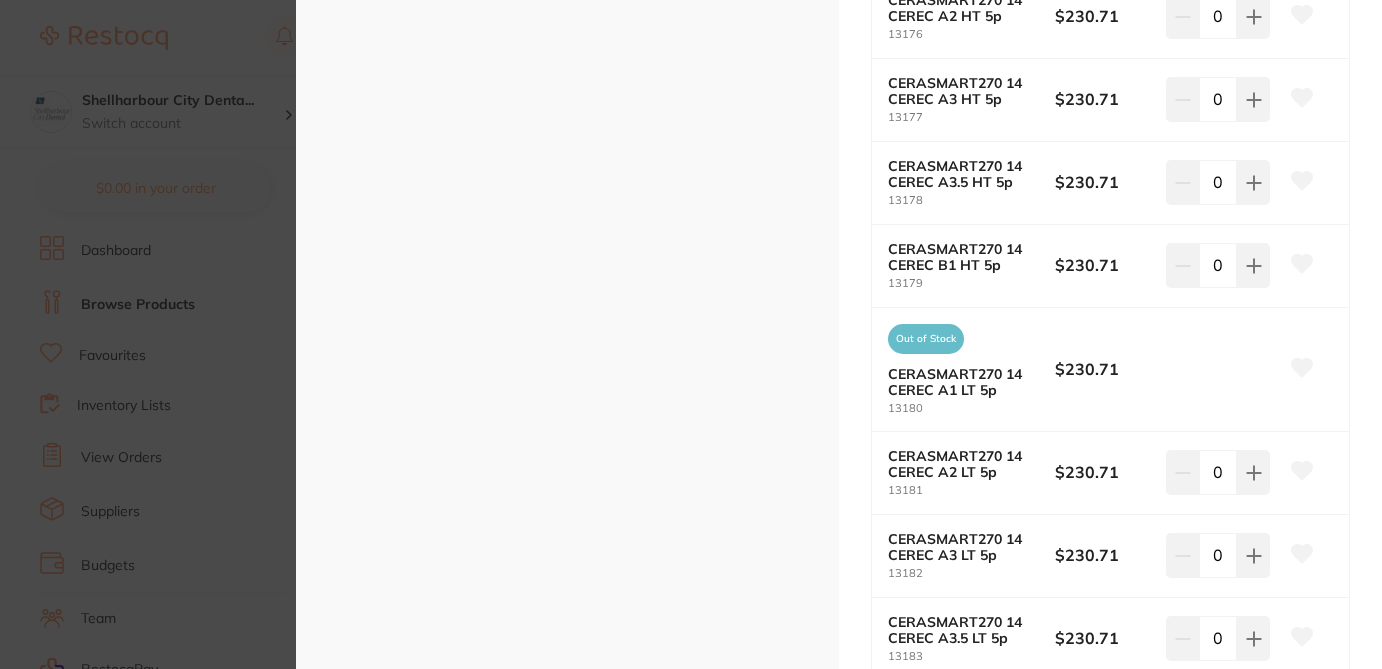 click 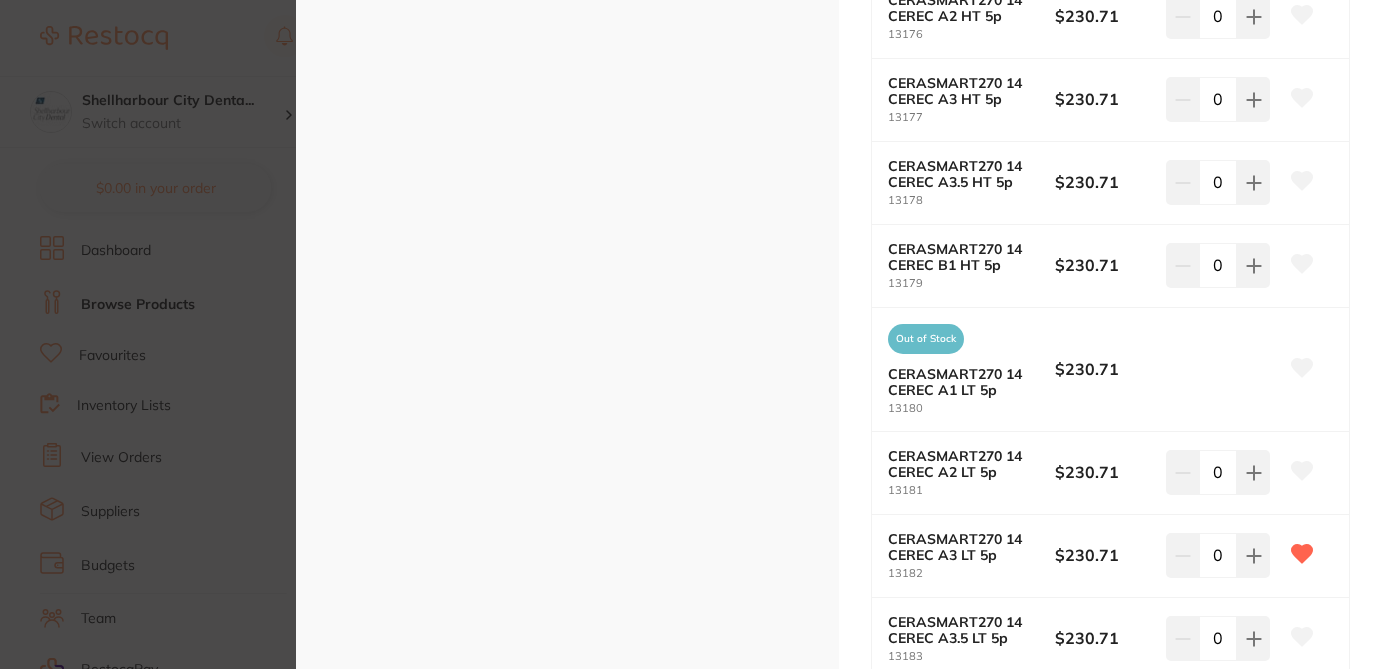 click on "CERASMART270 restorative & cosmetic by   Dentsply Sirona Product Code:  BP-1000212120 ESC         Product Detail Use for indications of full crown coverage, inlays, onlays and veneers - indirect restoration Strength & Flexibility Impressive wear resistance Natural Aesthetics (more vibrant) improved nanofiller technology, CERASMART270 restorative & cosmetic by   Dentsply Sirona Product Code:  BP-1000212120 from $218.71     excl. GST Enter Contract Price i All Variations Variant   Name Price Quick Add CERASMART270 12 CEREC A1 HT 5p 13164 $218.71     0         CERASMART270 12 CEREC A2 HT 5p 13165 $218.71     0         CERASMART270 12 CEREC A3 HT 5p 13166 $218.71     0         CERASMART270 12 CEREC A3.5 HT 5p 13167 $218.71     0         CERASMART270 12 CEREC B1 HT 5p 13168 $218.71     0         CERASMART270 12 CEREC A1 LT 5p 13169 $218.71     0         CERASMART270 12 CEREC A2 LT 5p 13170 $218.71     0         CERASMART270 12 CEREC A3 LT 5p 13171 $218.71     0         CERASMART270 12 CEREC A3.5 LT 5p 13172     0" at bounding box center (691, 334) 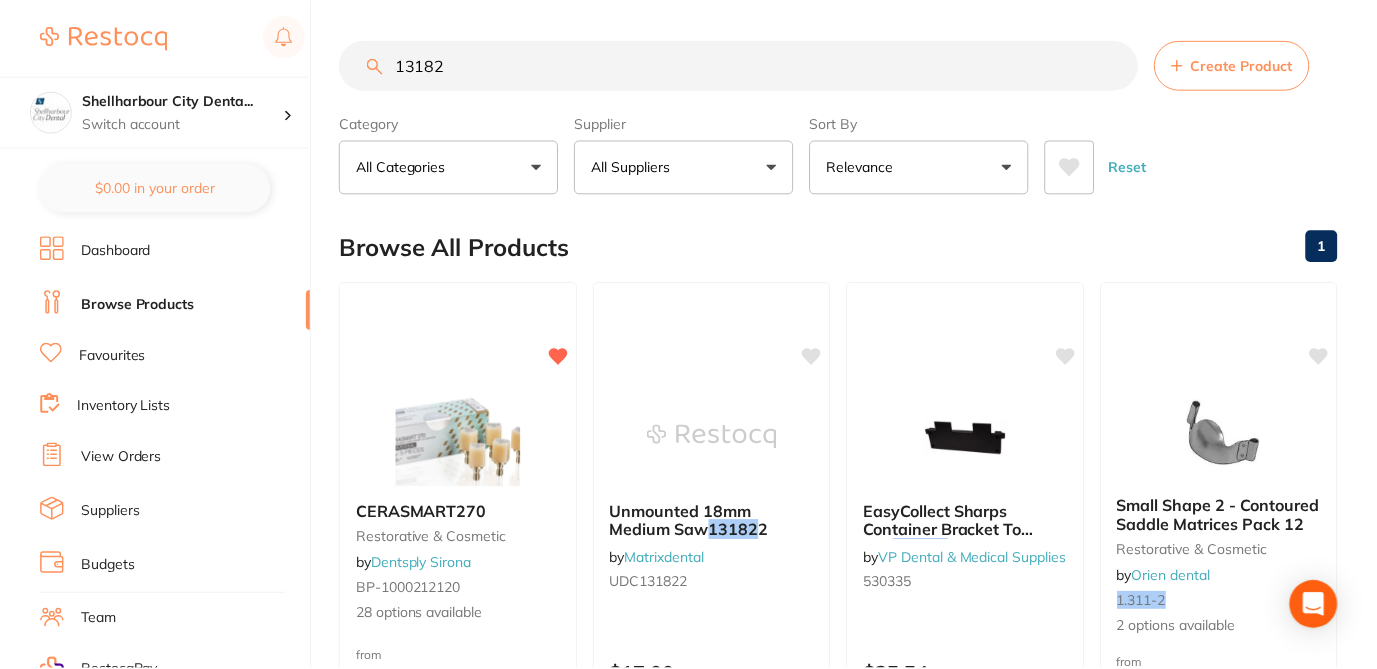 scroll, scrollTop: 1, scrollLeft: 0, axis: vertical 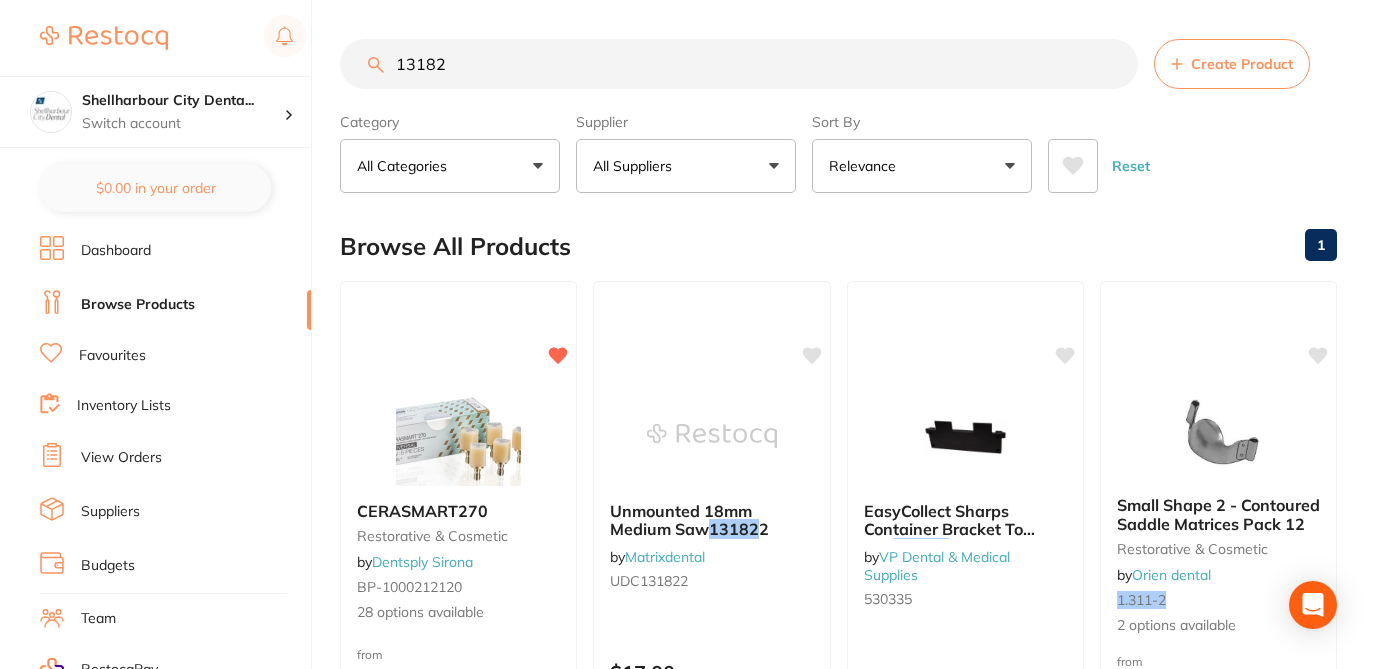 drag, startPoint x: 456, startPoint y: 68, endPoint x: 327, endPoint y: 35, distance: 133.15405 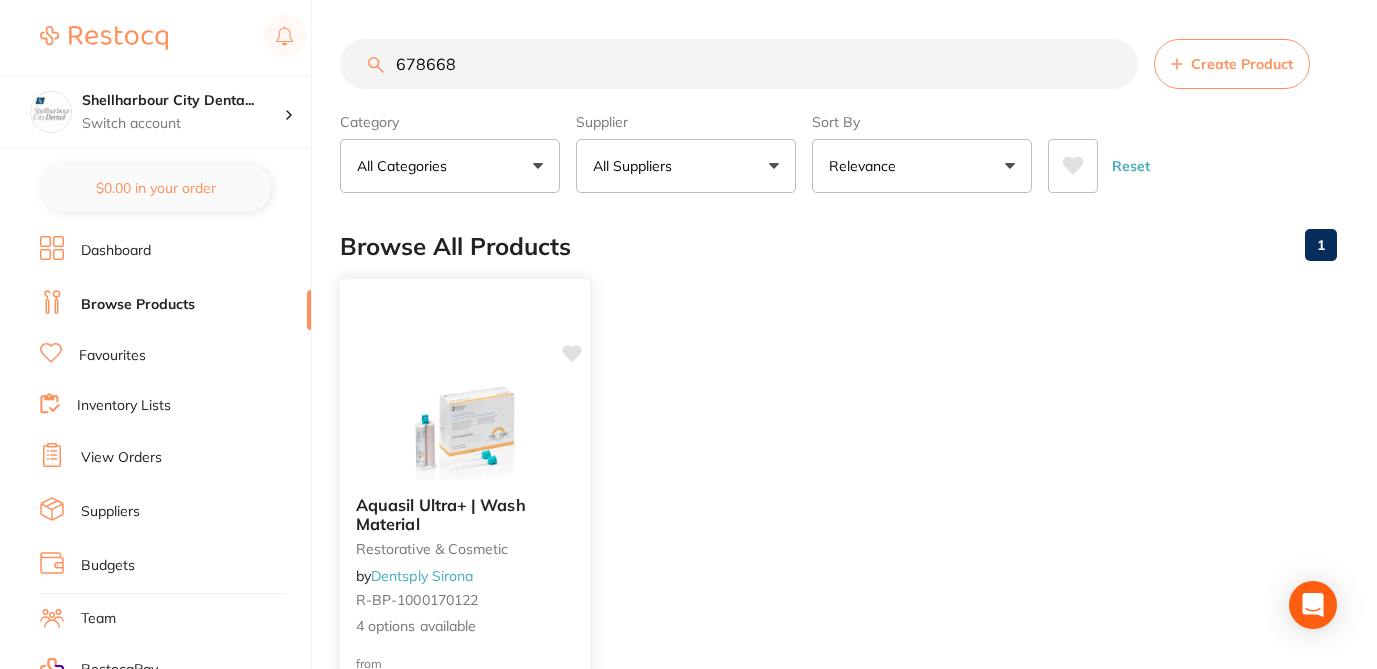 click at bounding box center [465, 429] 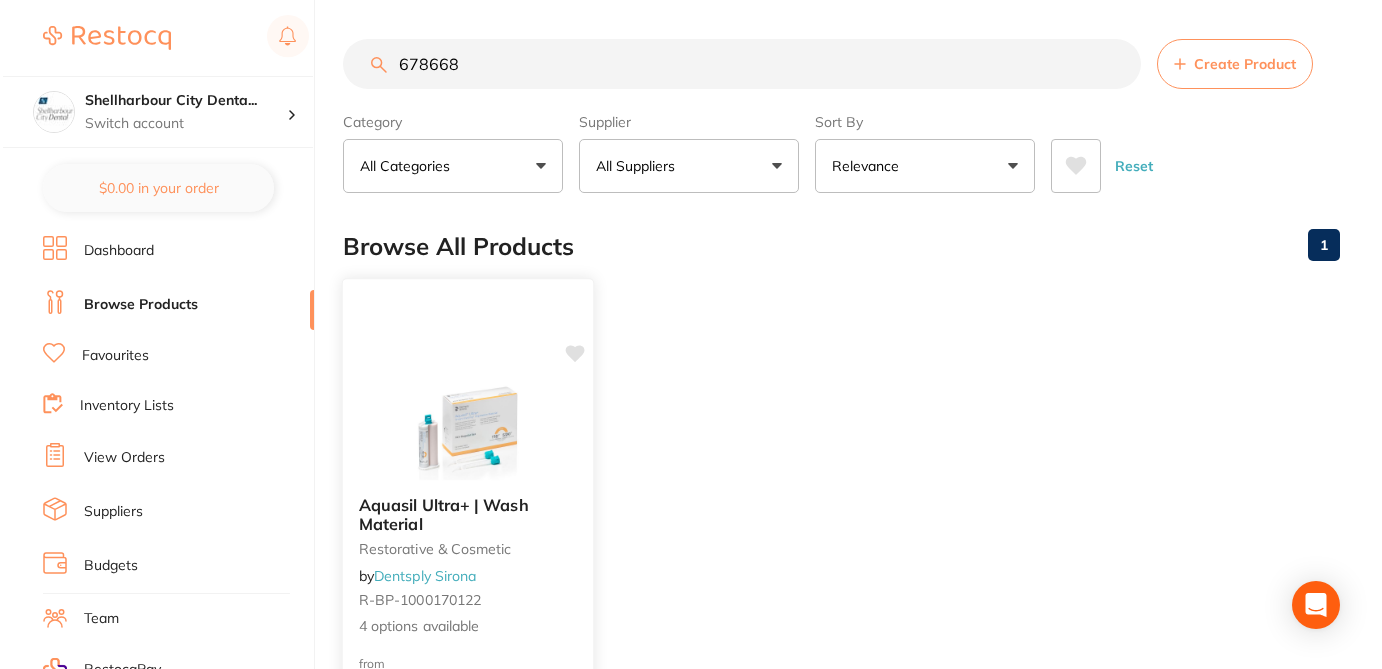 scroll, scrollTop: 0, scrollLeft: 0, axis: both 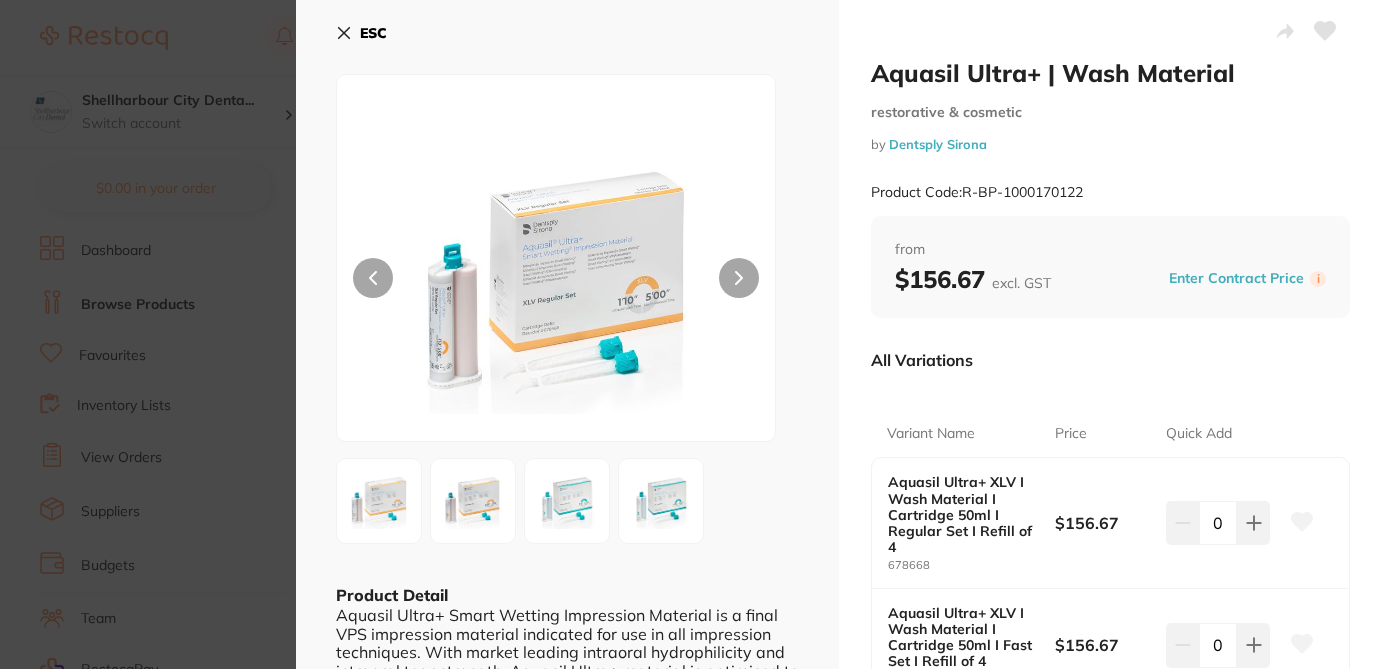 click on "Variant   Name Price Quick Add Aquasil Ultra+ XLV I Wash Material I Cartridge 50ml I Regular Set I Refill of 4 678668 $156.67     0         Aquasil Ultra+ XLV I Wash Material I Cartridge 50ml I Fast Set I Refill of 4 678670 $156.67     0         Aquasil Ultra+ LV I Wash Material I Cartridge 50ml I Regular Set I Refill of 4 Replacement for 678425 678671 $156.67     0         Aquasil Ultra+ LV I Wash Material I Cartridge 50ml I Fast Set I Refill of 4 Replacement for 678415 678672 $156.67     0" at bounding box center (1110, 691) 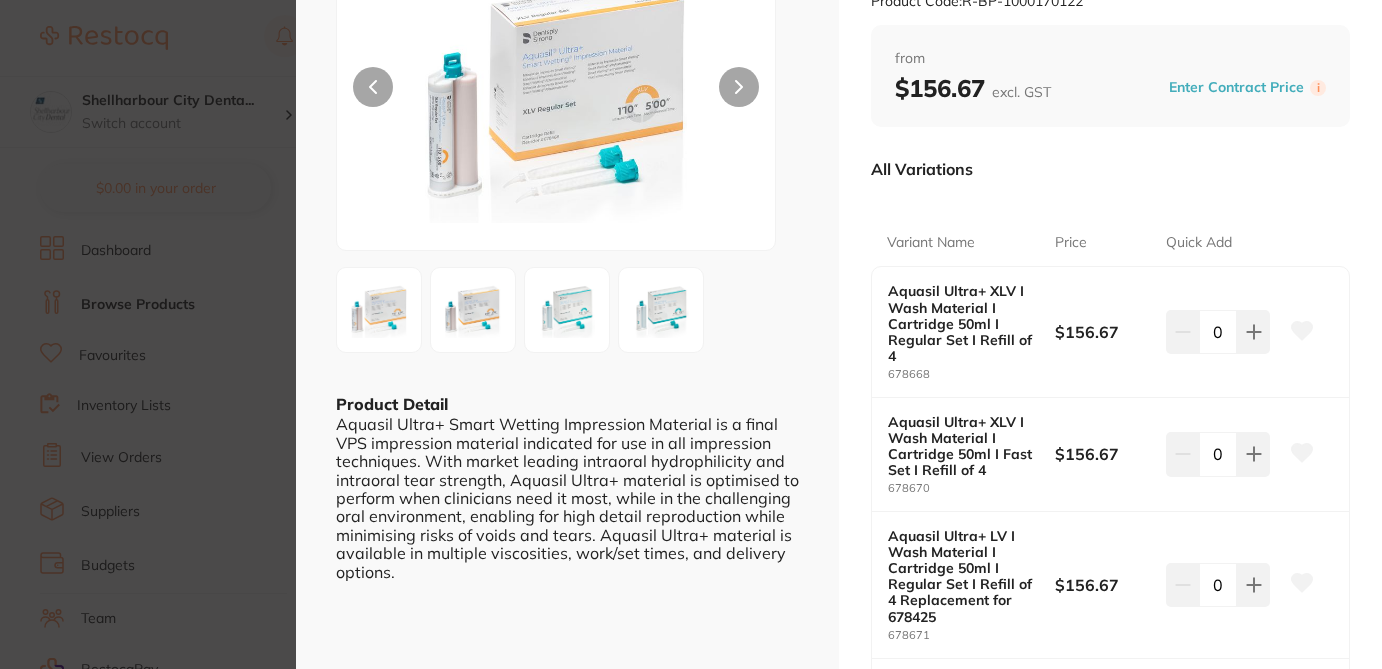 scroll, scrollTop: 160, scrollLeft: 0, axis: vertical 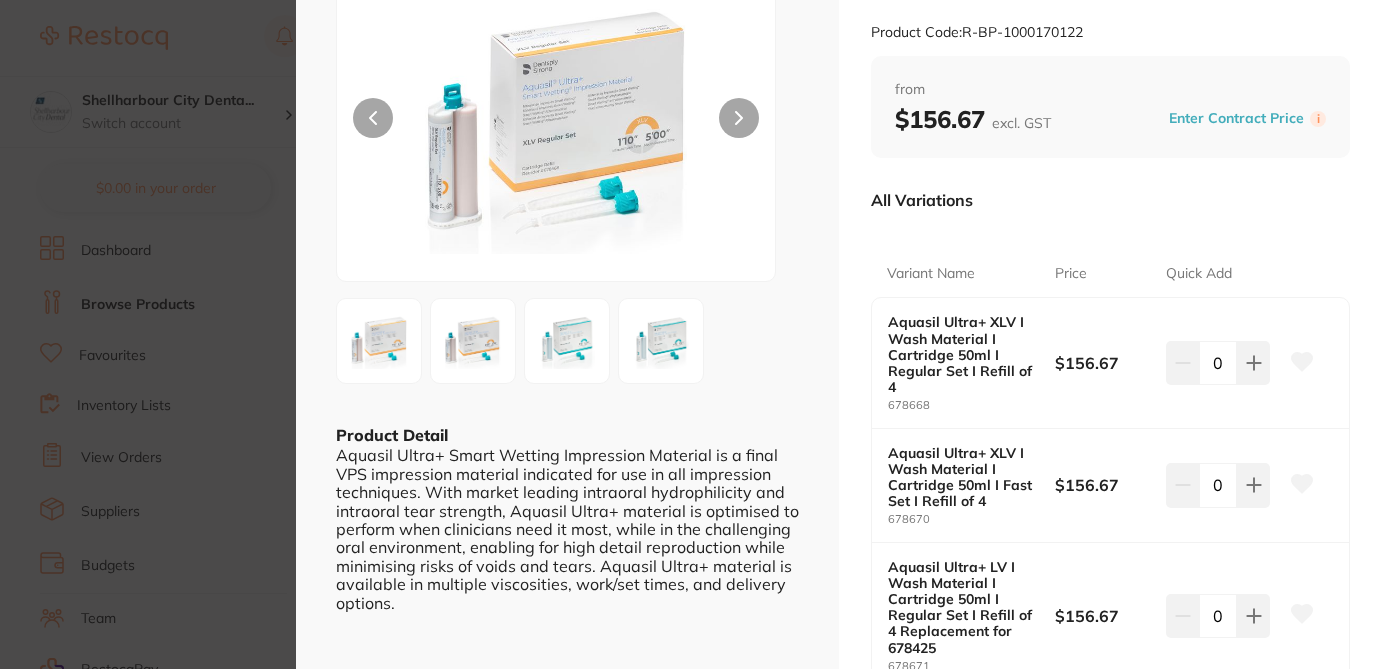 click 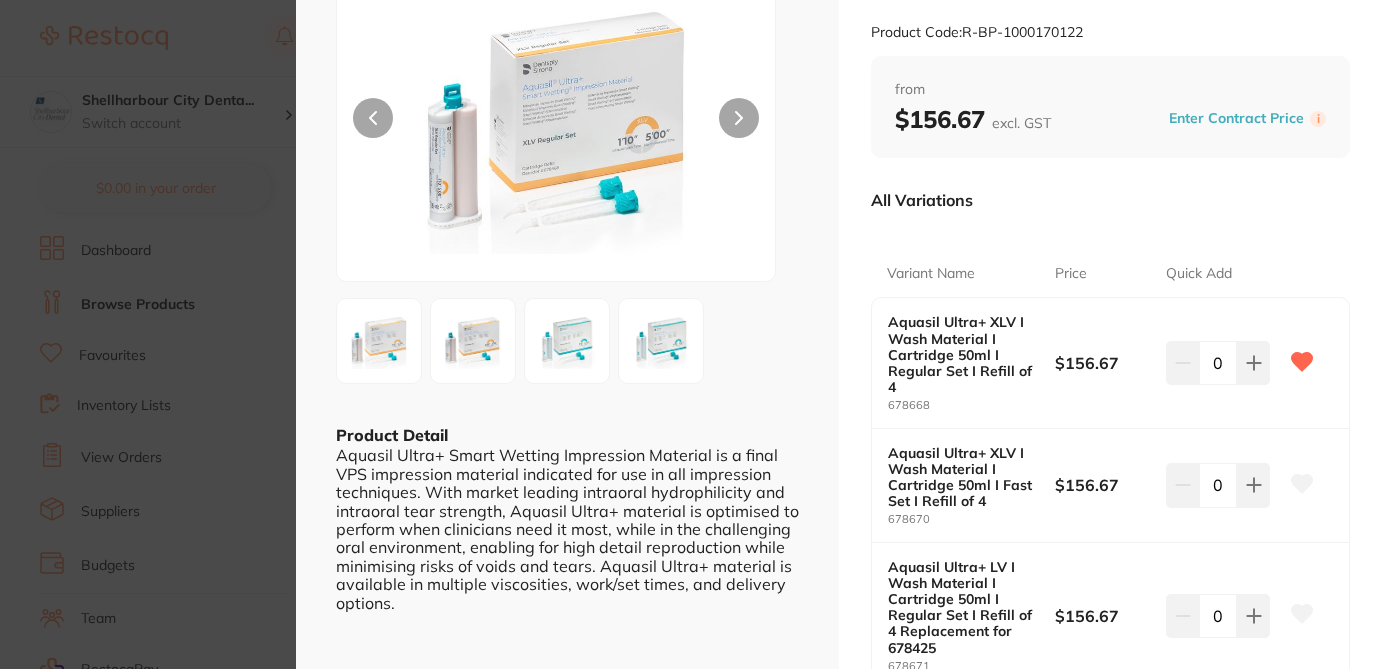 click on "Aquasil Ultra+ | Wash Material restorative & cosmetic by   Dentsply Sirona Product Code:  R-BP-1000170122 ESC         Product Detail Aquasil Ultra+ Smart Wetting Impression Material is a final VPS impression material indicated for use in all impression techniques. With market leading intraoral hydrophilicity and intraoral tear strength, Aquasil Ultra+ material is optimised to perform when clinicians need it most, while in the challenging oral environment, enabling for high detail reproduction while minimising risks of voids and tears. Aquasil Ultra+ material is available in multiple viscosities, work/set times, and delivery options. Aquasil Ultra+ | Wash Material restorative & cosmetic by   Dentsply Sirona Product Code:  R-BP-1000170122 from $156.67     excl. GST Enter Contract Price i All Variations Variant   Name Price Quick Add Aquasil Ultra+ XLV I Wash Material I Cartridge 50ml I Regular Set I Refill of 4 678668 $156.67     0         678670 $156.67     0         678671 $156.67     0         678672 $156.67" at bounding box center [691, 334] 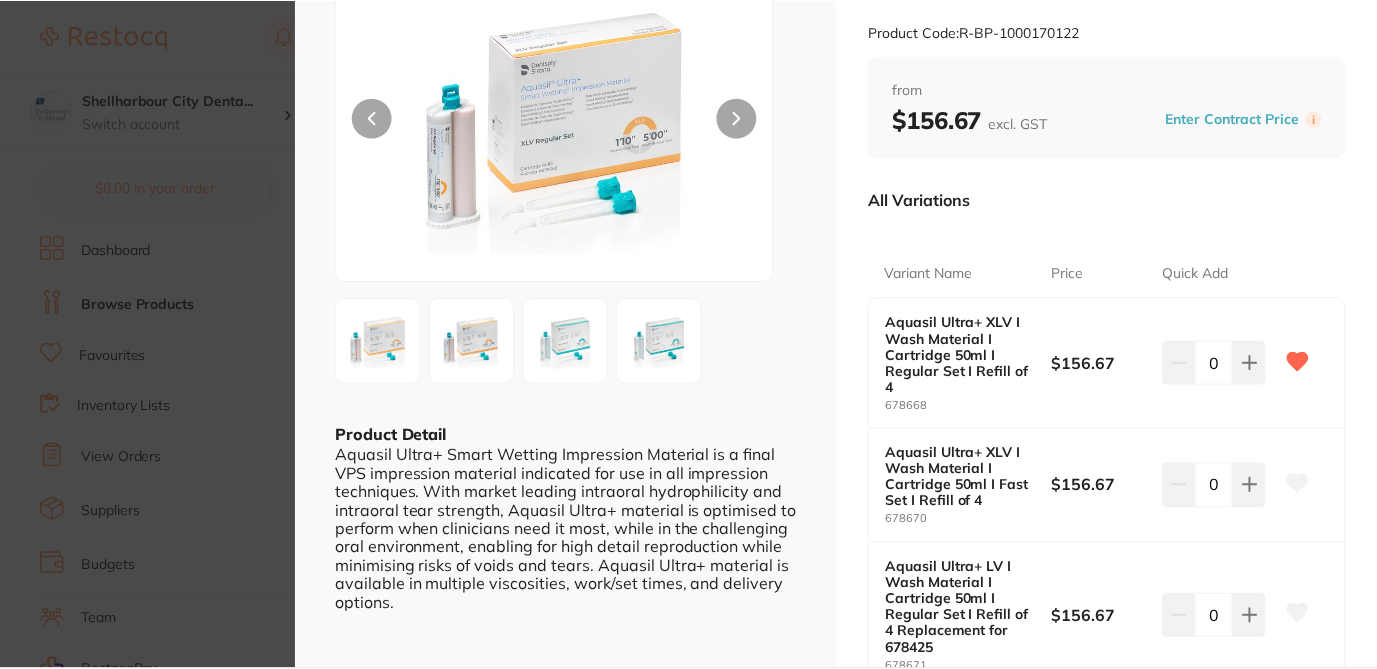scroll, scrollTop: 1, scrollLeft: 0, axis: vertical 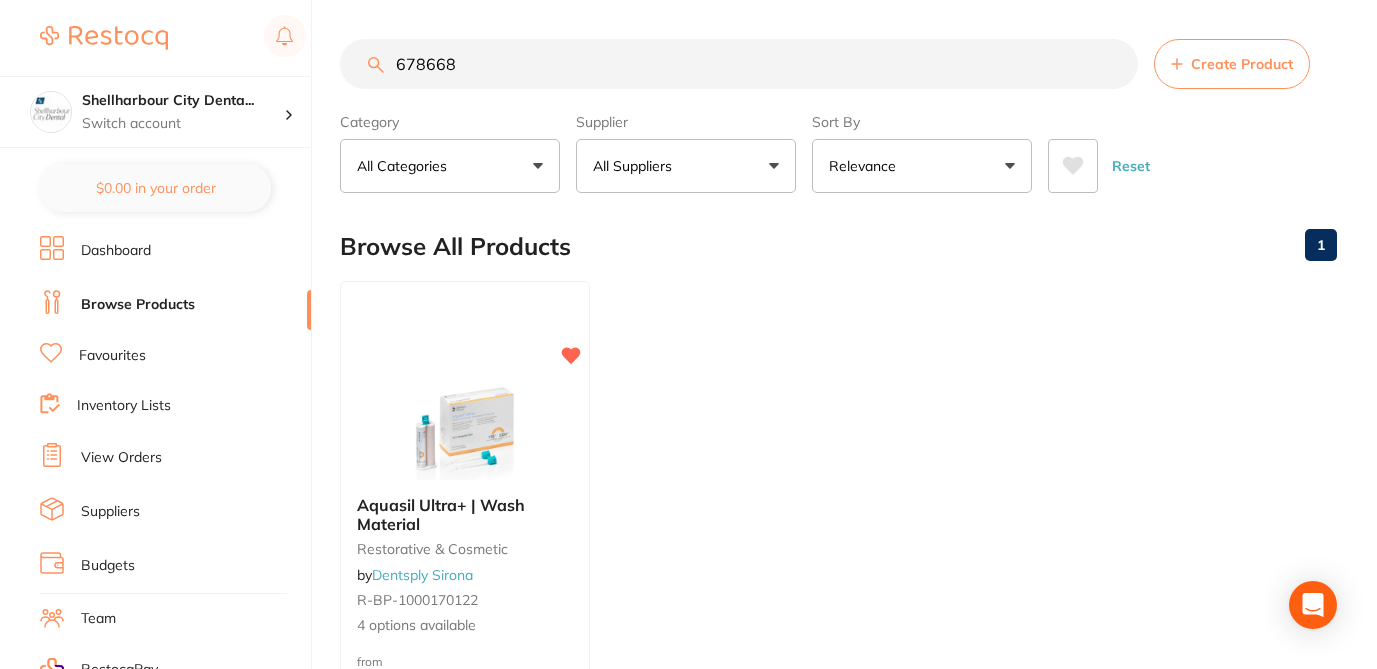 drag, startPoint x: 468, startPoint y: 71, endPoint x: 345, endPoint y: 56, distance: 123.911255 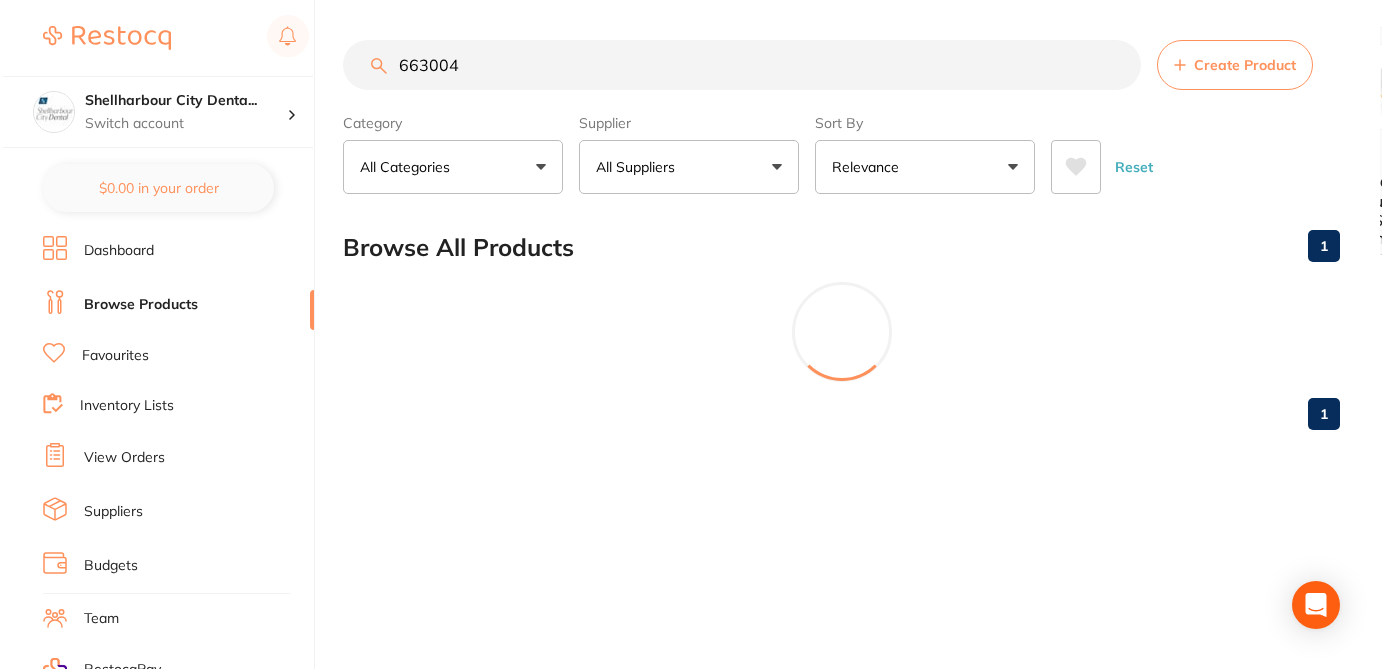 scroll, scrollTop: 0, scrollLeft: 0, axis: both 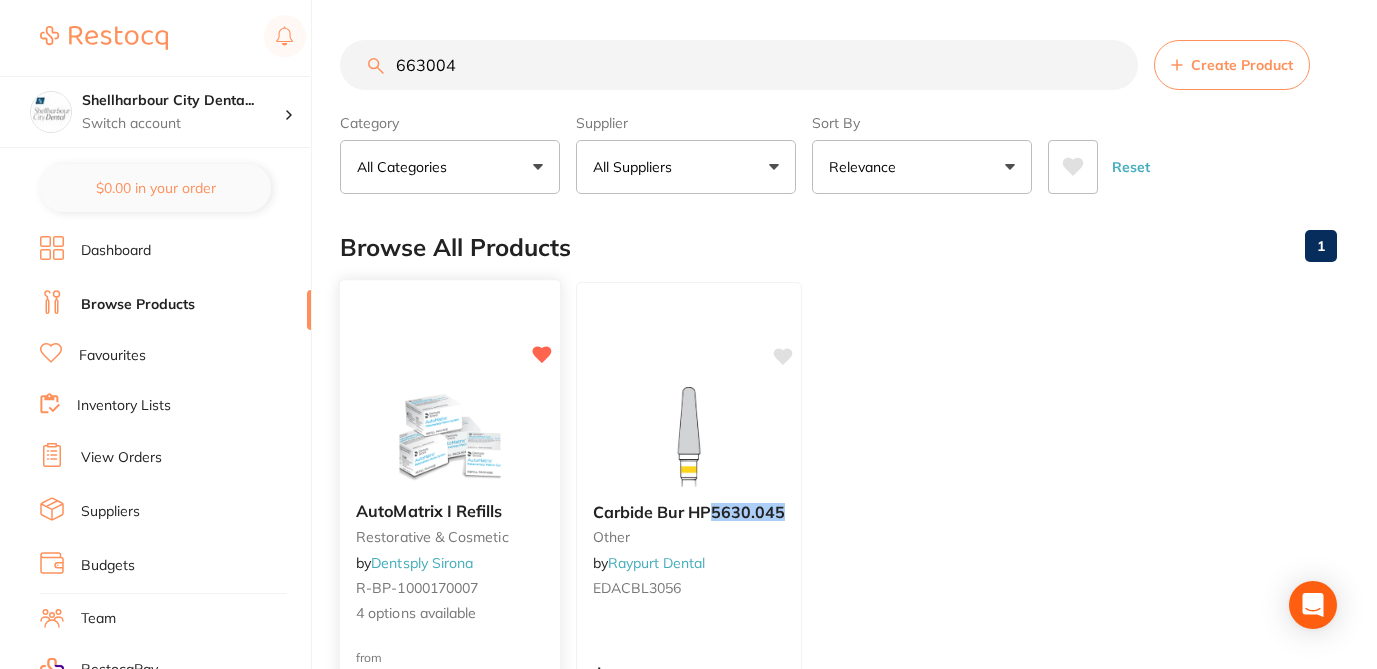 click on "AutoMatrix I Refills   restorative & cosmetic by  Dentsply Sirona R-BP-1000170007   4 options available" at bounding box center (450, 563) 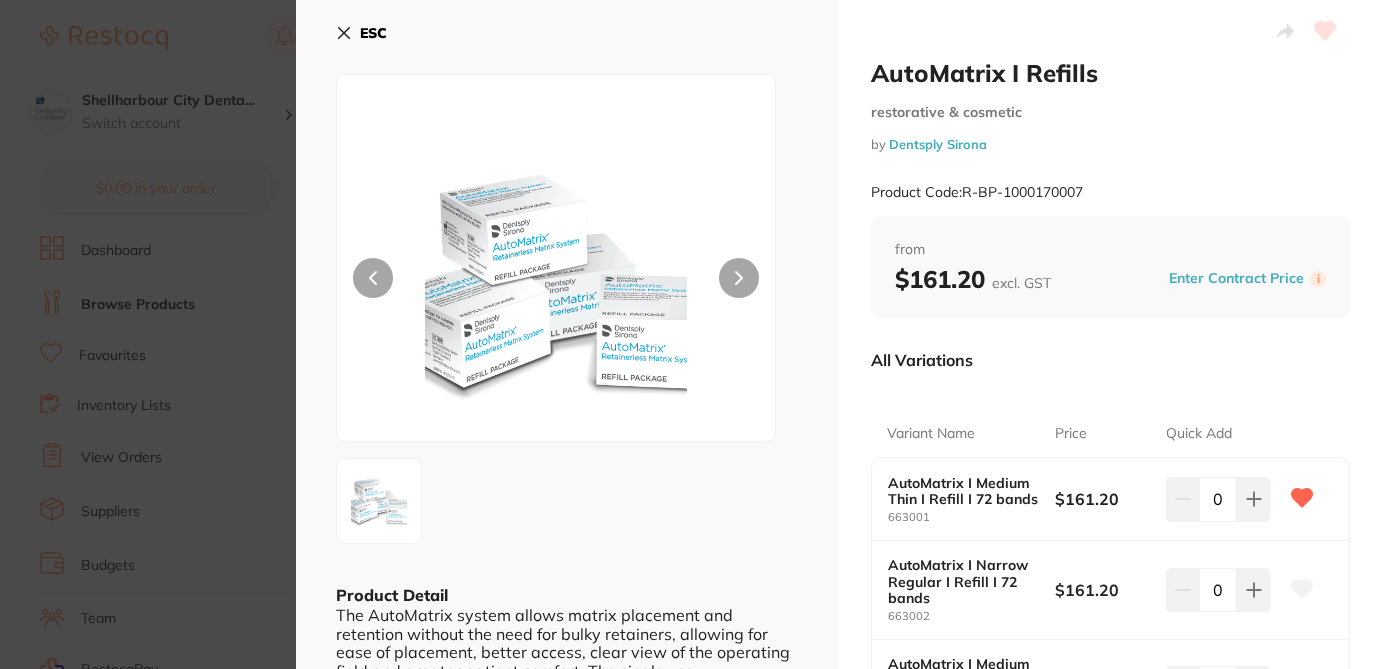 click on "All Variations" at bounding box center [1110, 360] 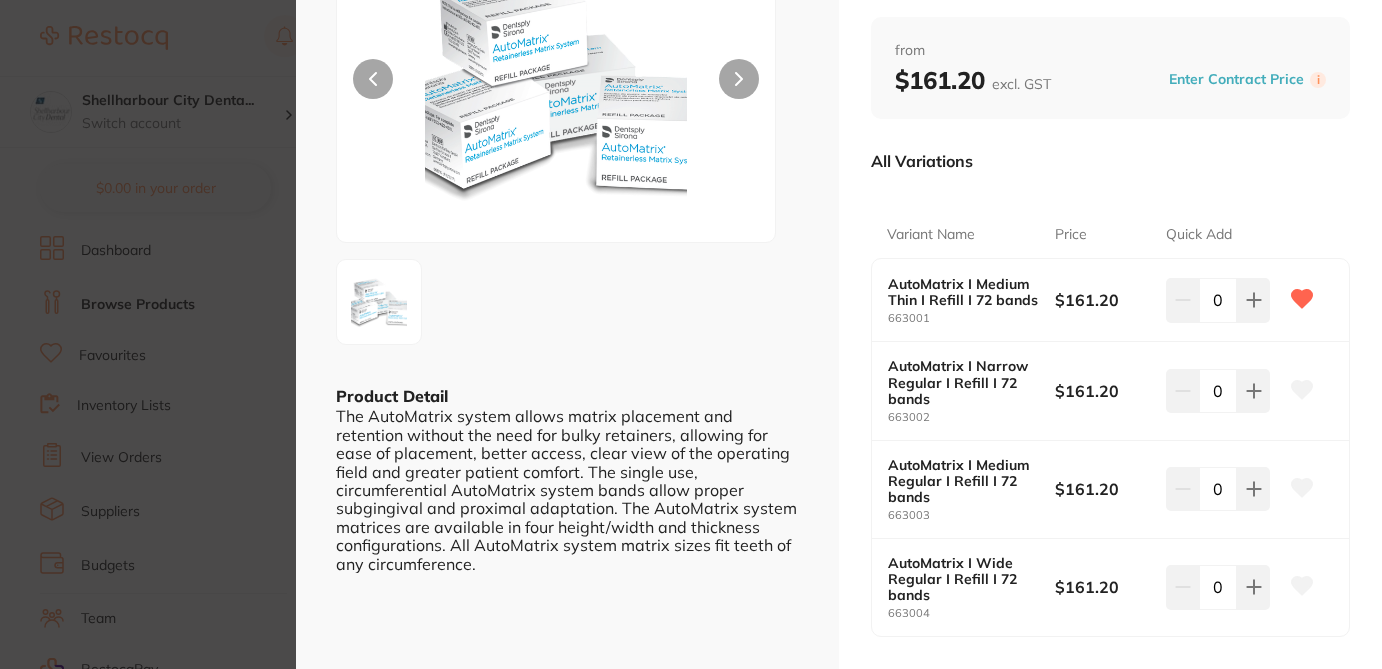 scroll, scrollTop: 200, scrollLeft: 0, axis: vertical 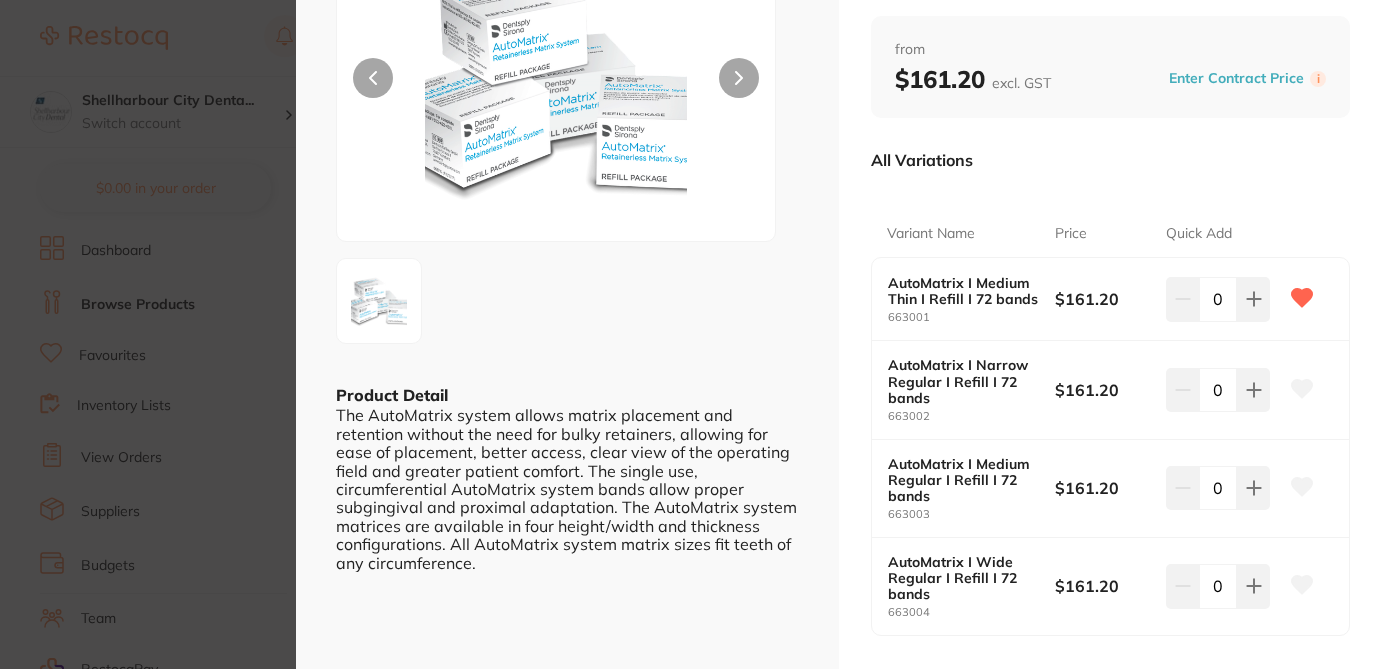 click 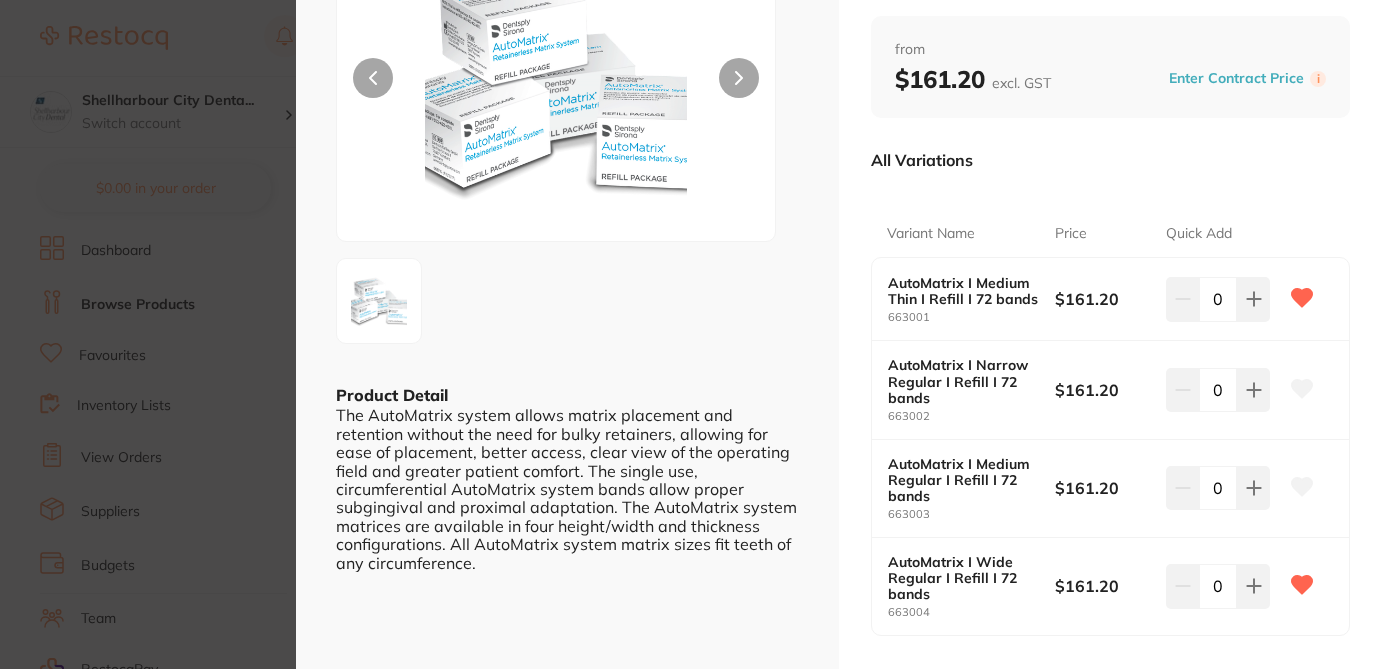 click on "AutoMatrix I Refills restorative & cosmetic by   Dentsply Sirona Product Code:  R-BP-1000170007 ESC         Product Detail The AutoMatrix system allows matrix placement and retention without the need for bulky retainers, allowing for ease of placement, better access, clear view of the operating field and greater patient comfort. The single use, circumferential AutoMatrix system bands allow proper subgingival and proximal adaptation. The AutoMatrix system matrices are available in four height/width and thickness configurations. All AutoMatrix system matrix sizes fit teeth of any circumference. AutoMatrix I Refills restorative & cosmetic by   Dentsply Sirona Product Code:  R-BP-1000170007 from $161.20     excl. GST Enter Contract Price i All Variations Variant   Name Price Quick Add AutoMatrix I Medium Thin I Refill I 72 bands 663001 $161.20     0         AutoMatrix I Narrow Regular I Refill I 72 bands 663002 $161.20     0         AutoMatrix I Medium Regular I Refill I 72 bands 663003 $161.20     0" at bounding box center (691, 334) 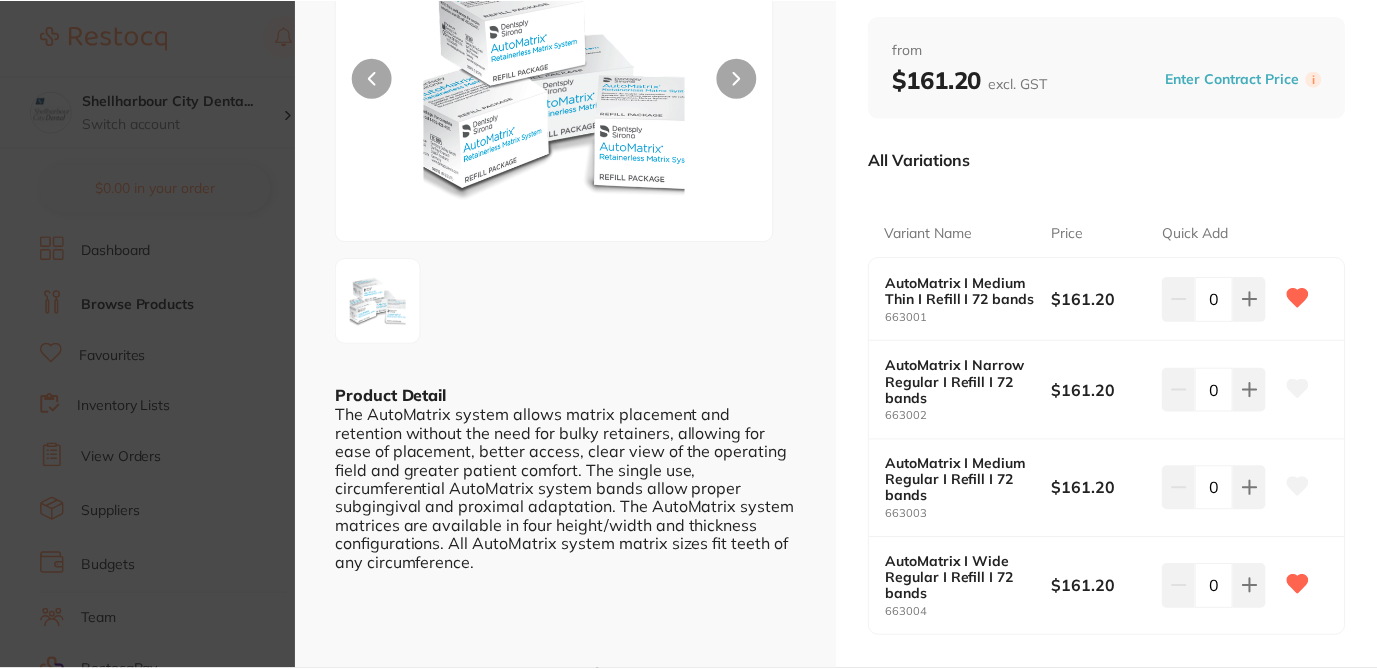 scroll, scrollTop: 1, scrollLeft: 0, axis: vertical 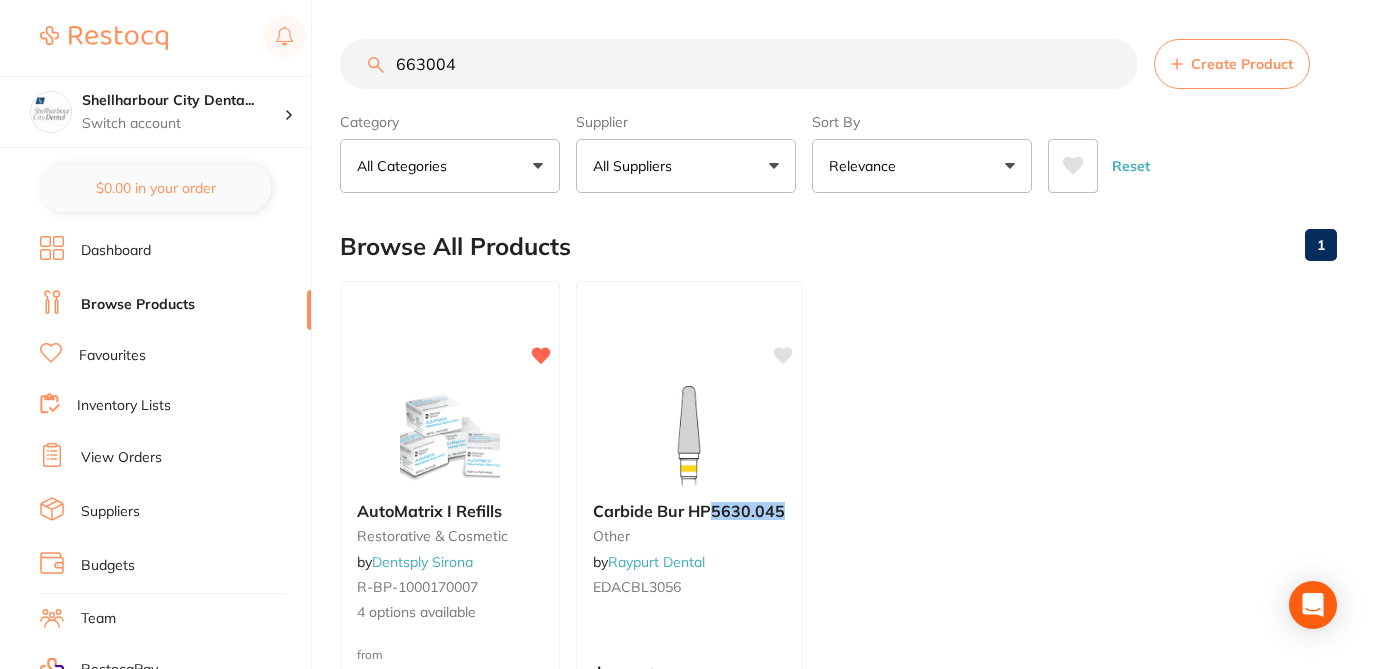 drag, startPoint x: 469, startPoint y: 65, endPoint x: 360, endPoint y: 54, distance: 109.55364 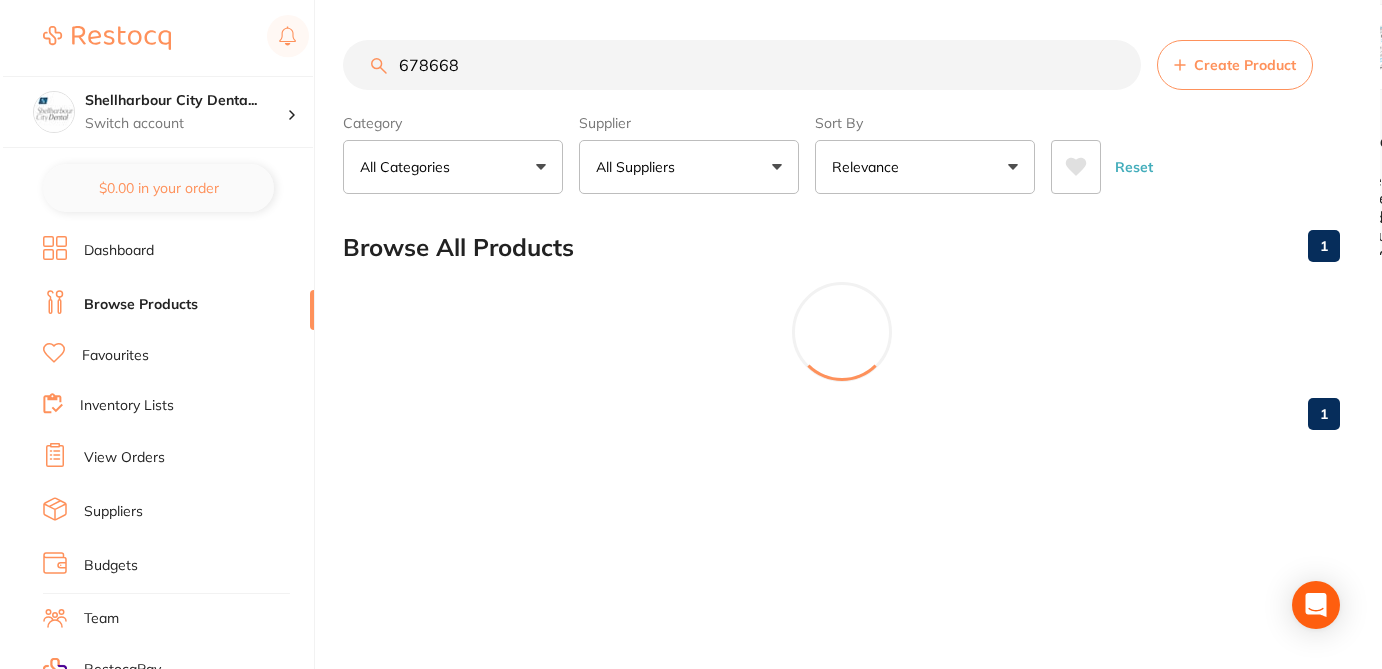 scroll, scrollTop: 0, scrollLeft: 0, axis: both 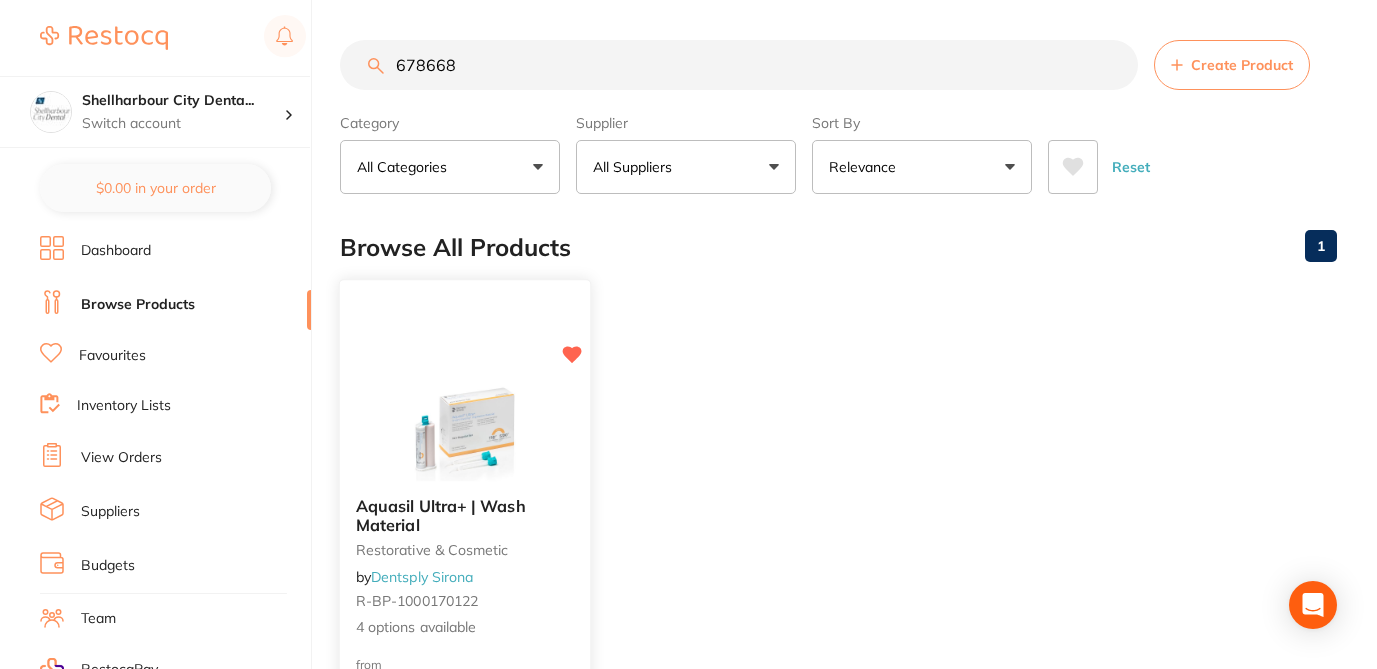 click on "Aquasil Ultra+ | Wash Material   restorative & cosmetic by  Dentsply Sirona R-BP-1000170122   4 options available" at bounding box center [465, 567] 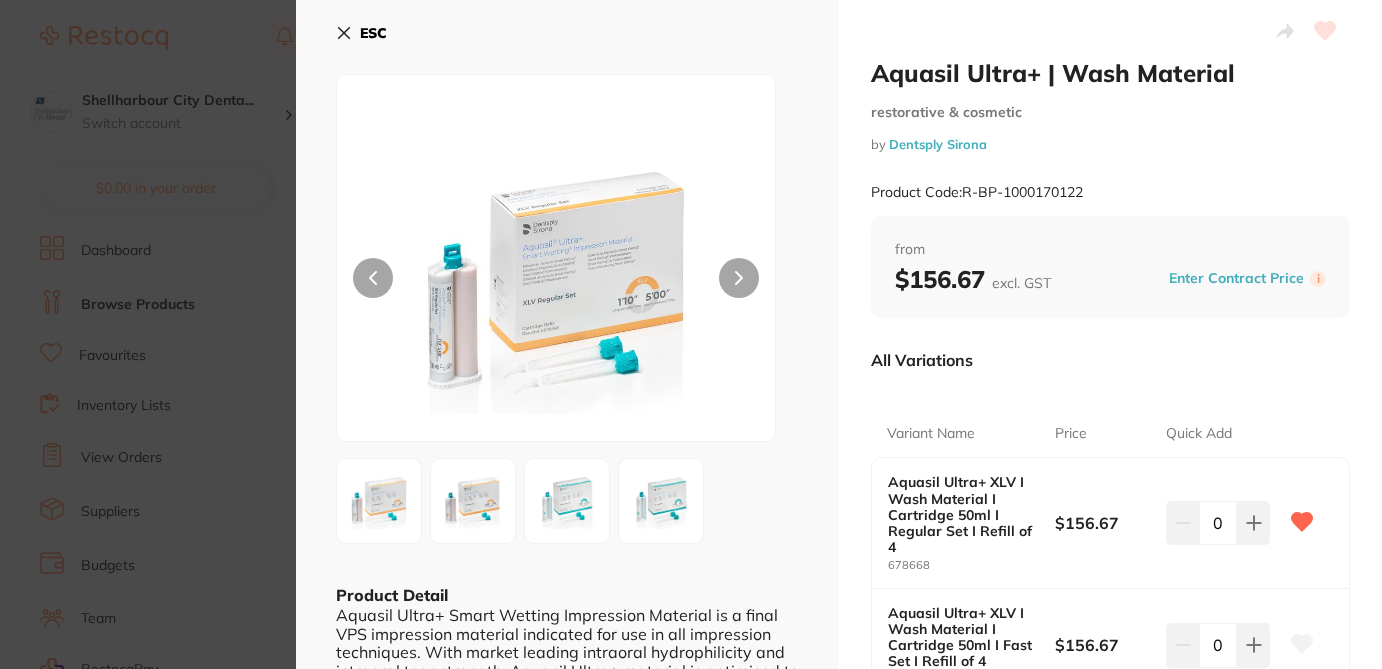 click 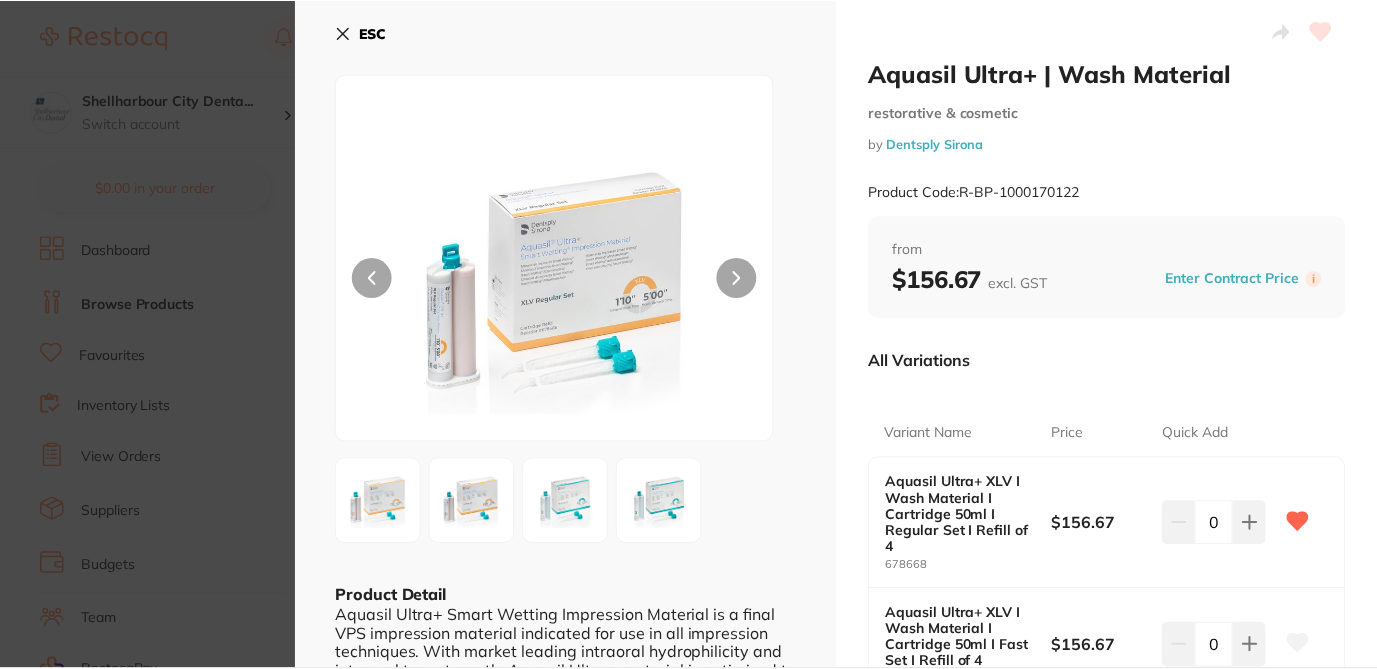 scroll, scrollTop: 1, scrollLeft: 0, axis: vertical 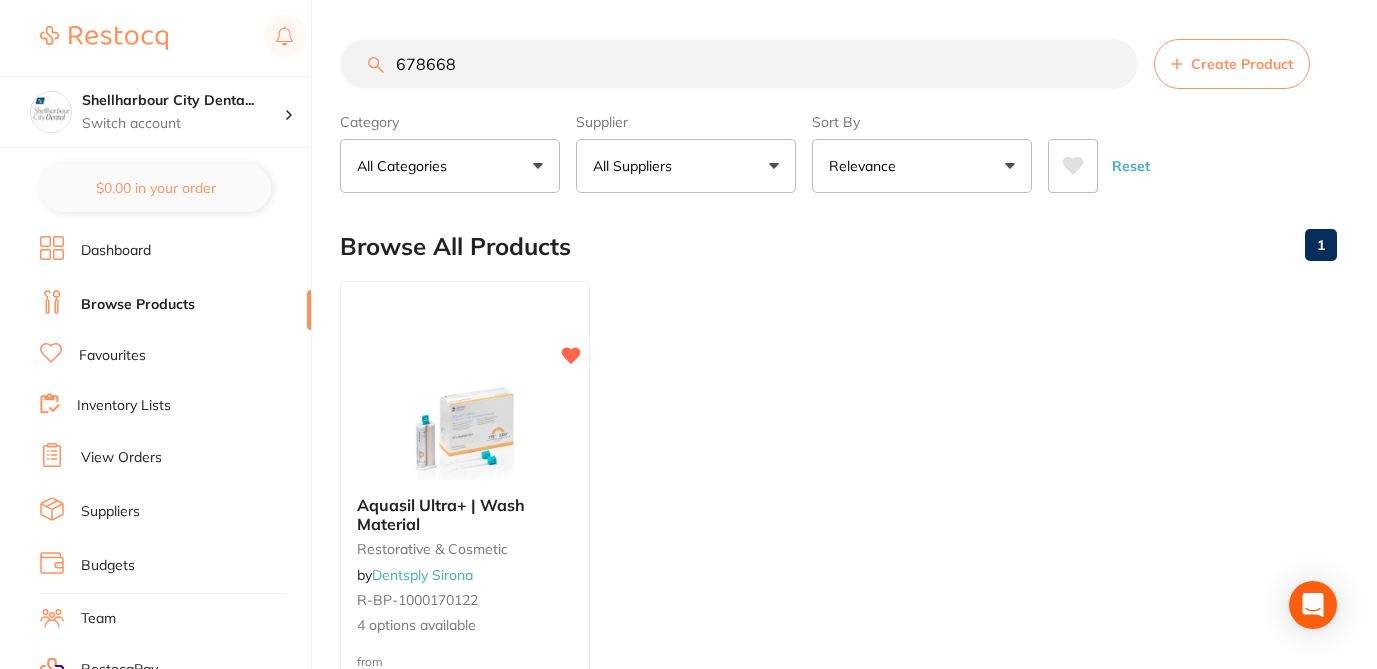 drag, startPoint x: 488, startPoint y: 72, endPoint x: 351, endPoint y: 55, distance: 138.05072 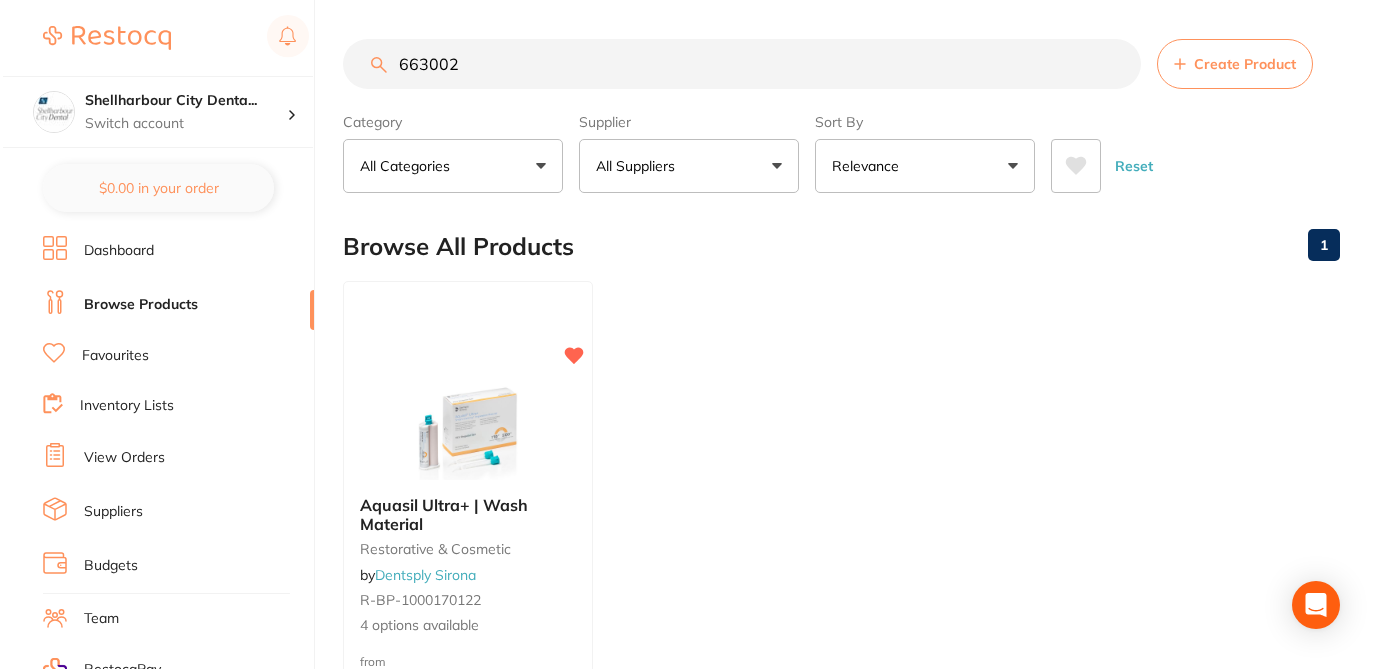 scroll, scrollTop: 0, scrollLeft: 0, axis: both 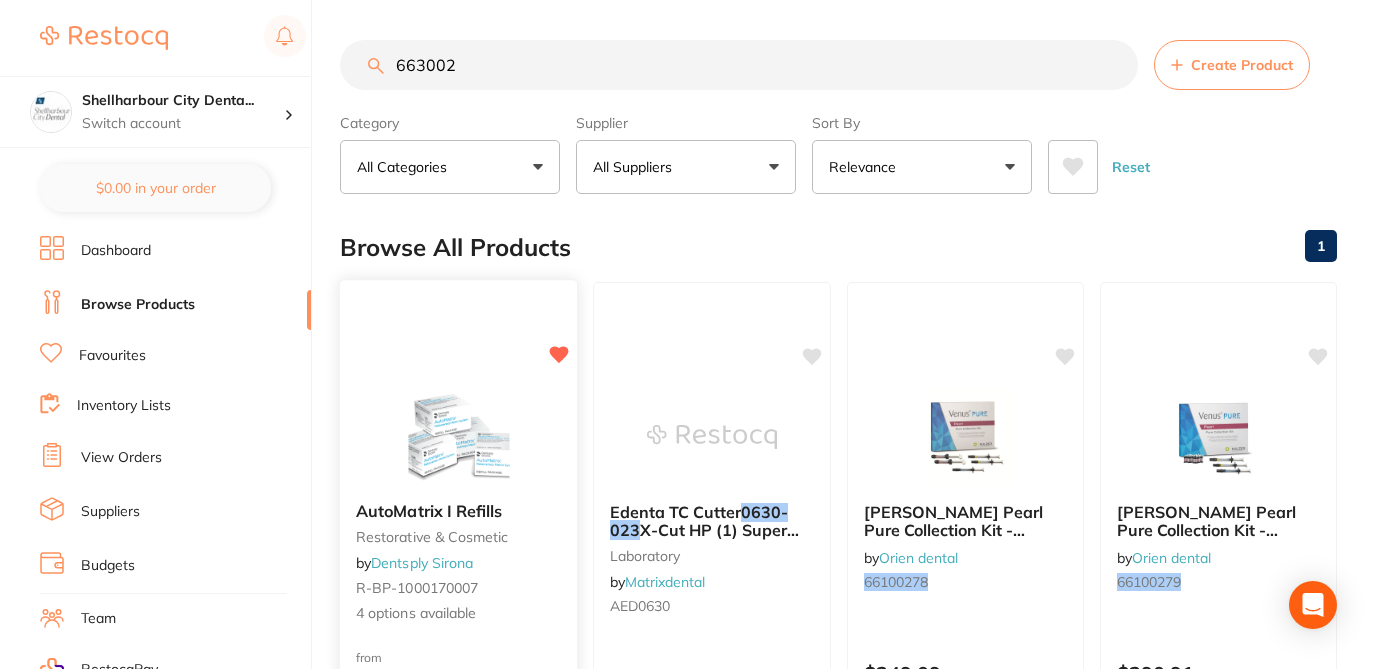click at bounding box center [459, 435] 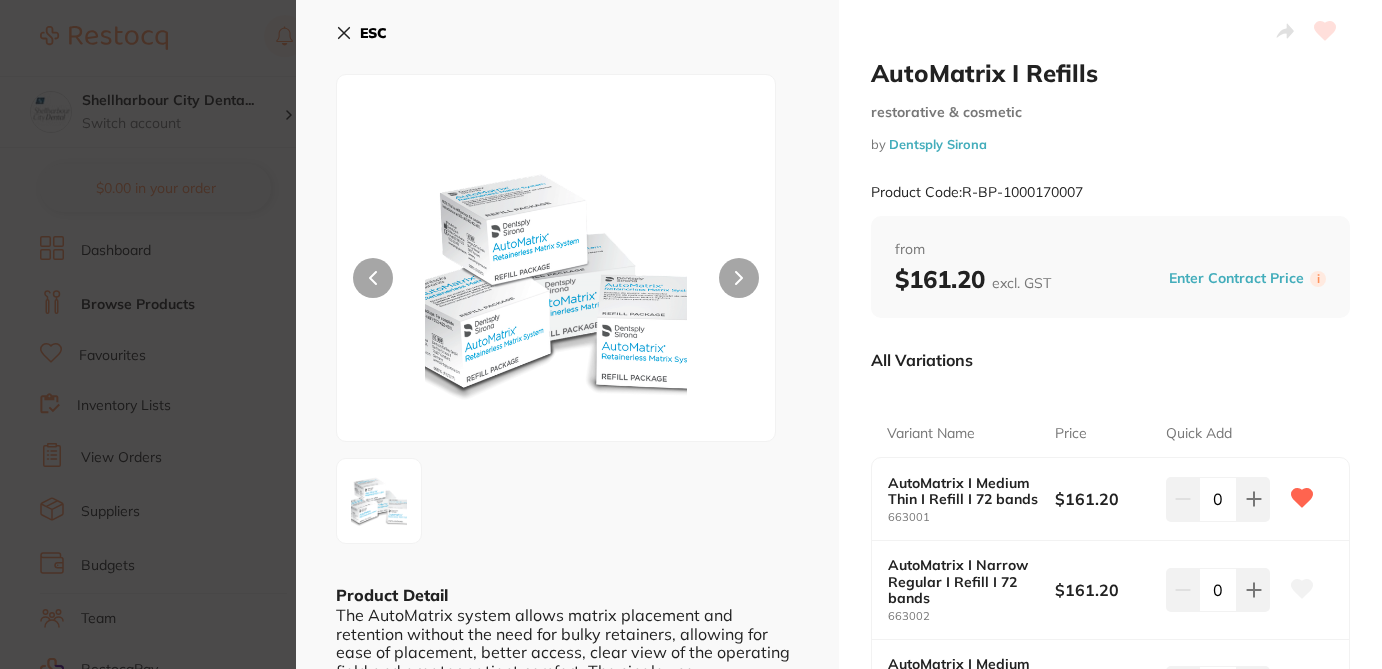 click 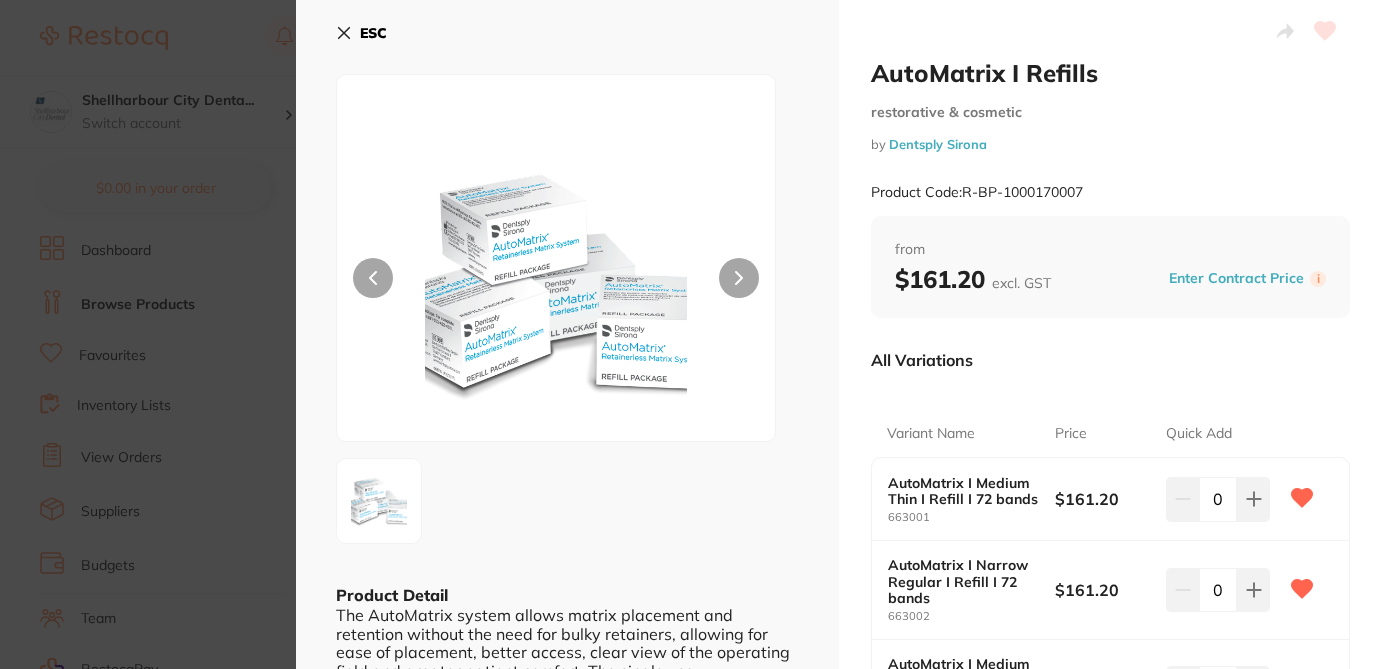 click on "All Variations" at bounding box center [1110, 360] 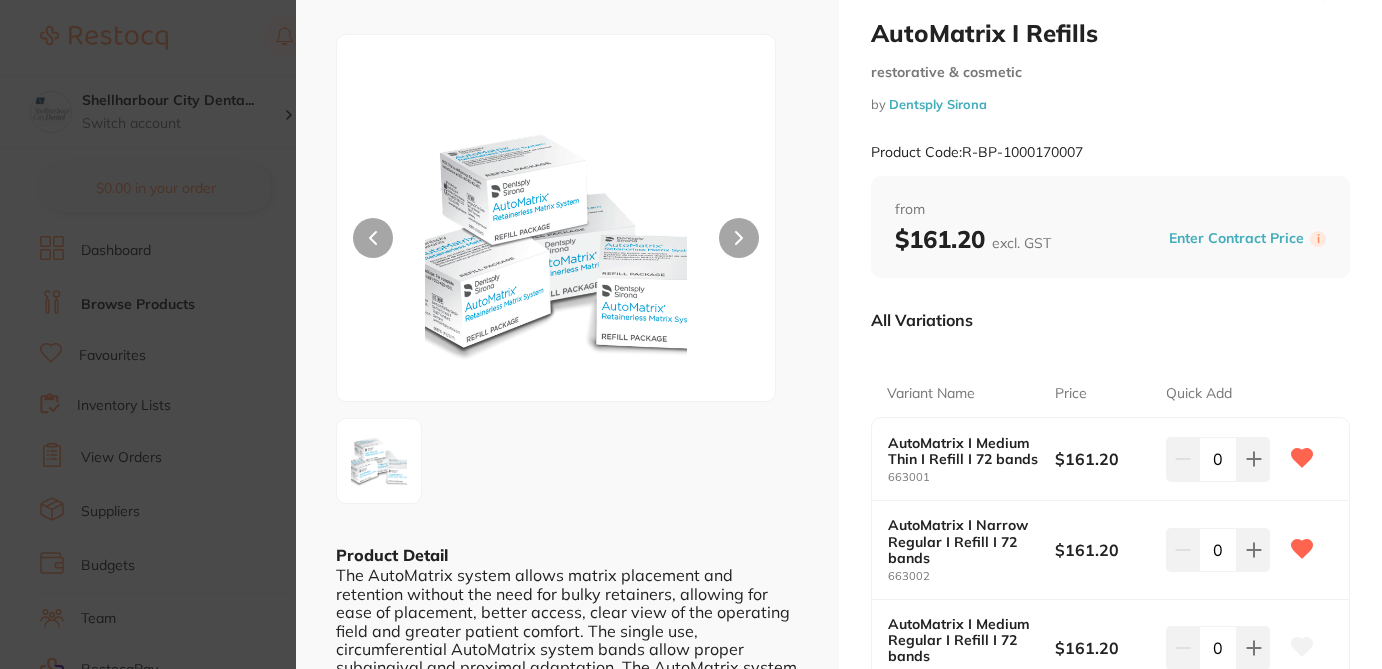 scroll, scrollTop: 80, scrollLeft: 0, axis: vertical 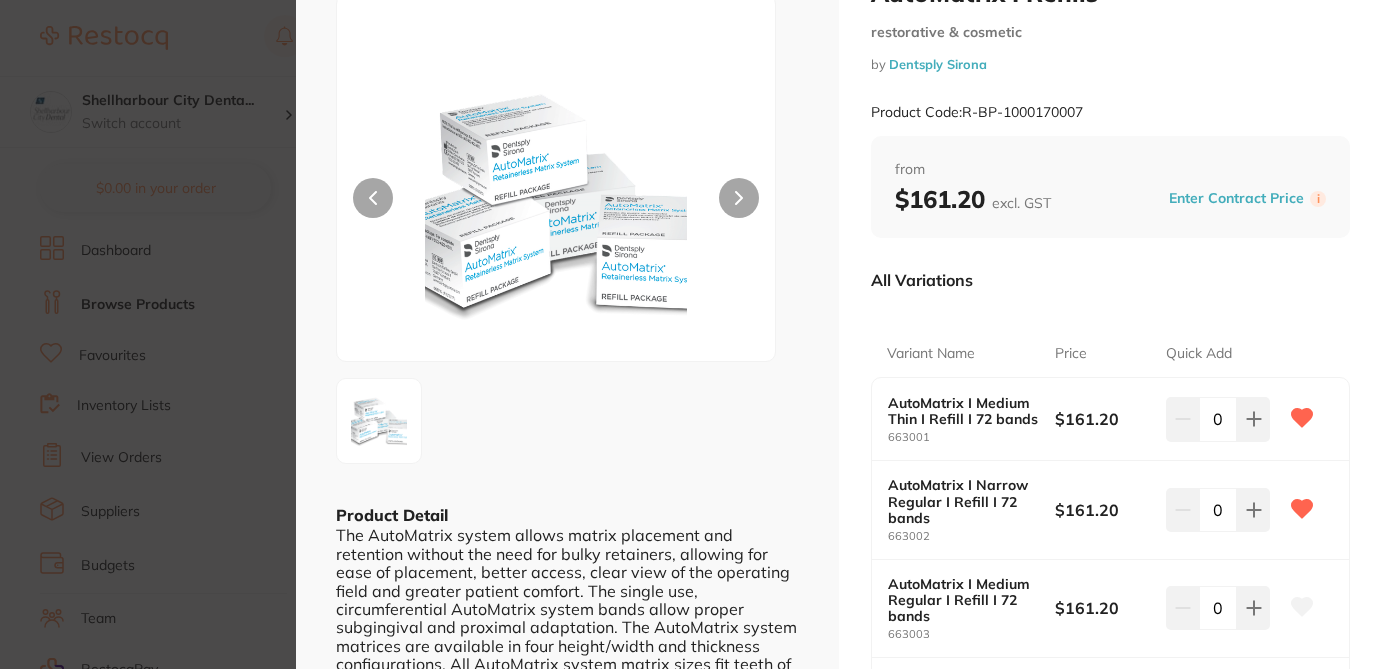 click 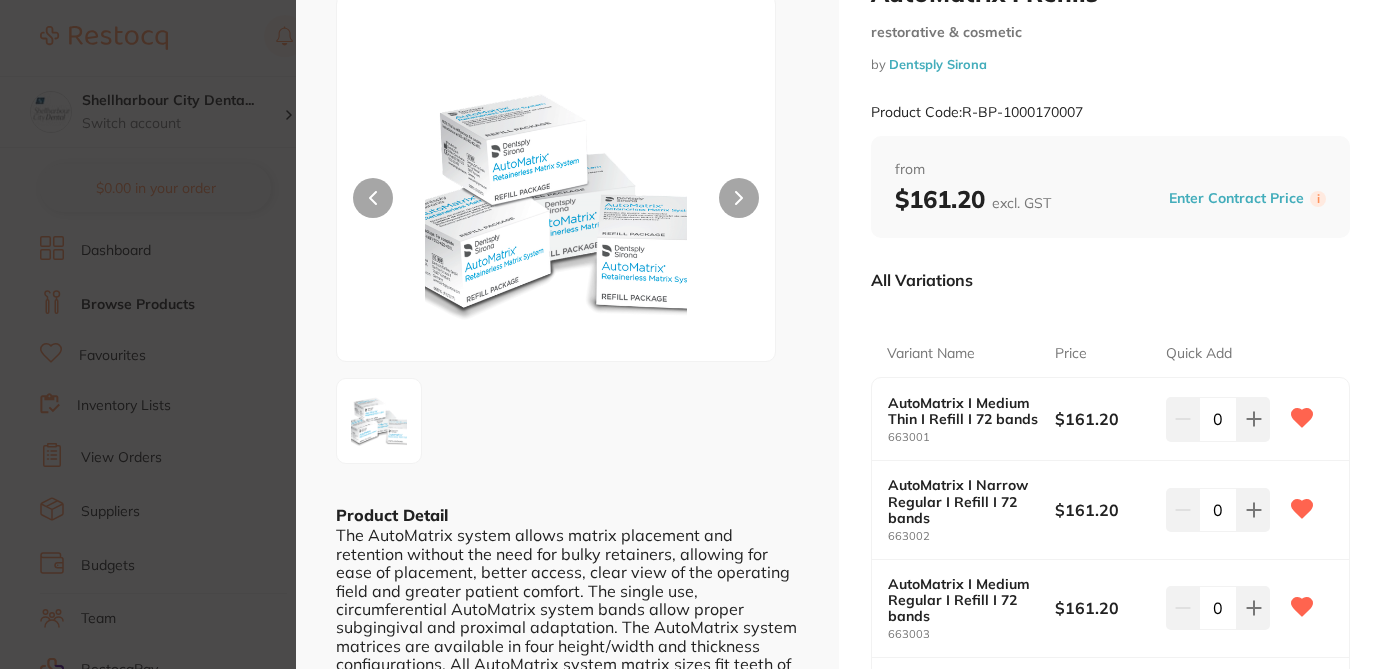click on "AutoMatrix I Refills restorative & cosmetic by   Dentsply Sirona Product Code:  R-BP-1000170007 ESC         Product Detail The AutoMatrix system allows matrix placement and retention without the need for bulky retainers, allowing for ease of placement, better access, clear view of the operating field and greater patient comfort. The single use, circumferential AutoMatrix system bands allow proper subgingival and proximal adaptation. The AutoMatrix system matrices are available in four height/width and thickness configurations. All AutoMatrix system matrix sizes fit teeth of any circumference. AutoMatrix I Refills restorative & cosmetic by   Dentsply Sirona Product Code:  R-BP-1000170007 from $161.20     excl. GST Enter Contract Price i All Variations Variant   Name Price Quick Add AutoMatrix I Medium Thin I Refill I 72 bands 663001 $161.20     0         AutoMatrix I Narrow Regular I Refill I 72 bands 663002 $161.20     0         AutoMatrix I Medium Regular I Refill I 72 bands 663003 $161.20     0" at bounding box center [691, 334] 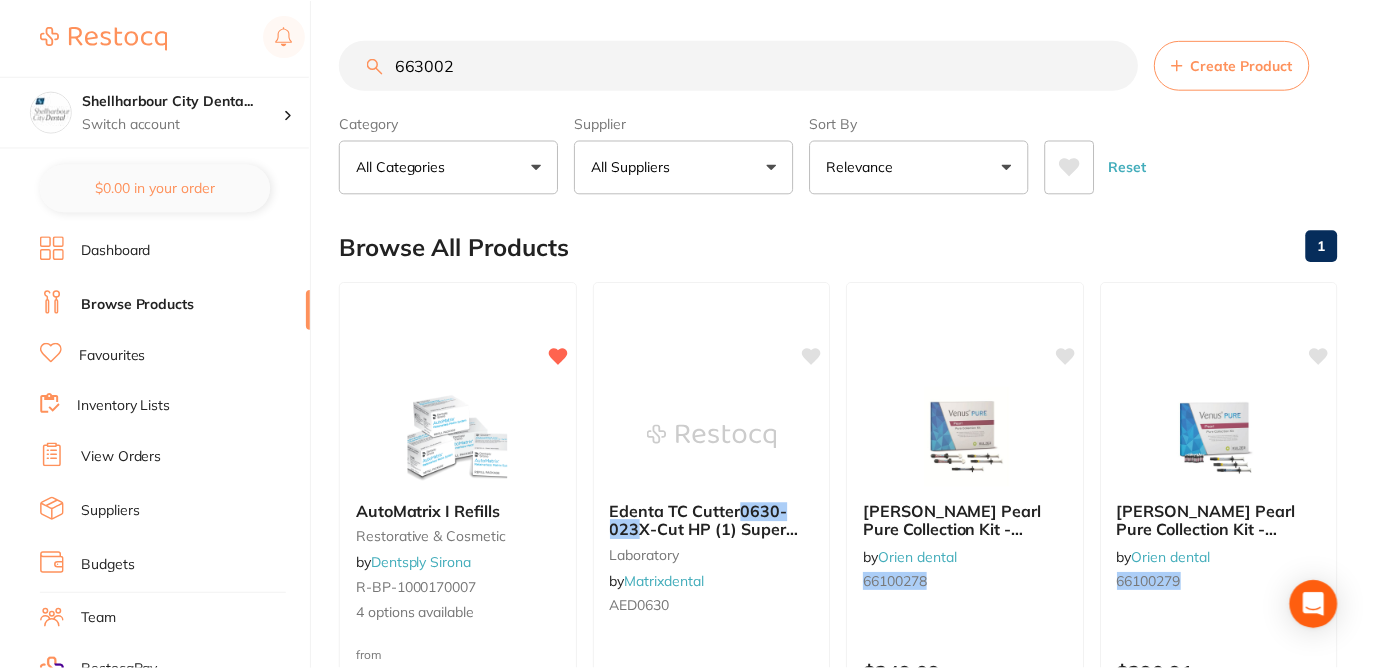 scroll, scrollTop: 1, scrollLeft: 0, axis: vertical 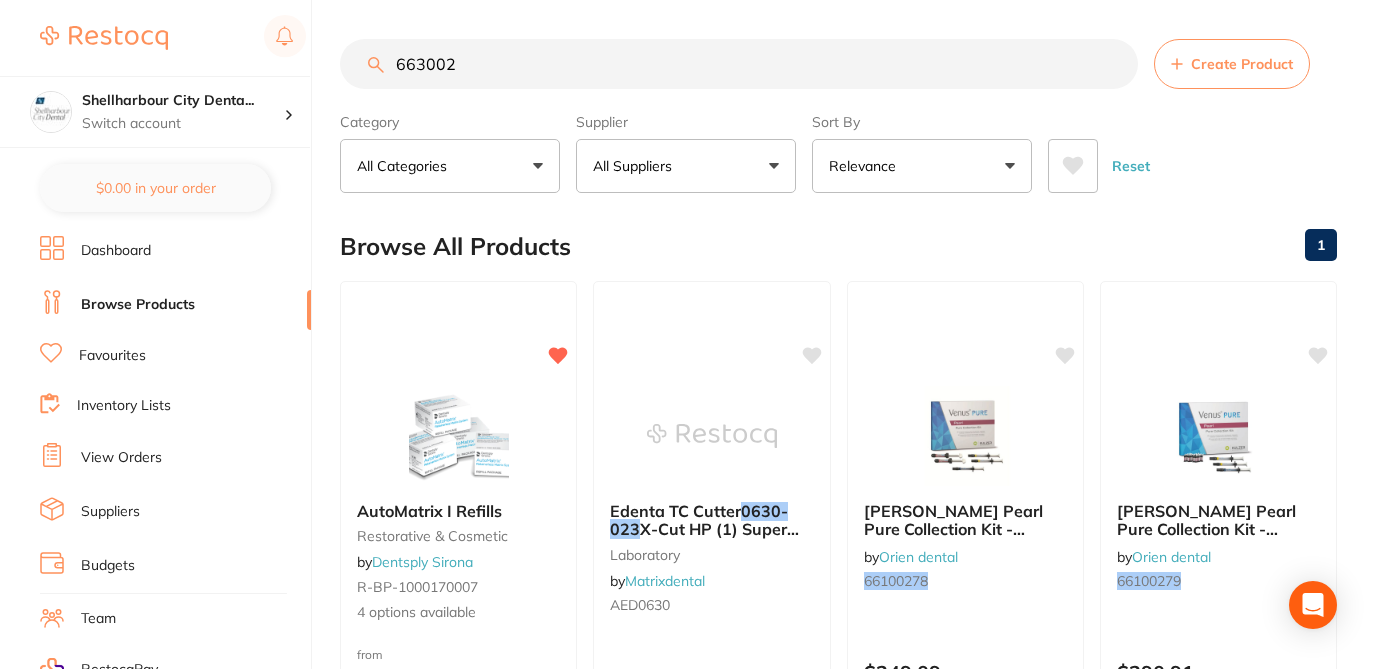 drag, startPoint x: 474, startPoint y: 73, endPoint x: 382, endPoint y: 70, distance: 92.0489 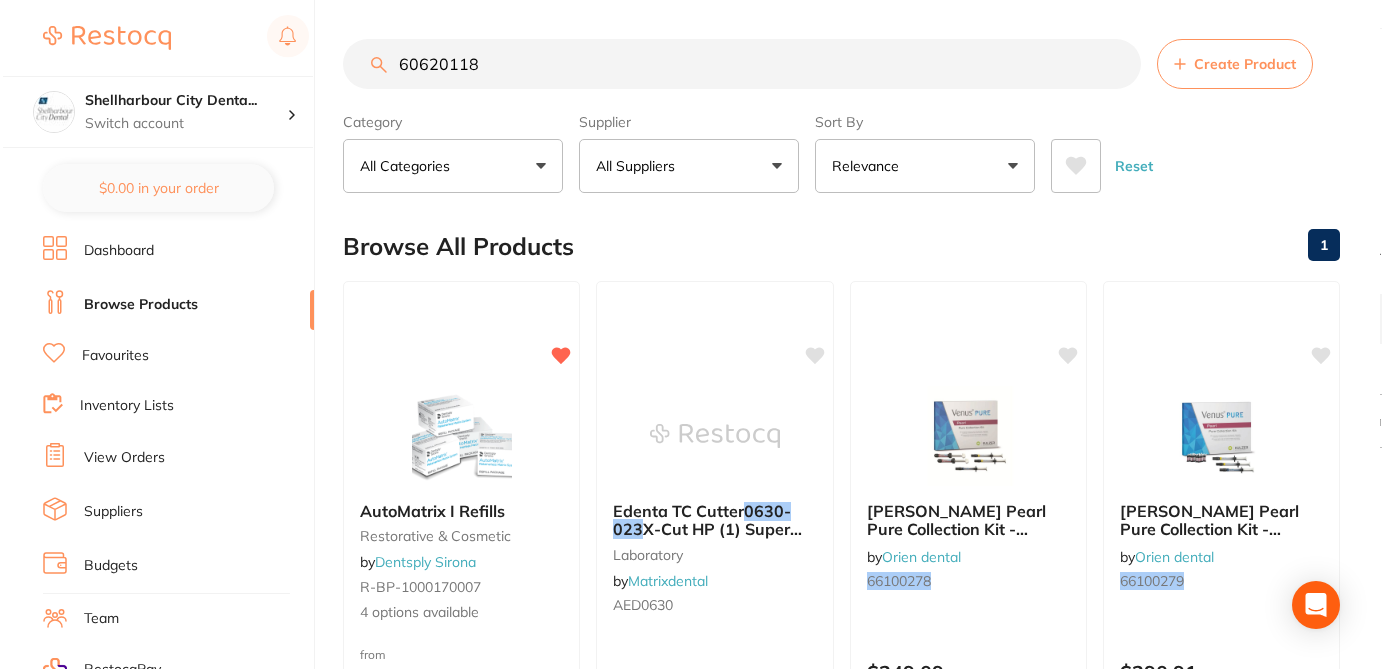 scroll, scrollTop: 0, scrollLeft: 0, axis: both 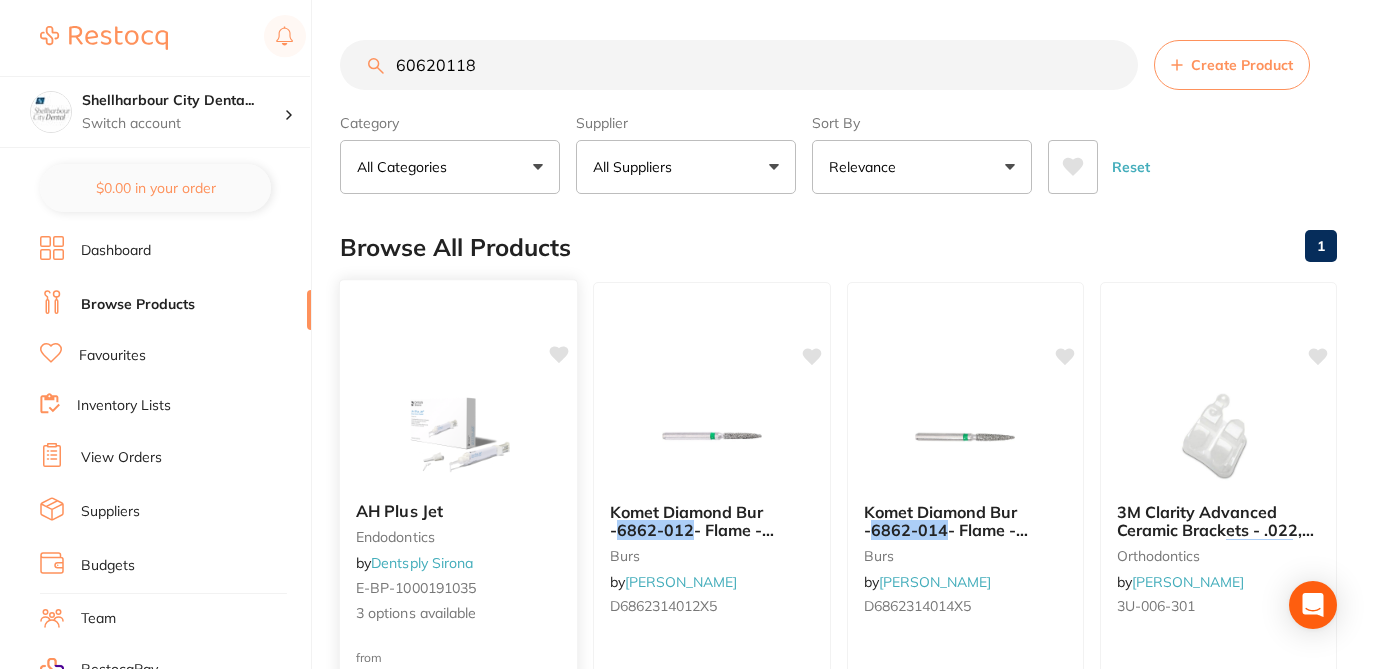 click at bounding box center (459, 435) 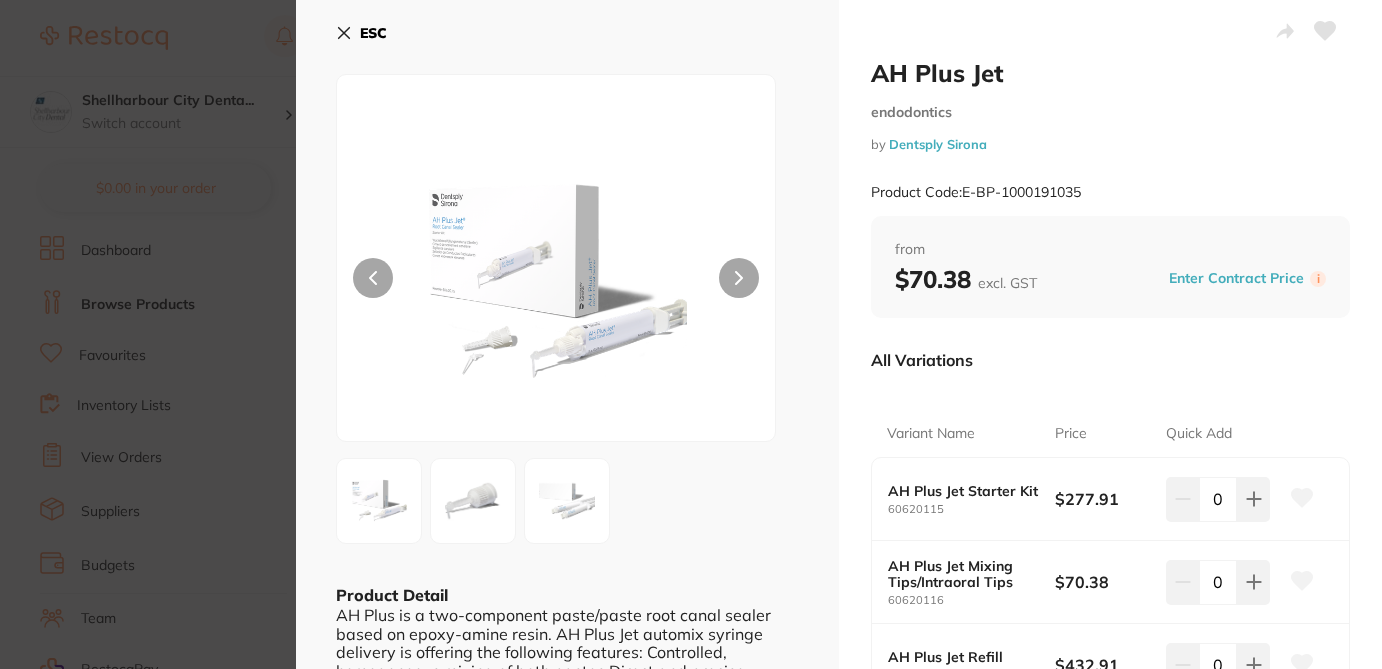 click on "All Variations" at bounding box center (1110, 360) 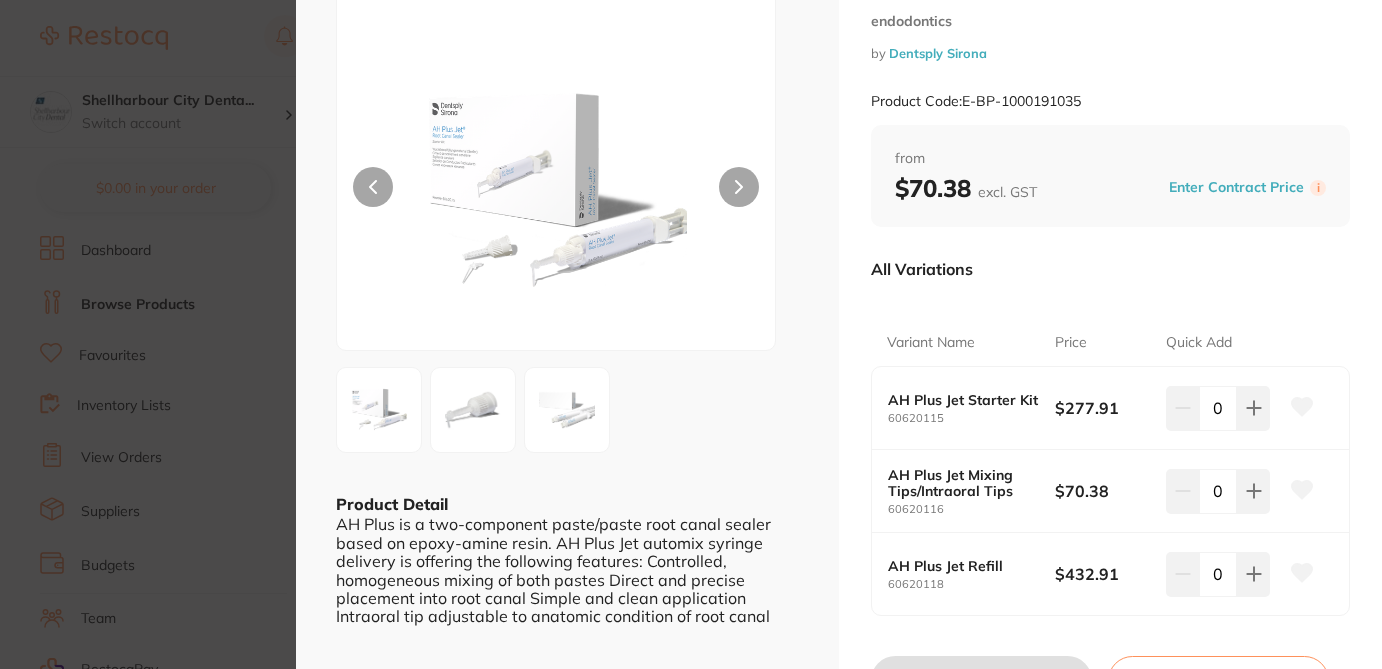 scroll, scrollTop: 120, scrollLeft: 0, axis: vertical 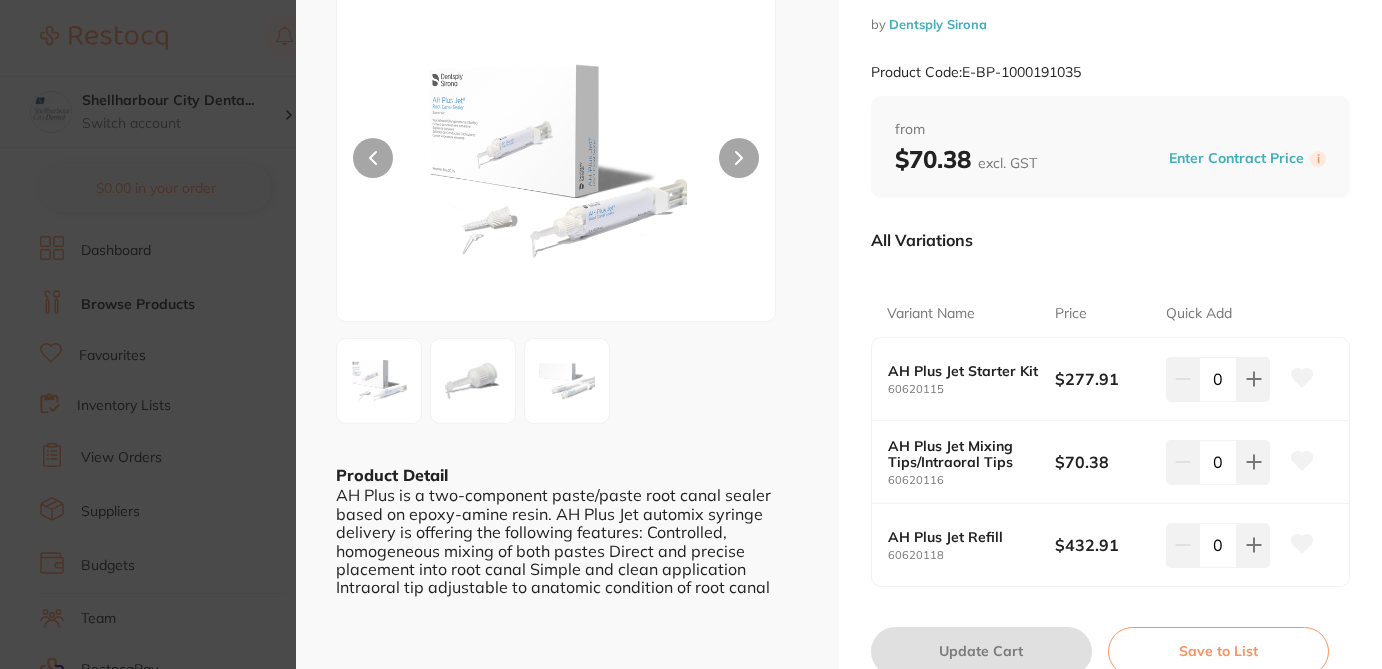 click 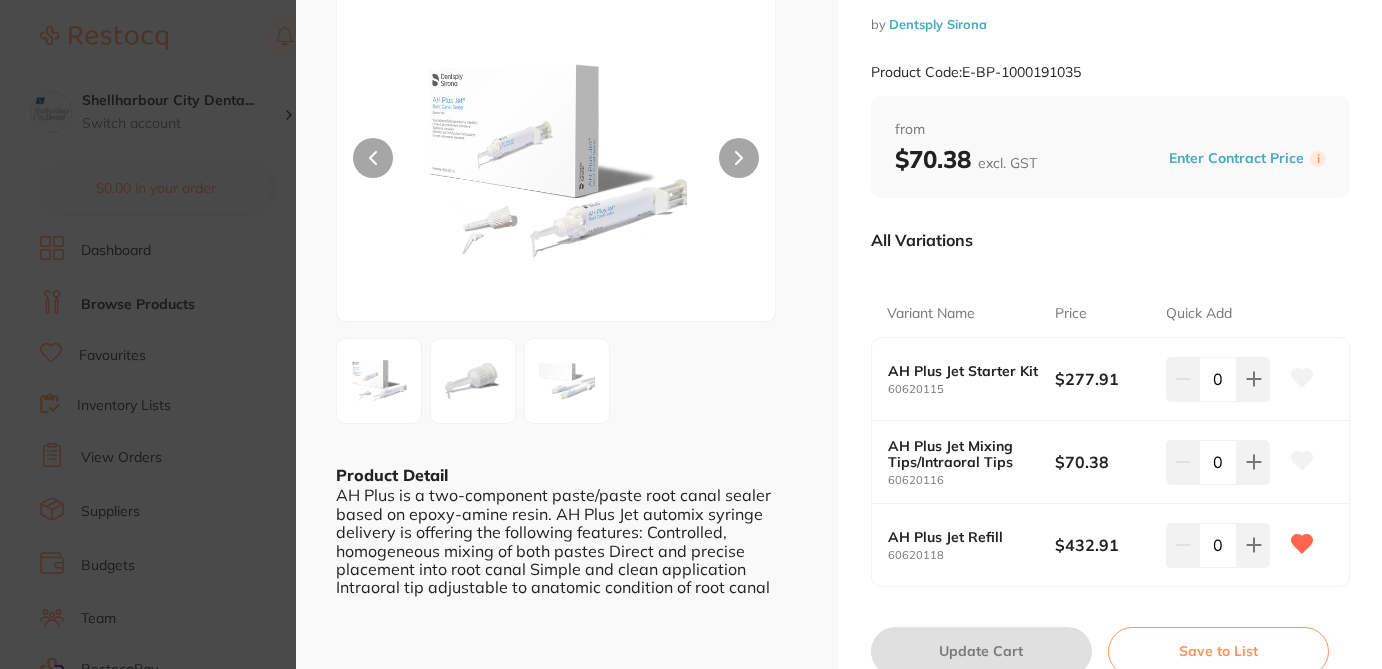 click on "AH Plus Jet endodontics by   Dentsply Sirona Product Code:  E-BP-1000191035 ESC         Product Detail AH Plus is a two-component paste/paste root canal sealer based on epoxy-amine resin. AH Plus Jet automix syringe delivery is offering the following features: Controlled, homogeneous mixing of both pastes Direct and precise placement into root canal Simple and clean application Intraoral tip adjustable to anatomic condition of root canal AH Plus Jet endodontics by   Dentsply Sirona Product Code:  E-BP-1000191035 from $70.38     excl. GST Enter Contract Price i All Variations Variant   Name Price Quick Add AH Plus Jet Starter Kit 60620115 $277.91     0         AH Plus Jet Mixing Tips/Intraoral Tips 60620116 $70.38     0         AH Plus Jet Refill 60620118 $432.91     0         Update Cart Save to List All Variations Reset Options Price AH Plus Jet Starter Kit 60620115 $277.91     0         AH Plus Jet Mixing Tips/Intraoral Tips 60620116 $70.38     0         AH Plus Jet Refill 60620118 $432.91     0" at bounding box center [691, 334] 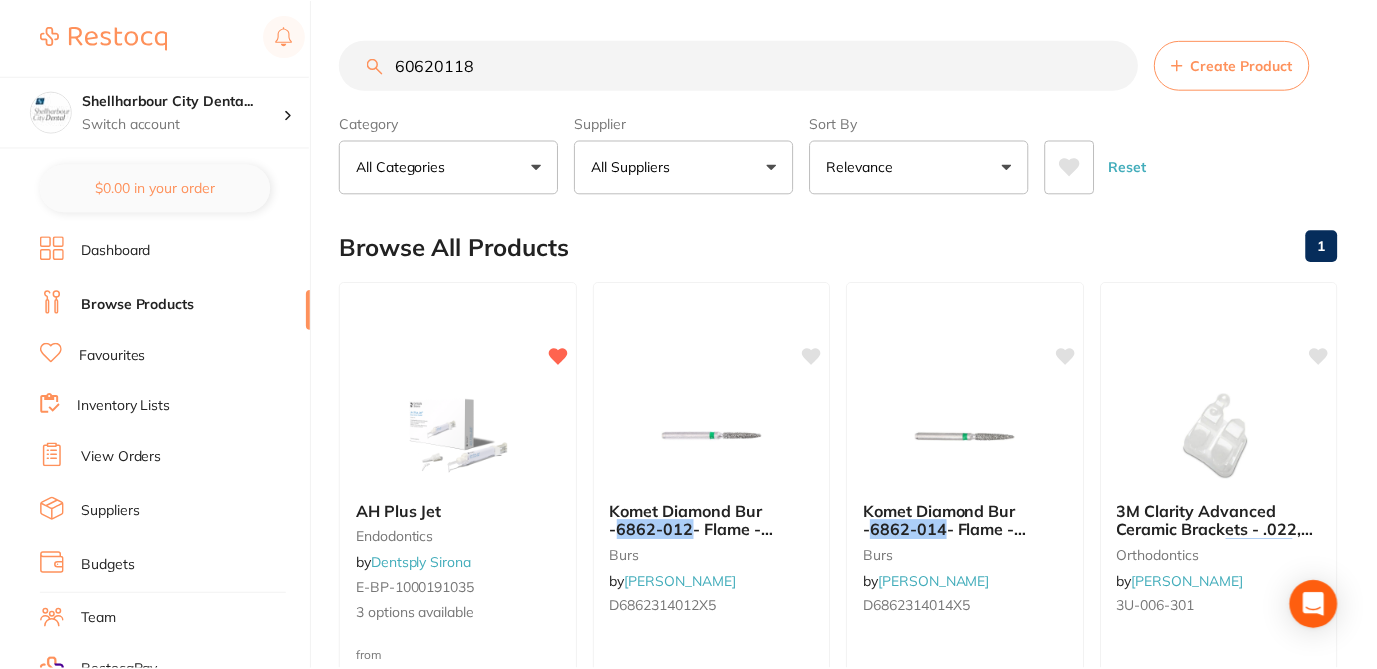 scroll, scrollTop: 1, scrollLeft: 0, axis: vertical 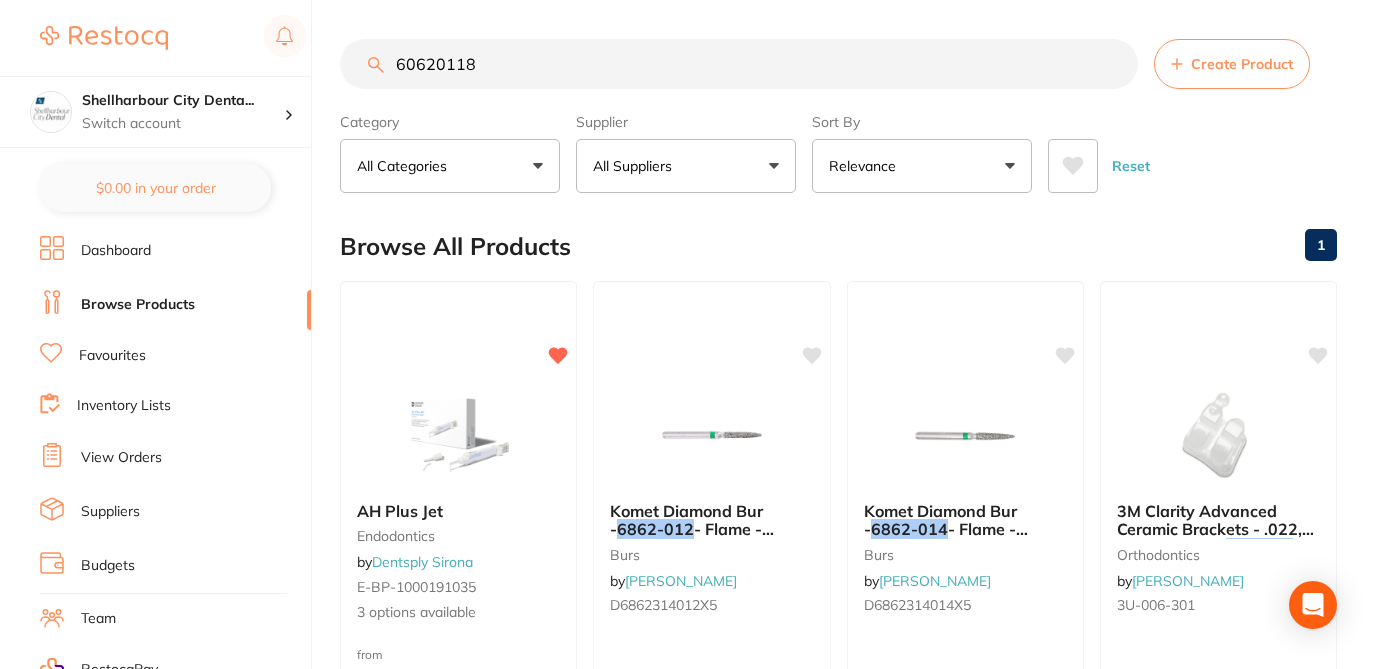 drag, startPoint x: 488, startPoint y: 66, endPoint x: 366, endPoint y: 67, distance: 122.0041 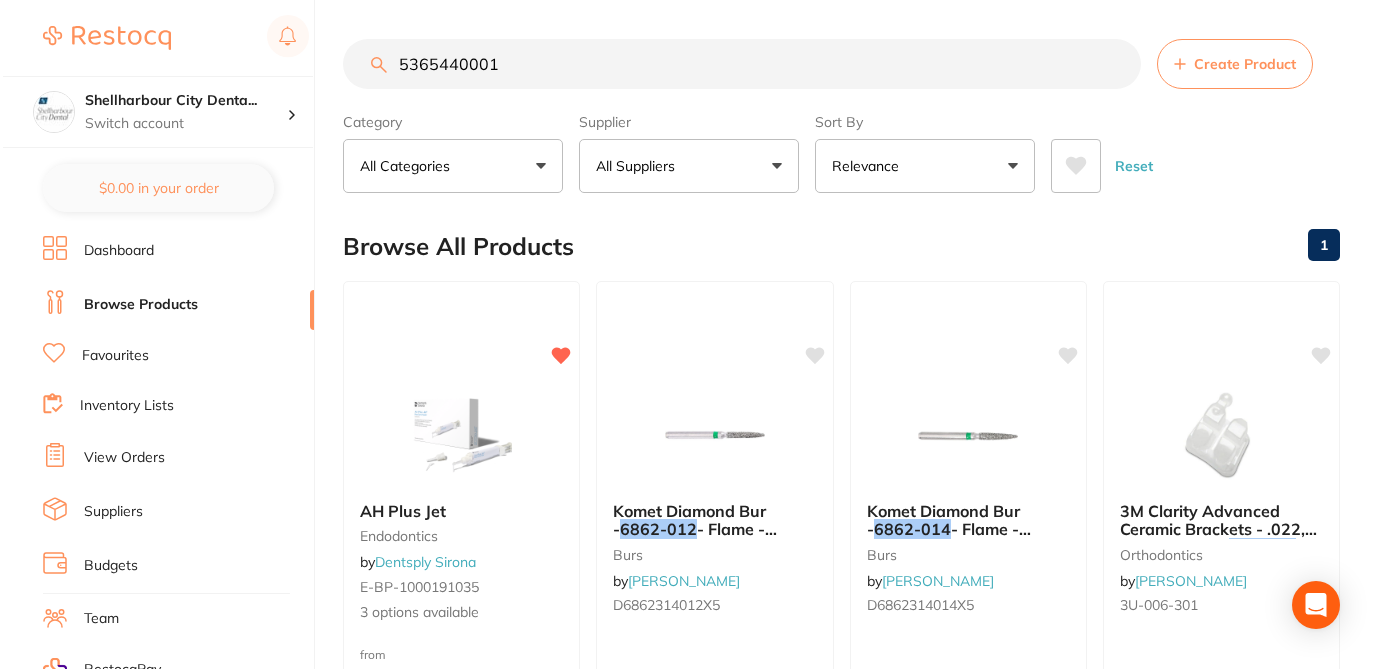 scroll, scrollTop: 0, scrollLeft: 0, axis: both 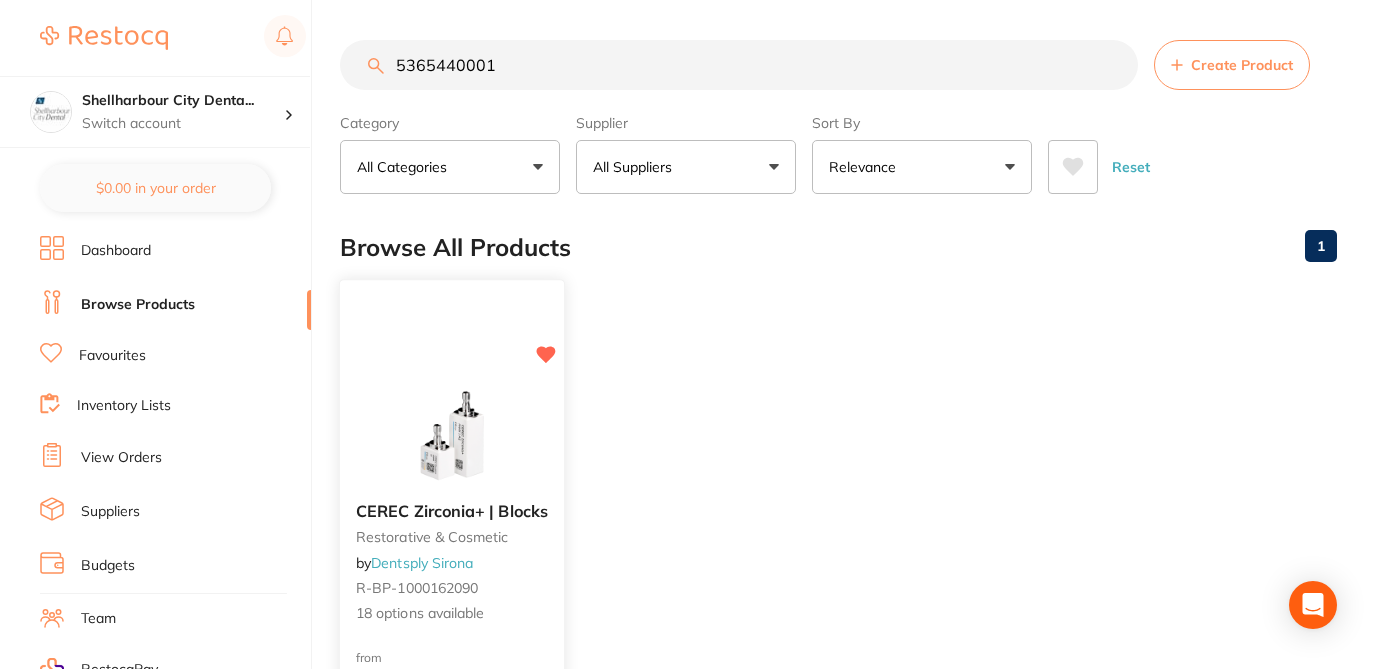 click on "CEREC Zirconia+ | Blocks   restorative & cosmetic by  Dentsply Sirona R-BP-1000162090   18 options available" at bounding box center (452, 563) 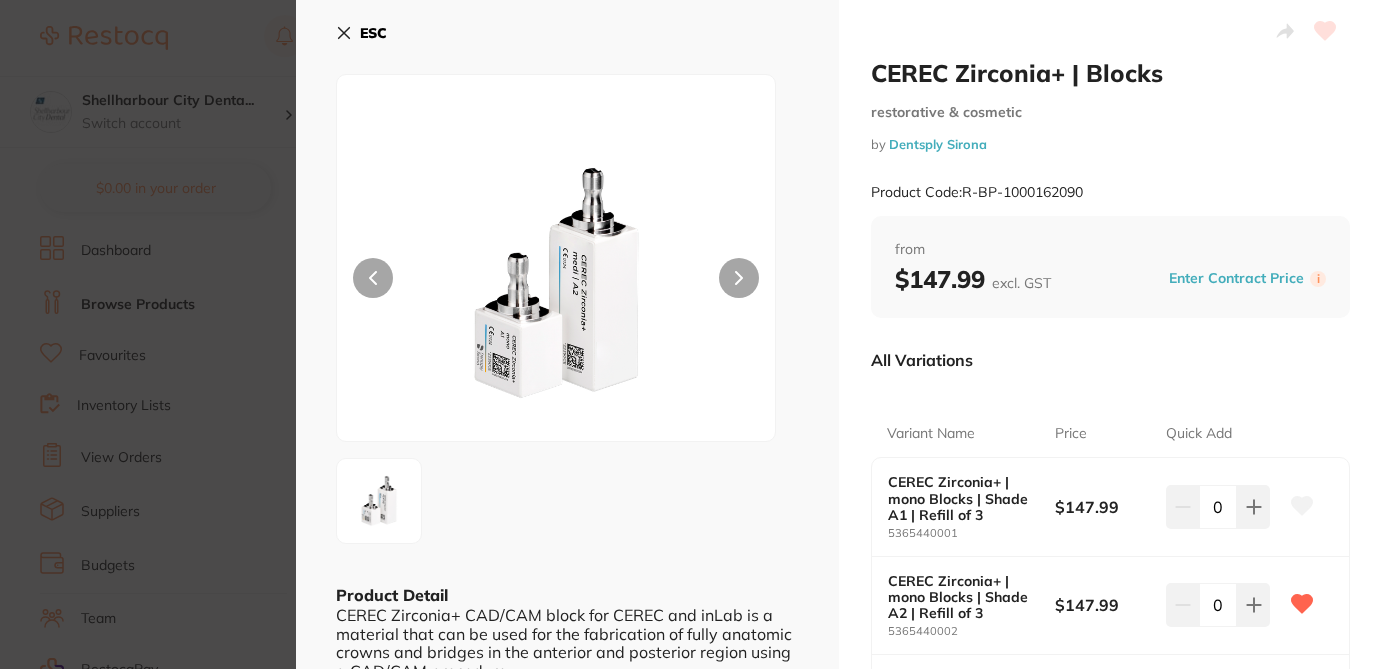 click 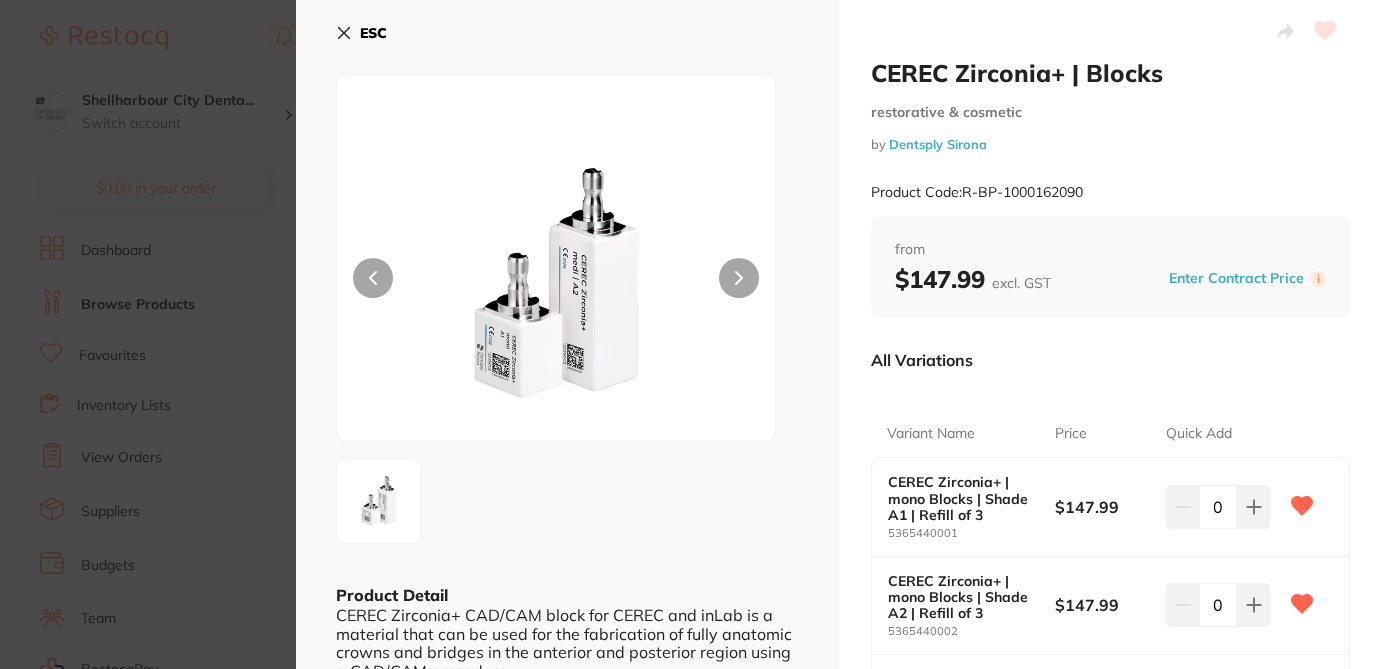 click on "CEREC Zirconia+ | Blocks restorative & cosmetic by   Dentsply Sirona Product Code:  R-BP-1000162090 ESC         Product Detail CEREC Zirconia+ CAD/CAM block for CEREC and inLab is a material that can be used for the fabrication of fully anatomic crowns and bridges in the anterior and posterior region using a CAD/CAM procedure.  CEREC Zirconia+ | Blocks restorative & cosmetic by   Dentsply Sirona Product Code:  R-BP-1000162090 from $147.99     excl. GST Enter Contract Price i All Variations Variant   Name Price Quick Add CEREC Zirconia+ | mono Blocks | Shade A1 | Refill of 3 5365440001 $147.99     0         CEREC Zirconia+ | mono Blocks | Shade A2 | Refill of 3 5365440002 $147.99     0         CEREC Zirconia+ | mono Blocks | Shade A3 | Refill of 3 5365440003 $147.99     0         CEREC Zirconia+ | mono Blocks | Shade A3.5 | Refill of 3 5365440004 $147.99     0         CEREC Zirconia+ | mono Blocks | Shade A4 | Refill of 3 5365440005 $147.99     0         CEREC Zirconia+ | mono Blocks | Shade B2 | Refill of 3" at bounding box center [691, 334] 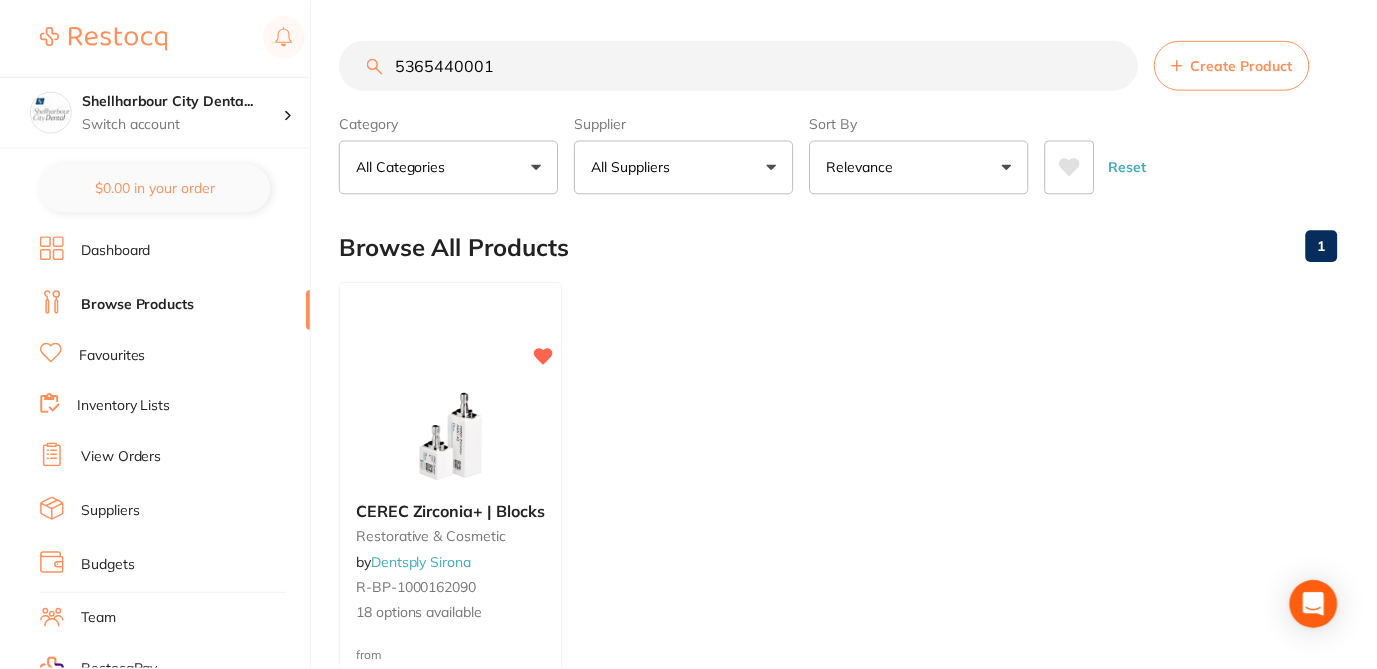 scroll, scrollTop: 1, scrollLeft: 0, axis: vertical 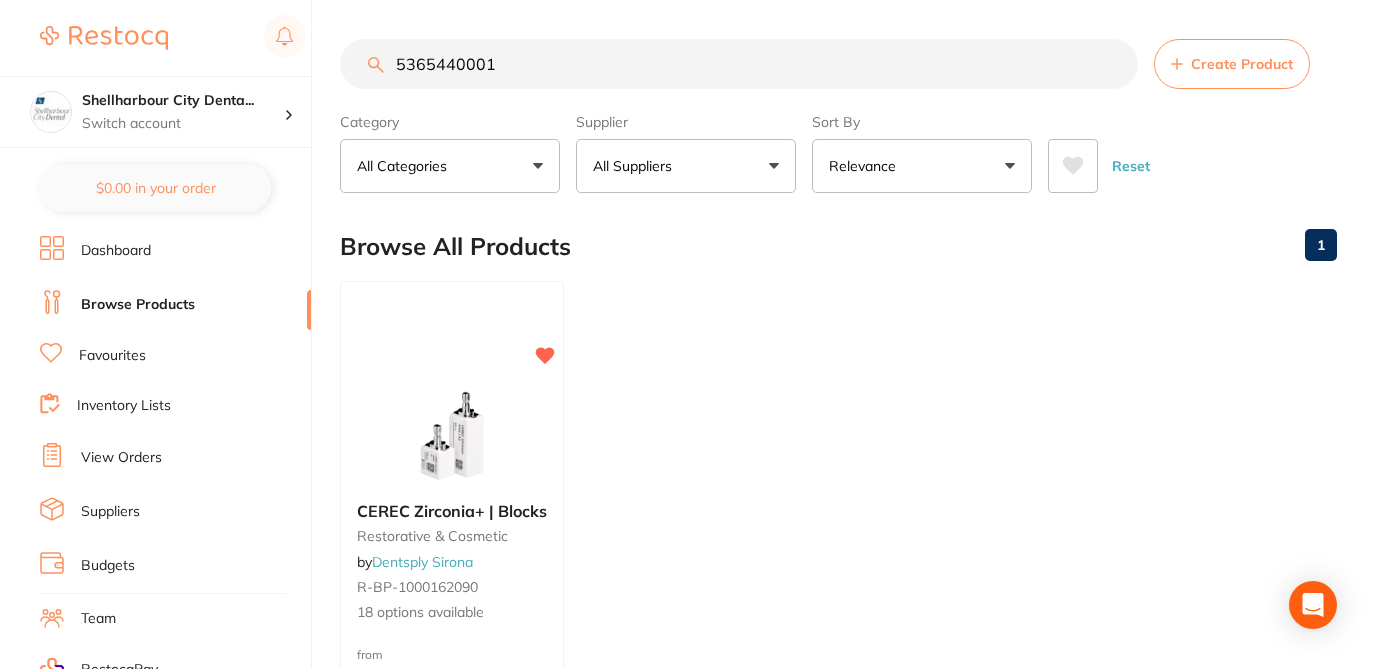 drag, startPoint x: 521, startPoint y: 66, endPoint x: 387, endPoint y: 66, distance: 134 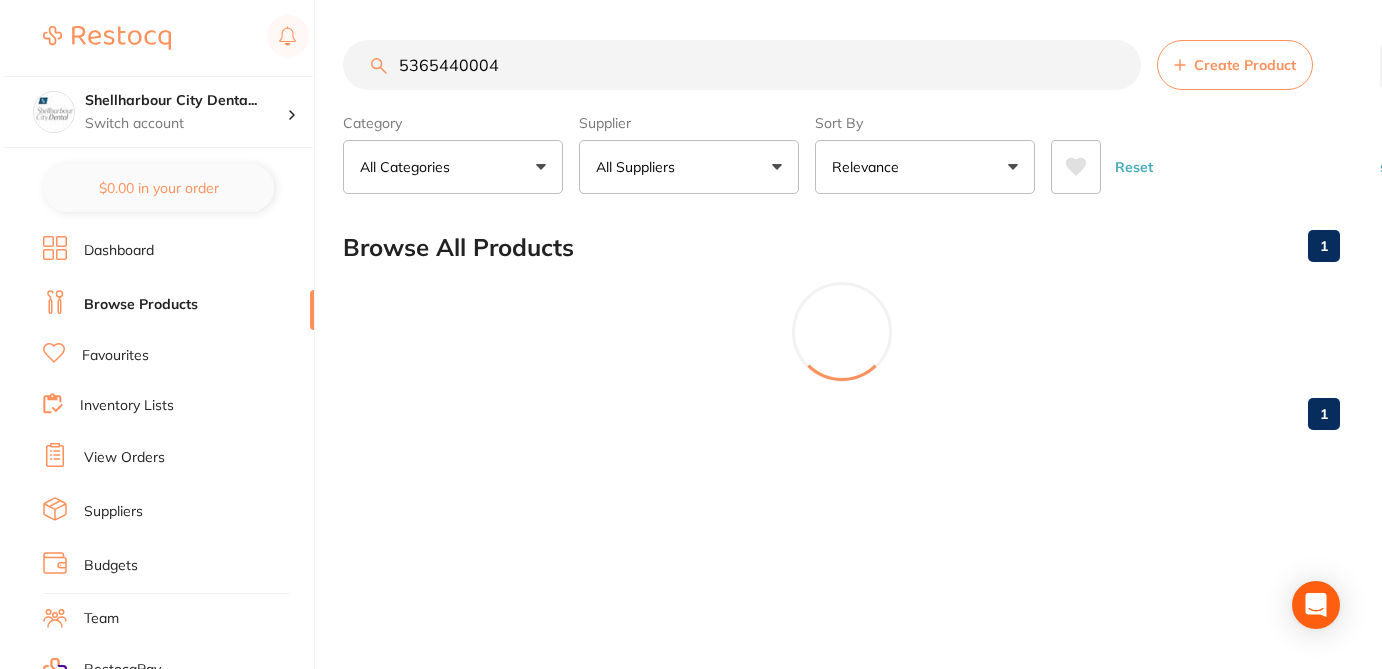 scroll, scrollTop: 0, scrollLeft: 0, axis: both 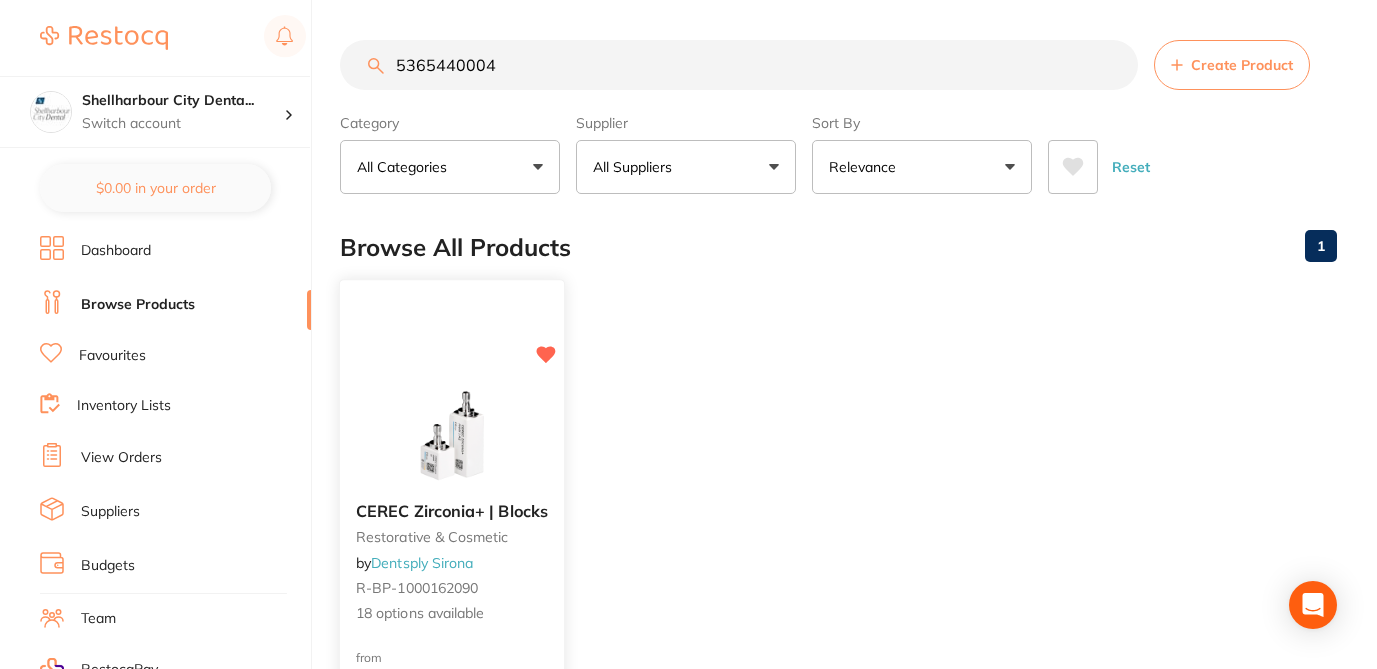 click on "CEREC Zirconia+ | Blocks   restorative & cosmetic by  Dentsply Sirona R-BP-1000162090   18 options available" at bounding box center (452, 563) 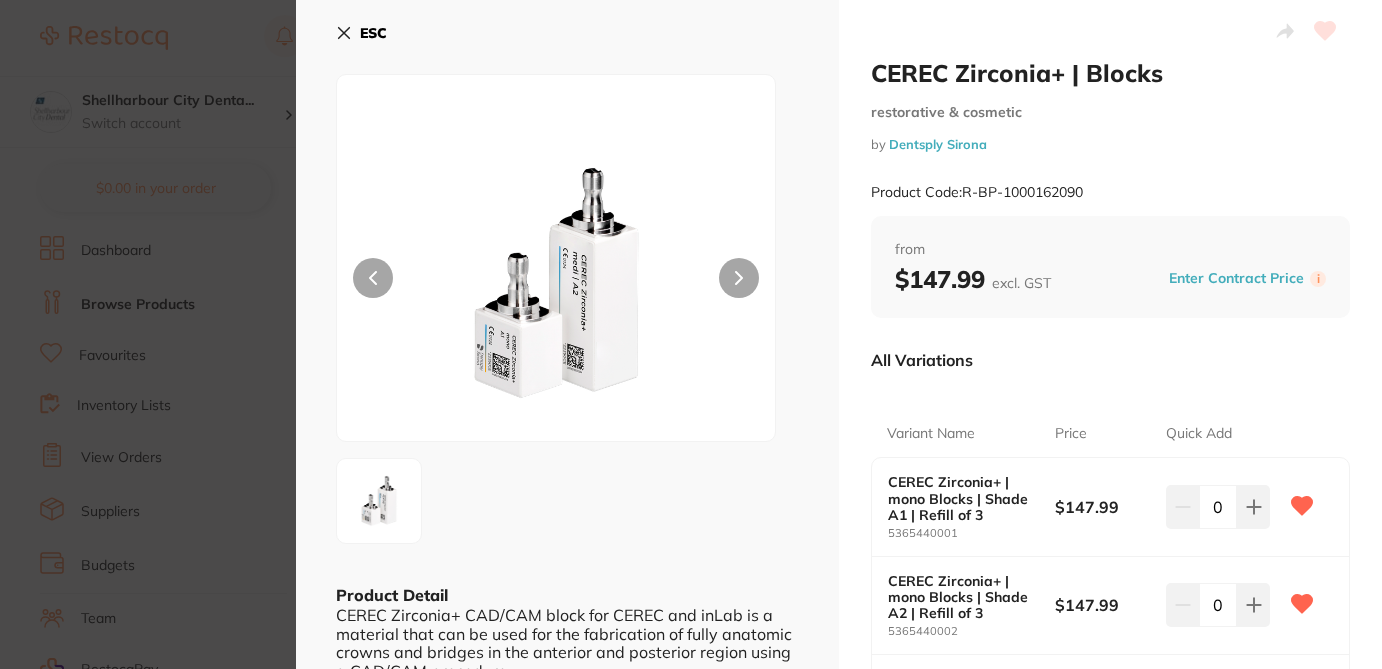 click on "All Variations" at bounding box center [1110, 360] 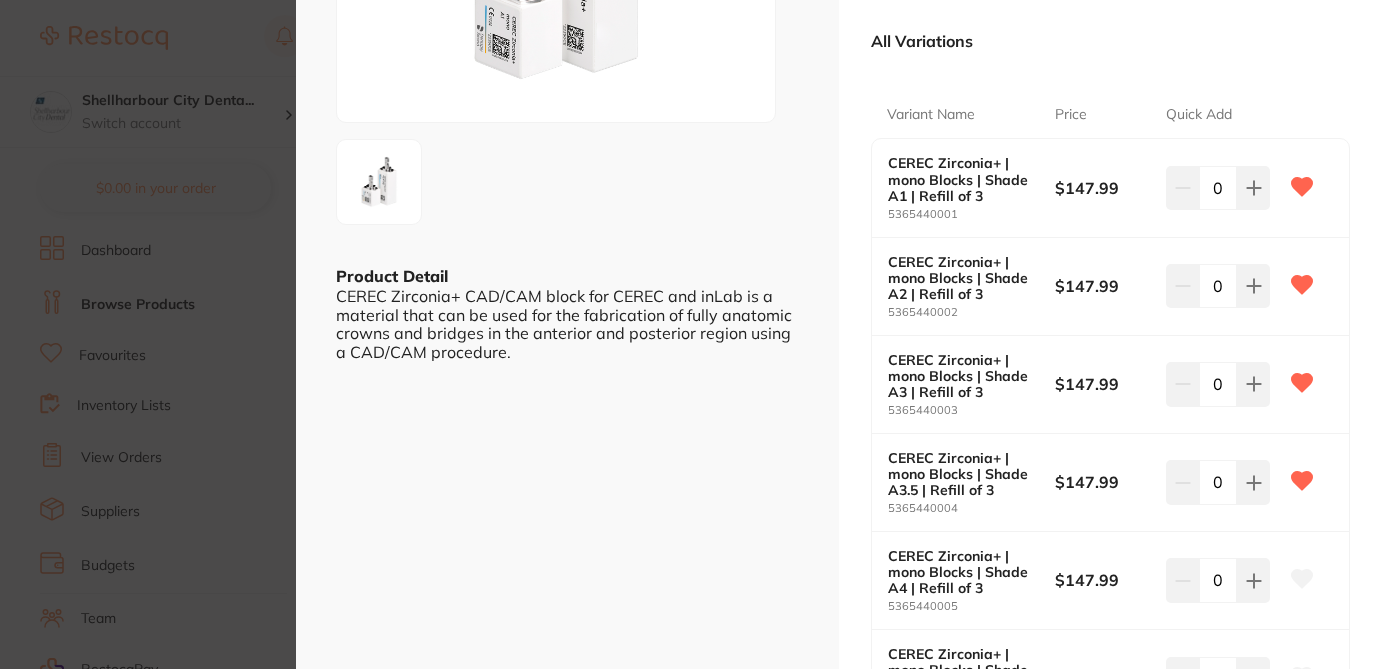 scroll, scrollTop: 320, scrollLeft: 0, axis: vertical 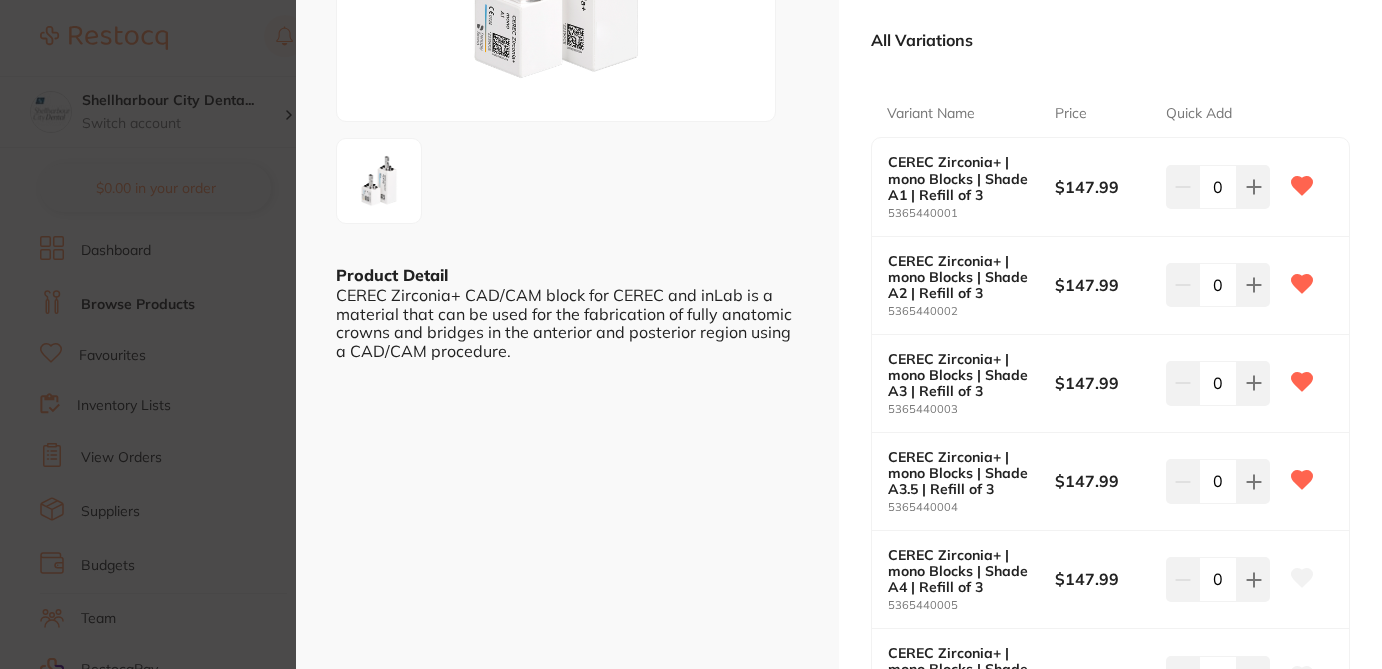 click on "CEREC Zirconia+ | Blocks restorative & cosmetic by   Dentsply Sirona Product Code:  R-BP-1000162090 ESC         Product Detail CEREC Zirconia+ CAD/CAM block for CEREC and inLab is a material that can be used for the fabrication of fully anatomic crowns and bridges in the anterior and posterior region using a CAD/CAM procedure.  CEREC Zirconia+ | Blocks restorative & cosmetic by   Dentsply Sirona Product Code:  R-BP-1000162090 from $147.99     excl. GST Enter Contract Price i All Variations Variant   Name Price Quick Add CEREC Zirconia+ | mono Blocks | Shade A1 | Refill of 3 5365440001 $147.99     0         CEREC Zirconia+ | mono Blocks | Shade A2 | Refill of 3 5365440002 $147.99     0         CEREC Zirconia+ | mono Blocks | Shade A3 | Refill of 3 5365440003 $147.99     0         CEREC Zirconia+ | mono Blocks | Shade A3.5 | Refill of 3 5365440004 $147.99     0         CEREC Zirconia+ | mono Blocks | Shade A4 | Refill of 3 5365440005 $147.99     0         CEREC Zirconia+ | mono Blocks | Shade B2 | Refill of 3" at bounding box center [691, 334] 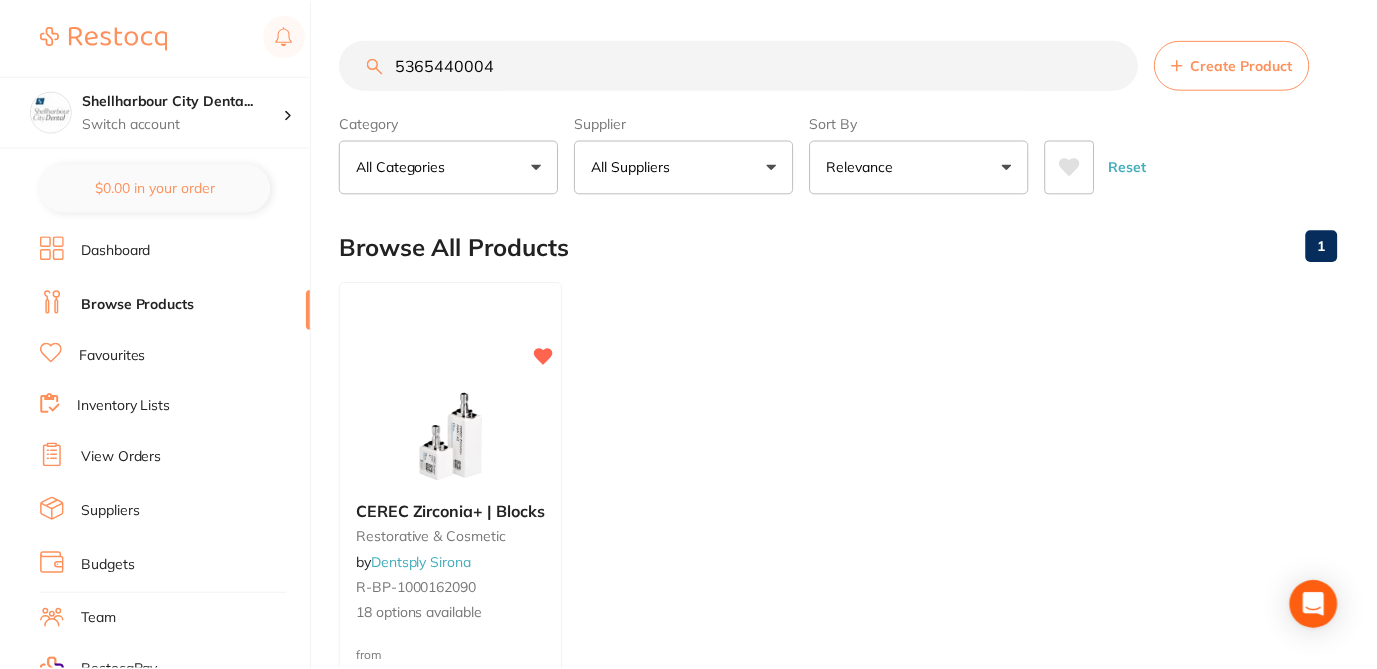 scroll, scrollTop: 1, scrollLeft: 0, axis: vertical 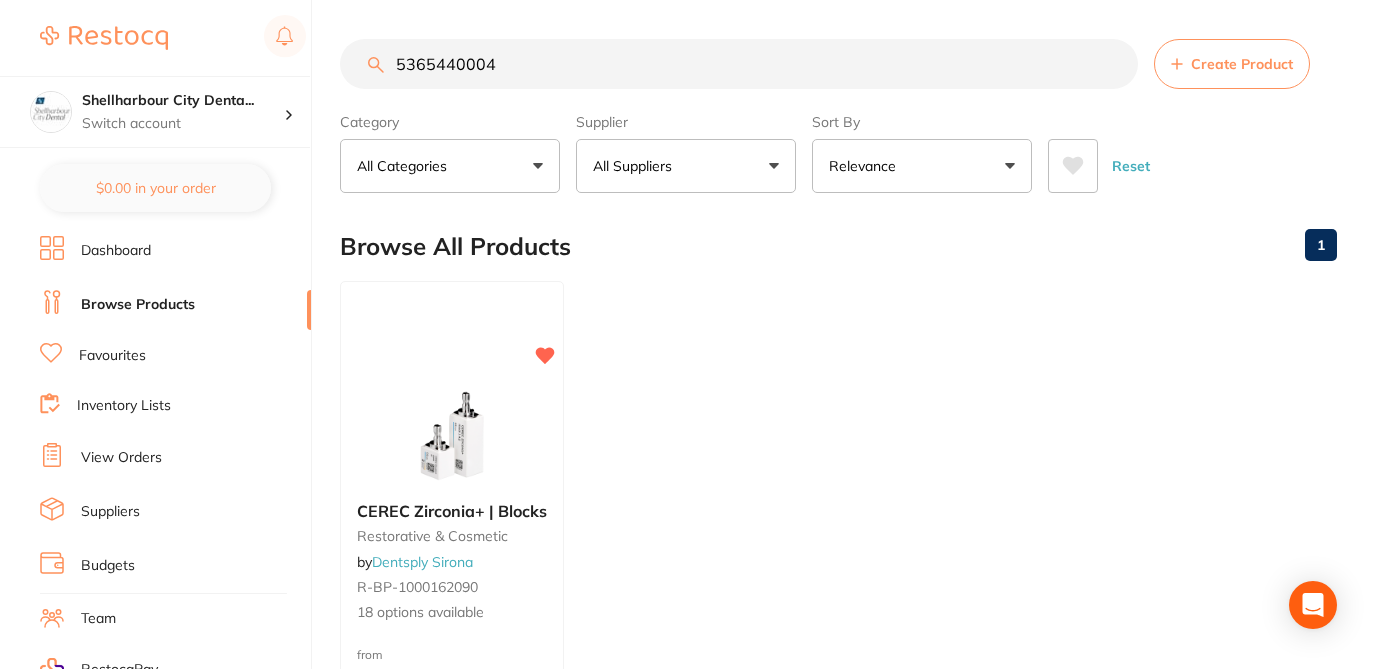 drag, startPoint x: 508, startPoint y: 64, endPoint x: 357, endPoint y: 56, distance: 151.21178 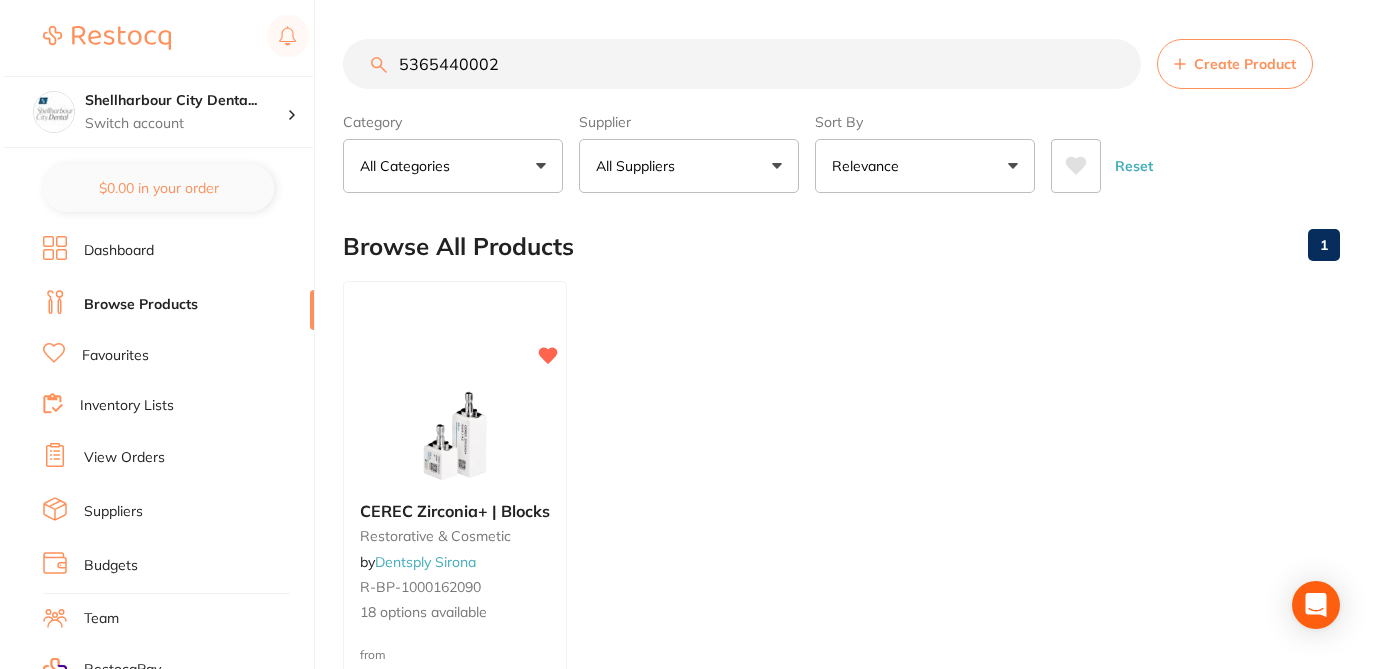 scroll, scrollTop: 0, scrollLeft: 0, axis: both 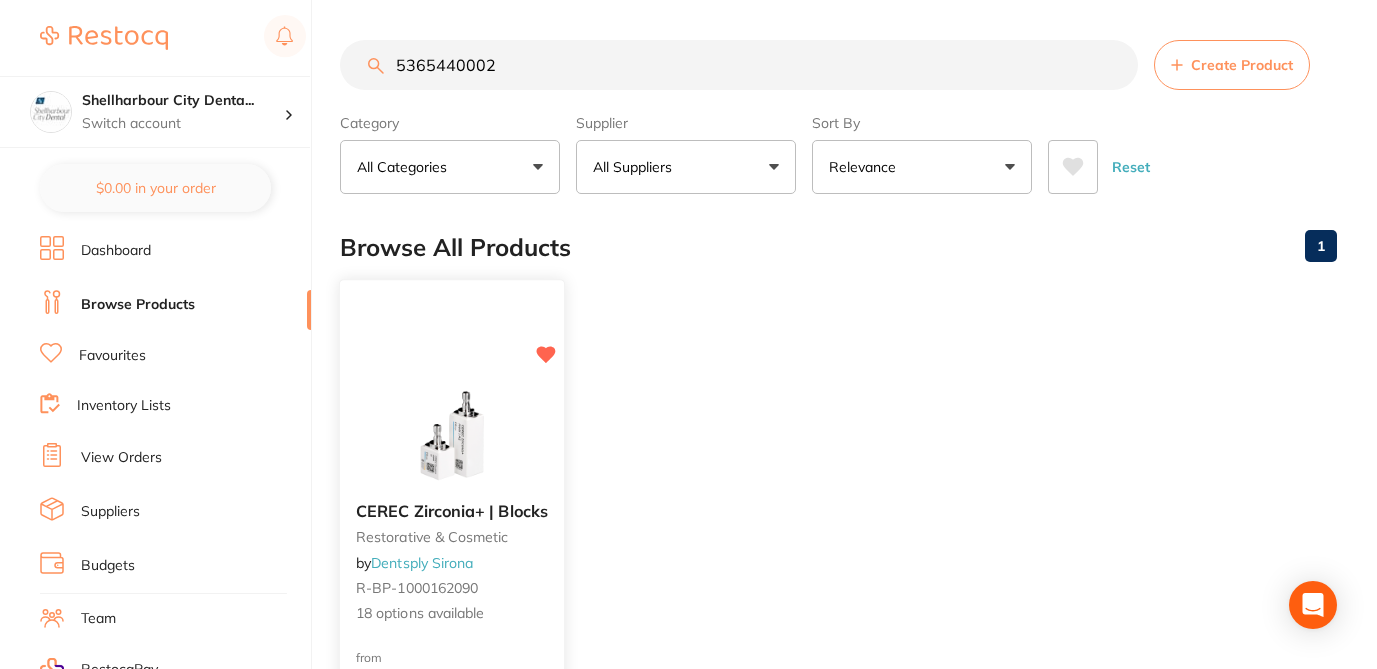 click on "CEREC Zirconia+ | Blocks   restorative & cosmetic by  Dentsply Sirona R-BP-1000162090   18 options available" at bounding box center (452, 563) 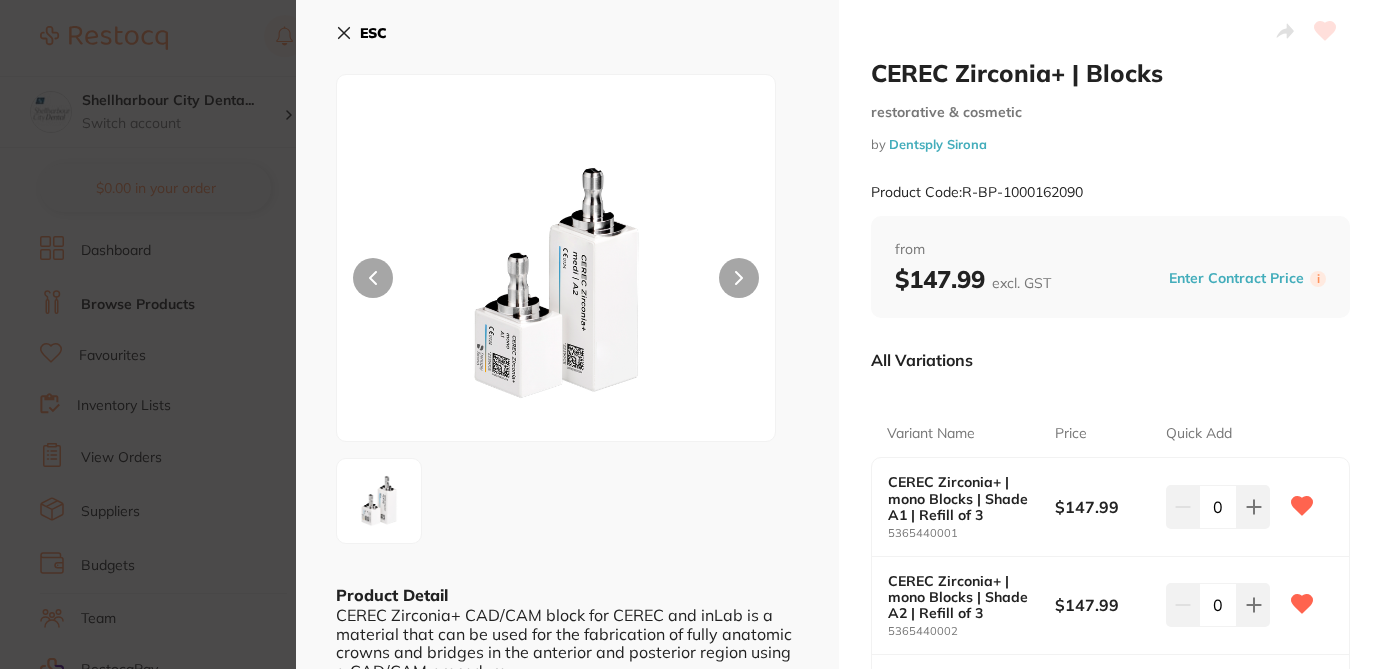 click 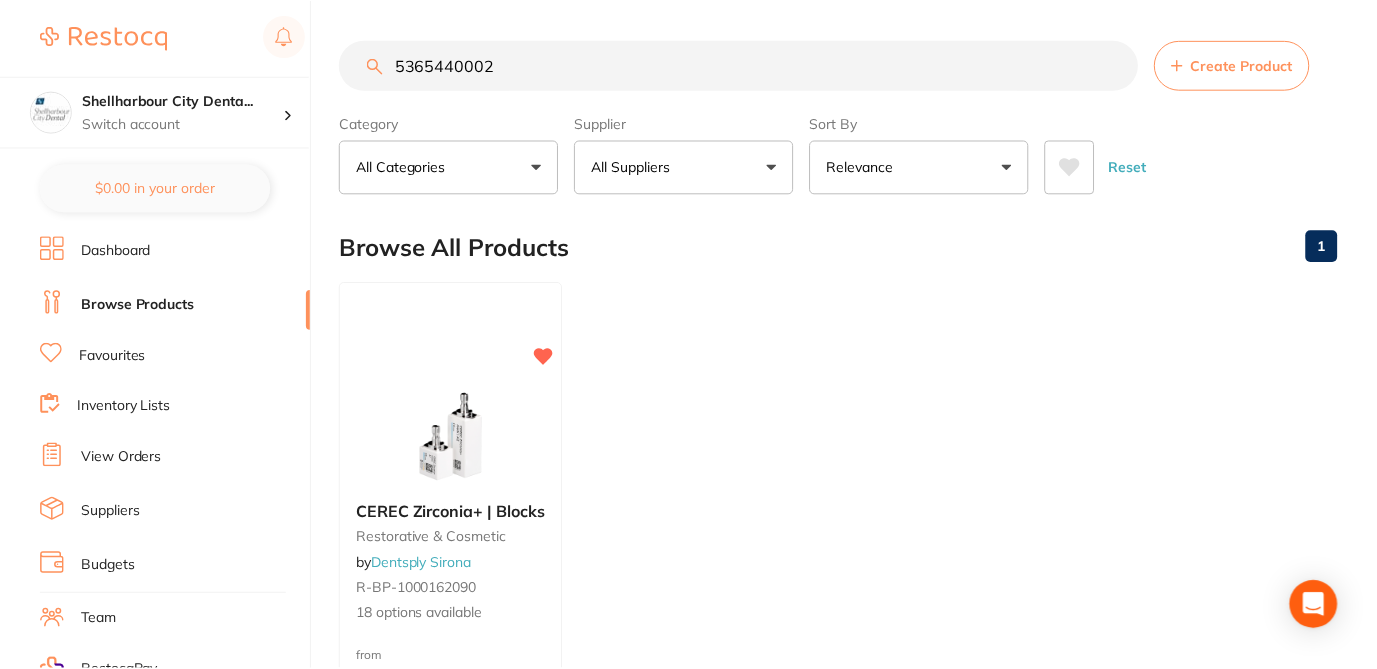 scroll, scrollTop: 1, scrollLeft: 0, axis: vertical 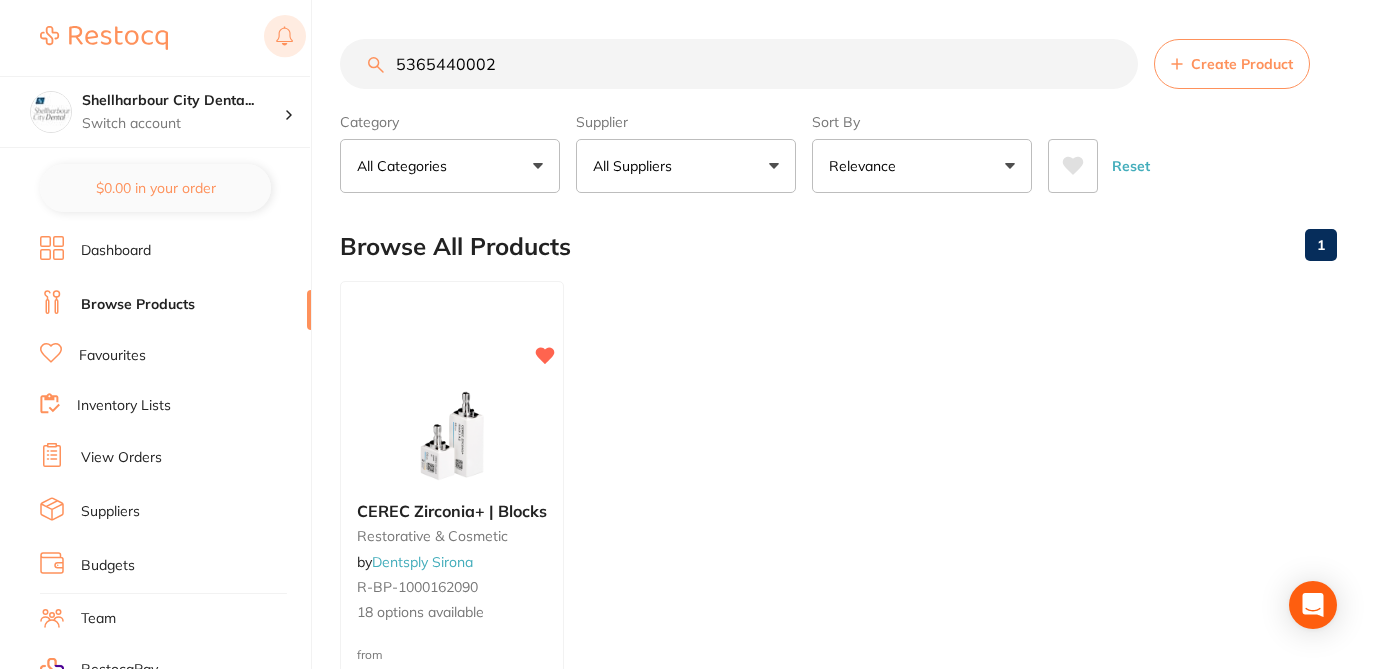 drag, startPoint x: 505, startPoint y: 65, endPoint x: 282, endPoint y: 47, distance: 223.72528 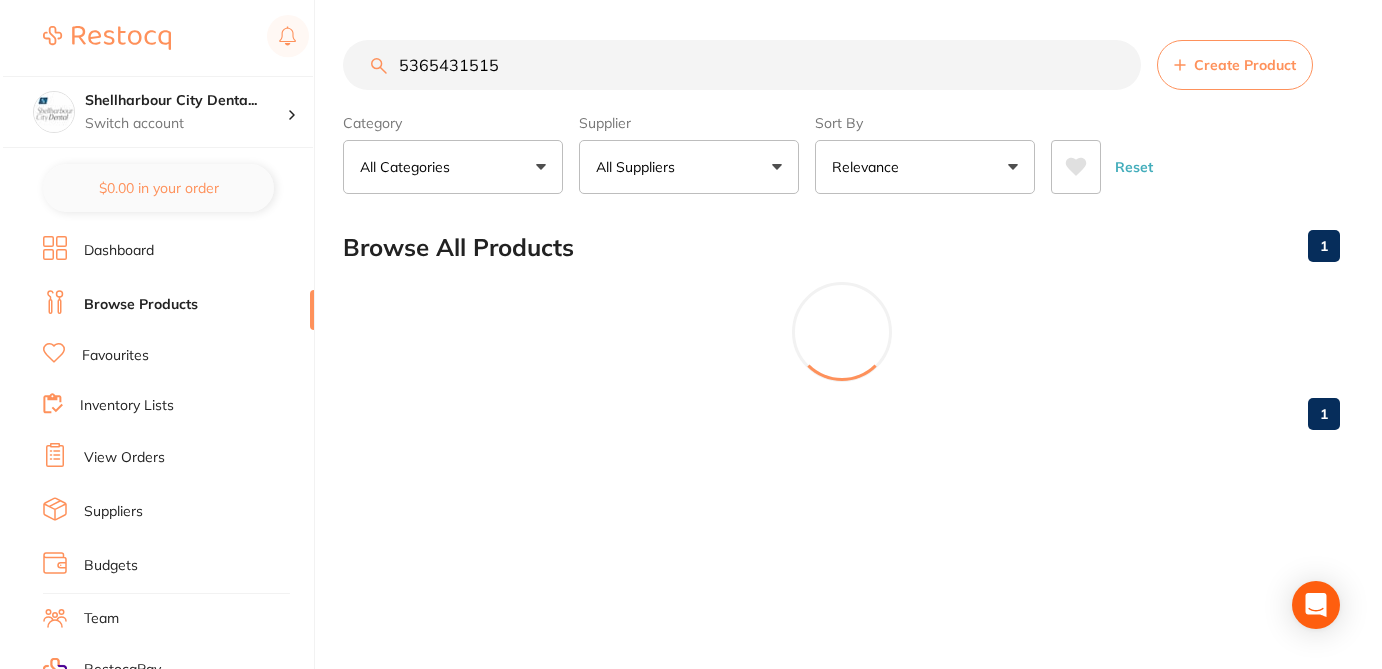 scroll, scrollTop: 0, scrollLeft: 0, axis: both 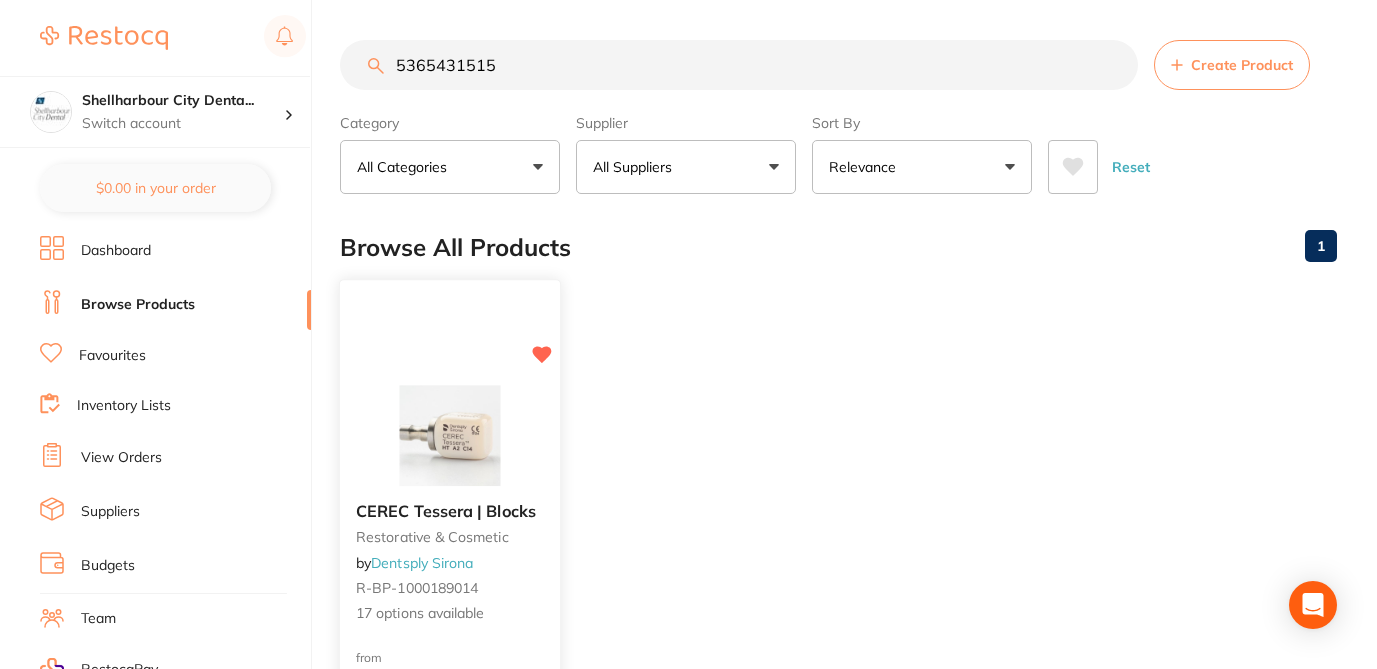 type on "5365431515" 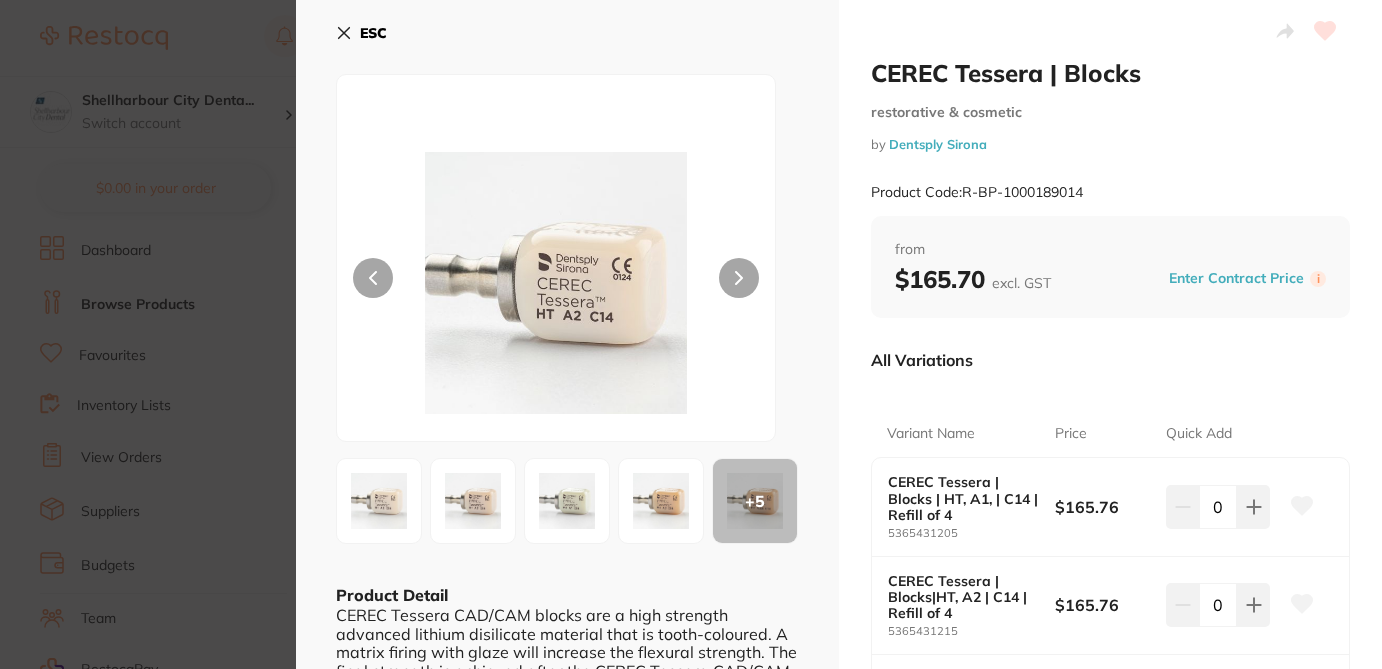 click on "Variant   Name Price Quick Add CEREC Tessera | Blocks | HT, A1, | C14 | Refill of 4 5365431205 $165.76     0         CEREC Tessera | Blocks|HT, A2 | C14 | Refill of 4 5365431215 $165.76     0         CEREC Tessera | Blocks|HT, A3 | C14 | Refill of 4 5365431225 $165.76     0         CEREC Tessera | Blocks | HT, A3.5 | C14 | Refill of 4 5365431235 $165.76     0         CEREC Tessera | Blocks | HT, B1, | C14 | Refill of 4 5365431255 $165.76     0         CEREC Tessera | Blocks | HT, C1, | C14 | Refill of 4 5365431295 $165.70     0         CEREC Tessera | Blocks | HT, D2, | C14 | Refill of 4 5365431335 $165.76     0         CEREC Tessera | Blocks|MT, A1 | C14 | Refill of 4 5365431505 $165.76     0         CEREC Tessera | Blocks|MT, A2 | C14 | Refill of 4 5365431515 $165.76     0         CEREC Tessera | Blocks|MT, A3 | C14 | Refill of 4 5365431525 $165.76     0         CEREC Tessera | Blocks|MT, A3.5 | C14 | Refill of 4 5365431535 $165.76     0         CEREC Tessera | Blocks|MT, B1 | C14 | Refill of 4 5365431555" at bounding box center (1110, 1256) 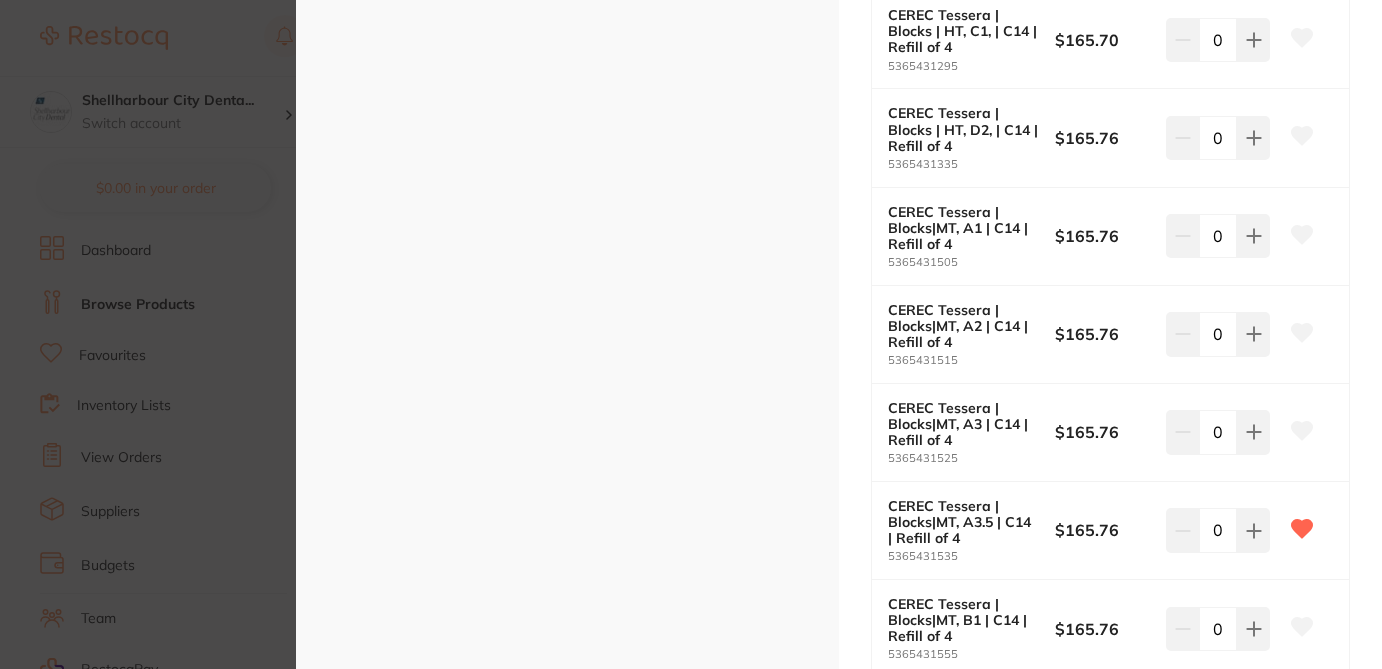 scroll, scrollTop: 960, scrollLeft: 0, axis: vertical 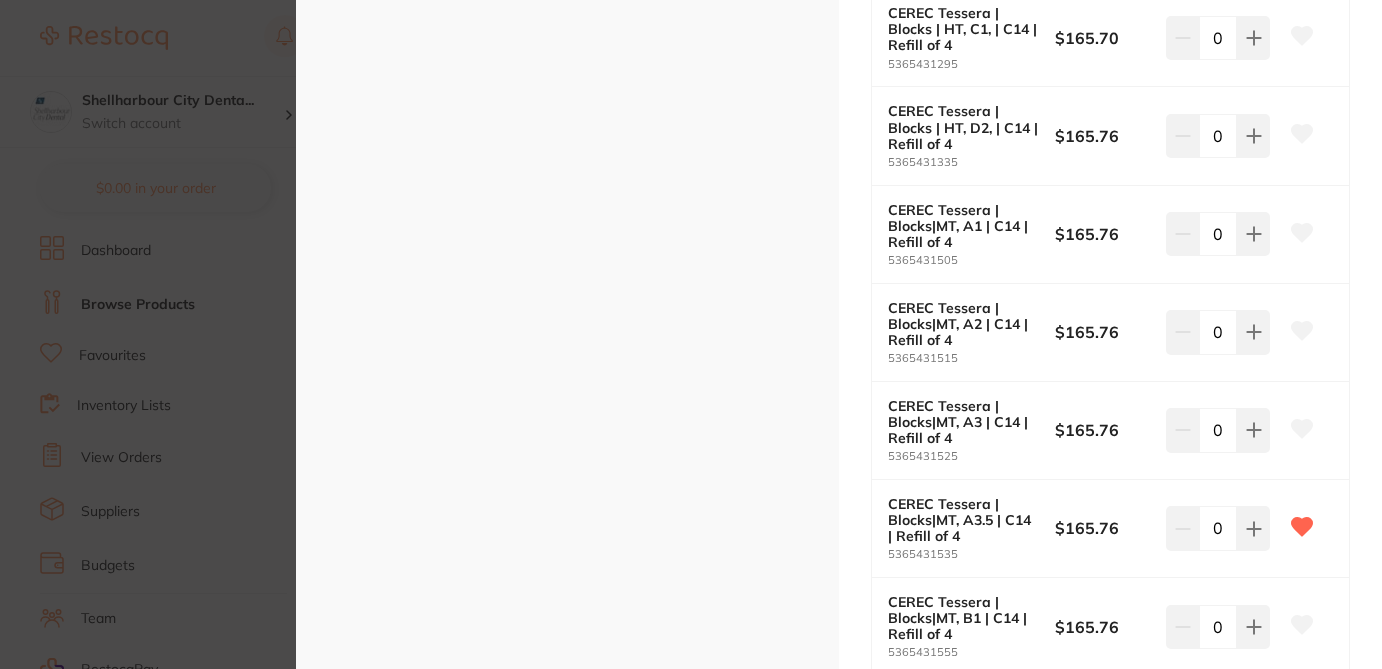 click 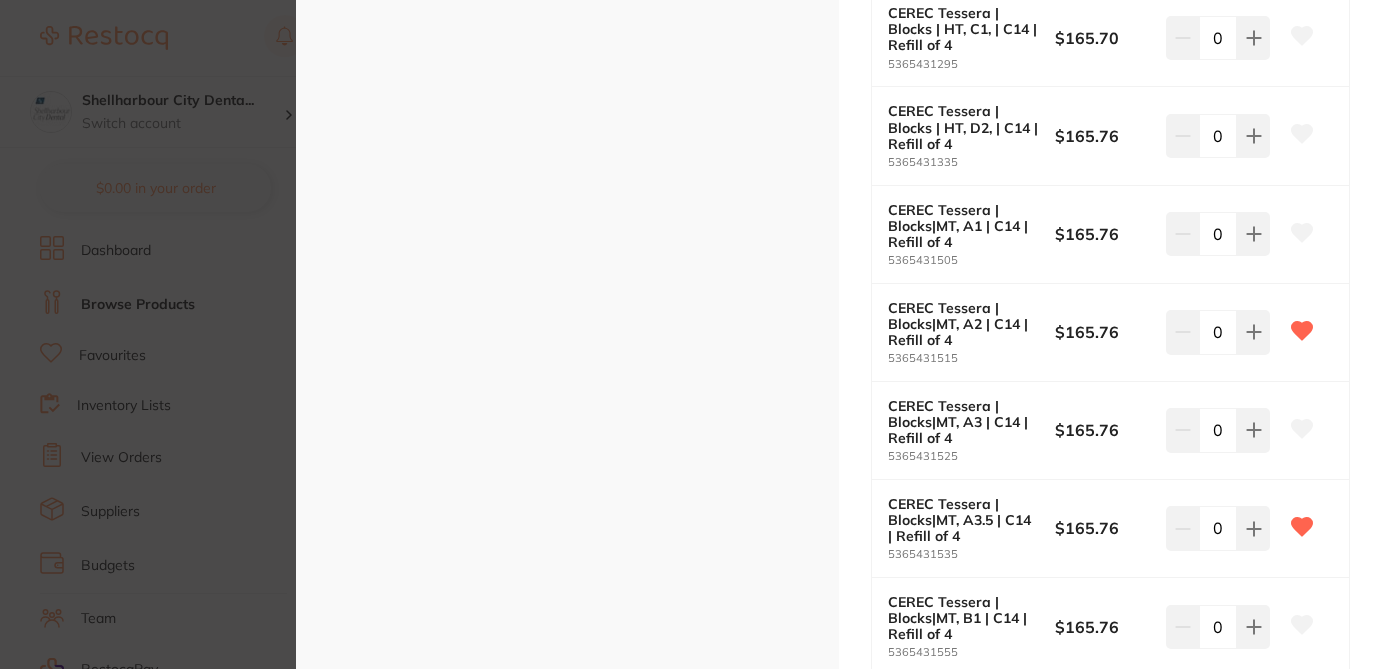 click 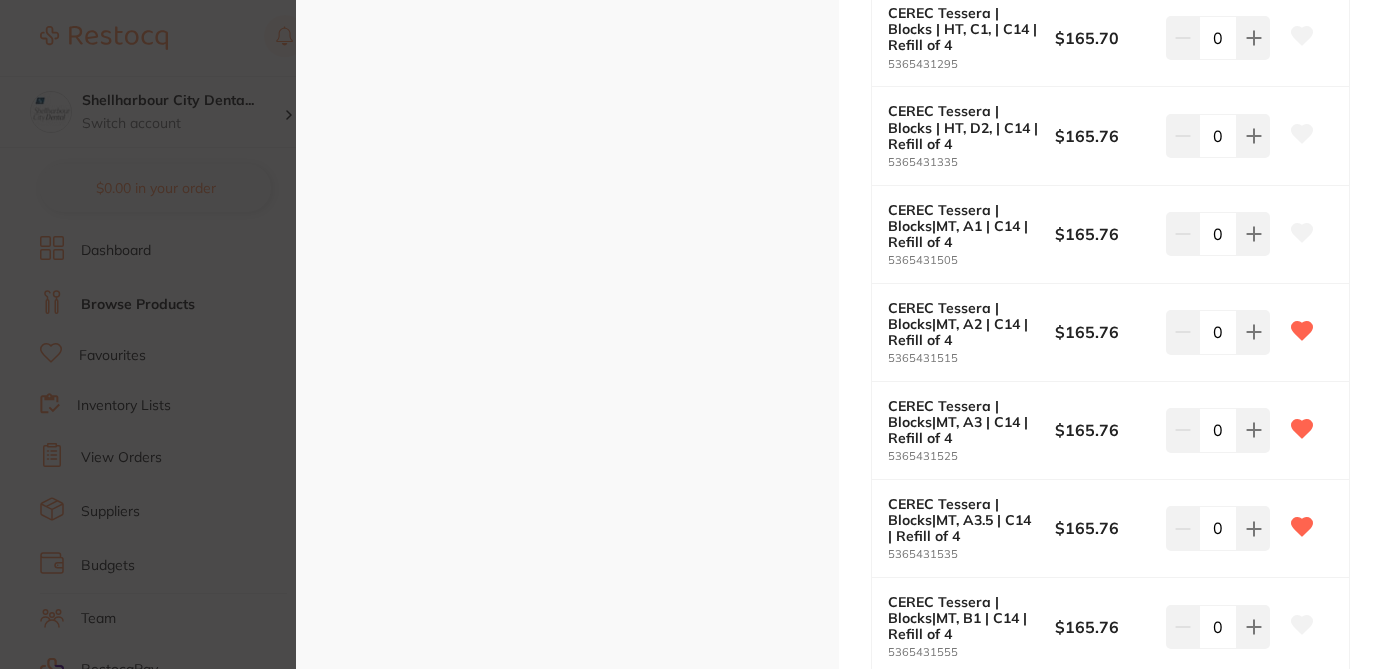 type 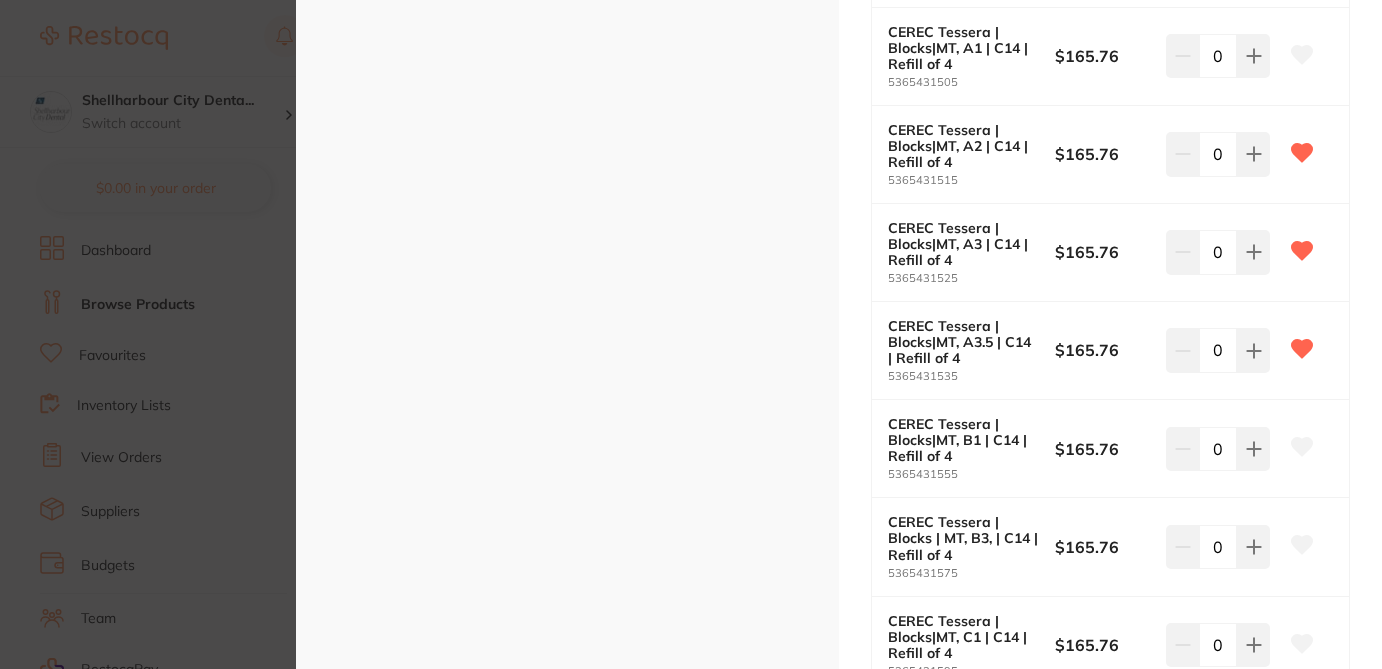 scroll, scrollTop: 1160, scrollLeft: 0, axis: vertical 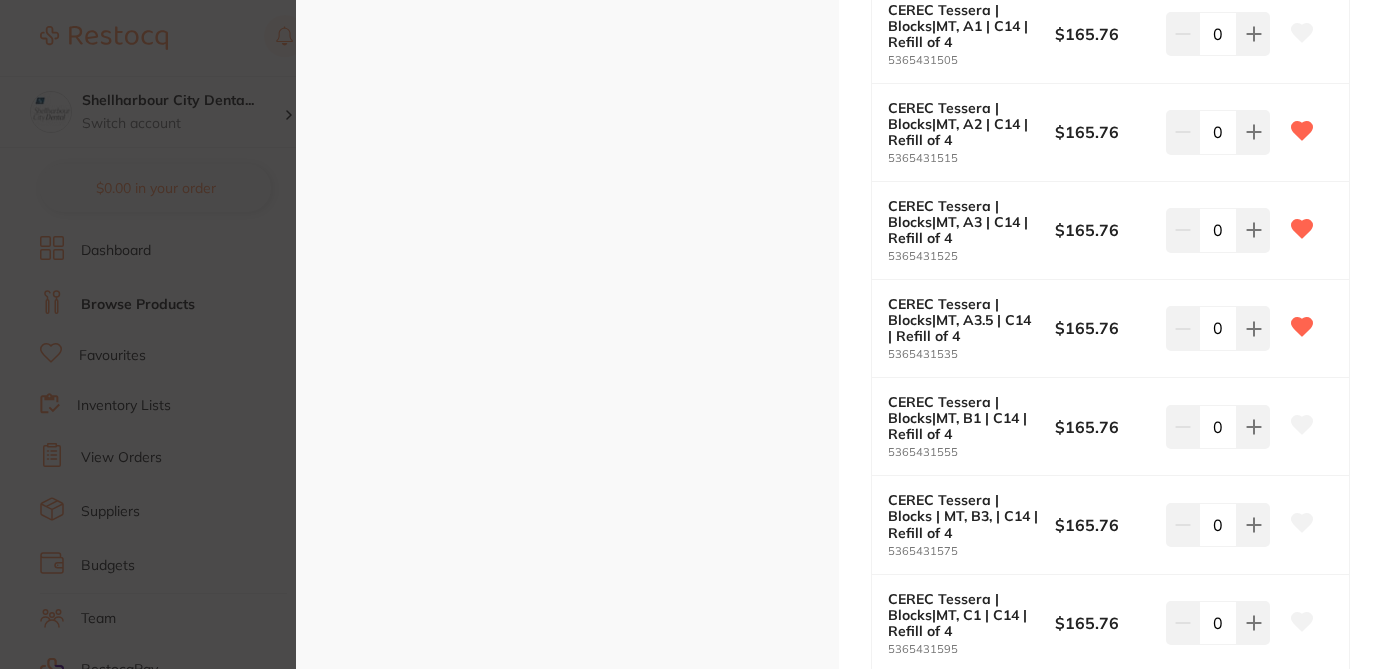 click on "CEREC Tessera | Blocks restorative & cosmetic by   Dentsply Sirona Product Code:  R-BP-1000189014 ESC         + 5 Product Detail CEREC Tessera CAD/CAM blocks are a high strength advanced lithium disilicate material that is tooth-coloured. A matrix firing with glaze will increase the flexural strength. The final strength is achieved after the CEREC Tessera CAD/CAM block matrix firing step with glaze.  CEREC Tessera Advanced Lithium Disilicate CAD/CAM blocks are an all-ceramic system for the creation of: -Veneers -Inlays -Onlays -Crowns in anterior and posterior region CEREC Tessera | Blocks restorative & cosmetic by   Dentsply Sirona Product Code:  R-BP-1000189014 from $165.70     excl. GST Enter Contract Price i All Variations Variant   Name Price Quick Add CEREC Tessera | Blocks | HT, A1, | C14 | Refill of 4 5365431205 $165.76     0         CEREC Tessera | Blocks|HT, A2 | C14 | Refill of 4 5365431215 $165.76     0         CEREC Tessera | Blocks|HT, A3 | C14 | Refill of 4 5365431225 $165.76     0" at bounding box center (691, 334) 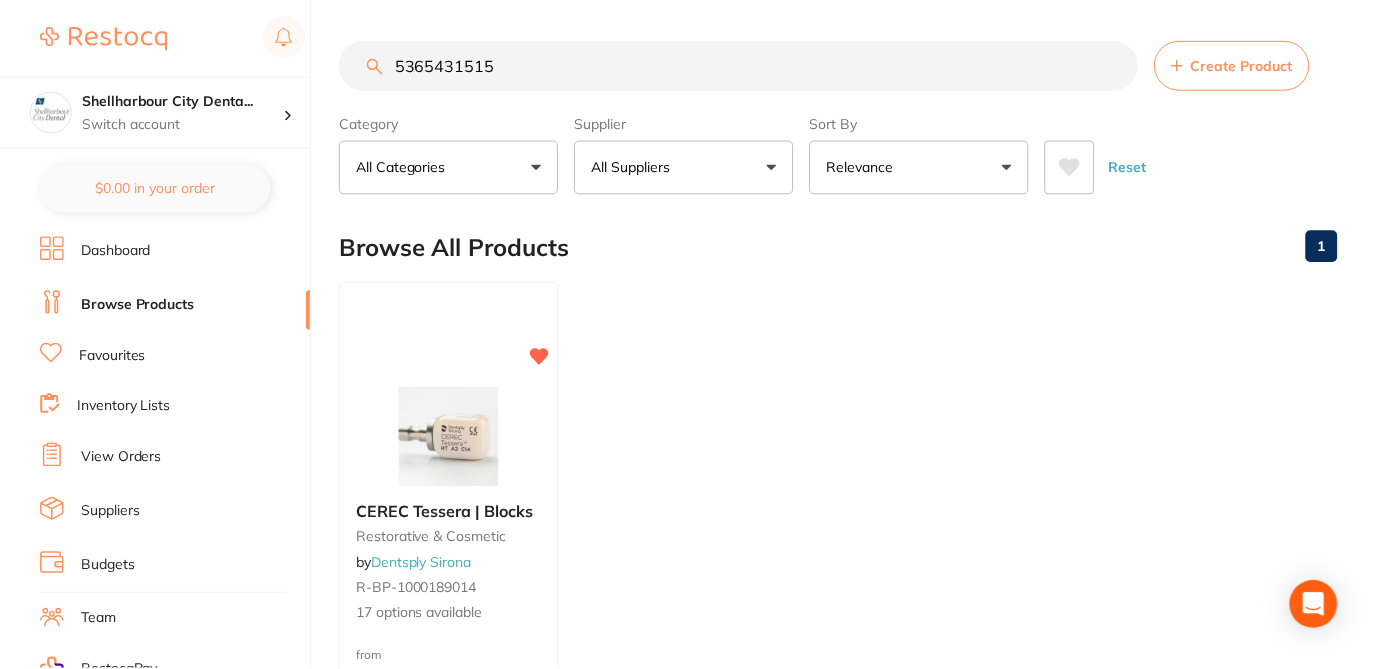 scroll, scrollTop: 1, scrollLeft: 0, axis: vertical 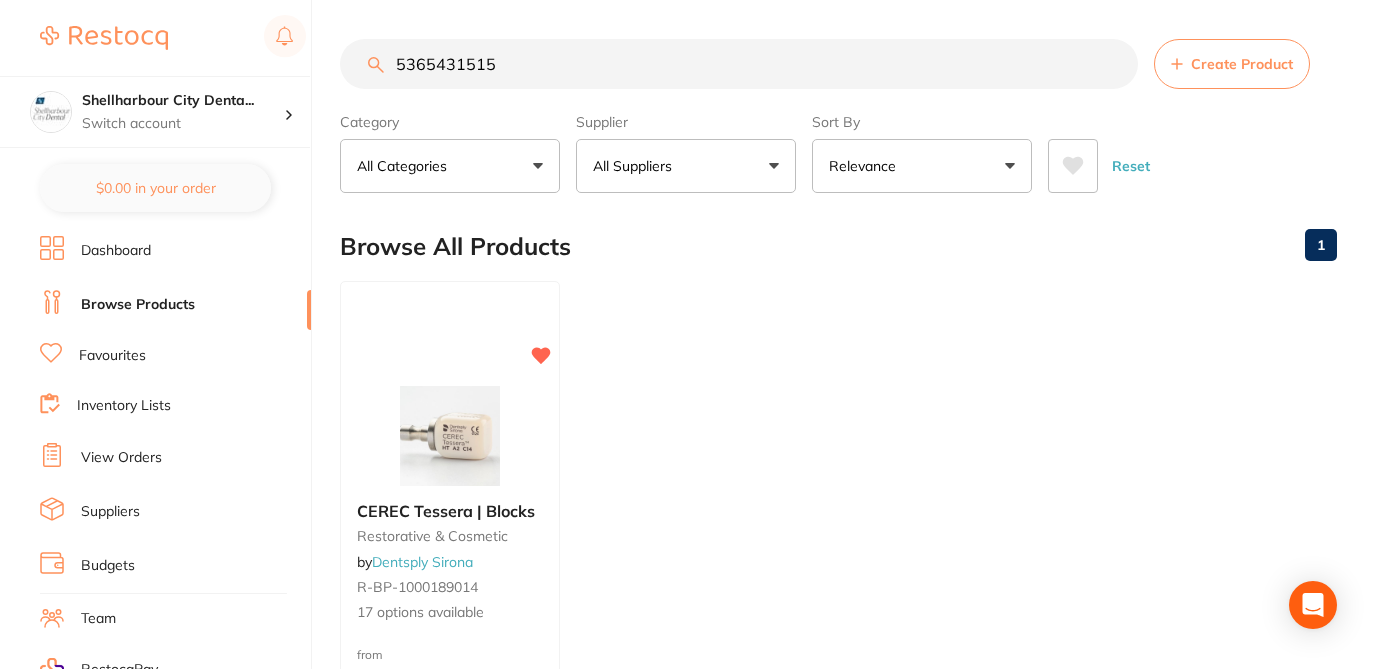 drag, startPoint x: 502, startPoint y: 70, endPoint x: 381, endPoint y: 60, distance: 121.41252 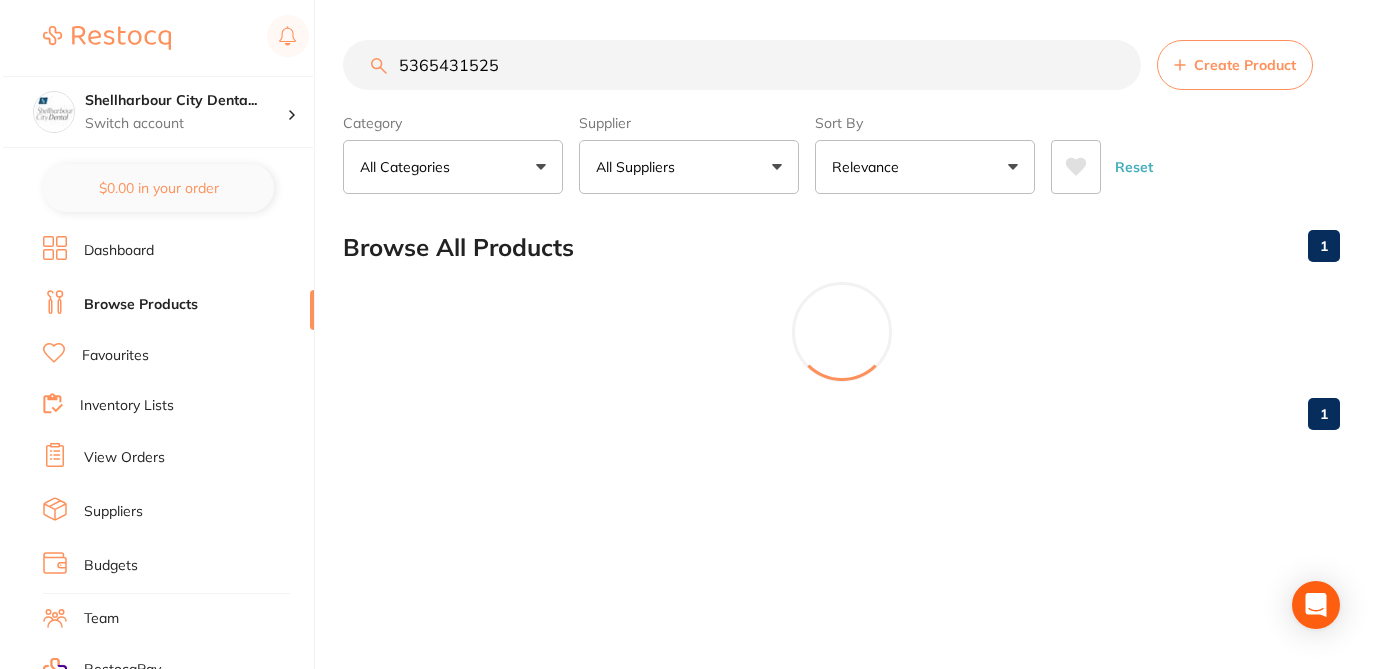 scroll, scrollTop: 0, scrollLeft: 0, axis: both 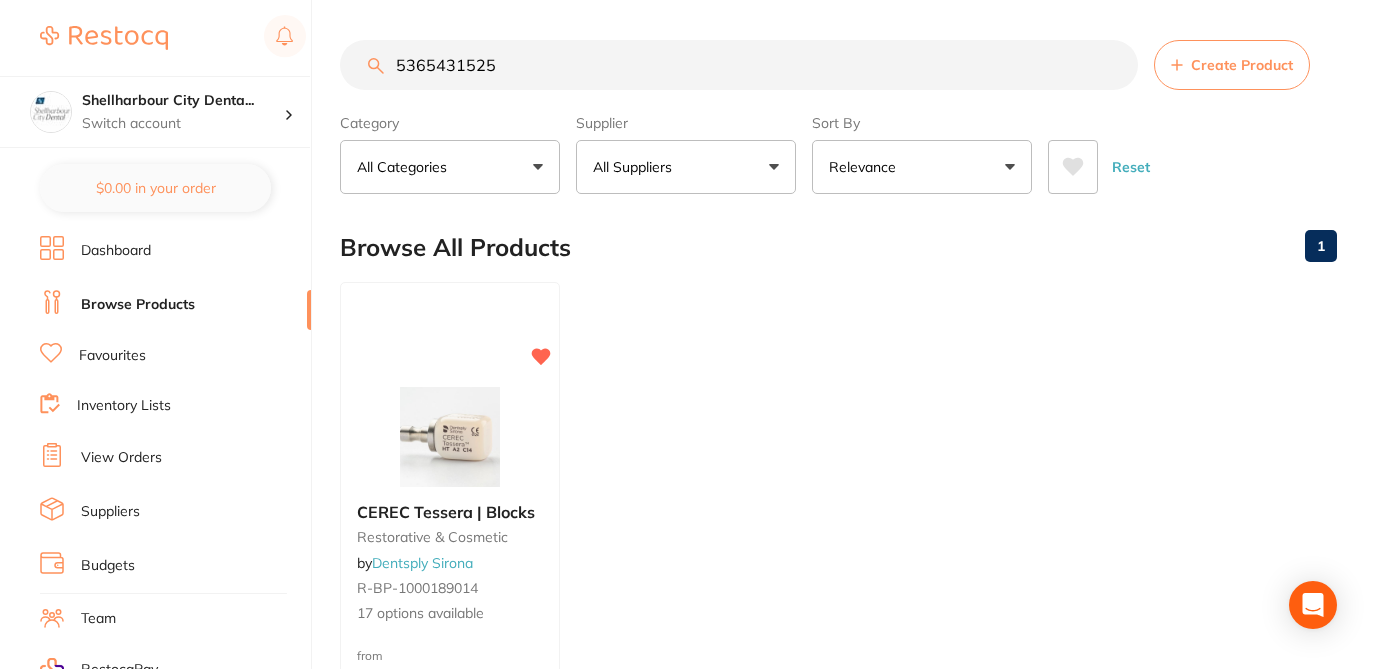 drag, startPoint x: 484, startPoint y: 67, endPoint x: 325, endPoint y: 55, distance: 159.4522 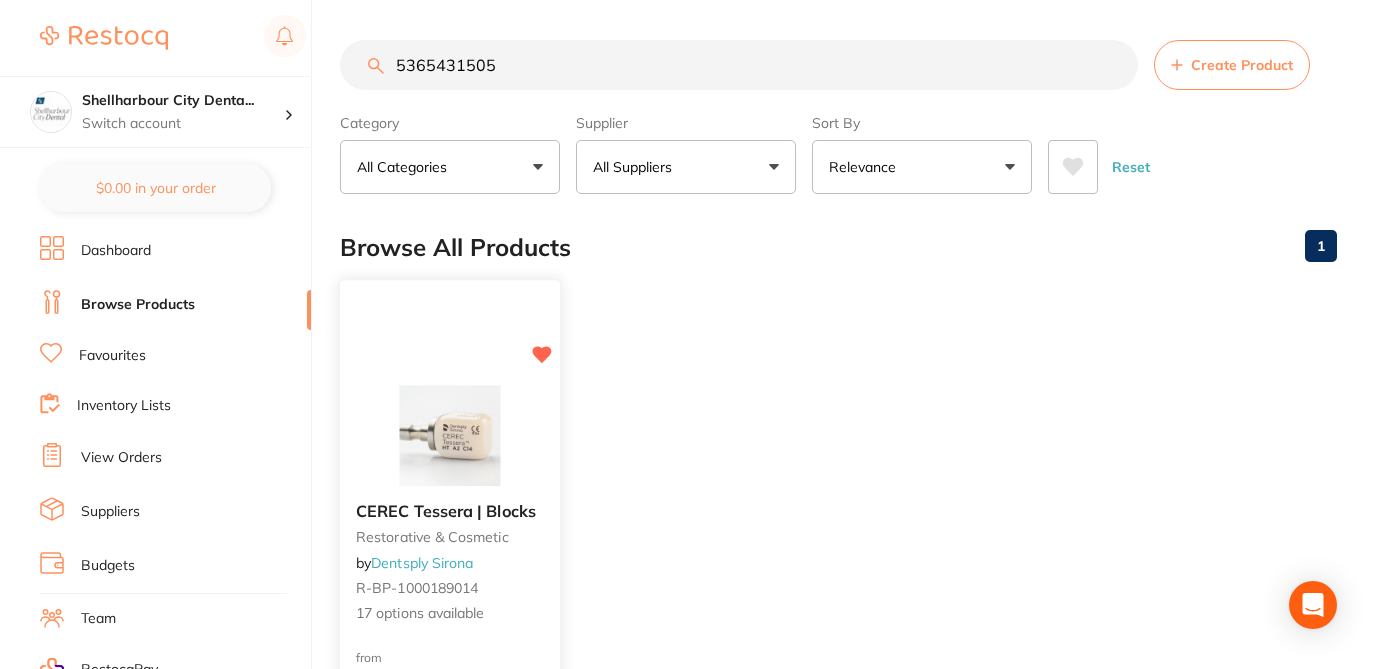 click on "17 options available" at bounding box center [450, 614] 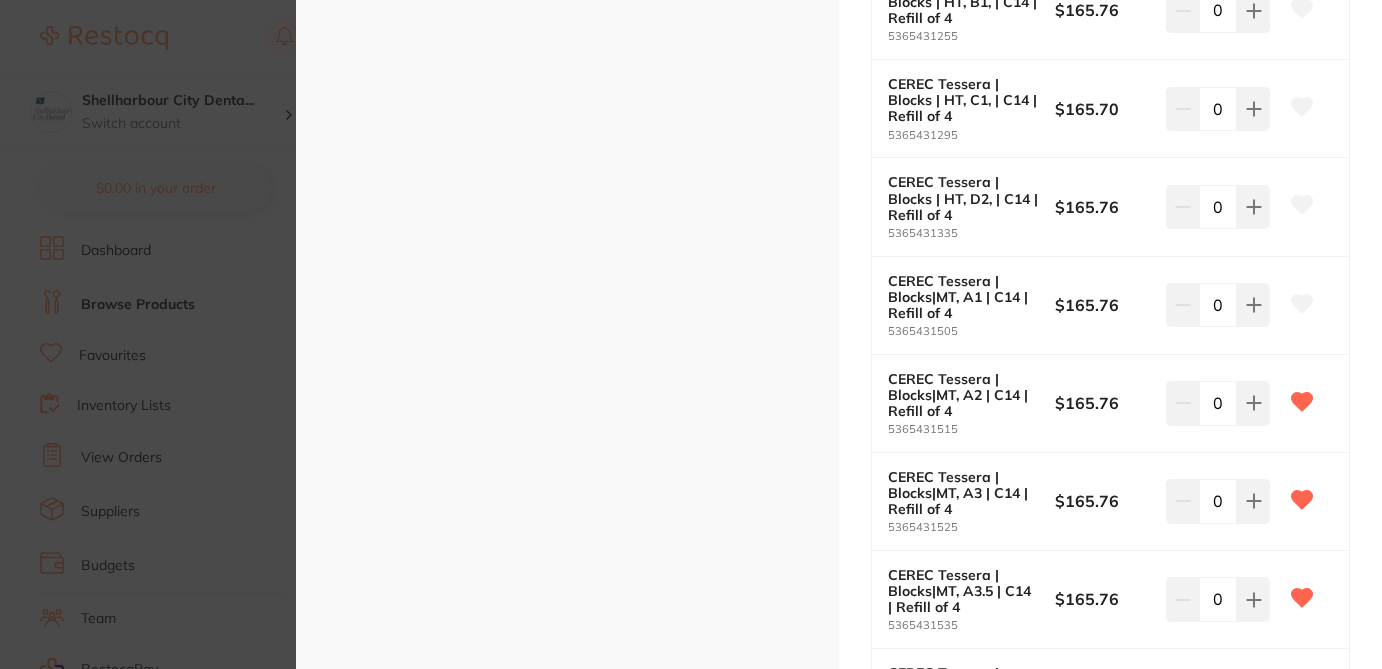 scroll, scrollTop: 920, scrollLeft: 0, axis: vertical 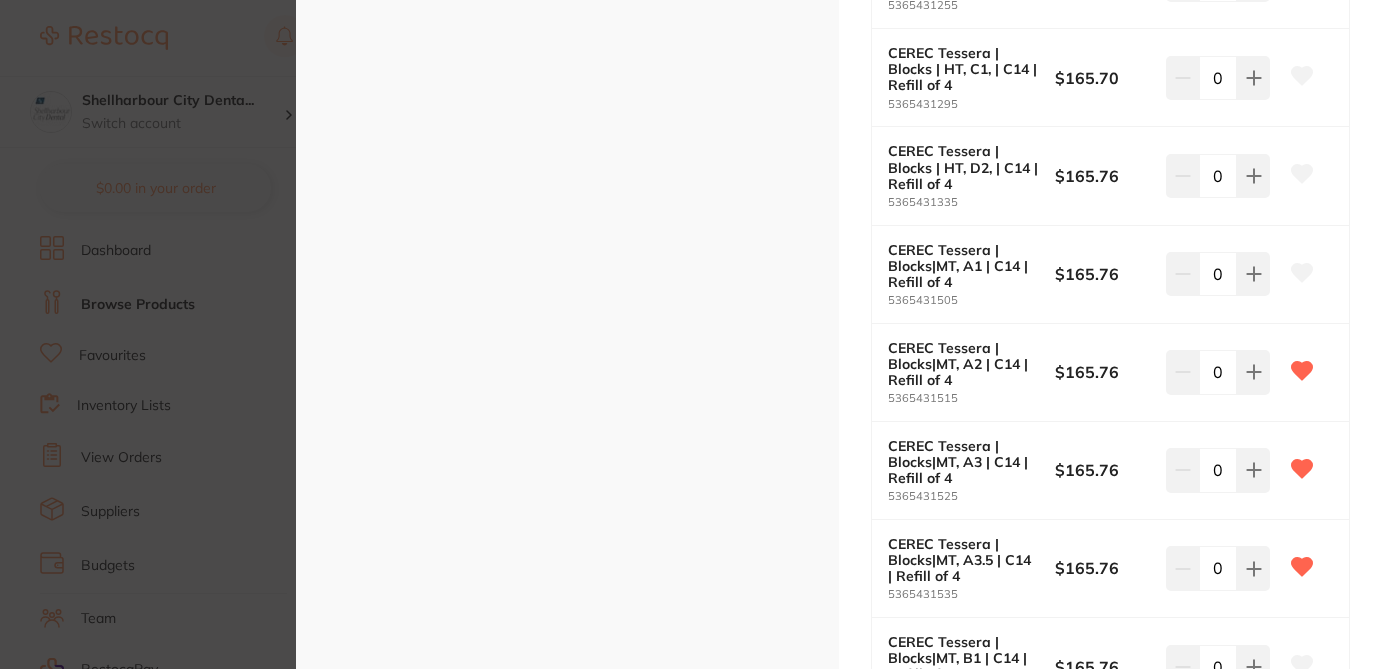 click 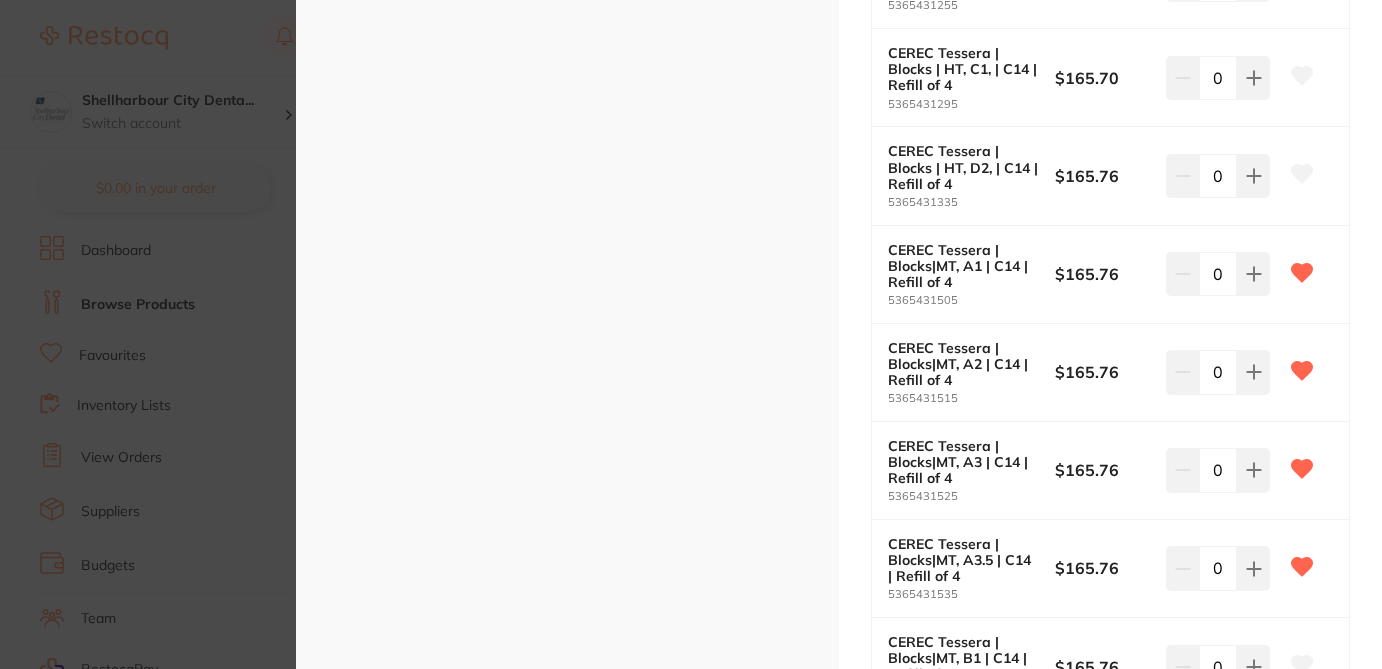 click on "CEREC Tessera | Blocks restorative & cosmetic by   Dentsply Sirona Product Code:  R-BP-1000189014 ESC         + 5 Product Detail CEREC Tessera CAD/CAM blocks are a high strength advanced lithium disilicate material that is tooth-coloured. A matrix firing with glaze will increase the flexural strength. The final strength is achieved after the CEREC Tessera CAD/CAM block matrix firing step with glaze.  CEREC Tessera Advanced Lithium Disilicate CAD/CAM blocks are an all-ceramic system for the creation of: -Veneers -Inlays -Onlays -Crowns in anterior and posterior region CEREC Tessera | Blocks restorative & cosmetic by   Dentsply Sirona Product Code:  R-BP-1000189014 from $165.70     excl. GST Enter Contract Price i All Variations Variant   Name Price Quick Add CEREC Tessera | Blocks | HT, A1, | C14 | Refill of 4 5365431205 $165.76     0         CEREC Tessera | Blocks|HT, A2 | C14 | Refill of 4 5365431215 $165.76     0         CEREC Tessera | Blocks|HT, A3 | C14 | Refill of 4 5365431225 $165.76     0" at bounding box center [691, 334] 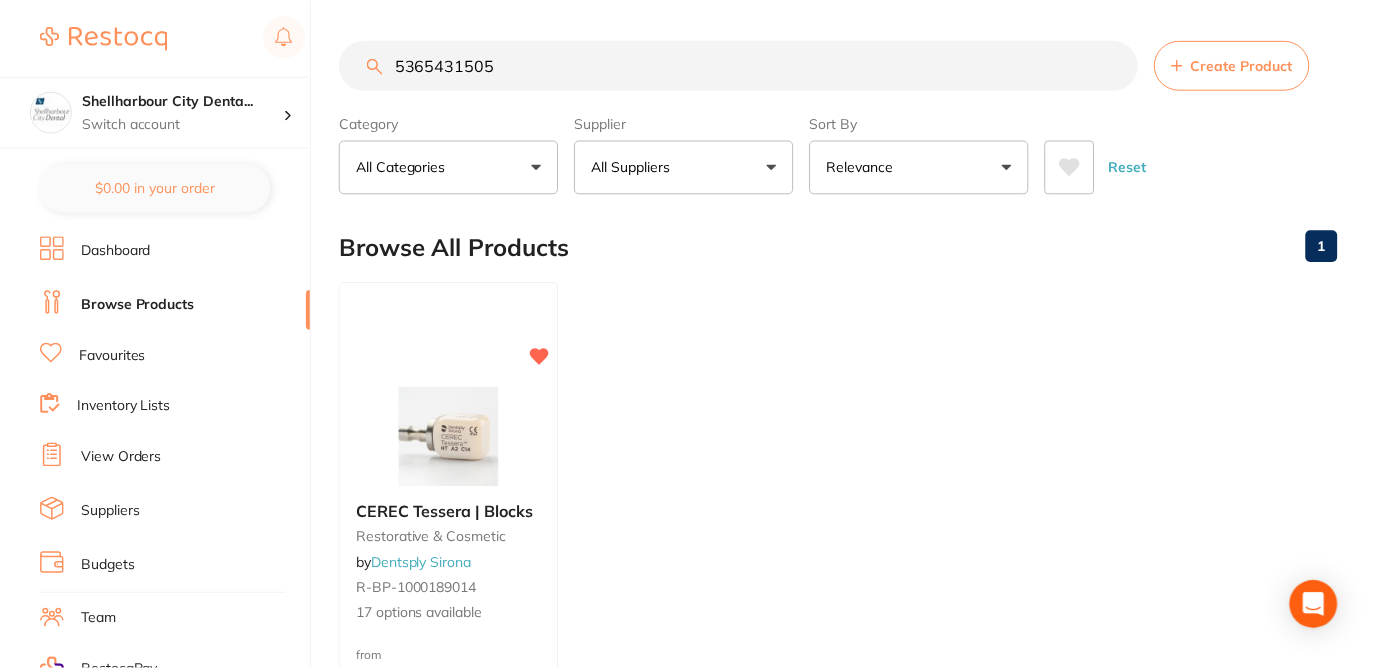 scroll, scrollTop: 1, scrollLeft: 0, axis: vertical 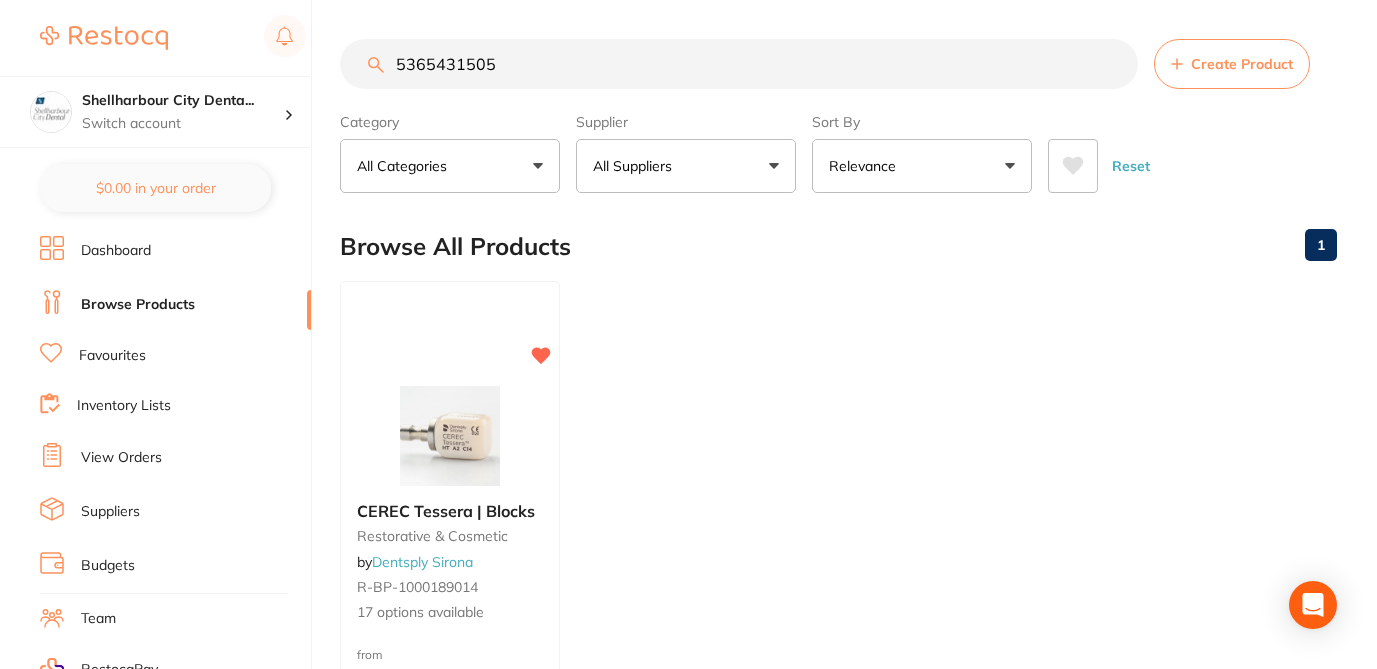 drag, startPoint x: 496, startPoint y: 65, endPoint x: 389, endPoint y: 60, distance: 107.11676 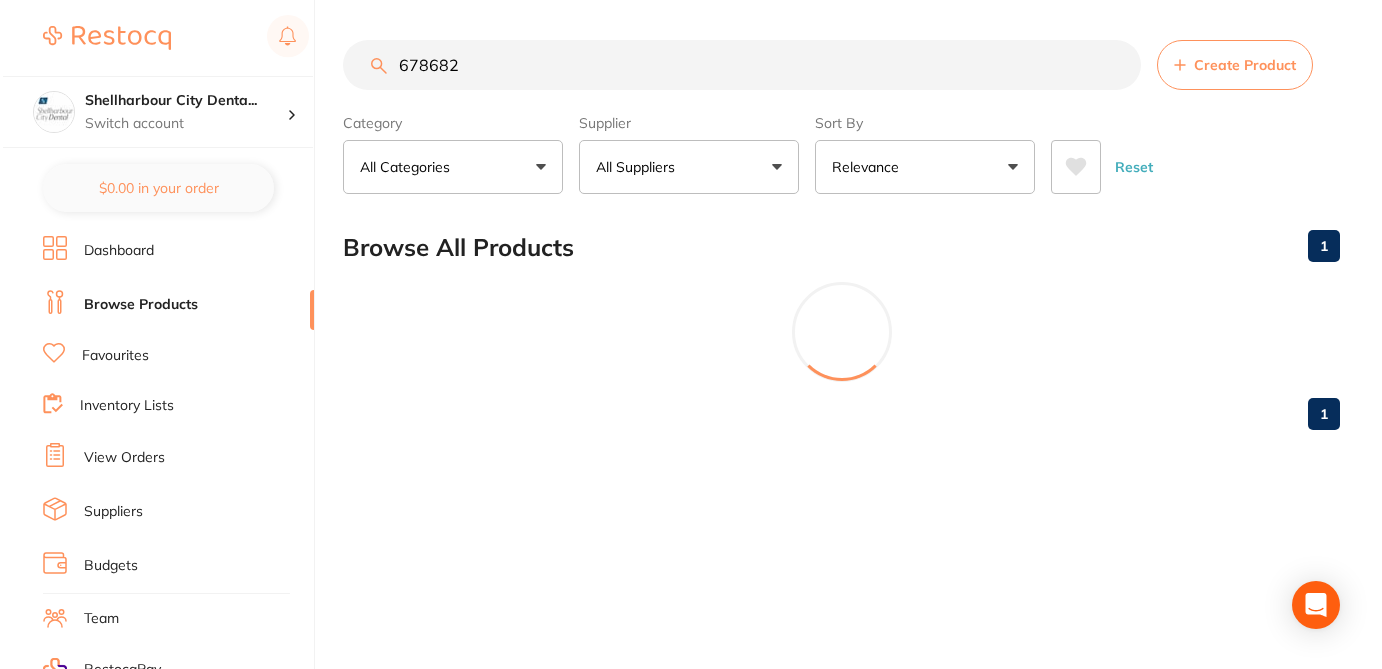 scroll, scrollTop: 0, scrollLeft: 0, axis: both 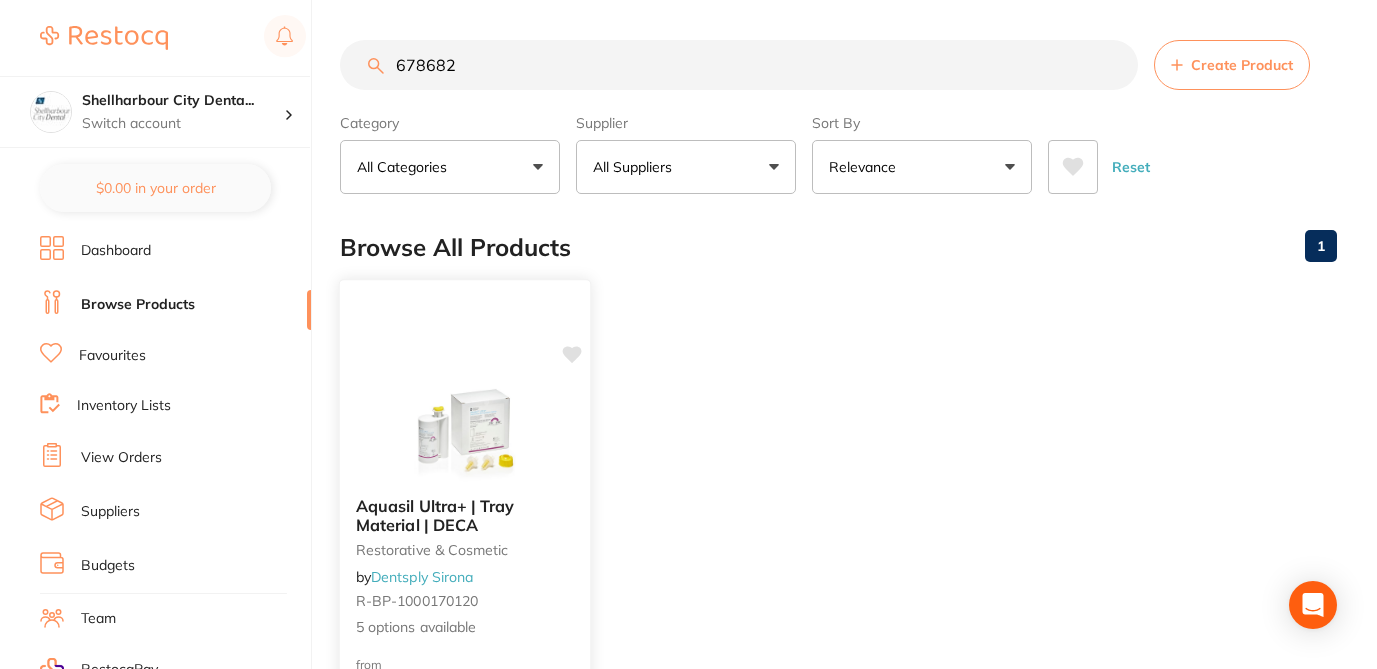click 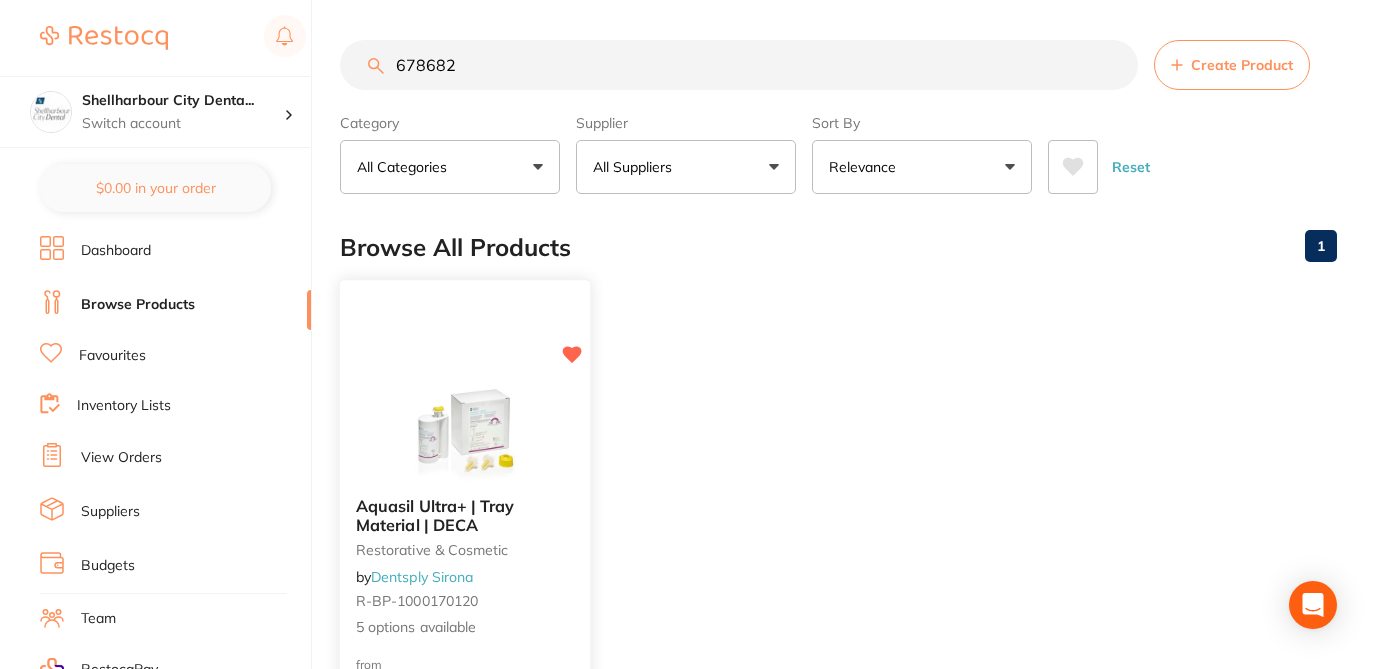 click at bounding box center (465, 430) 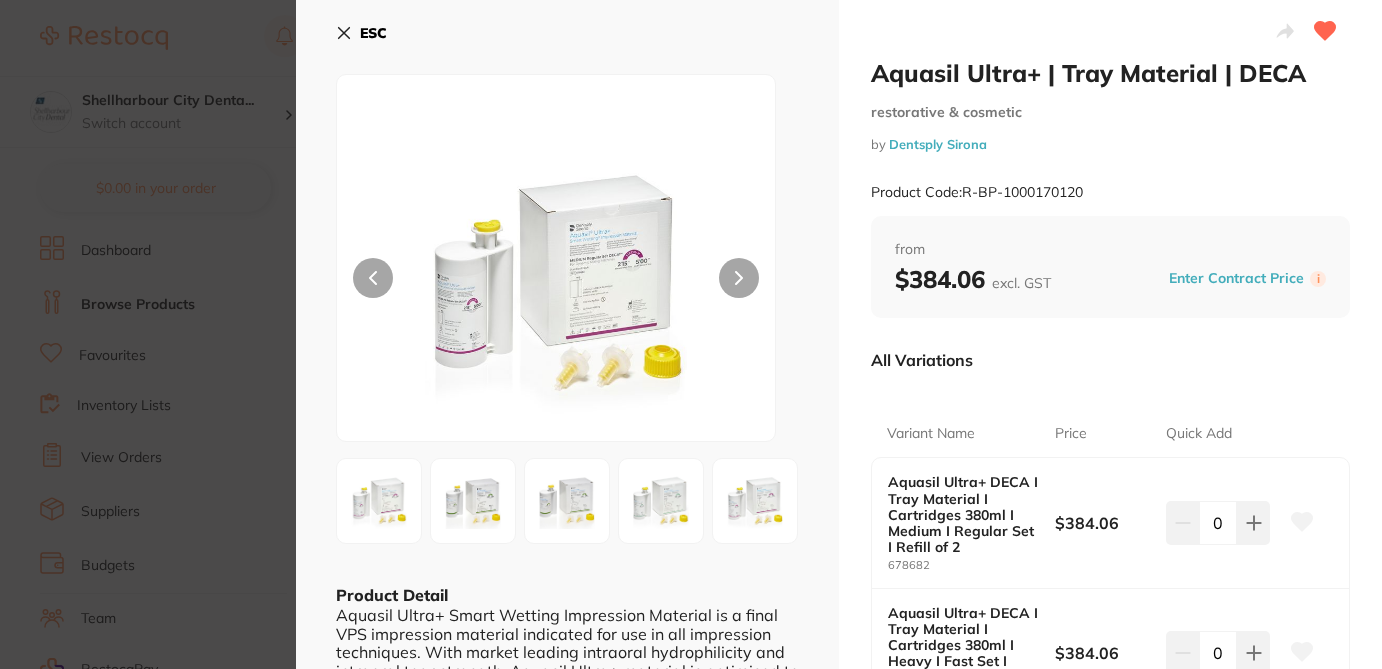 click 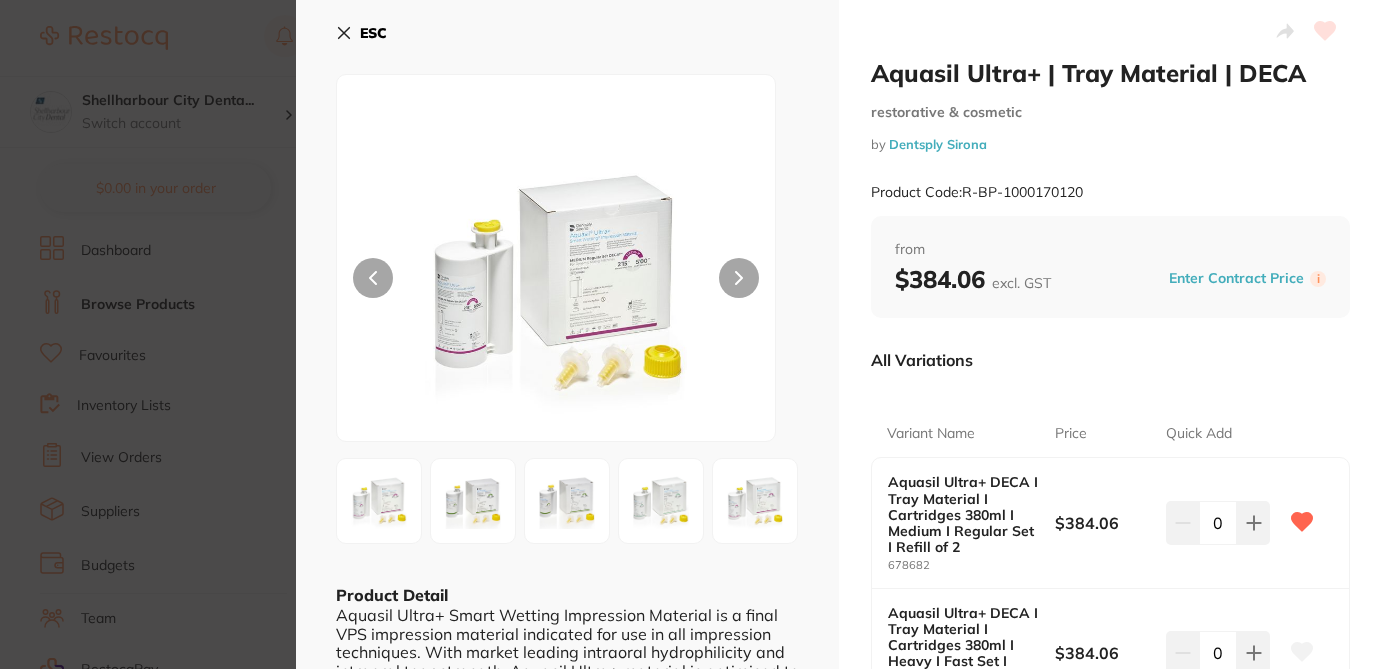 click 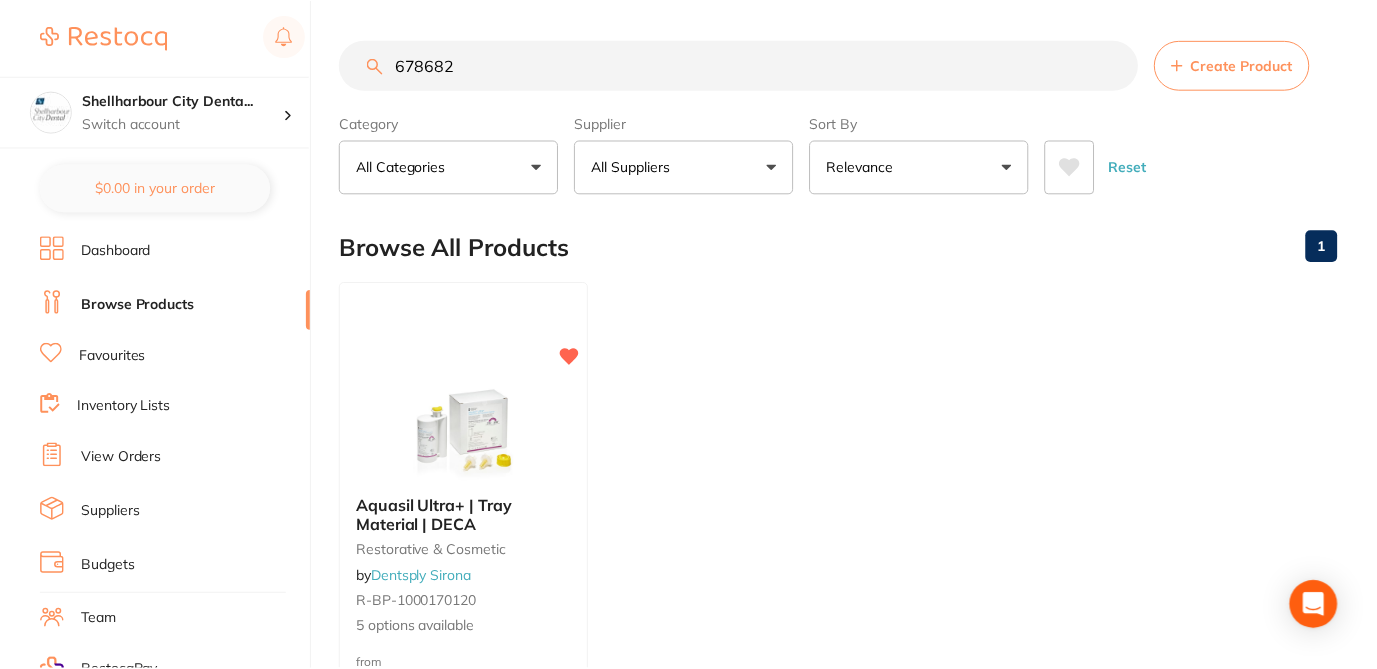 scroll, scrollTop: 1, scrollLeft: 0, axis: vertical 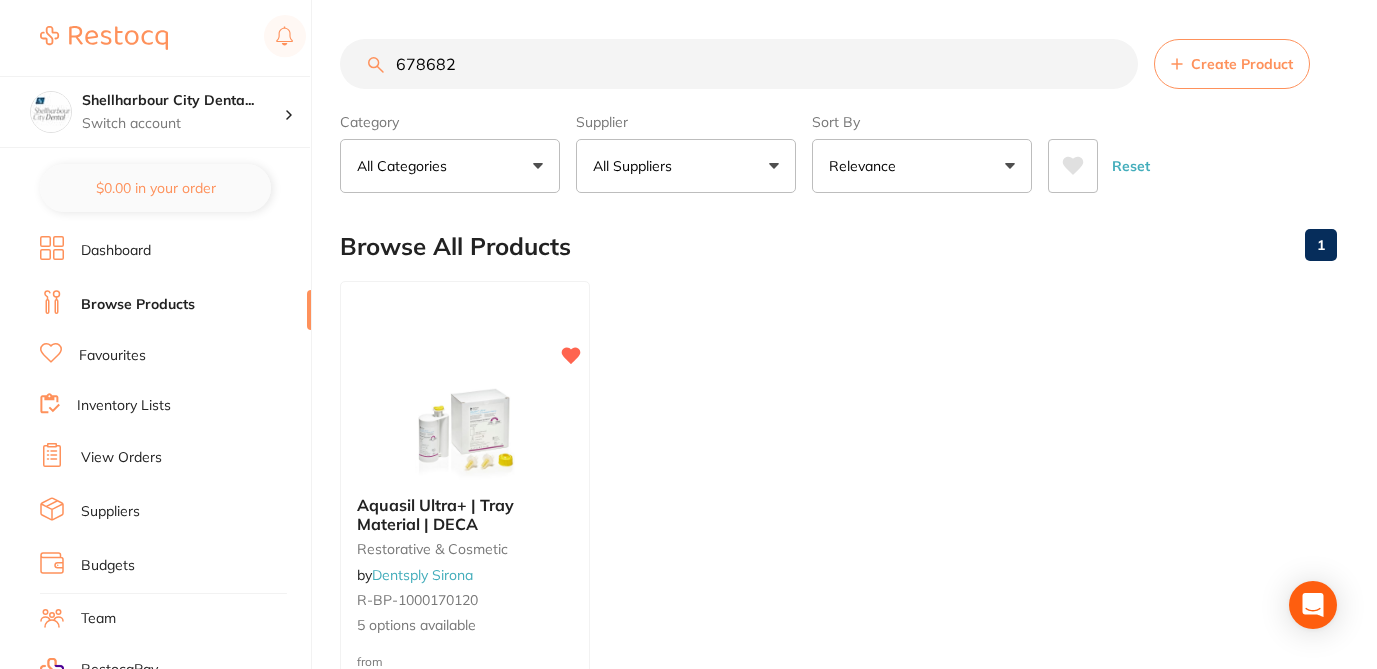 drag, startPoint x: 465, startPoint y: 71, endPoint x: 363, endPoint y: 62, distance: 102.396286 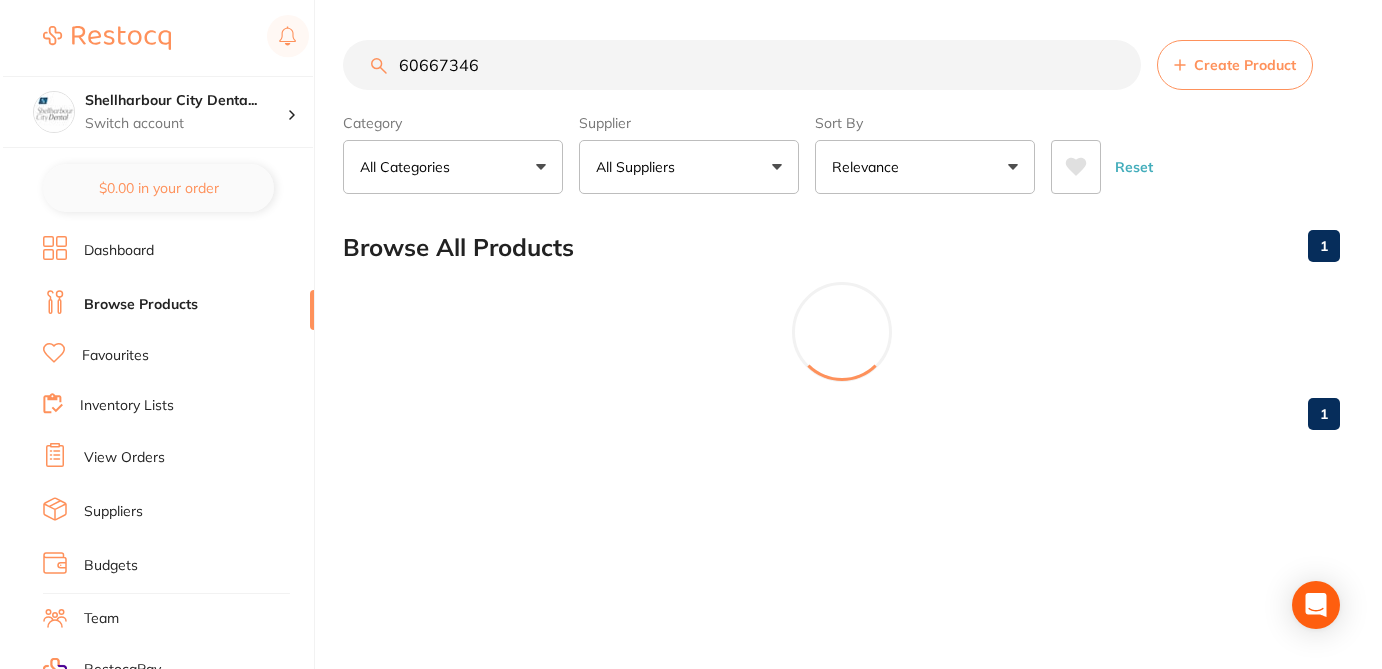 scroll, scrollTop: 0, scrollLeft: 0, axis: both 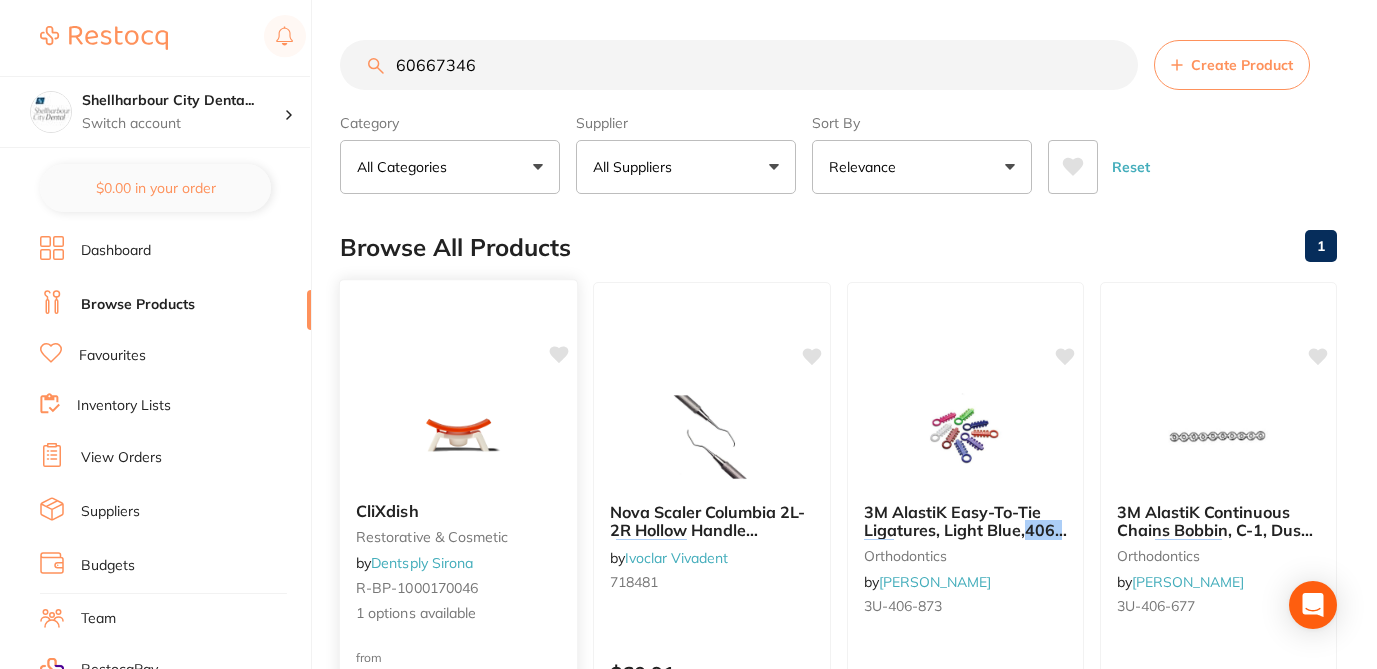 click on "CliXdish   restorative & cosmetic by  Dentsply Sirona R-BP-1000170046   1 options available" at bounding box center [459, 563] 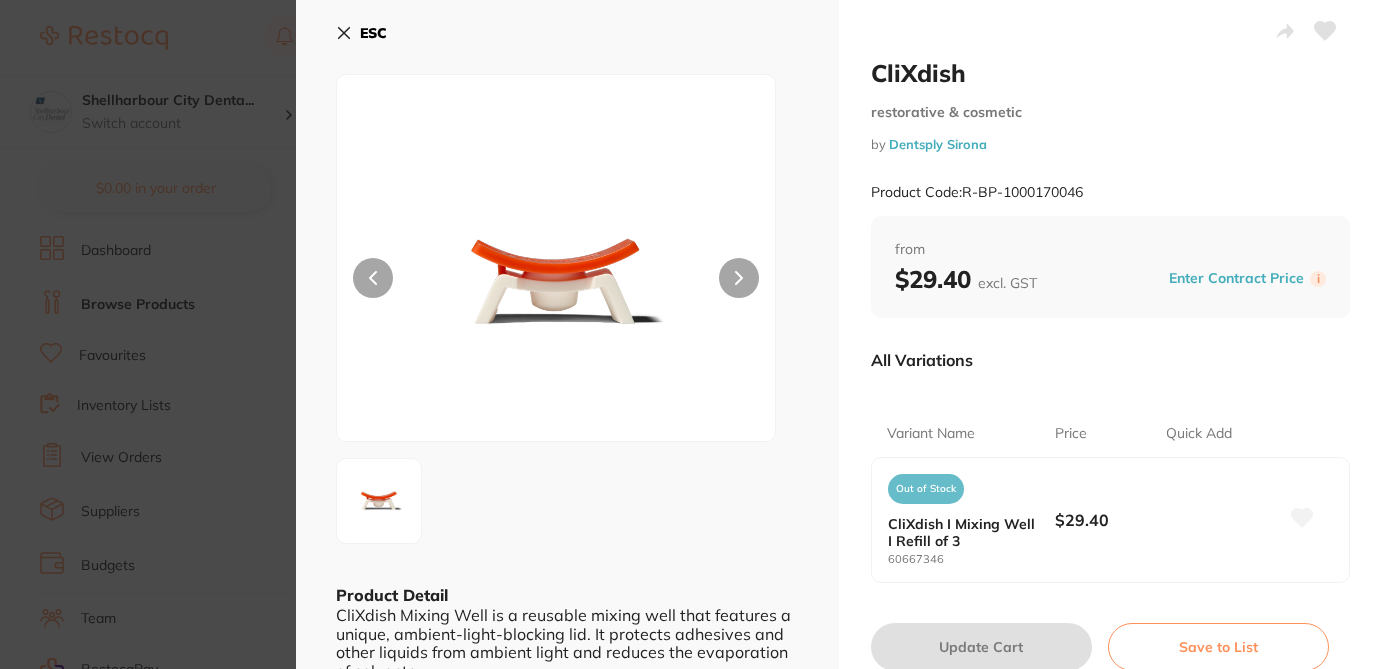 click 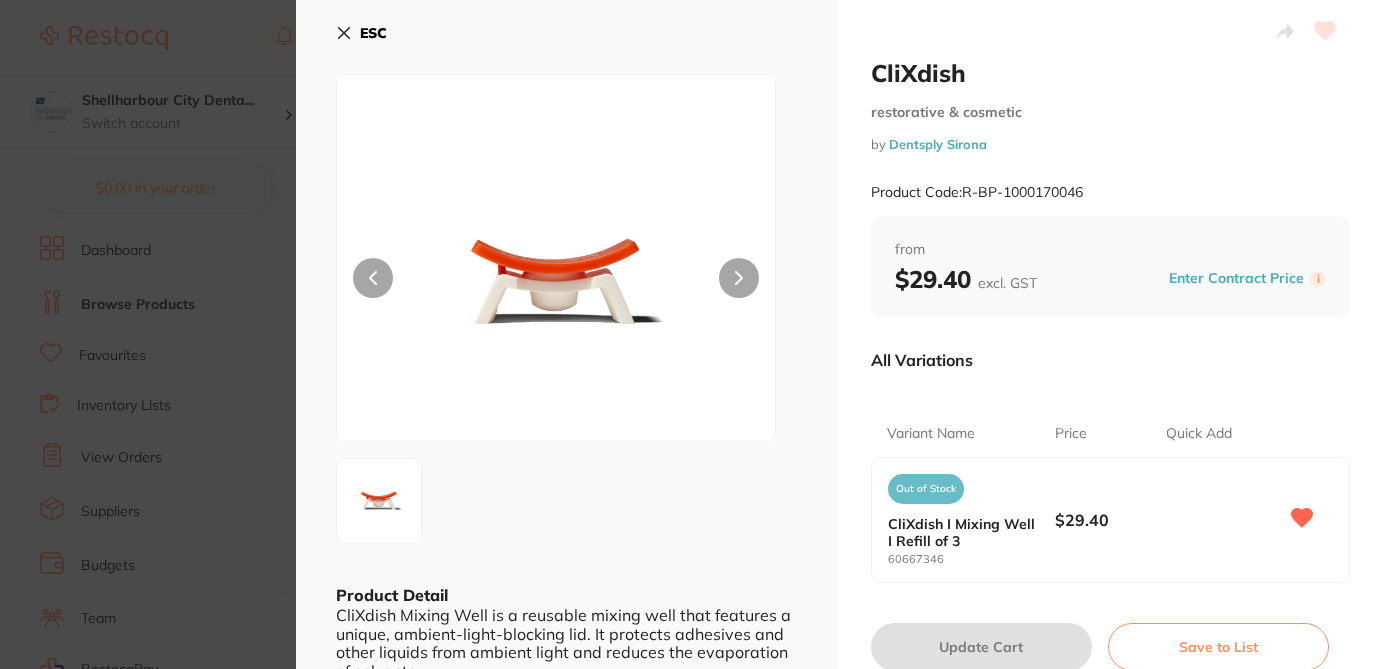 click on "CliXdish restorative & cosmetic by   Dentsply Sirona Product Code:  R-BP-1000170046 ESC         Product Detail CliXdish Mixing Well is a reusable mixing well that features a unique, ambient-light-blocking lid. It protects adhesives and other liquids from ambient light and reduces the evaporation of solvents. CliXdish restorative & cosmetic by   Dentsply Sirona Product Code:  R-BP-1000170046 from $29.40     excl. GST Enter Contract Price i All Variations Variant   Name Price Quick Add Out of Stock CliXdish I Mixing Well I Refill of 3 60667346 $29.40 Update Cart Save to List All Variations Reset Options Price CliXdish I Mixing Well I Refill of 3 60667346 $29.40     0         You May Also Like Out of Stock CliXdish I Mixing Well I Refill of 3   restorative & cosmetic by  Dentsply Sirona 60667346 $29.40 Add to cart Save to list 22mm   by  Erkodent 596122 $19.90 Add to cart Save to list silver   by  Erkodent 177825-Silver $31.40 Add to cart Save to list Palodent   restorative & cosmetic by  Dentsply Sirona" at bounding box center [691, 334] 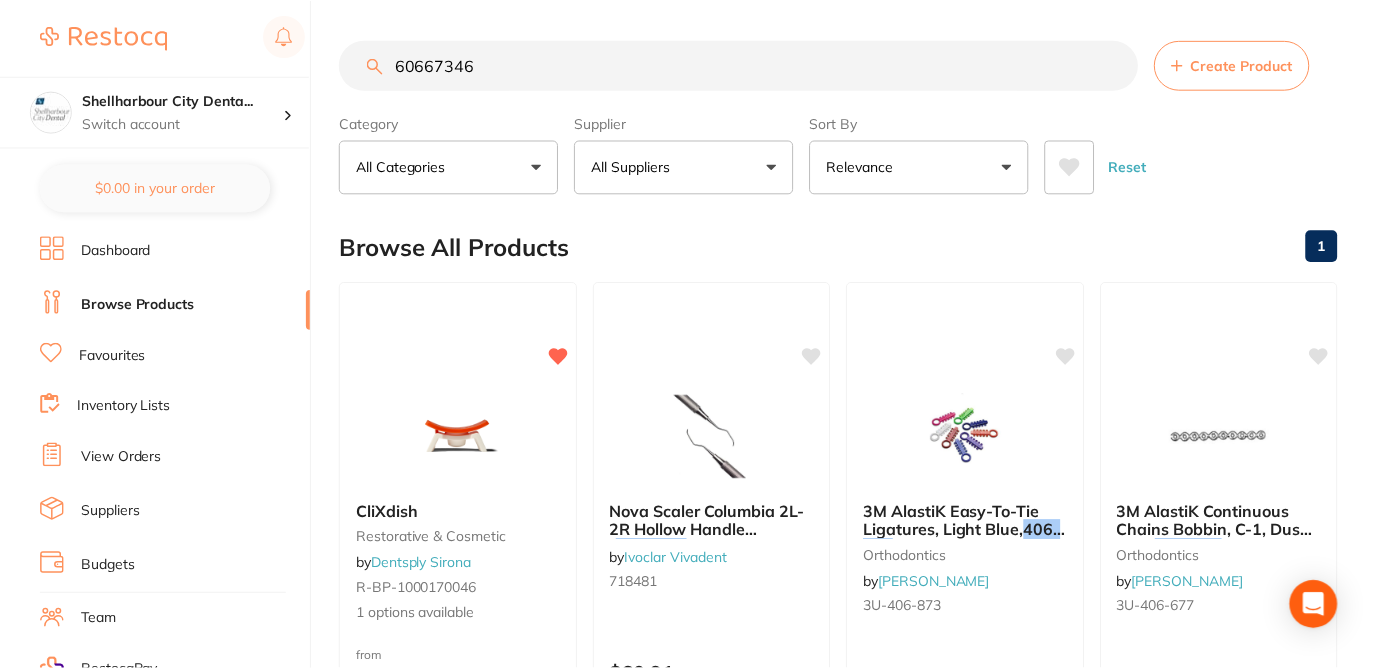 scroll, scrollTop: 1, scrollLeft: 0, axis: vertical 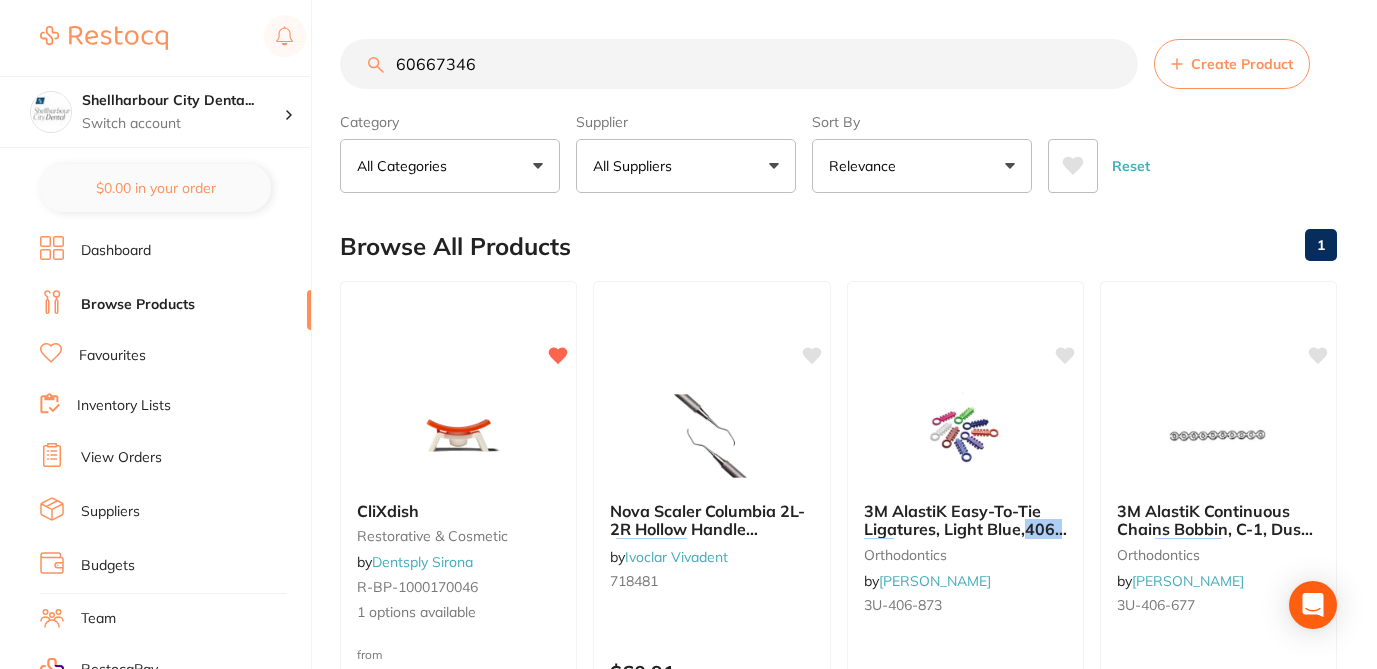 click on "All Suppliers" at bounding box center [686, 166] 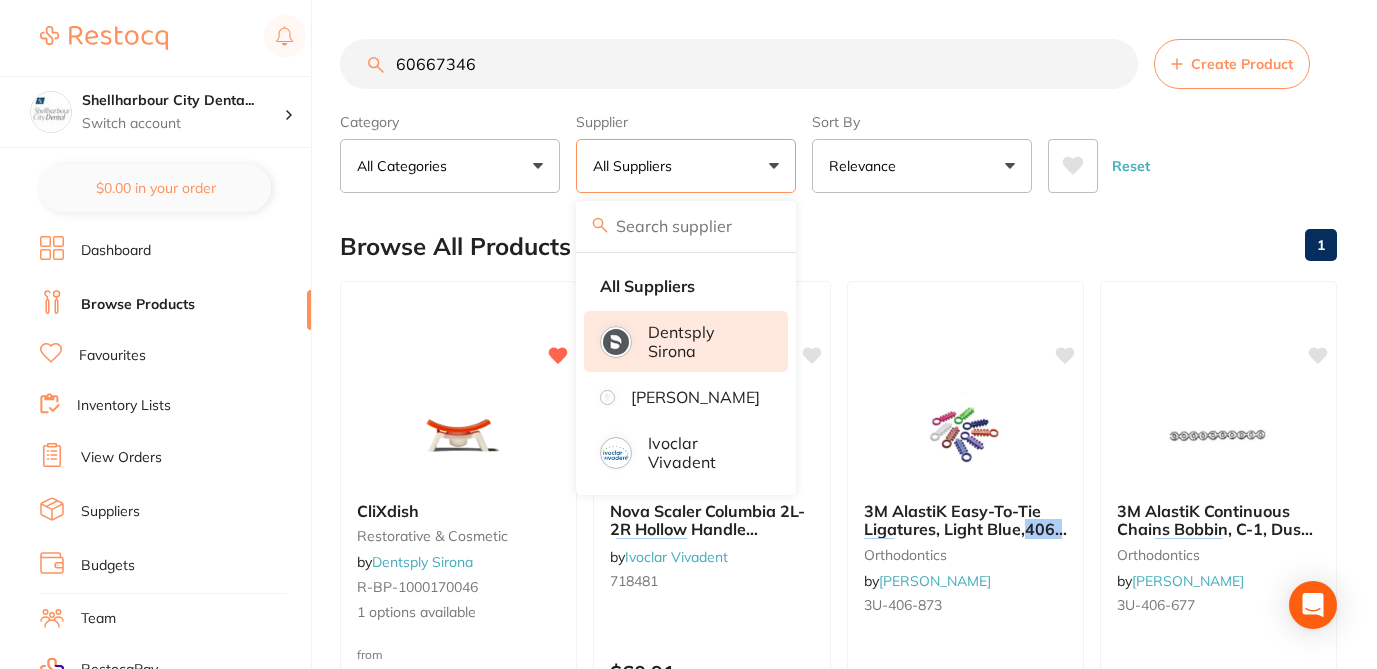 click on "Dentsply Sirona" at bounding box center (704, 341) 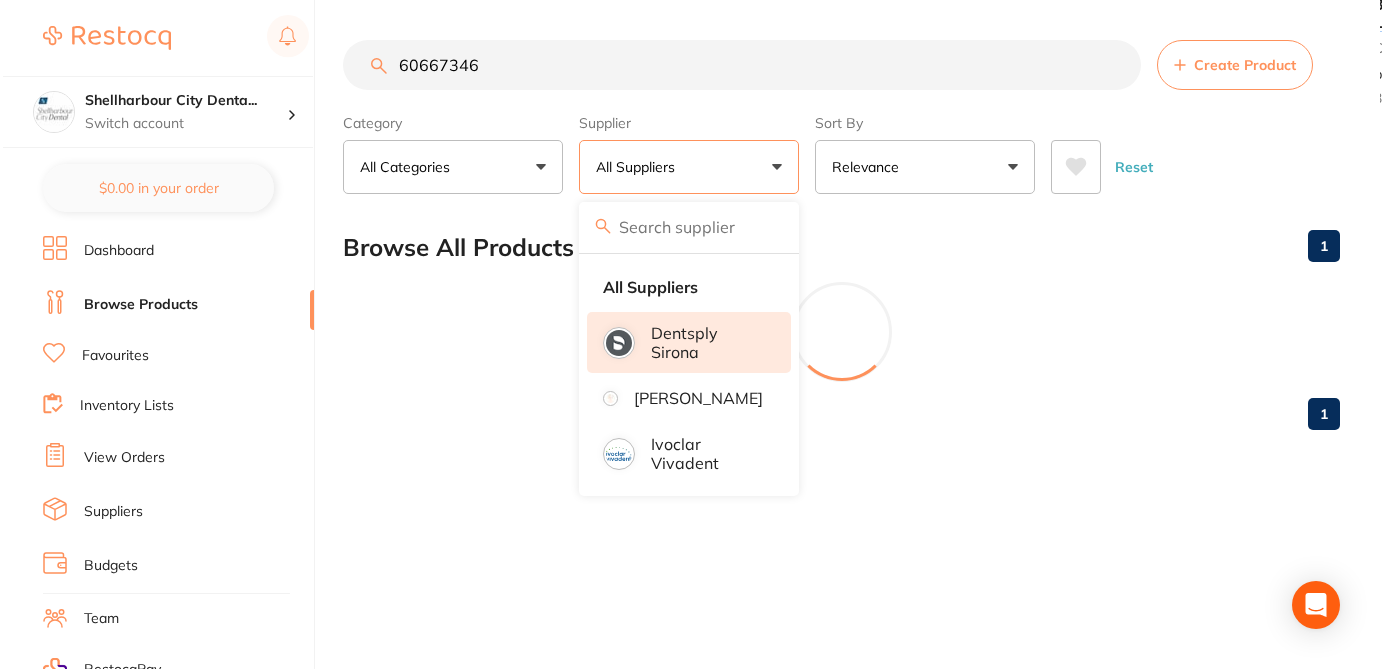 scroll, scrollTop: 0, scrollLeft: 0, axis: both 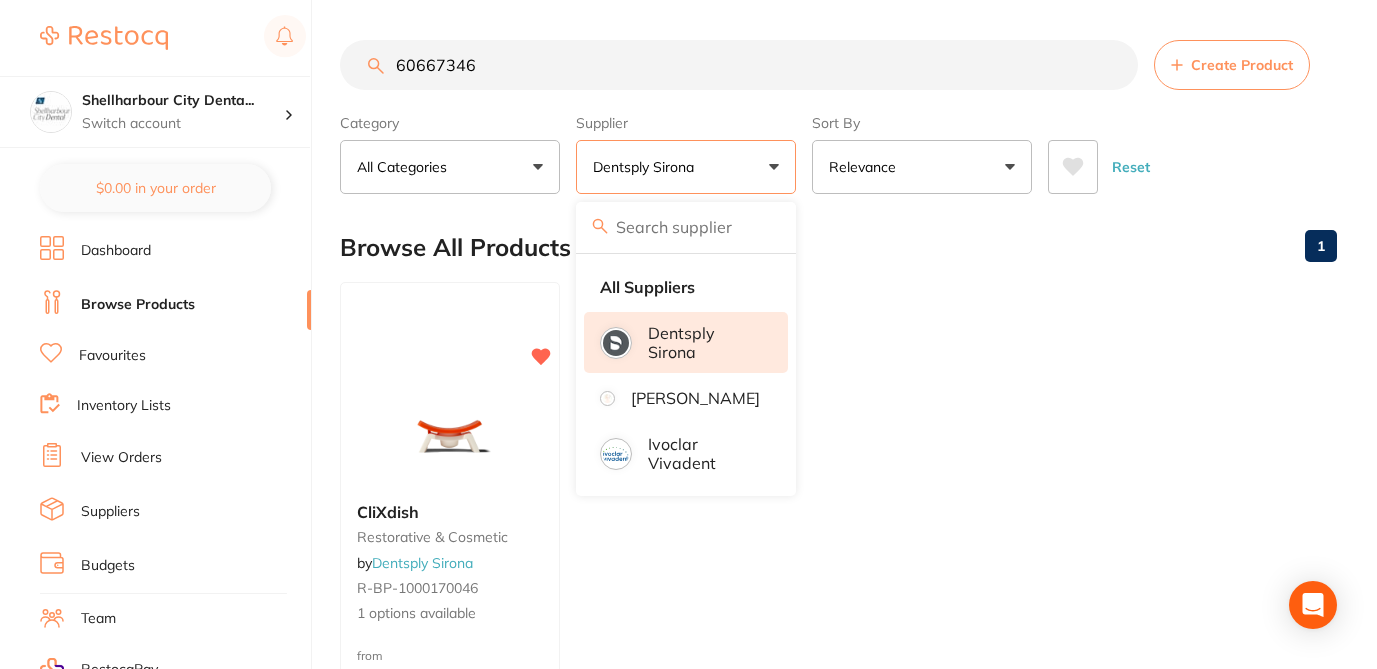 drag, startPoint x: 479, startPoint y: 61, endPoint x: 375, endPoint y: 59, distance: 104.019226 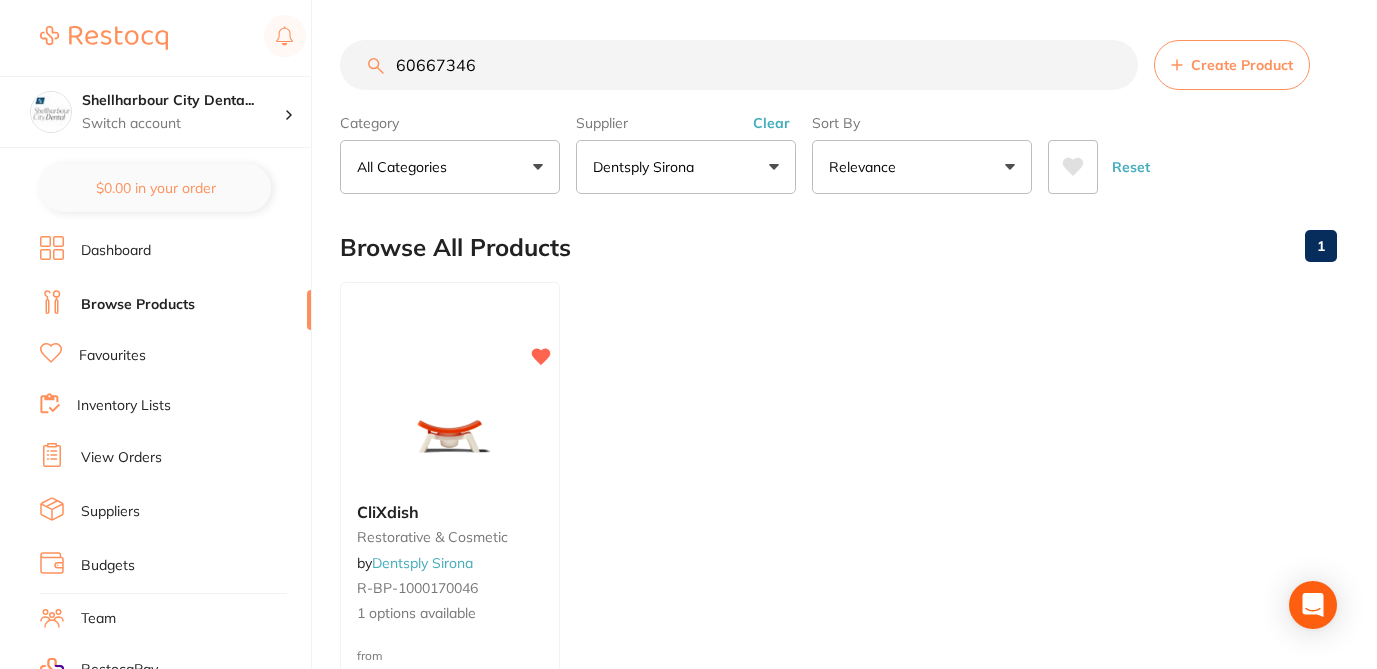 paste on "44400" 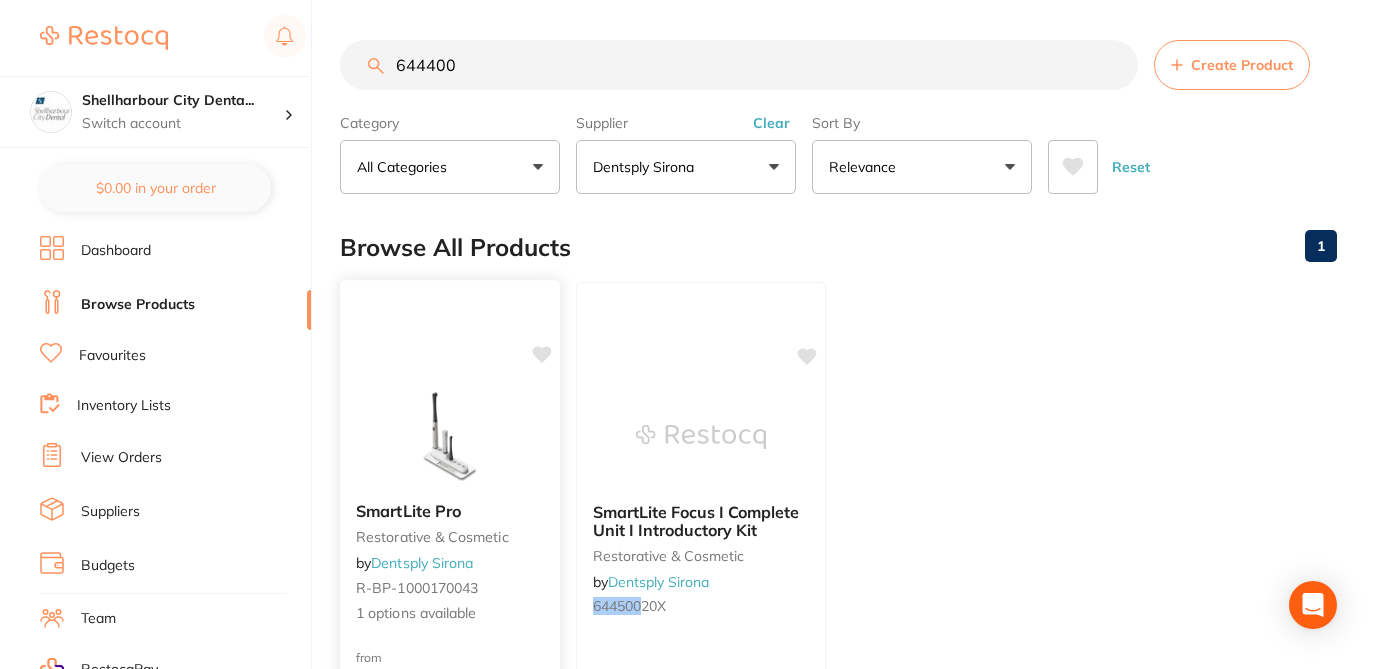 click 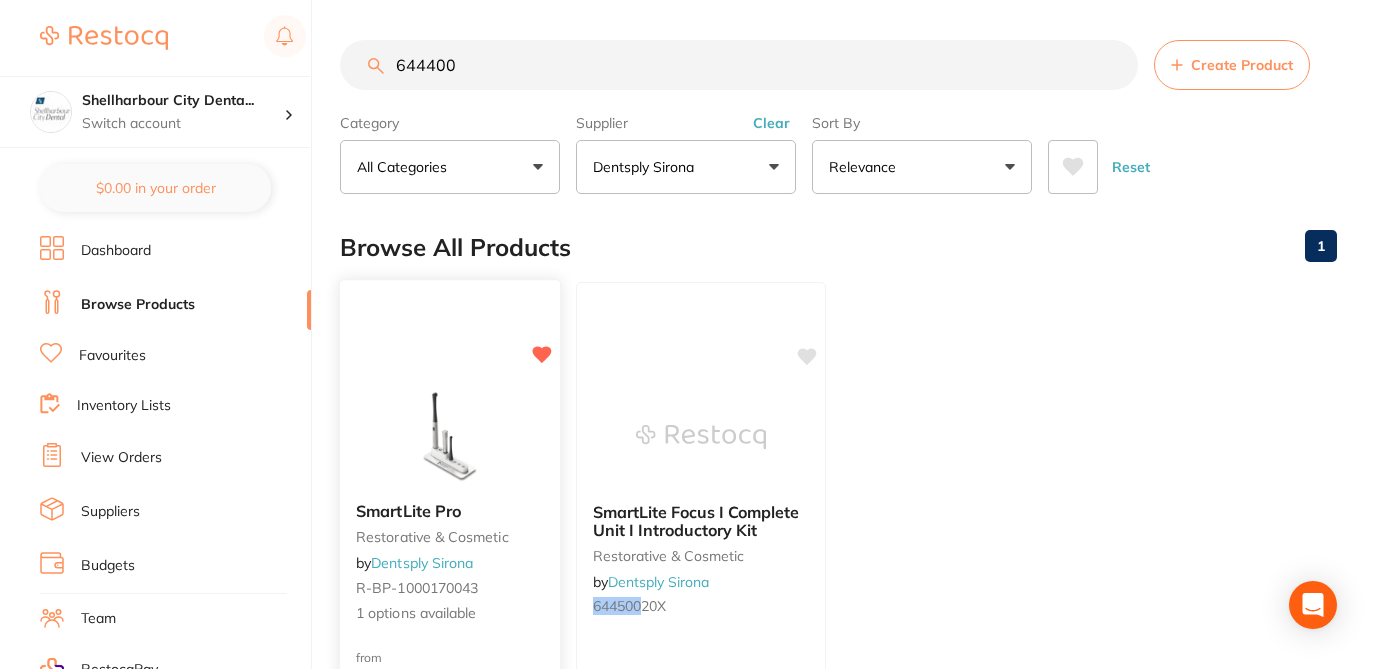 click on "R-BP-1000170043" at bounding box center [450, 588] 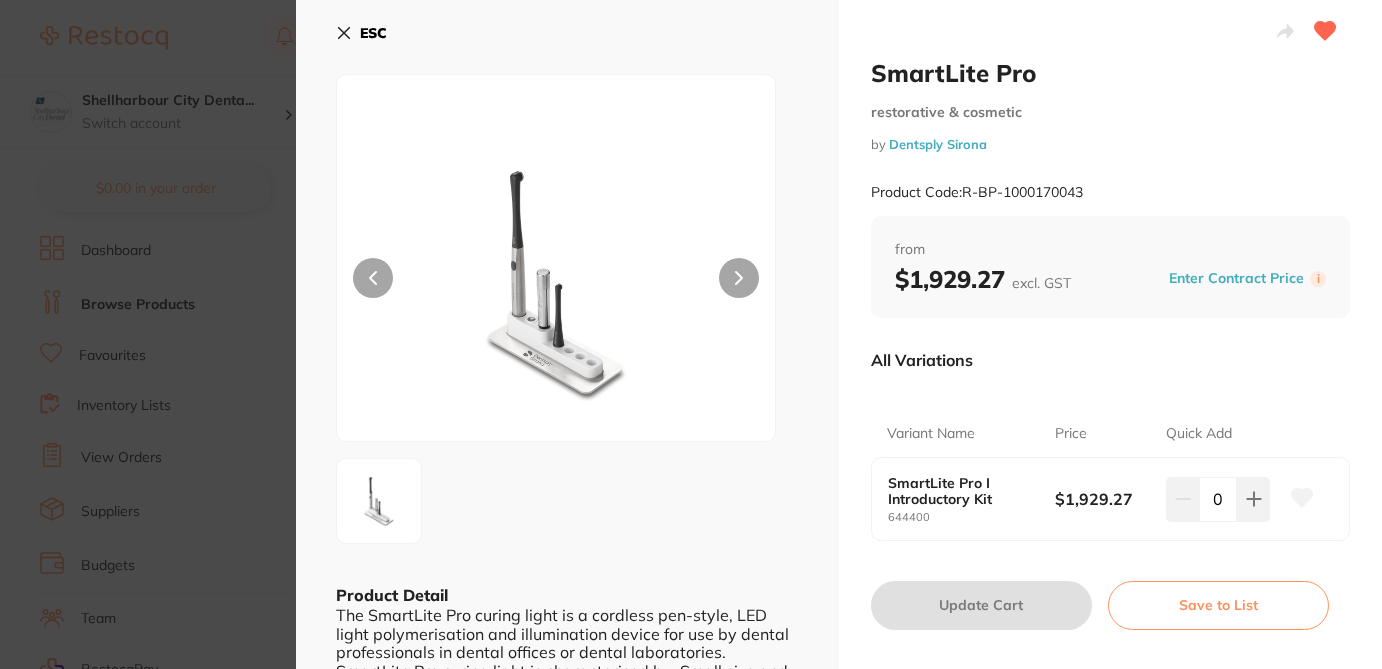 click 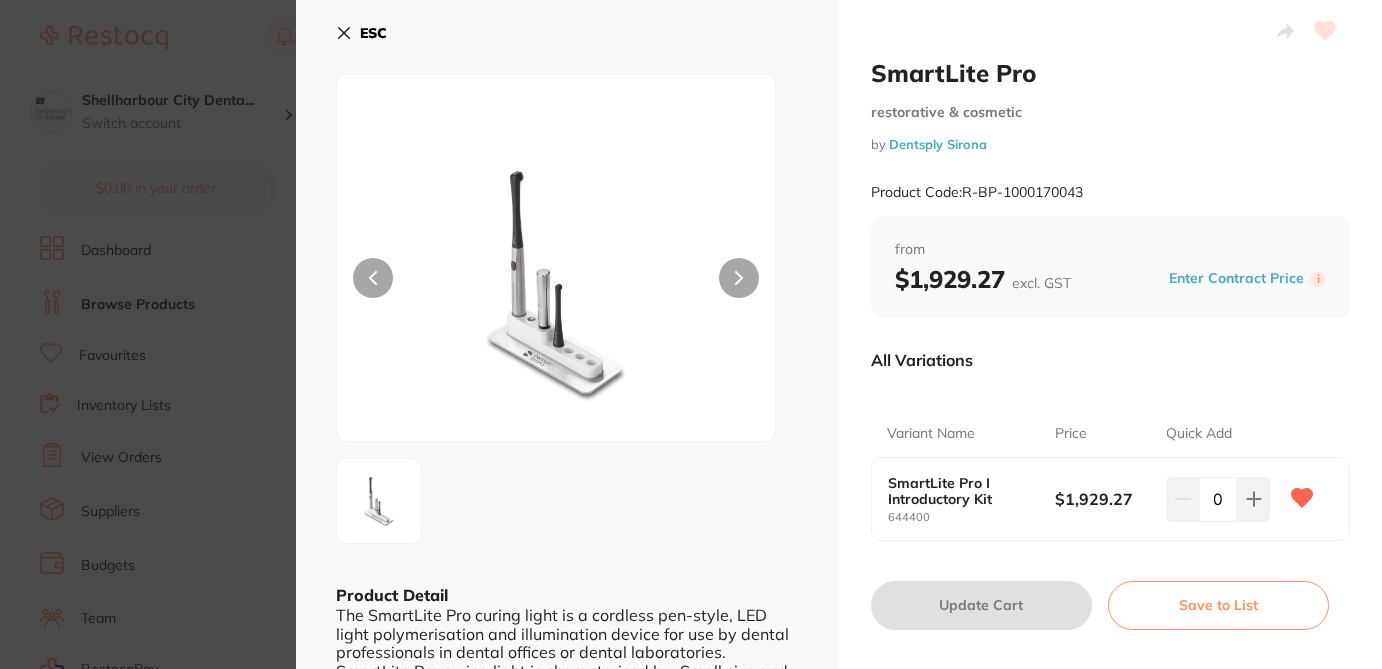 click on "SmartLite Pro restorative & cosmetic by   Dentsply Sirona Product Code:  R-BP-1000170043 ESC         Product Detail The SmartLite Pro curing light is a cordless pen-style, LED light polymerisation and illumination device for use by dental professionals in dental offices or dental laboratories. SmartLite Pro curing light is characterised by: Small size and lightweight ergonomic design. Compact cordless design with convenient handling features and exchangeable battery pack. Individually adjustable LED tips, rotatable by 360°. LED tip design providing excellent intra-oral access. Polymerisation area (optic effective cross-sectional area) of 10 mm in diameter. Up to 10 seconds curing time per activation with audible signal at start and end of cycle. Advanced heat management system limiting LED tip temperature. Exchangeable tips for: - curing of CQ initiated materials, - curing of materials with initiators absorbing in the violet range, - intraoral illumination and dental transillumination  SmartLite Pro" at bounding box center [691, 334] 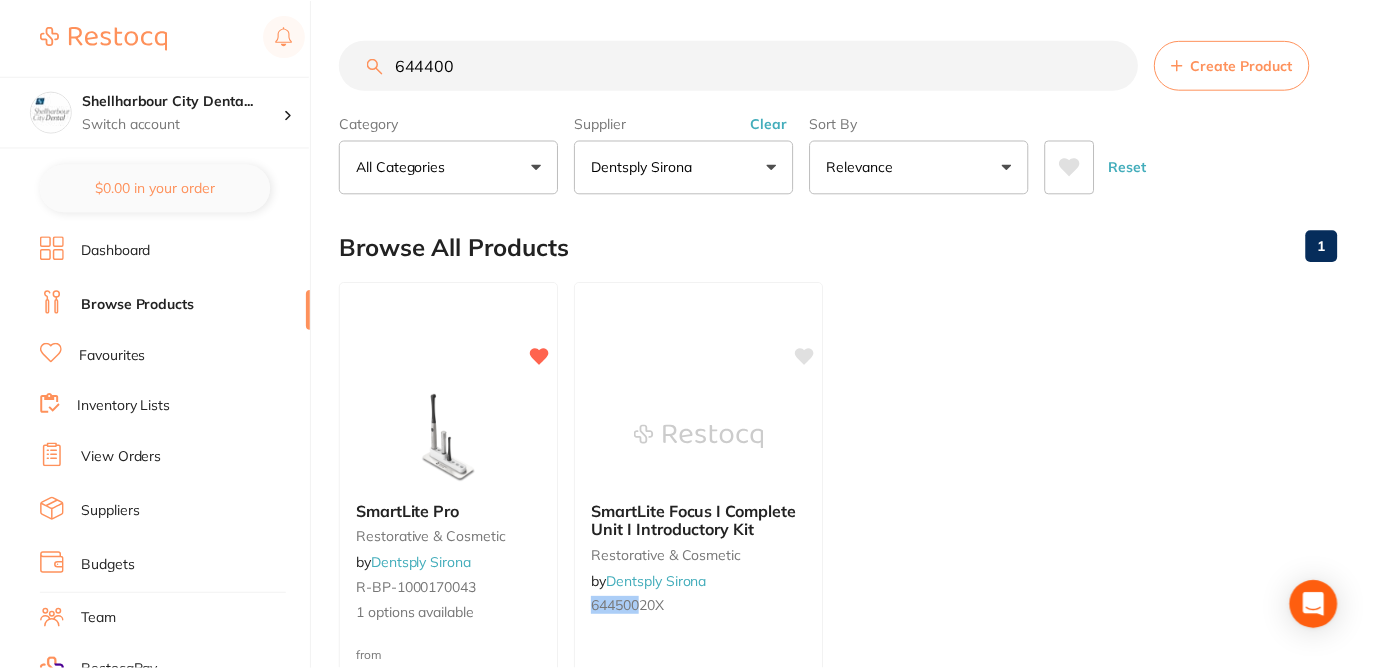 scroll, scrollTop: 1, scrollLeft: 0, axis: vertical 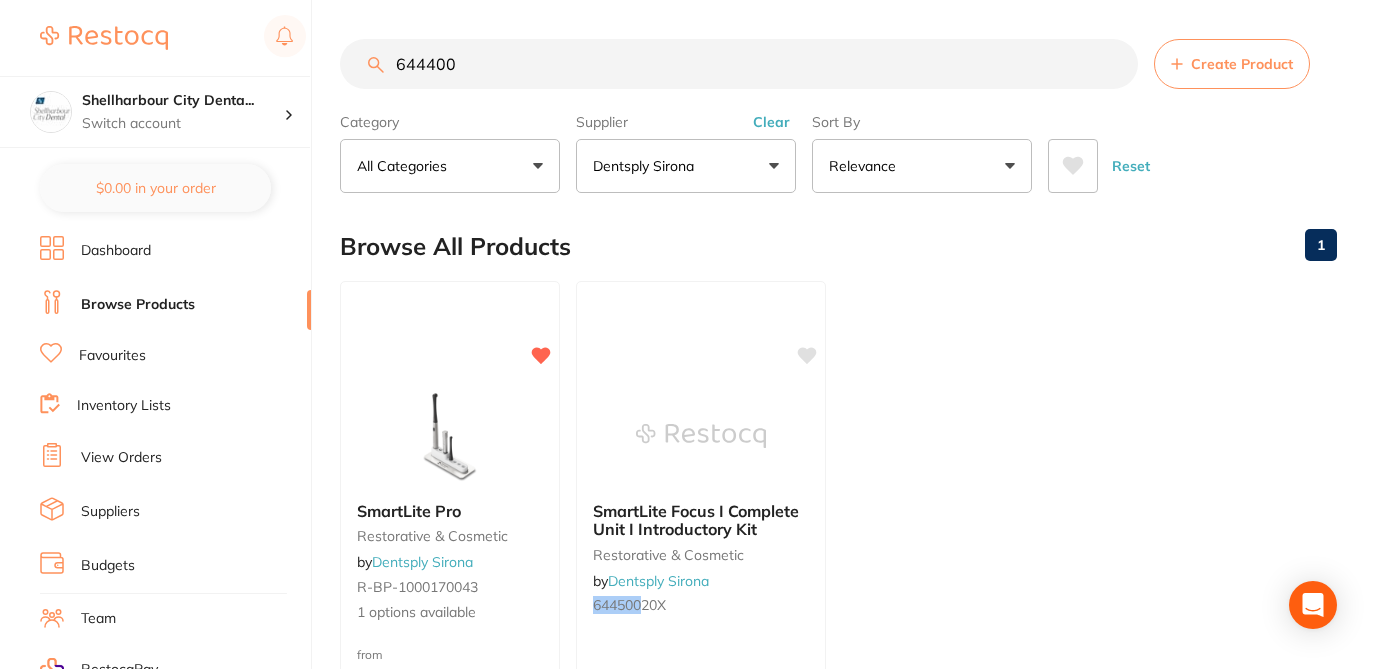 drag, startPoint x: 455, startPoint y: 61, endPoint x: 360, endPoint y: 59, distance: 95.02105 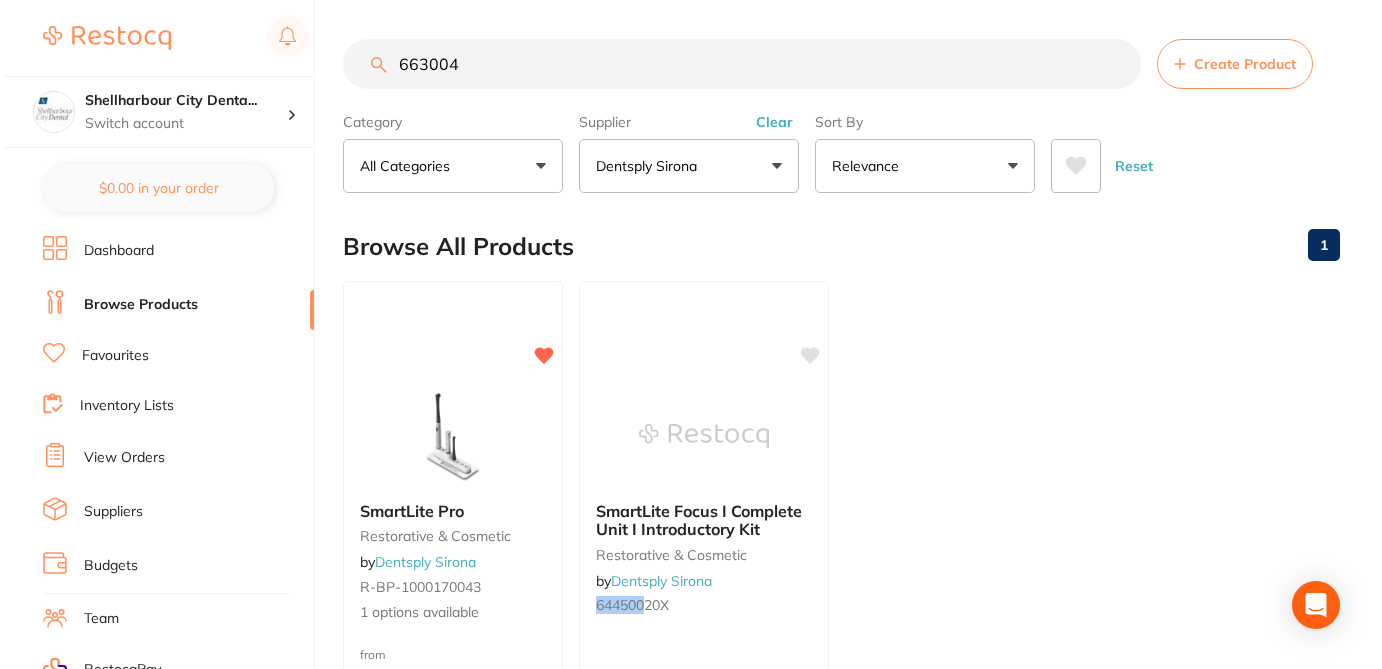 scroll, scrollTop: 0, scrollLeft: 0, axis: both 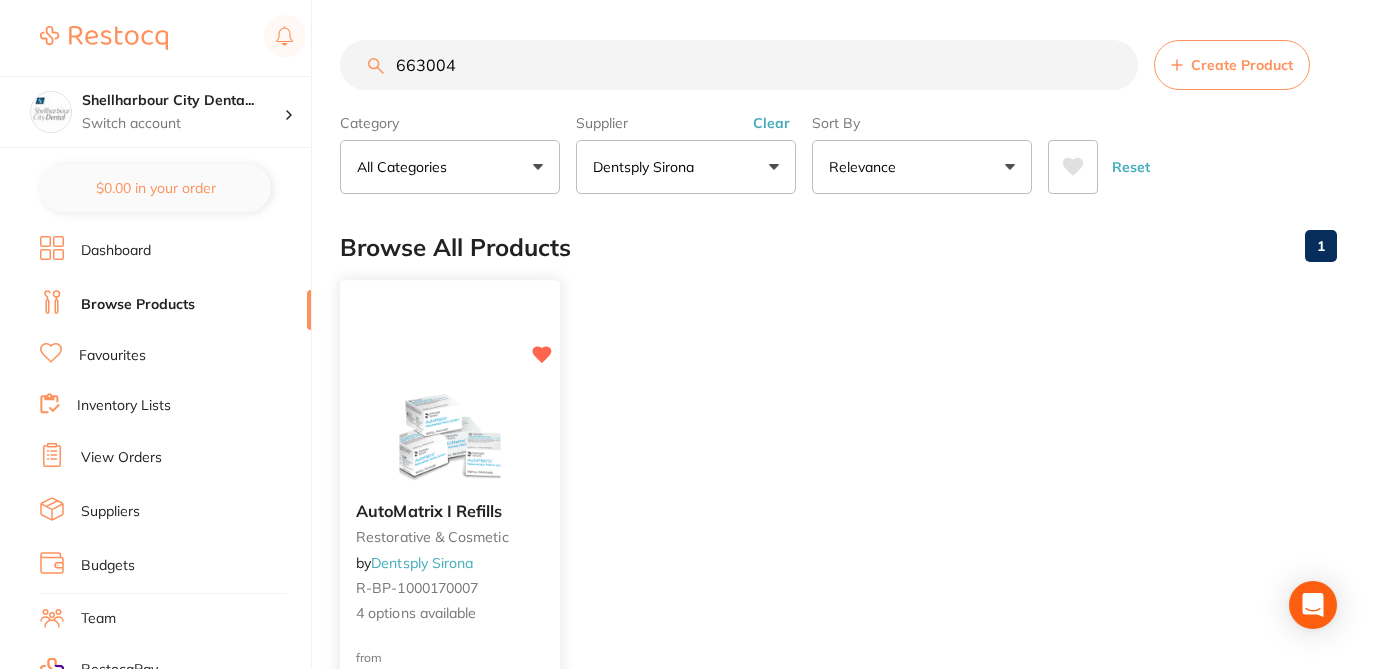 click on "AutoMatrix I Refills   restorative & cosmetic by  Dentsply Sirona R-BP-1000170007   4 options available" at bounding box center [450, 563] 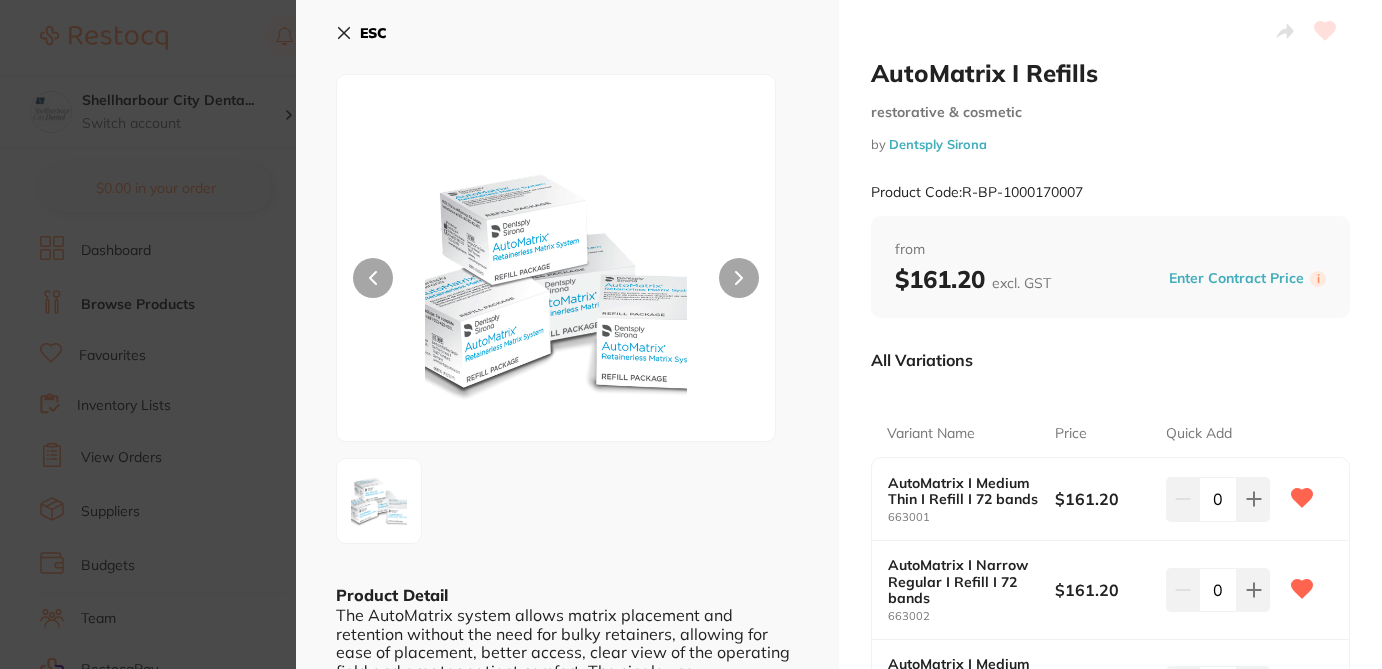 click at bounding box center [567, 501] 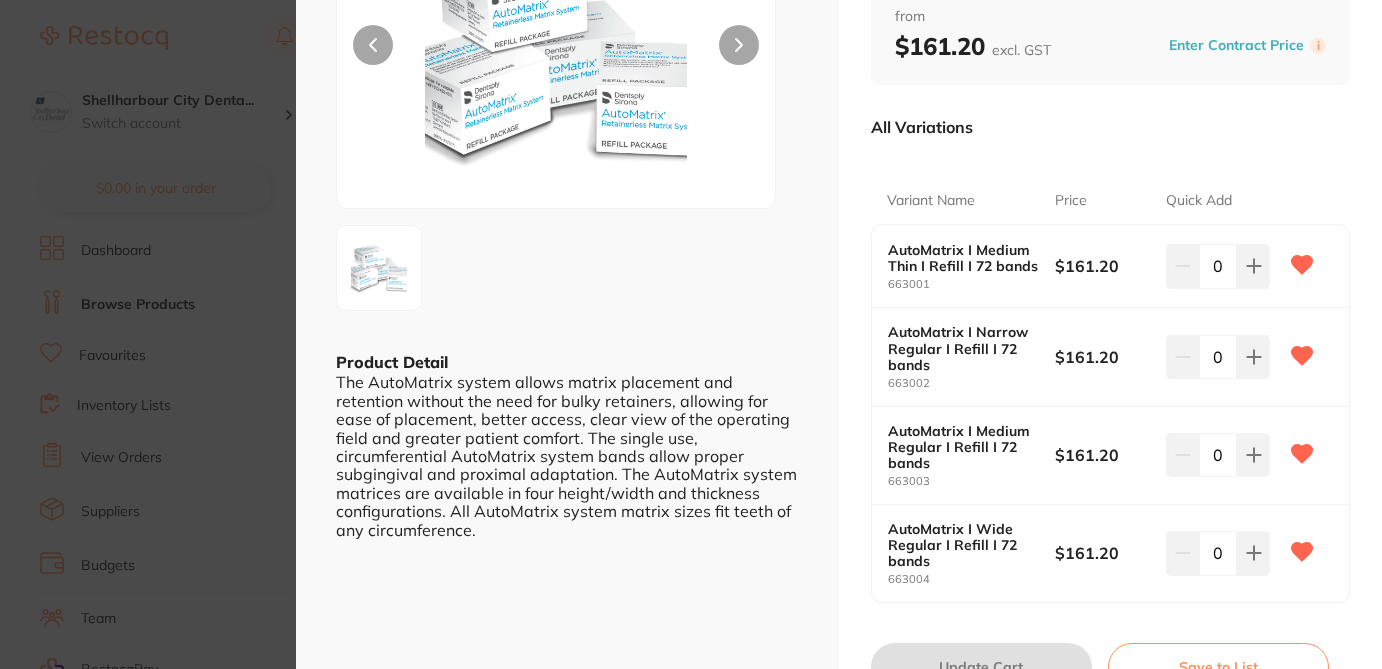 scroll, scrollTop: 280, scrollLeft: 0, axis: vertical 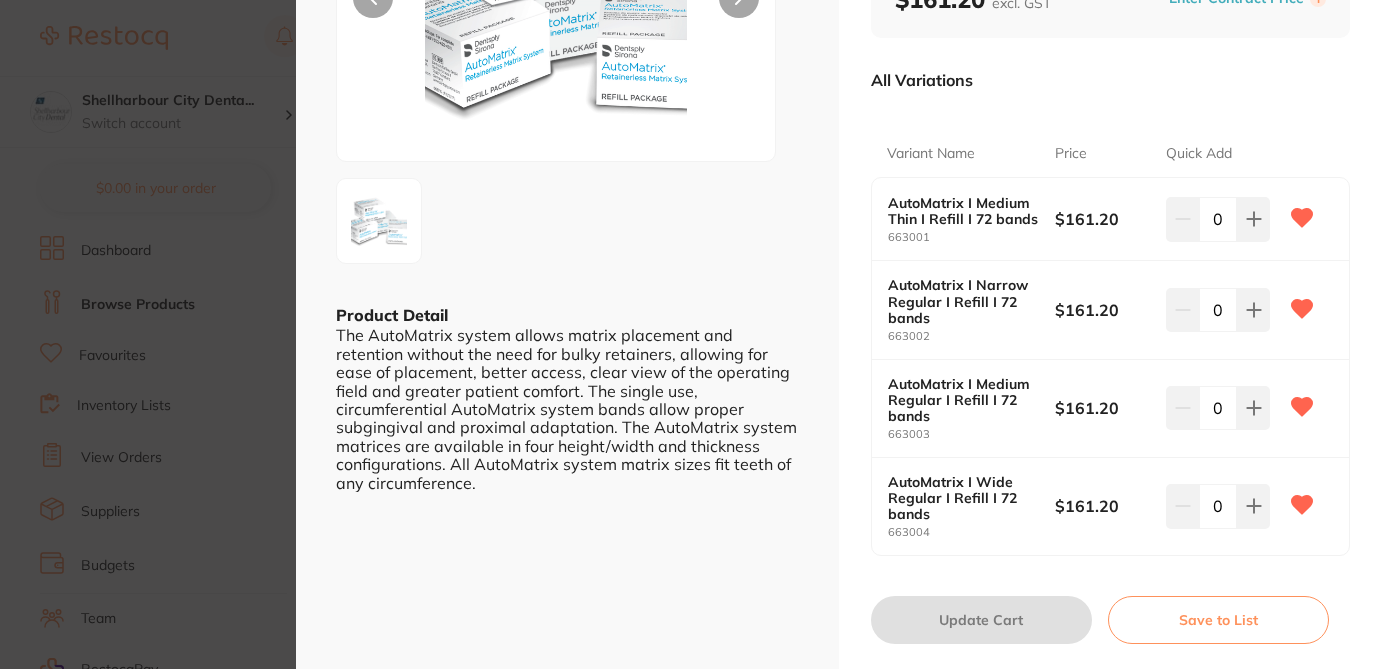 click on "AutoMatrix I Refills restorative & cosmetic by   Dentsply Sirona Product Code:  R-BP-1000170007 ESC         Product Detail The AutoMatrix system allows matrix placement and retention without the need for bulky retainers, allowing for ease of placement, better access, clear view of the operating field and greater patient comfort. The single use, circumferential AutoMatrix system bands allow proper subgingival and proximal adaptation. The AutoMatrix system matrices are available in four height/width and thickness configurations. All AutoMatrix system matrix sizes fit teeth of any circumference. AutoMatrix I Refills restorative & cosmetic by   Dentsply Sirona Product Code:  R-BP-1000170007 from $161.20     excl. GST Enter Contract Price i All Variations Variant   Name Price Quick Add AutoMatrix I Medium Thin I Refill I 72 bands 663001 $161.20     0         AutoMatrix I Narrow Regular I Refill I 72 bands 663002 $161.20     0         AutoMatrix I Medium Regular I Refill I 72 bands 663003 $161.20     0" at bounding box center (691, 334) 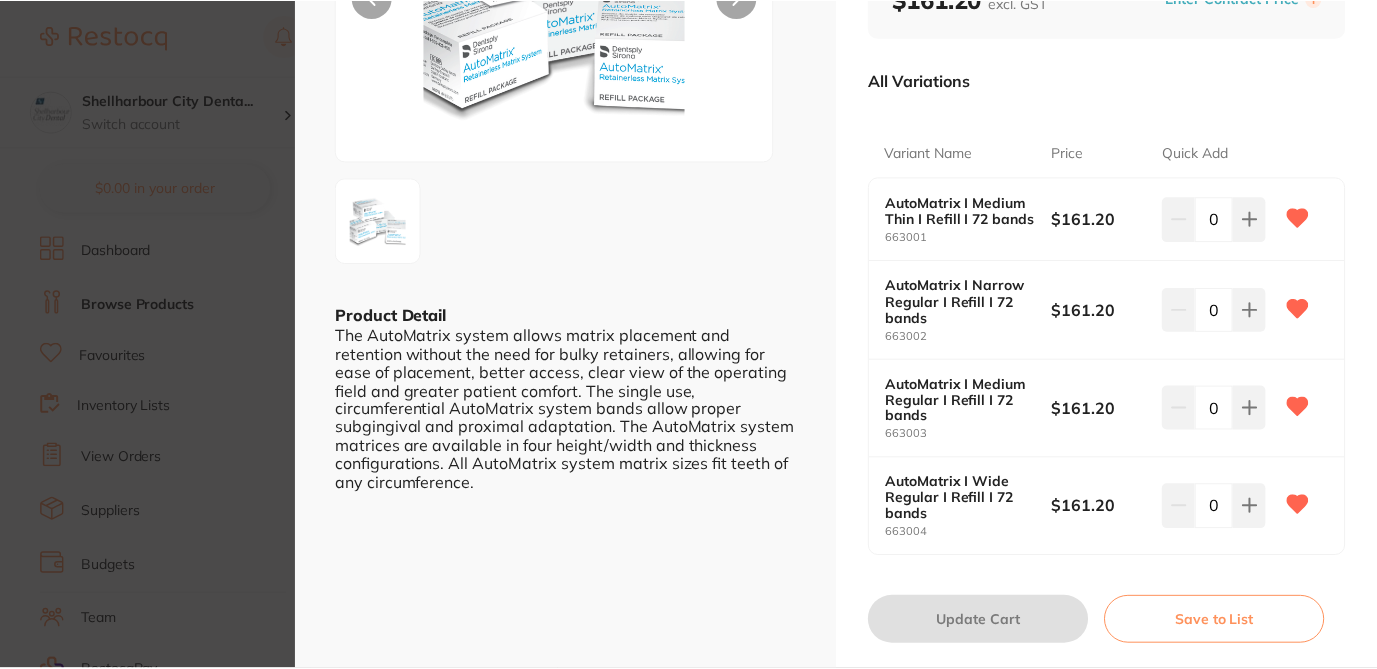 scroll, scrollTop: 1, scrollLeft: 0, axis: vertical 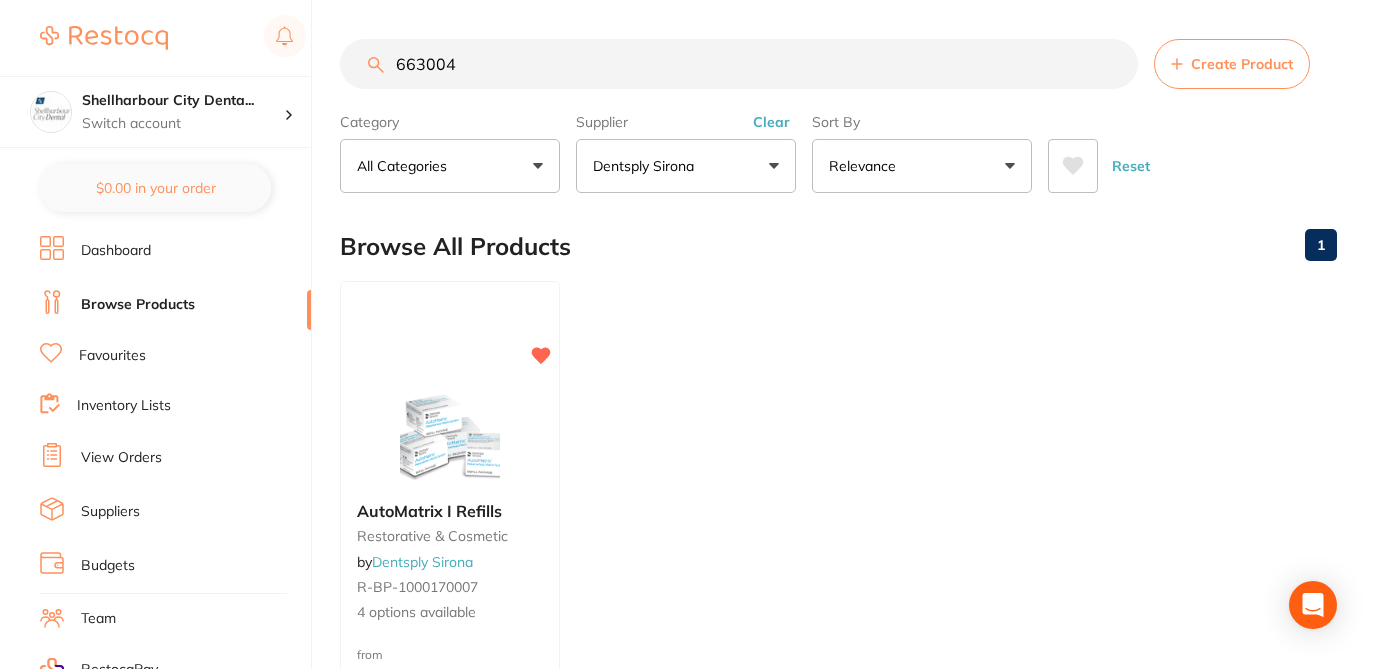 drag, startPoint x: 456, startPoint y: 65, endPoint x: 396, endPoint y: 55, distance: 60.827625 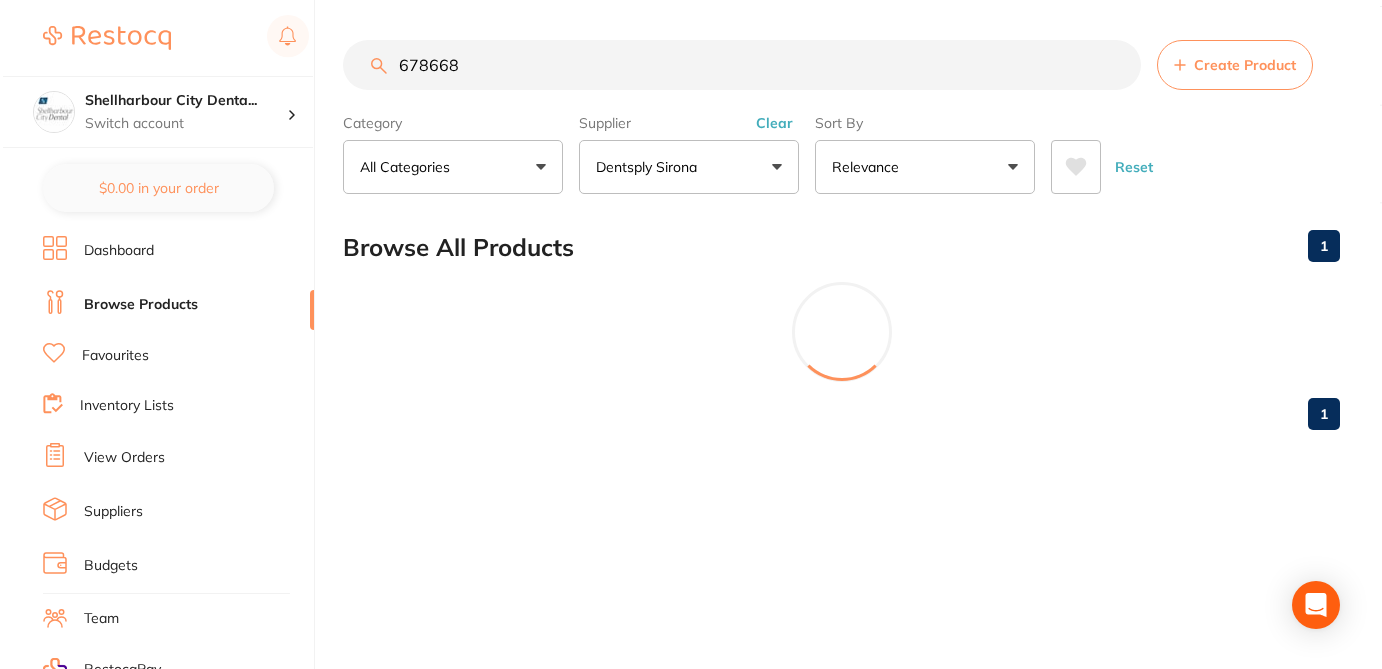 scroll, scrollTop: 0, scrollLeft: 0, axis: both 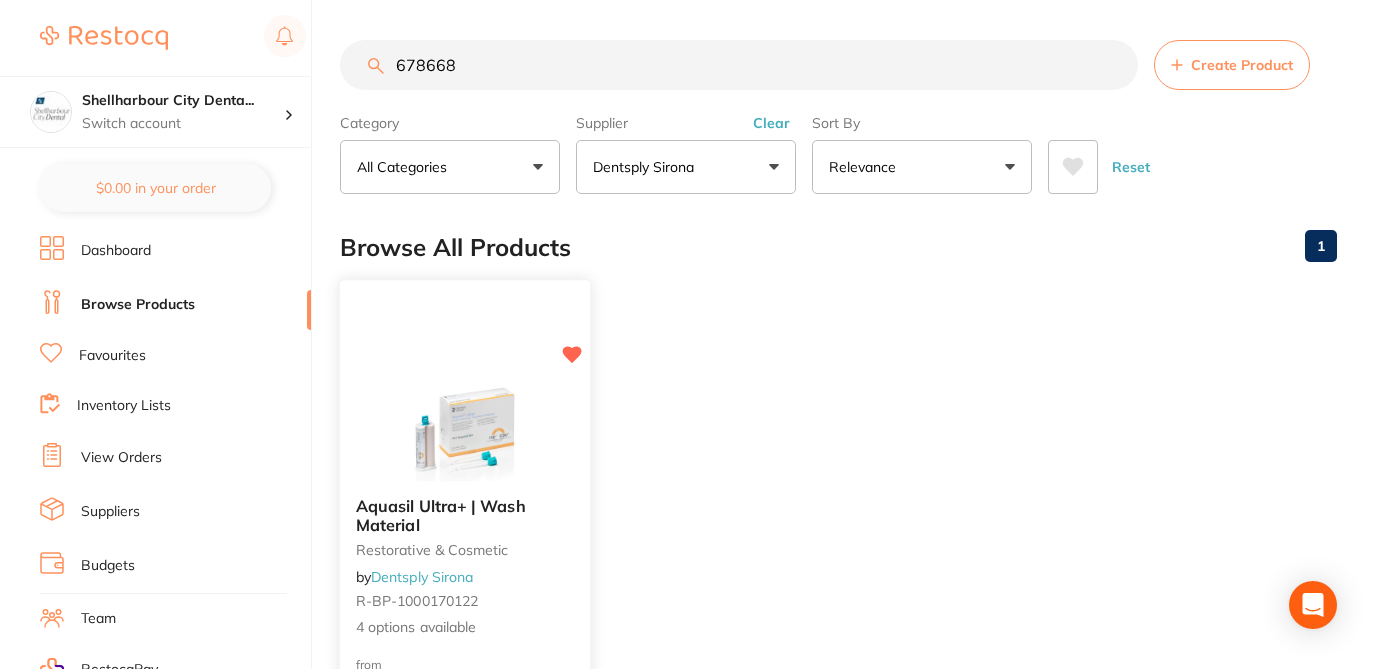 click on "Aquasil Ultra+ | Wash Material   restorative & cosmetic by  Dentsply Sirona R-BP-1000170122   4 options available" at bounding box center [465, 567] 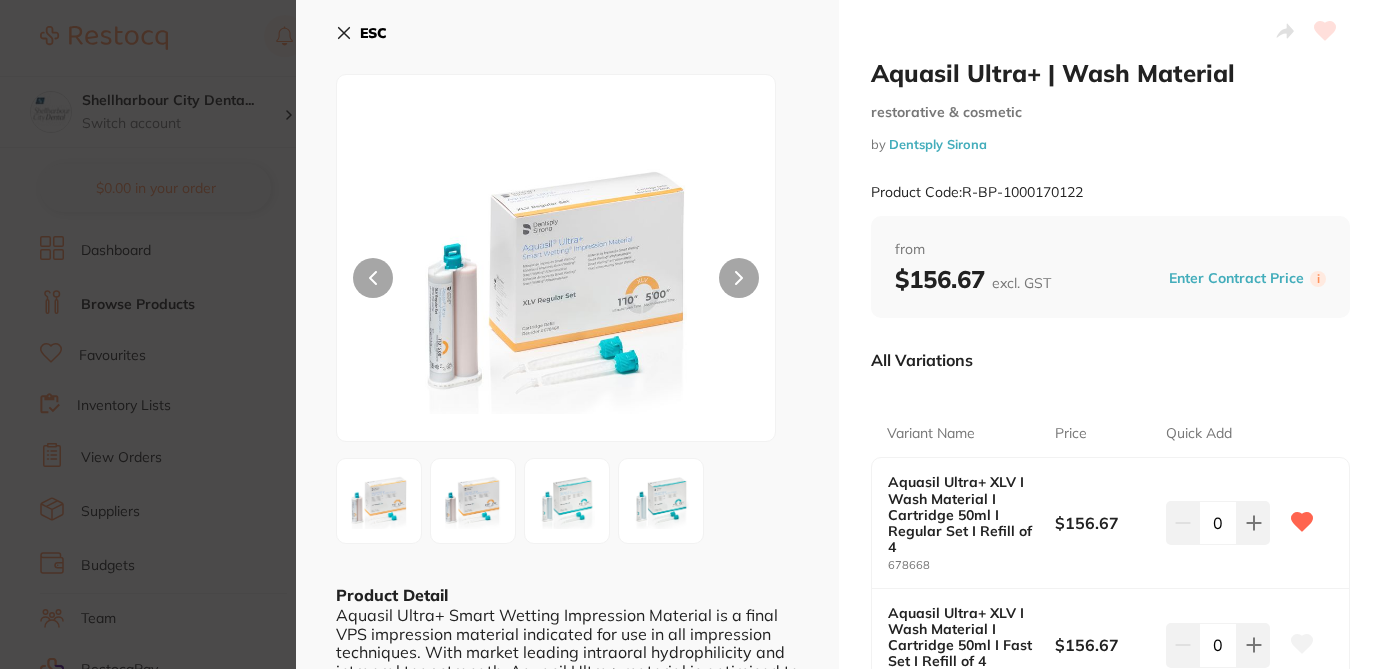 click 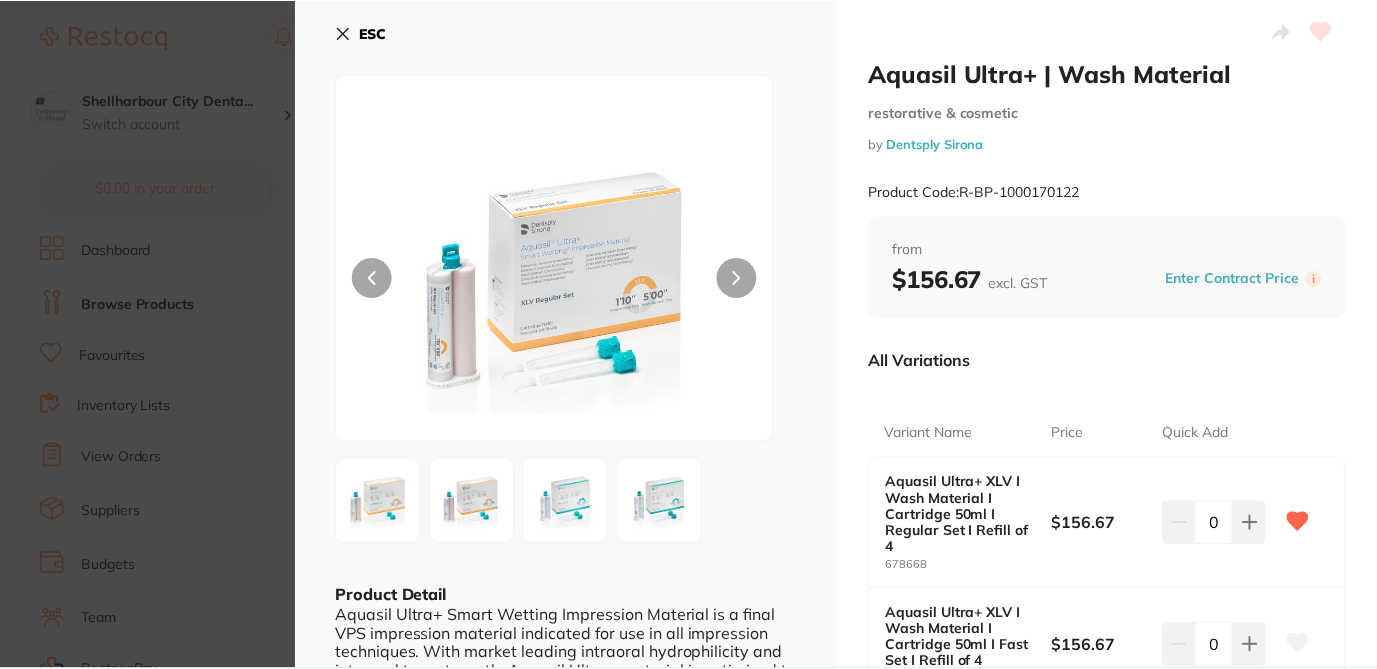 scroll, scrollTop: 1, scrollLeft: 0, axis: vertical 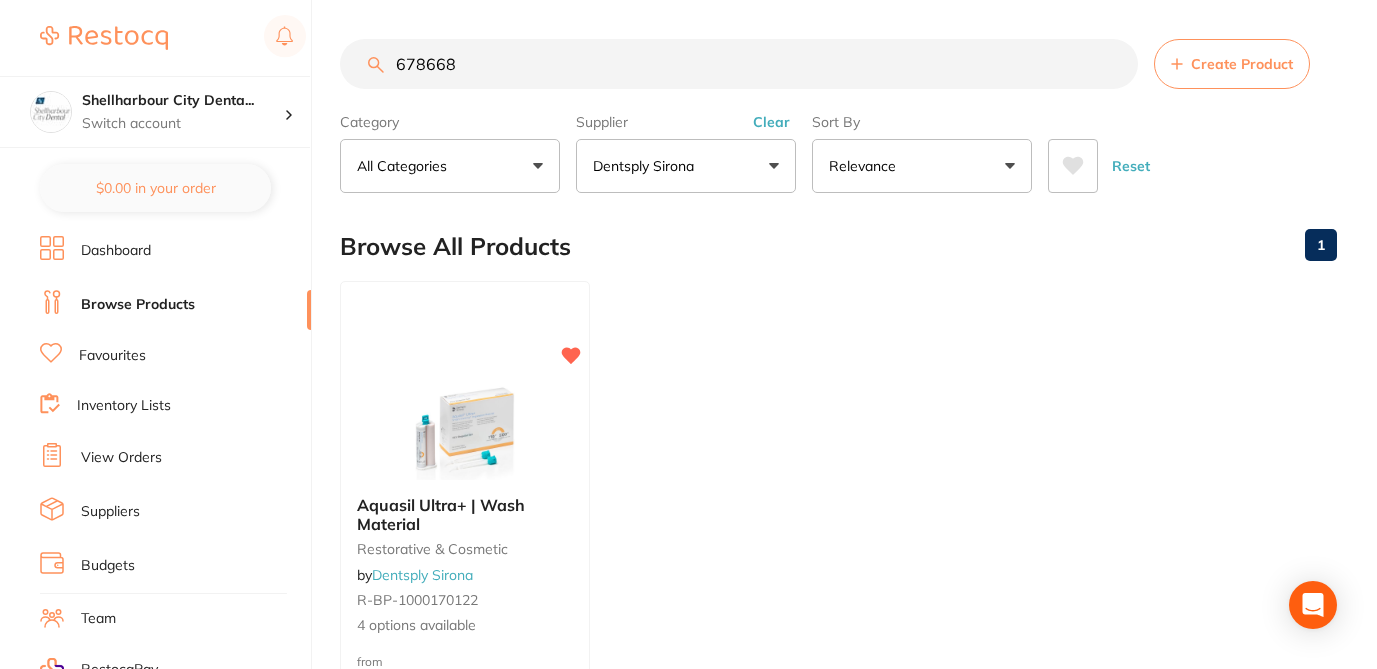drag, startPoint x: 468, startPoint y: 61, endPoint x: 310, endPoint y: 45, distance: 158.80806 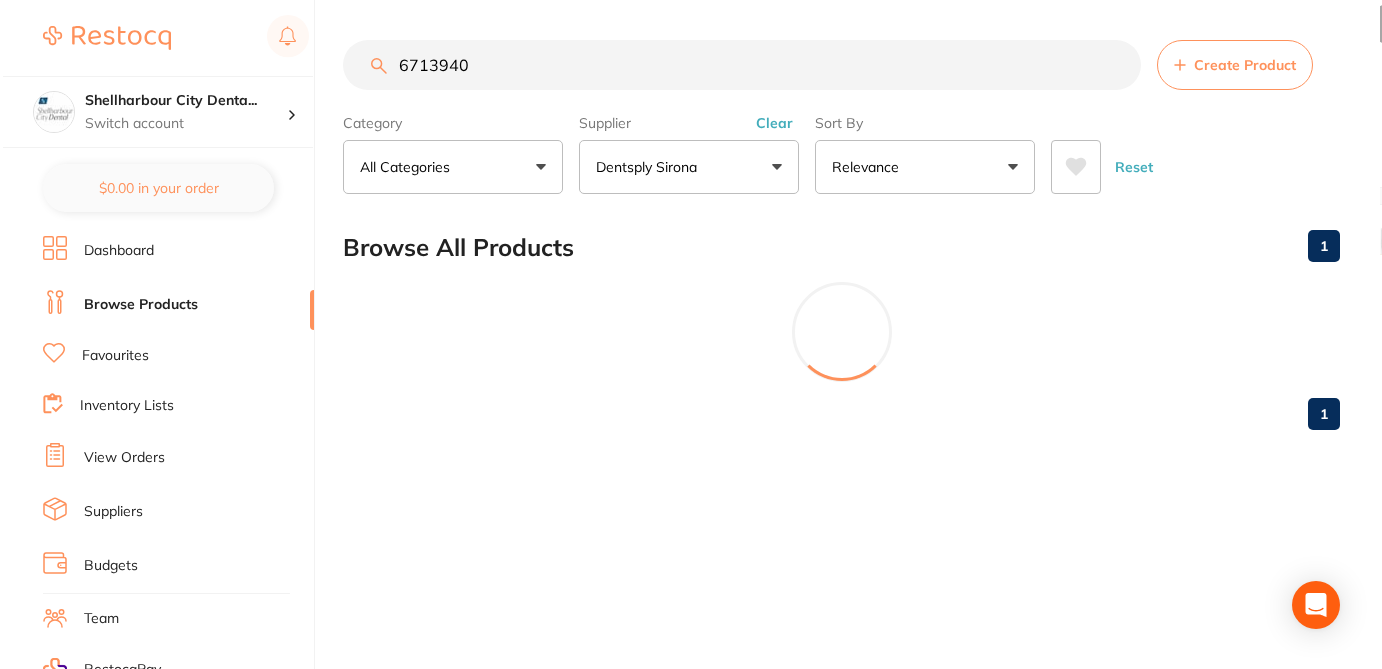 scroll, scrollTop: 0, scrollLeft: 0, axis: both 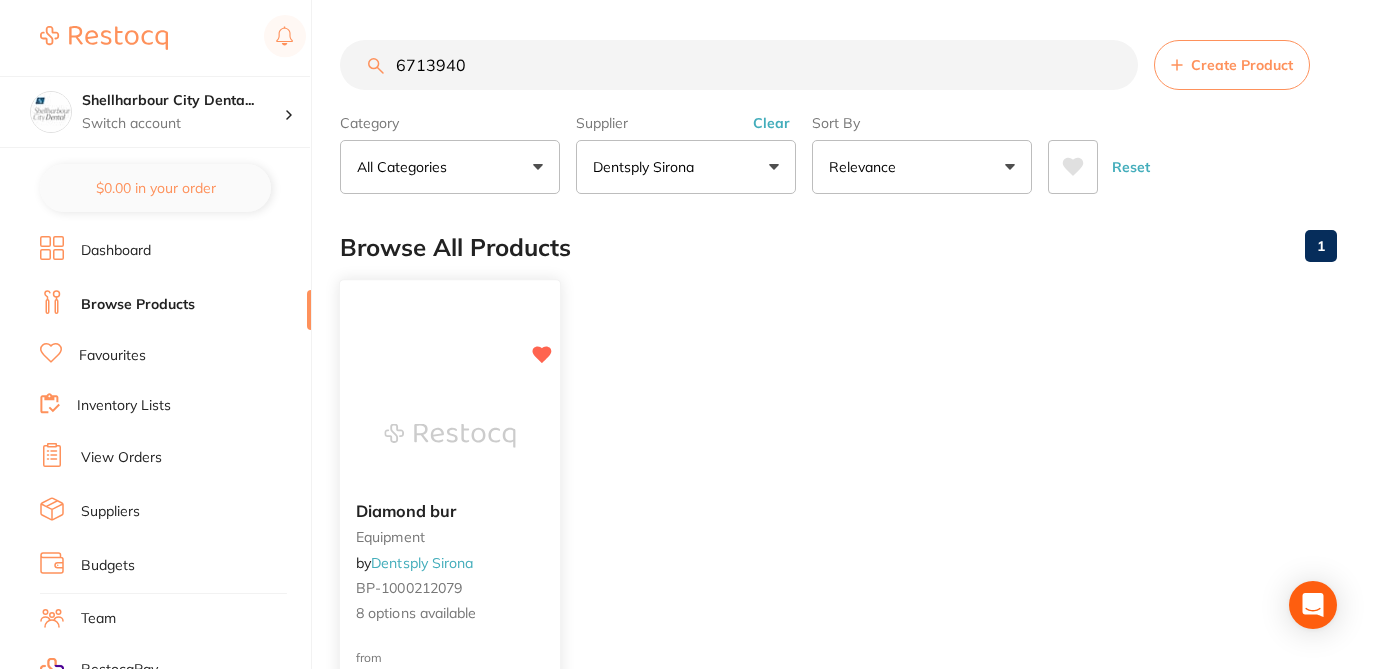 click at bounding box center [450, 435] 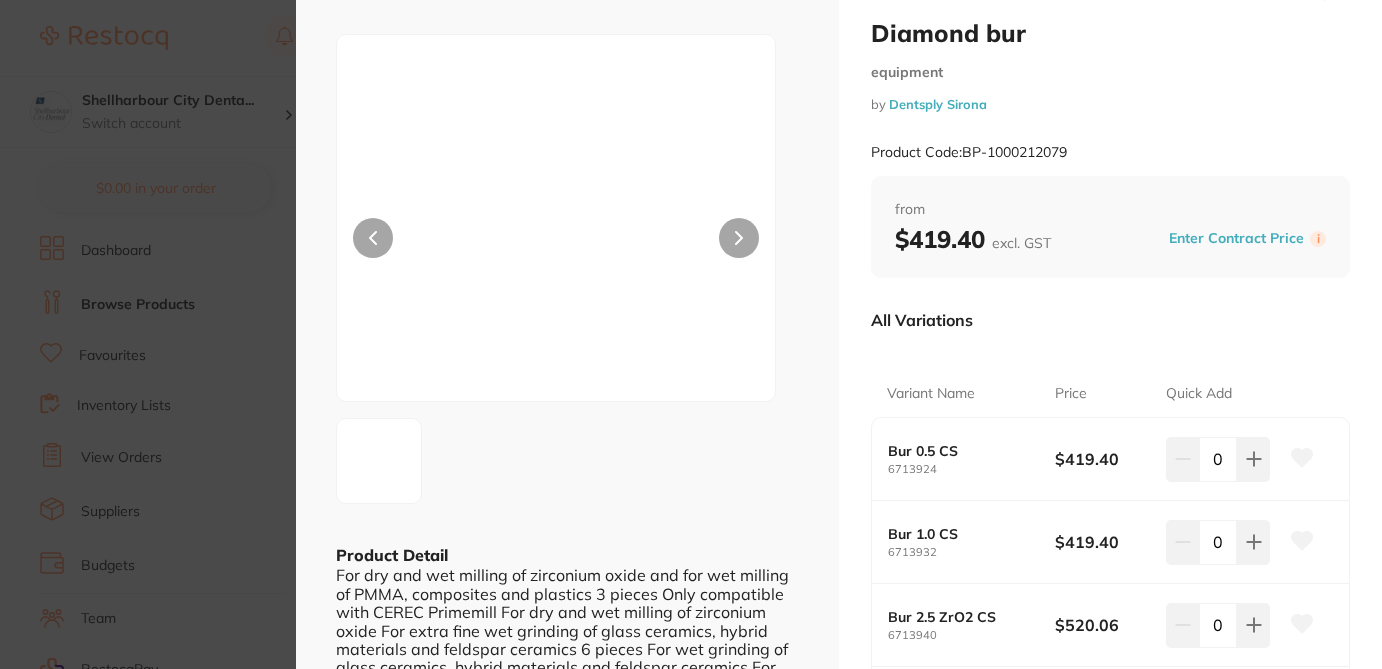 scroll, scrollTop: 80, scrollLeft: 0, axis: vertical 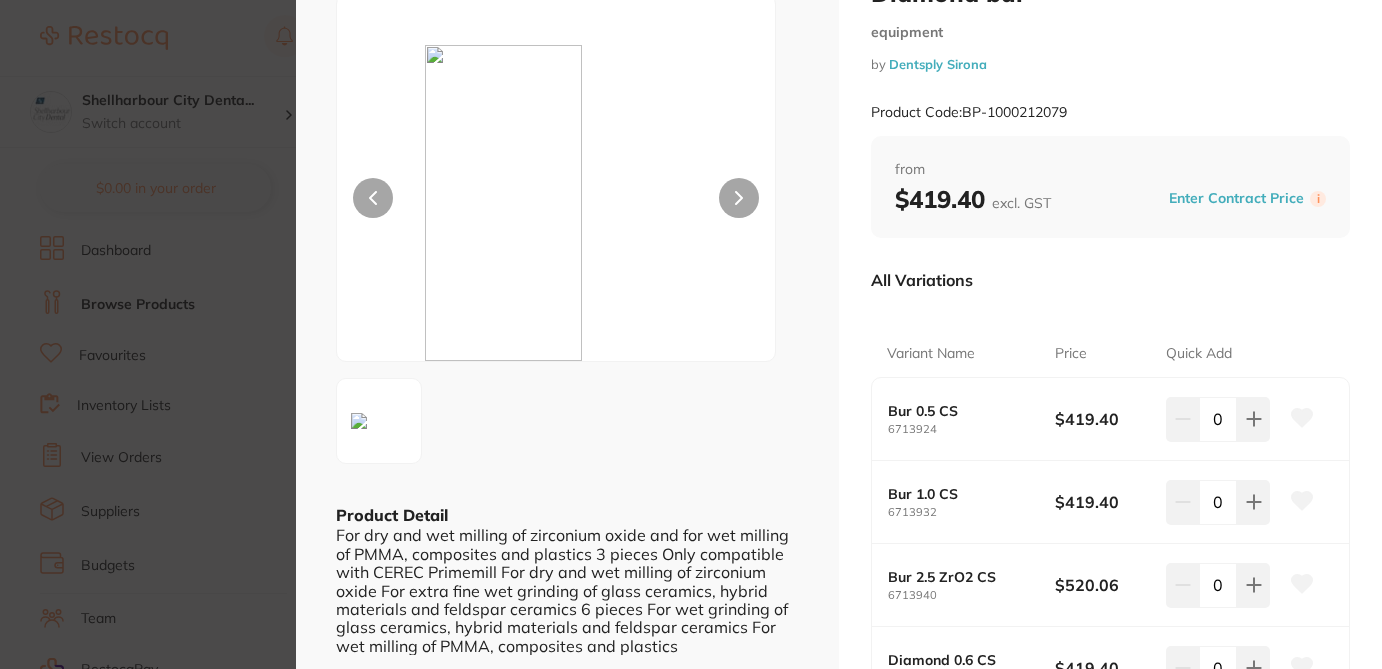 click 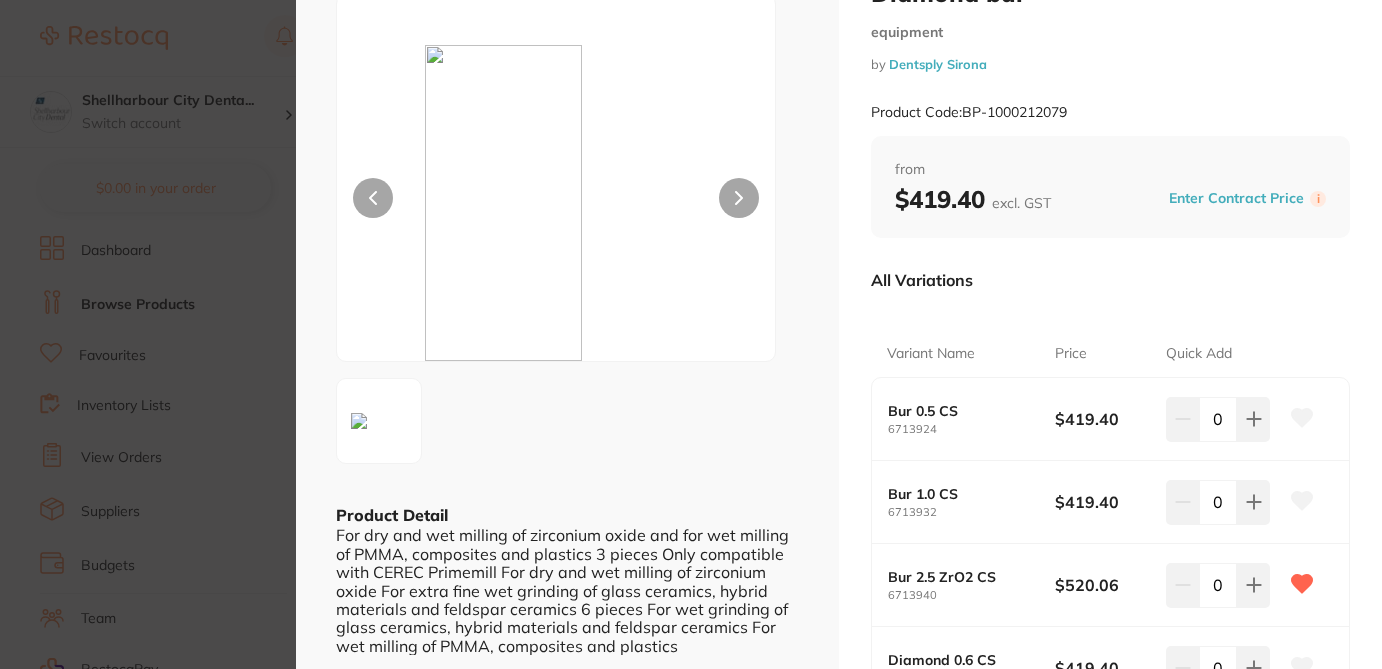 click on "Diamond bur equipment by   Dentsply Sirona Product Code:  BP-1000212079 ESC         Product Detail For dry and wet milling of zirconium oxide and for wet milling of PMMA, composites and plastics 3 pieces Only compatible with CEREC Primemill For dry and wet milling of zirconium oxide For extra fine wet grinding of glass ceramics, hybrid materials and feldspar ceramics 6 pieces For wet grinding of glass ceramics, hybrid materials and feldspar ceramics For wet milling of PMMA, composites and plastics Diamond bur equipment by   Dentsply Sirona Product Code:  BP-1000212079 from $419.40     excl. GST Enter Contract Price i All Variations Variant   Name Price Quick Add Bur 0.5 CS 6713924 $419.40     0         Bur 1.0 CS 6713932 $419.40     0         Bur 2.5 ZrO2 CS 6713940 $520.06     0         Diamond 0.6 CS 6714054 $419.40     0         Diamond 1.0 CS 6714062 $419.40     0         Diamond 1.2 CS 6714070 $419.40     0         Diamond 1.4 CS 6714088 $419.40     0         Bur 2.5 PMMA CS 6737469 $587.16     0" at bounding box center (691, 334) 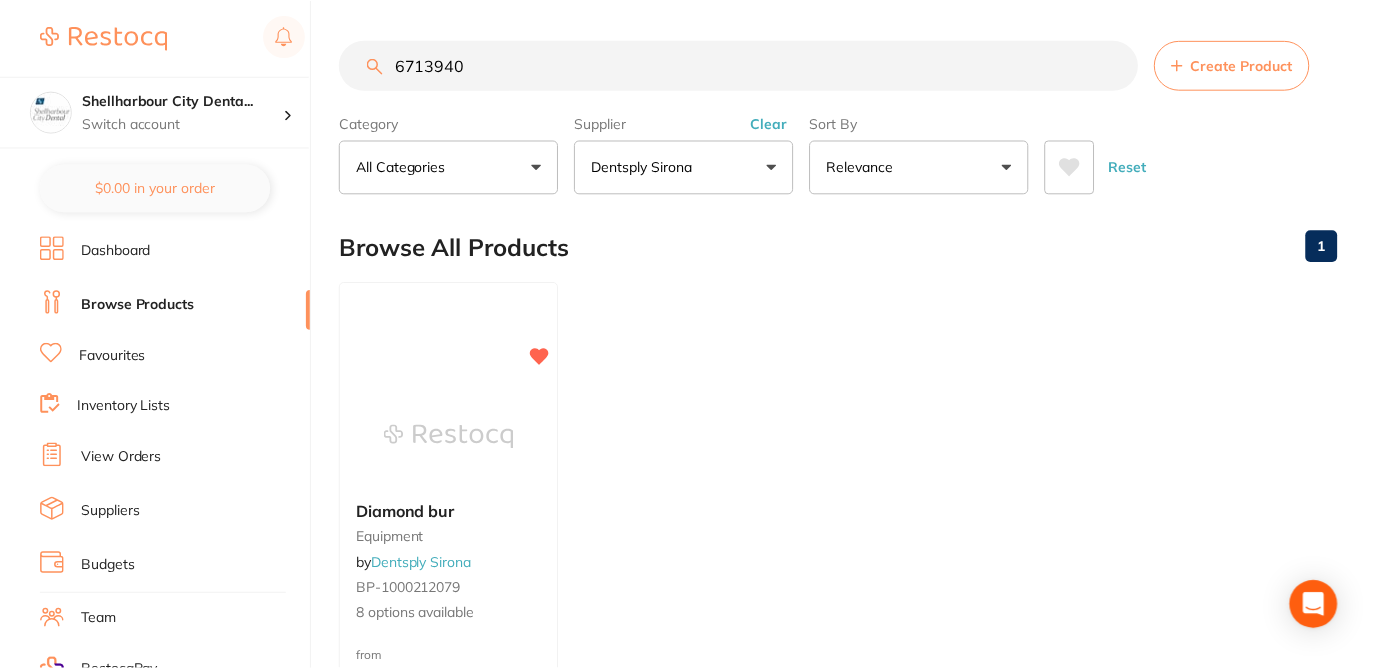 scroll, scrollTop: 1, scrollLeft: 0, axis: vertical 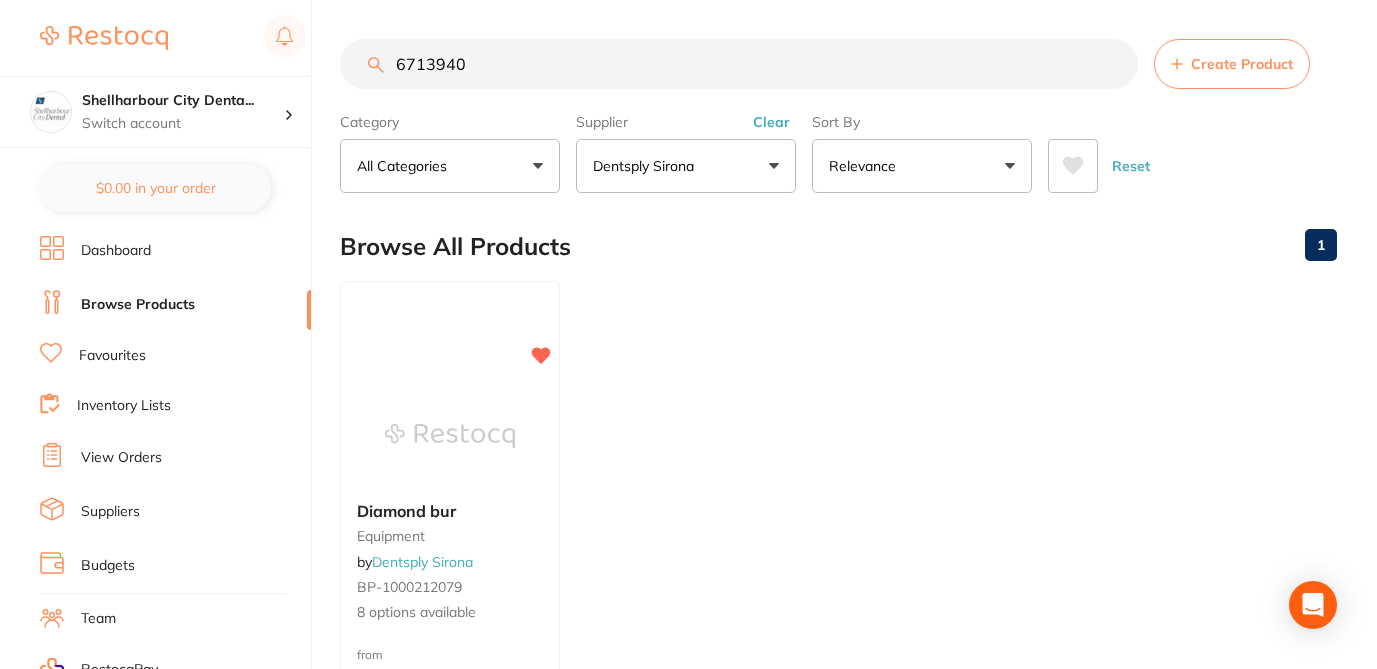 drag, startPoint x: 467, startPoint y: 59, endPoint x: 378, endPoint y: 54, distance: 89.140335 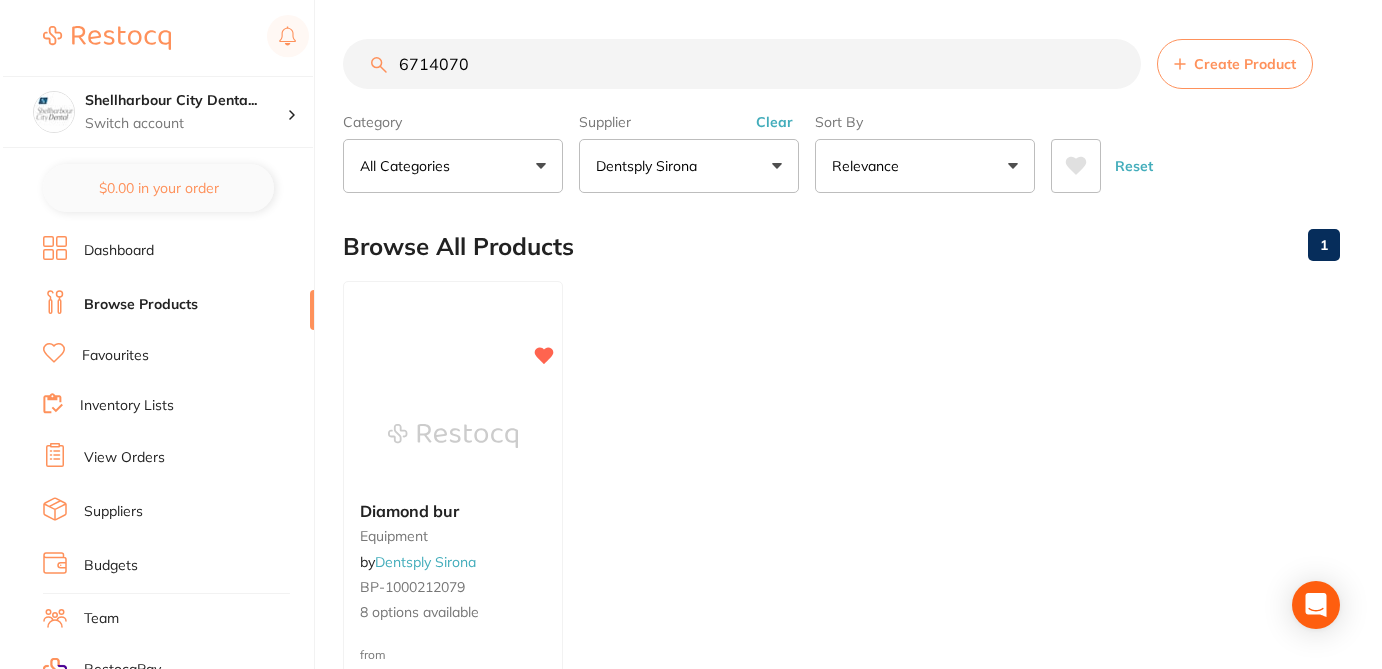scroll, scrollTop: 0, scrollLeft: 0, axis: both 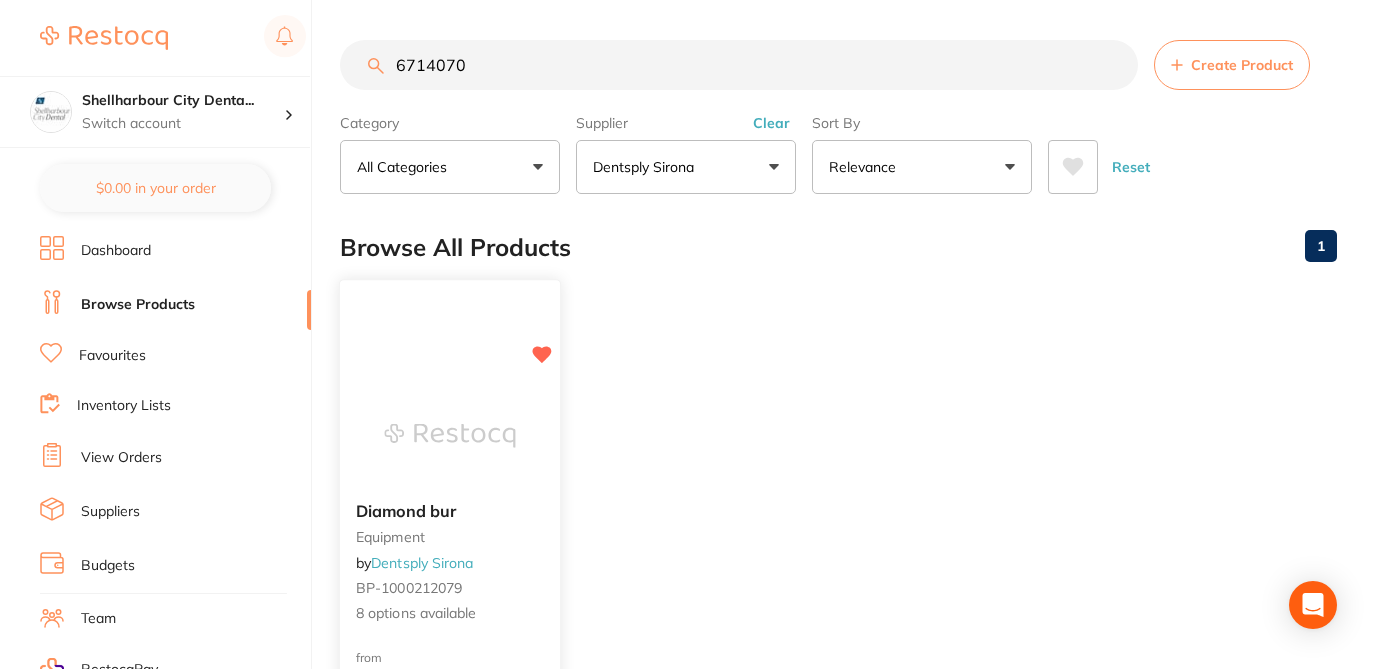 click on "Diamond bur   equipment by  Dentsply Sirona BP-1000212079   8 options available" at bounding box center (450, 563) 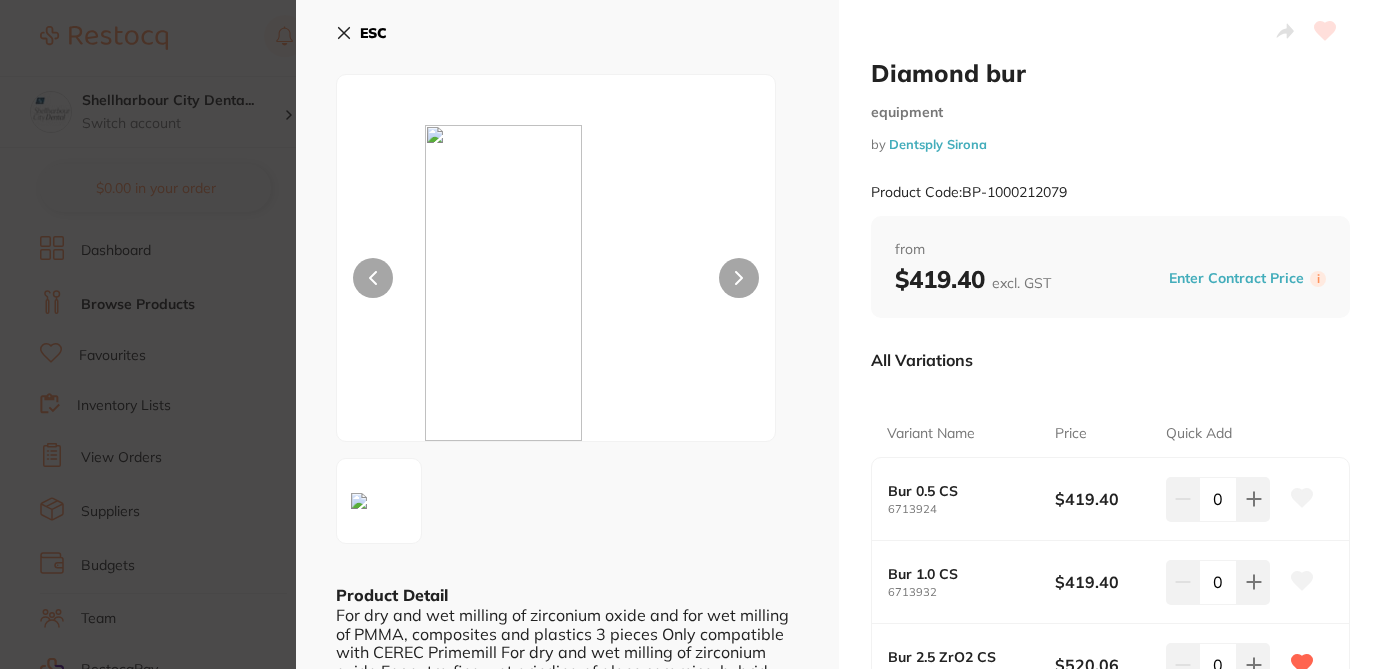 click on "All Variations" at bounding box center (1110, 360) 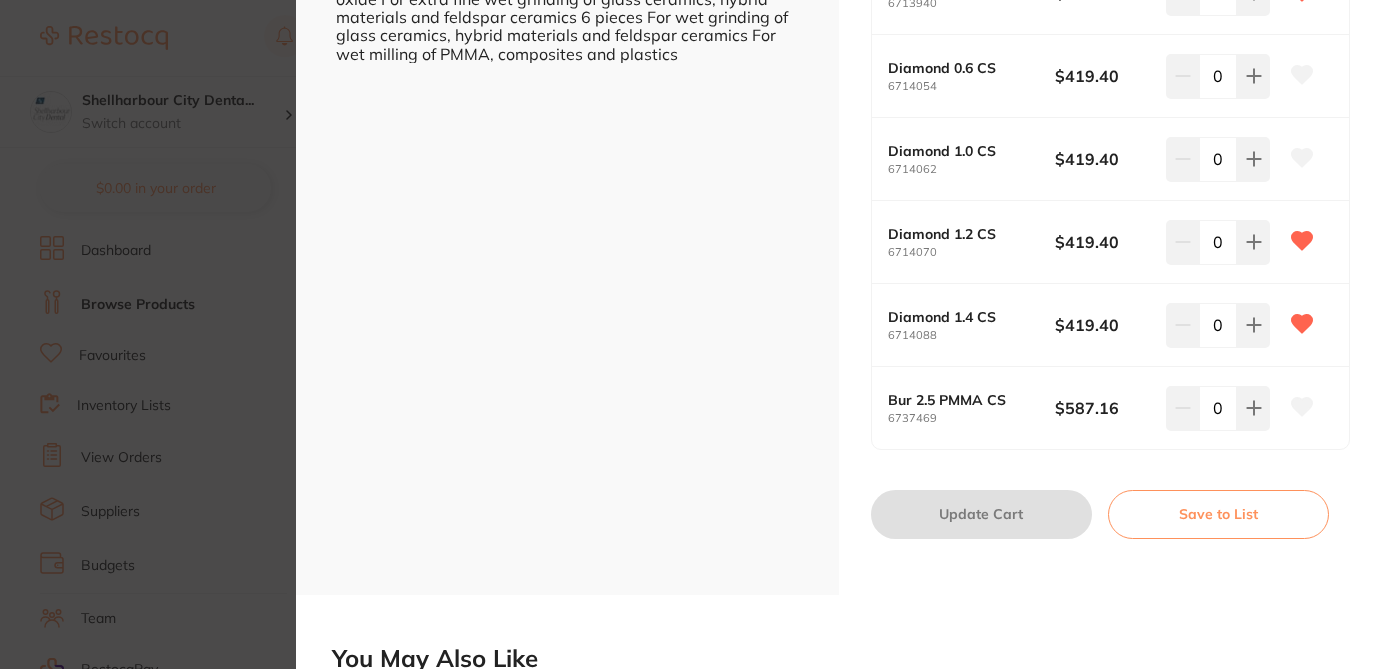 scroll, scrollTop: 680, scrollLeft: 0, axis: vertical 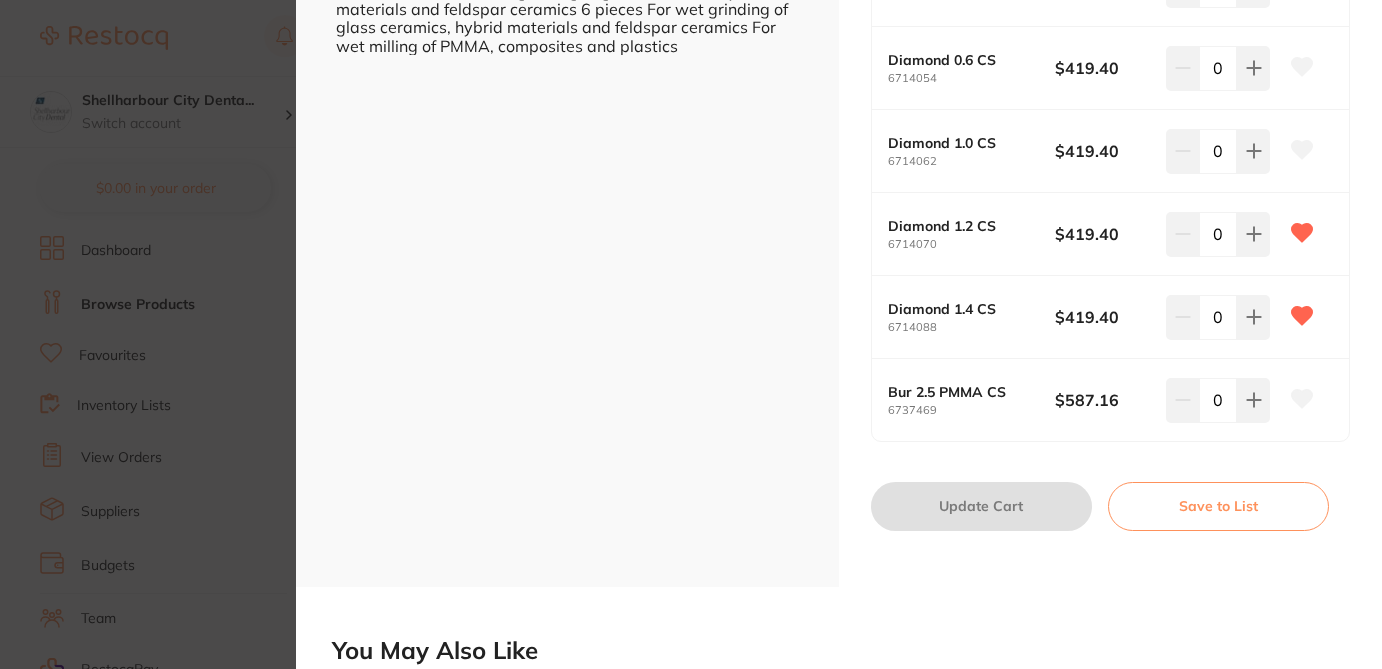 click on "Diamond bur equipment by   Dentsply Sirona Product Code:  BP-1000212079 ESC         Product Detail For dry and wet milling of zirconium oxide and for wet milling of PMMA, composites and plastics 3 pieces Only compatible with CEREC Primemill For dry and wet milling of zirconium oxide For extra fine wet grinding of glass ceramics, hybrid materials and feldspar ceramics 6 pieces For wet grinding of glass ceramics, hybrid materials and feldspar ceramics For wet milling of PMMA, composites and plastics Diamond bur equipment by   Dentsply Sirona Product Code:  BP-1000212079 from $419.40     excl. GST Enter Contract Price i All Variations Variant   Name Price Quick Add Bur 0.5 CS 6713924 $419.40     0         Bur 1.0 CS 6713932 $419.40     0         Bur 2.5 ZrO2 CS 6713940 $520.06     0         Diamond 0.6 CS 6714054 $419.40     0         Diamond 1.0 CS 6714062 $419.40     0         Diamond 1.2 CS 6714070 $419.40     0         Diamond 1.4 CS 6714088 $419.40     0         Bur 2.5 PMMA CS 6737469 $587.16     0" at bounding box center [691, 334] 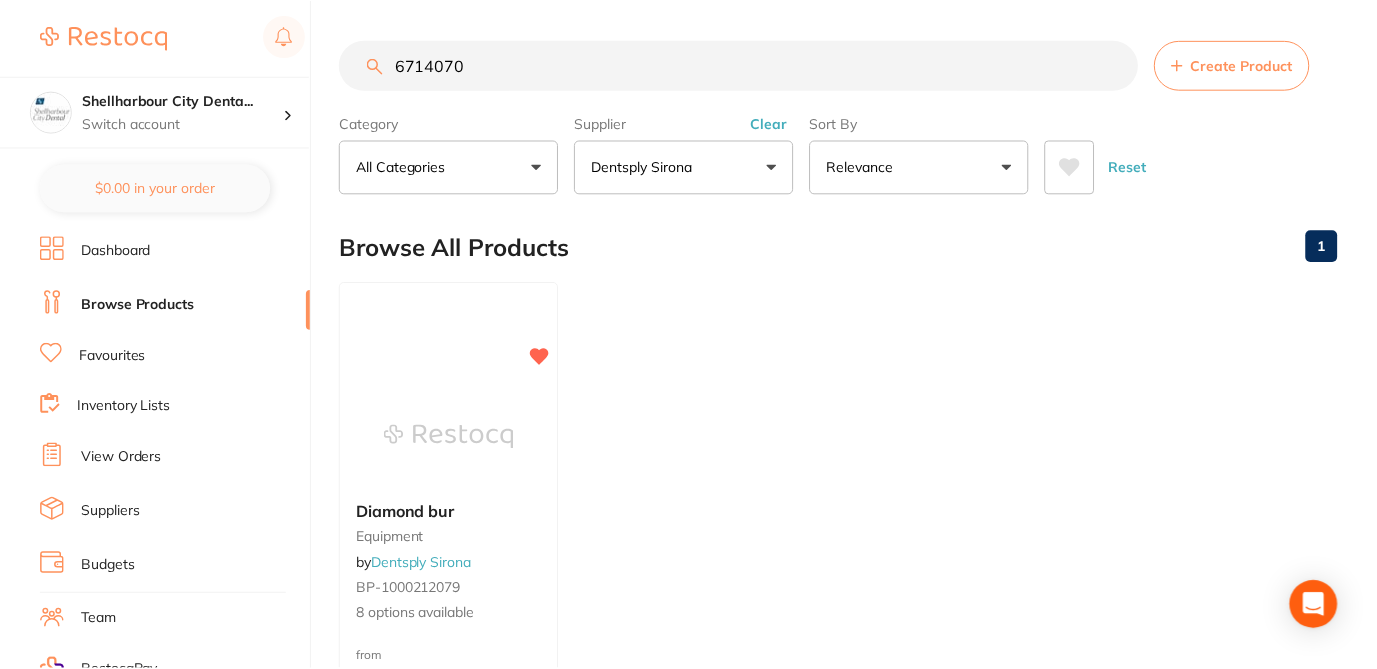 scroll, scrollTop: 1, scrollLeft: 0, axis: vertical 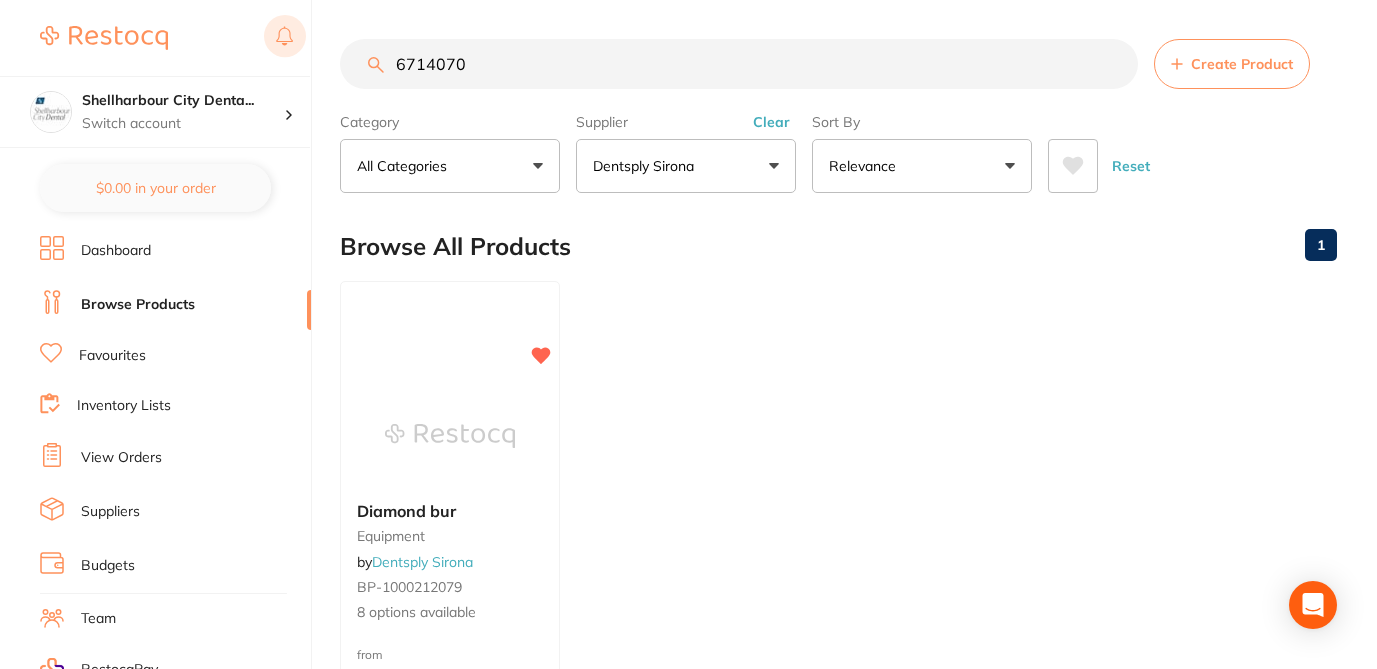 drag, startPoint x: 360, startPoint y: 54, endPoint x: 294, endPoint y: 44, distance: 66.75328 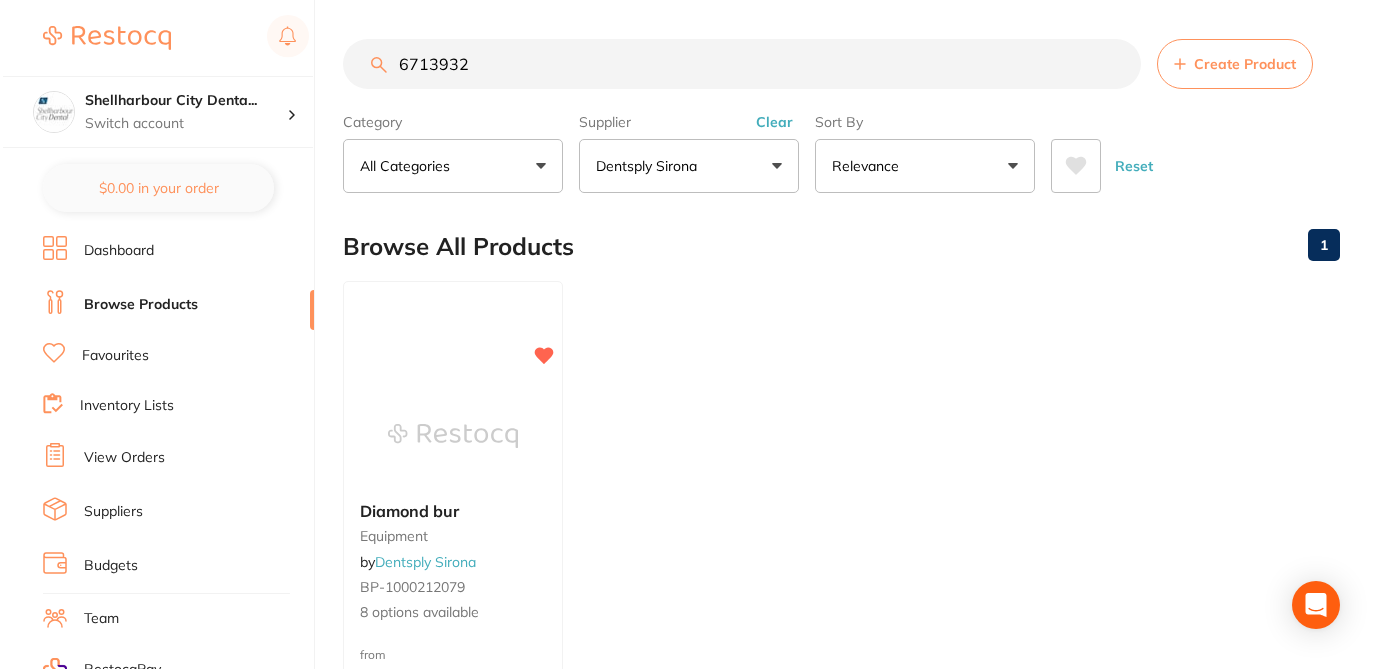 scroll, scrollTop: 0, scrollLeft: 0, axis: both 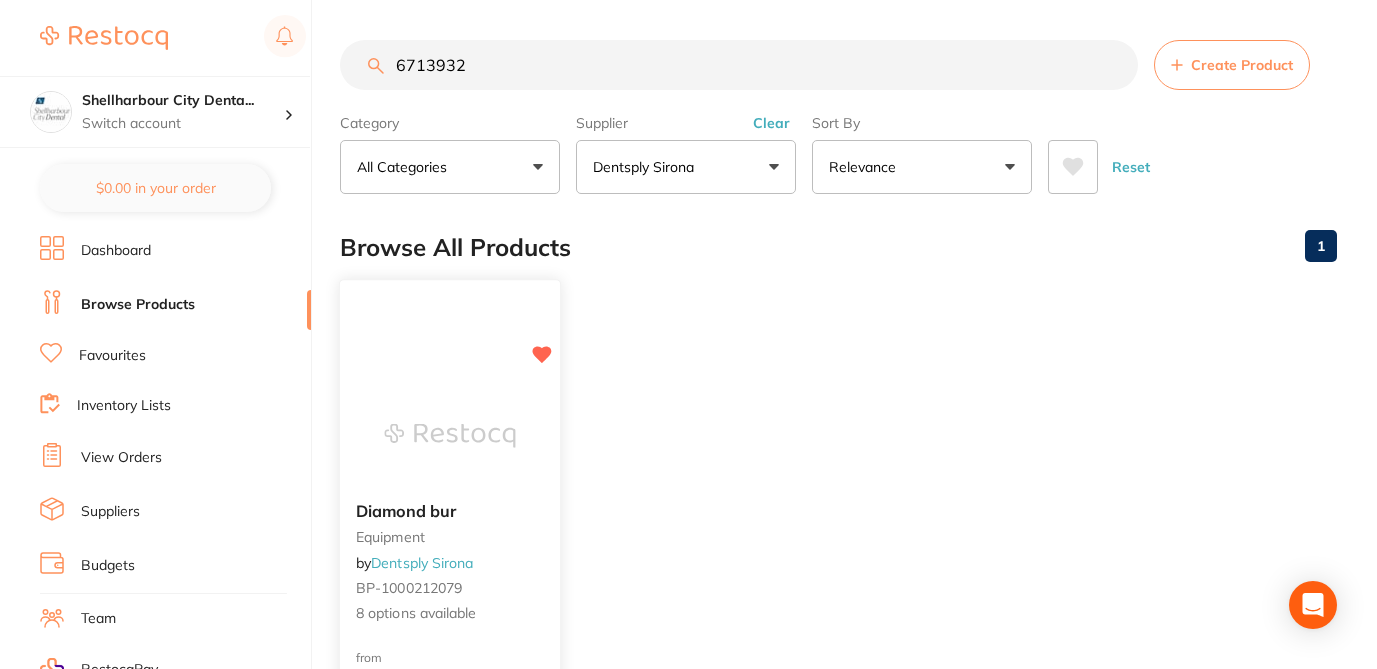 click on "equipment" at bounding box center [450, 537] 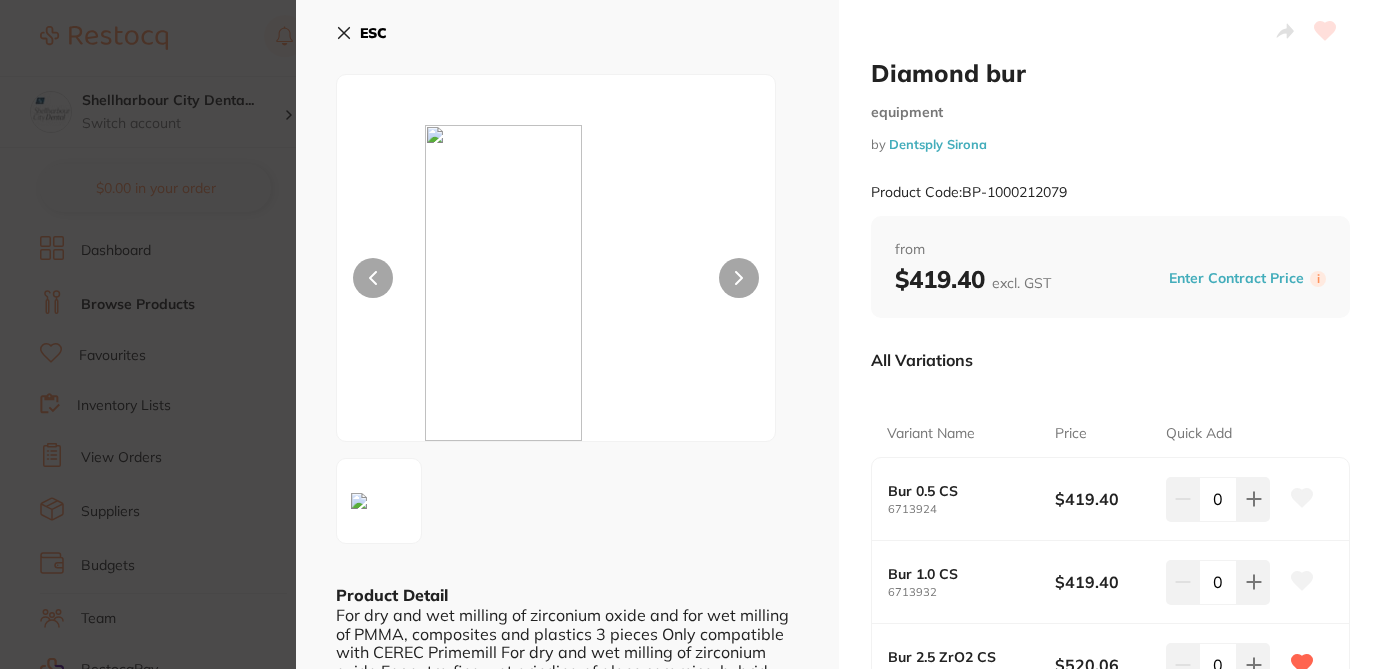 click on "All Variations" at bounding box center [1110, 360] 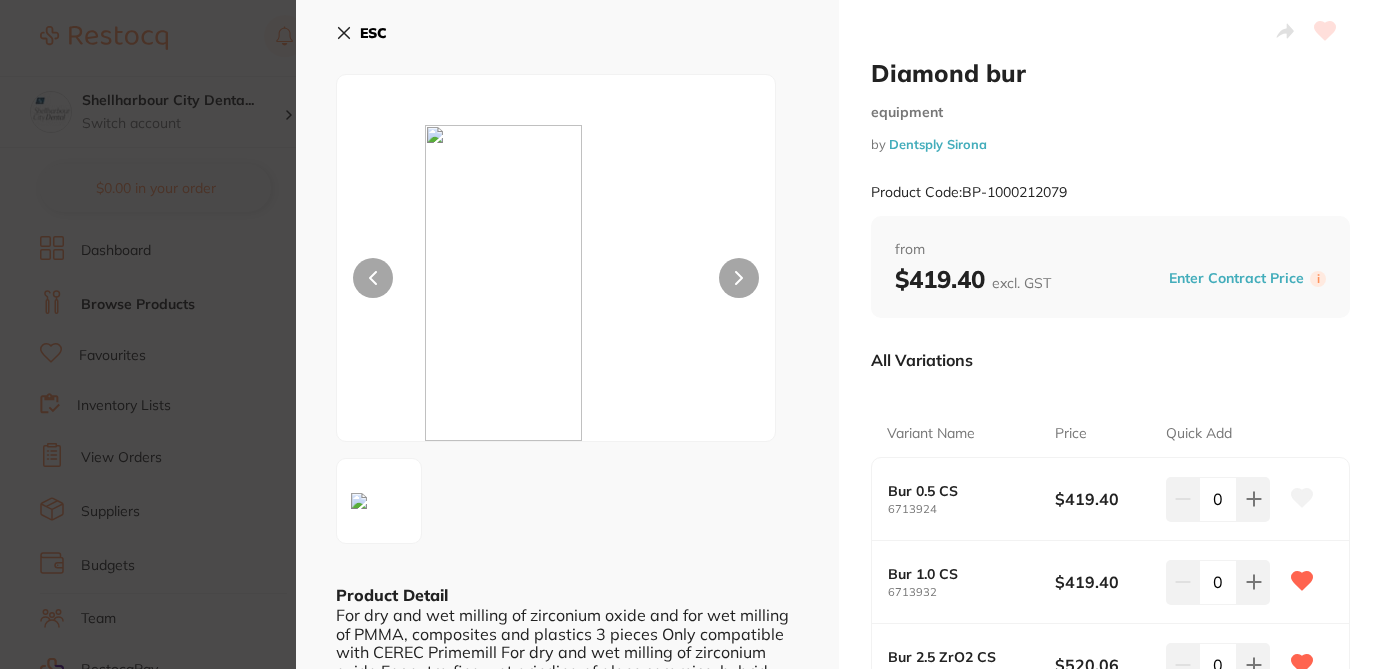 click 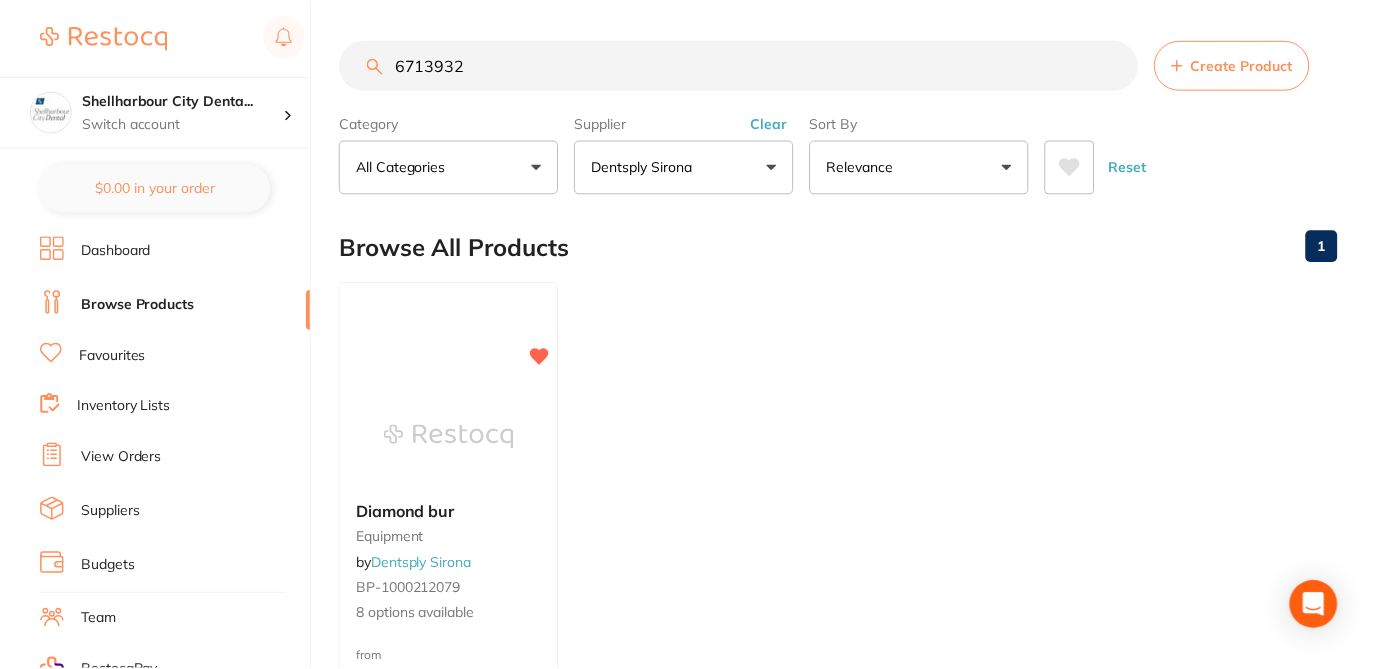 scroll, scrollTop: 1, scrollLeft: 0, axis: vertical 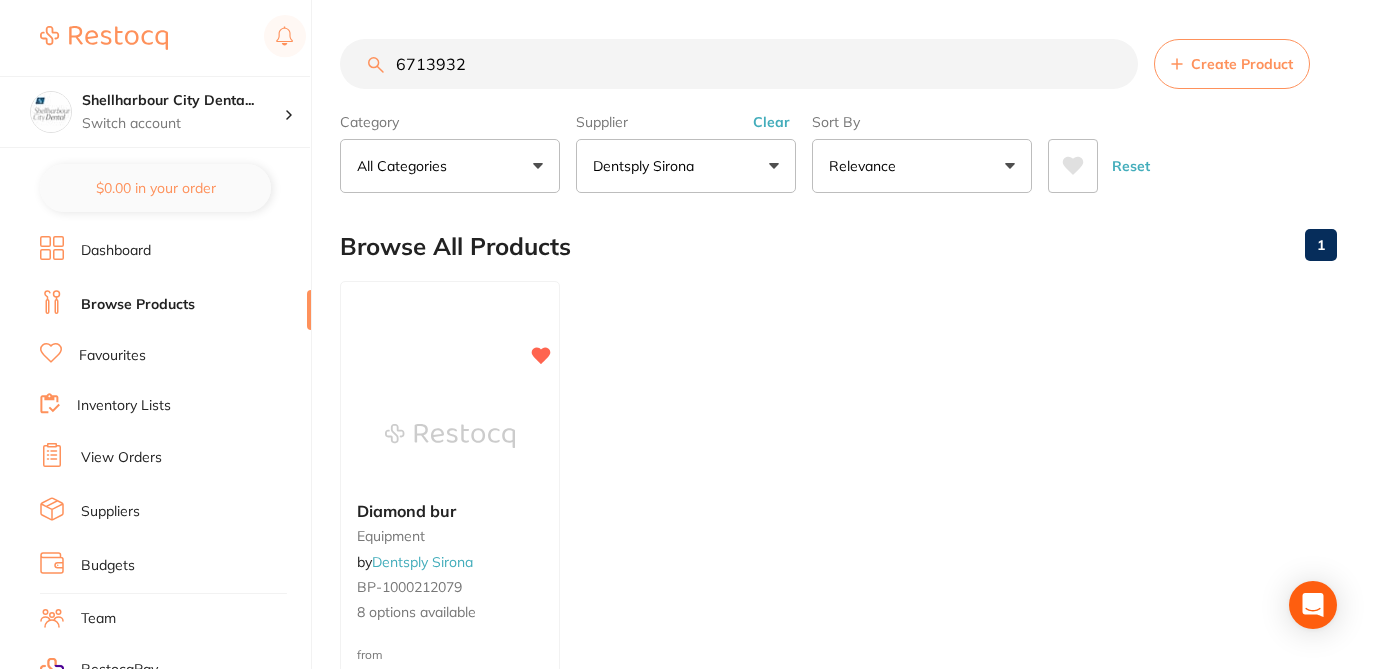 drag, startPoint x: 478, startPoint y: 65, endPoint x: 335, endPoint y: 54, distance: 143.42245 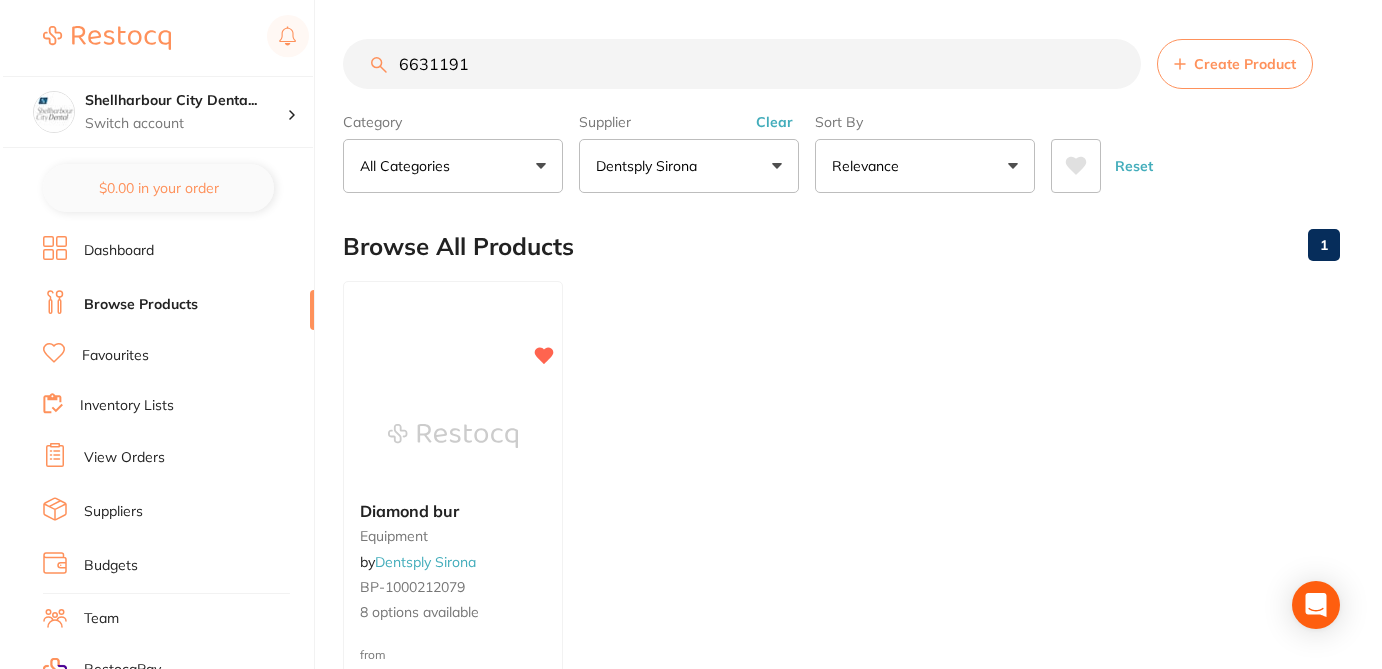 scroll, scrollTop: 0, scrollLeft: 0, axis: both 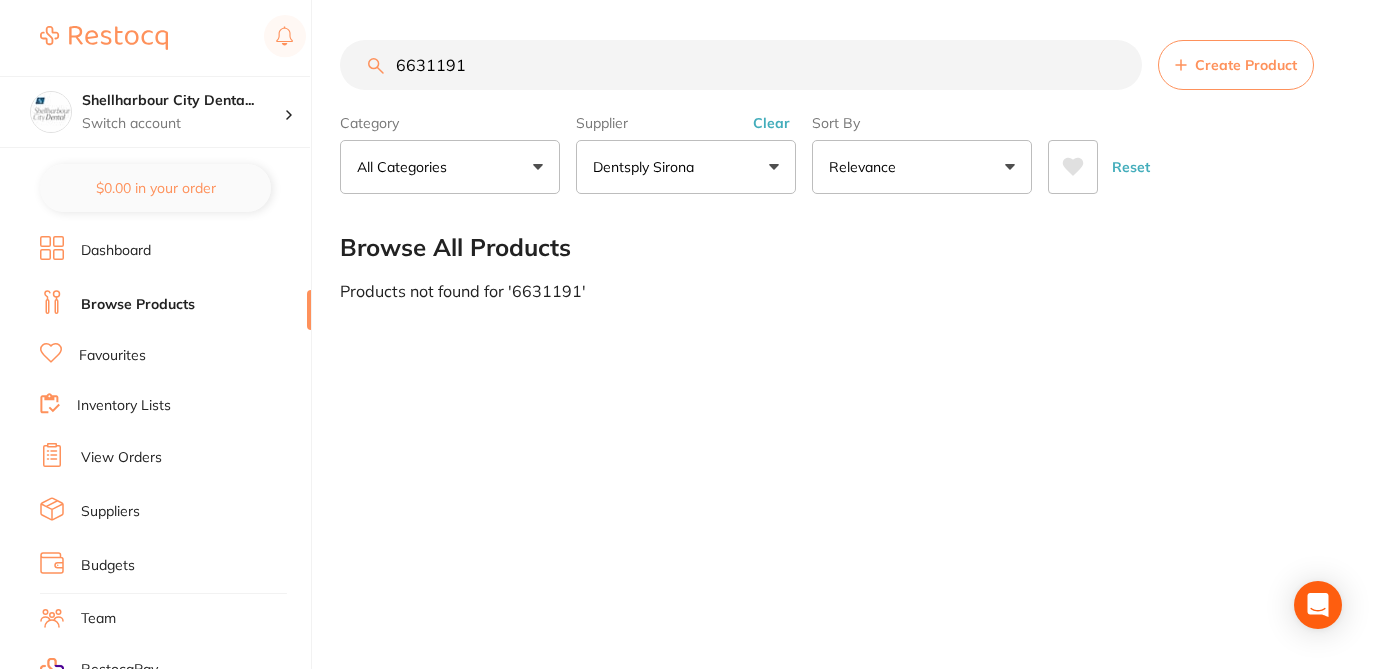 type on "6631191" 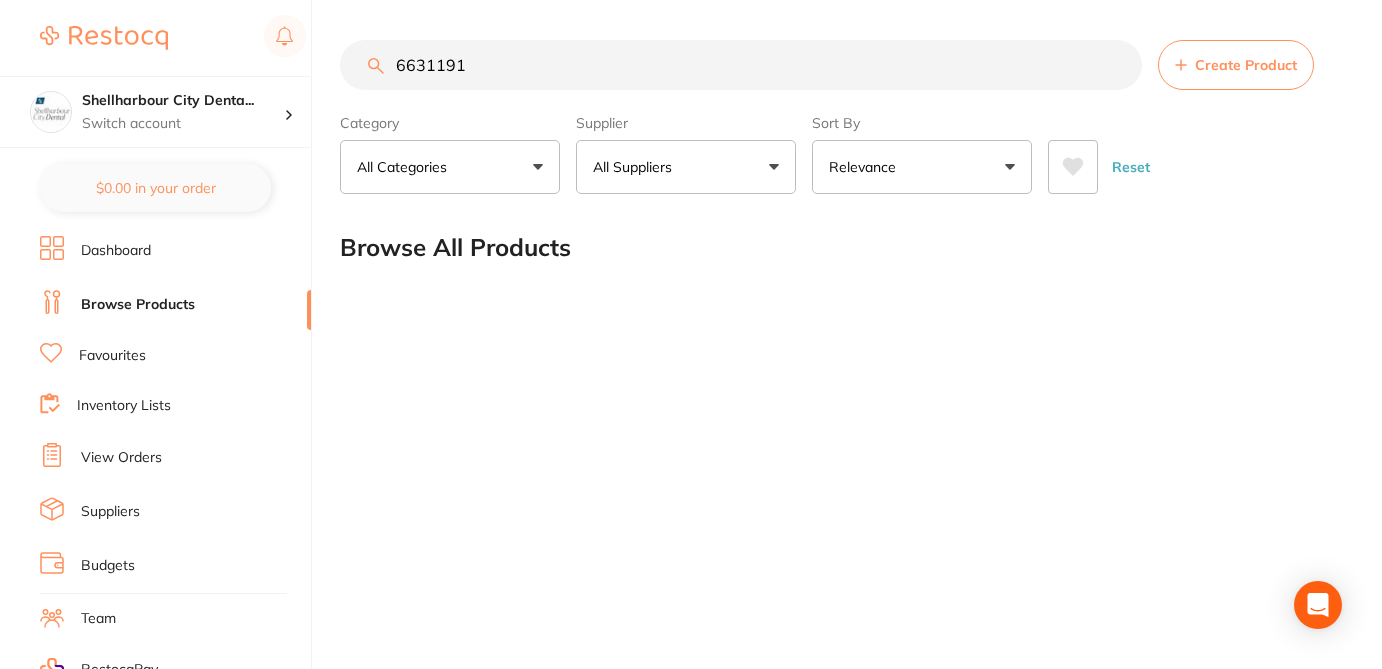 click on "All Suppliers" at bounding box center [686, 167] 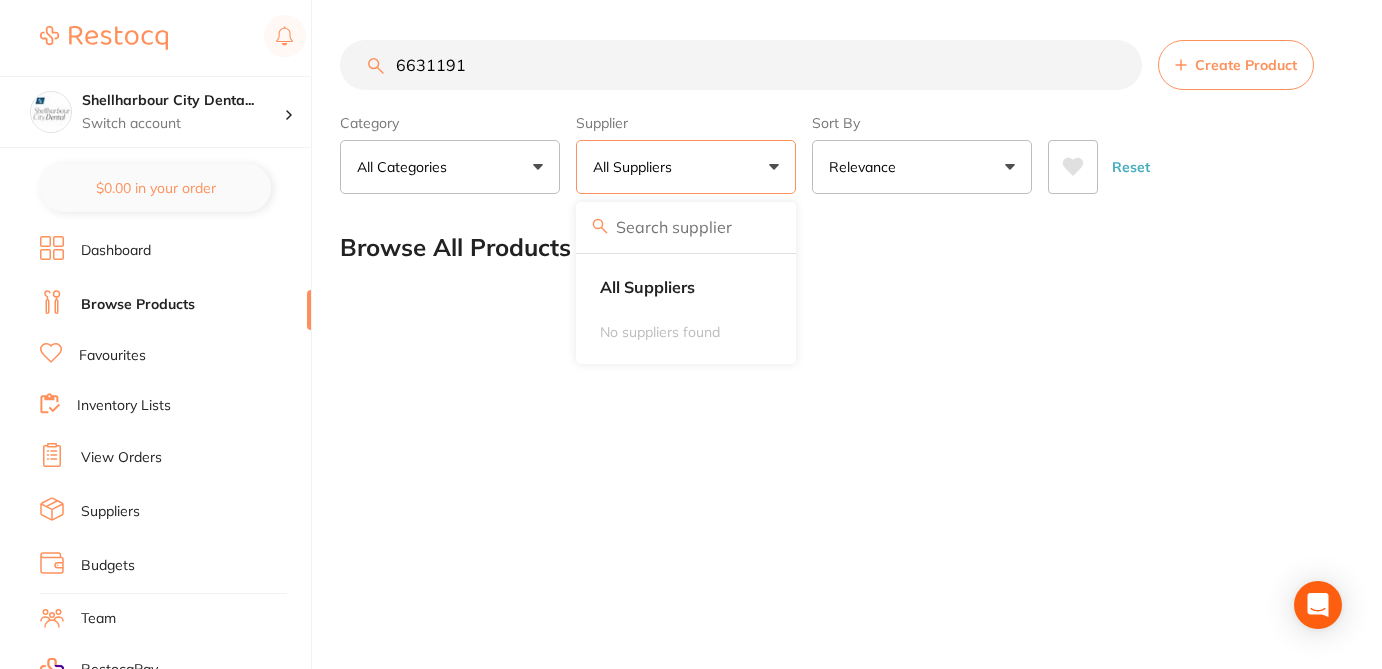click on "6631191" at bounding box center [741, 65] 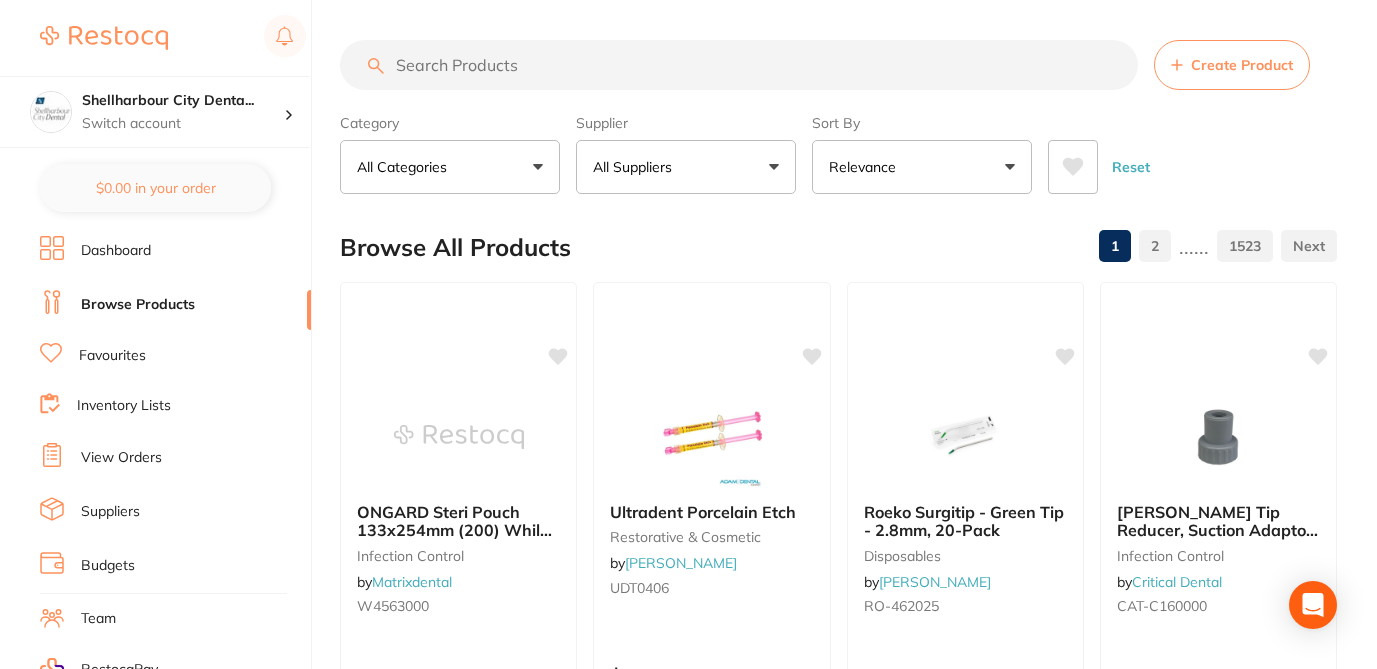 type 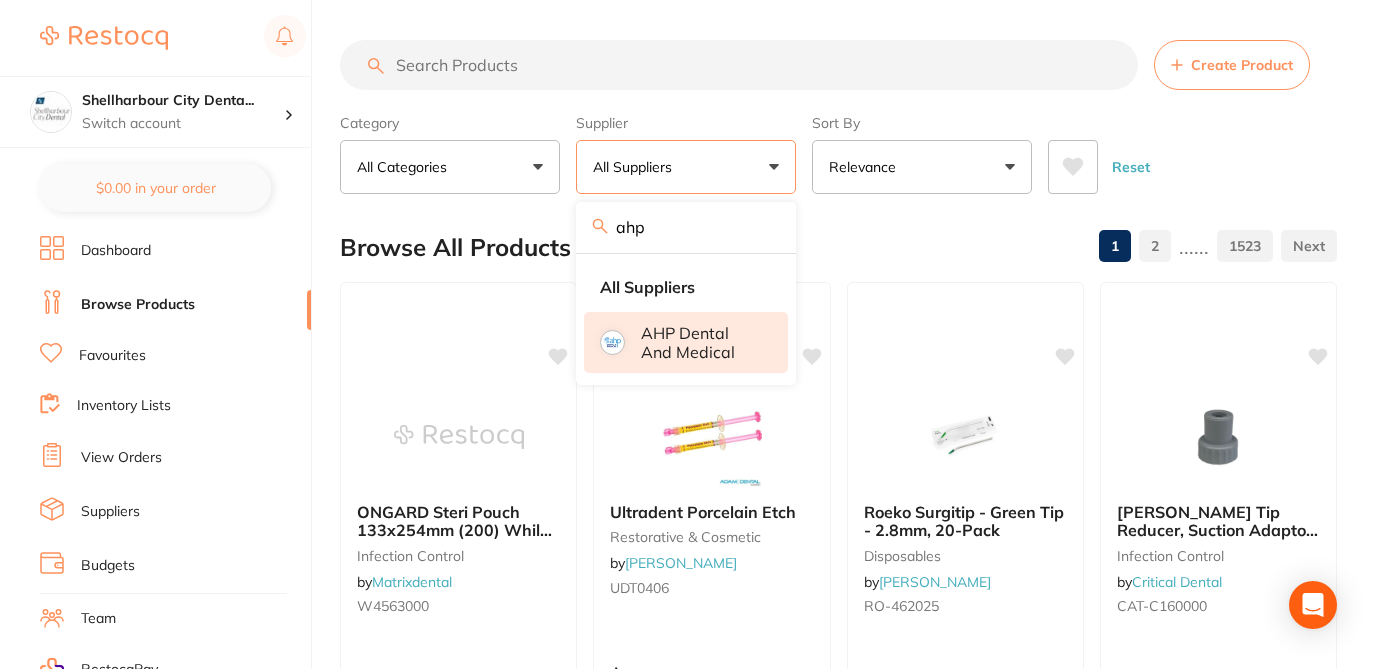 type on "ahp" 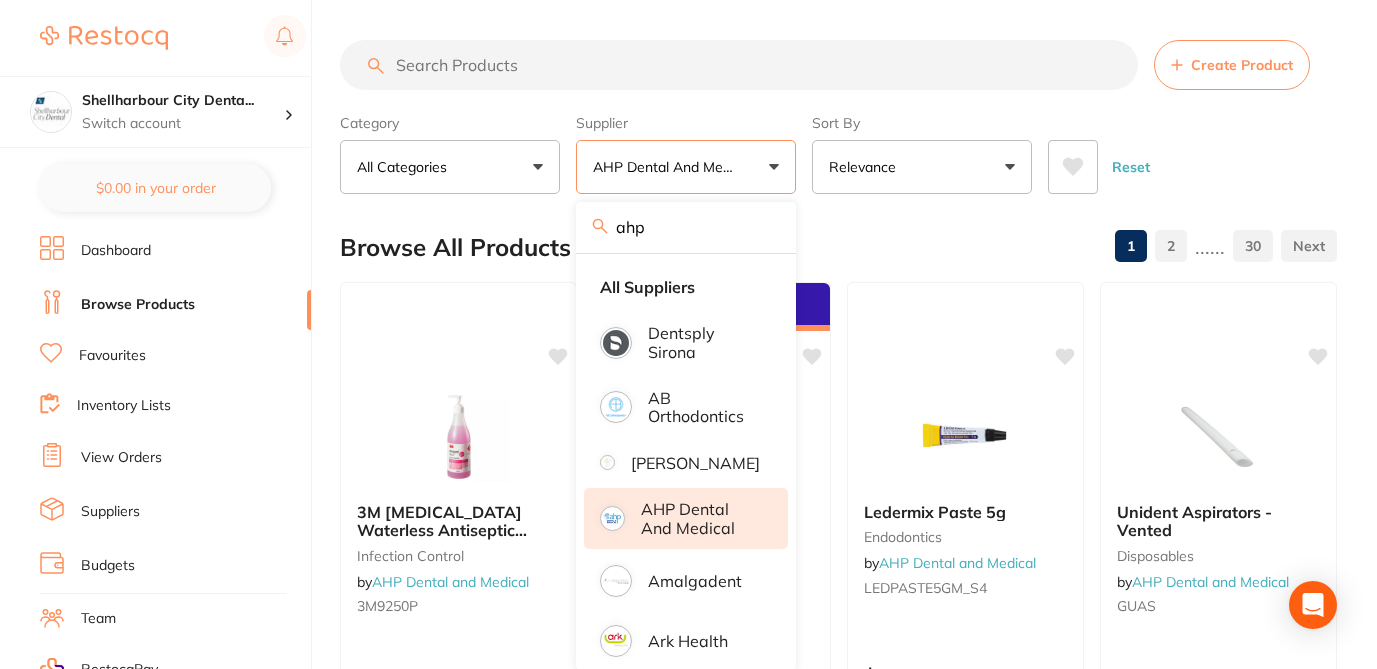 click on "Browse All Products 1 2 ...... 30" at bounding box center (838, 247) 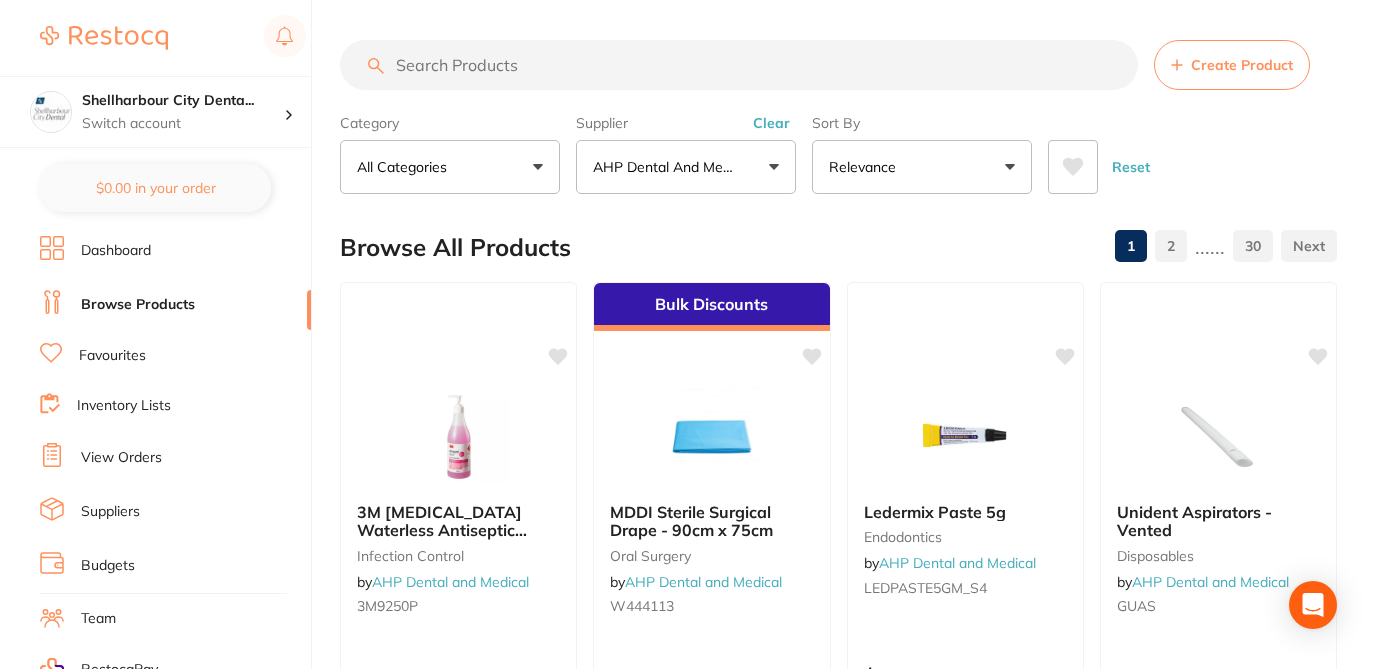 click at bounding box center (739, 65) 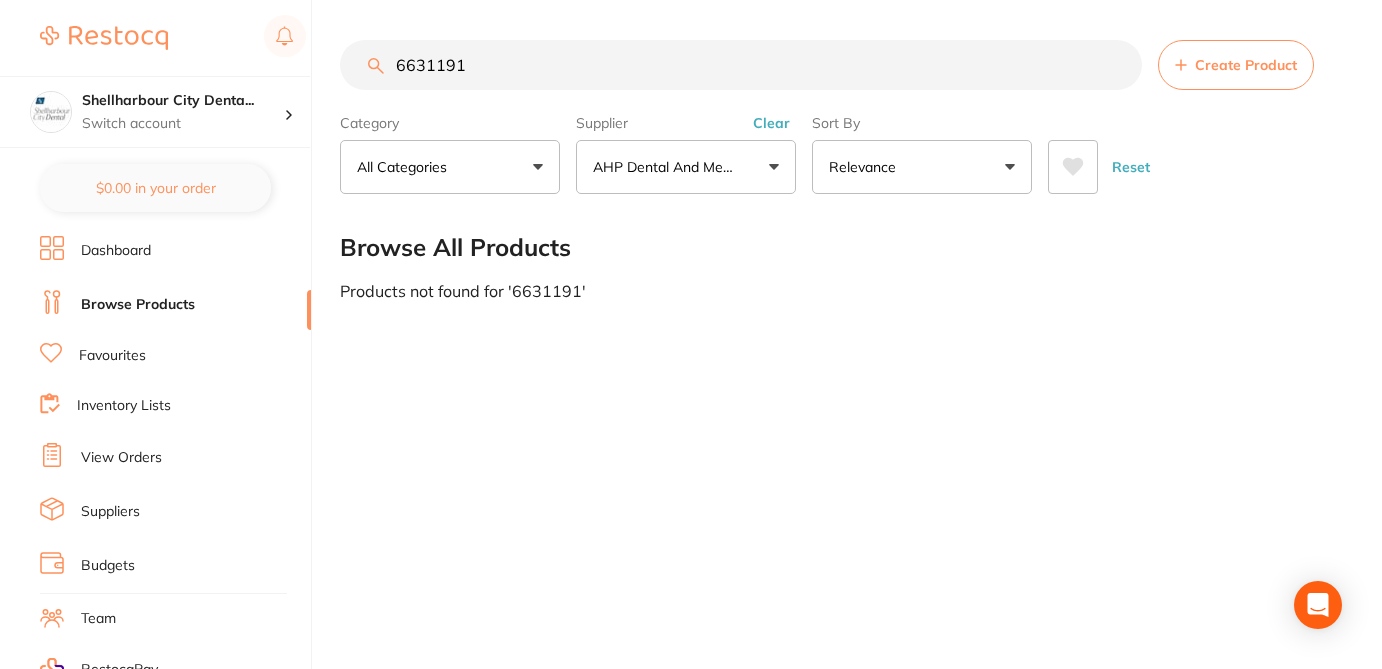 drag, startPoint x: 474, startPoint y: 63, endPoint x: 372, endPoint y: 60, distance: 102.044106 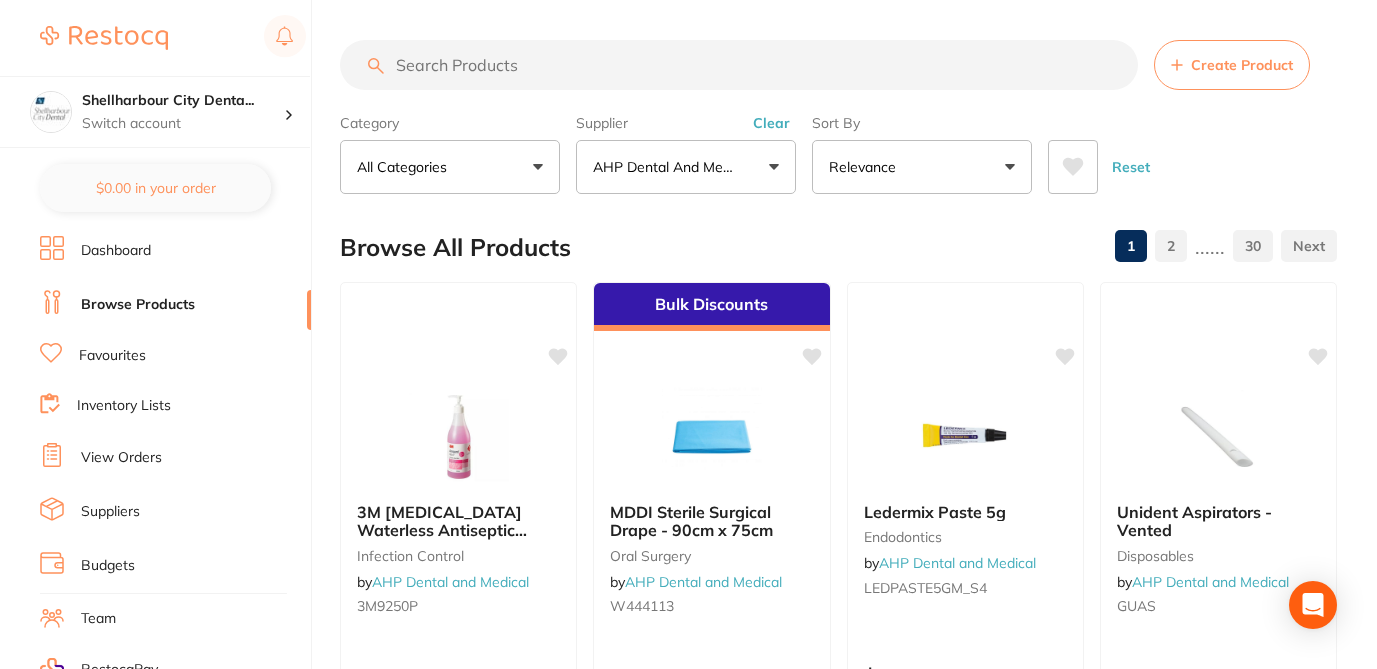 click at bounding box center [739, 65] 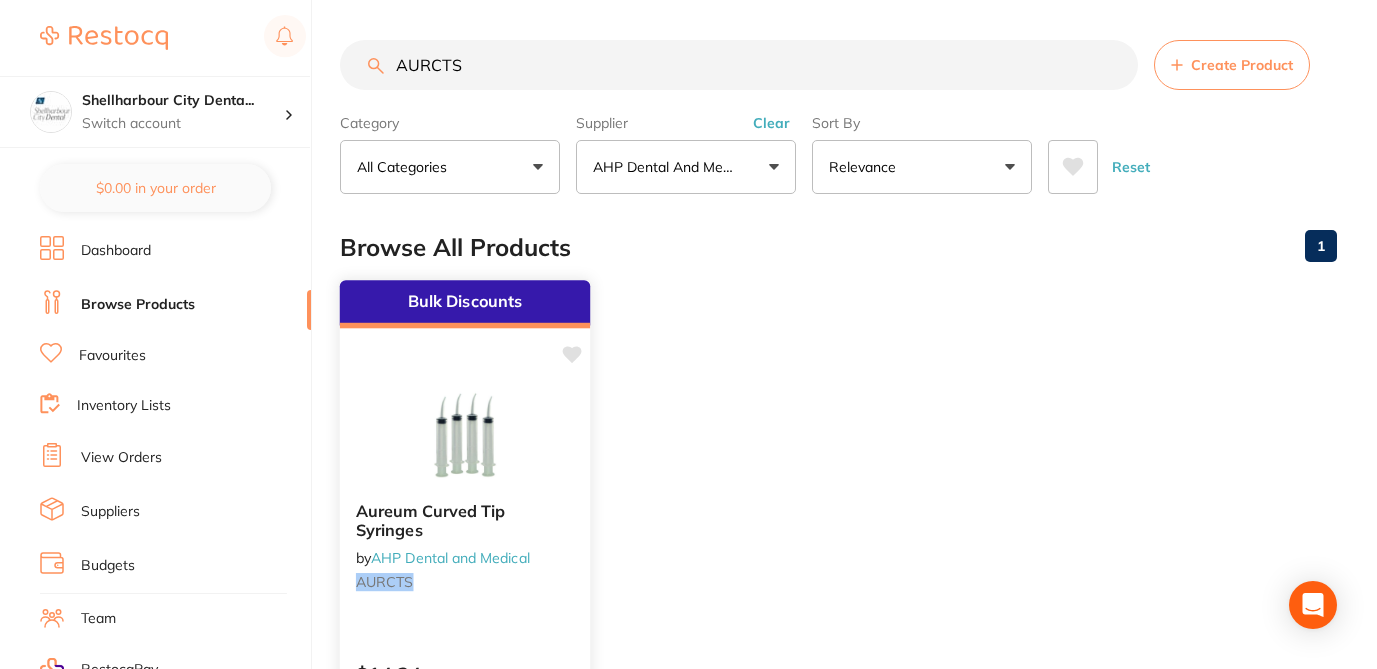 click at bounding box center [465, 435] 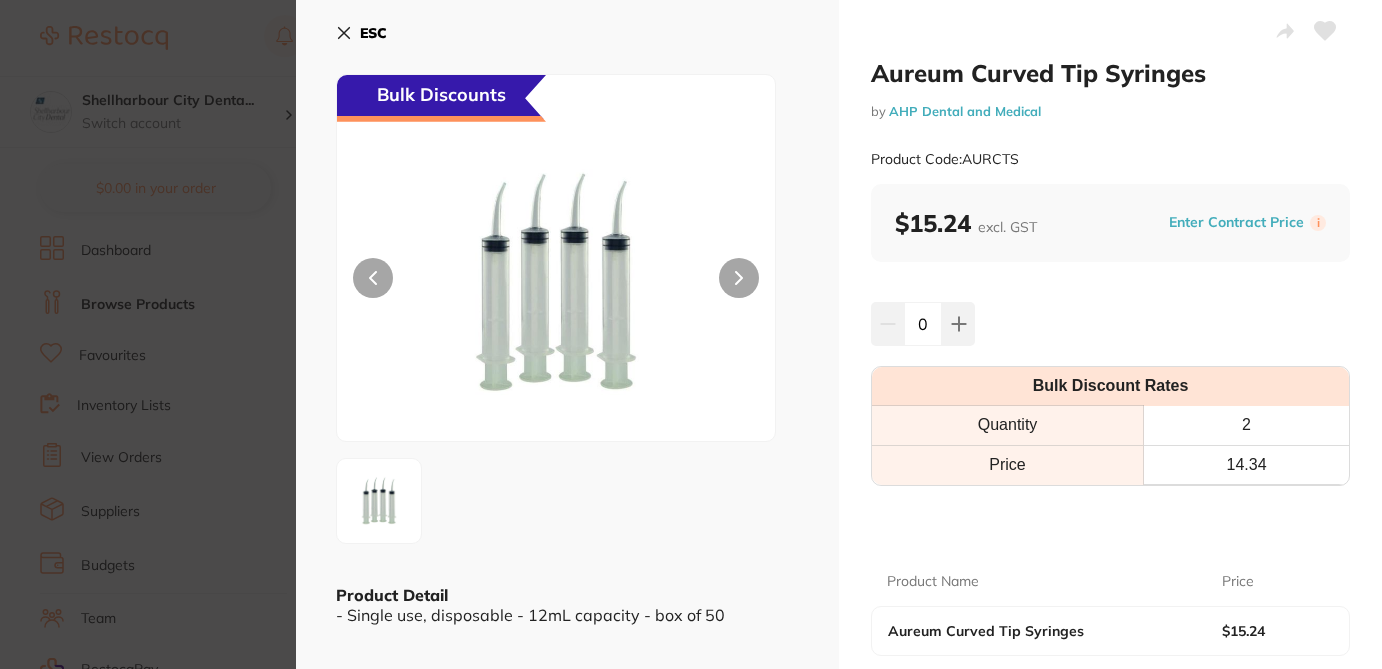 click 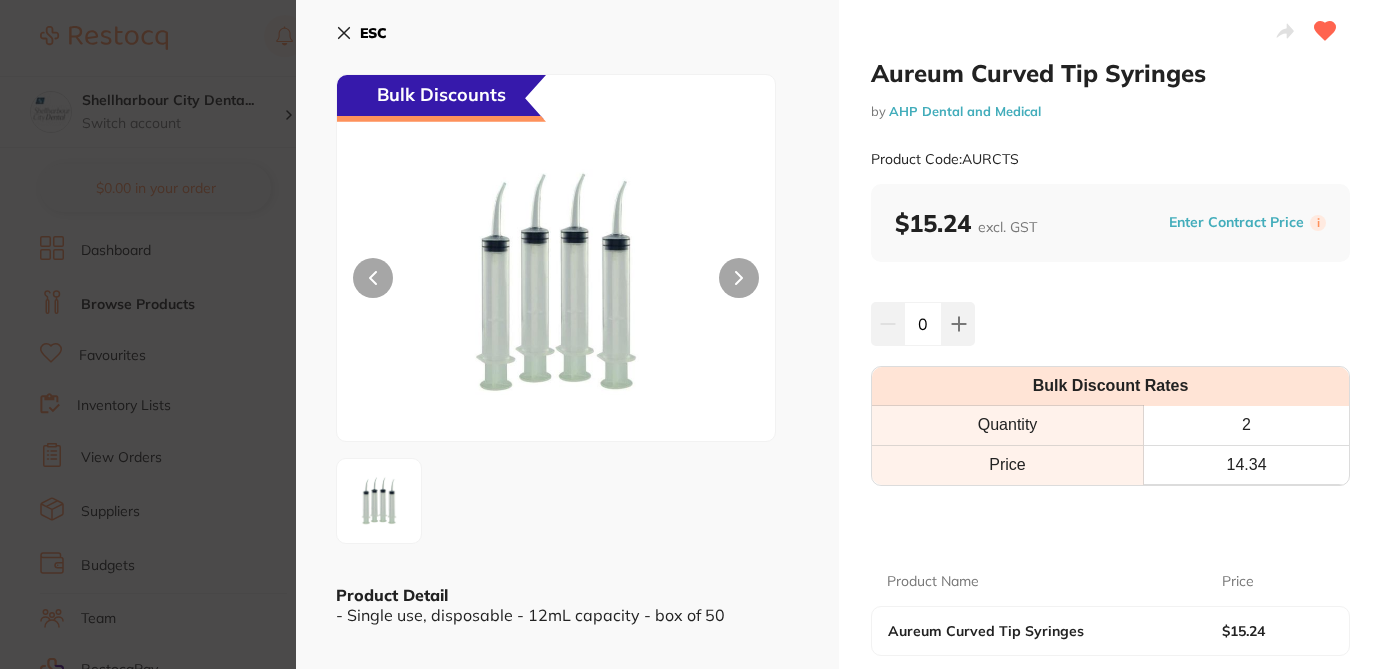 click 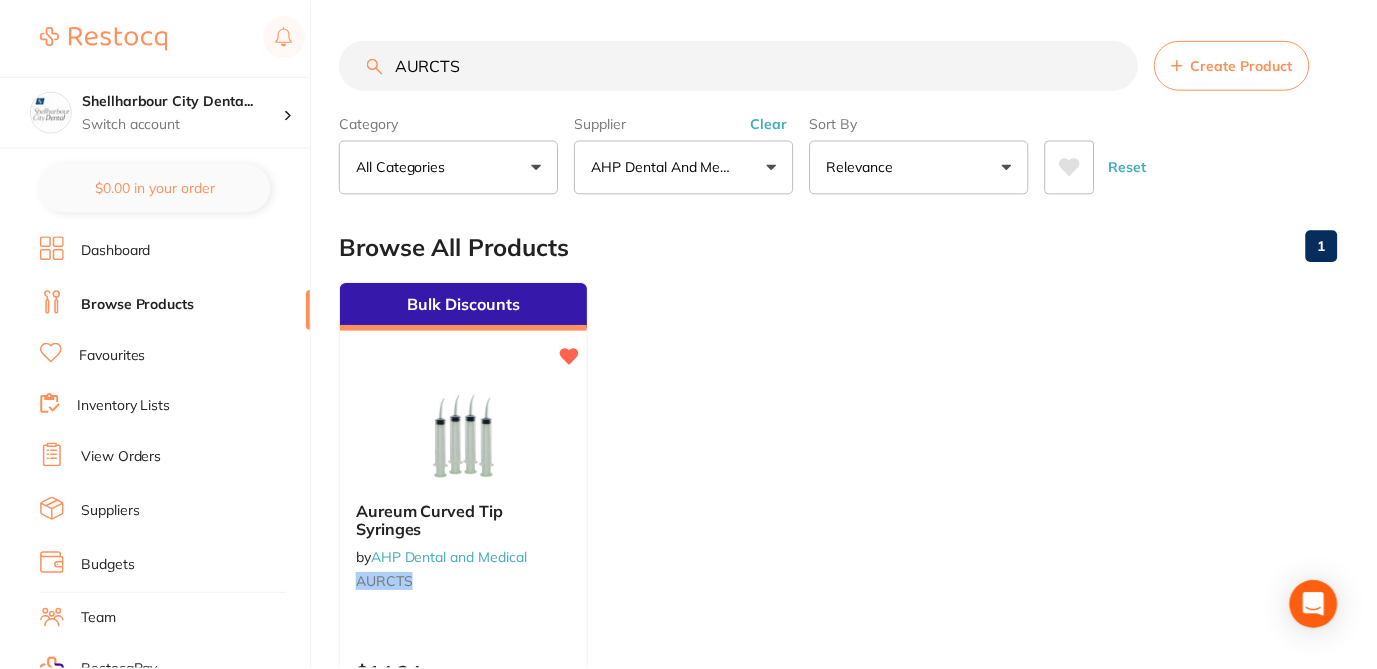 scroll, scrollTop: 1, scrollLeft: 0, axis: vertical 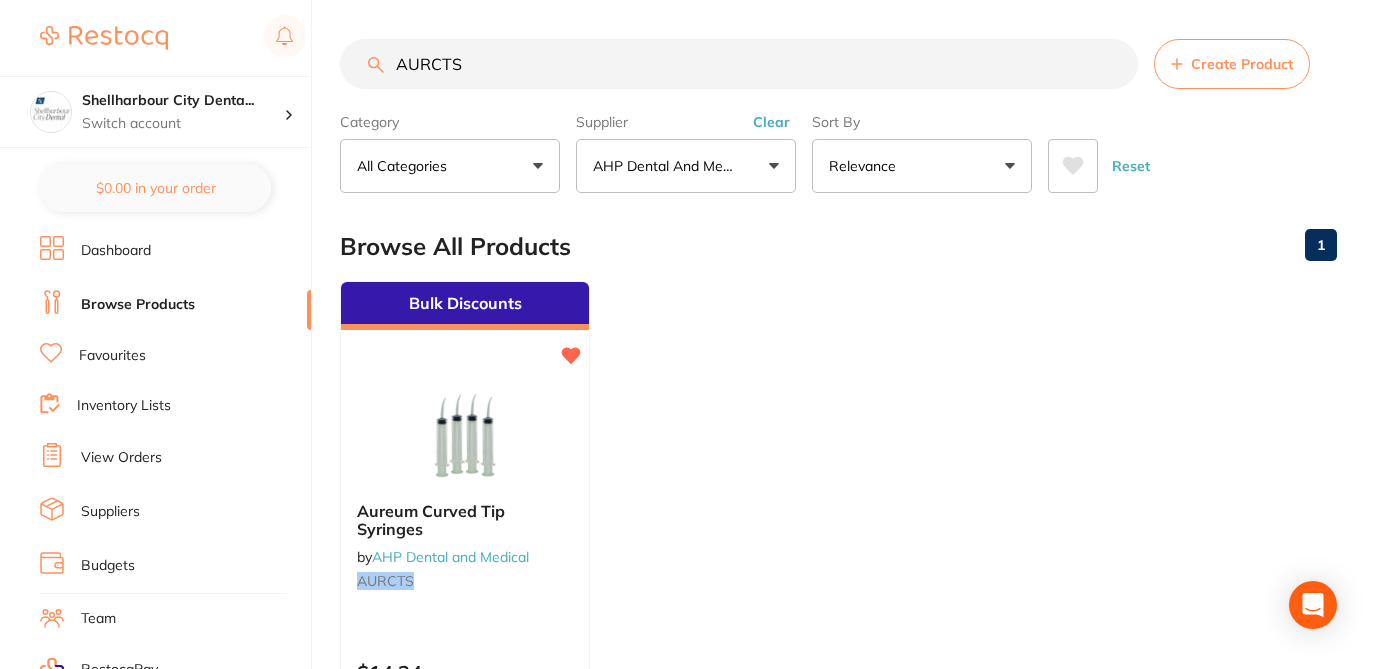 drag, startPoint x: 464, startPoint y: 64, endPoint x: 400, endPoint y: 58, distance: 64.28063 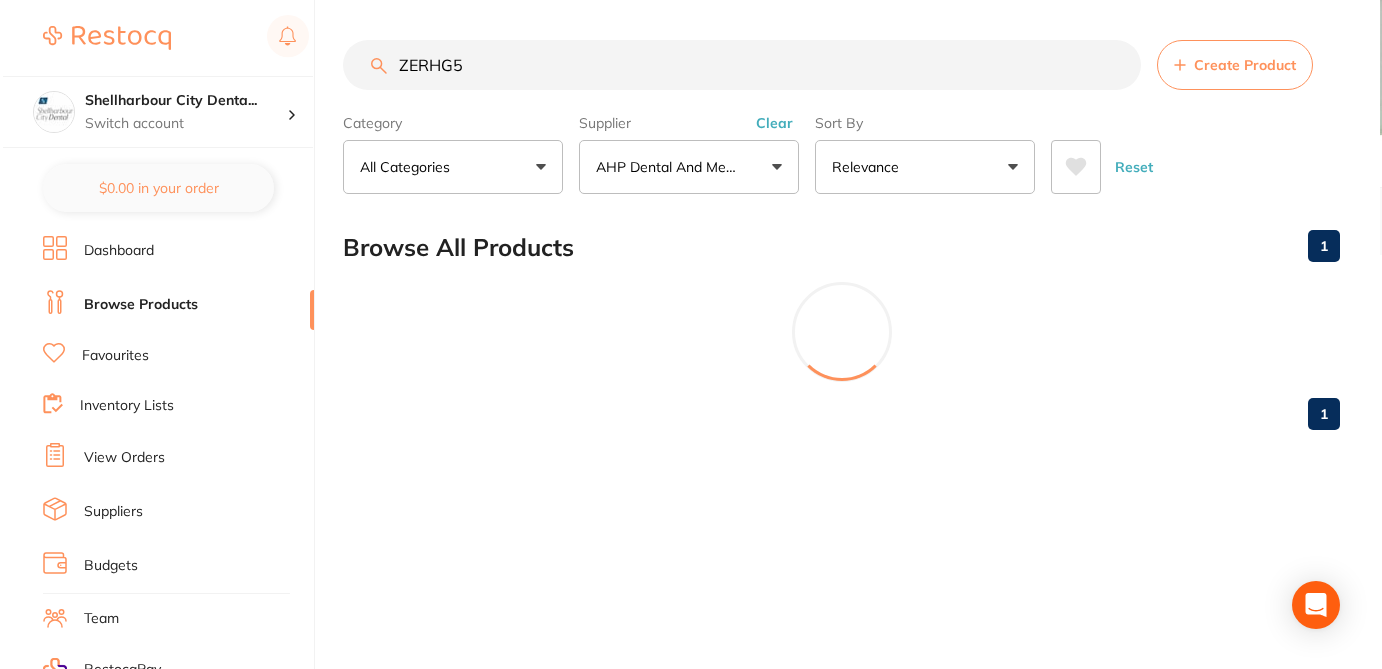 scroll, scrollTop: 0, scrollLeft: 0, axis: both 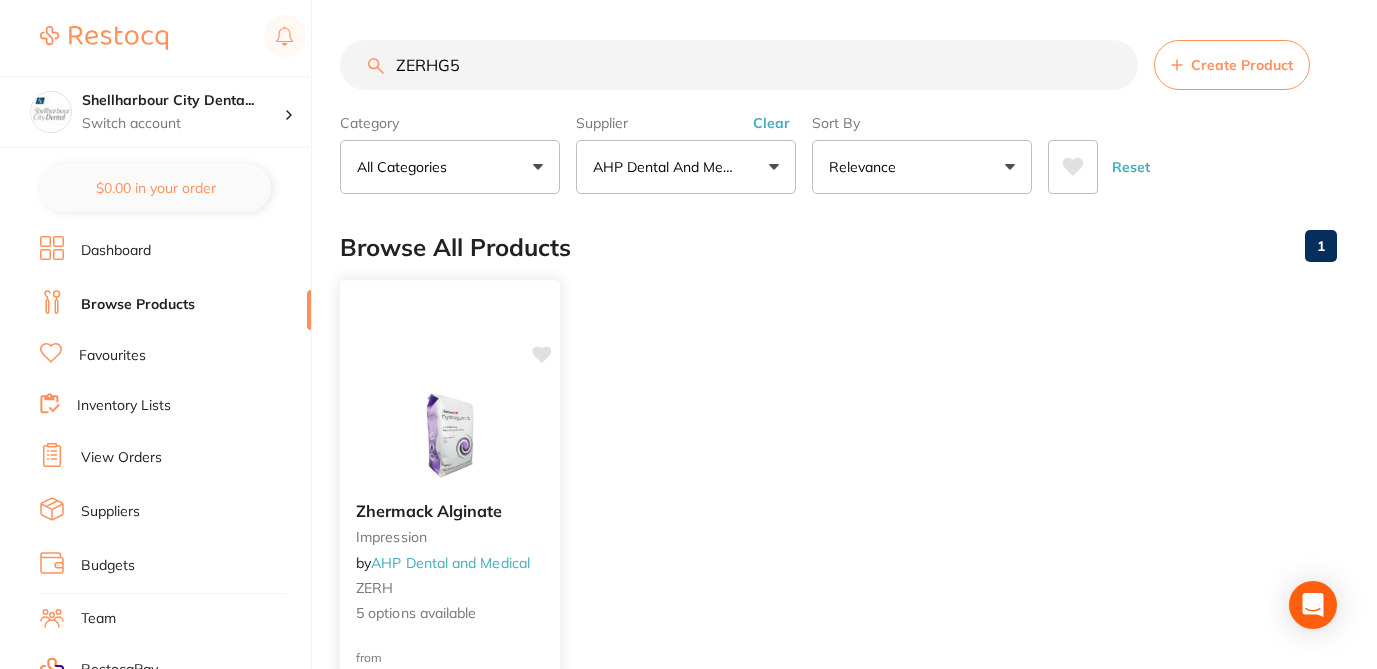 click 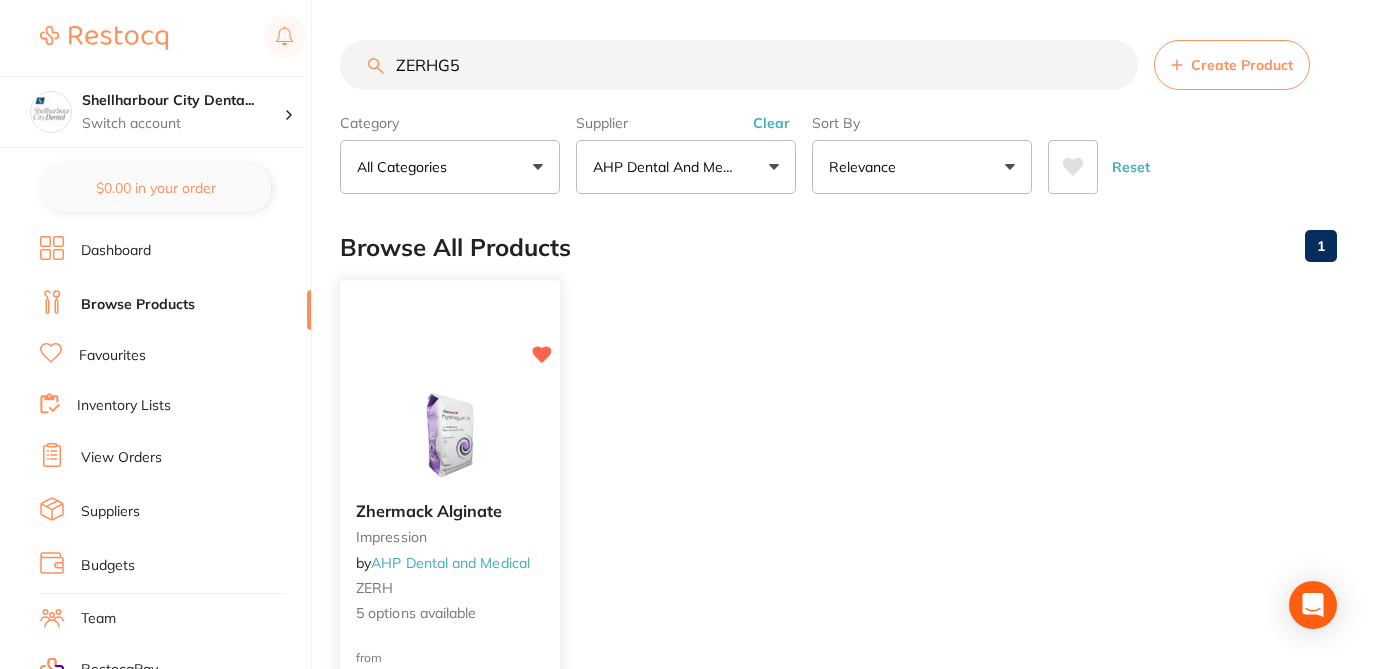 click on "ZERH" at bounding box center (450, 588) 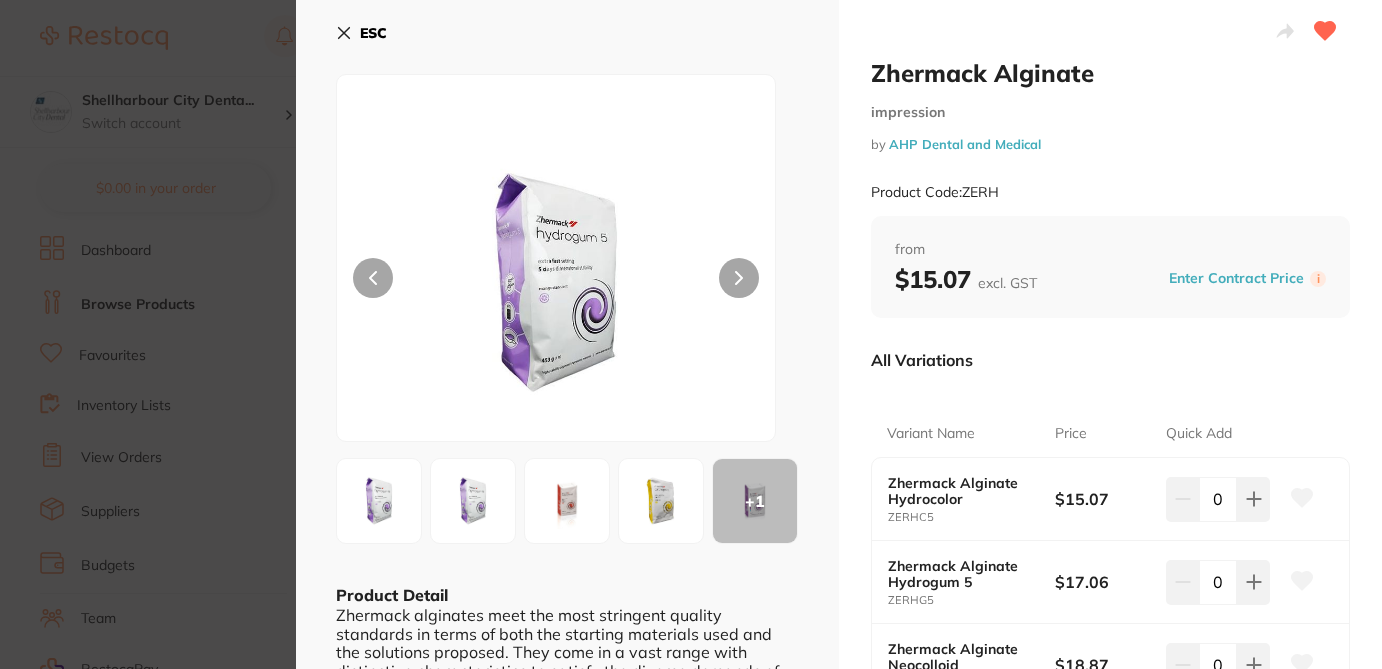 click 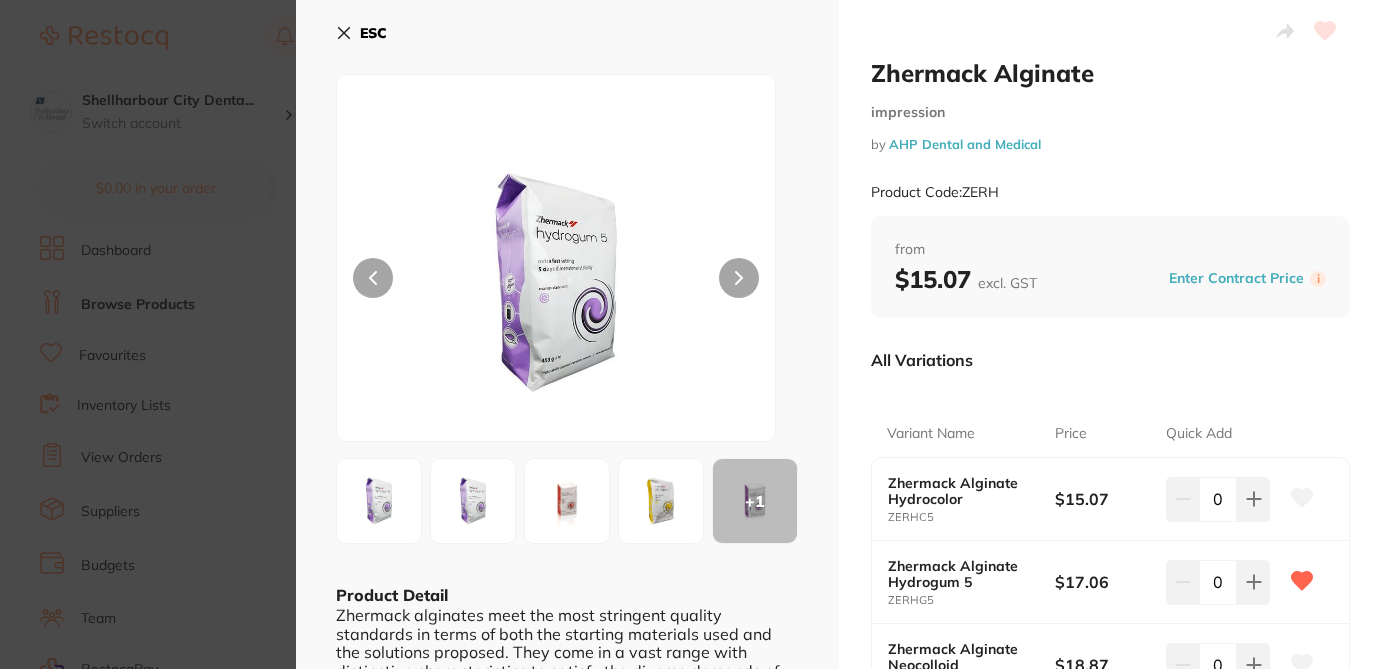 click 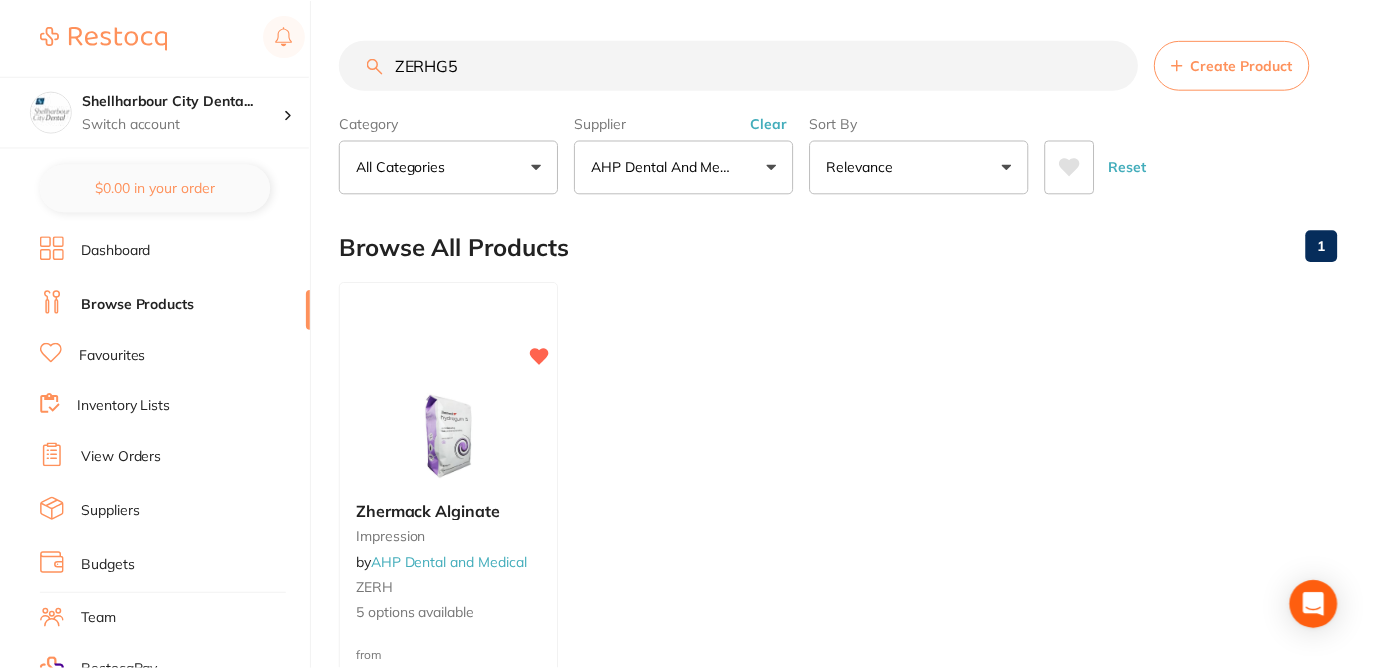 scroll, scrollTop: 1, scrollLeft: 0, axis: vertical 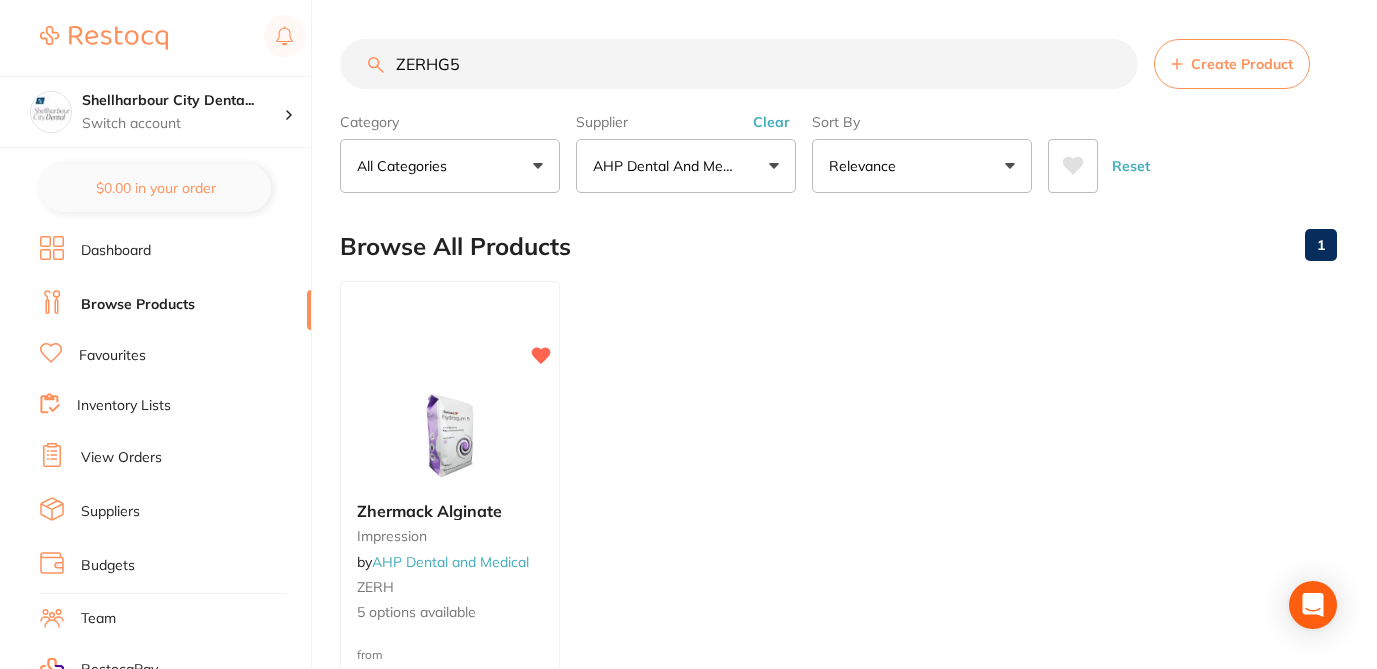 drag, startPoint x: 480, startPoint y: 66, endPoint x: 357, endPoint y: 60, distance: 123.146255 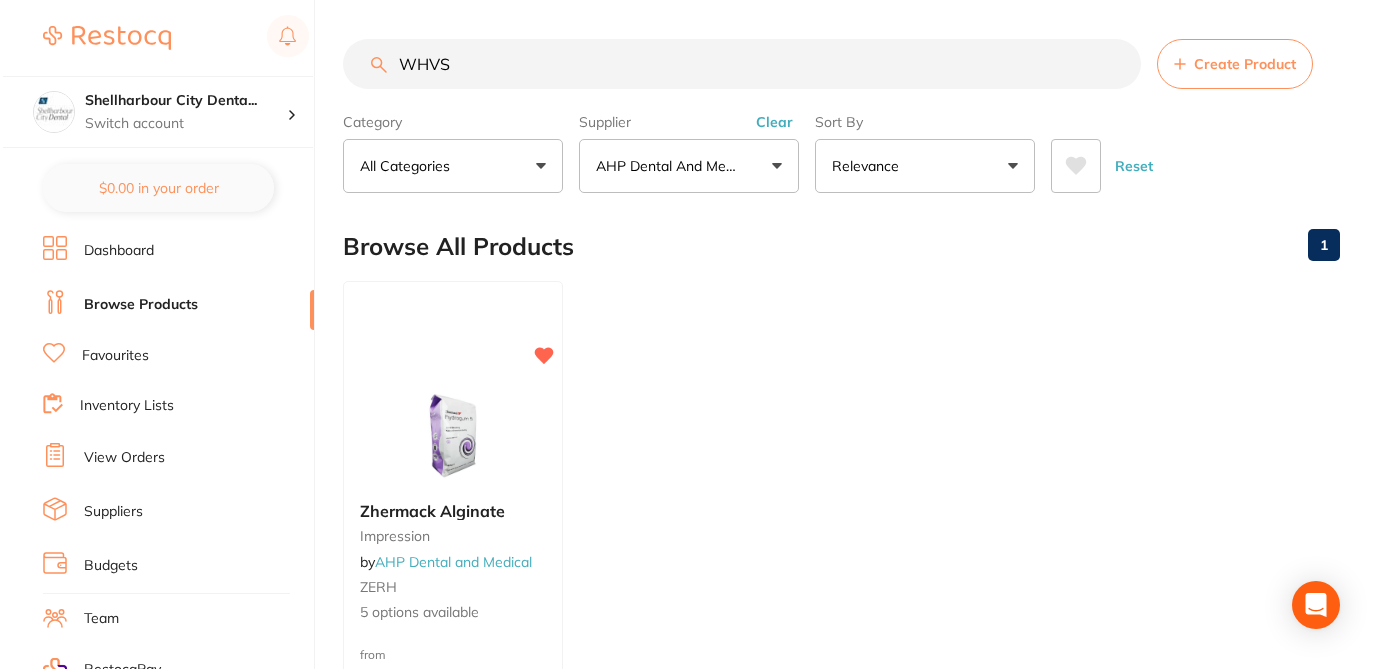 scroll, scrollTop: 0, scrollLeft: 0, axis: both 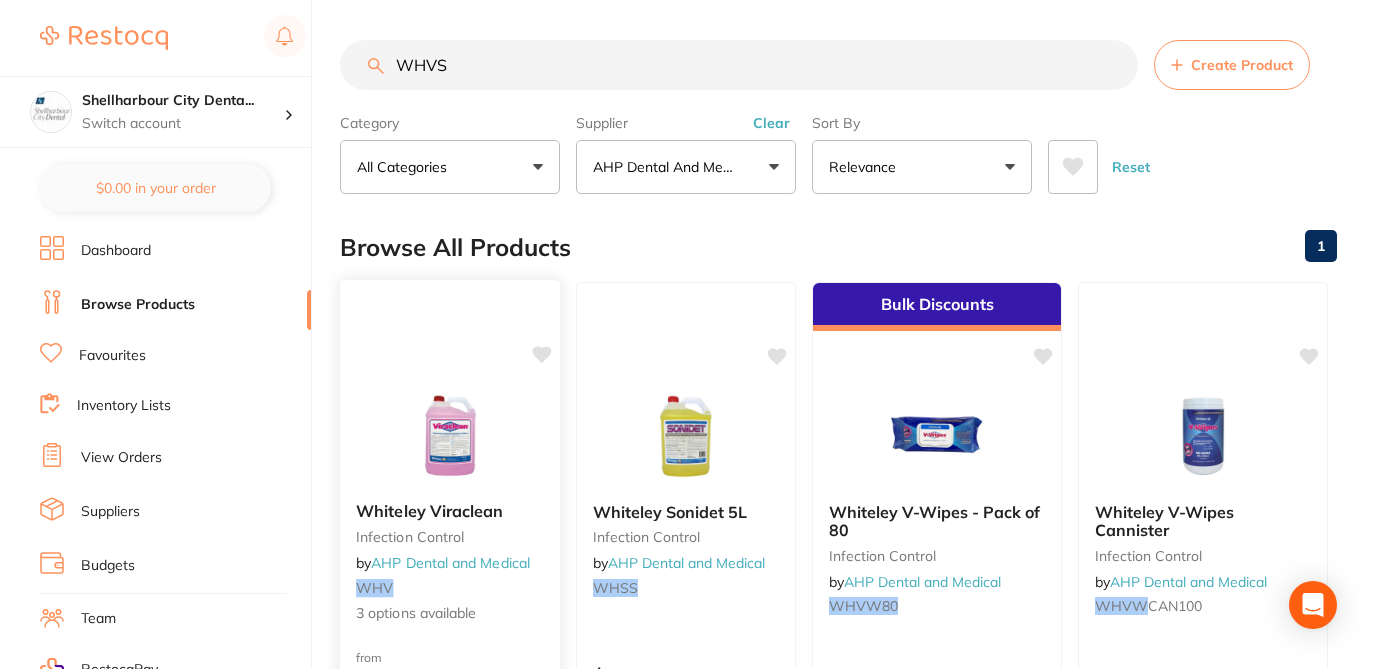 click on "infection control" at bounding box center [450, 537] 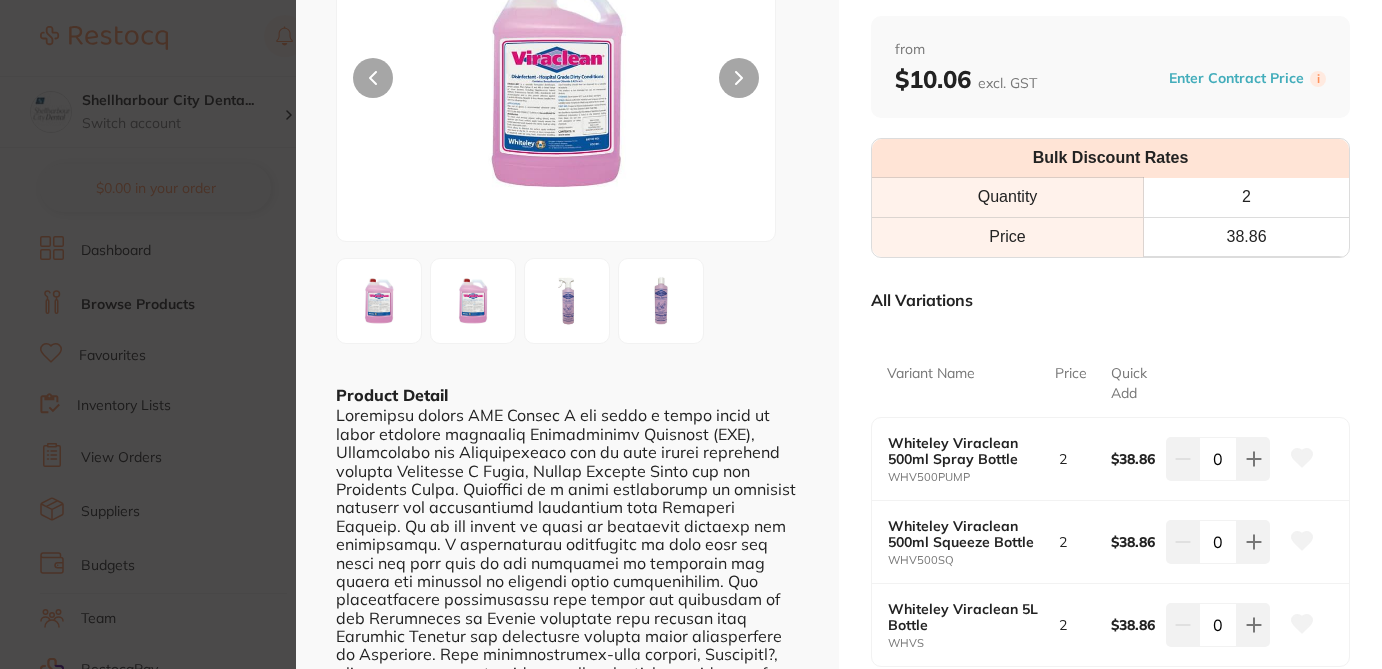 scroll, scrollTop: 240, scrollLeft: 0, axis: vertical 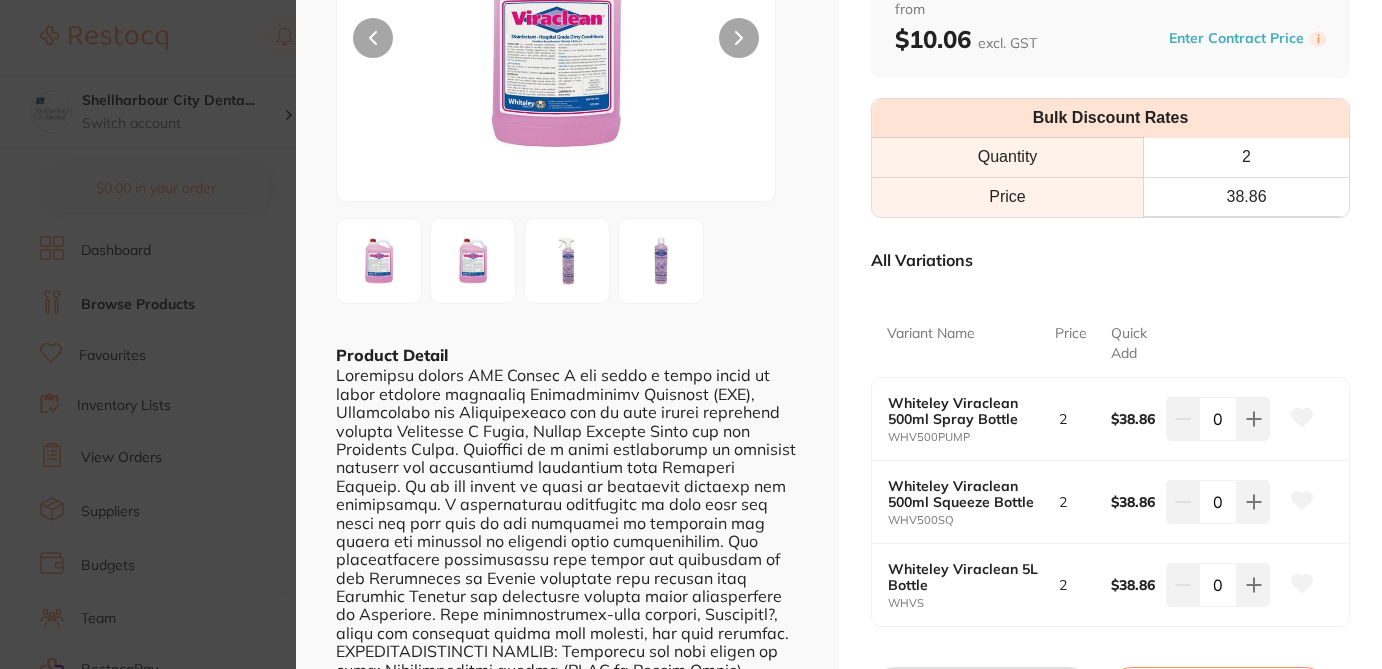 click 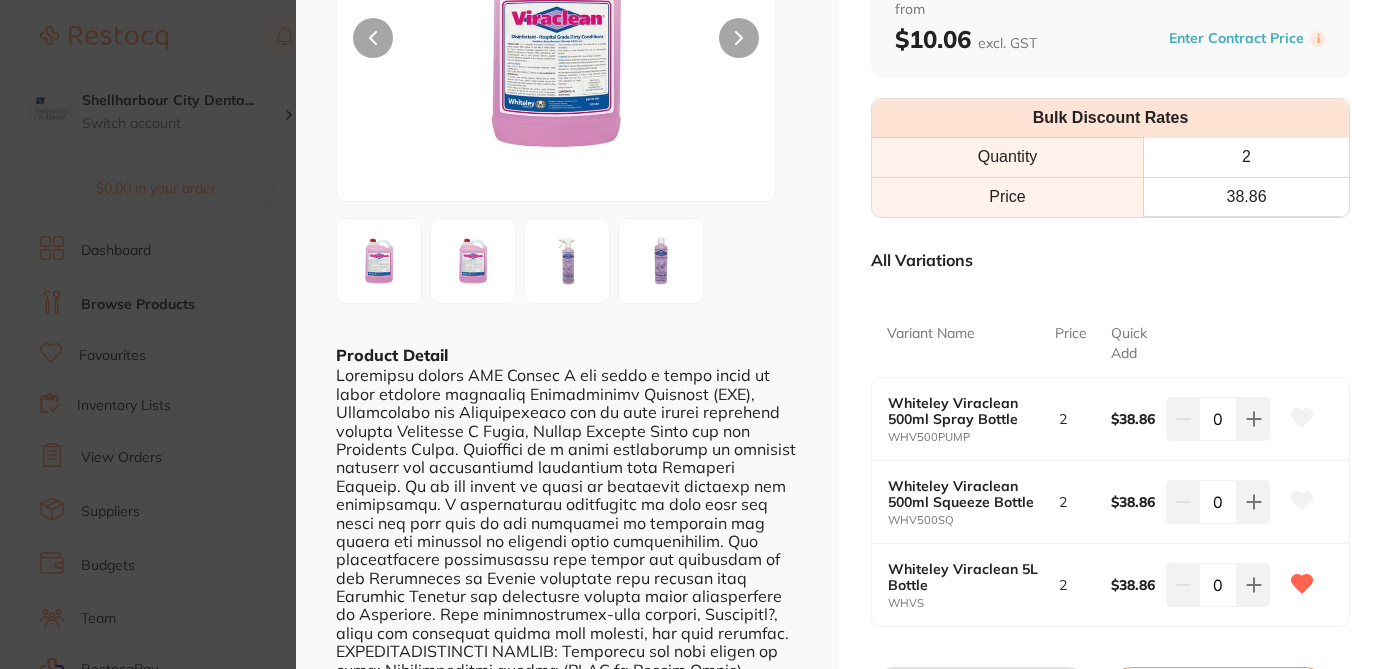 click on "Whiteley Viraclean  infection control by   AHP Dental and Medical Product Code:  WHV ESC Bulk Discounts         Product Detail Whiteley Viraclean  infection control by   AHP Dental and Medical Product Code:  WHV from $10.06     excl. GST Enter Contract Price i Bulk Discount Rates Quantity 2 Price 38.86 All Variations Variant   Name Price Quick Add Whiteley Viraclean 500ml Spray Bottle WHV500PUMP 2 $38.86     0         Whiteley Viraclean 500ml Squeeze Bottle WHV500SQ 2 $38.86     0         Whiteley Viraclean 5L Bottle WHVS 2 $38.86     0         Update Cart Save to List All Variations Reset Options Price Whiteley Viraclean 500ml Spray Bottle WHV500PUMP $10.06     0         Whiteley Viraclean 500ml Squeeze Bottle WHV500SQ $10.06     0         Whiteley Viraclean 5L Bottle WHVS $10.06     0         You May Also Like Whiteley Viraclean 5L   infection control by  Ark Health 610015 $38.00 Add to cart Save to list Whiteley Viraclean 5L Bottle   infection control by  AHP Dental and Medical WHVS $46.64 Add to cart" at bounding box center [691, 334] 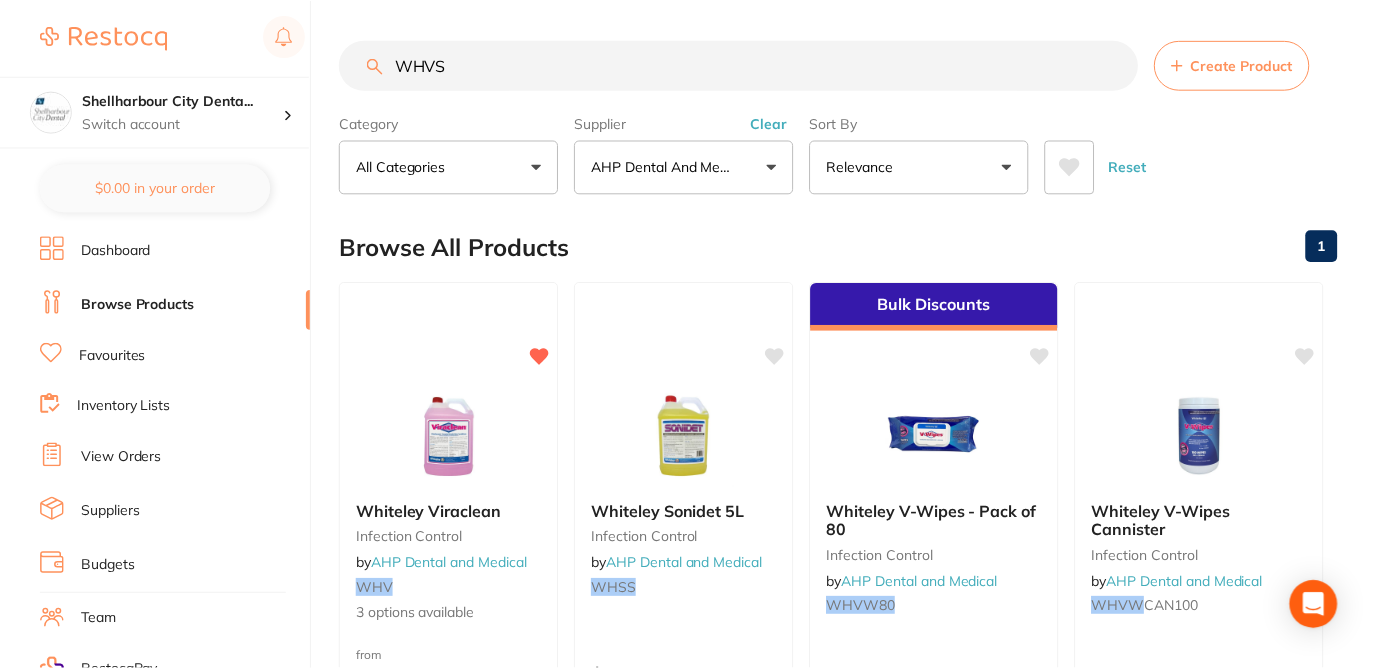 scroll, scrollTop: 1, scrollLeft: 0, axis: vertical 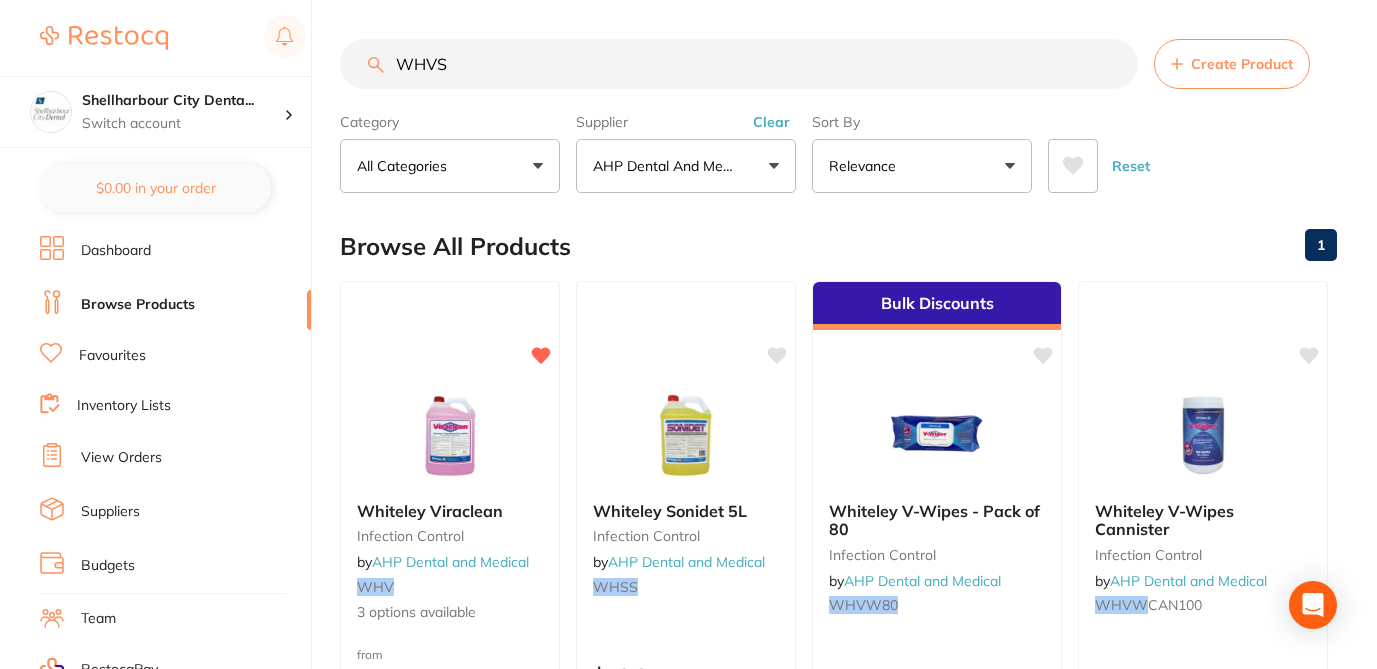 drag, startPoint x: 461, startPoint y: 66, endPoint x: 368, endPoint y: 63, distance: 93.04838 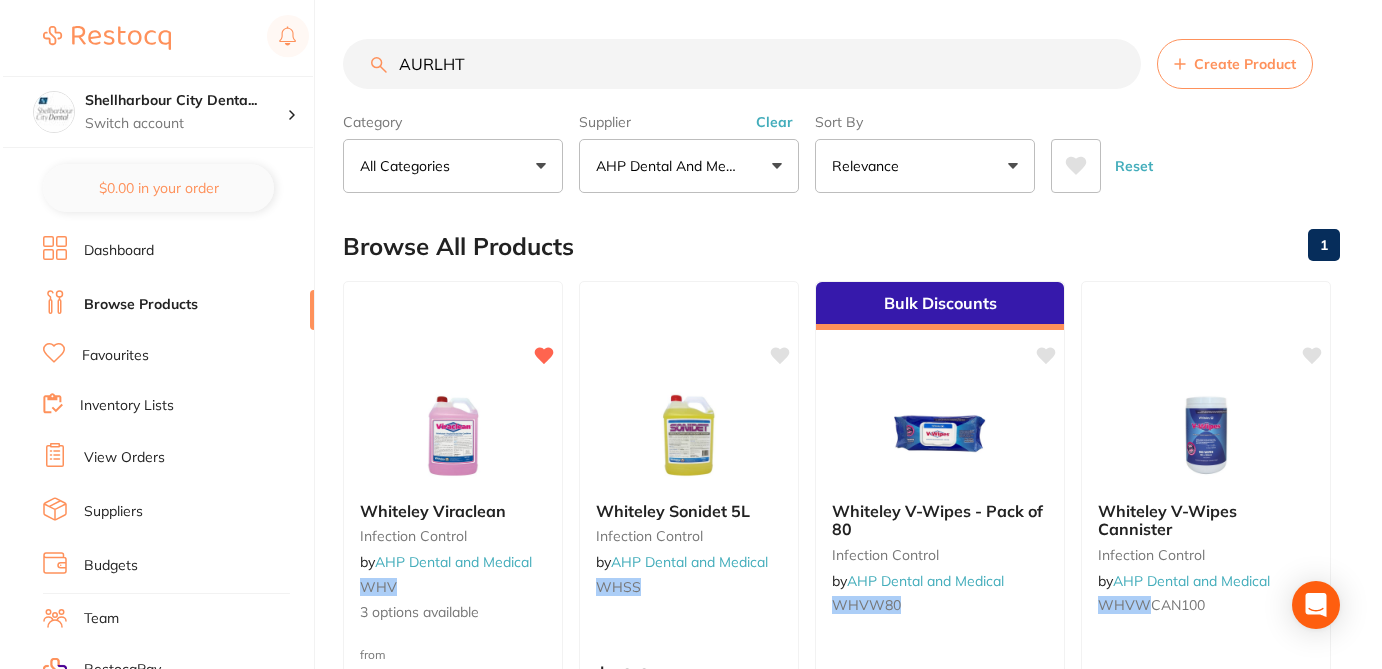 scroll, scrollTop: 0, scrollLeft: 0, axis: both 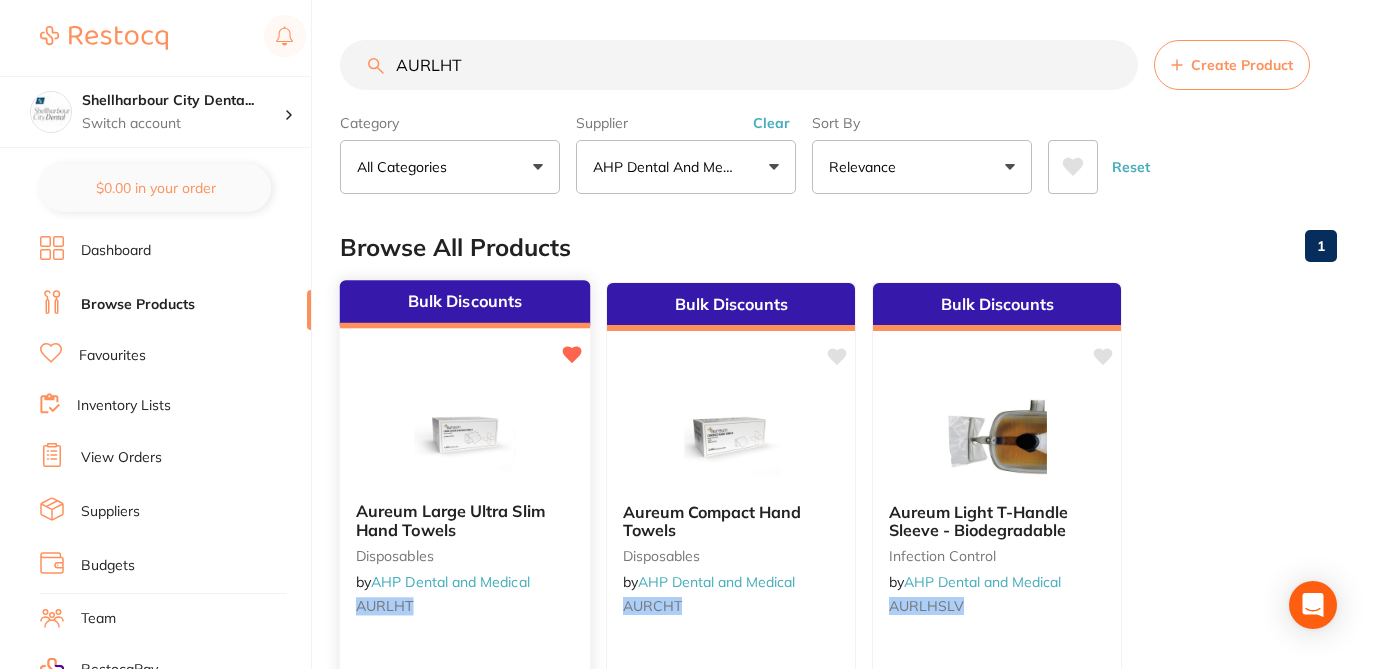 click on "AURLHT" at bounding box center [465, 606] 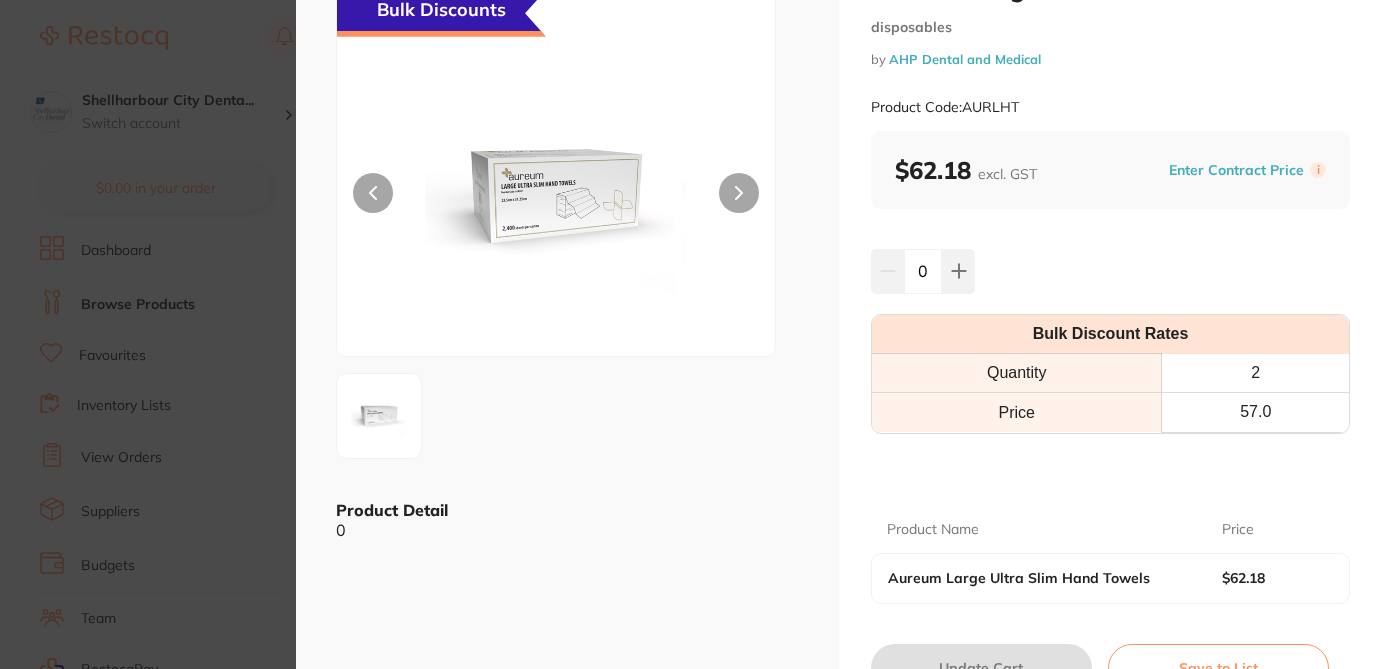 scroll, scrollTop: 120, scrollLeft: 0, axis: vertical 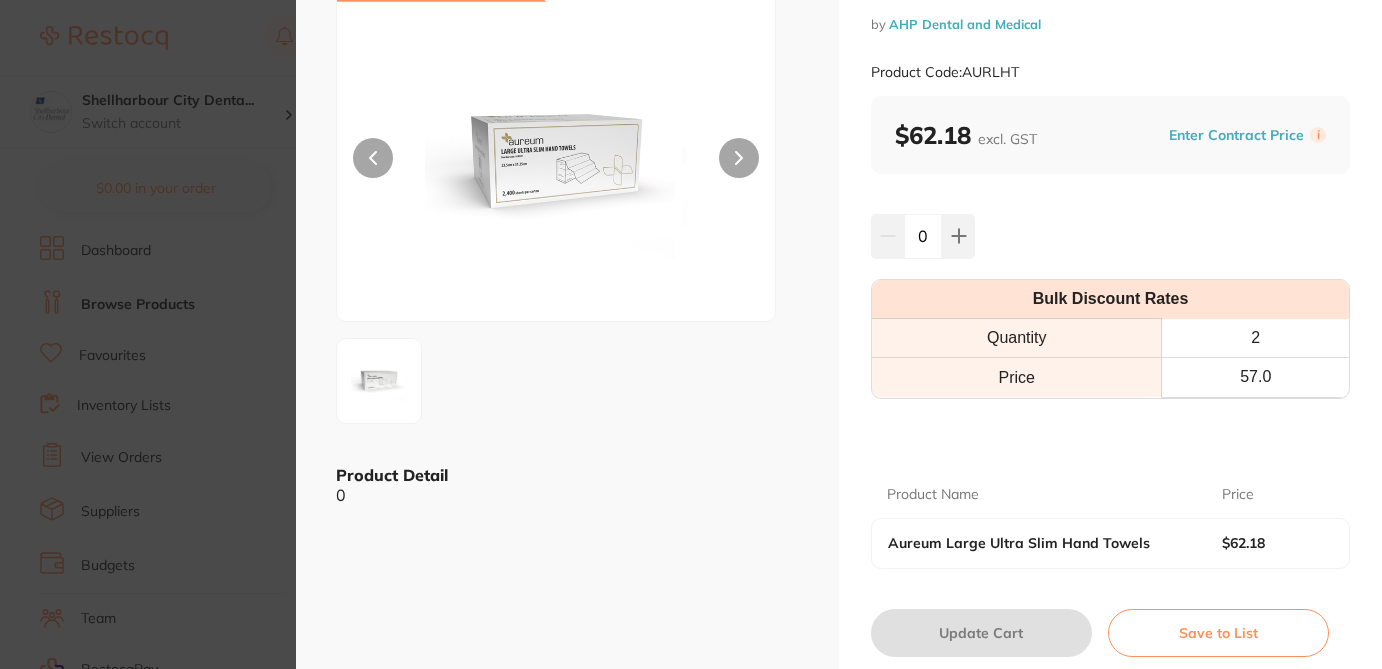 click on "Aureum Large Ultra Slim Hand Towels disposables by   AHP Dental and Medical Product Code:  AURLHT ESC Bulk Discounts         Product Detail 0 Aureum Large Ultra Slim Hand Towels disposables by   AHP Dental and Medical Product Code:  AURLHT $62.18     excl. GST Enter Contract Price i     0         Bulk Discount Rates Quantity 2 Price 57.0 Product   Name Price Aureum Large Ultra Slim Hand Towels $62.18 Update Cart Save to List Bulk Discounts Reset Options Price Aureum Large Ultra Slim Hand Towels $62.18 You May Also Like Scott - Compact - Hand Towels   disposables by  Independent Dental KC5855-00 $49.09 Add to cart Save to list Large   disposables by  Orien dental BNG3884 $20.00 Add to cart Save to list Hand Towel   disposables by  Numedical 992702 $6.14 Add to cart Save to list Kleenex Multifold Hand Towels 4451 / 01890   disposables by  AHP Dental and Medical KC4451 $84.64 Add to cart Save to list Large O'Ring #2-012   equipment by  Amalgadent DAN65-026 $2.73 Add to cart Save to list   endodontics by  $154.80" at bounding box center (691, 334) 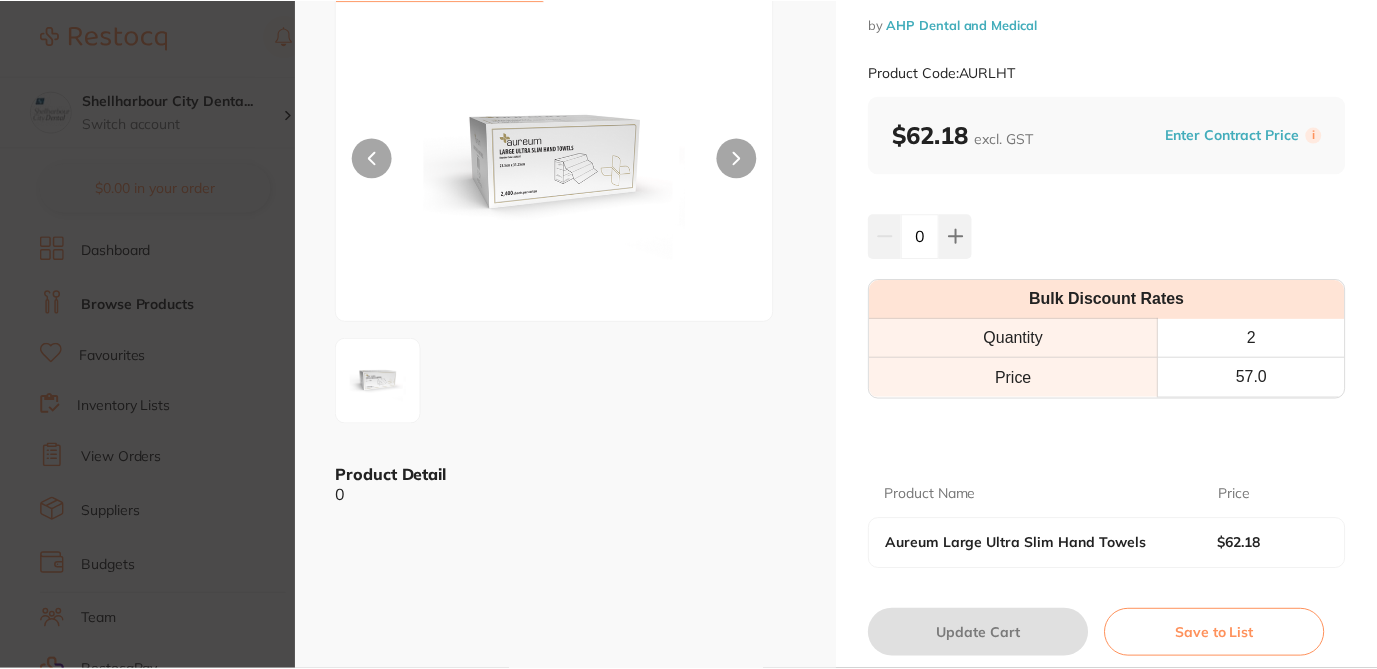 scroll, scrollTop: 1, scrollLeft: 0, axis: vertical 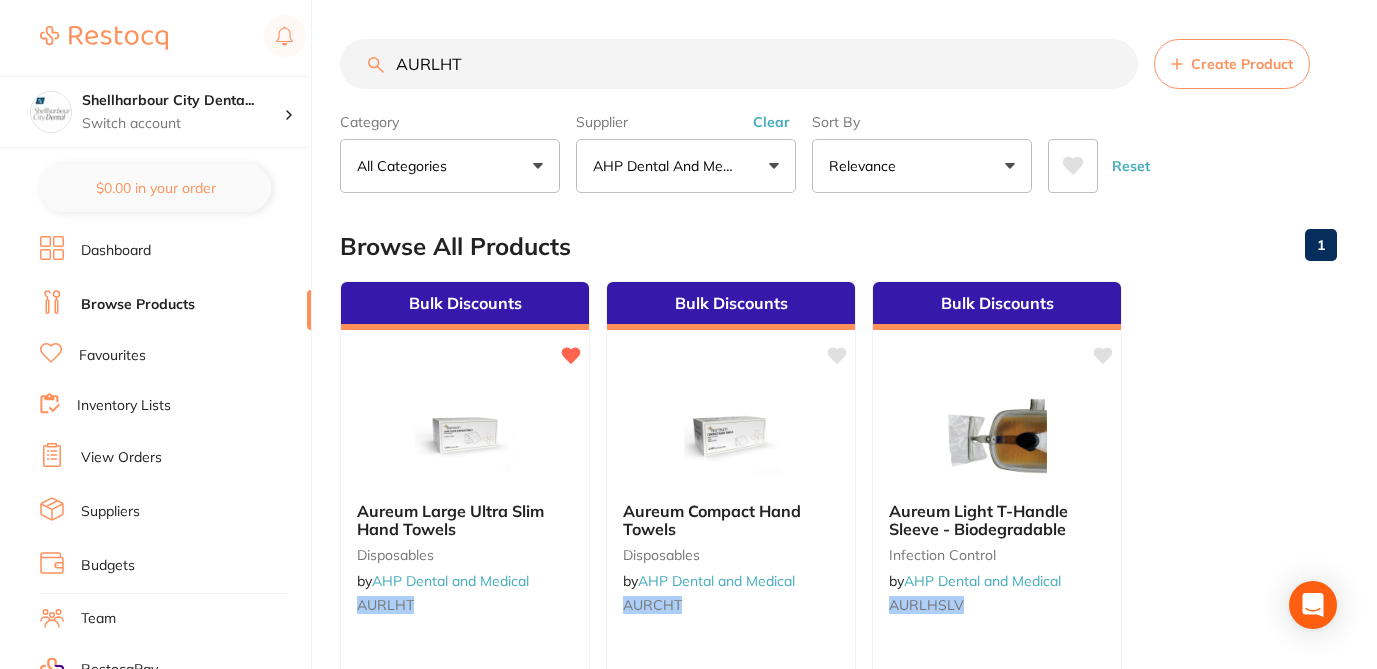 drag, startPoint x: 472, startPoint y: 67, endPoint x: 368, endPoint y: 64, distance: 104.04326 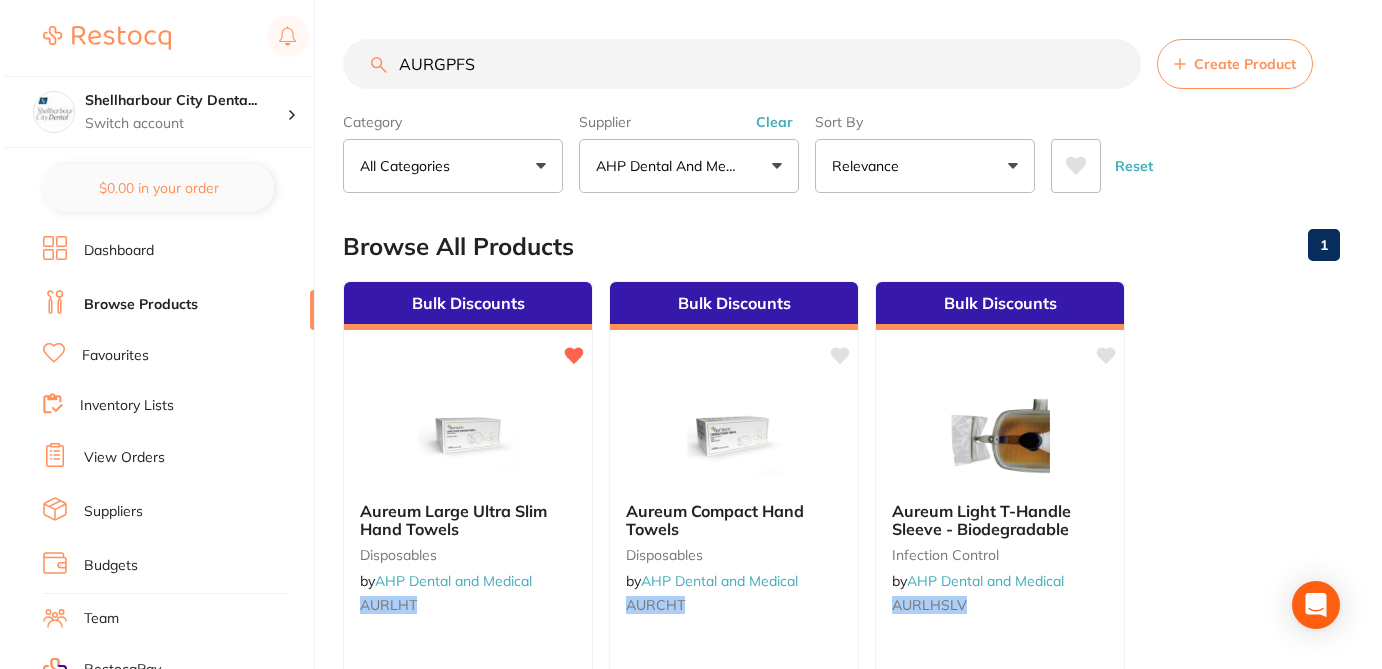 scroll, scrollTop: 0, scrollLeft: 0, axis: both 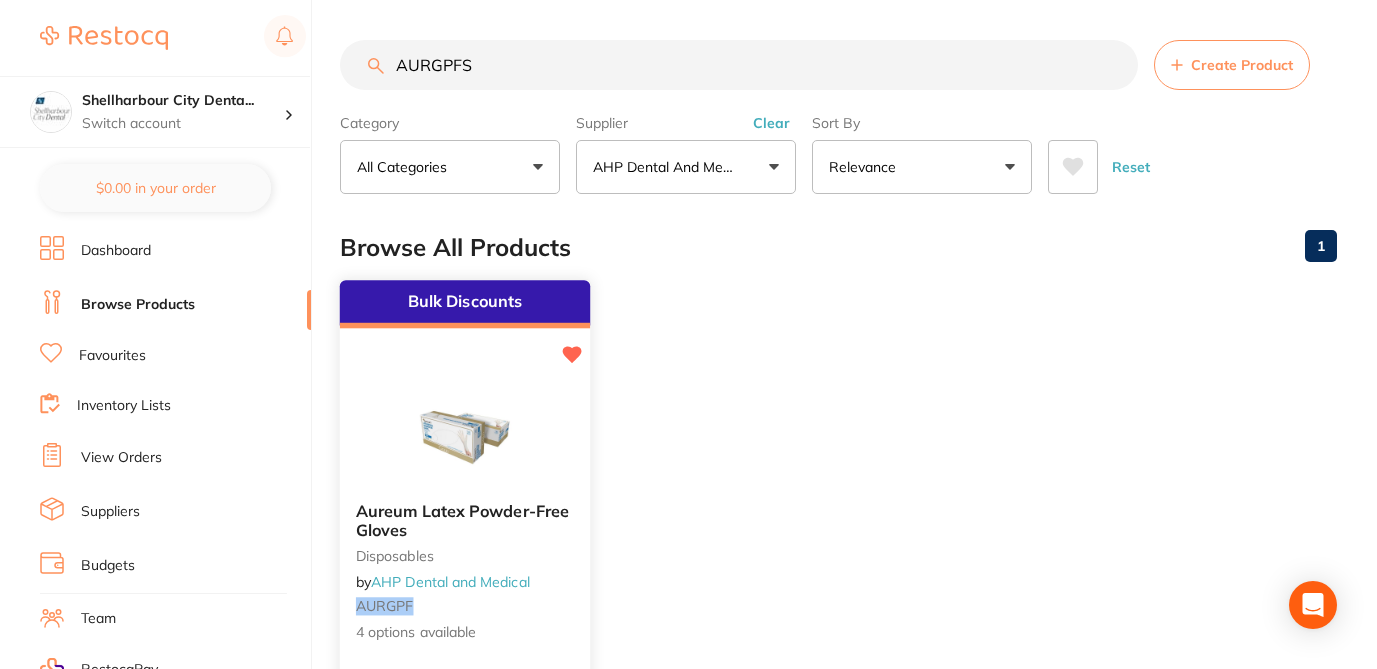 click on "Aureum Latex Powder-Free Gloves    disposables by  AHP Dental and Medical AURGPF   4 options available" at bounding box center (465, 572) 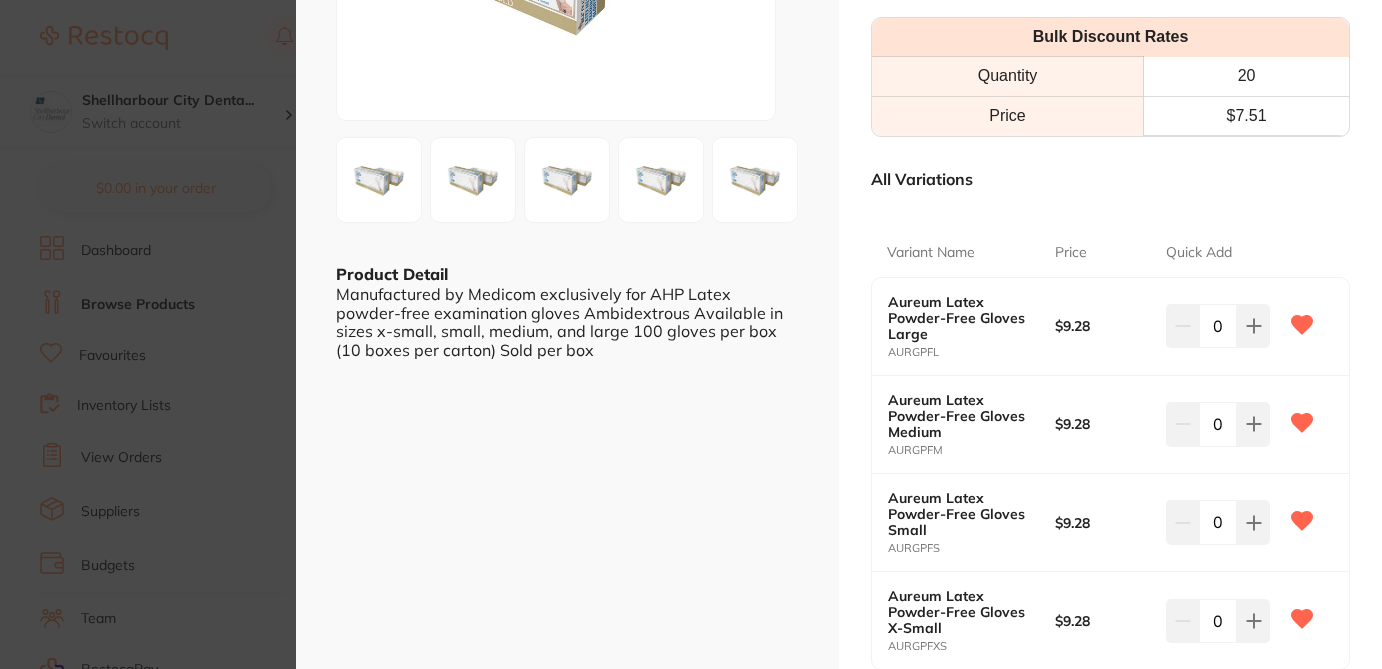 scroll, scrollTop: 360, scrollLeft: 0, axis: vertical 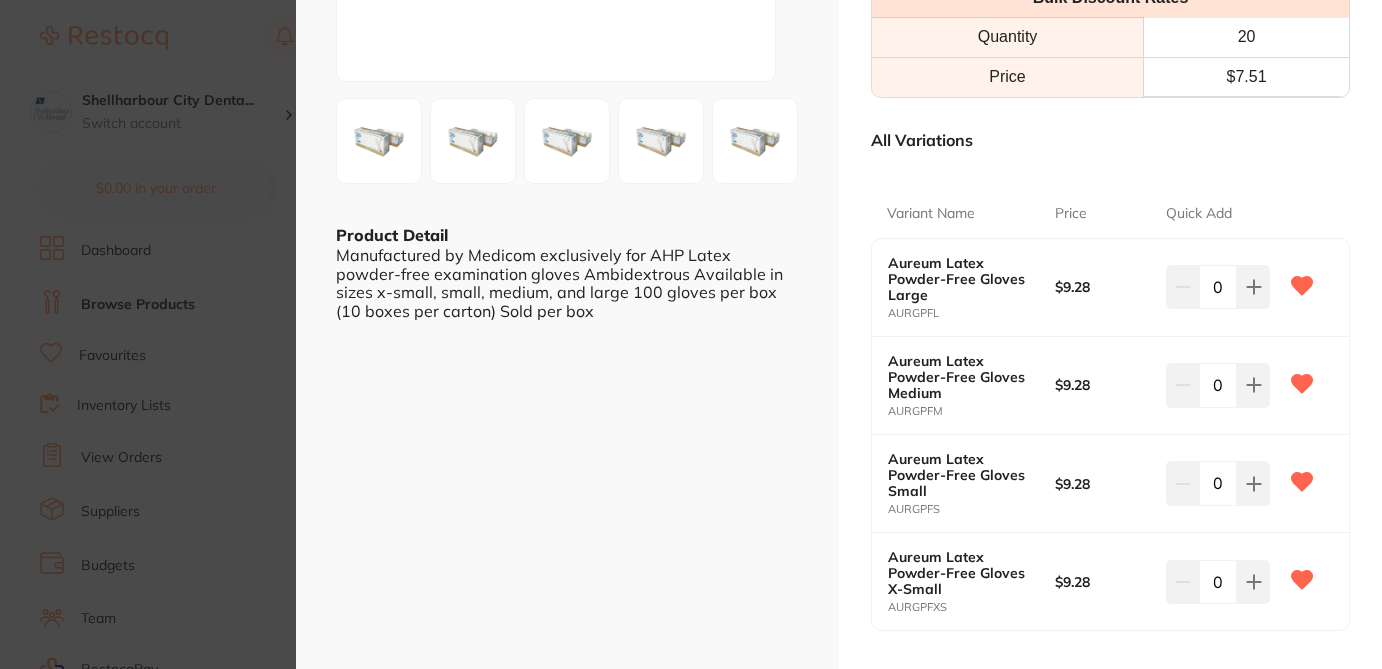 click on "Aureum Latex Powder-Free Gloves  disposables by   AHP Dental and Medical Product Code:  AURGPF ESC         Product Detail Manufactured by Medicom exclusively for AHP Latex powder-free examination gloves Ambidextrous Available in sizes x-small, small, medium, and large 100 gloves per box (10 boxes per carton) Sold per box Aureum Latex Powder-Free Gloves  disposables by   AHP Dental and Medical Product Code:  AURGPF from $9.28     excl. GST Enter Contract Price i Bulk Discount Rates Quantity 20 Price $ 7.51 All Variations Variant   Name Price Quick Add Aureum Latex Powder-Free Gloves Large AURGPFL $9.28     0         Aureum Latex Powder-Free Gloves Medium AURGPFM $9.28     0         Aureum Latex Powder-Free Gloves Small AURGPFS $9.28     0         Aureum Latex Powder-Free Gloves X-Small AURGPFXS $9.28     0         Update Cart Save to List All Variations Reset Options Price Aureum Latex Powder-Free Gloves Large AURGPFL $9.28     0         Aureum Latex Powder-Free Gloves Medium AURGPFM $9.28     0         $9.28" at bounding box center [691, 334] 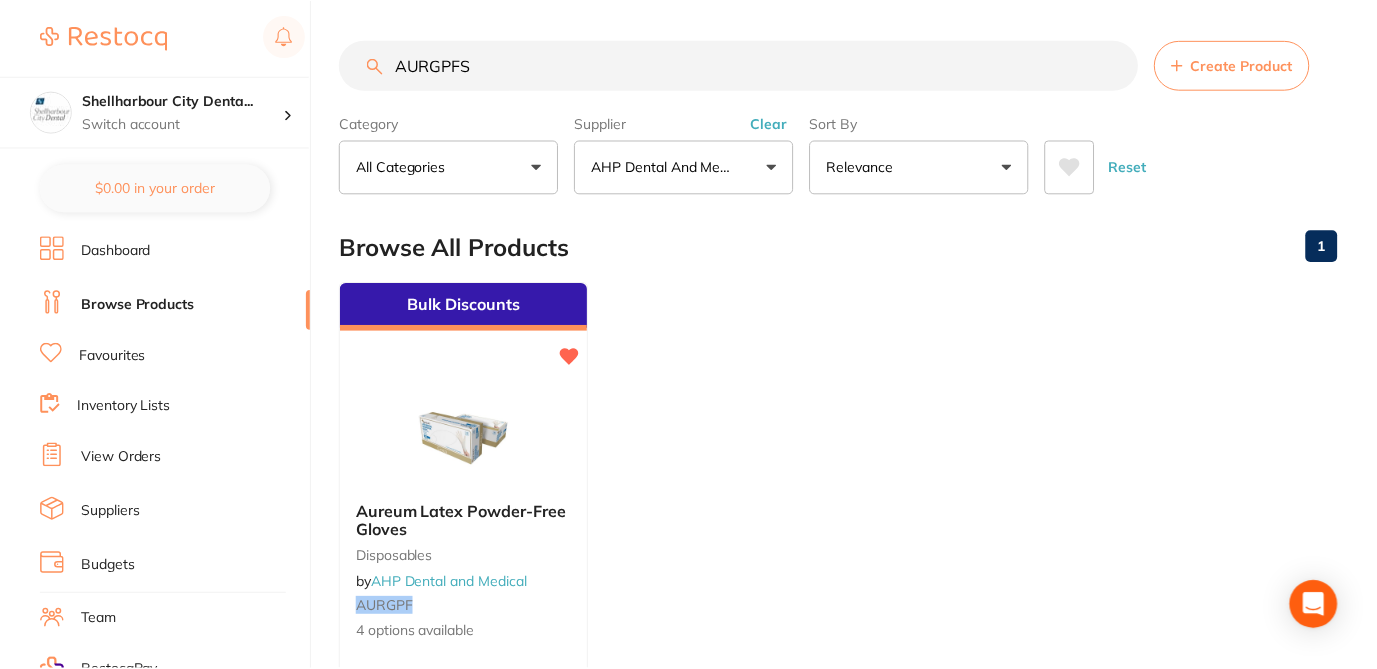 scroll, scrollTop: 1, scrollLeft: 0, axis: vertical 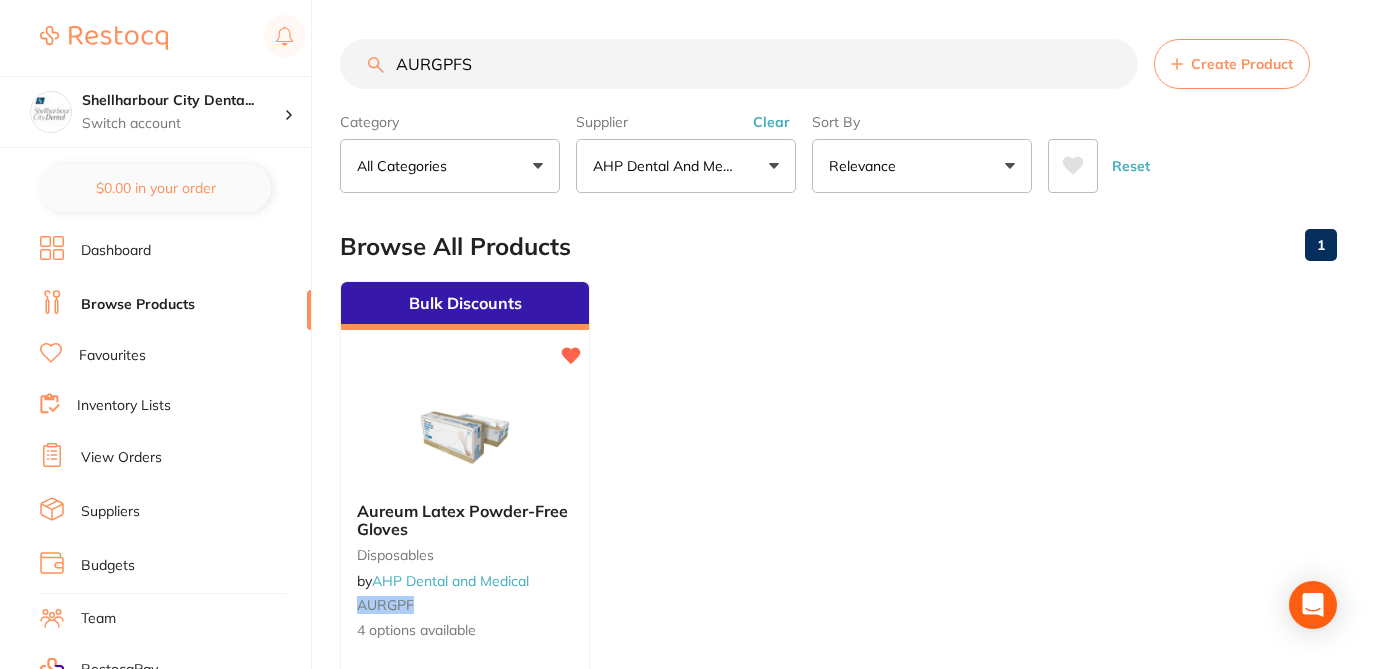 drag, startPoint x: 486, startPoint y: 63, endPoint x: 382, endPoint y: 61, distance: 104.019226 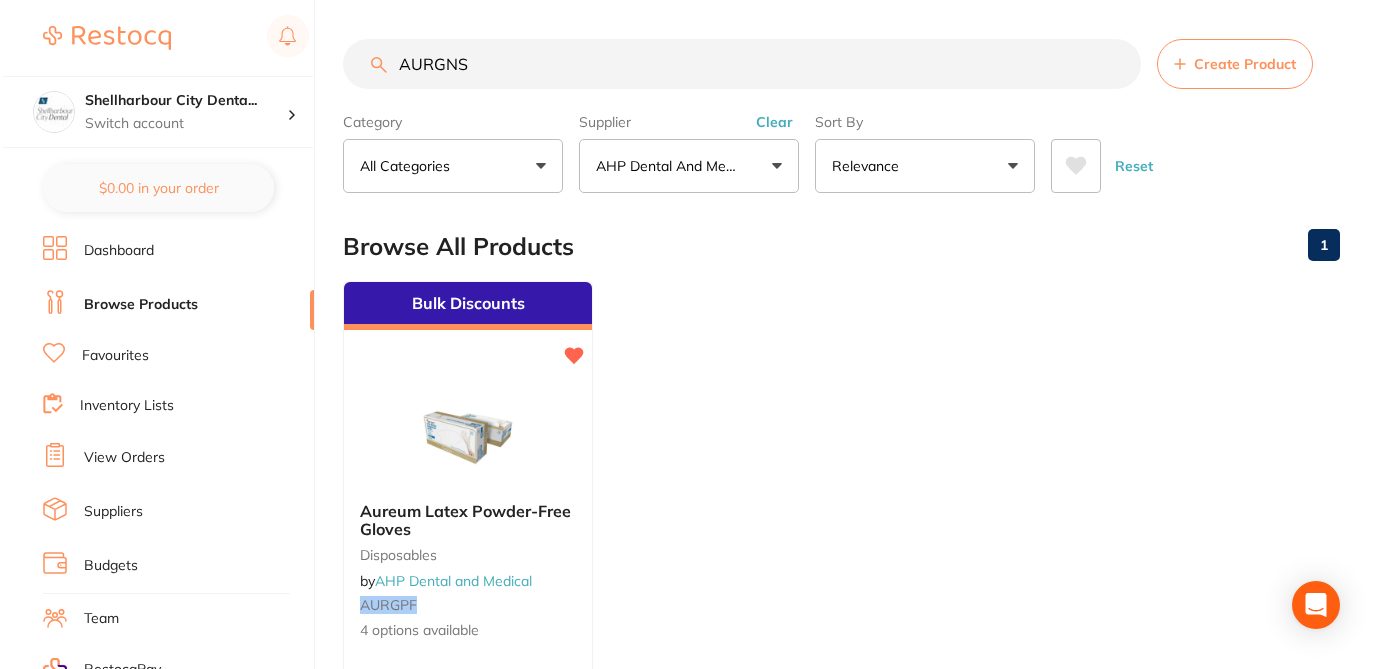 scroll, scrollTop: 0, scrollLeft: 0, axis: both 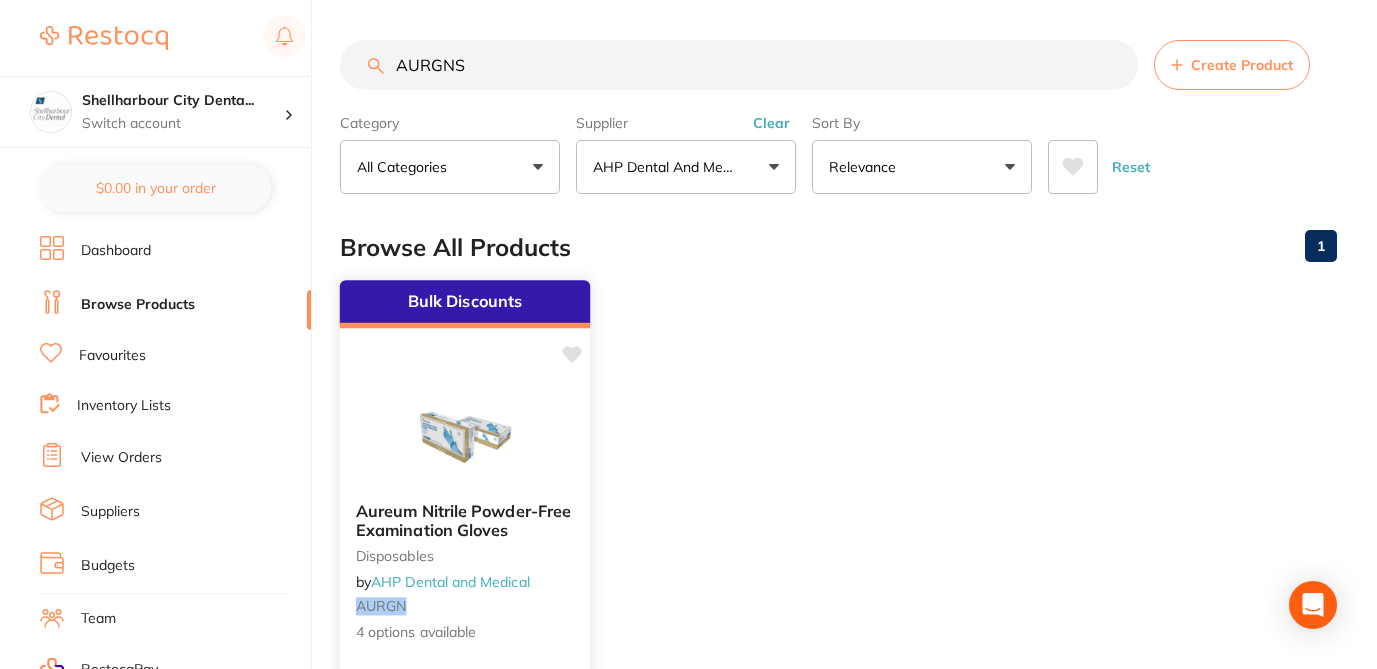 click on "Aureum Nitrile Powder-Free Examination Gloves    disposables by  AHP Dental and Medical AURGN   4 options available" at bounding box center (465, 572) 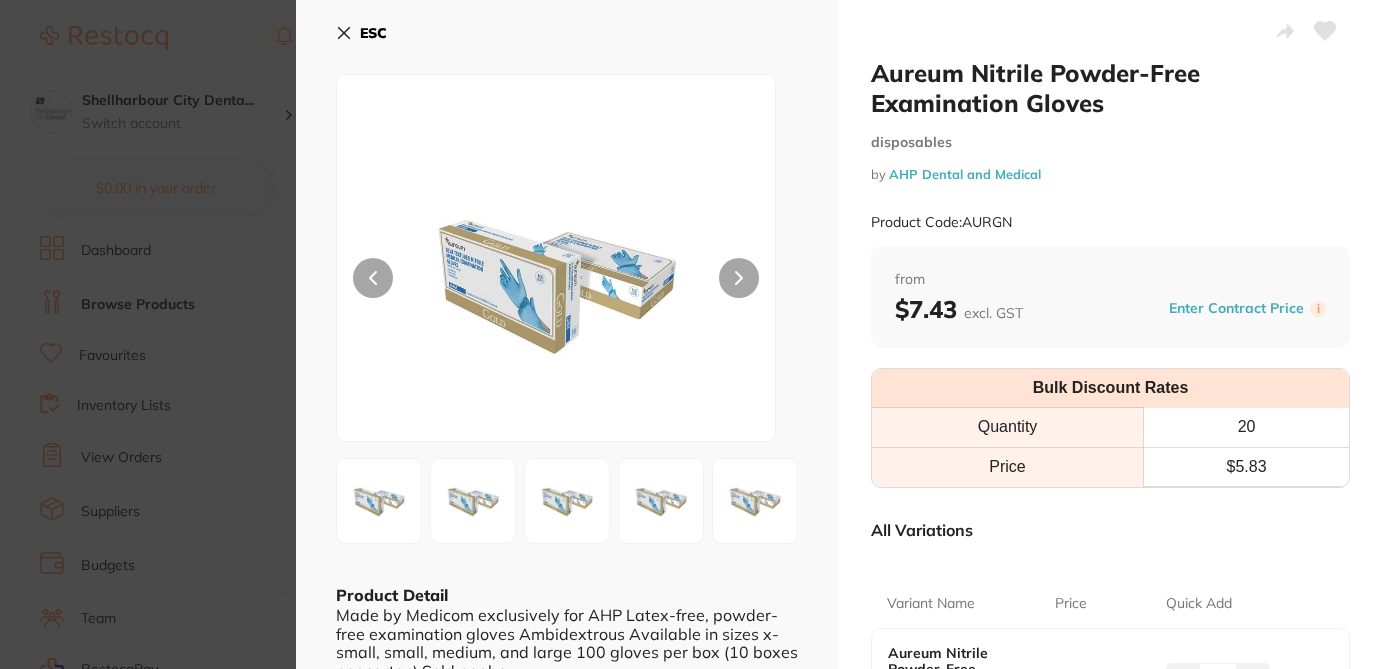 click on "All Variations" at bounding box center [1110, 530] 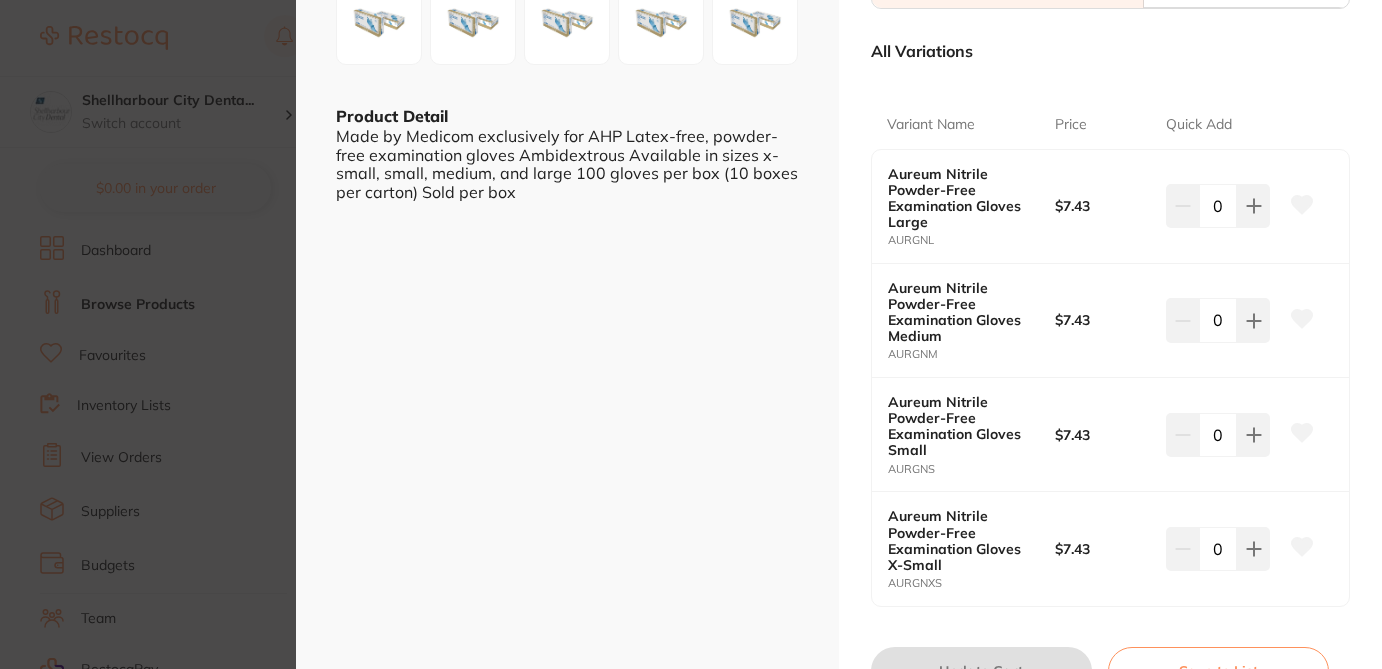scroll, scrollTop: 480, scrollLeft: 0, axis: vertical 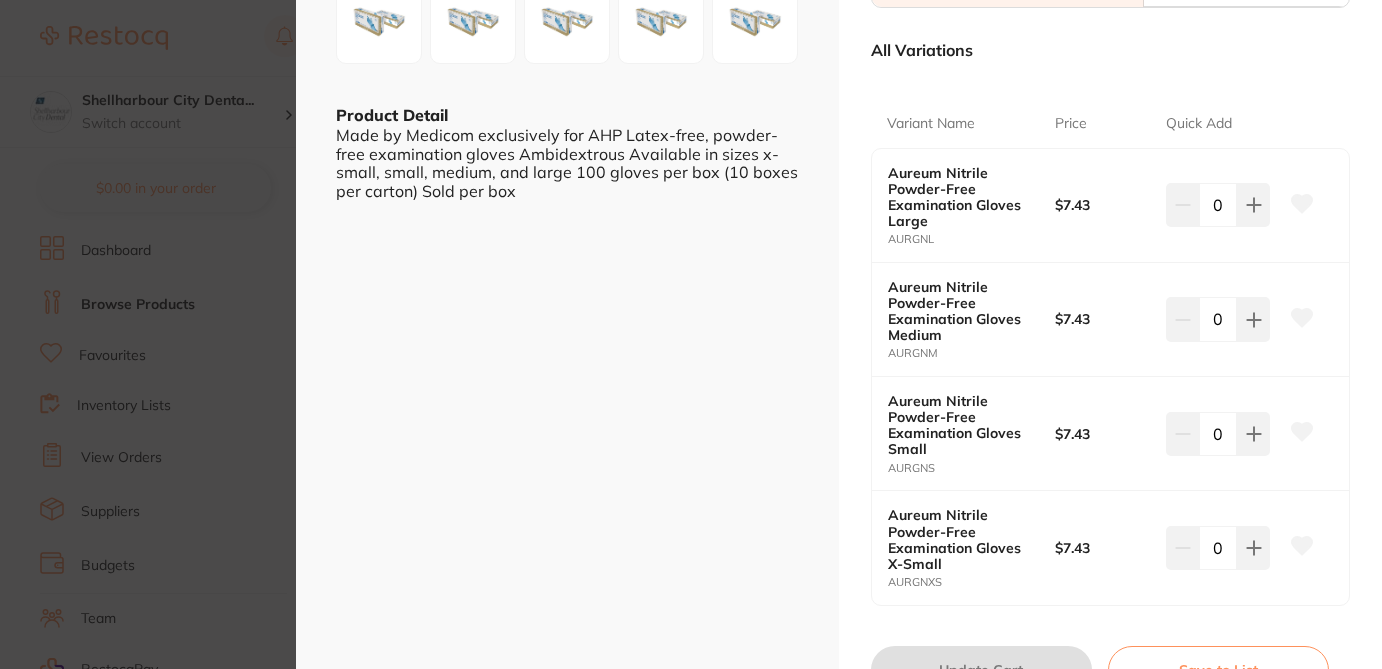 click 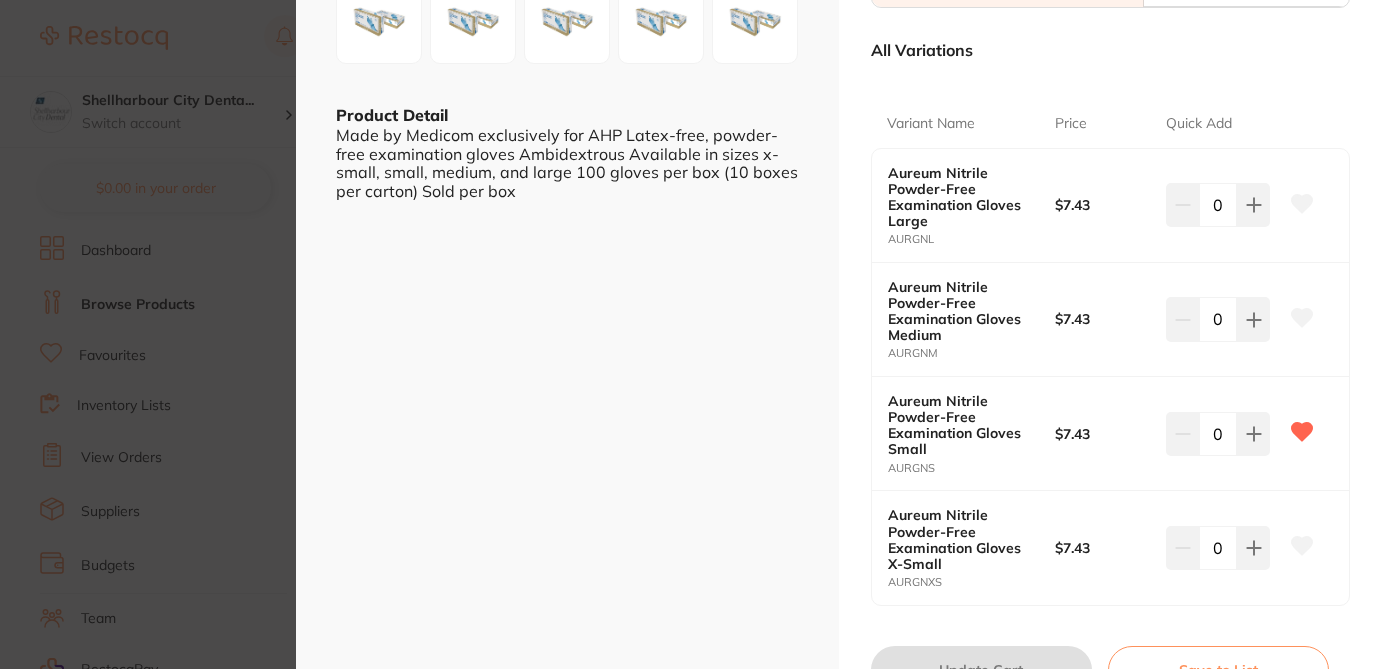 click on "Aureum Nitrile Powder-Free Examination Gloves  disposables by   AHP Dental and Medical Product Code:  AURGN ESC         Product Detail Made by Medicom exclusively for AHP Latex-free, powder-free examination gloves Ambidextrous Available in sizes x-small, small, medium, and large 100 gloves per box (10 boxes per carton) Sold per box Aureum Nitrile Powder-Free Examination Gloves  disposables by   AHP Dental and Medical Product Code:  AURGN from $7.43     excl. GST Enter Contract Price i Bulk Discount Rates Quantity 20 Price $ 5.83 All Variations Variant   Name Price Quick Add Aureum Nitrile Powder-Free Examination Gloves Large AURGNL $7.43     0         Aureum Nitrile Powder-Free Examination Gloves Medium AURGNM $7.43     0         Aureum Nitrile Powder-Free Examination Gloves Small AURGNS $7.43     0         Aureum Nitrile Powder-Free Examination Gloves X-Small AURGNXS $7.43     0         Update Cart Save to List All Variations Reset Options Price Aureum Nitrile Powder-Free Examination Gloves Large AURGNL" at bounding box center (691, 334) 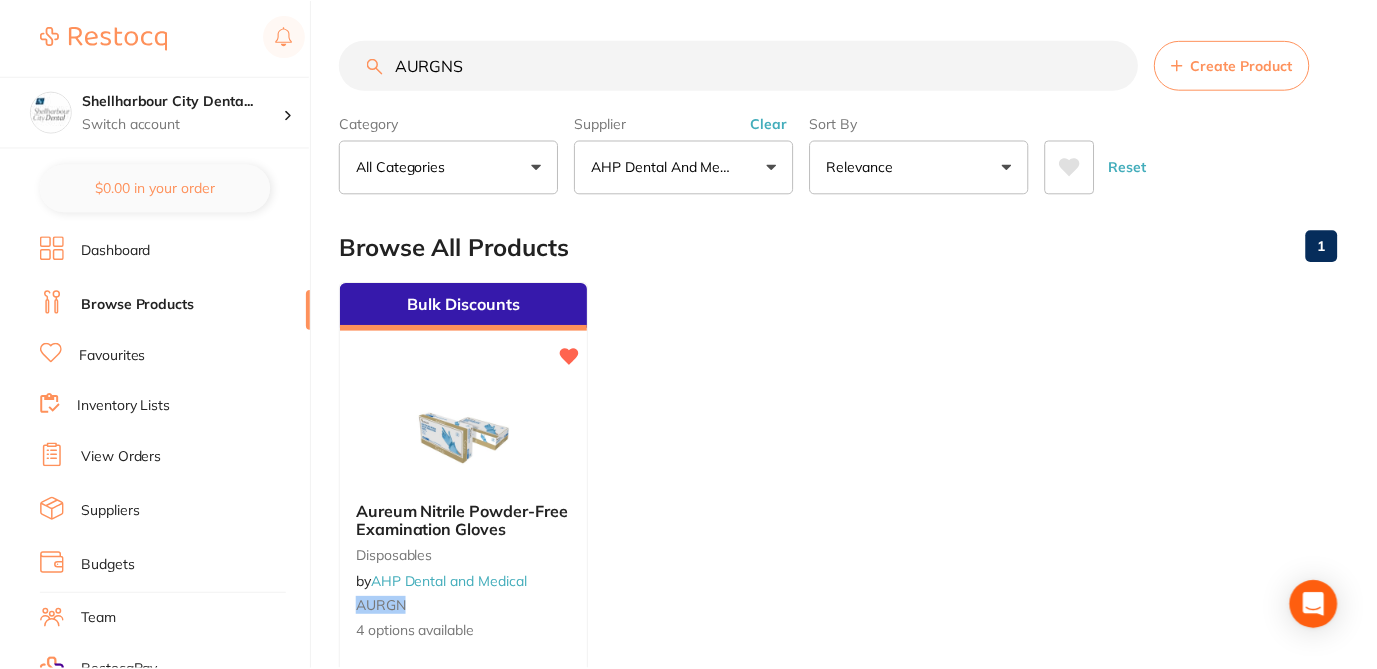 scroll, scrollTop: 1, scrollLeft: 0, axis: vertical 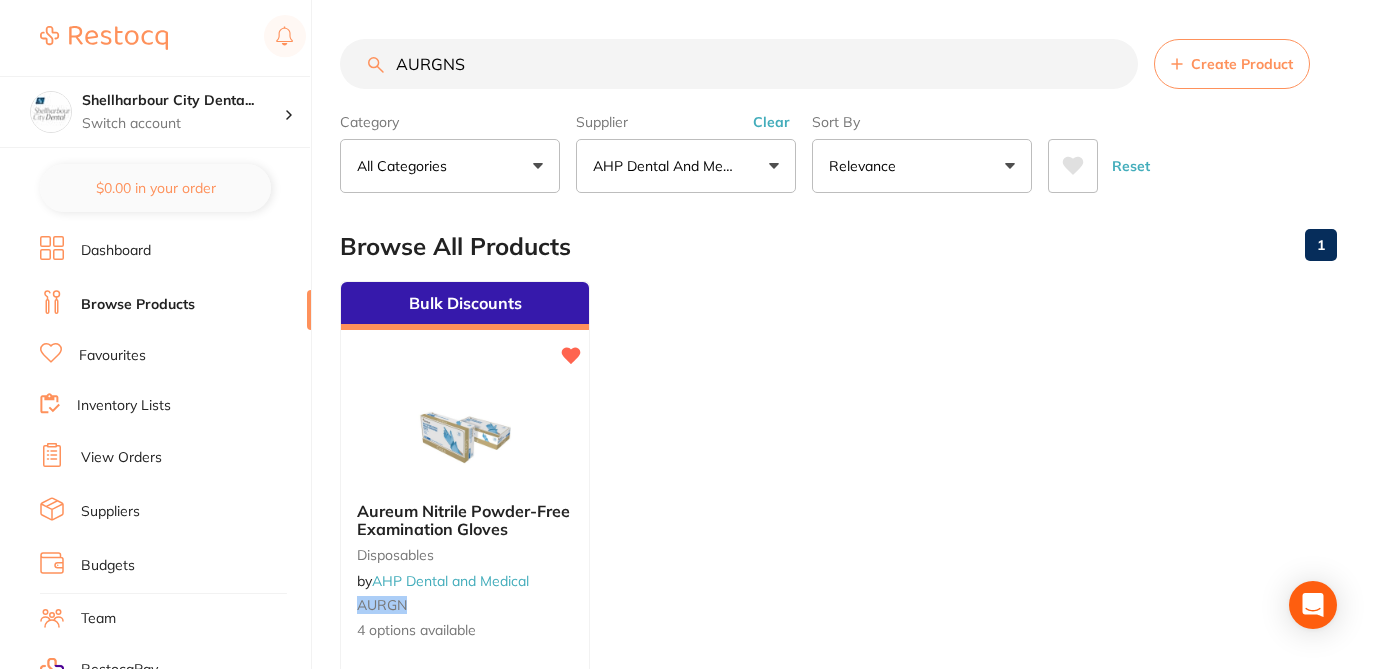 drag, startPoint x: 470, startPoint y: 65, endPoint x: 396, endPoint y: 62, distance: 74.06078 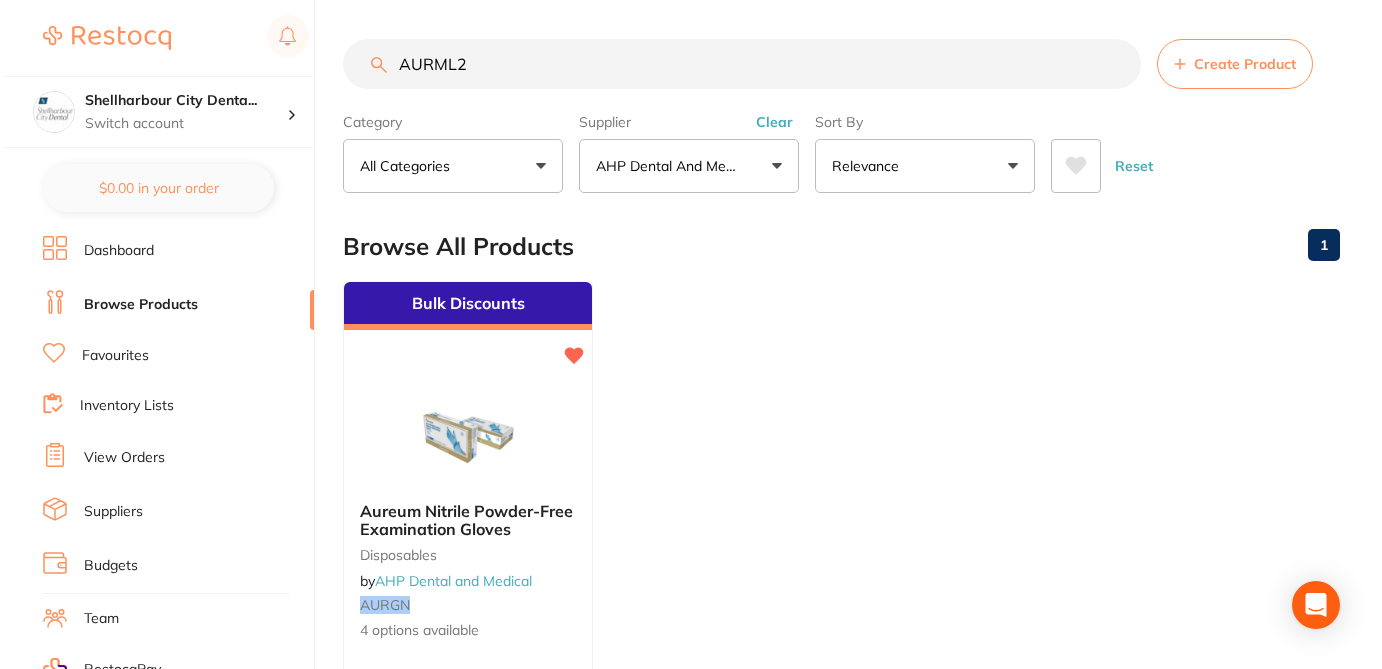 scroll, scrollTop: 0, scrollLeft: 0, axis: both 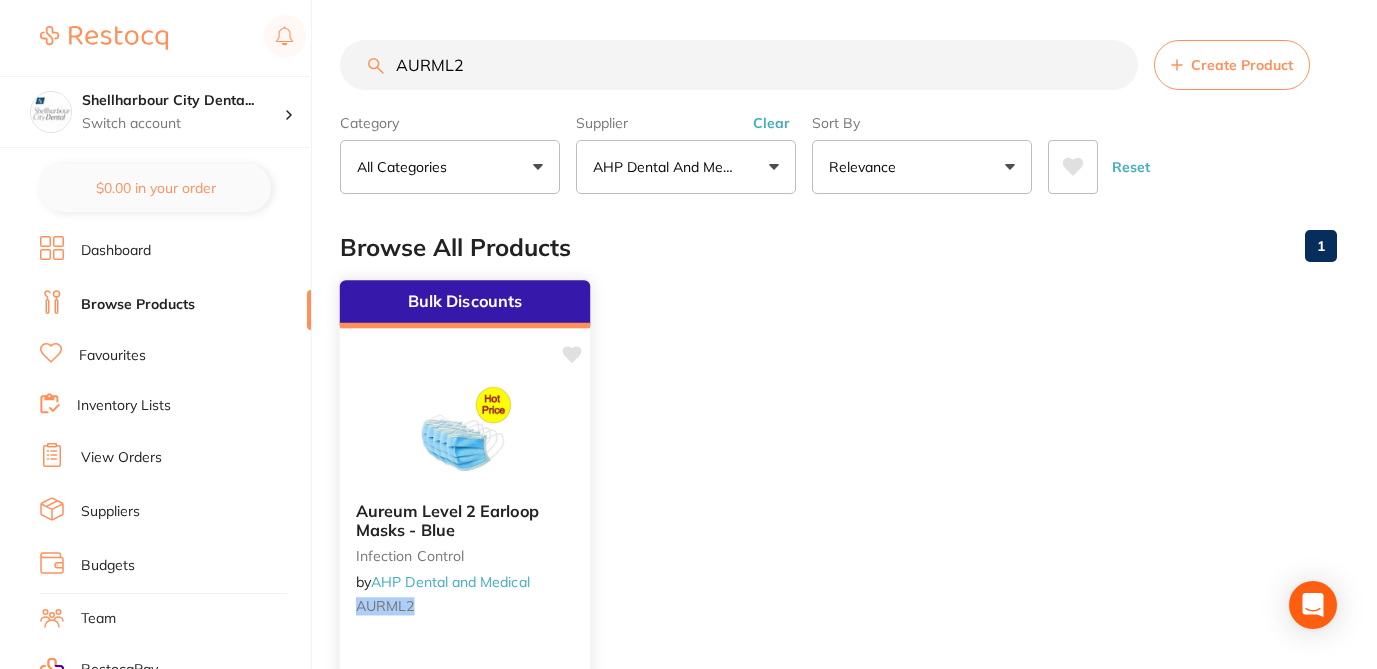 click at bounding box center [465, 435] 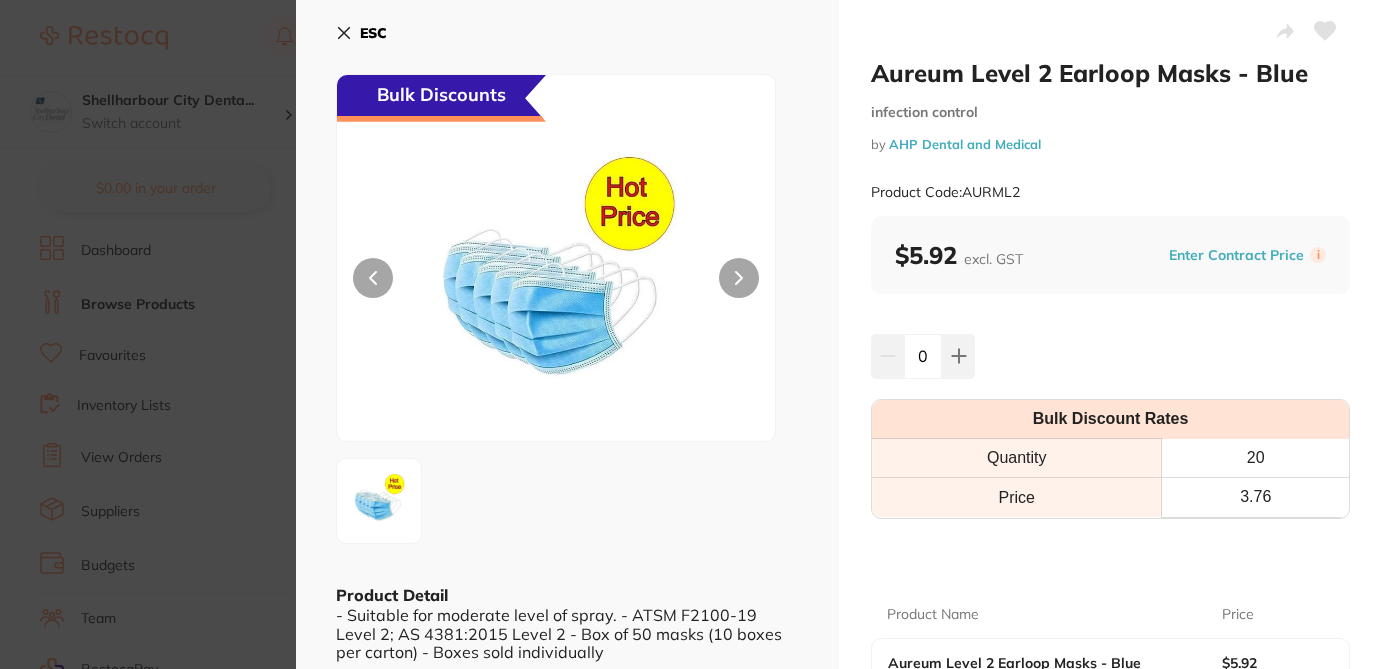 click on "Bulk Discounts" at bounding box center (567, 309) 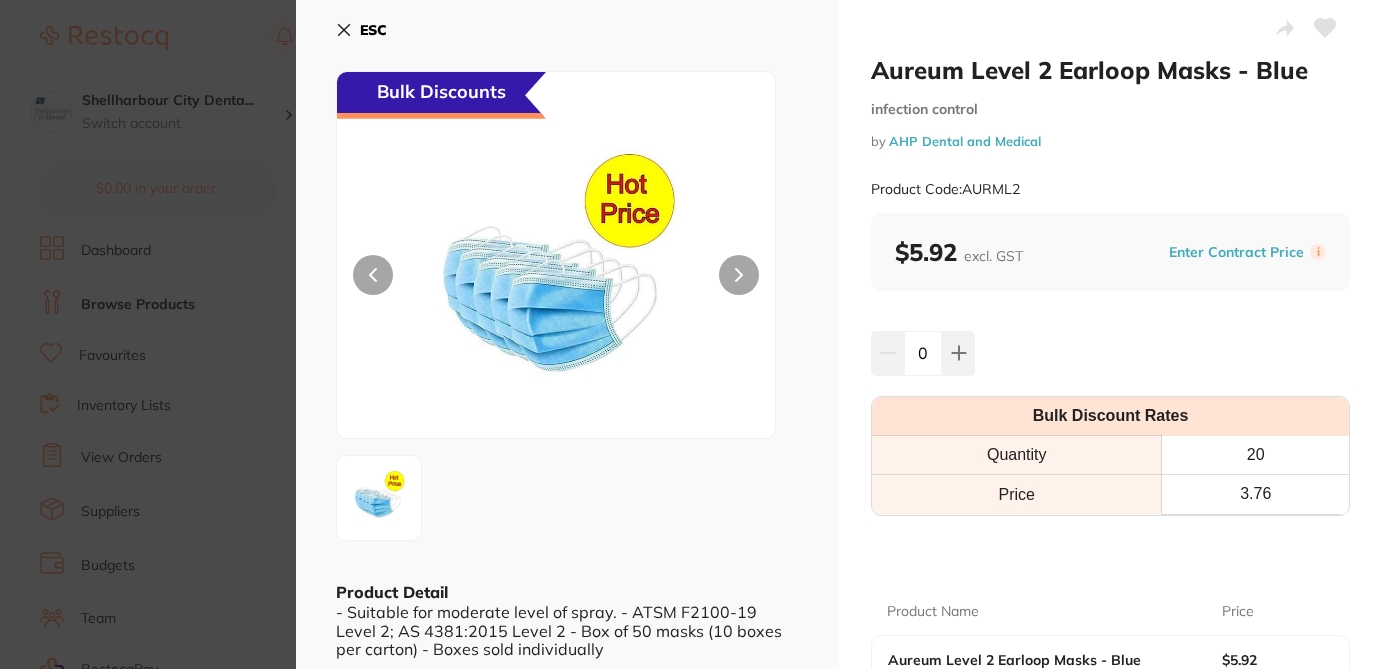scroll, scrollTop: 0, scrollLeft: 0, axis: both 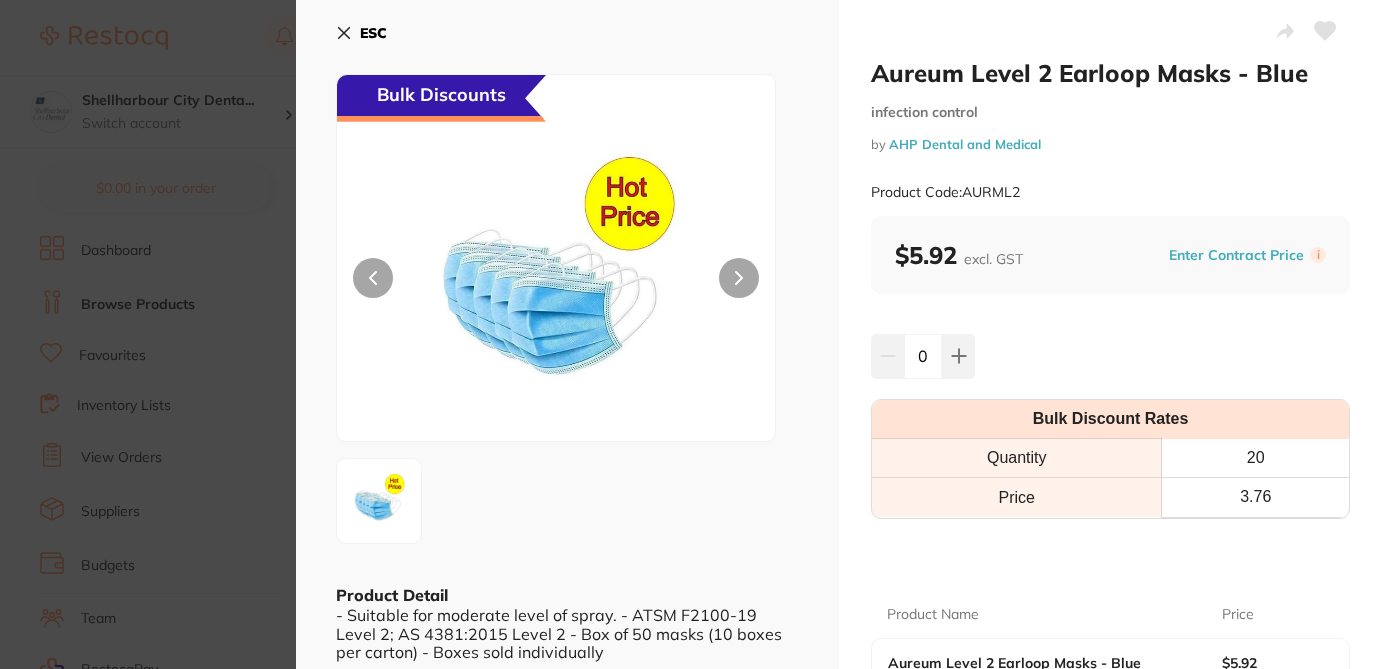 click 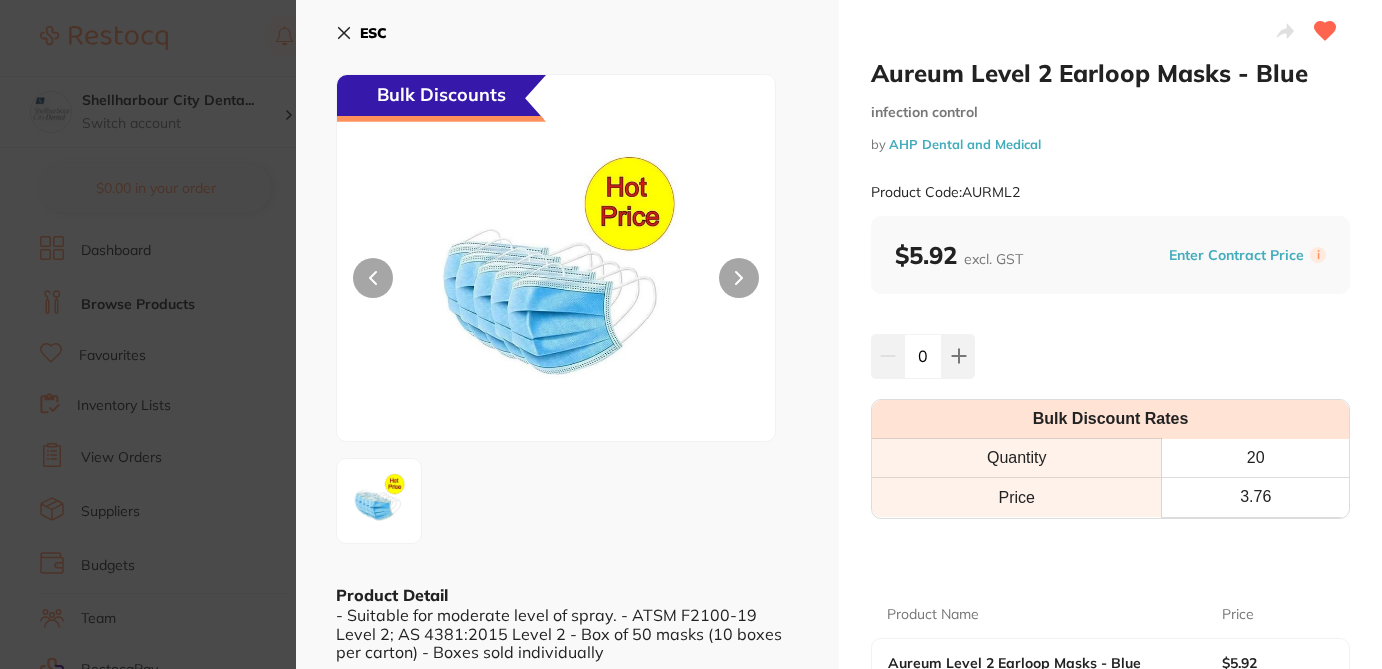 click 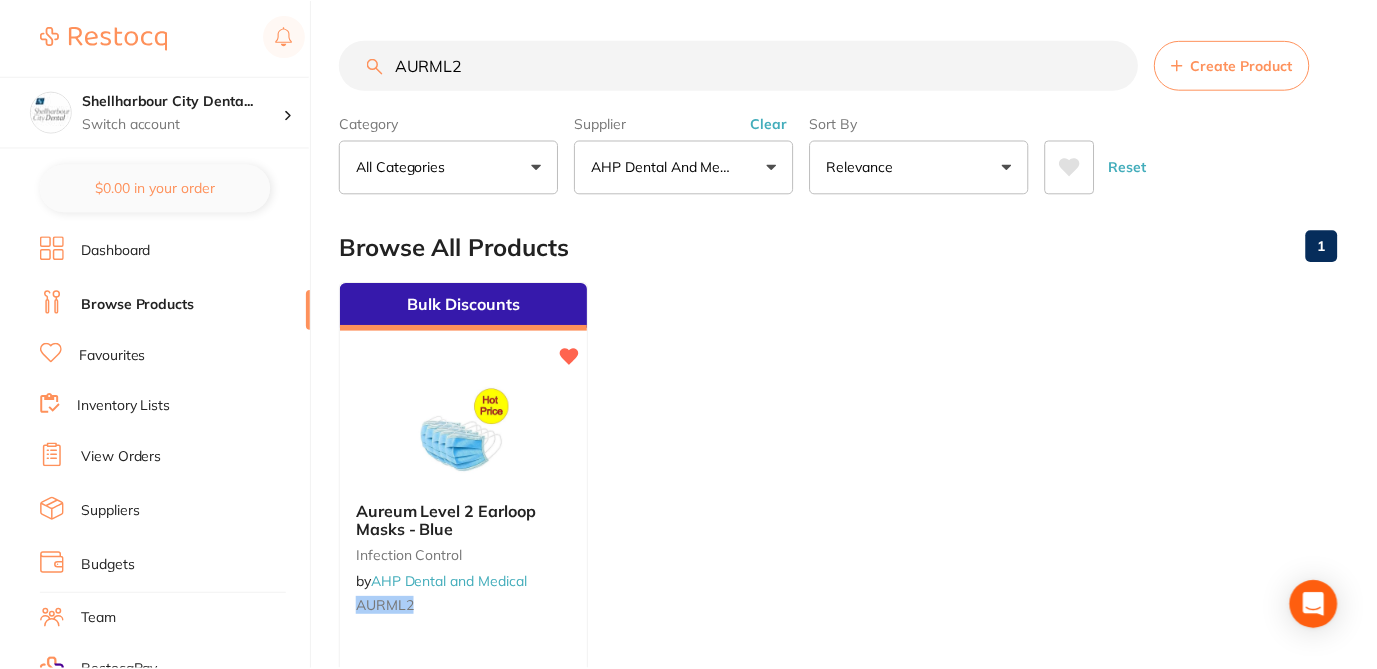 scroll, scrollTop: 1, scrollLeft: 0, axis: vertical 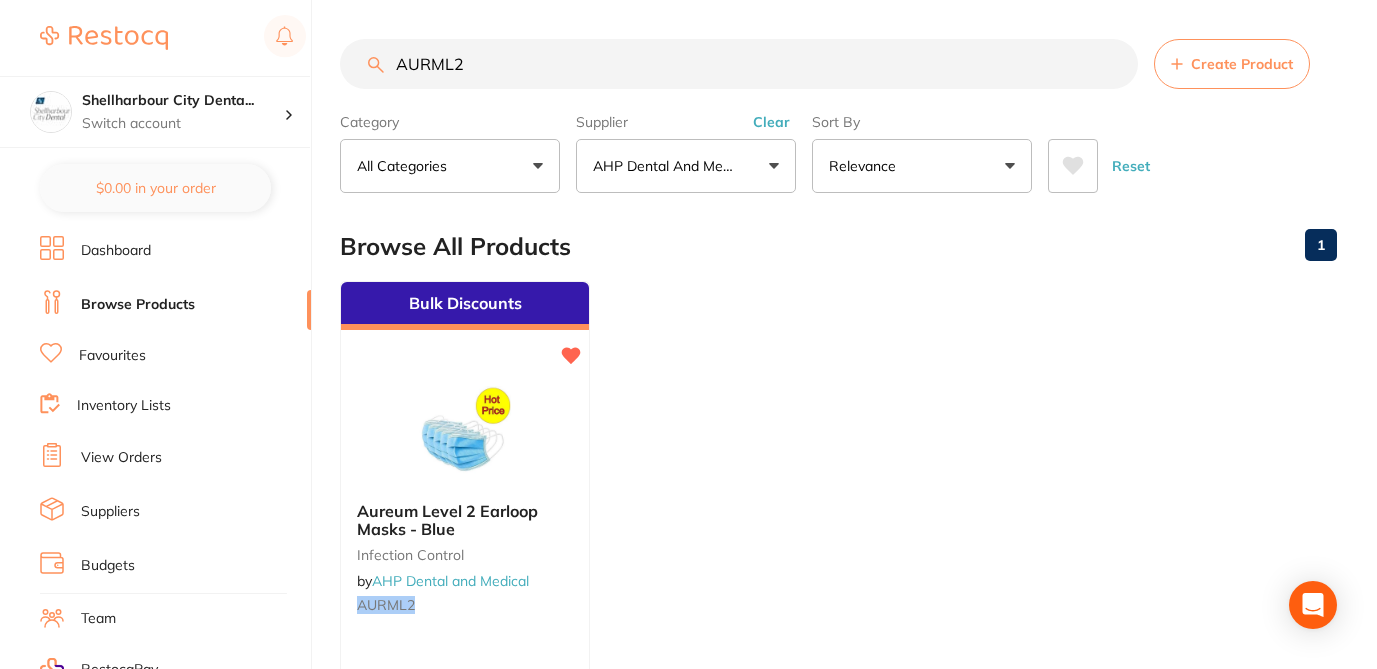 drag, startPoint x: 469, startPoint y: 65, endPoint x: 347, endPoint y: 58, distance: 122.20065 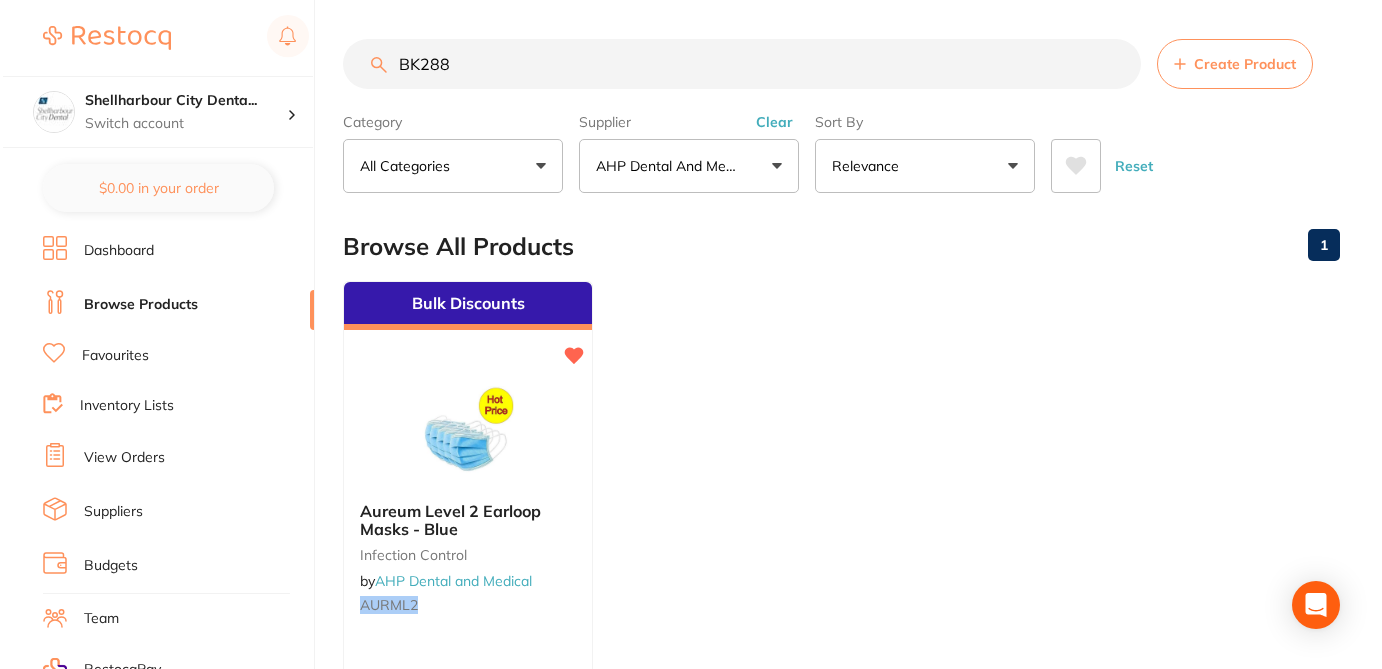 scroll, scrollTop: 0, scrollLeft: 0, axis: both 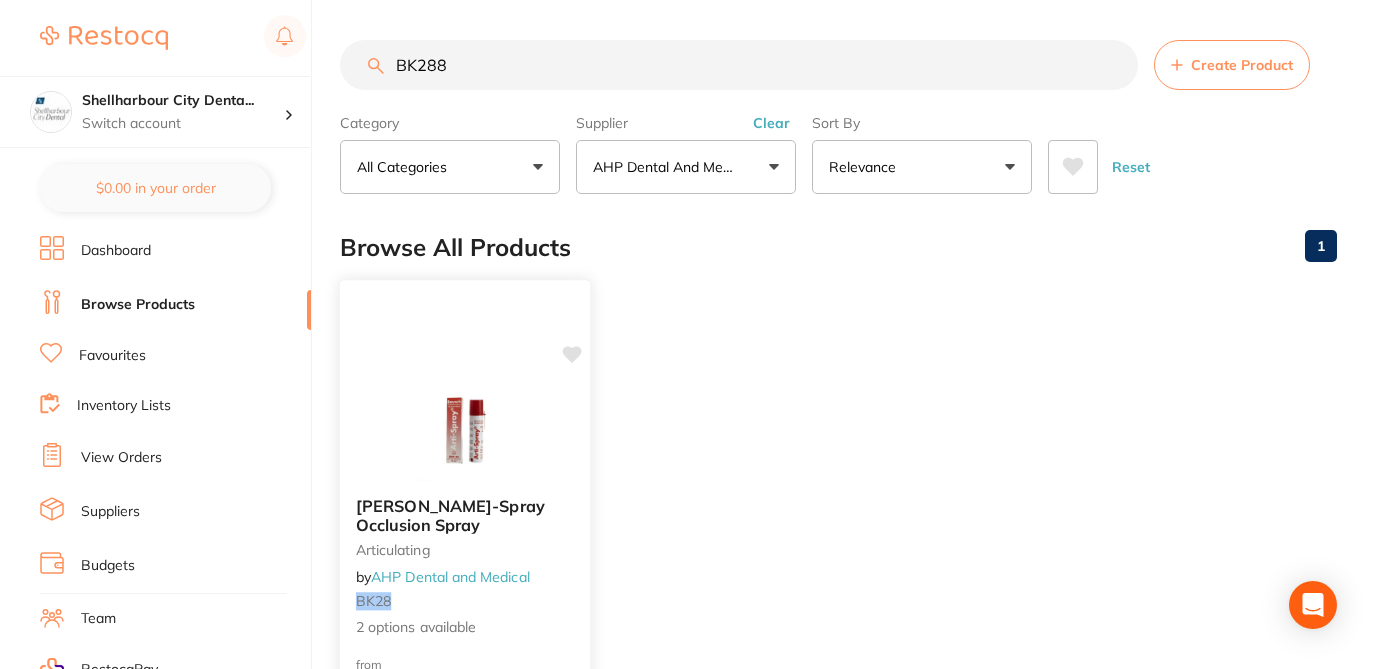 click at bounding box center [465, 430] 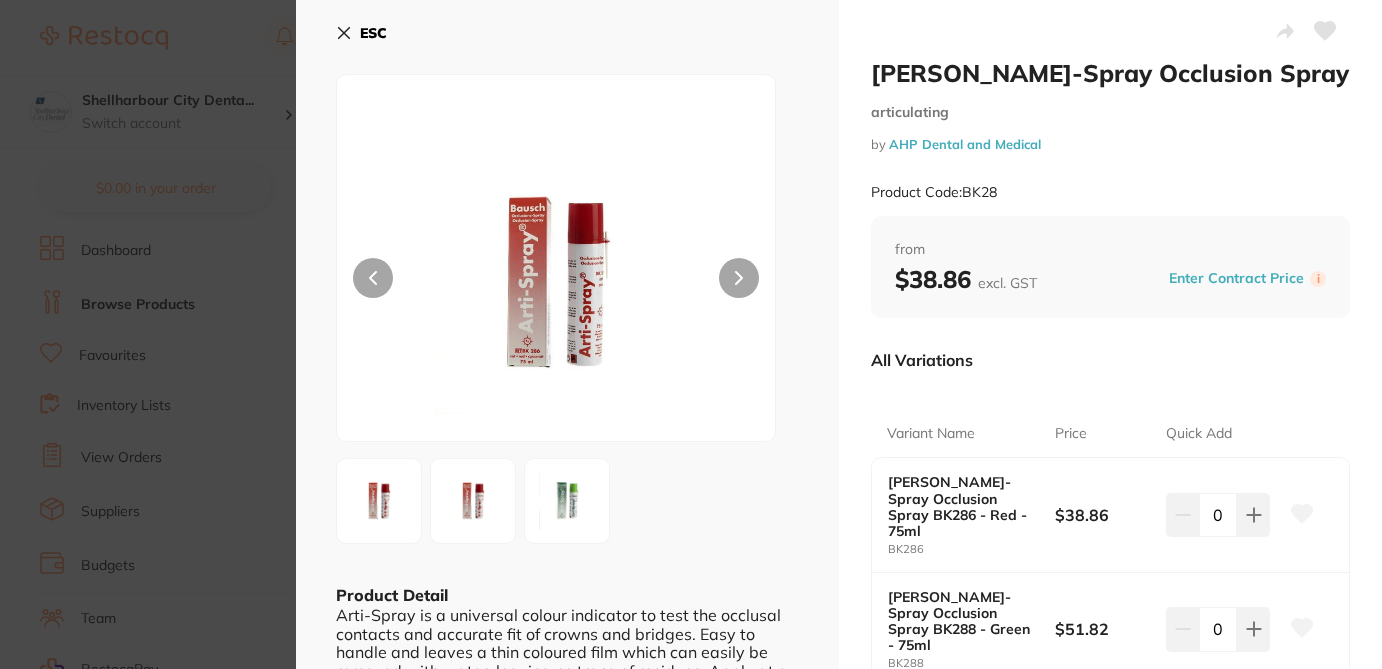 click 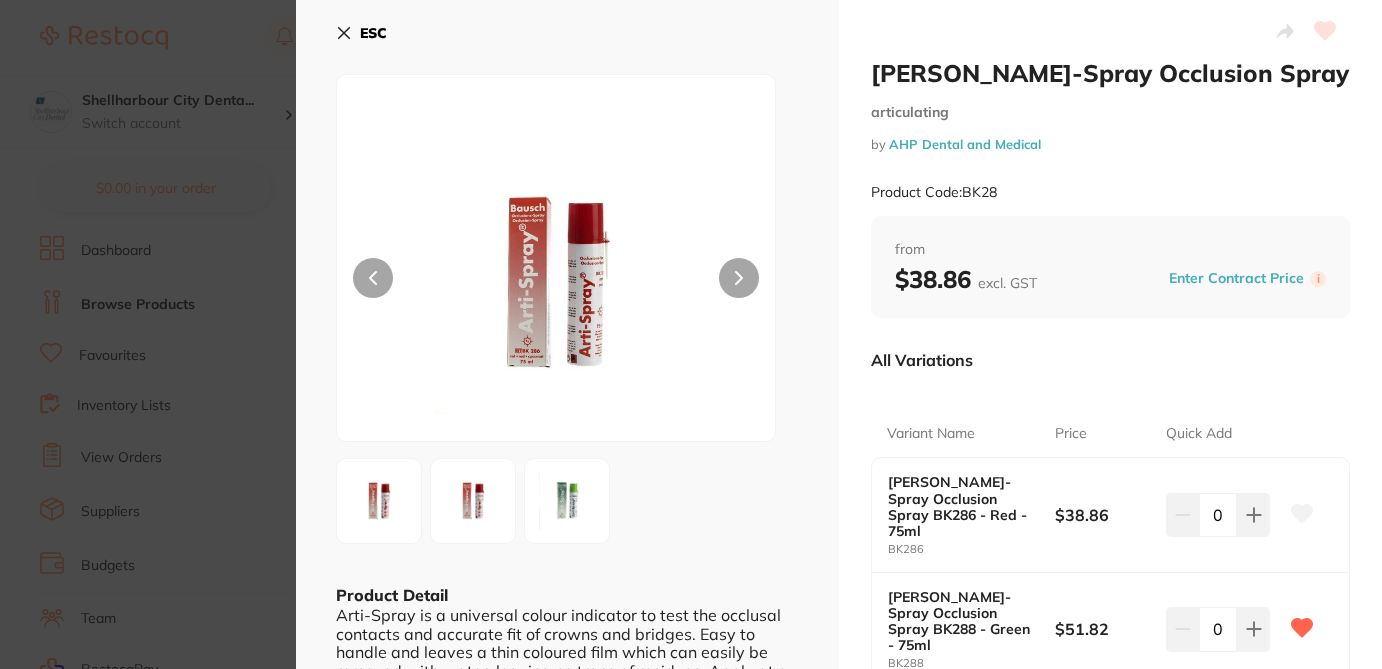 click on "ESC         Product Detail Arti-Spray is a universal colour indicator to test the occlusal contacts and accurate fit of crowns and bridges. Easy to handle and leaves a thin coloured film which can easily be removed with water, leaving no trace of residues. Apply at a distance of 3-5 cm onto the occlusal surface or inside the bridge or crown. When testing occlusion or trial seating the bridge or crown, all contact points will be immediately visible. Can be used for approximal contacts when trial seating crowns and bridges. Contains physiologically safe ingredients and is filled with environmentally neutral propellants." at bounding box center (567, 415) 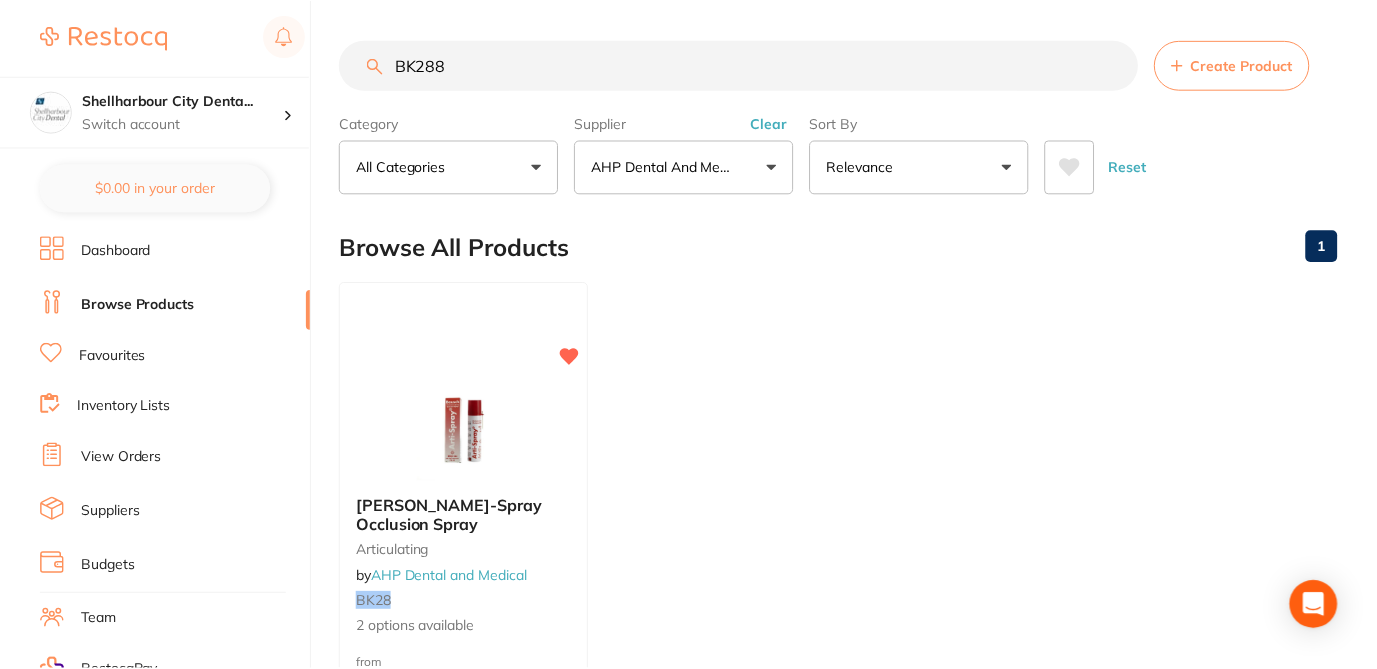 scroll, scrollTop: 1, scrollLeft: 0, axis: vertical 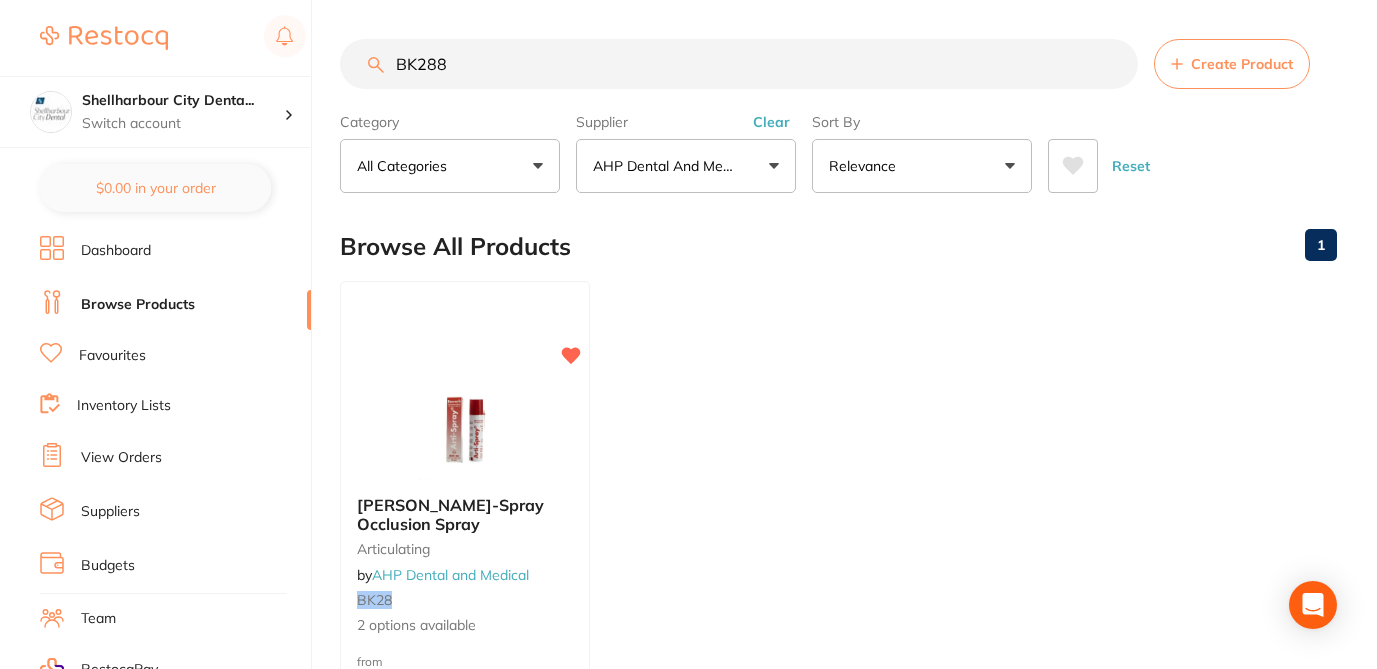 drag, startPoint x: 468, startPoint y: 61, endPoint x: 325, endPoint y: 55, distance: 143.12582 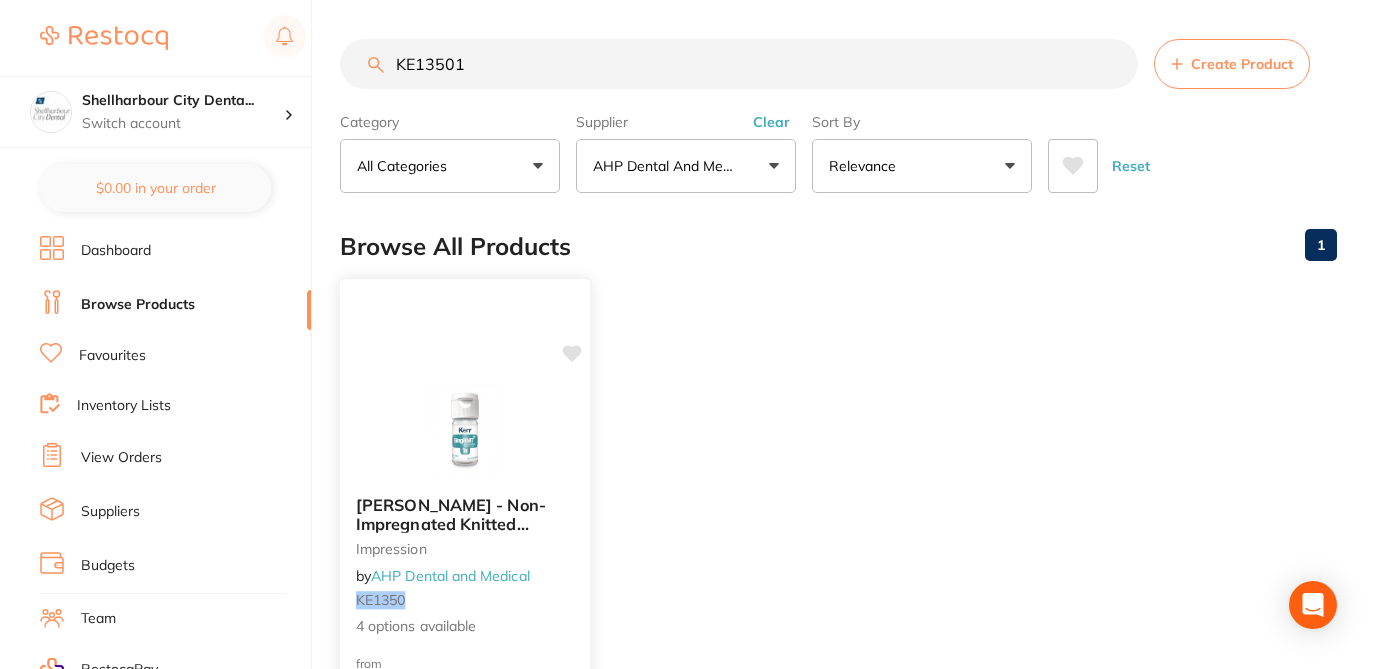 click at bounding box center [465, 429] 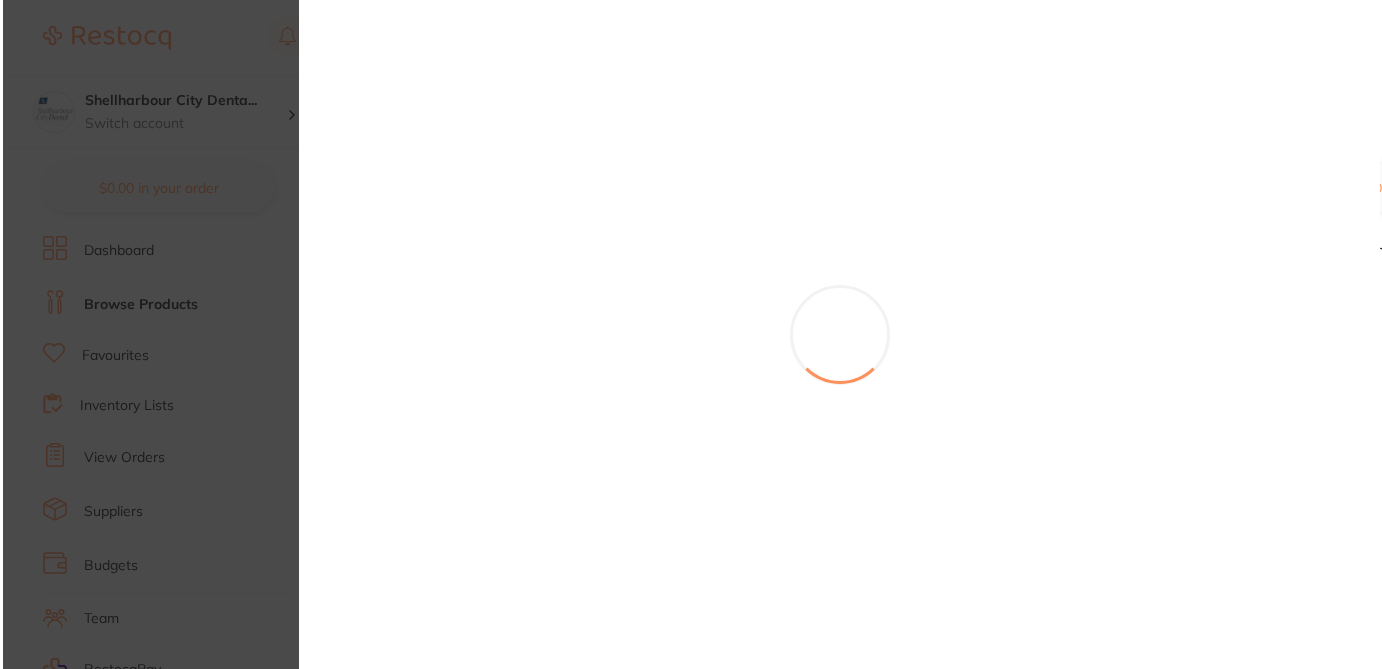 scroll, scrollTop: 0, scrollLeft: 0, axis: both 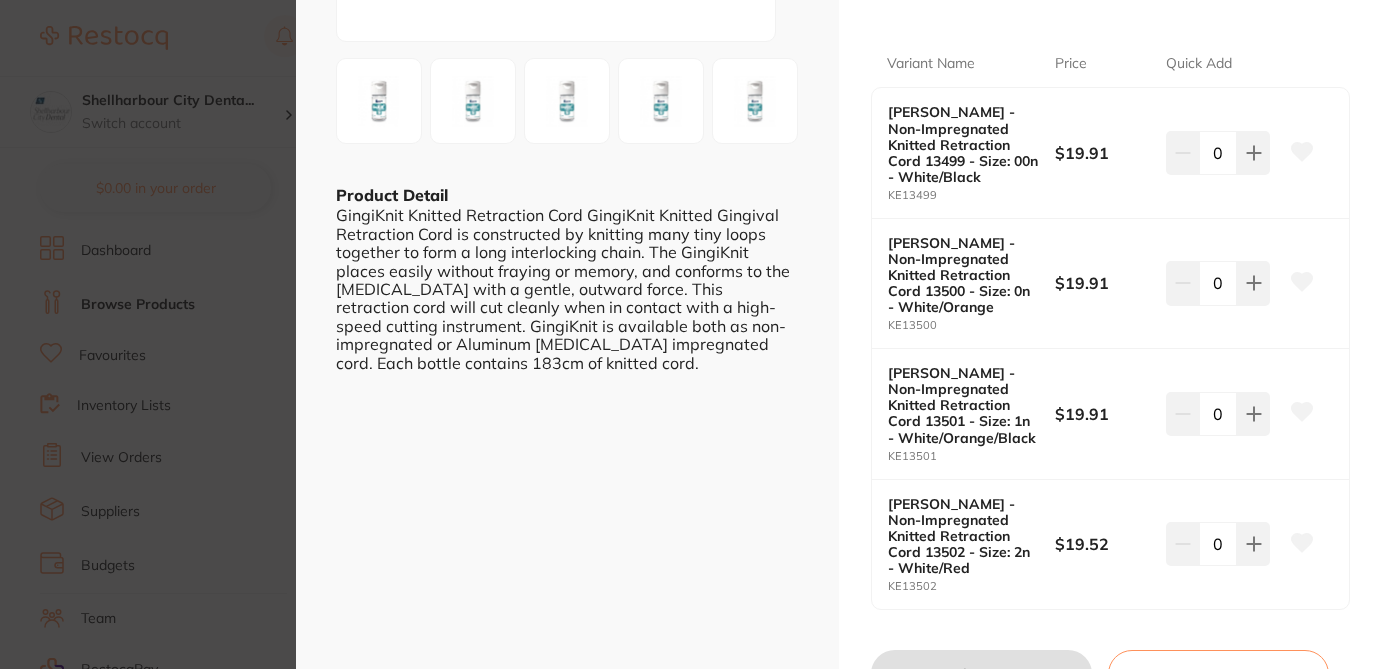 click 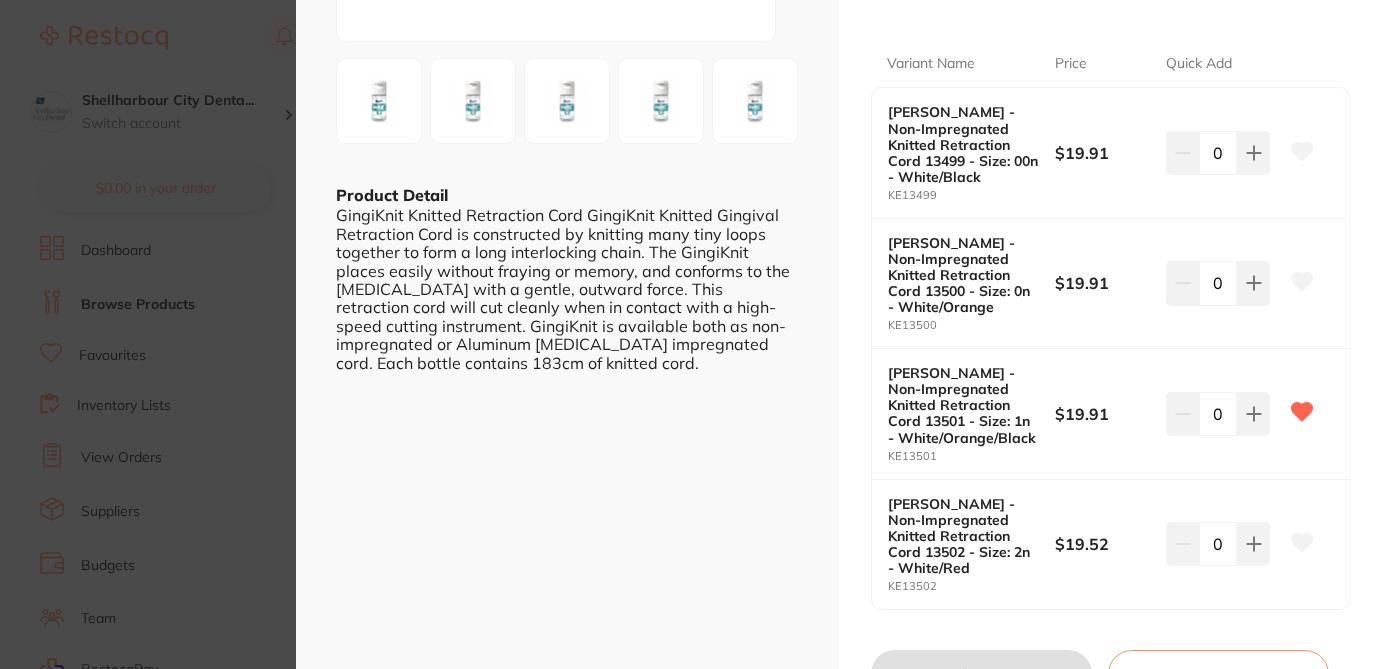 click on "Kerr GingiKnit - Non-Impregnated Knitted Retraction Cord  impression by   AHP Dental and Medical Product Code:  KE1350 ESC         Product Detail GingiKnit Knitted Retraction Cord GingiKnit Knitted Gingival Retraction Cord is constructed by knitting many tiny loops together to form a long interlocking chain. The GingiKnit places easily without fraying or memory, and conforms to the sulcus with a gentle, outward force. This retraction cord will cut cleanly when in contact with a high-speed cutting instrument. GingiKnit is available both as non-impregnated or Aluminum Potassium Sulfate impregnated cord. Each bottle contains 183cm of knitted cord. Kerr GingiKnit - Non-Impregnated Knitted Retraction Cord  impression by   AHP Dental and Medical Product Code:  KE1350 from $19.52     excl. GST Enter Contract Price i All Variations Variant   Name Price Quick Add Kerr GingiKnit - Non-Impregnated Knitted Retraction Cord 13499 - Size: 00n - White/Black KE13499 $19.91     0         KE13500 $19.91     0         KE13501" at bounding box center (691, 334) 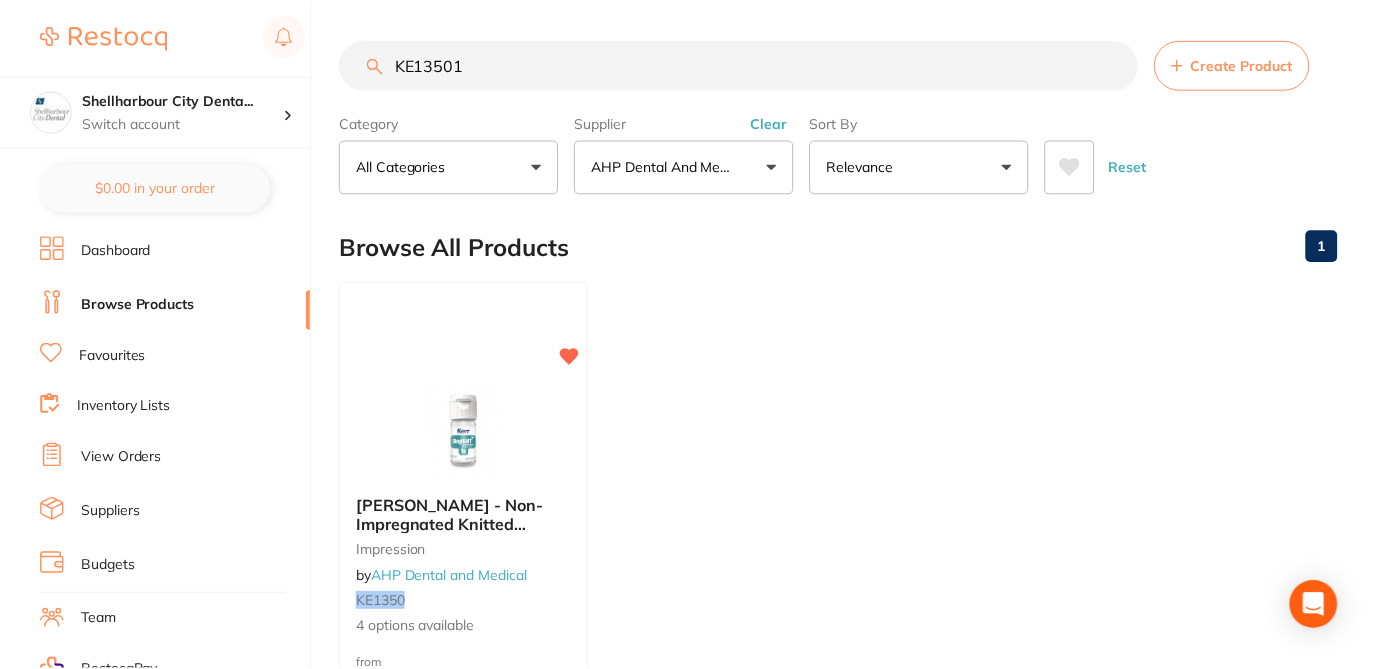 scroll, scrollTop: 1, scrollLeft: 0, axis: vertical 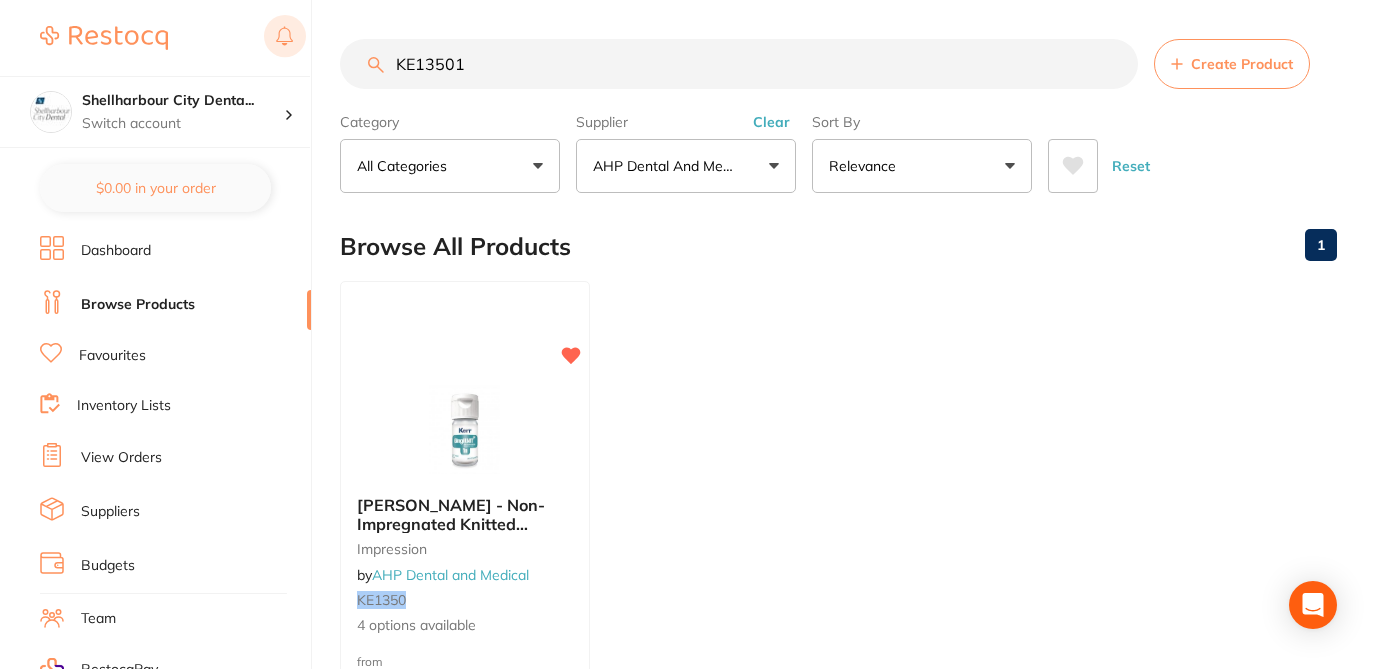 drag, startPoint x: 478, startPoint y: 67, endPoint x: 300, endPoint y: 35, distance: 180.85353 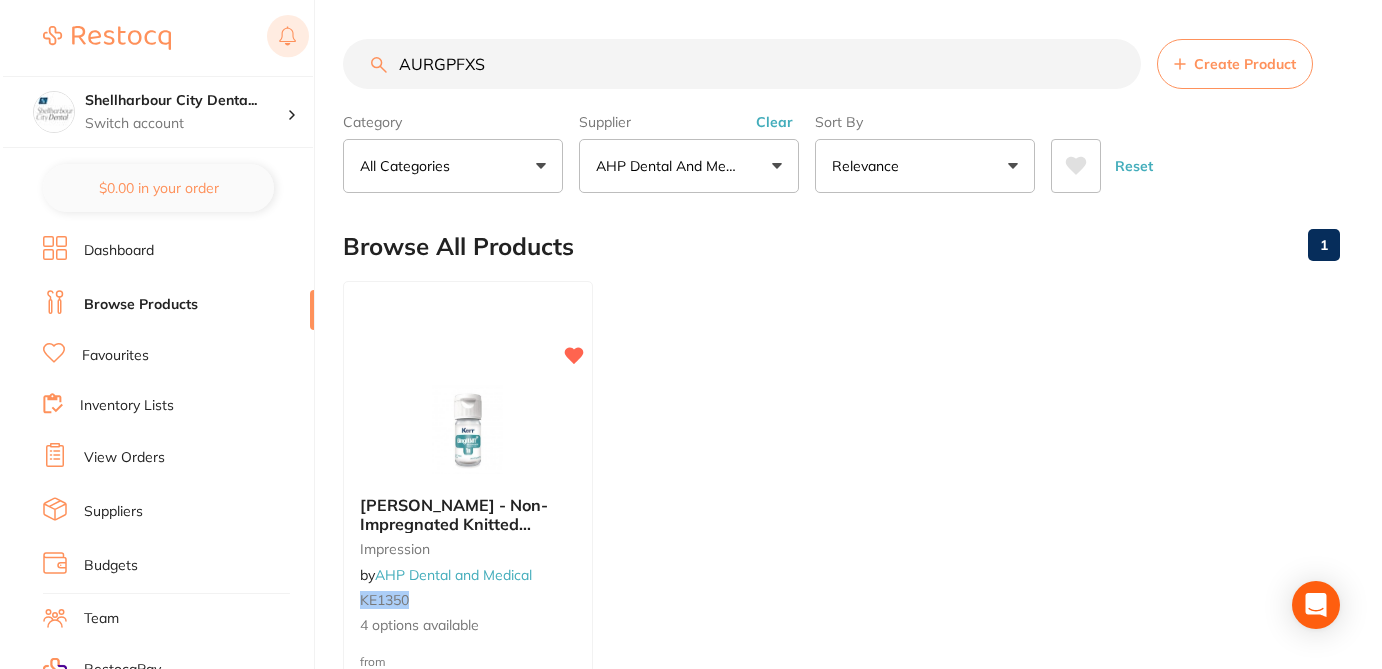 scroll, scrollTop: 0, scrollLeft: 0, axis: both 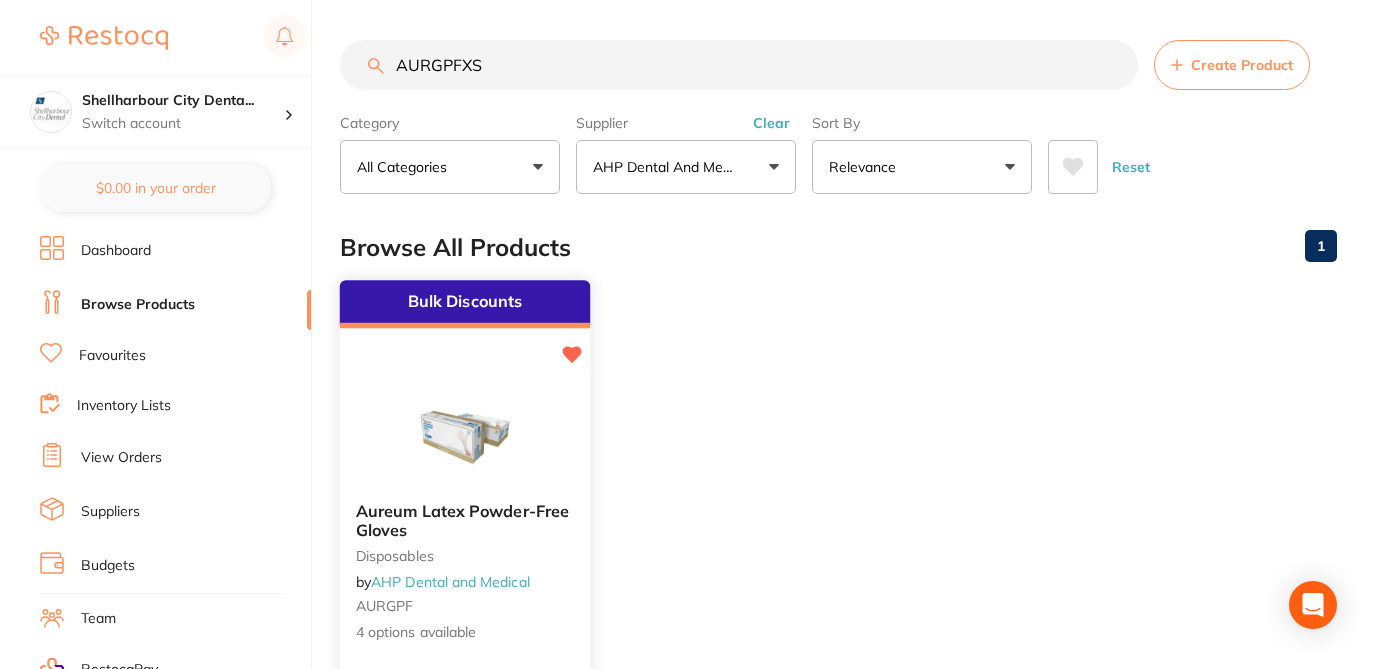 click on "disposables" at bounding box center [465, 555] 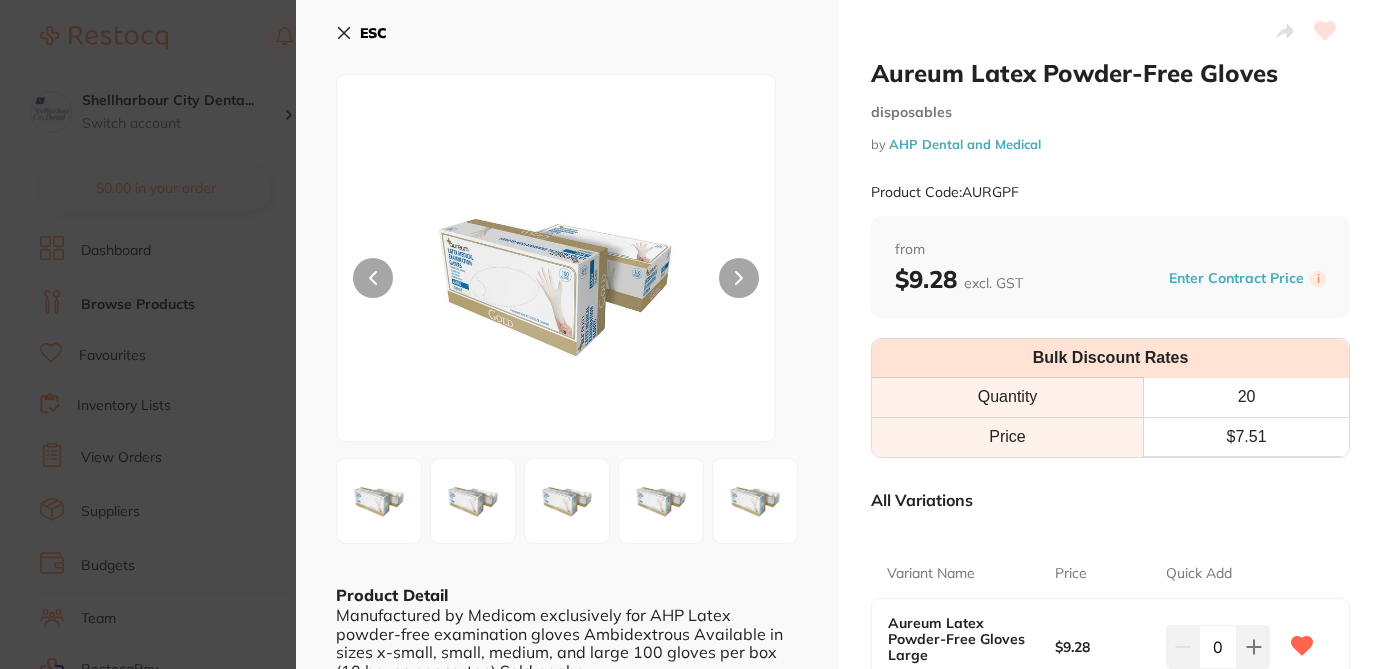 click at bounding box center (567, 501) 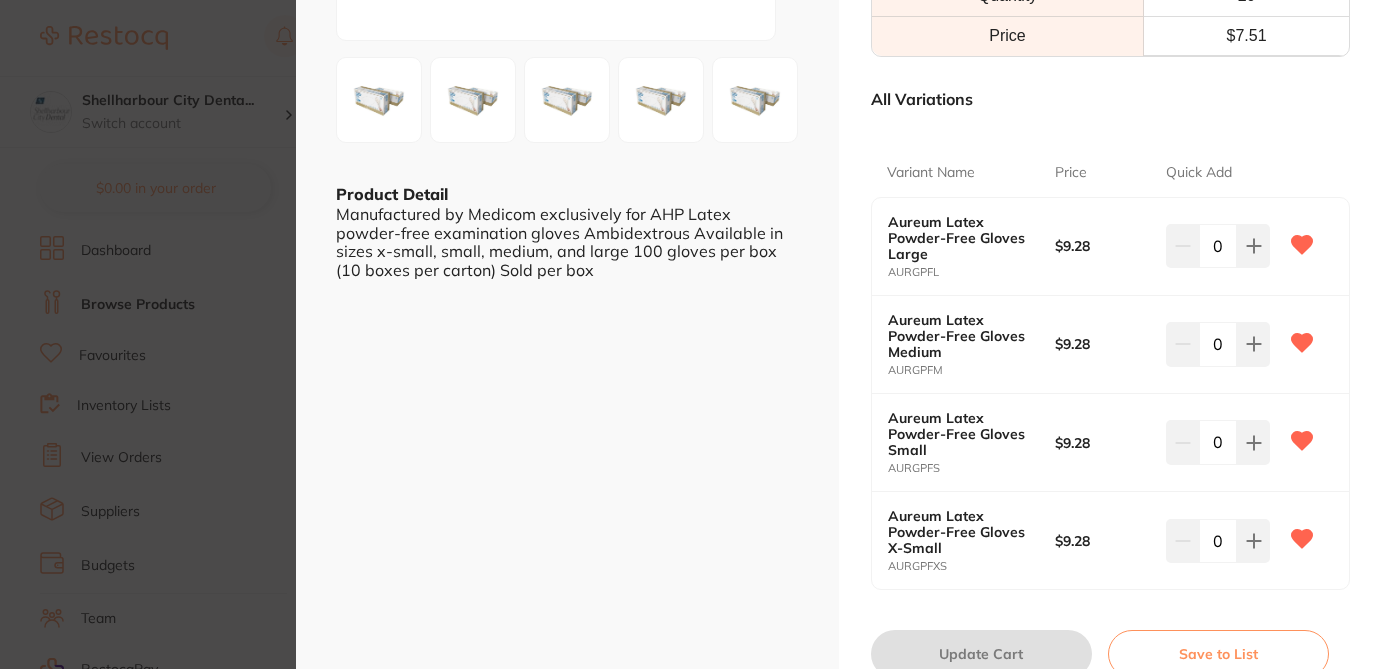 scroll, scrollTop: 480, scrollLeft: 0, axis: vertical 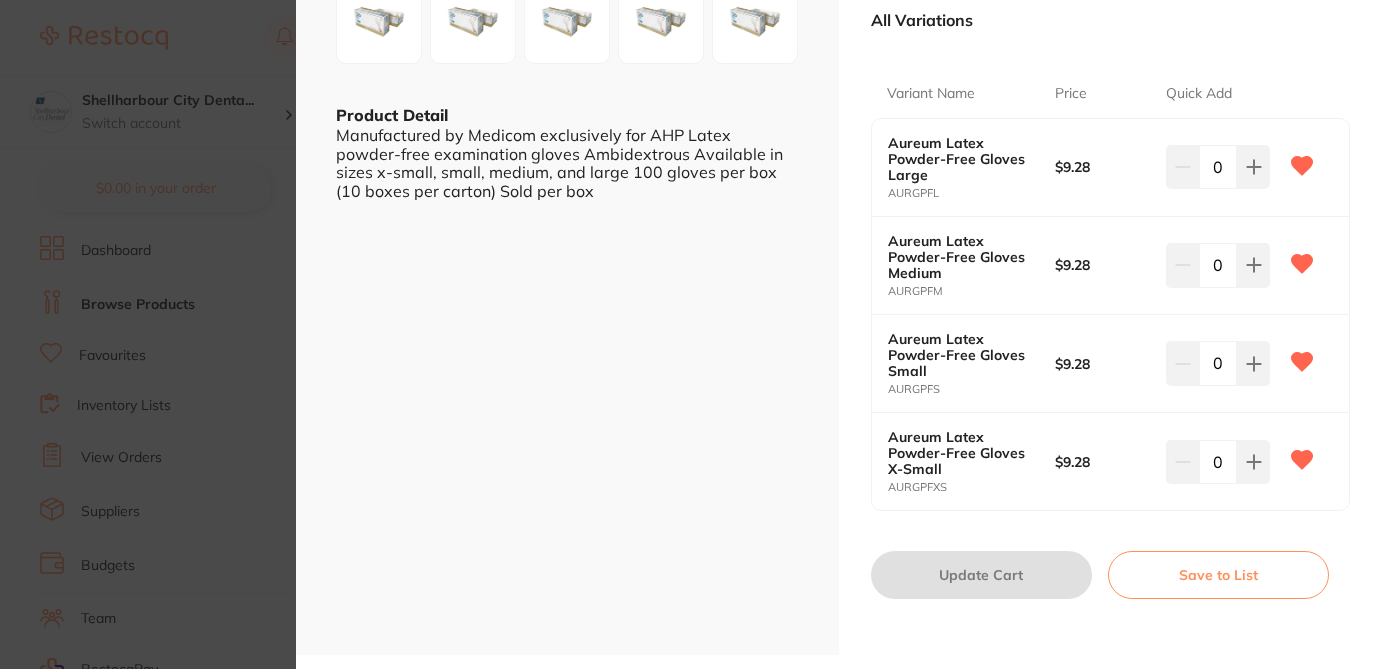 click on "Aureum Latex Powder-Free Gloves  disposables by   AHP Dental and Medical Product Code:  AURGPF ESC         Product Detail Manufactured by Medicom exclusively for AHP Latex powder-free examination gloves Ambidextrous Available in sizes x-small, small, medium, and large 100 gloves per box (10 boxes per carton) Sold per box Aureum Latex Powder-Free Gloves  disposables by   AHP Dental and Medical Product Code:  AURGPF from $9.28     excl. GST Enter Contract Price i Bulk Discount Rates Quantity 20 Price $ 7.51 All Variations Variant   Name Price Quick Add Aureum Latex Powder-Free Gloves Large AURGPFL $9.28     0         Aureum Latex Powder-Free Gloves Medium AURGPFM $9.28     0         Aureum Latex Powder-Free Gloves Small AURGPFS $9.28     0         Aureum Latex Powder-Free Gloves X-Small AURGPFXS $9.28     0         Update Cart Save to List All Variations Reset Options Price Aureum Latex Powder-Free Gloves Large AURGPFL $9.28     0         Aureum Latex Powder-Free Gloves Medium AURGPFM $9.28     0         $9.28" at bounding box center [691, 334] 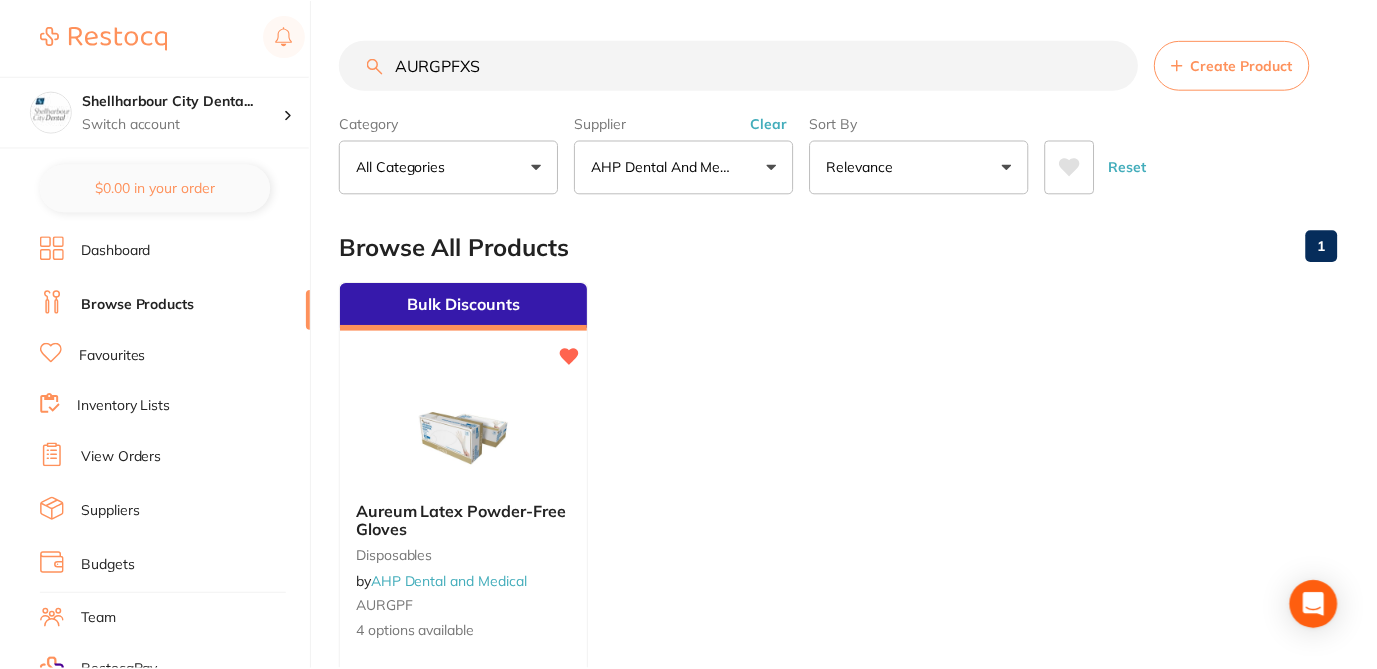 scroll, scrollTop: 1, scrollLeft: 0, axis: vertical 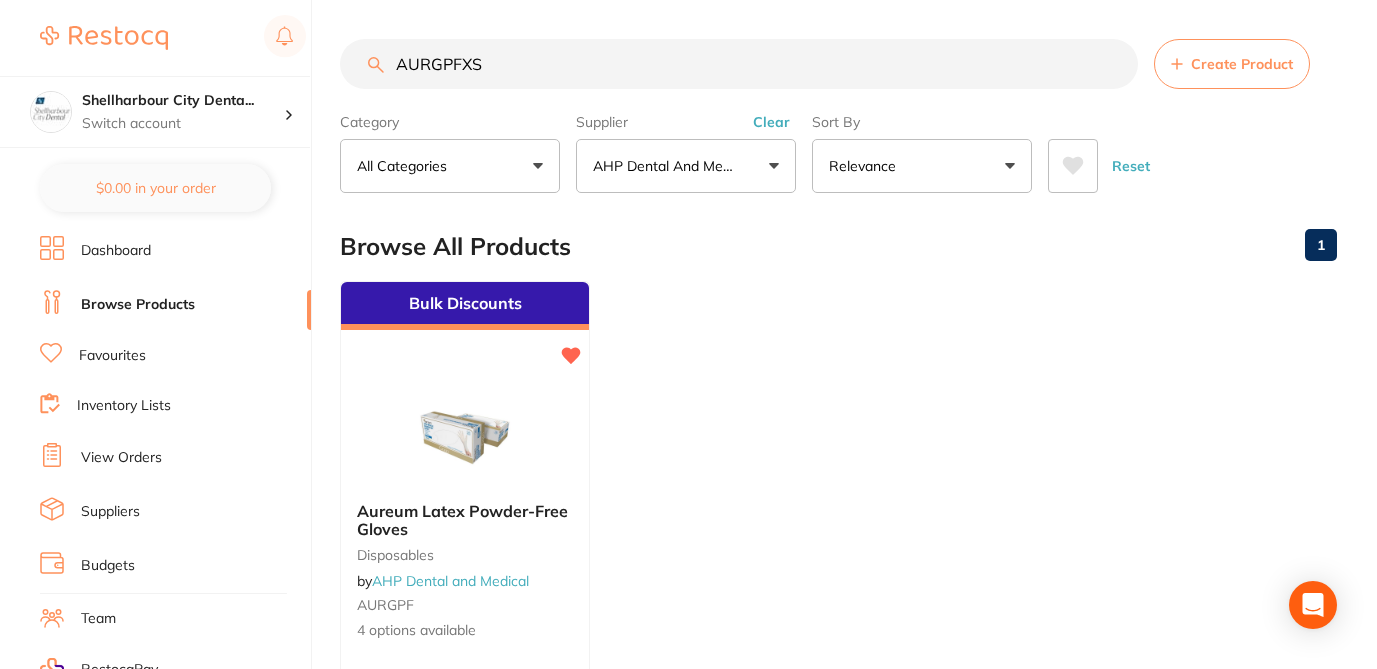 drag, startPoint x: 505, startPoint y: 70, endPoint x: 334, endPoint y: 51, distance: 172.05232 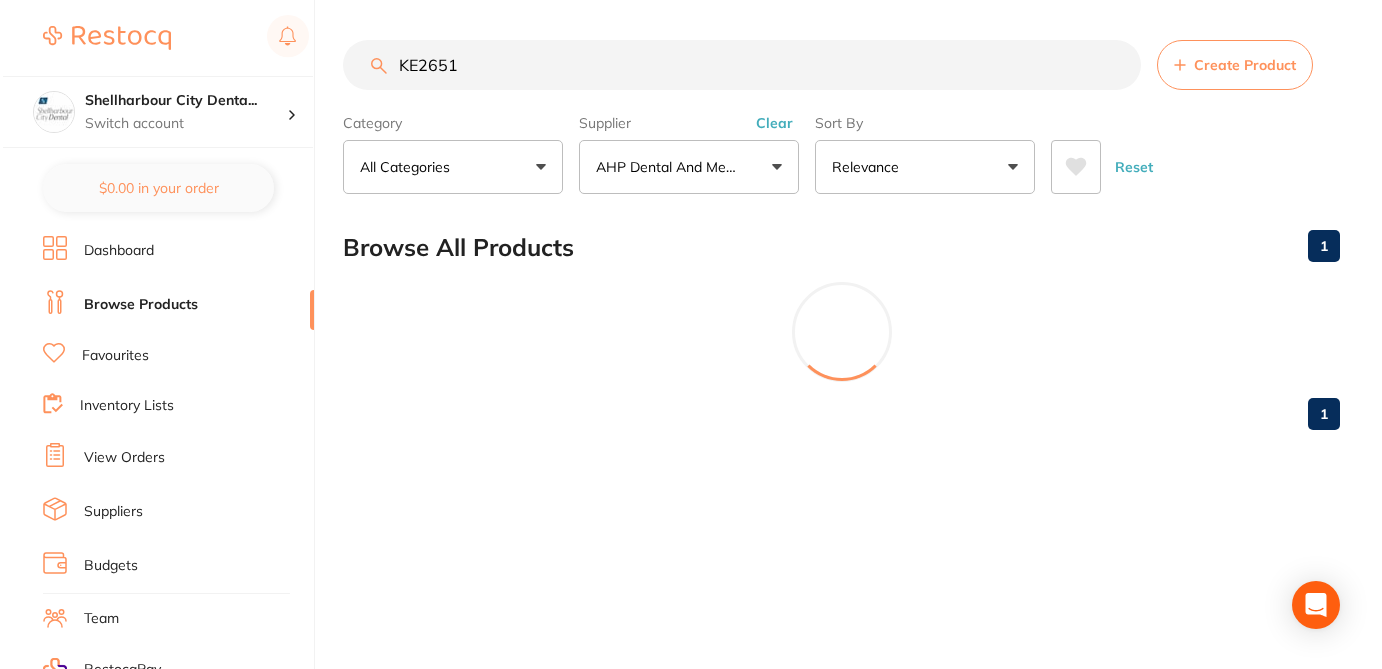 scroll, scrollTop: 0, scrollLeft: 0, axis: both 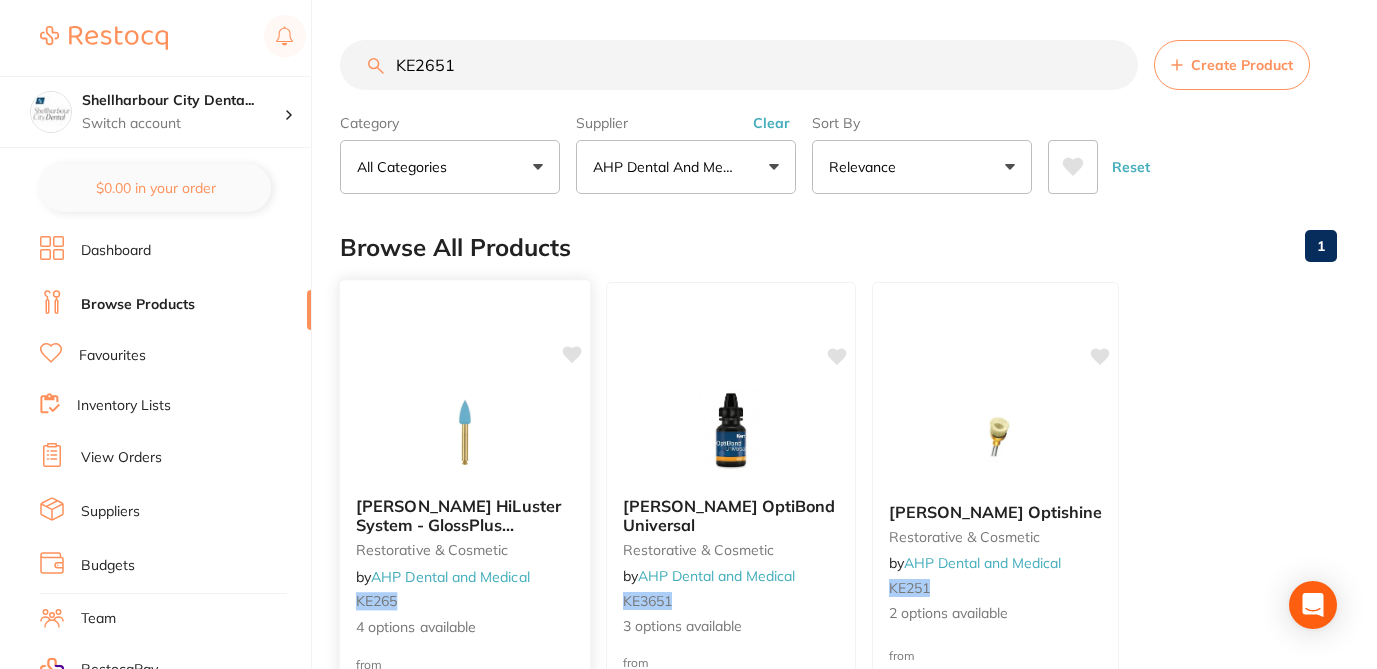 click at bounding box center [465, 430] 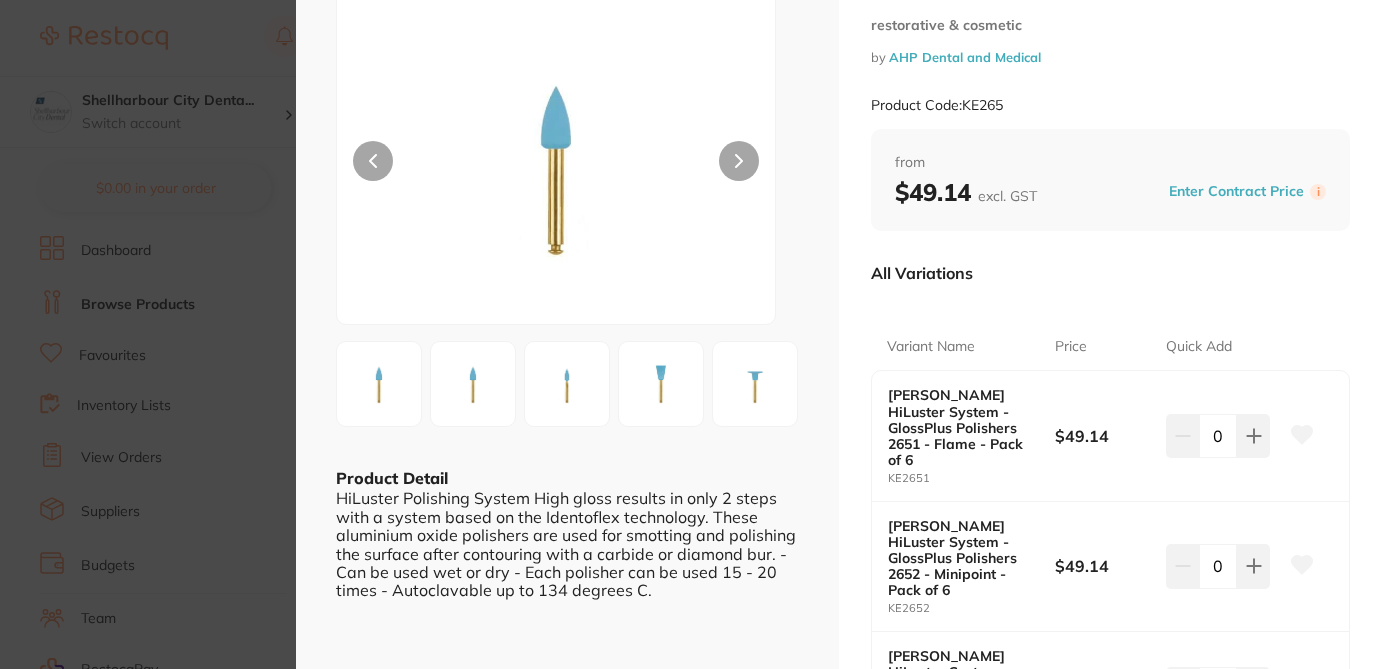 scroll, scrollTop: 120, scrollLeft: 0, axis: vertical 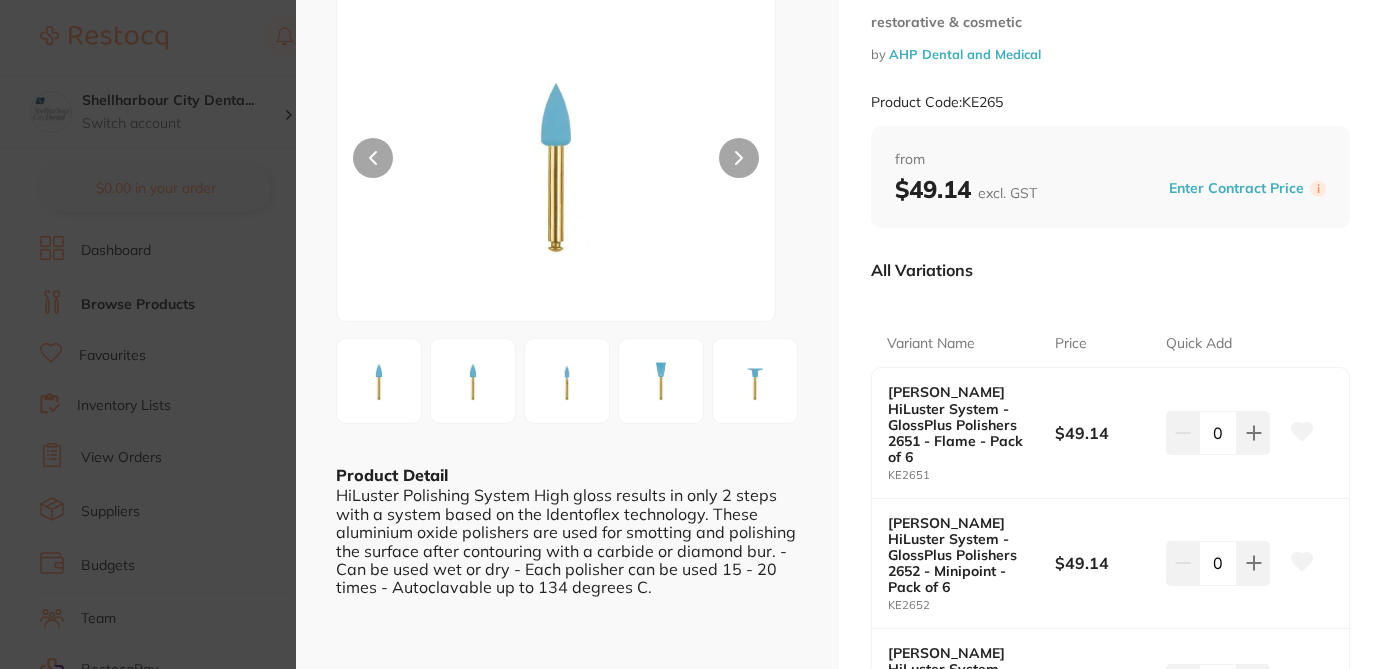 click 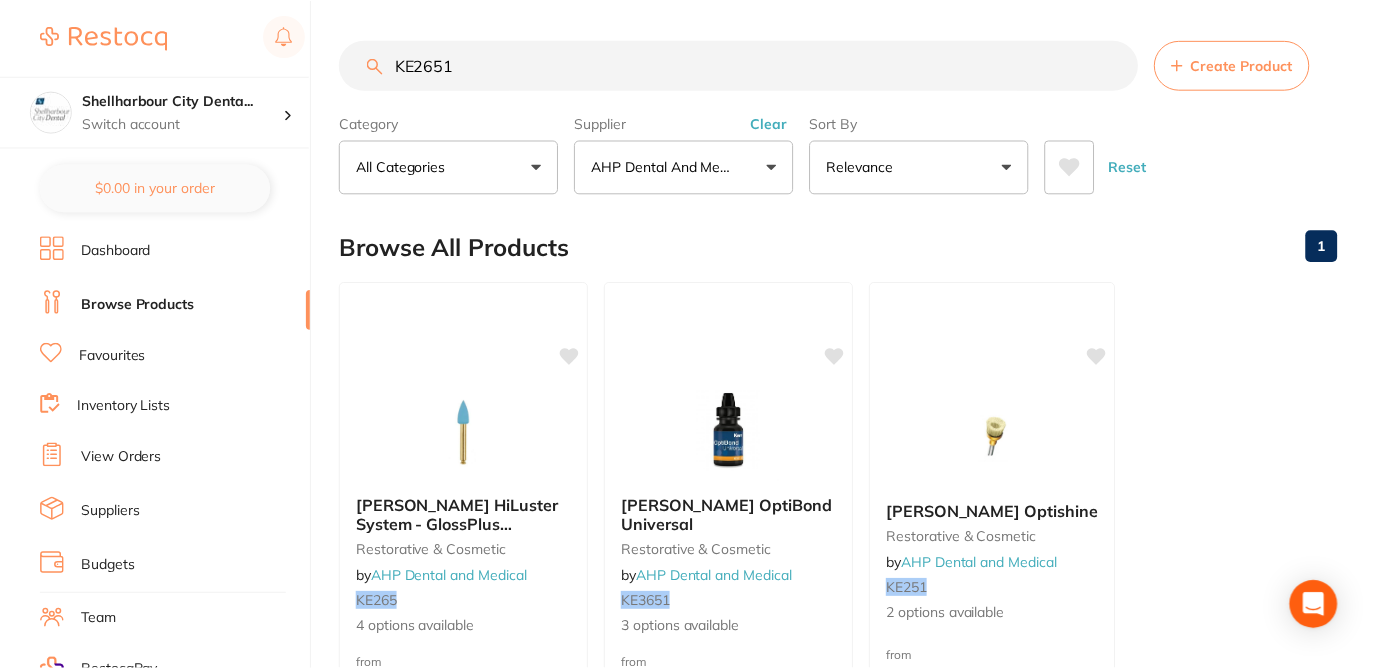 scroll, scrollTop: 1, scrollLeft: 0, axis: vertical 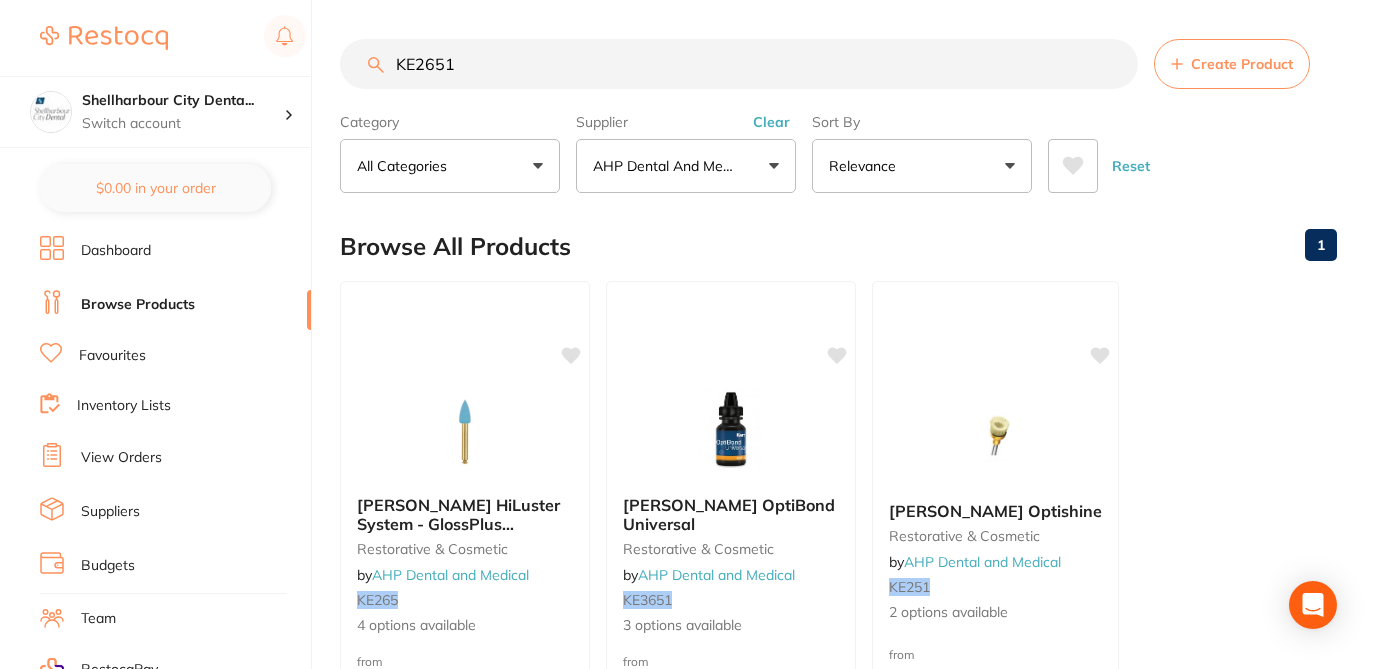drag, startPoint x: 453, startPoint y: 63, endPoint x: 397, endPoint y: 60, distance: 56.0803 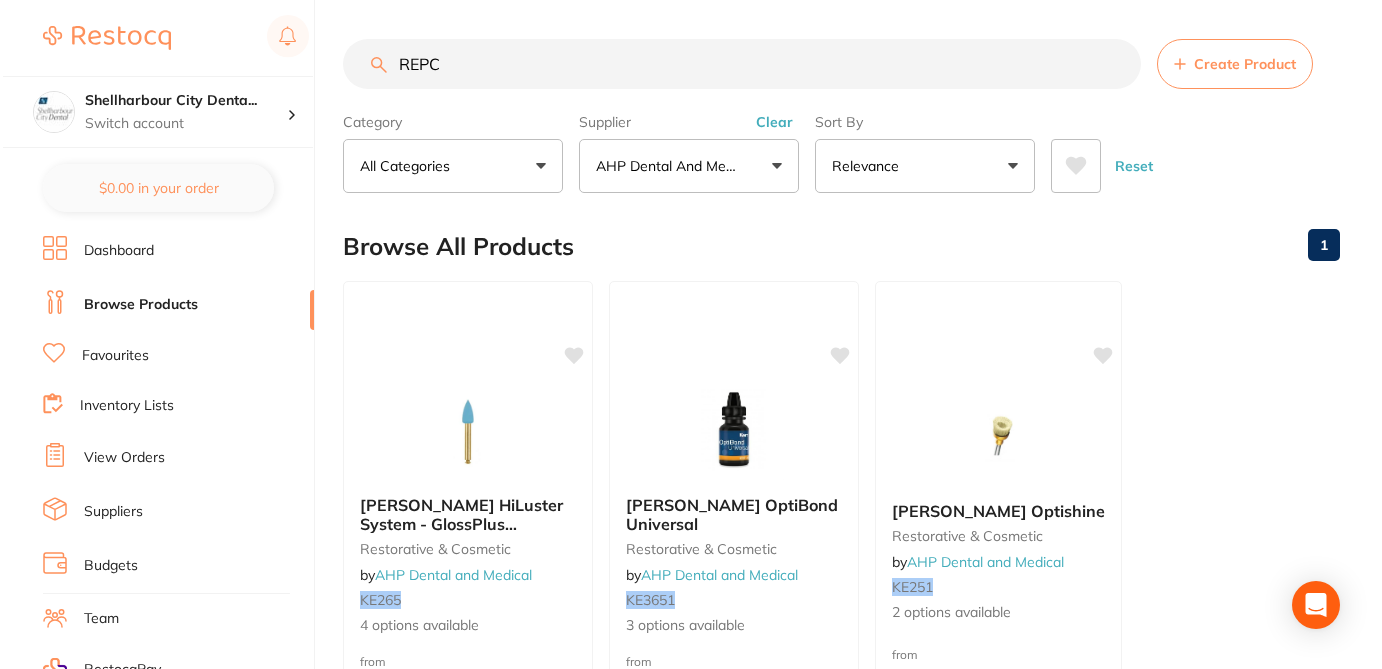 scroll, scrollTop: 0, scrollLeft: 0, axis: both 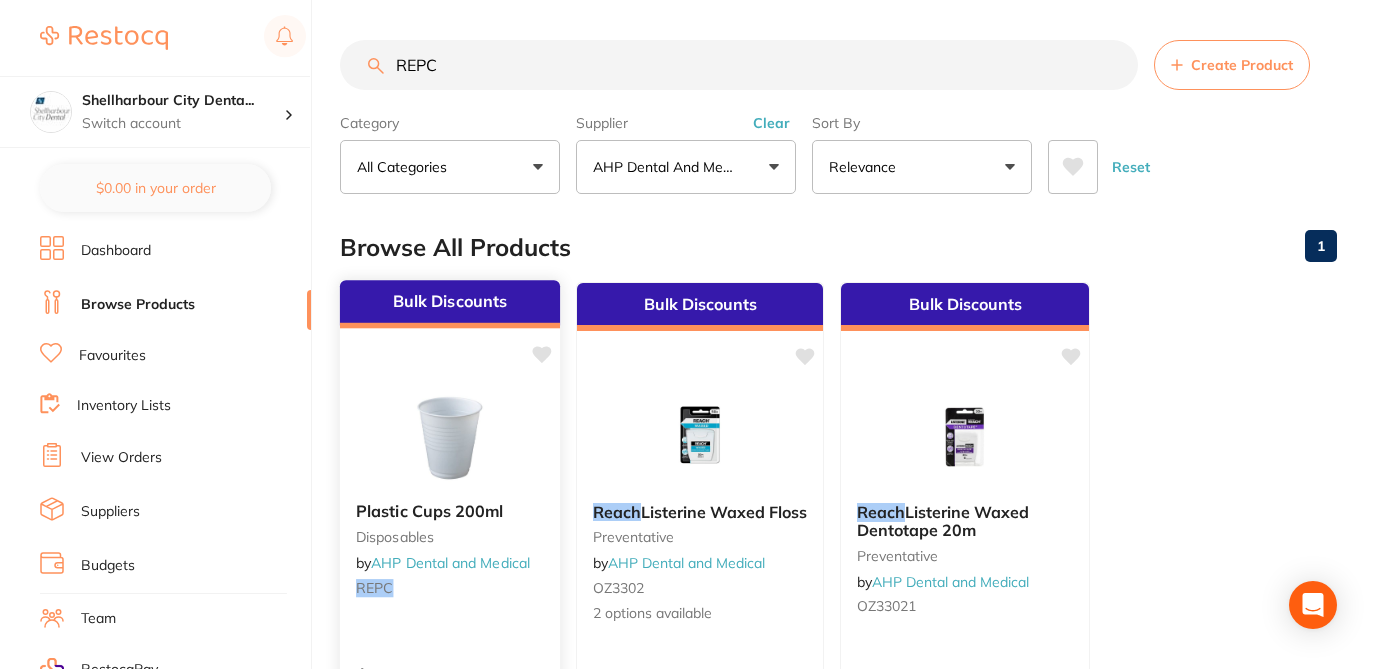 click 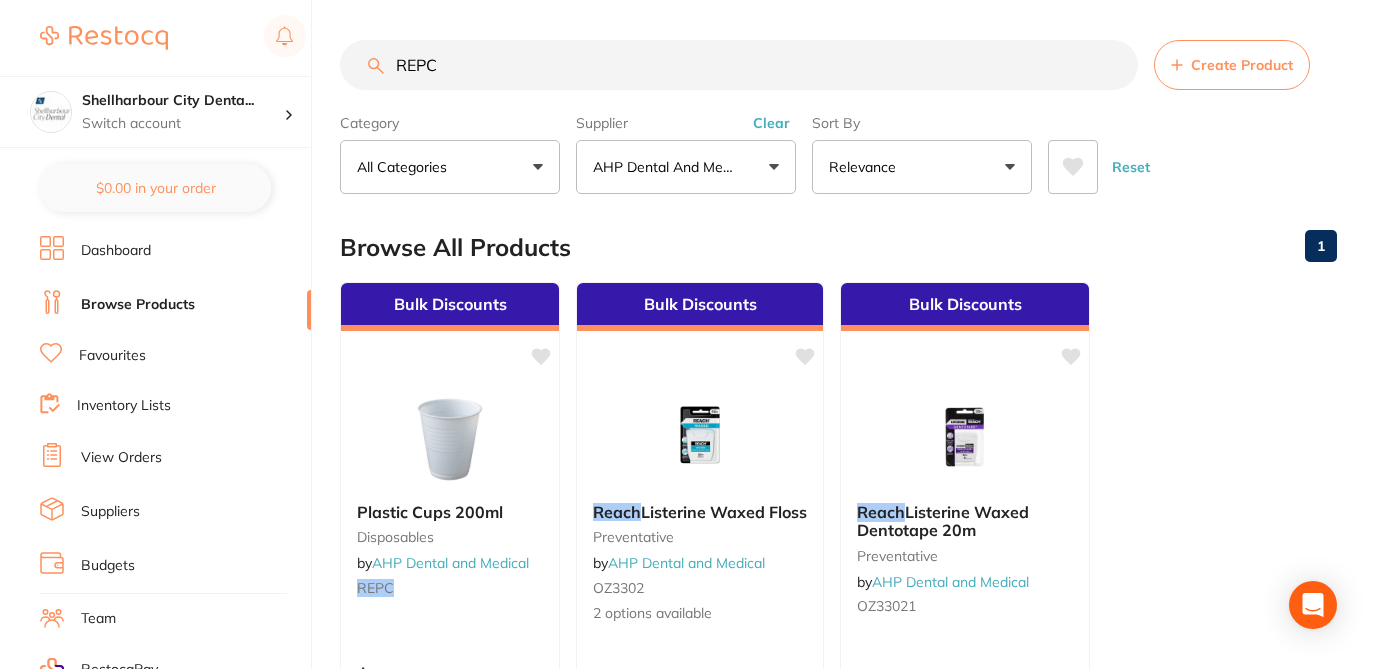 drag, startPoint x: 459, startPoint y: 62, endPoint x: 335, endPoint y: 57, distance: 124.10077 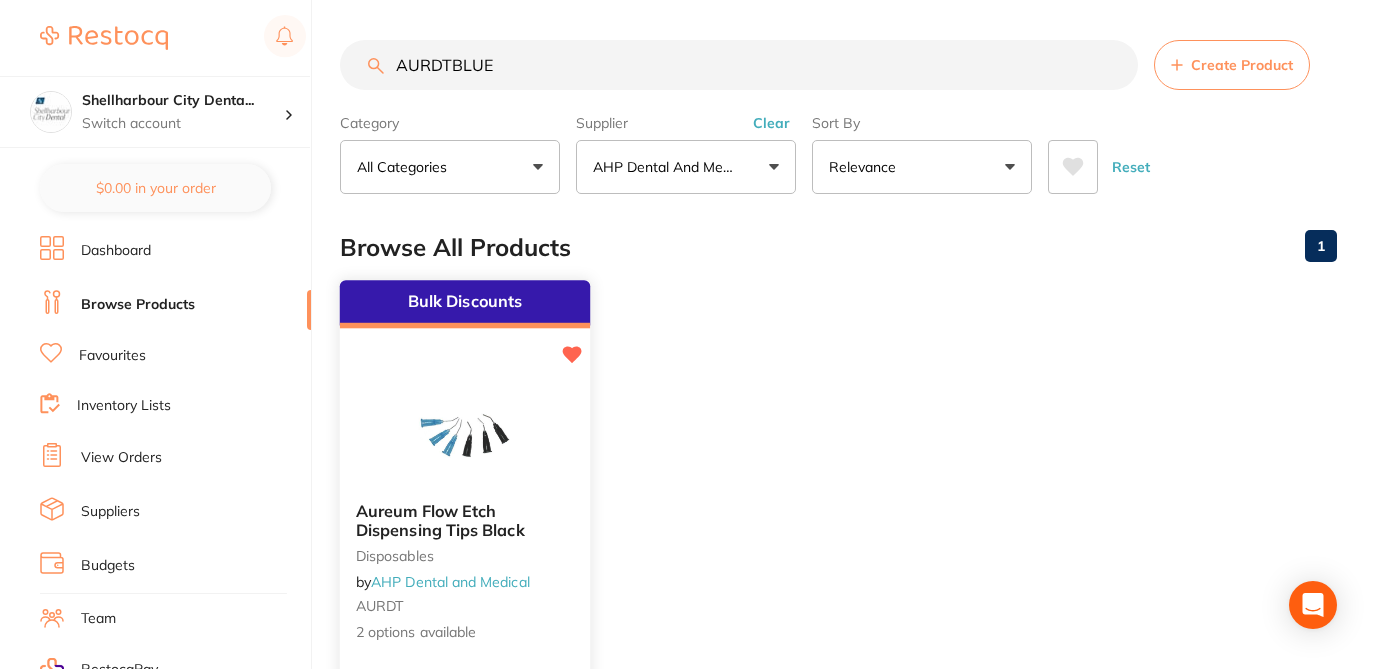 click on "Aureum Flow Etch Dispensing Tips Black" at bounding box center (465, 520) 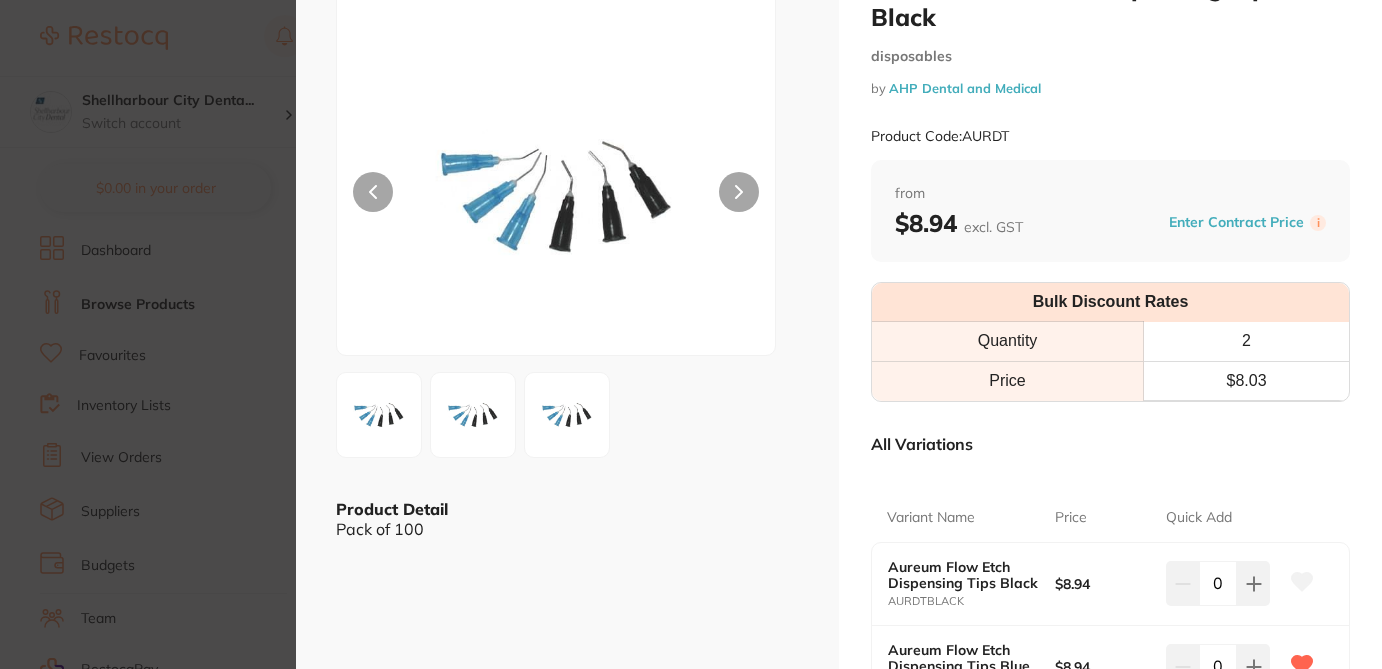 scroll, scrollTop: 120, scrollLeft: 0, axis: vertical 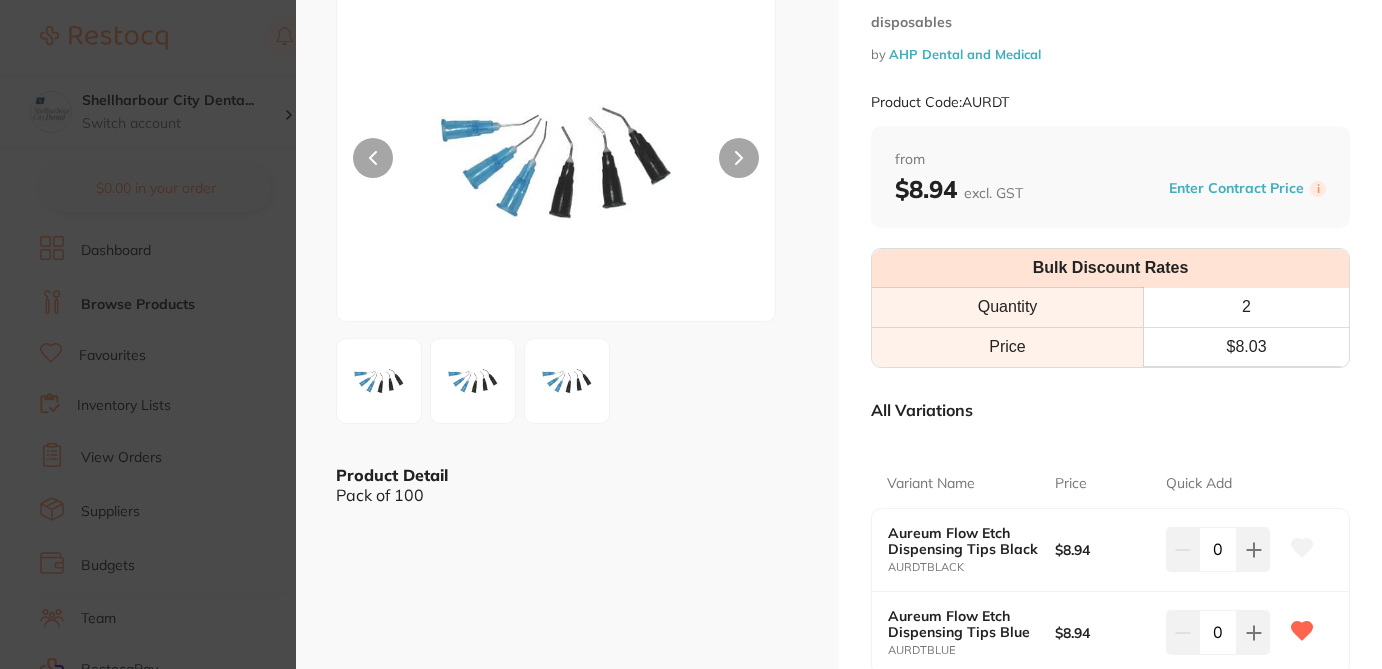 click on "Aureum Flow Etch Dispensing Tips Black disposables by   AHP Dental and Medical Product Code:  AURDT ESC         Product Detail Pack of 100 Aureum Flow Etch Dispensing Tips Black disposables by   AHP Dental and Medical Product Code:  AURDT from $8.94     excl. GST Enter Contract Price i Bulk Discount Rates Quantity 2 Price $ 8.03 All Variations Variant   Name Price Quick Add Aureum Flow Etch Dispensing Tips Black AURDTBLACK $8.94     0         Aureum Flow Etch Dispensing Tips Blue AURDTBLUE $8.94     0         Update Cart Save to List All Variations Reset Options Price Aureum Flow Etch Dispensing Tips Black AURDTBLACK $8.94     0         Aureum Flow Etch Dispensing Tips Blue AURDTBLUE $8.94     0         You May Also Like Filtek Flow Dispensing Tips   by  Independent Dental 3M3700T   1 options available   from $49.00 Add to cart Save to list MGUARD Etch Tips Black (100) Brush Tips   restorative & cosmetic by  Matrixdental O7500 $12.75 Add to cart Save to list   restorative & cosmetic by  Henry Schein Halas" at bounding box center (691, 334) 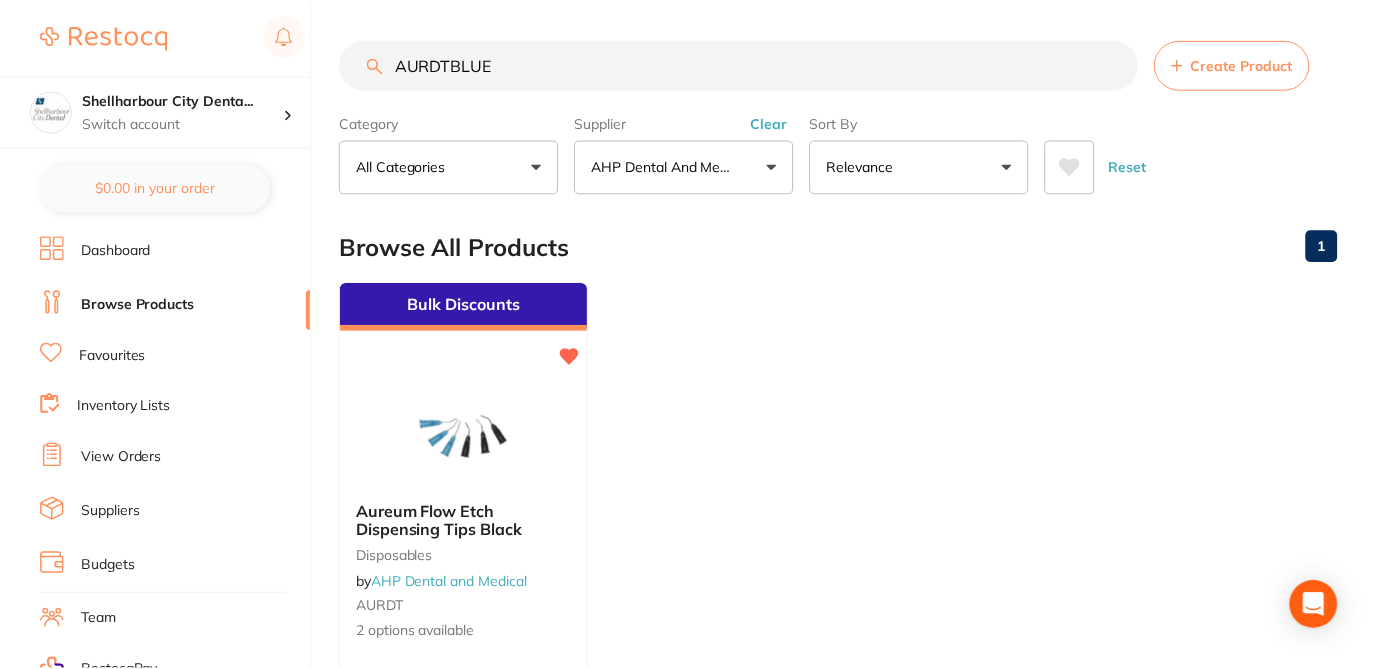 scroll, scrollTop: 1, scrollLeft: 0, axis: vertical 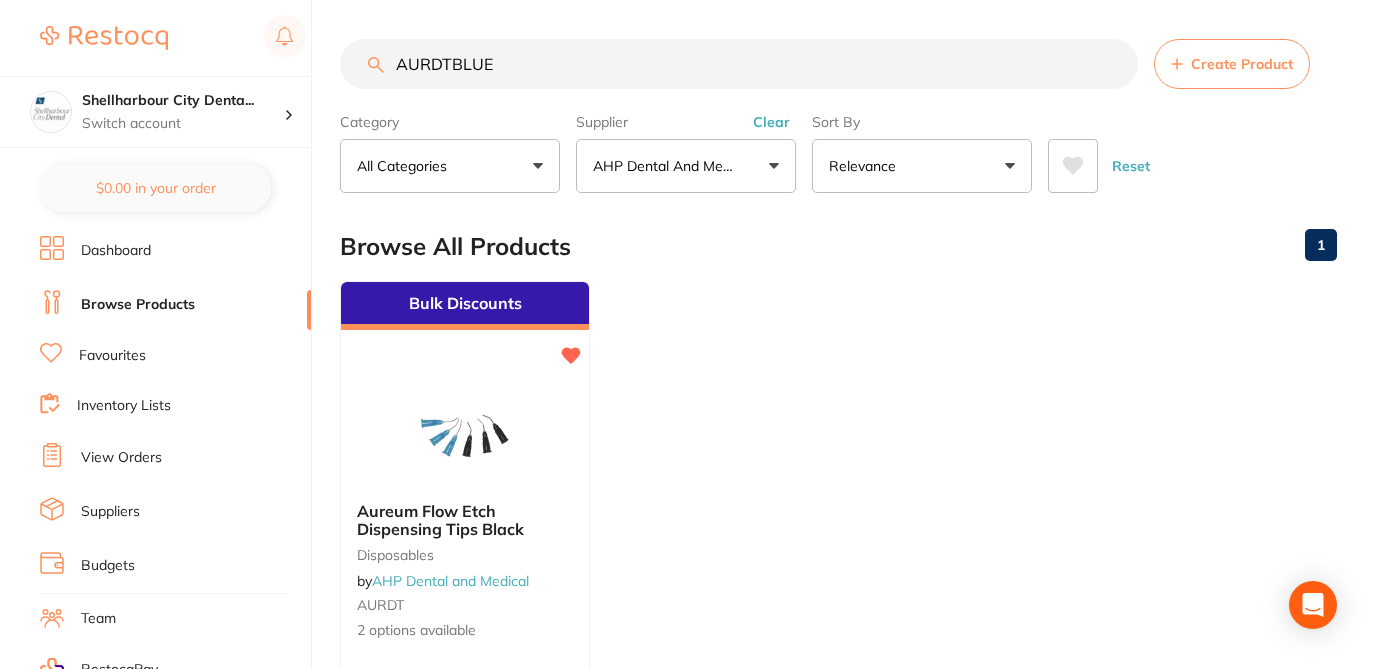 drag, startPoint x: 498, startPoint y: 65, endPoint x: 323, endPoint y: 53, distance: 175.41095 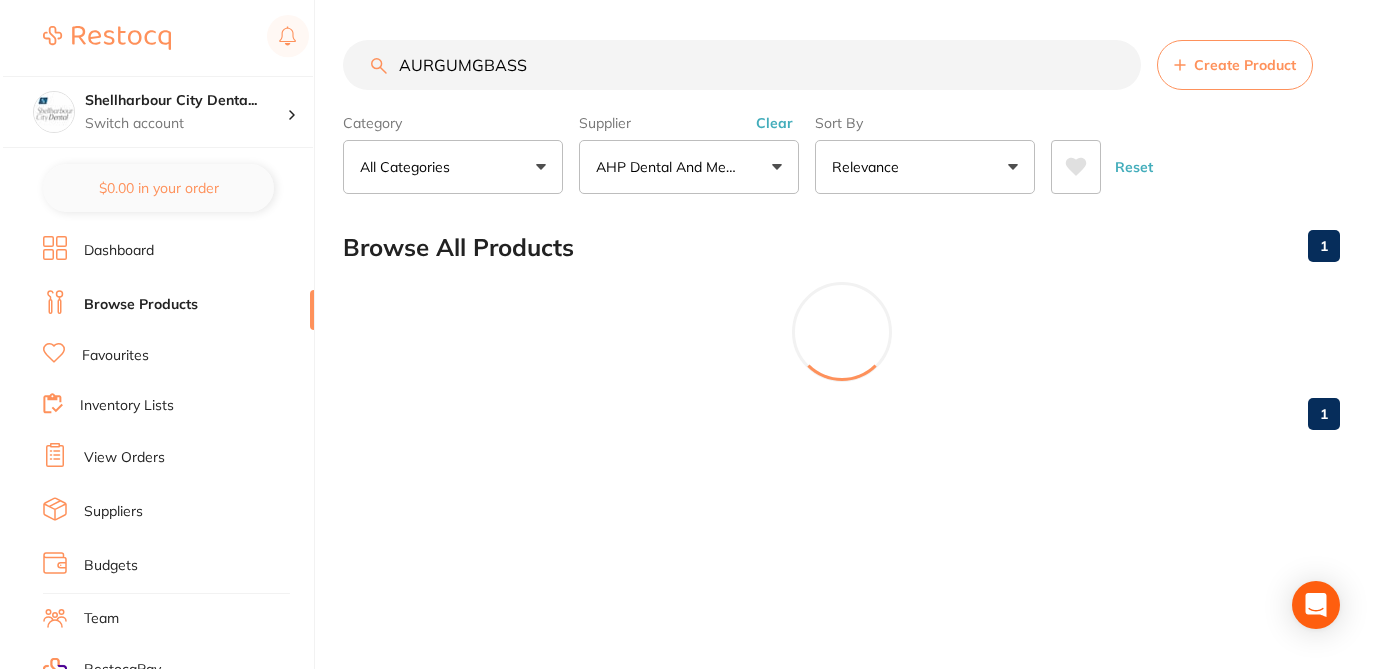 scroll, scrollTop: 0, scrollLeft: 0, axis: both 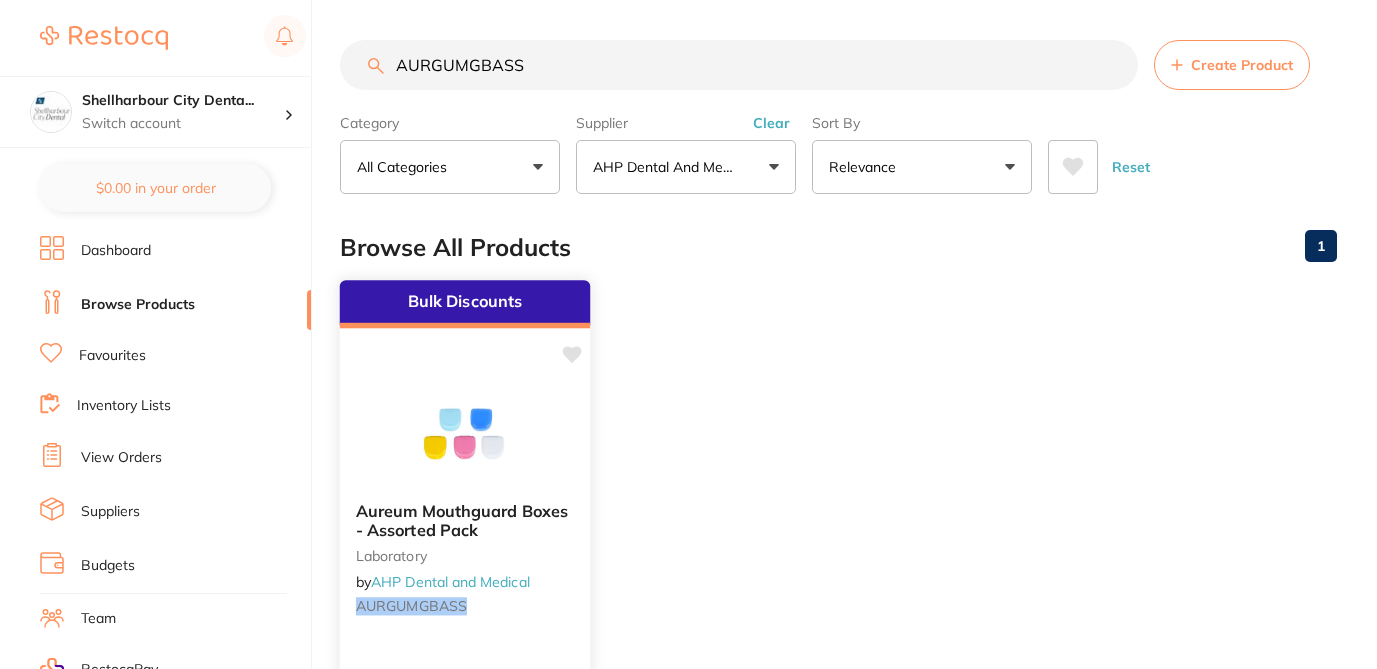 click 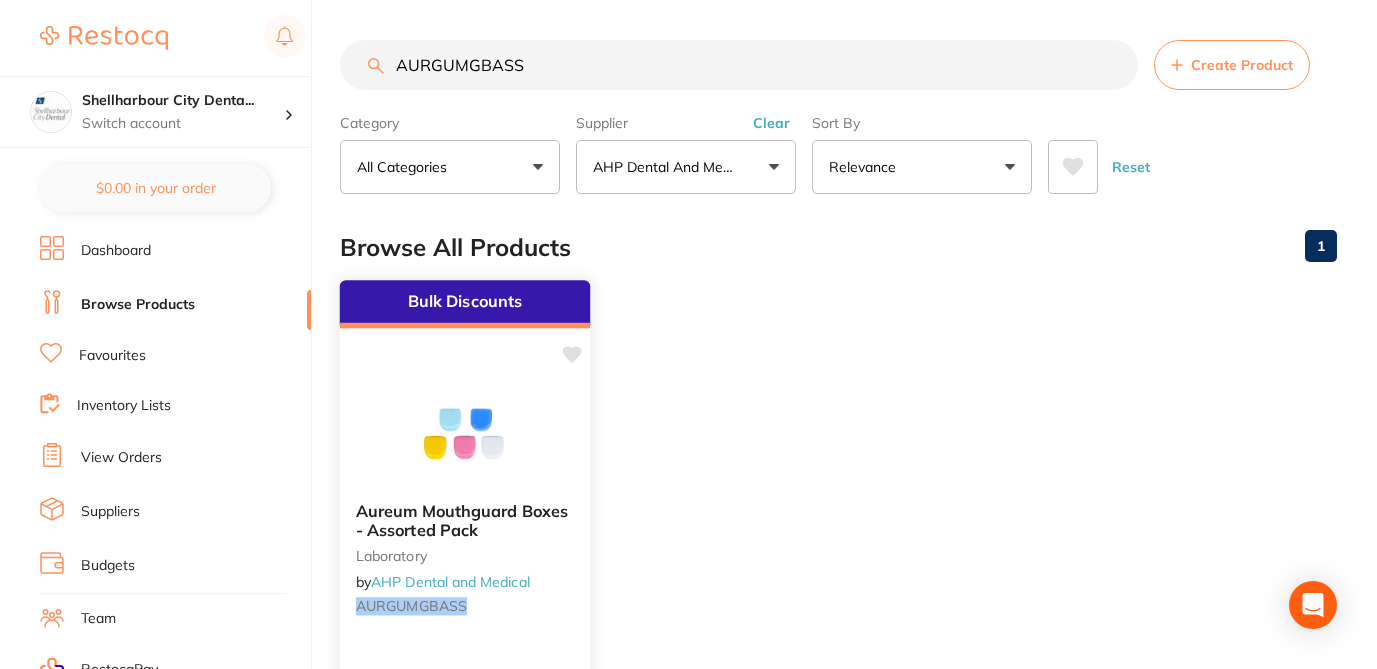 click 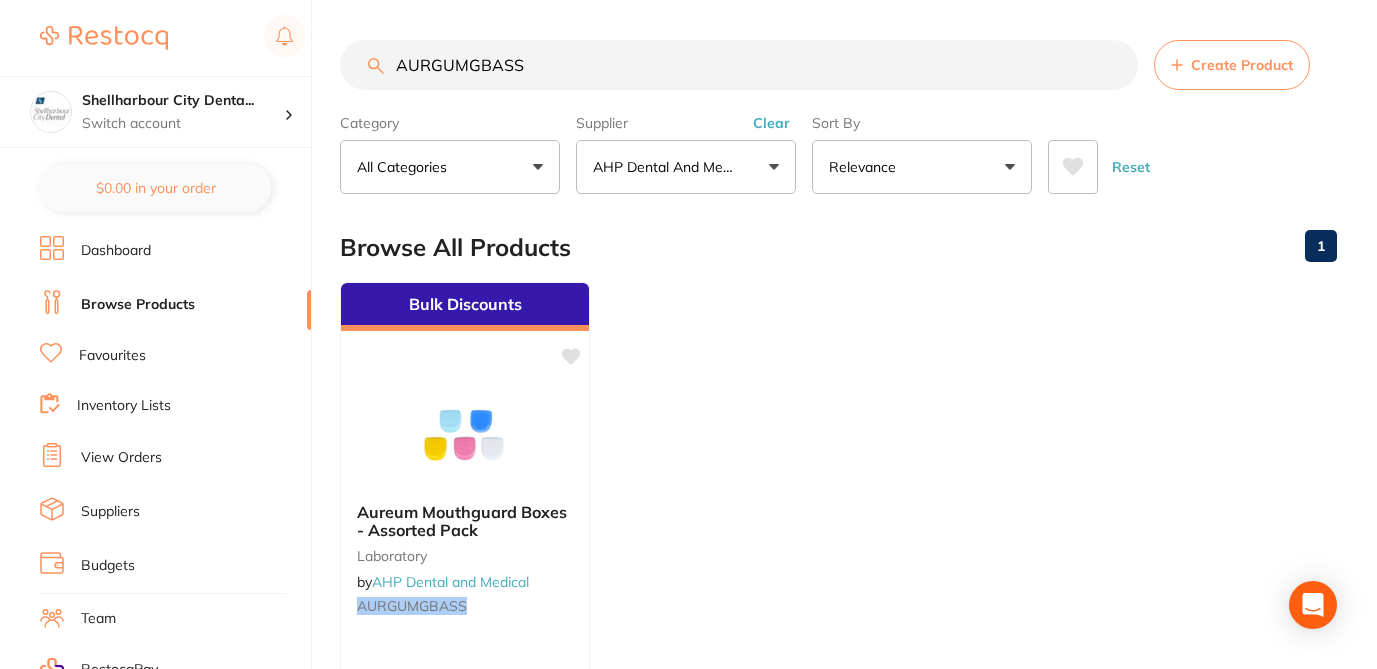 drag, startPoint x: 528, startPoint y: 58, endPoint x: 346, endPoint y: 51, distance: 182.13457 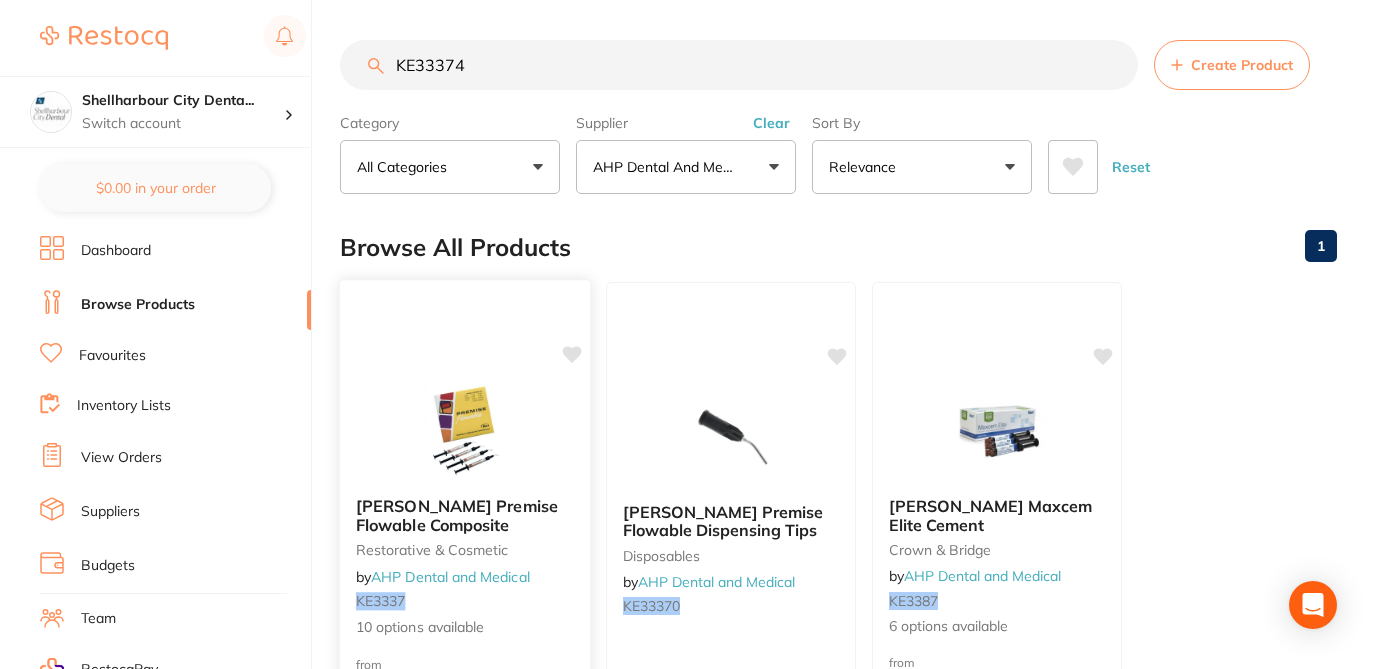 type on "KE33374" 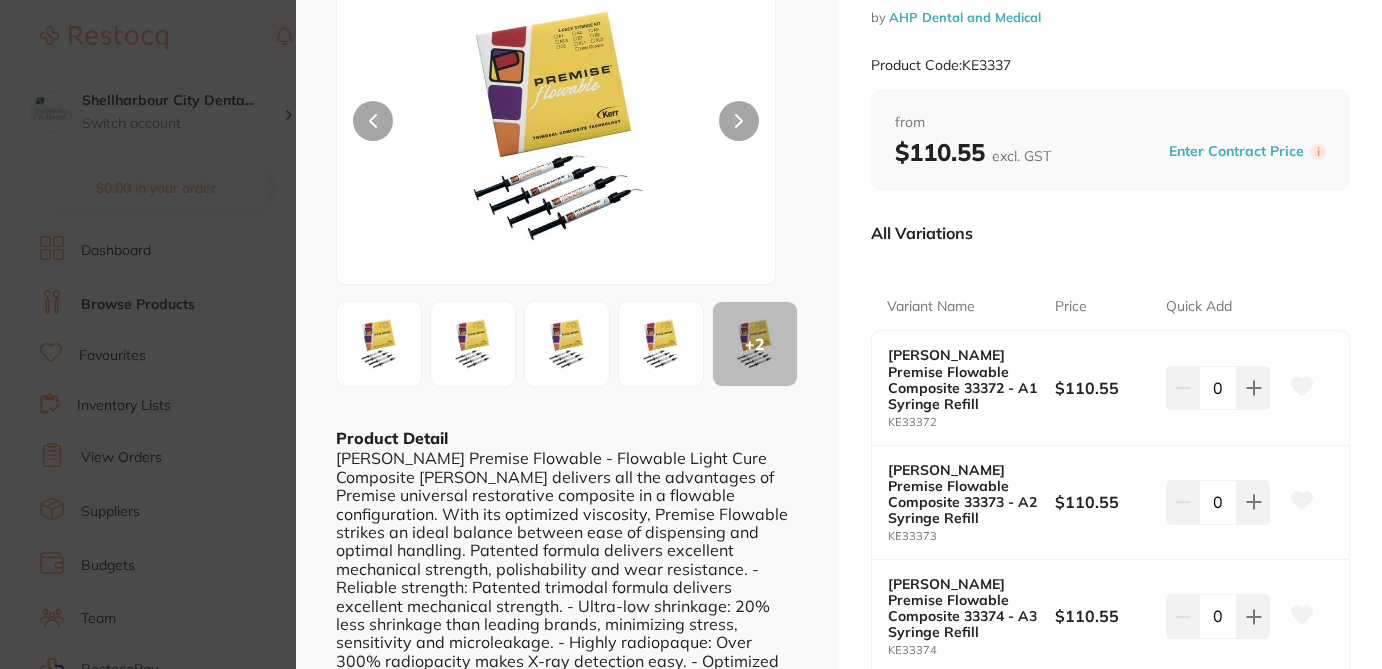 scroll, scrollTop: 160, scrollLeft: 0, axis: vertical 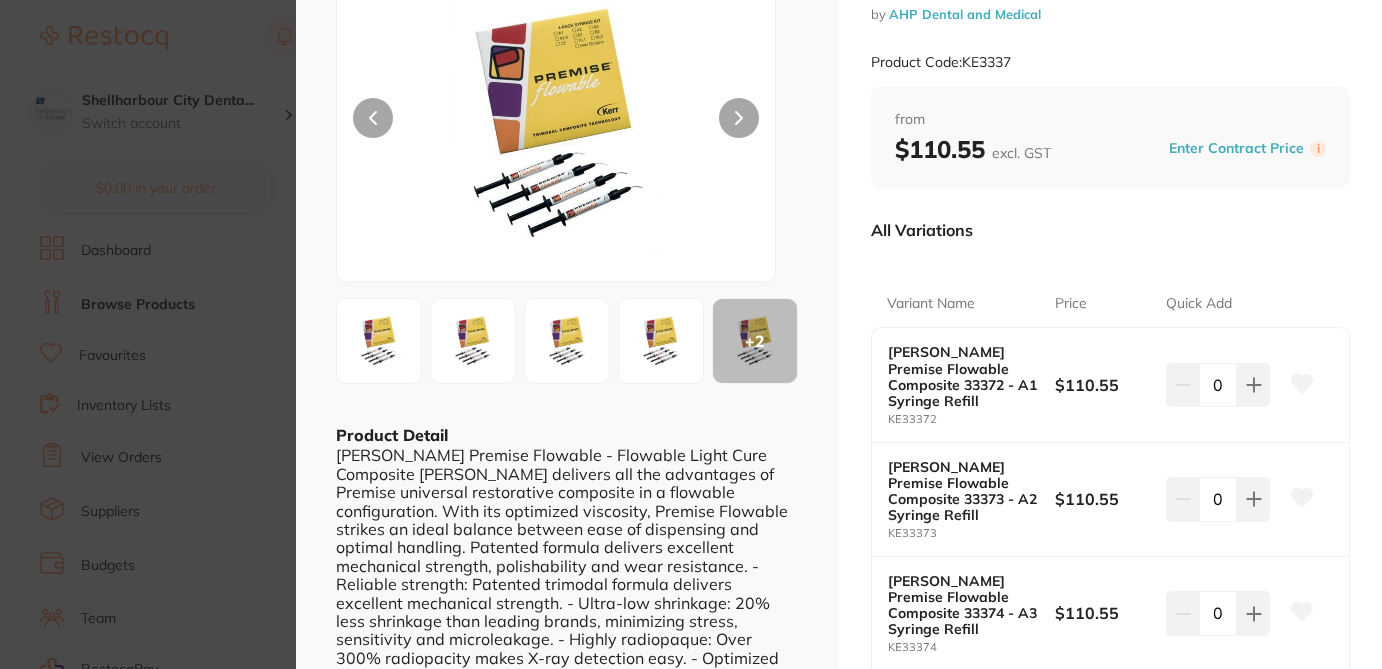 click 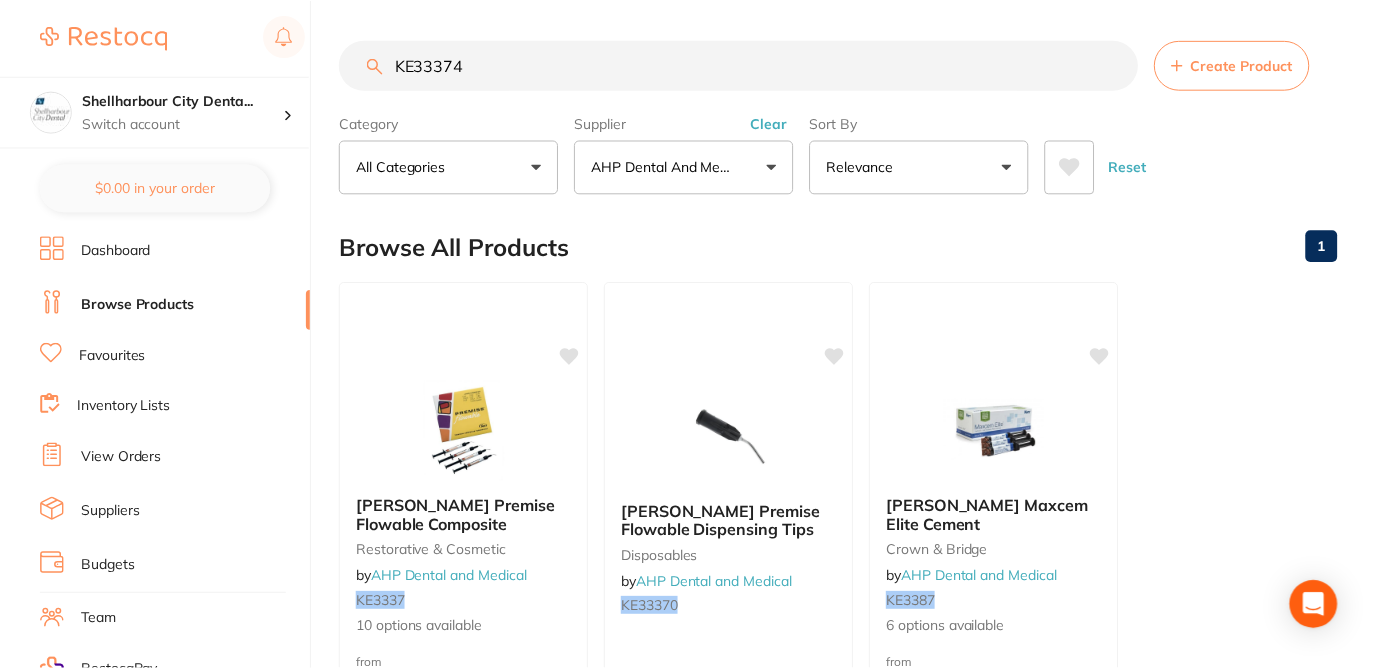 scroll, scrollTop: 1, scrollLeft: 0, axis: vertical 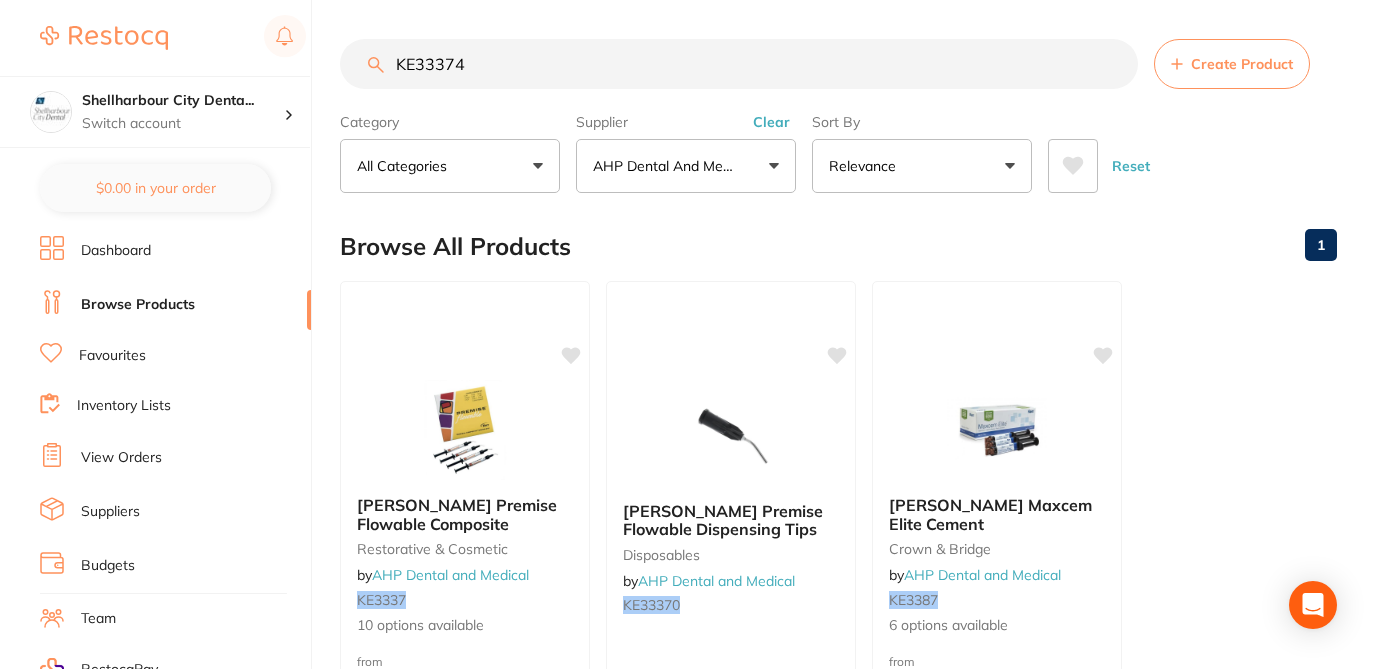 click on "Create Product" at bounding box center [1242, 64] 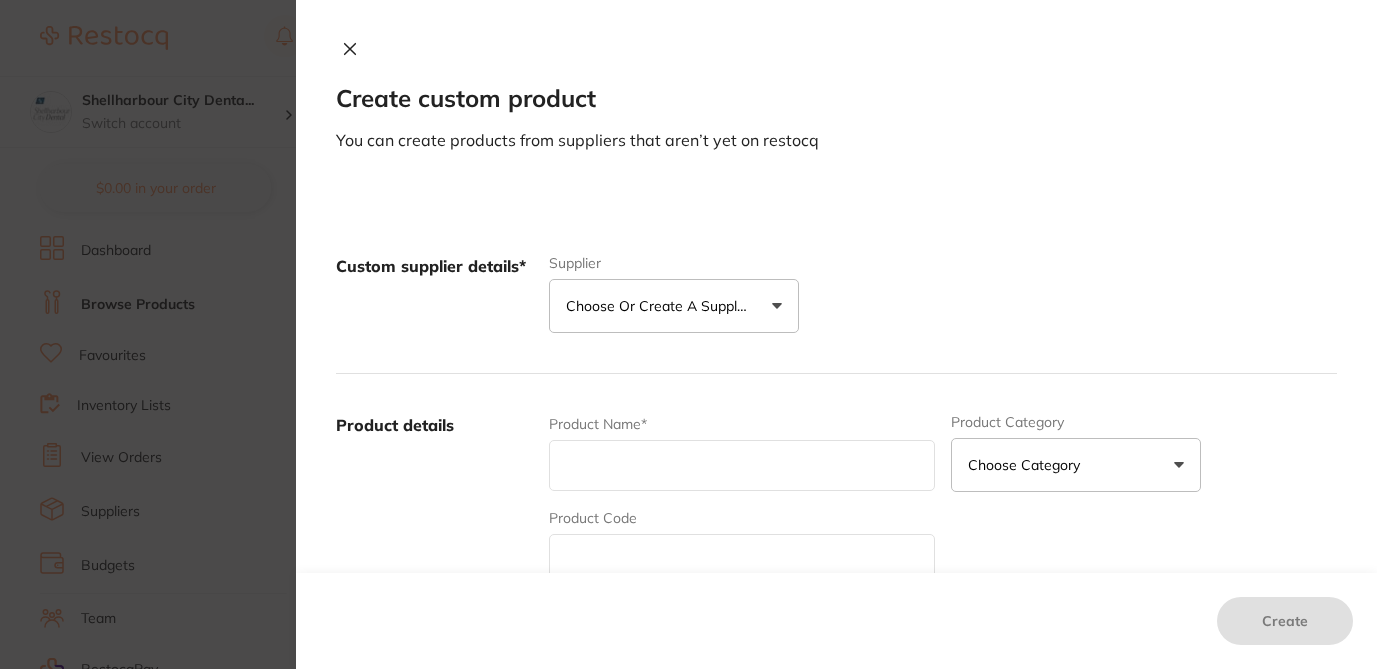 click on "Choose or create a supplier" at bounding box center [661, 306] 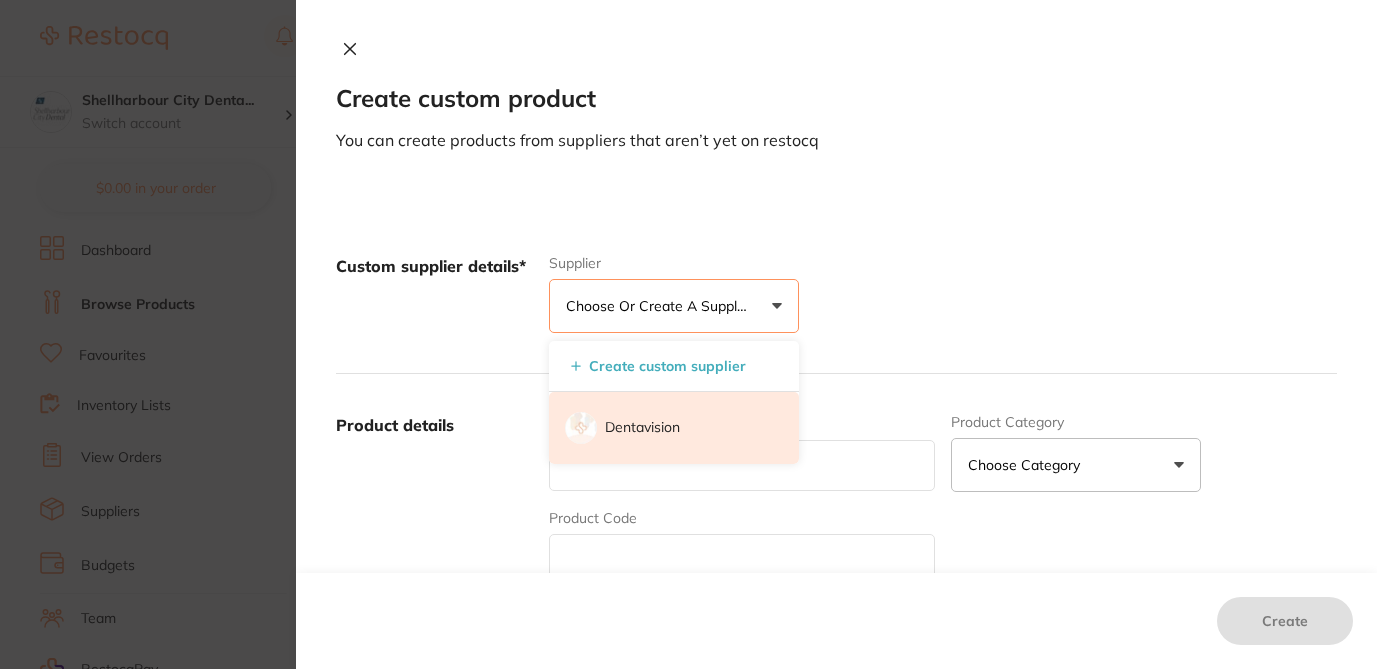 click on "Dentavision" at bounding box center [642, 428] 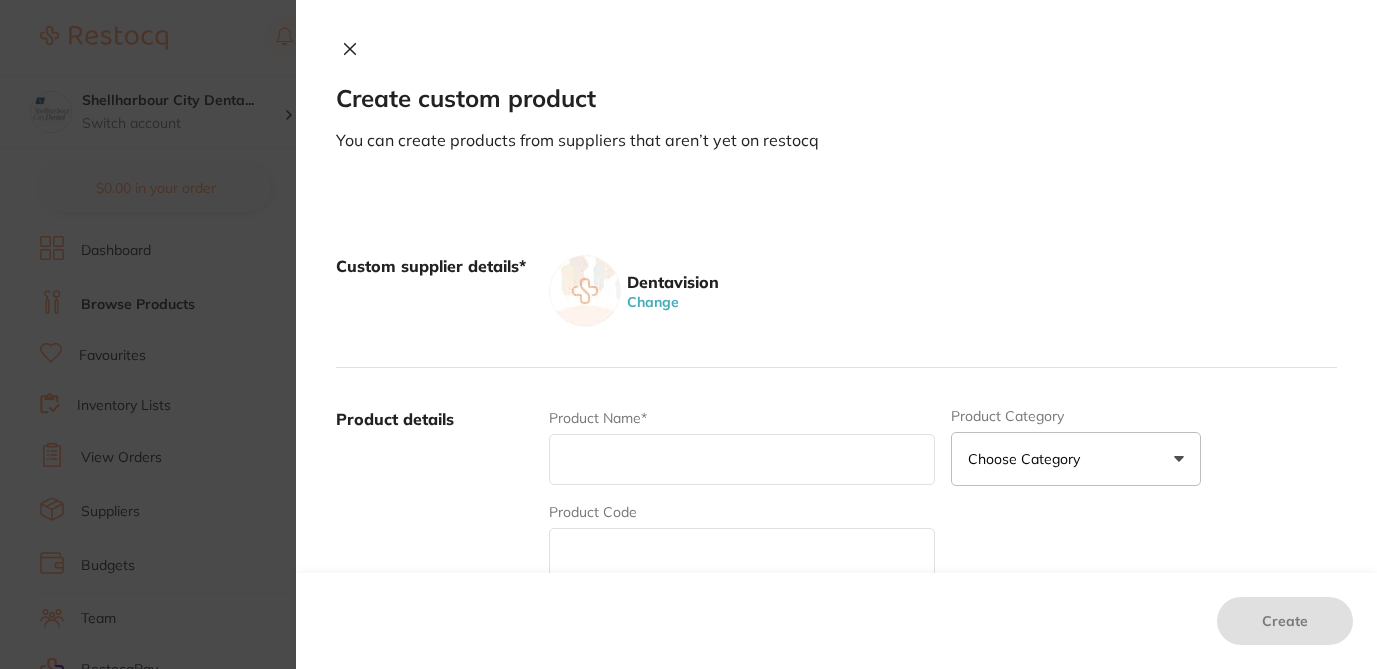 click 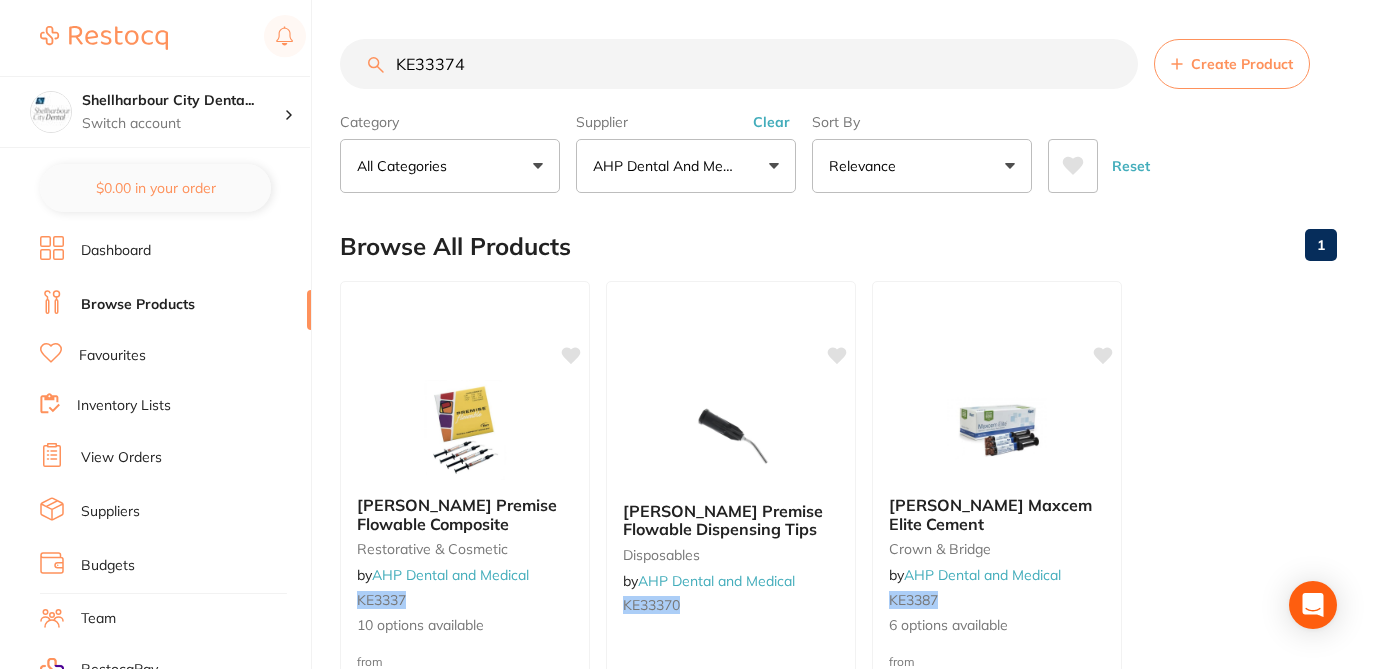 drag, startPoint x: 472, startPoint y: 63, endPoint x: 323, endPoint y: 55, distance: 149.21461 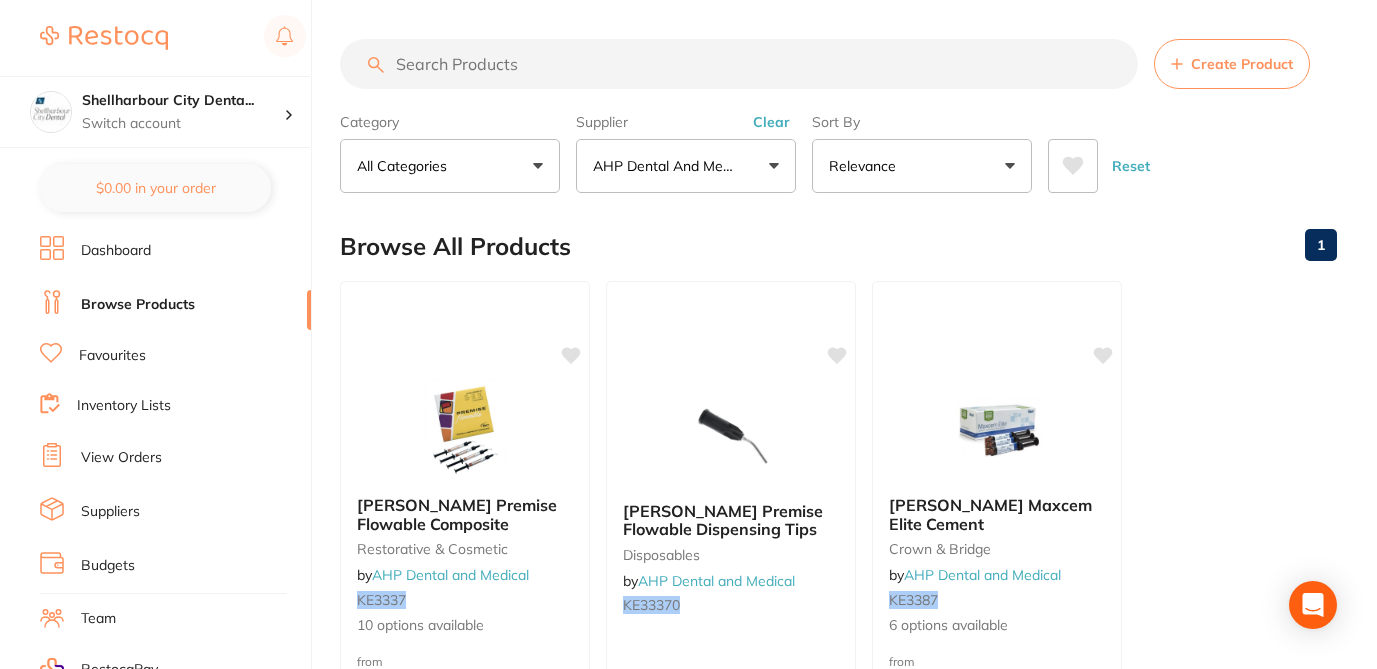 scroll, scrollTop: 0, scrollLeft: 0, axis: both 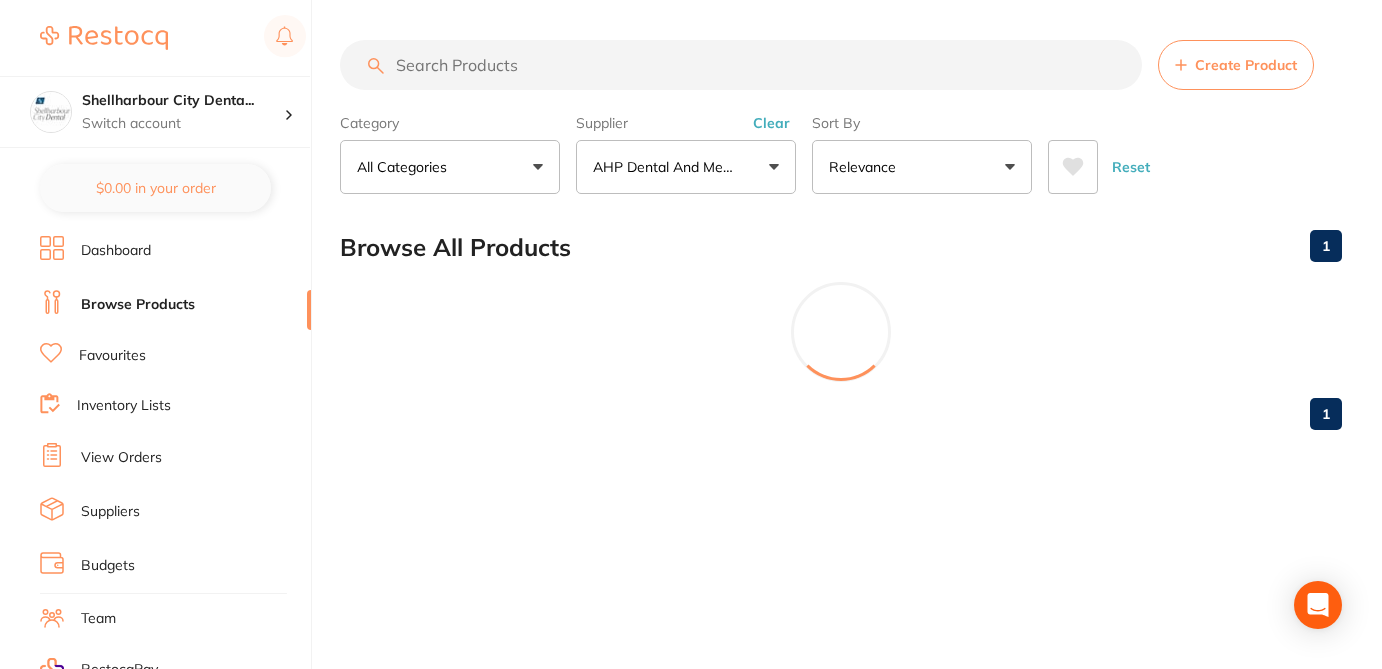 type 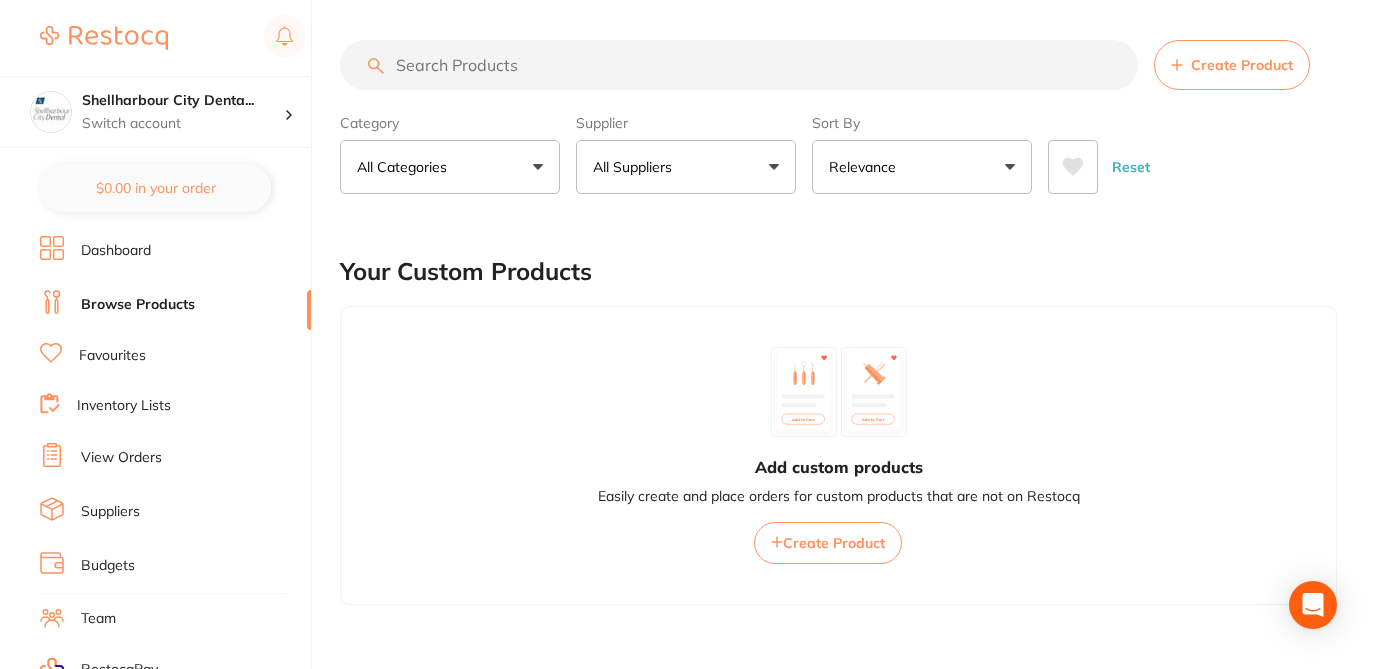 click on "All Suppliers" at bounding box center (686, 167) 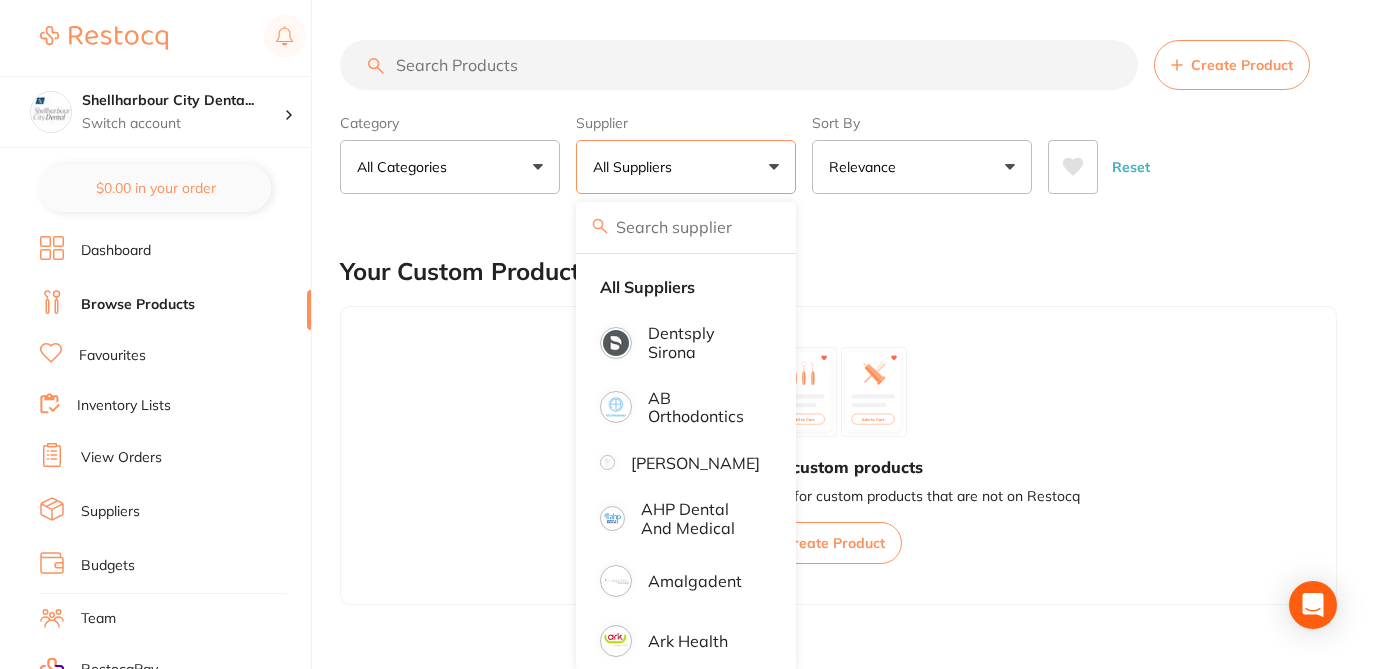 click at bounding box center [686, 227] 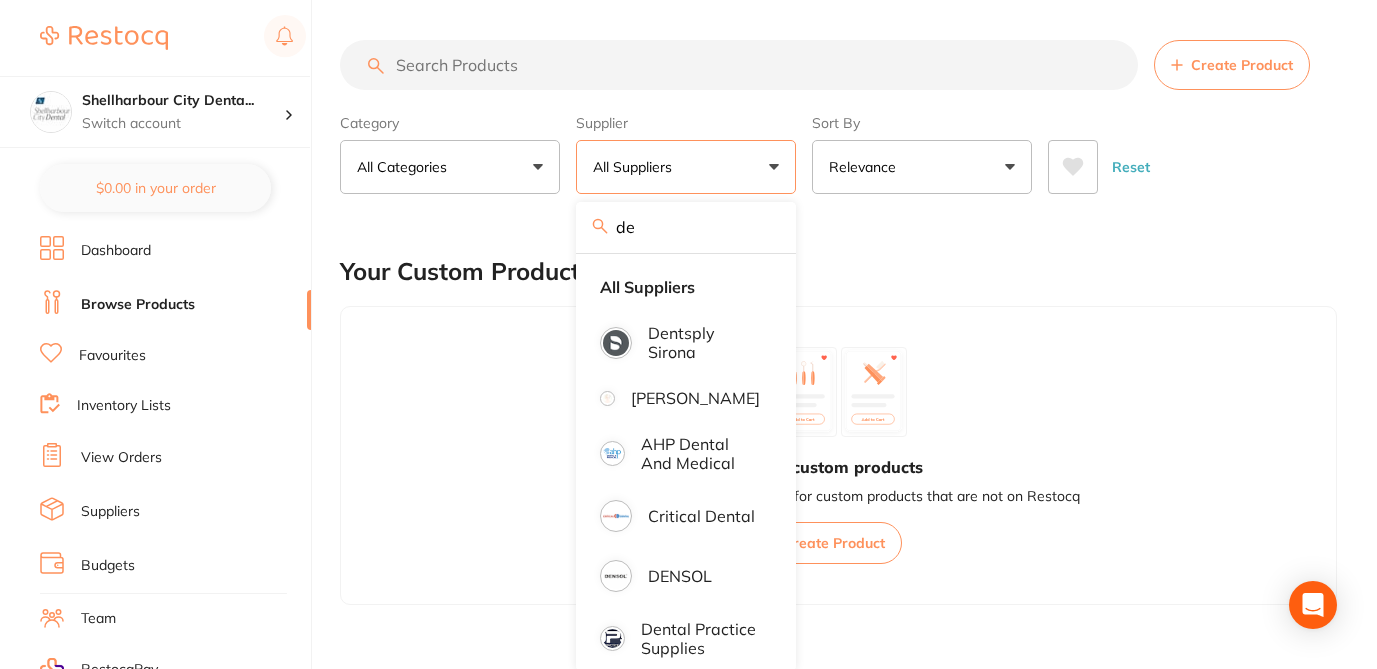 type on "dentavision" 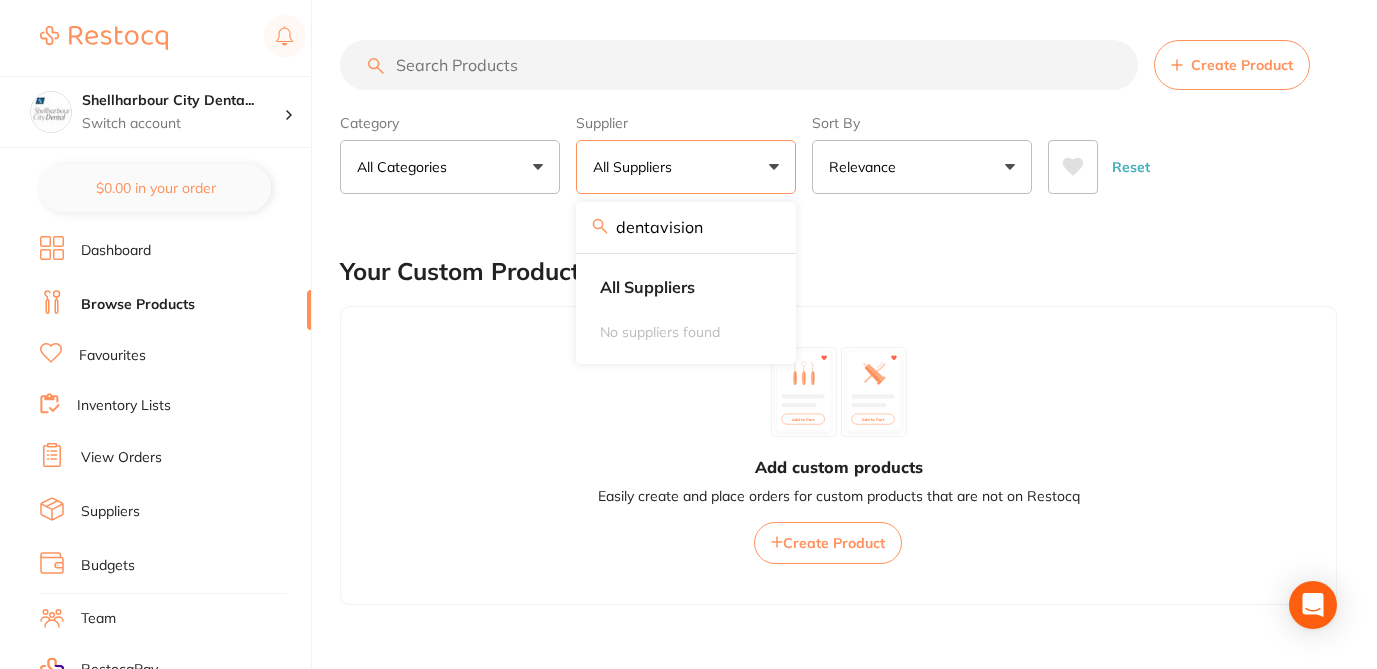 click on "Your Custom Products" at bounding box center [838, 271] 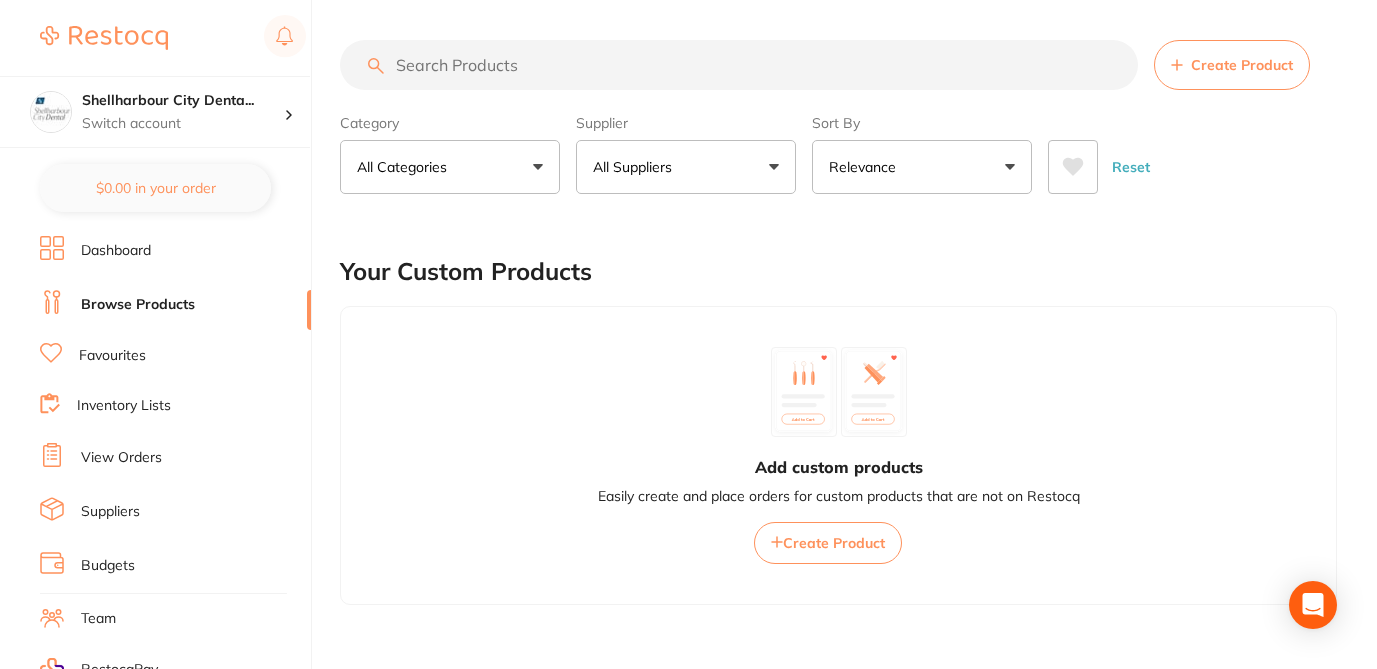 click on "Create Product" at bounding box center (1242, 65) 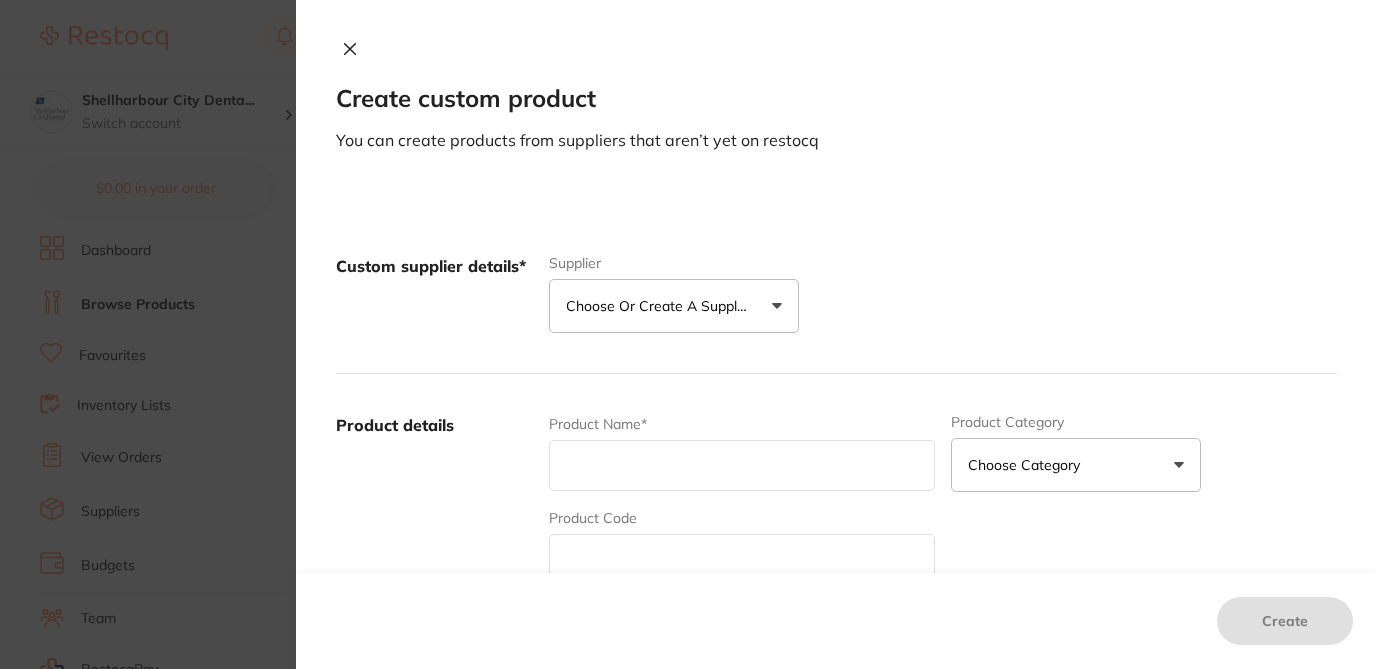 click on "Choose or create a supplier" at bounding box center [674, 306] 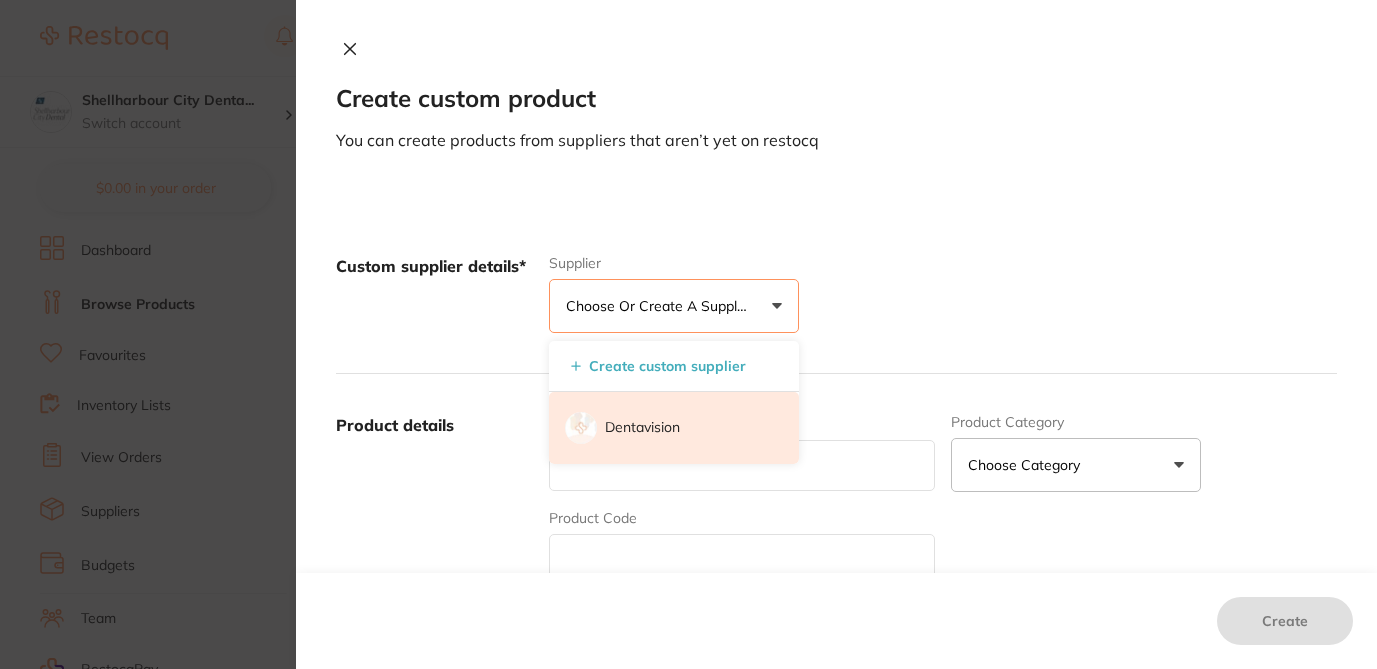 click on "Dentavision" at bounding box center [642, 428] 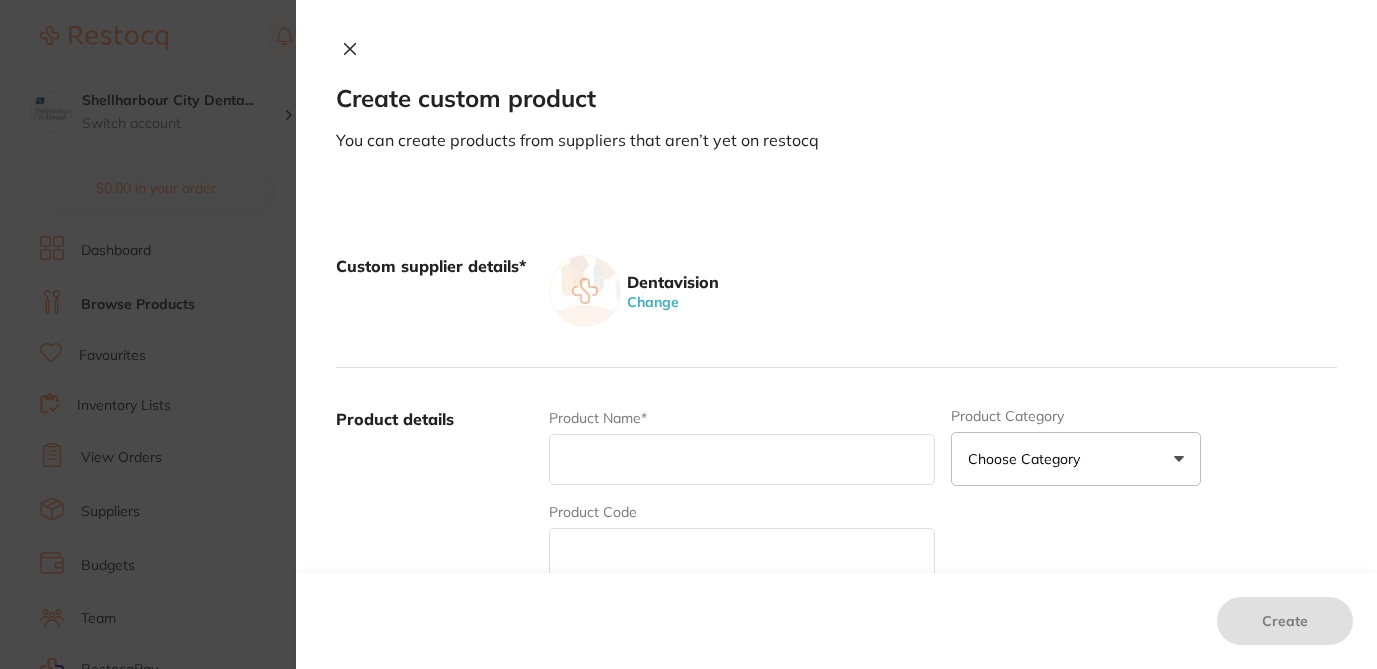 click at bounding box center [742, 553] 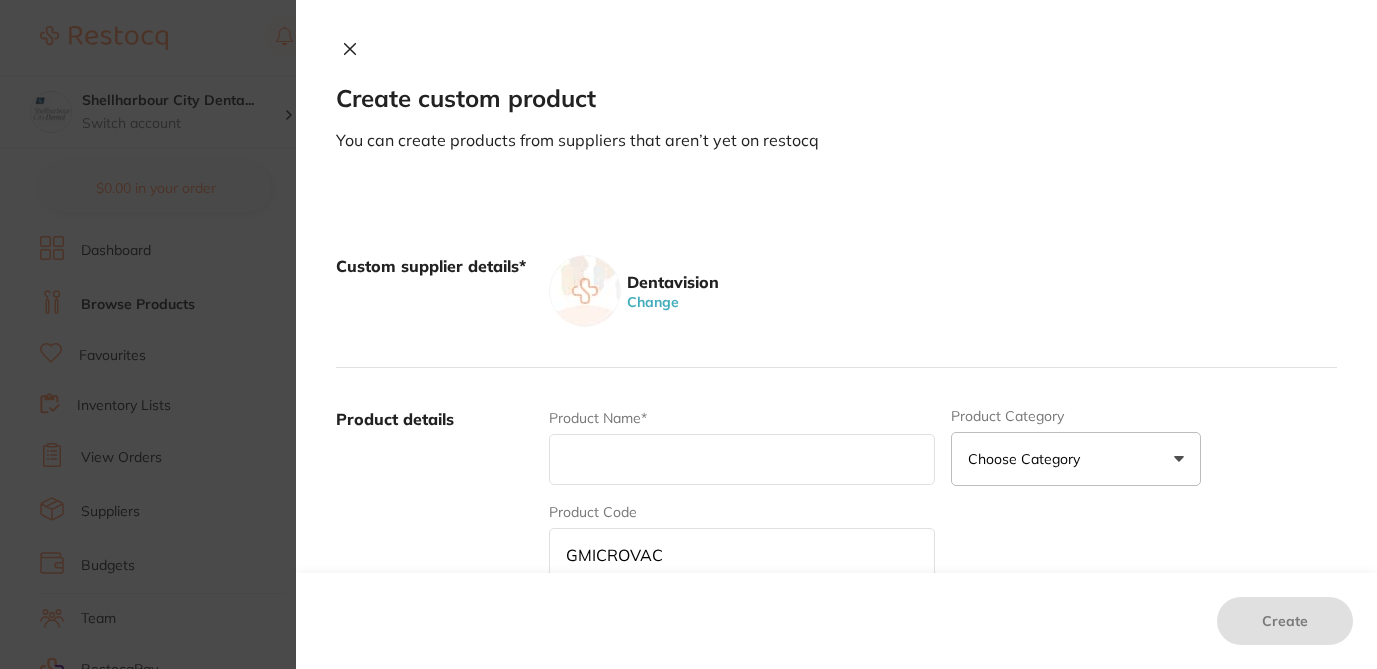 type on "GMICROVAC" 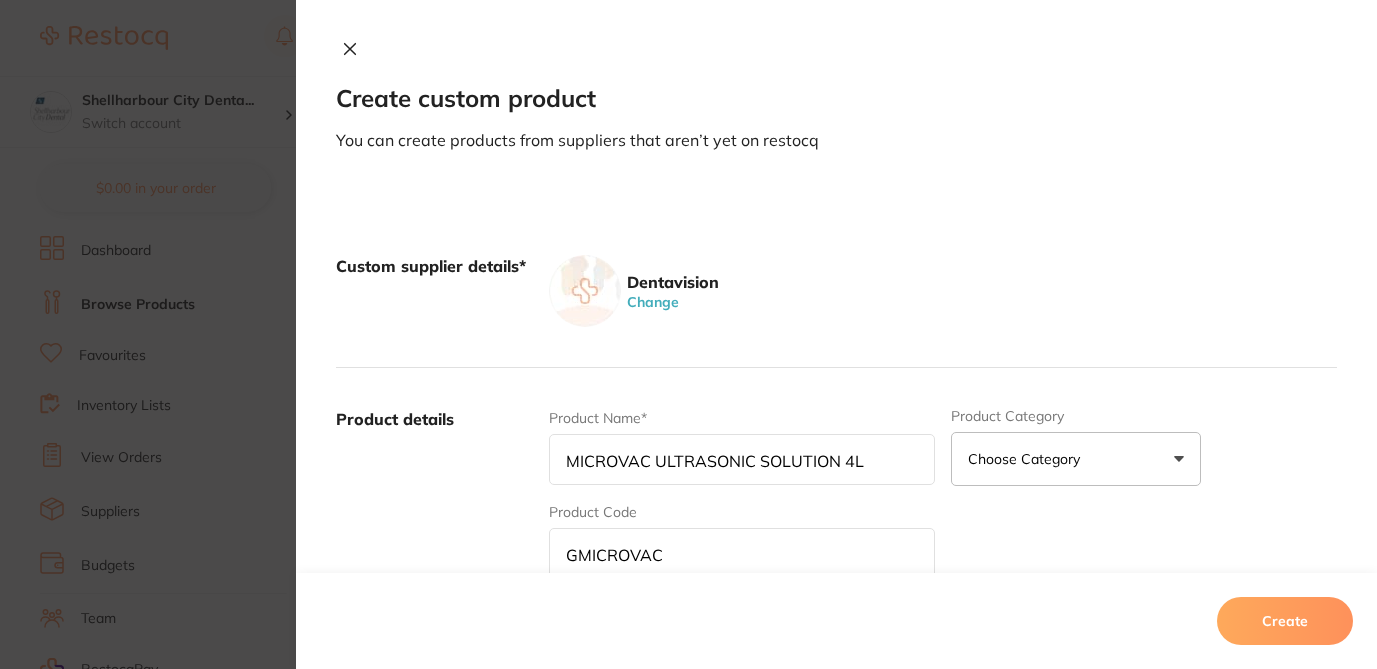 type on "MICROVAC ULTRASONIC SOLUTION 4L" 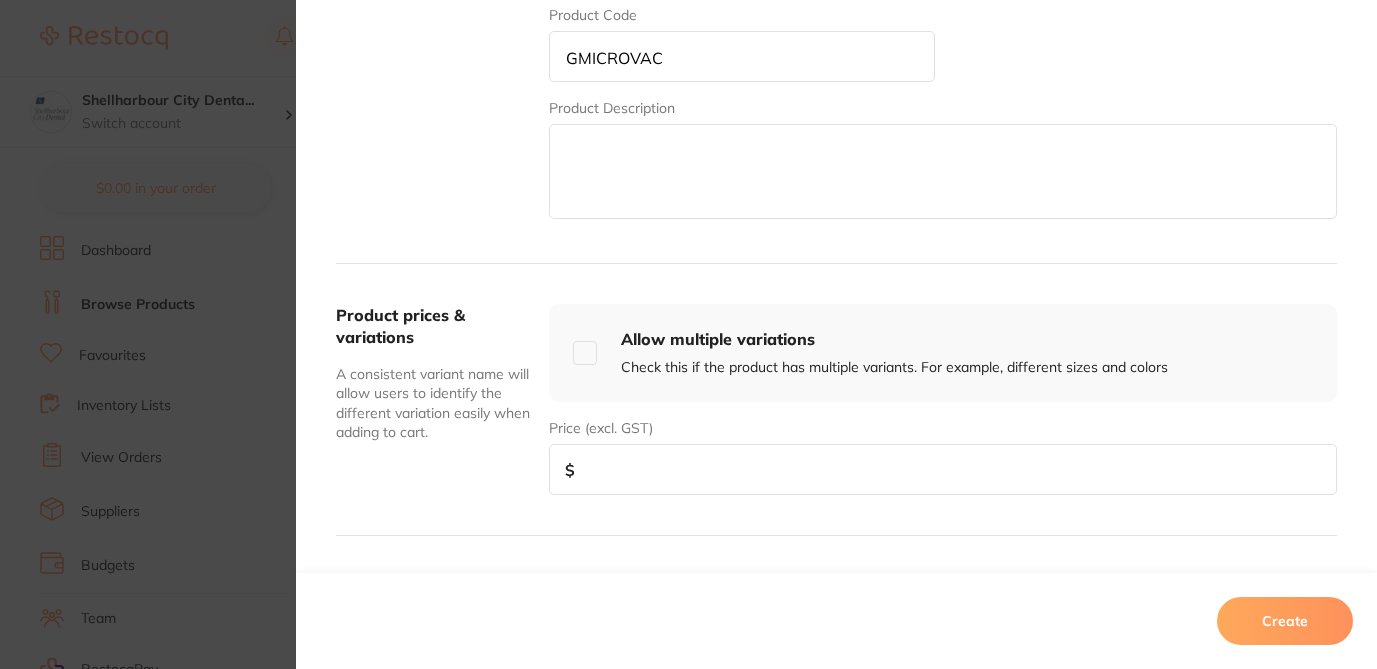scroll, scrollTop: 560, scrollLeft: 0, axis: vertical 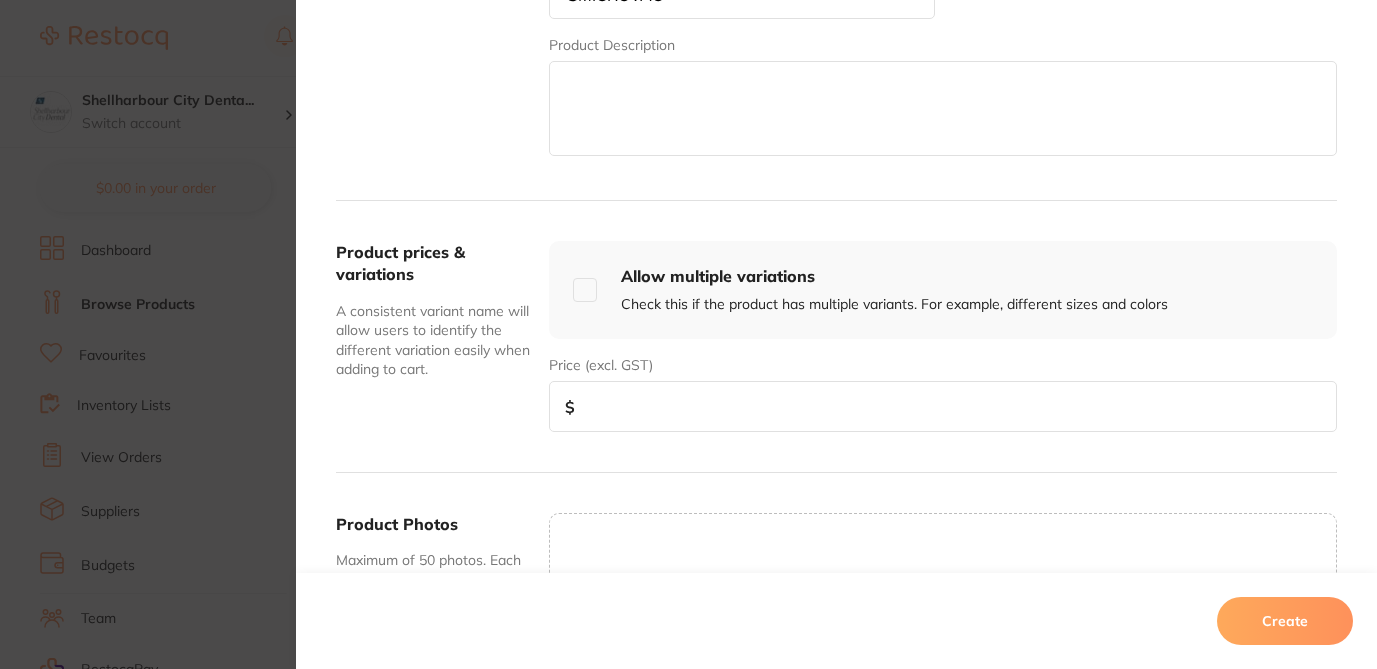 click at bounding box center [943, 406] 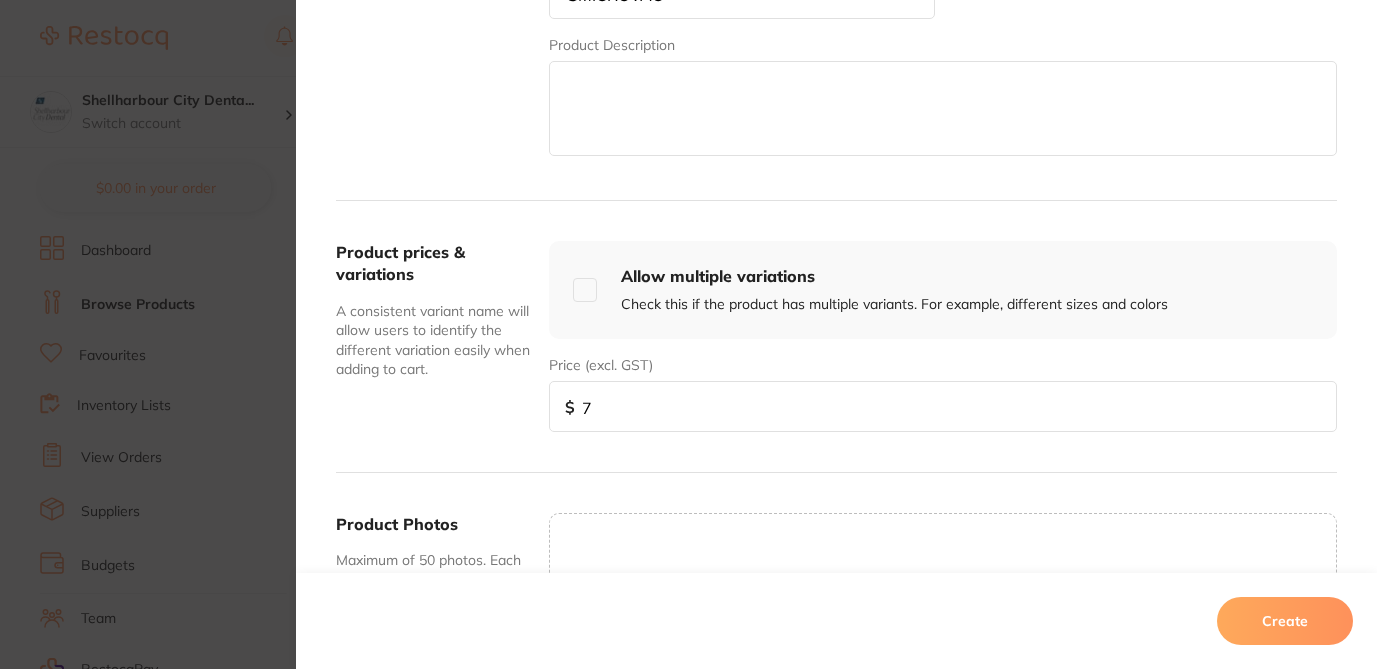 type on "70" 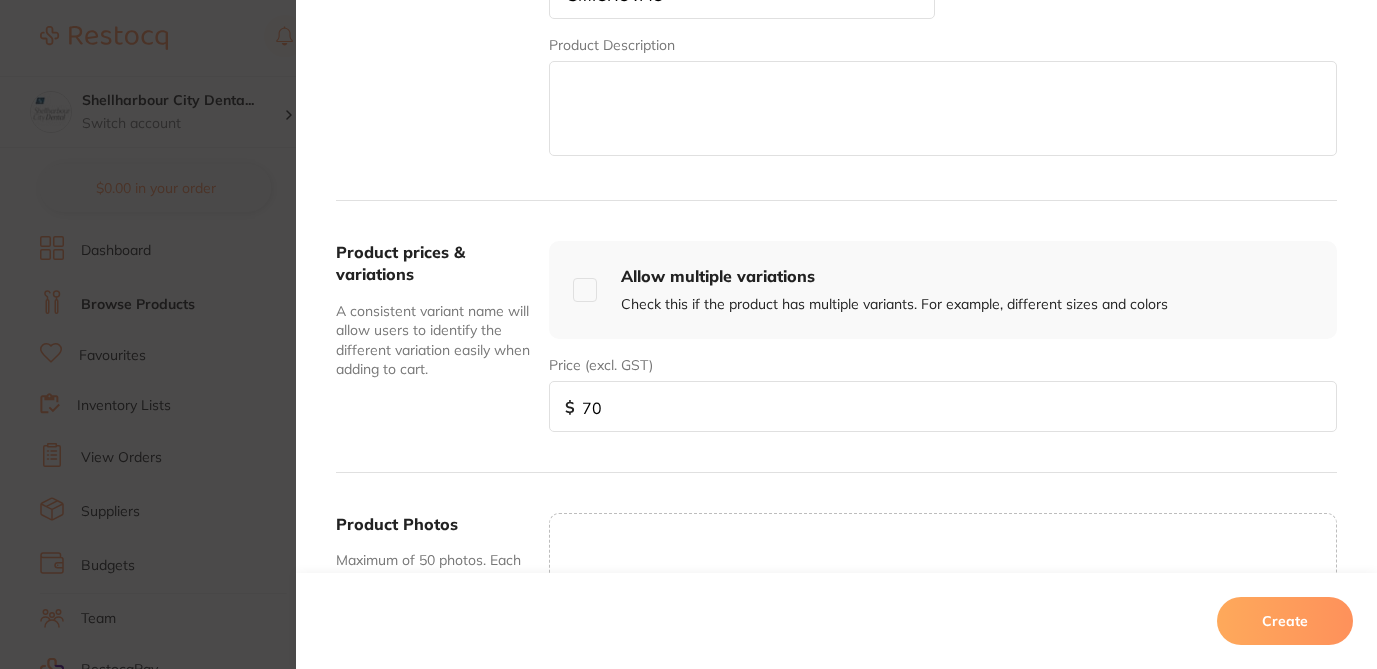 click on "Create" at bounding box center (1285, 621) 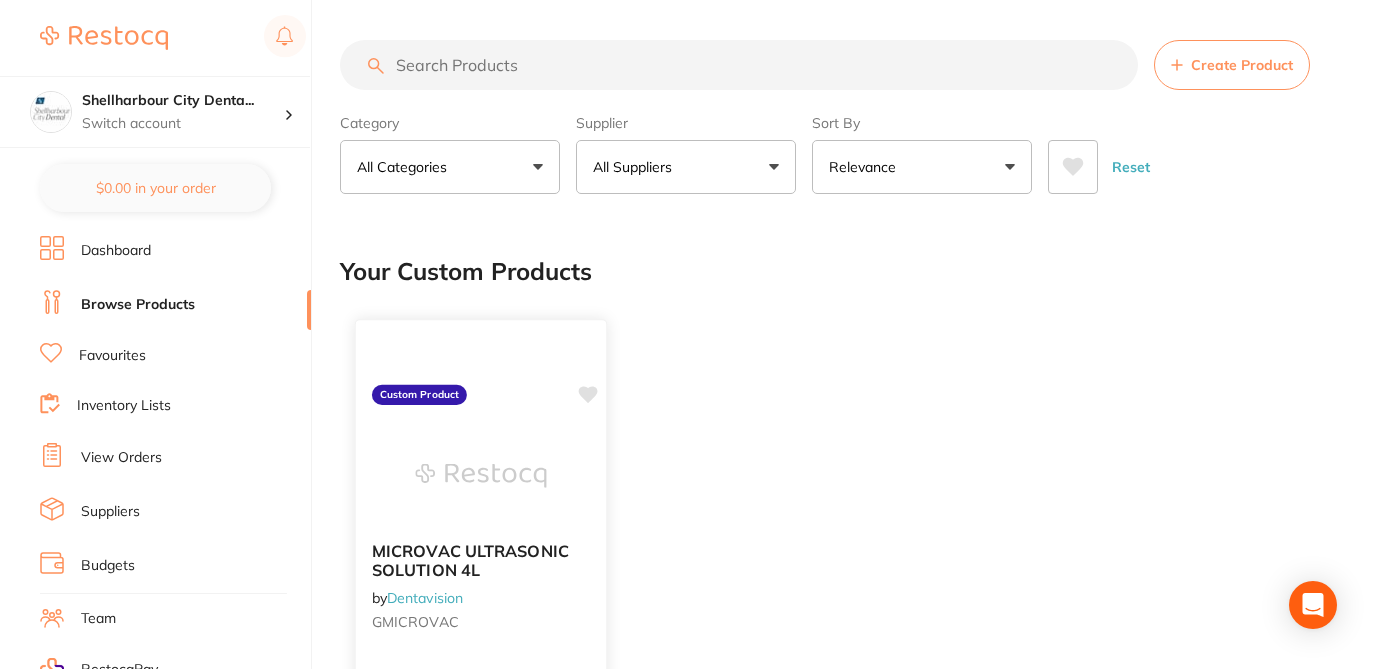click 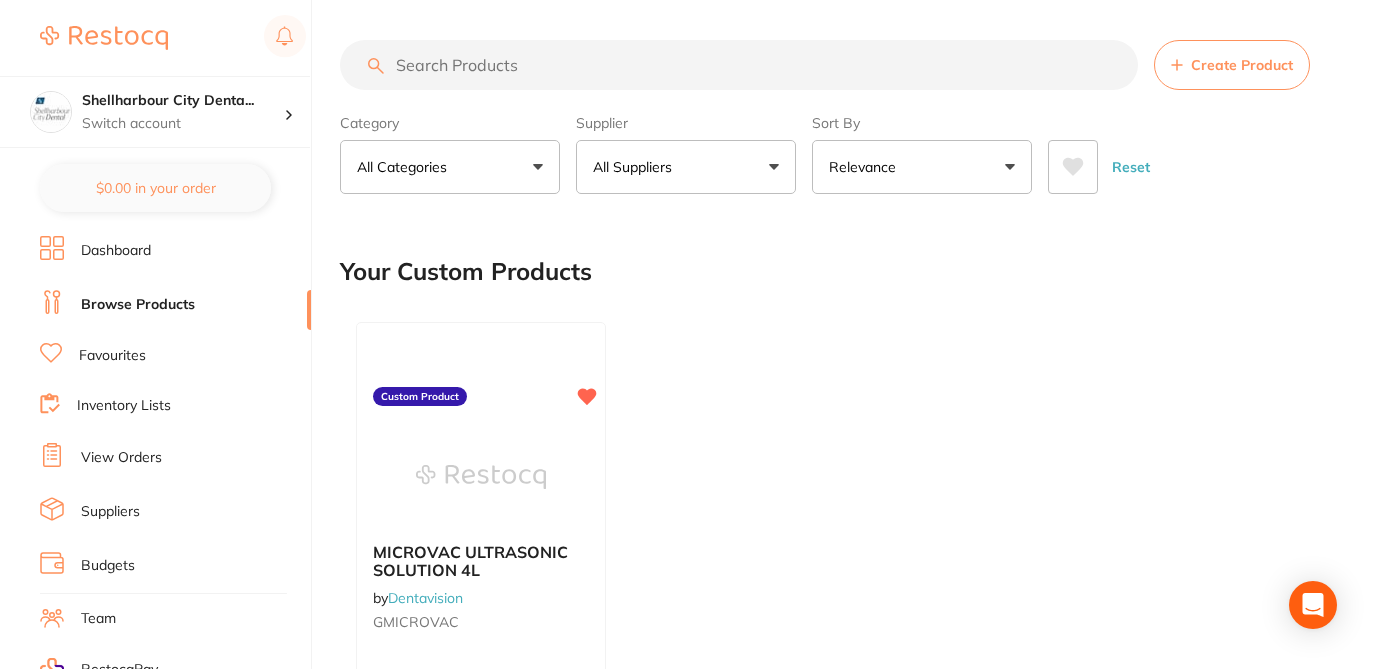 click on "Create Product" at bounding box center (1232, 65) 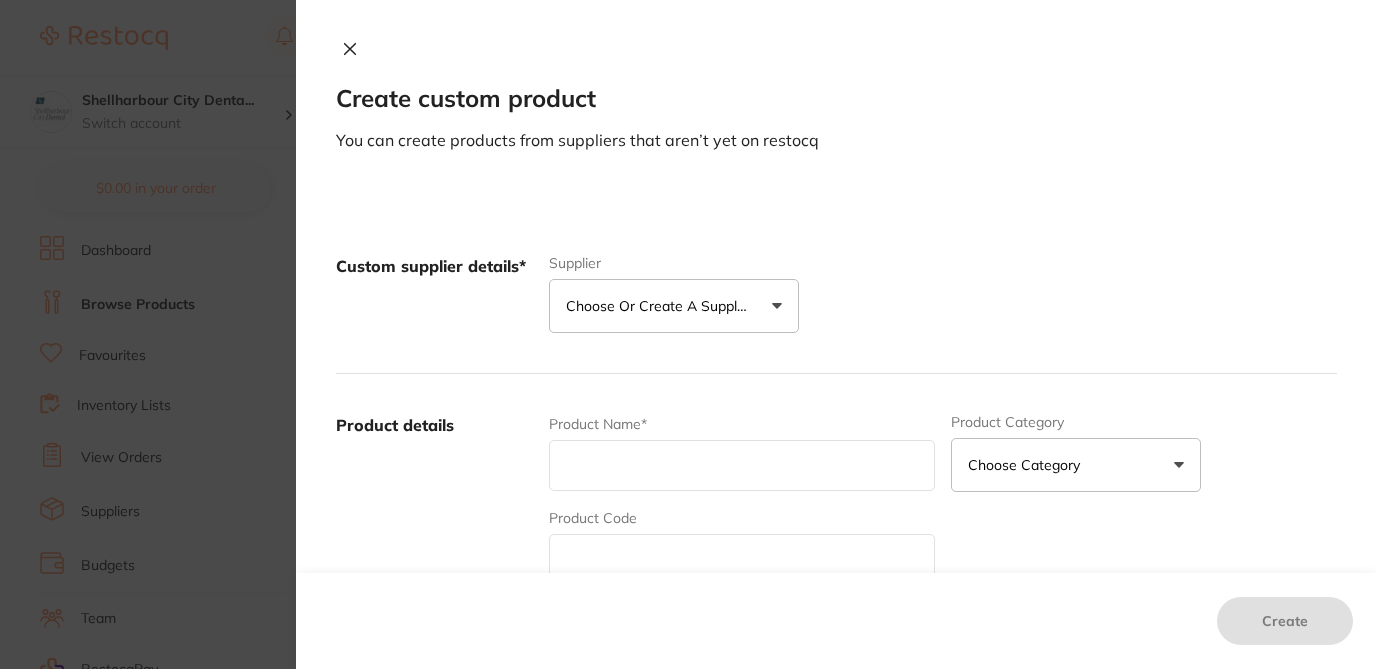 click on "Choose or create a supplier" at bounding box center [661, 306] 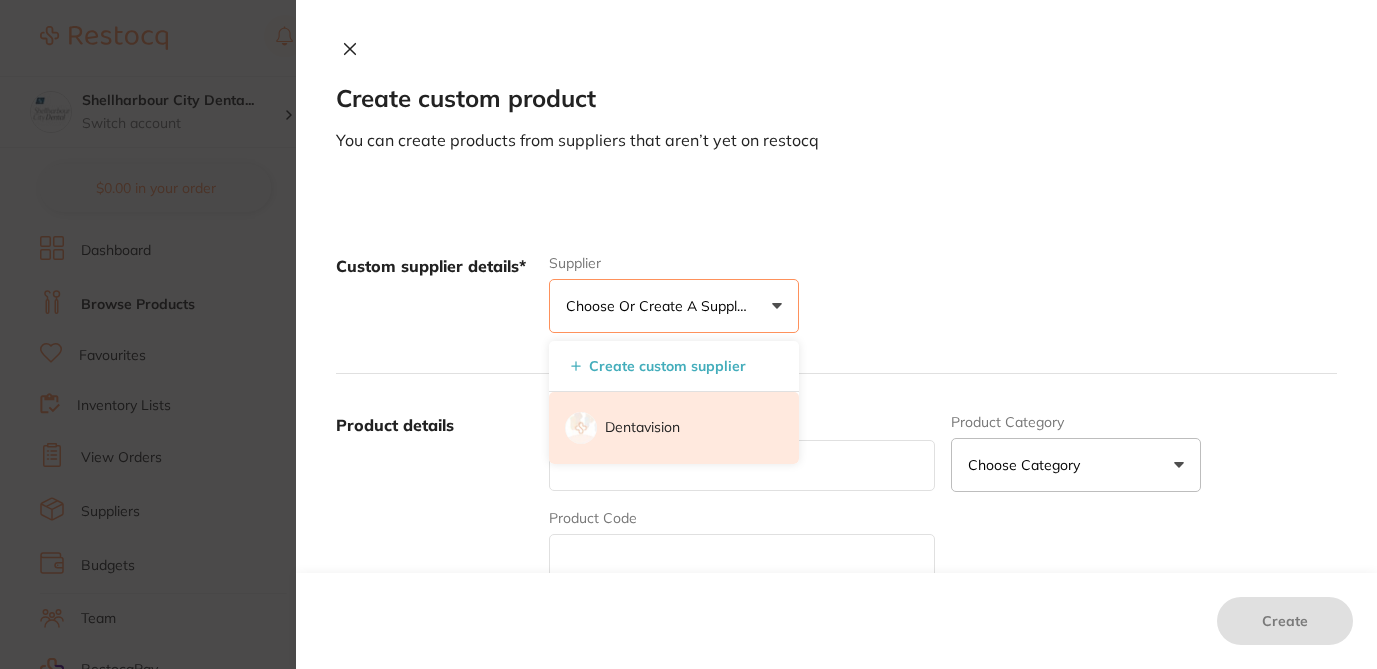 click on "Dentavision" at bounding box center [642, 428] 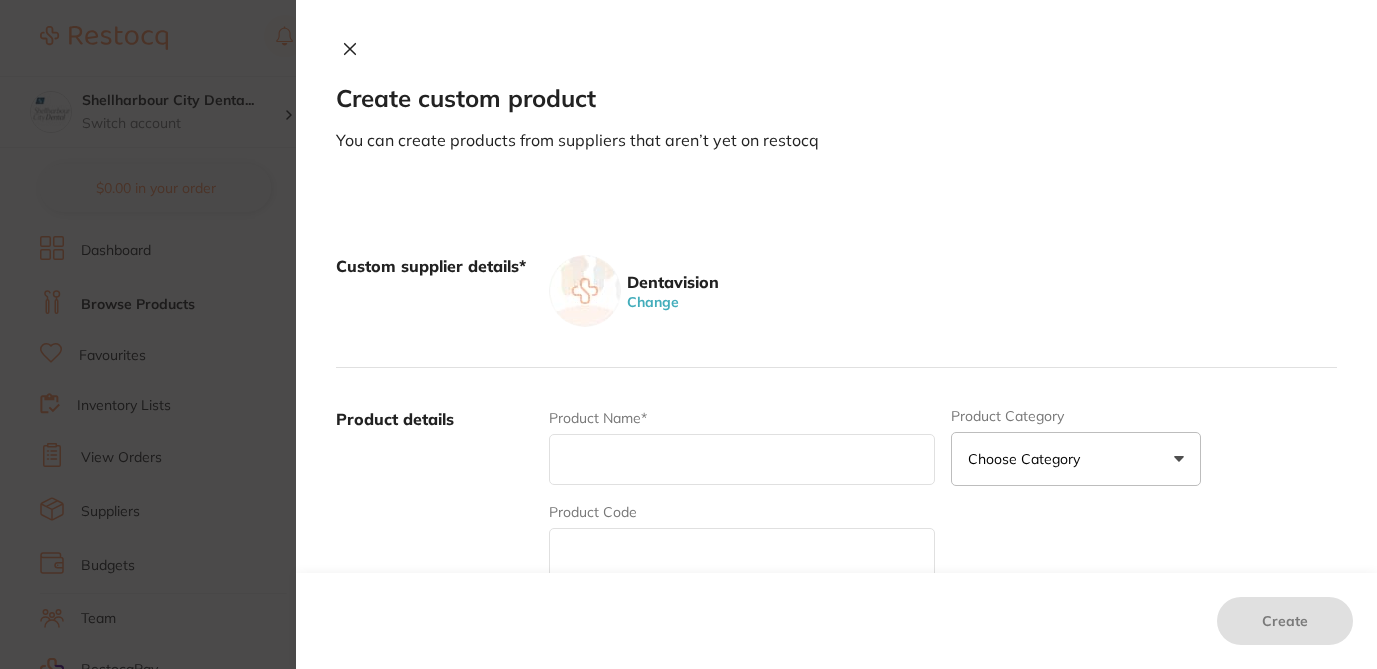 click at bounding box center [742, 553] 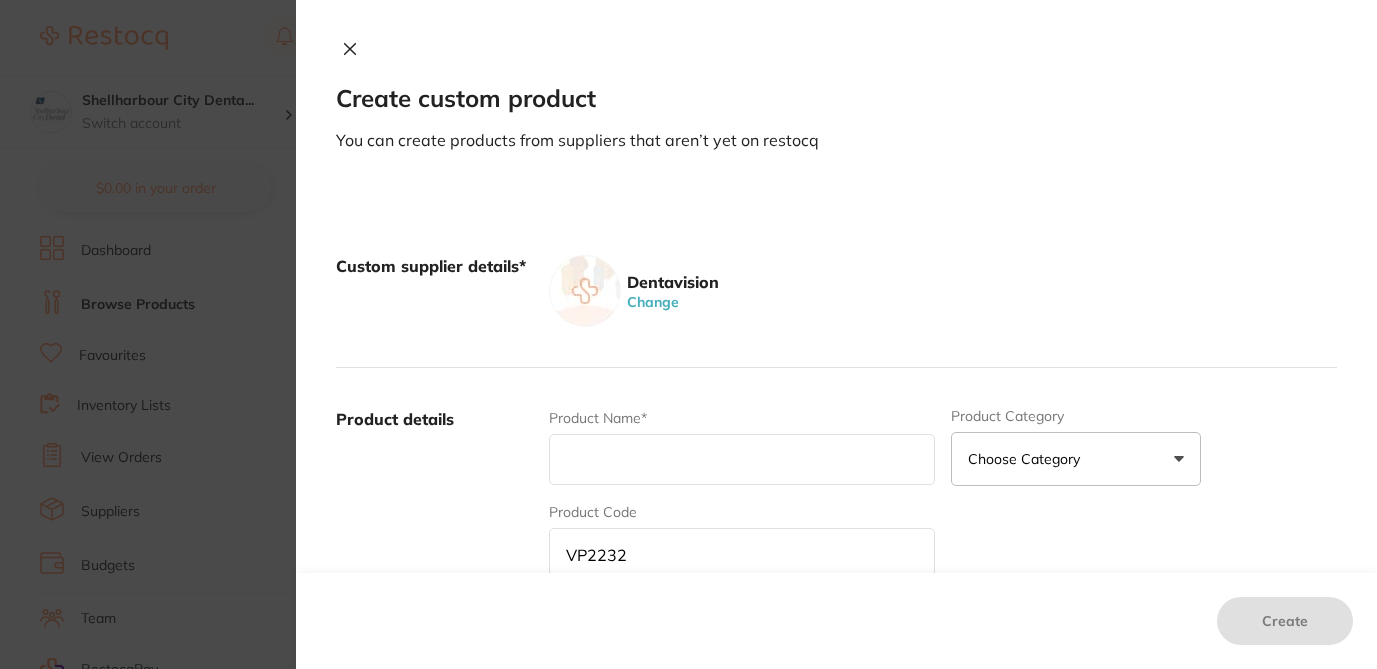 type on "VP2232" 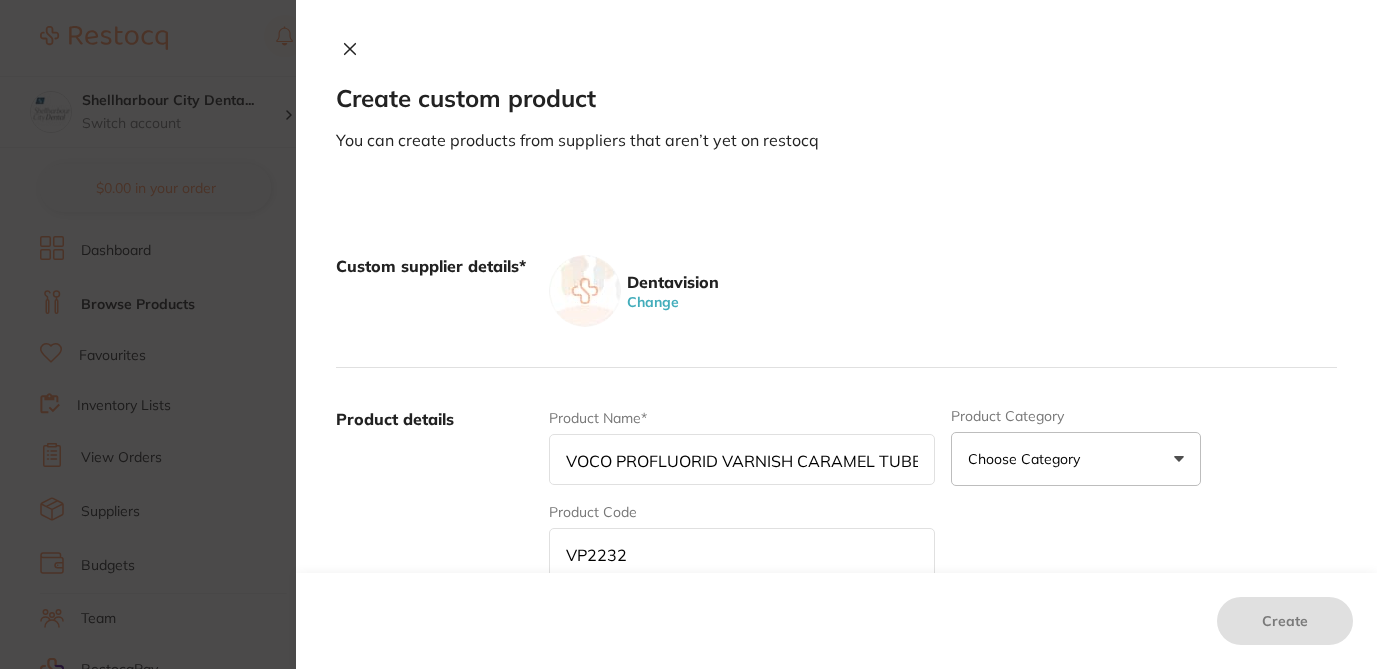 scroll, scrollTop: 0, scrollLeft: 49, axis: horizontal 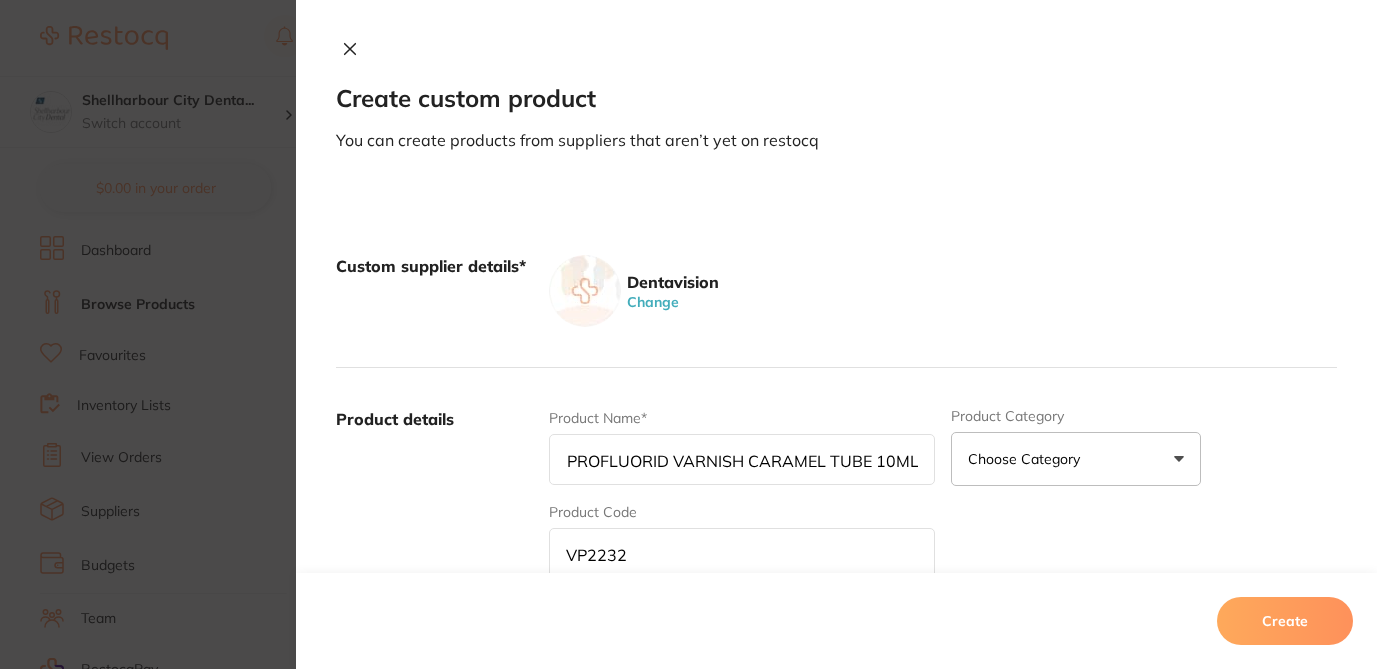 type on "VOCO PROFLUORID VARNISH CARAMEL TUBE 10ML" 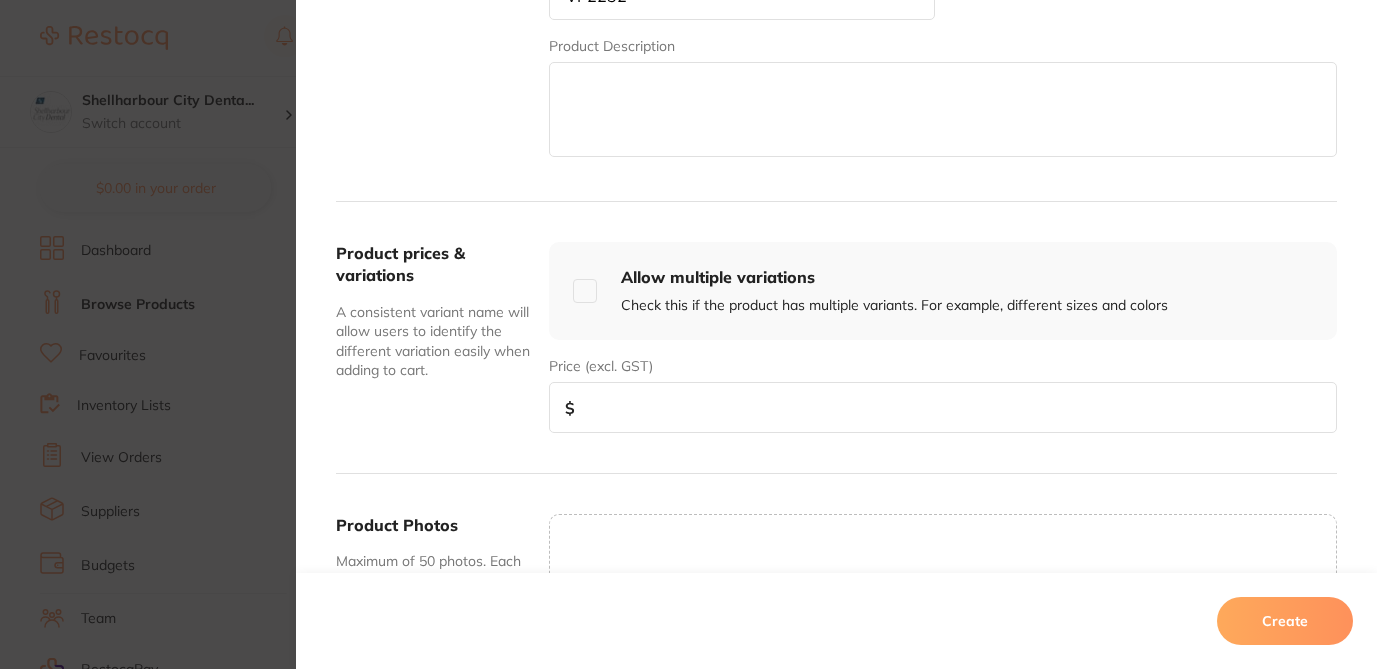 scroll, scrollTop: 560, scrollLeft: 0, axis: vertical 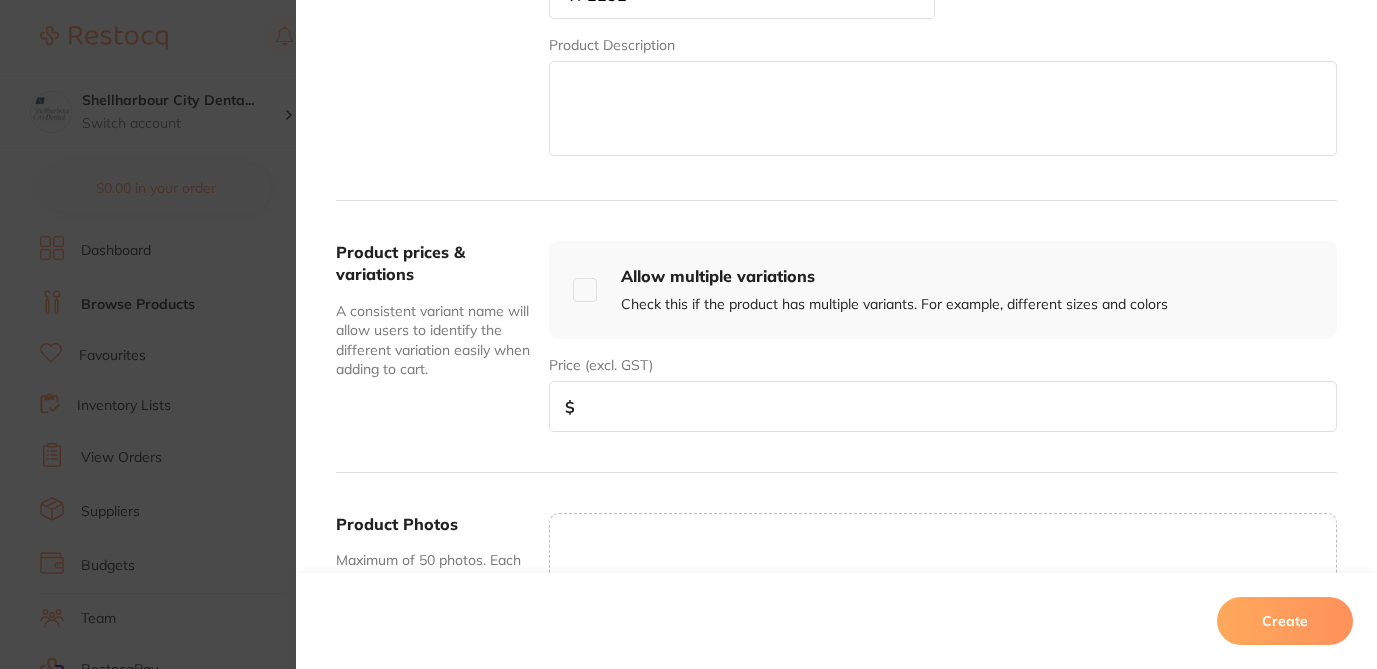 click at bounding box center (943, 406) 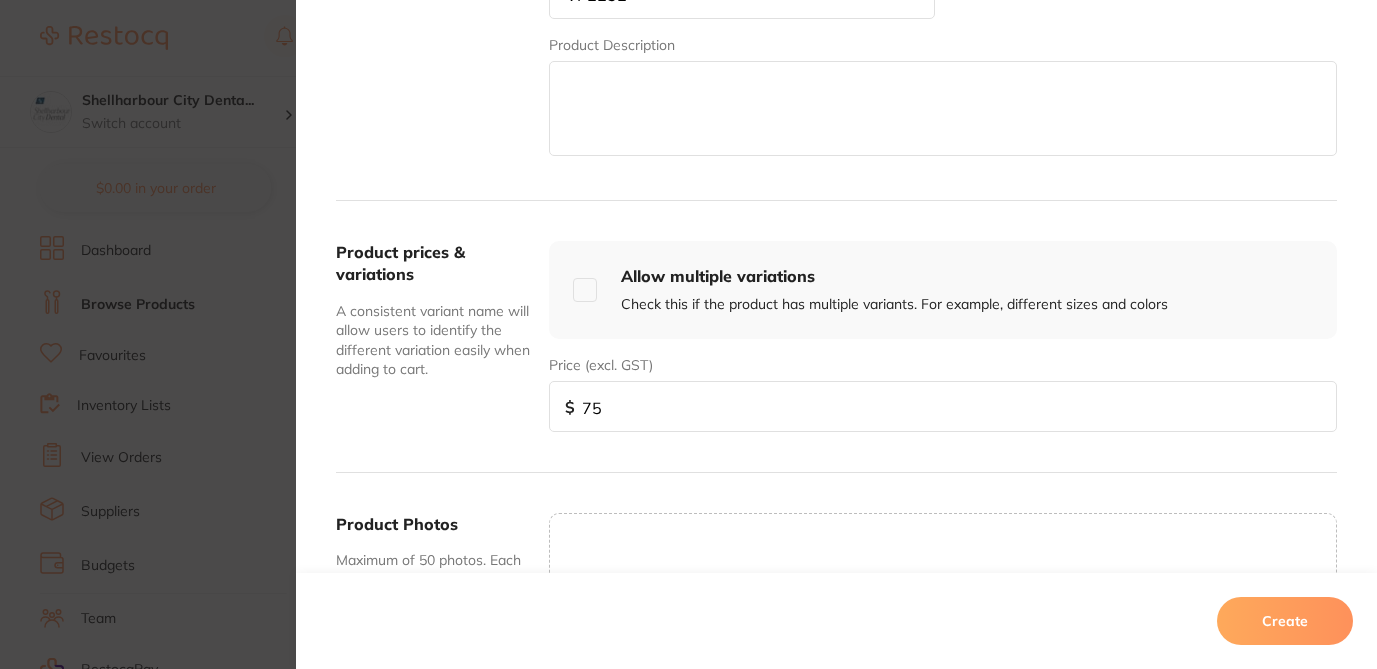 type on "75.8" 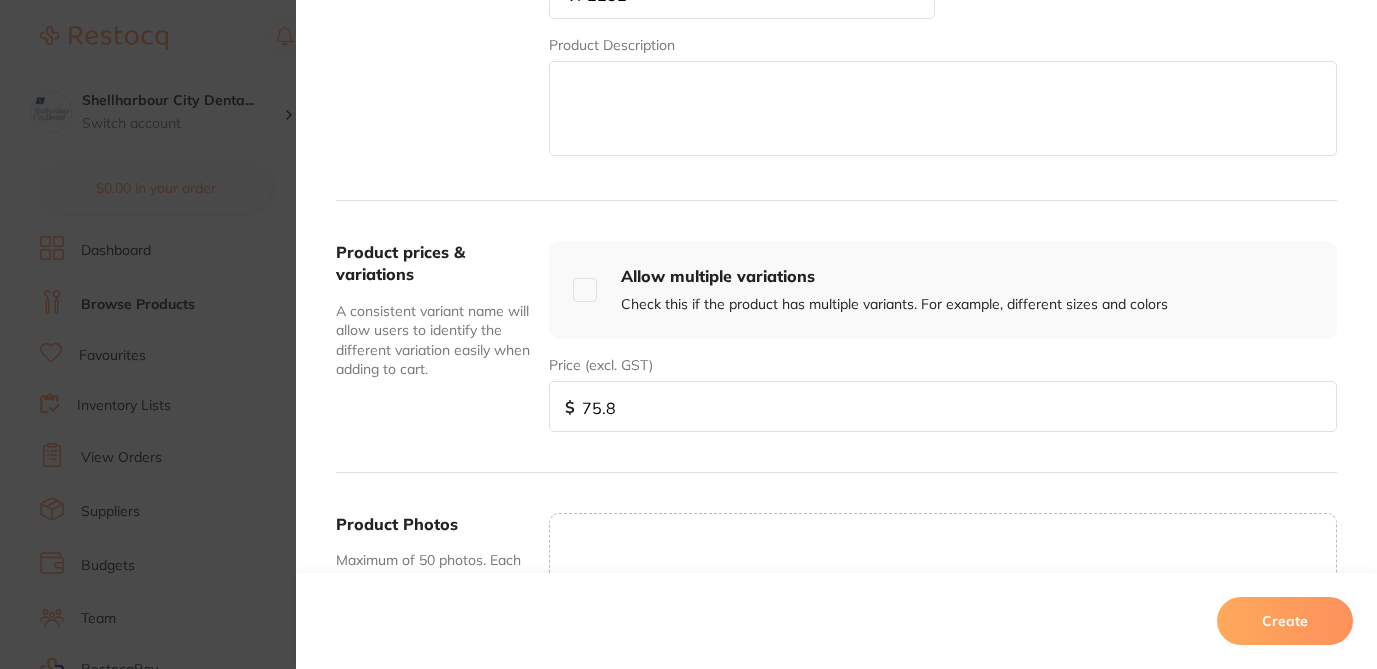 click on "Create" at bounding box center [1285, 621] 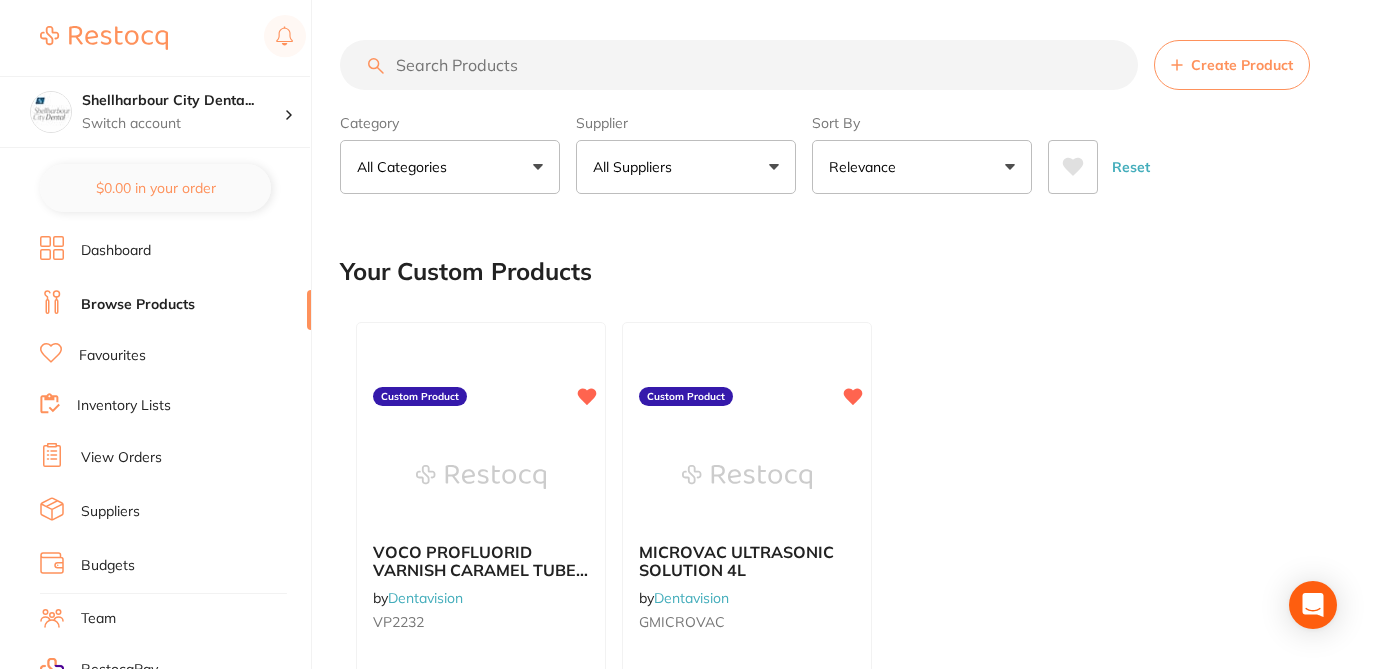 click on "Create Product" at bounding box center [1242, 65] 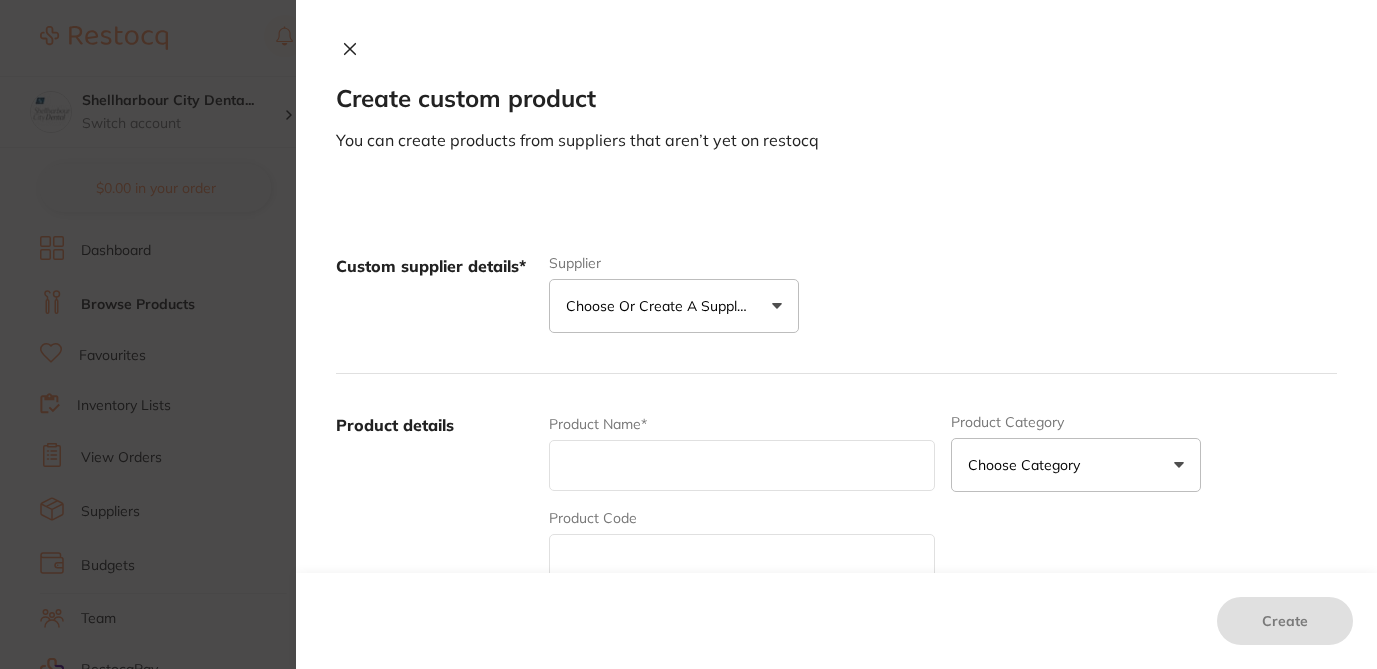 click on "Choose or create a supplier" at bounding box center (661, 306) 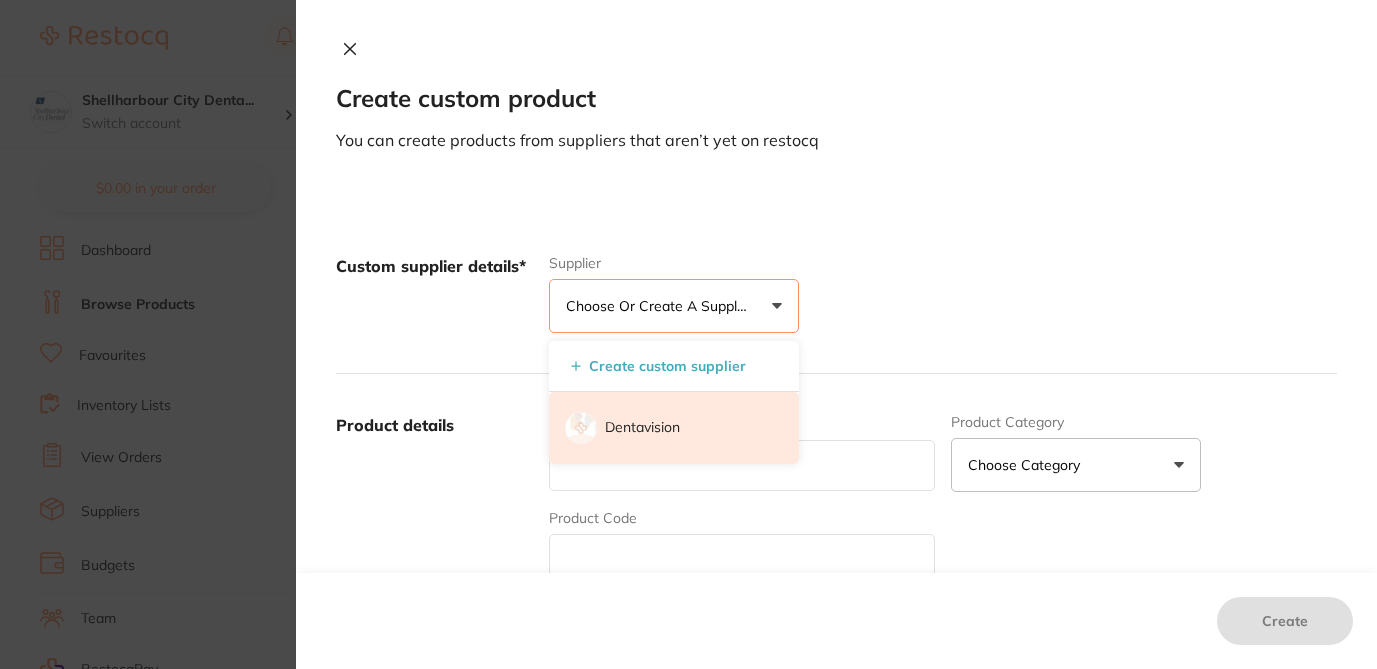 click on "Dentavision" at bounding box center [642, 428] 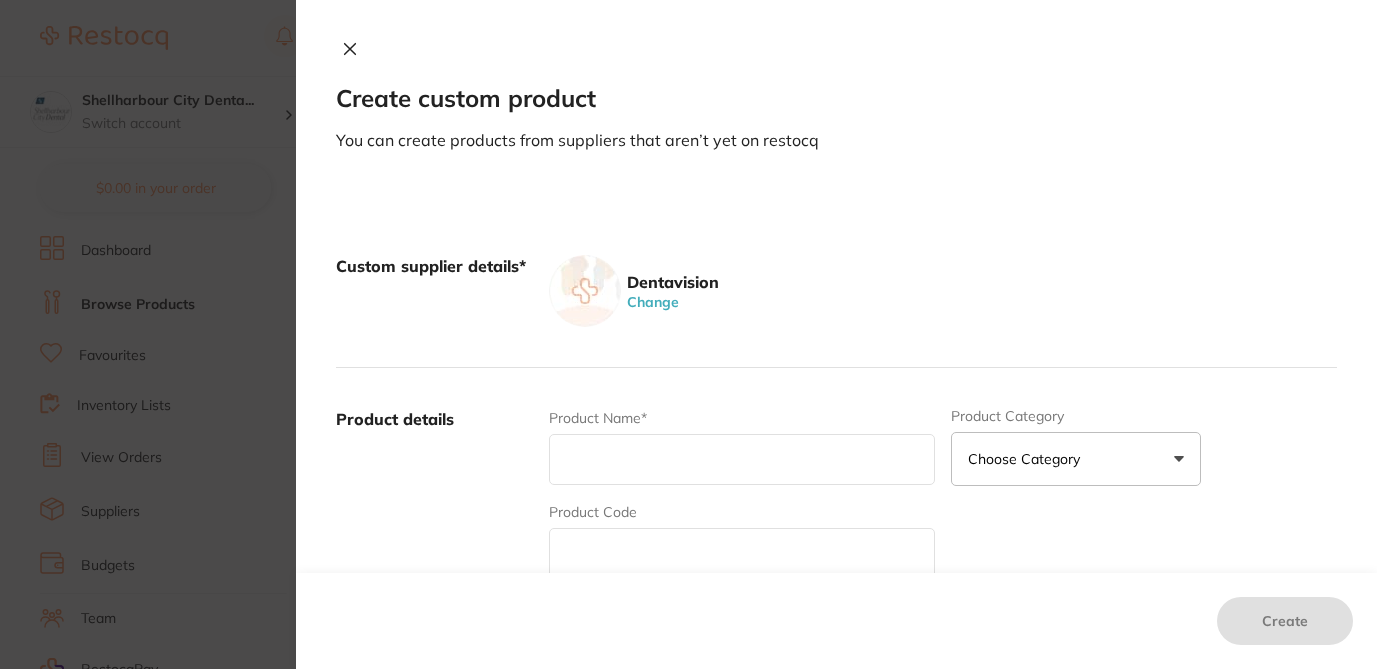 click at bounding box center (742, 553) 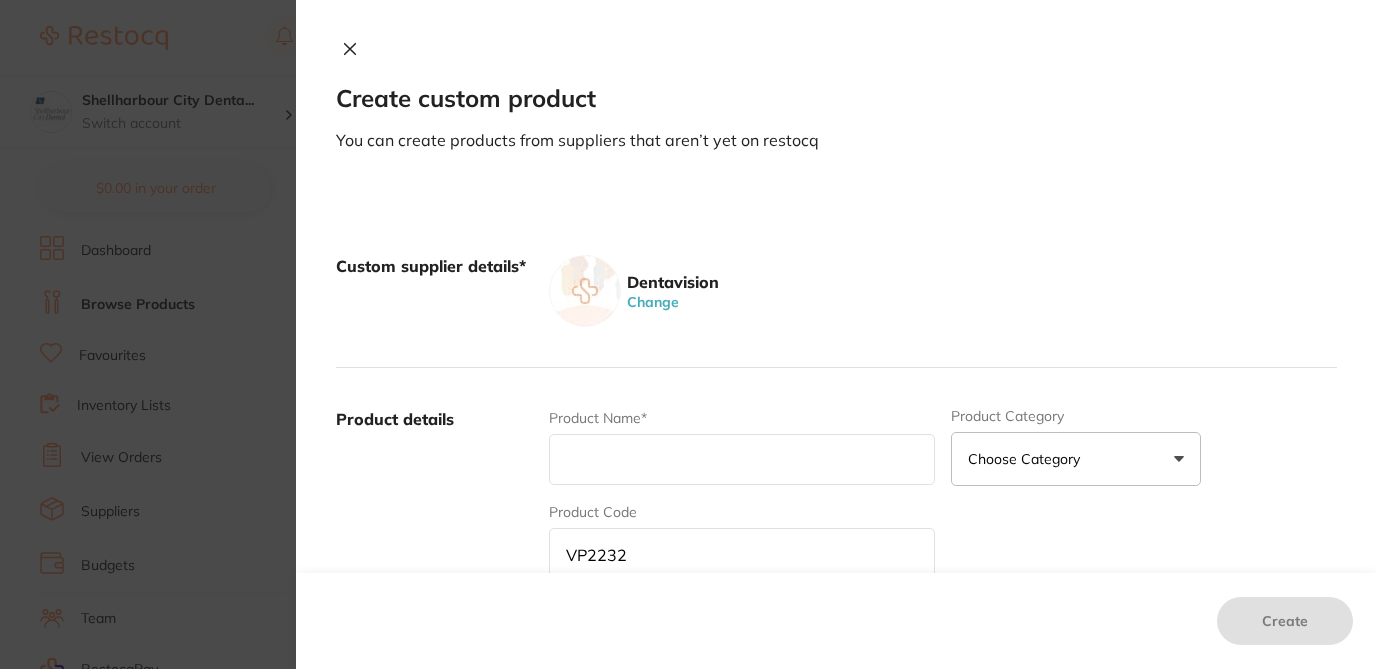 type on "VP2232" 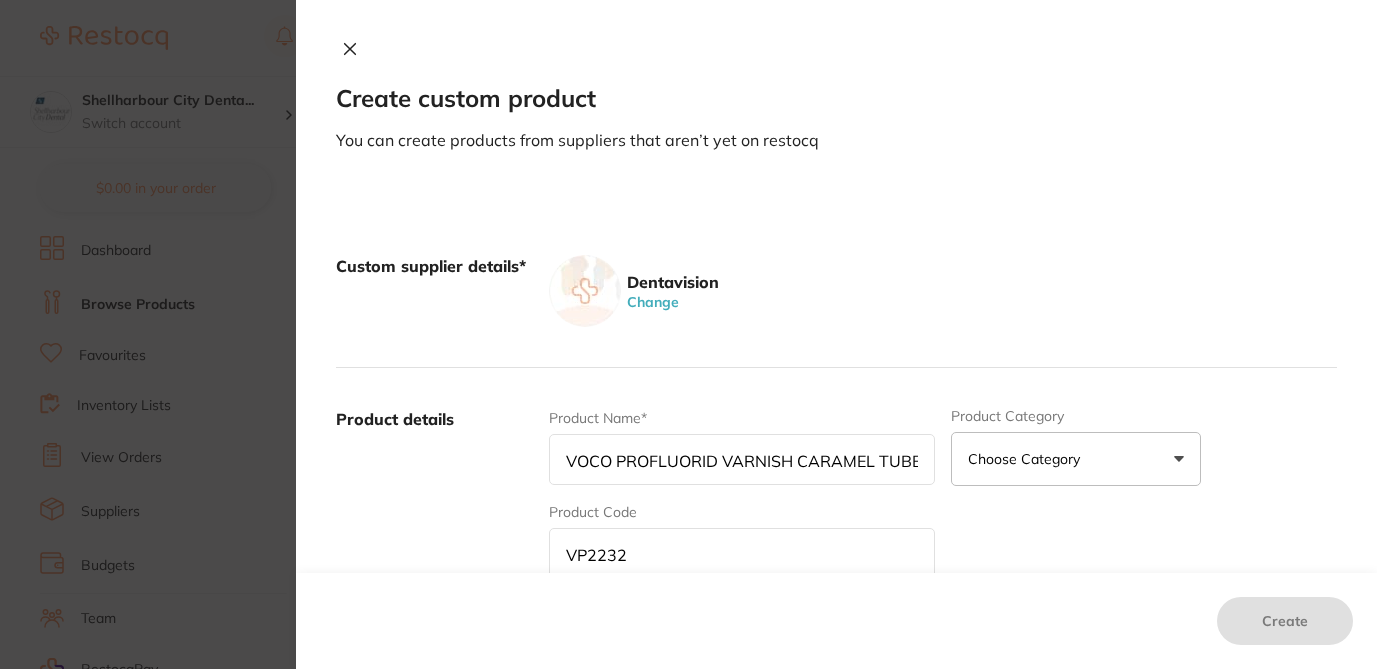 scroll, scrollTop: 0, scrollLeft: 49, axis: horizontal 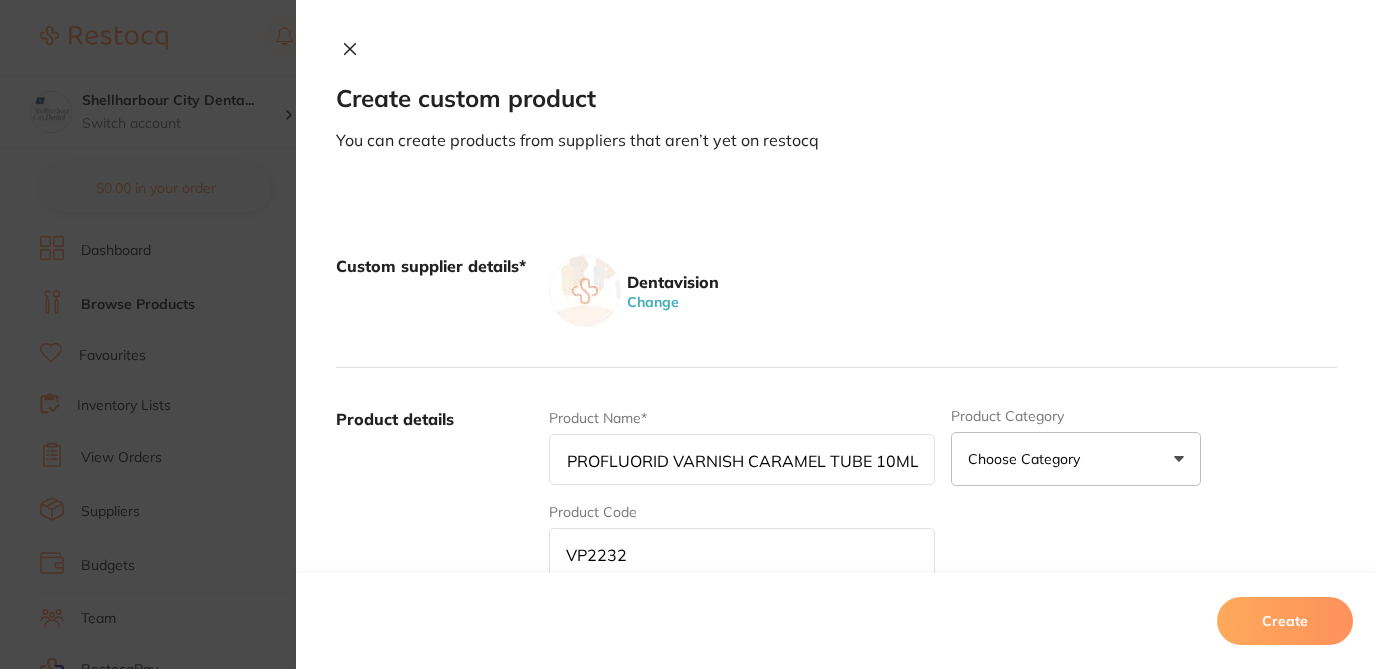 type on "VOCO PROFLUORID VARNISH CARAMEL TUBE 10ML" 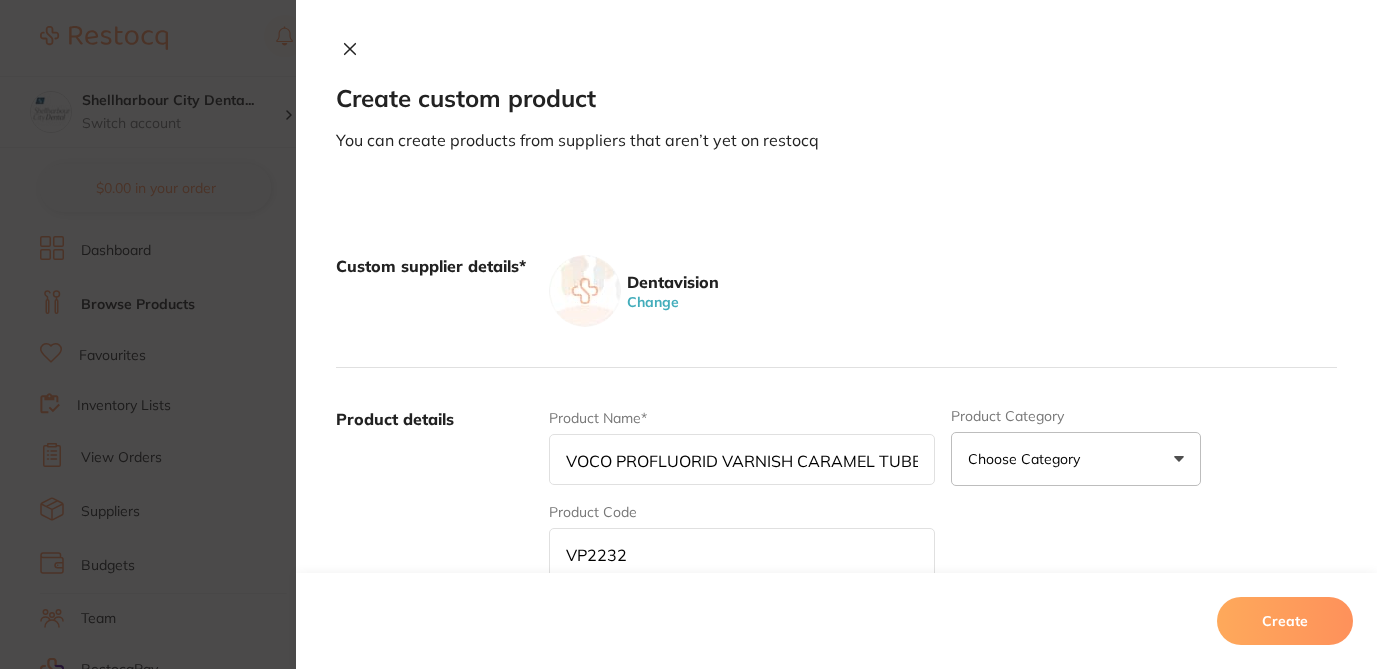 drag, startPoint x: 645, startPoint y: 550, endPoint x: 502, endPoint y: 537, distance: 143.58969 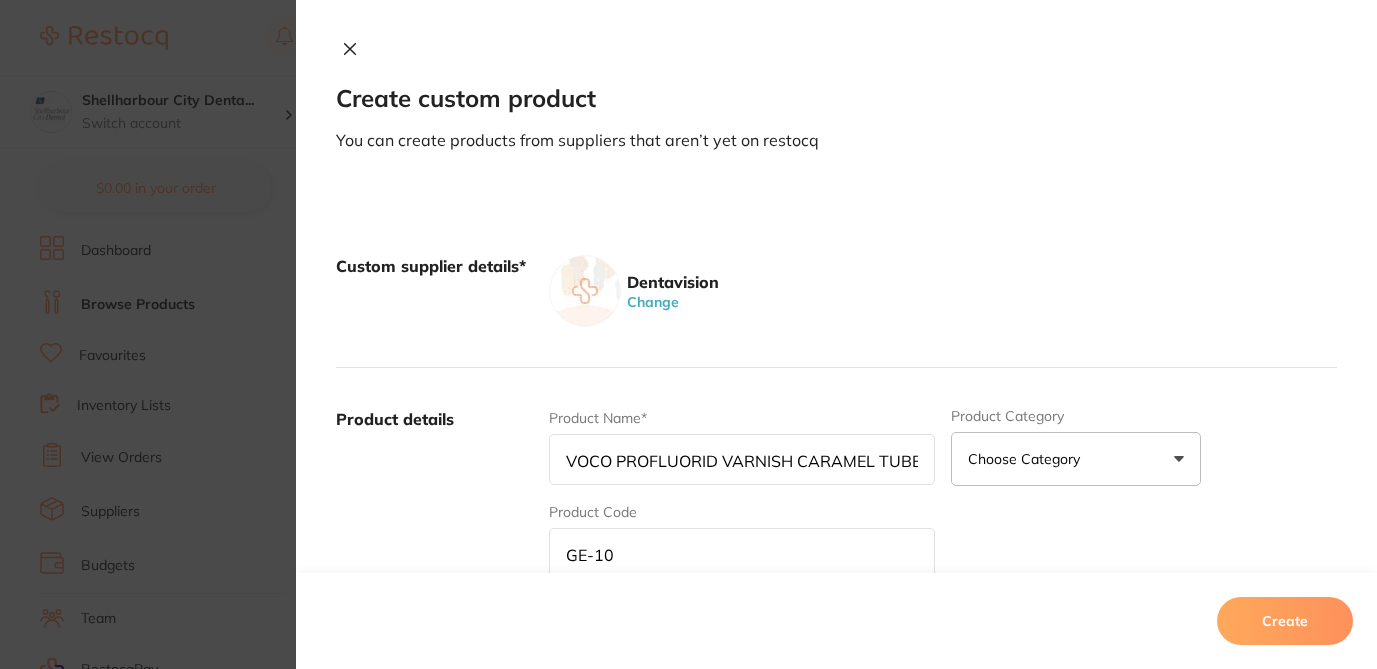 type on "GE-10" 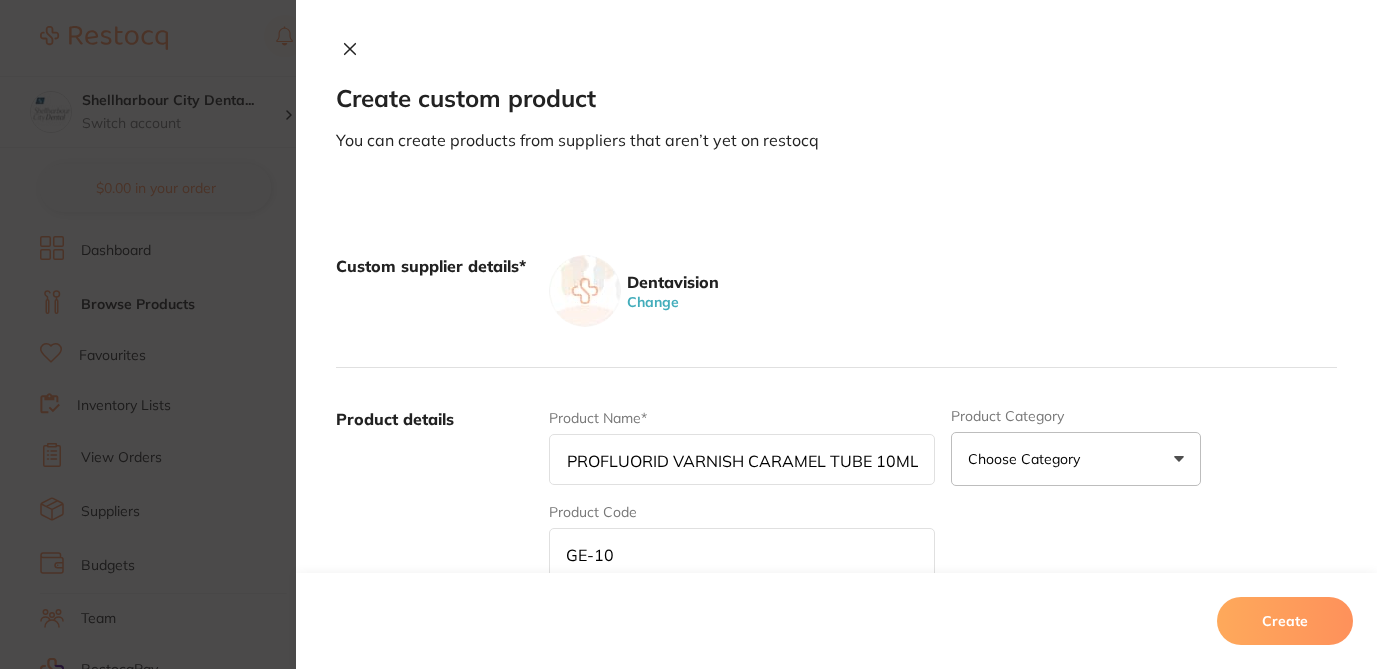drag, startPoint x: 557, startPoint y: 459, endPoint x: 974, endPoint y: 511, distance: 420.2297 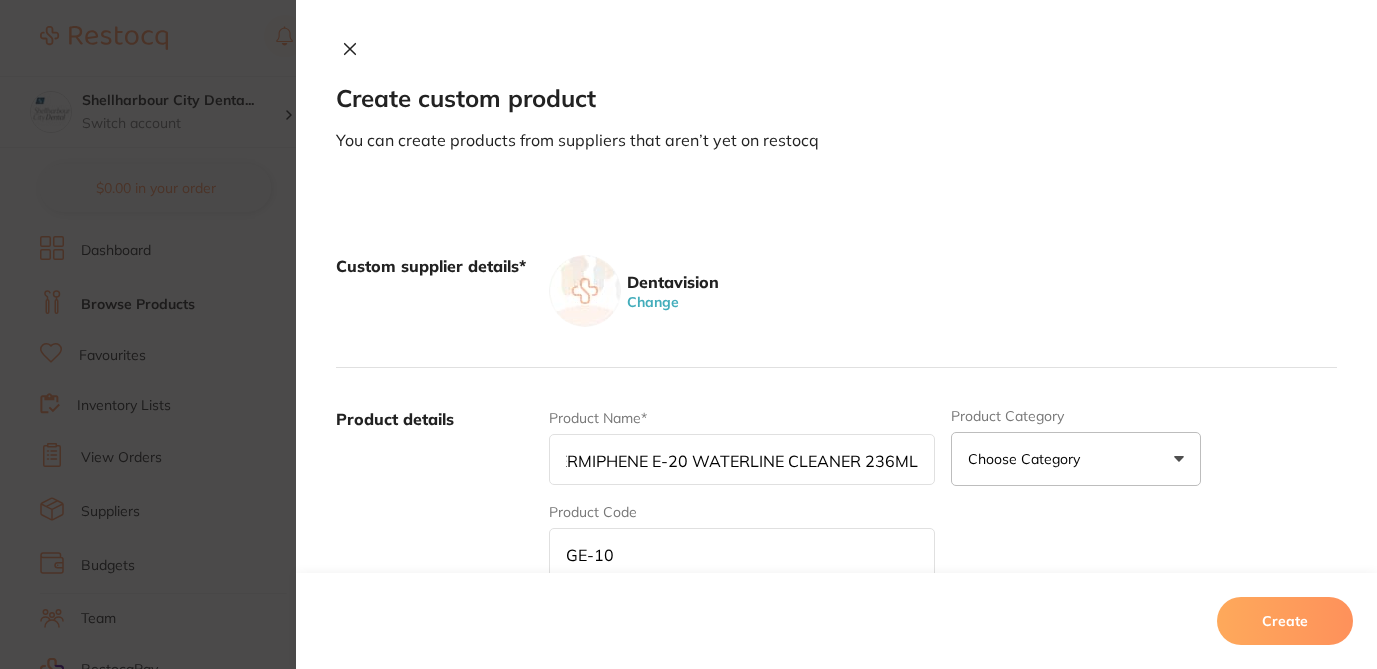 scroll, scrollTop: 0, scrollLeft: 20, axis: horizontal 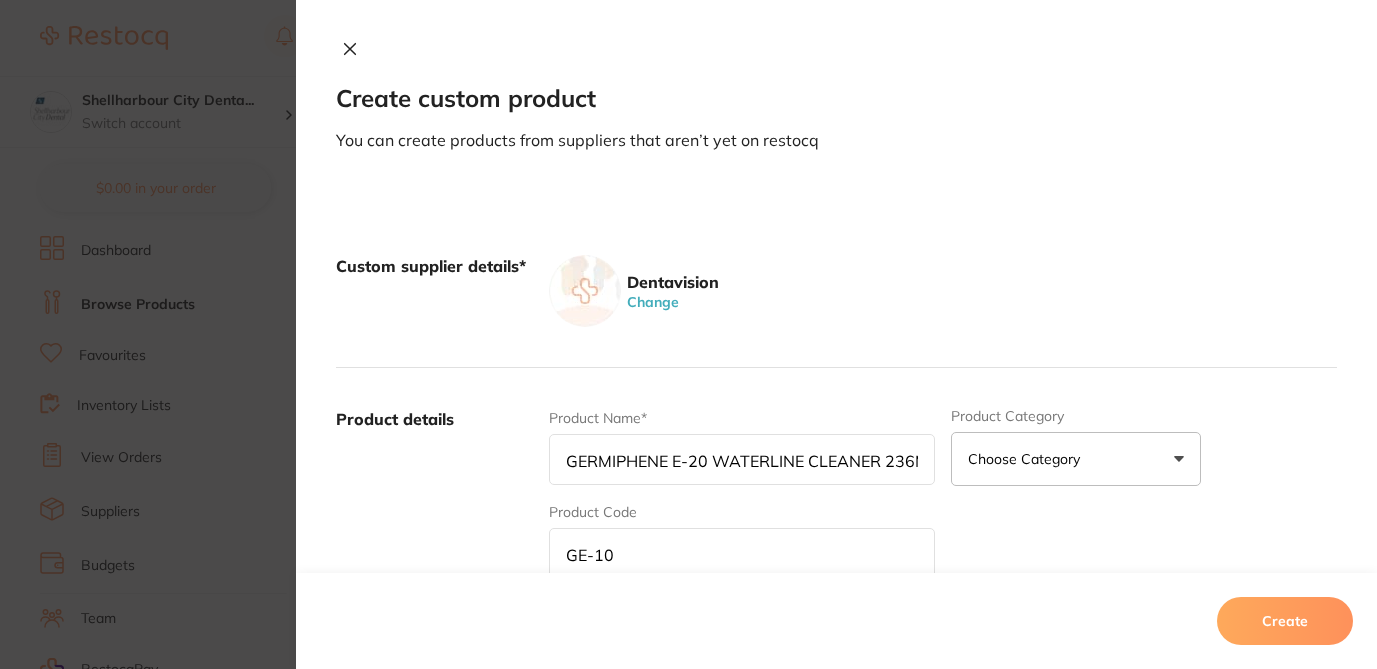 click on "Product Name* GERMIPHENE E-20 WATERLINE CLEANER 236ML Product Category Choose Category 3d Printing Anaesthetic Articulating Burs Cad/Cam Crown & Bridge Disposables Education Endodontics Equipment Evacuation Finishing & Polishing Handpieces Implants Impression Infection Control Instruments Laboratory Miscellaneous Mouthguard Blanks Oral Surgery Oral Surgery Orthodontics Orthodontics Other Photography Preventative Preventative Restorative & Cosmetic Rubber Dam Specials & Clearance Tmj Whitening Xrays/Imaging Product Code GE-10 Product Description" at bounding box center (943, 564) 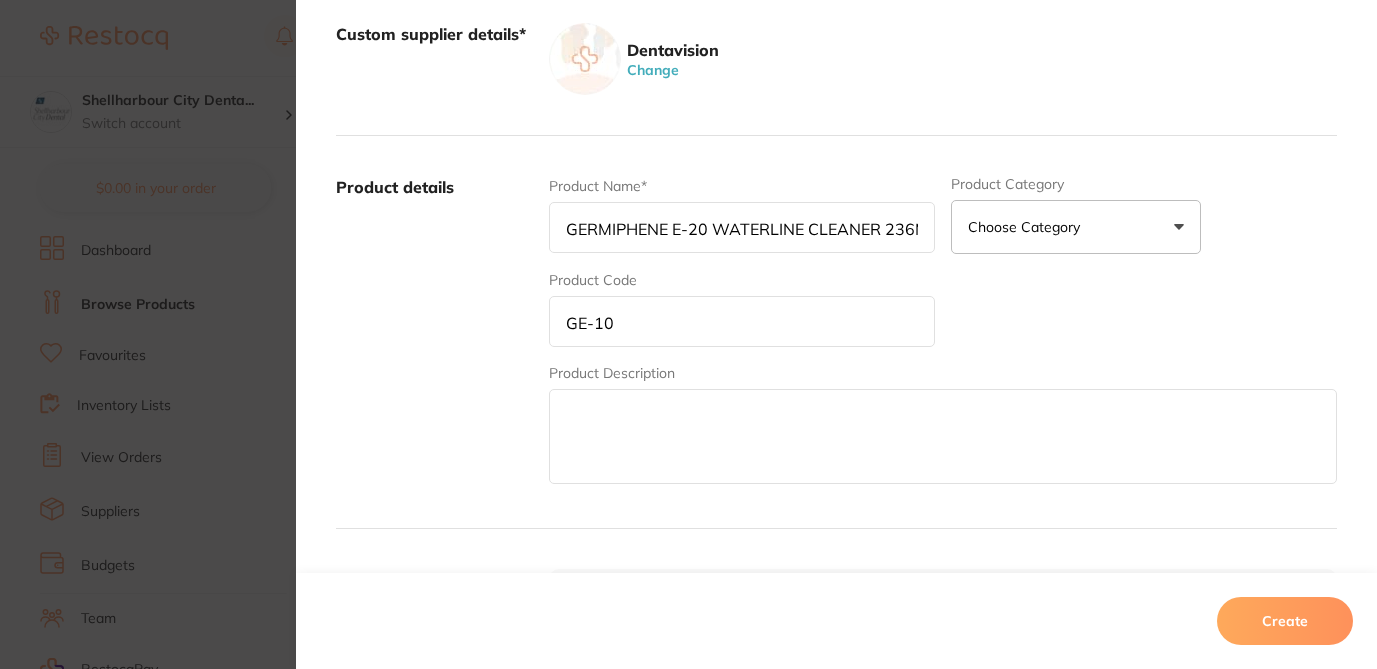 scroll, scrollTop: 240, scrollLeft: 0, axis: vertical 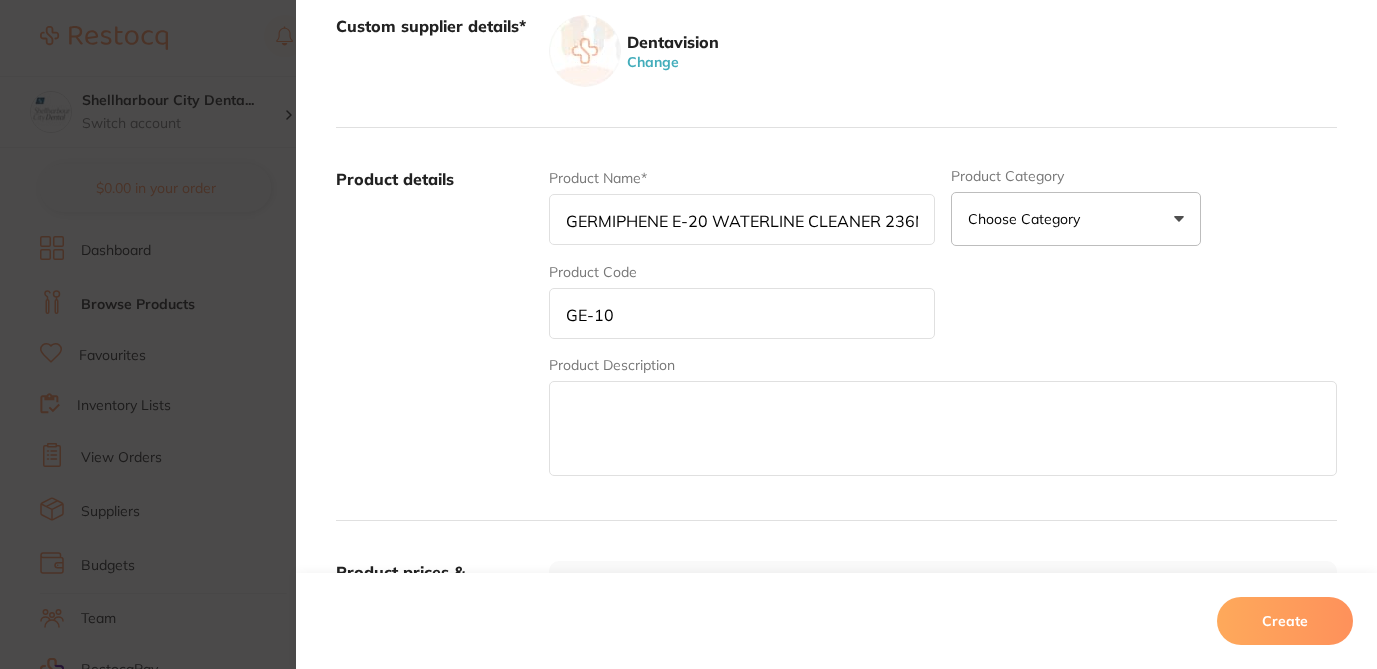 click on "GERMIPHENE E-20 WATERLINE CLEANER 236ML" at bounding box center (742, 219) 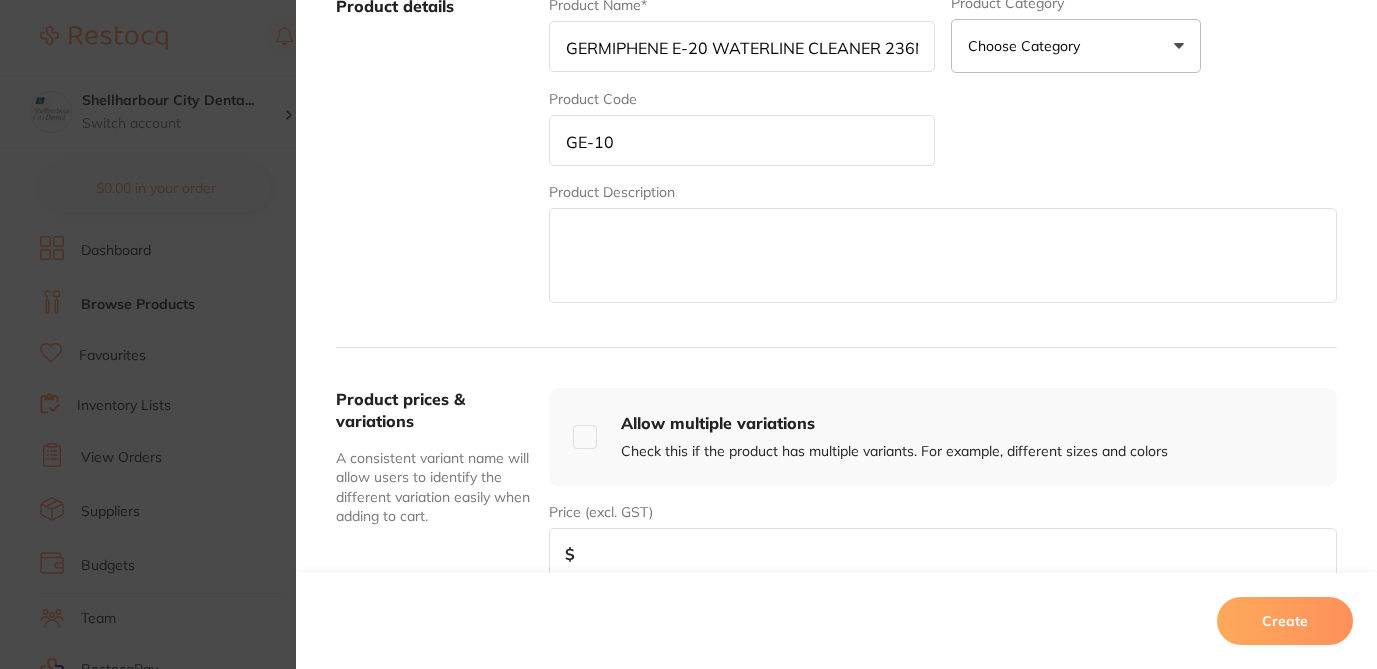 scroll, scrollTop: 440, scrollLeft: 0, axis: vertical 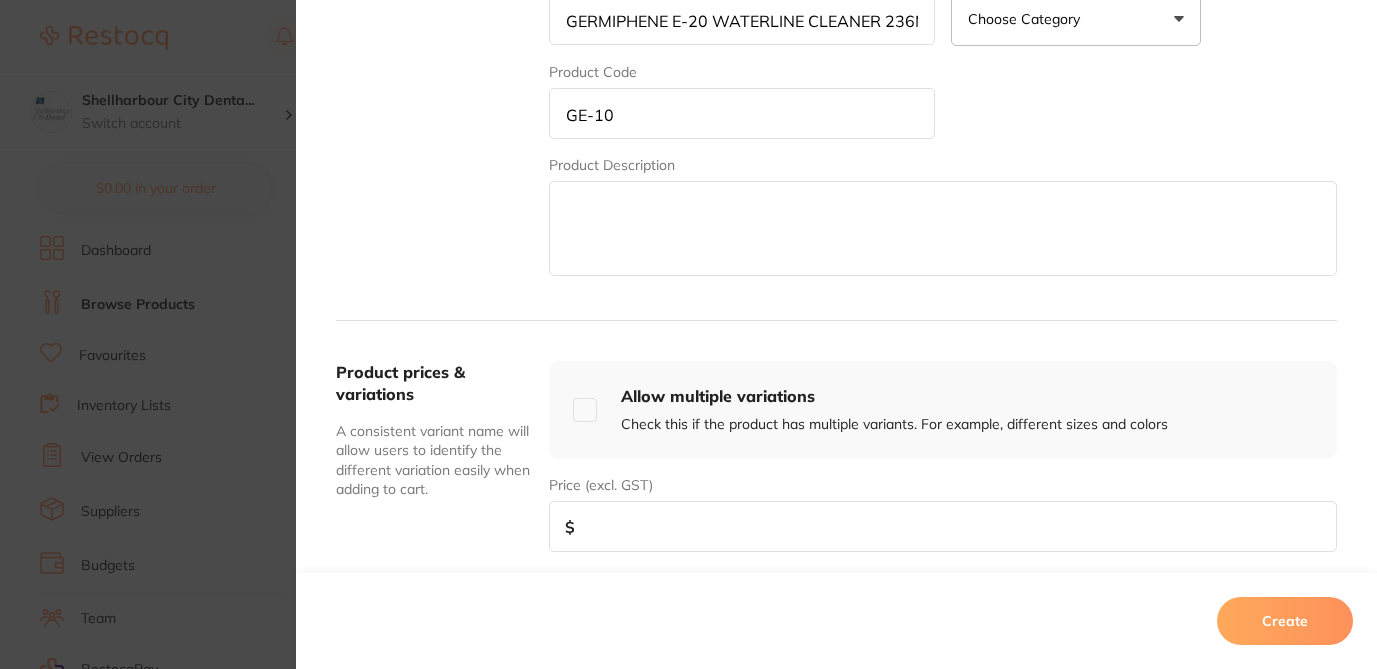 click at bounding box center (943, 526) 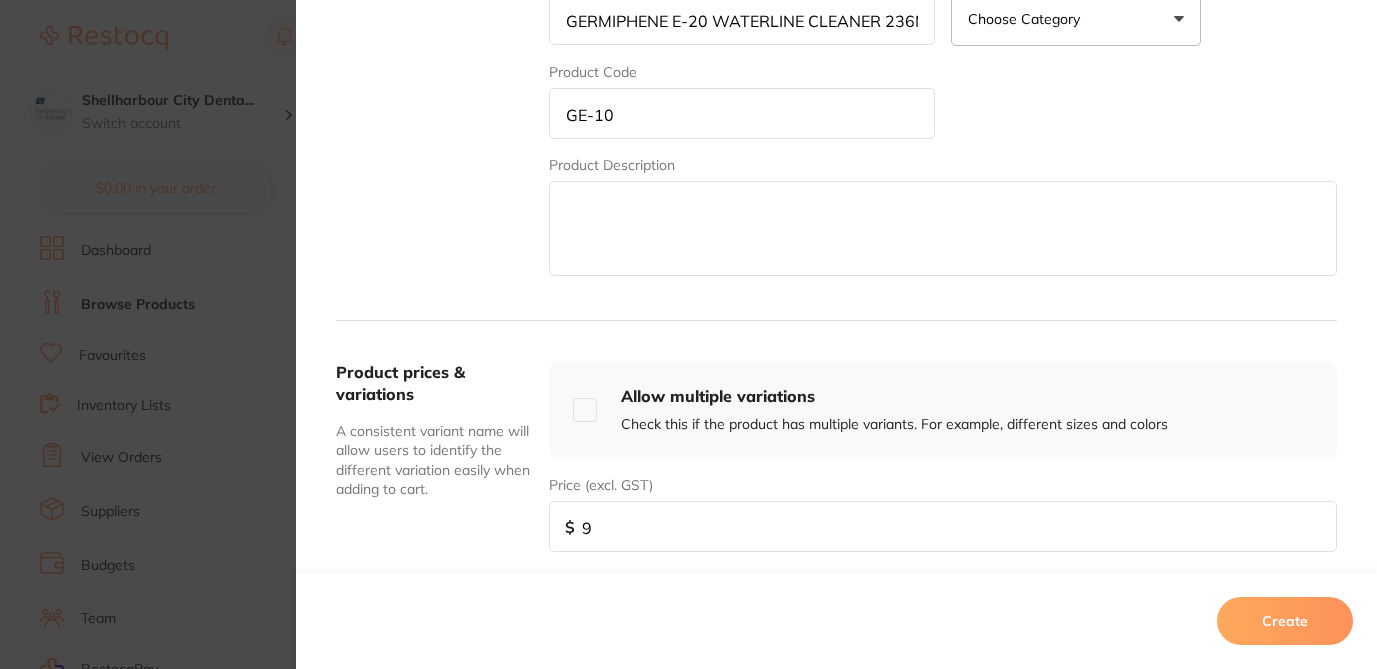 type on "90" 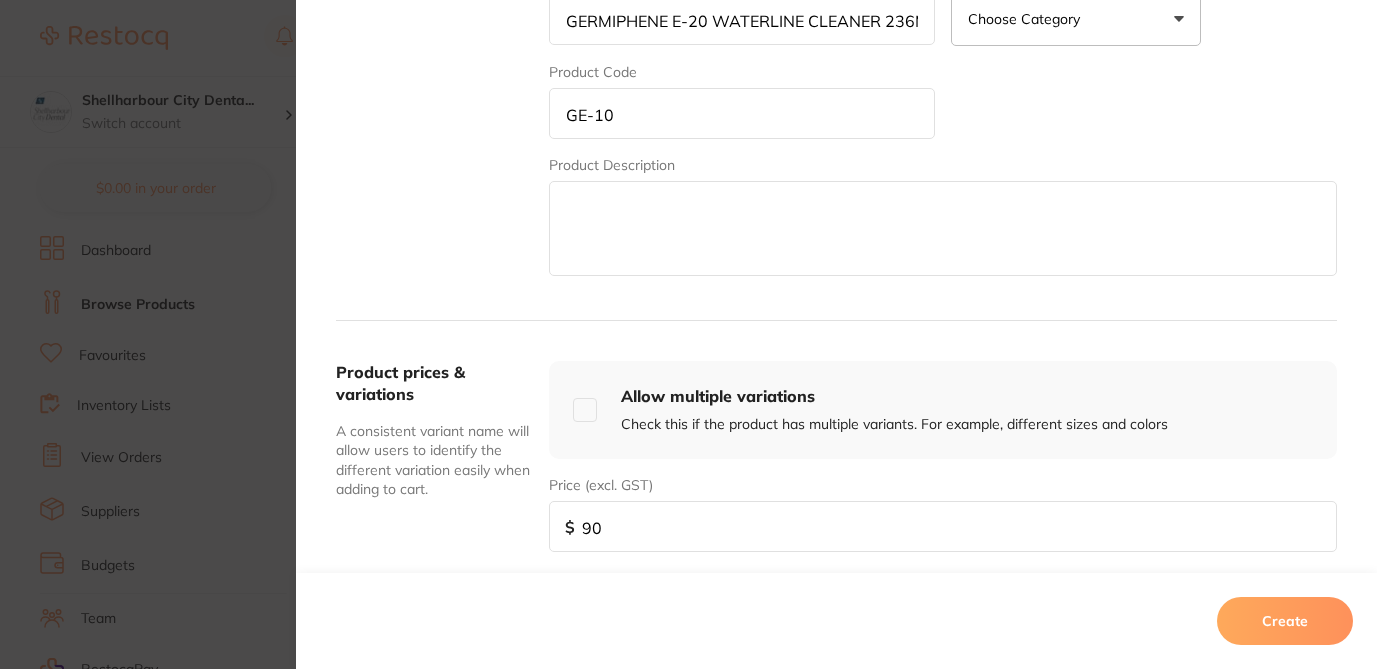 click on "Create" at bounding box center [1285, 621] 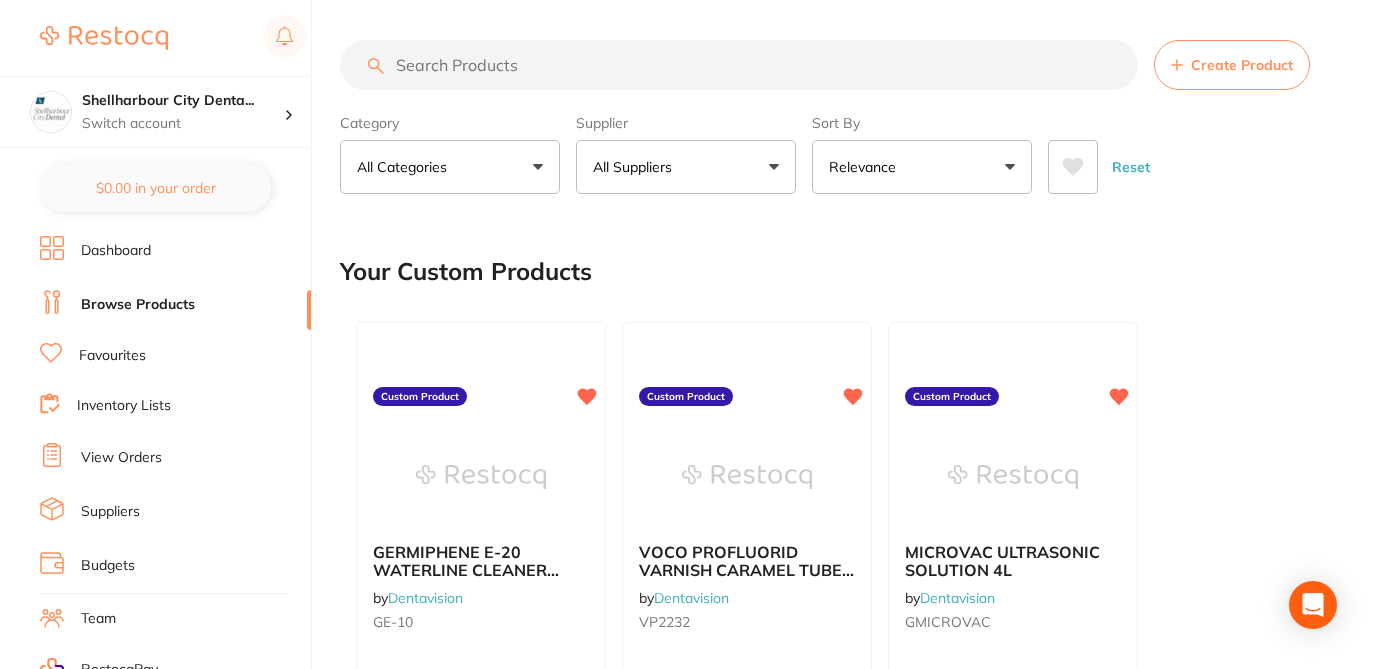 click on "Create Product" at bounding box center (1232, 65) 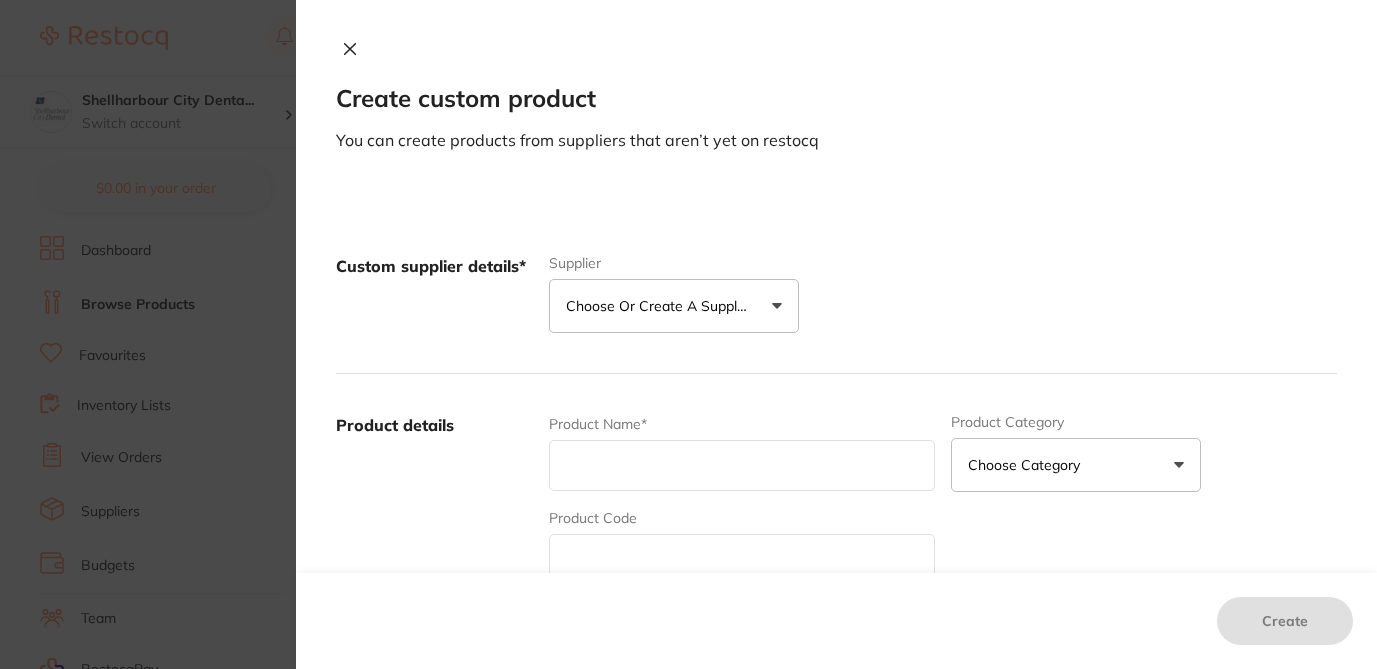 click on "Choose or create a supplier" at bounding box center (674, 306) 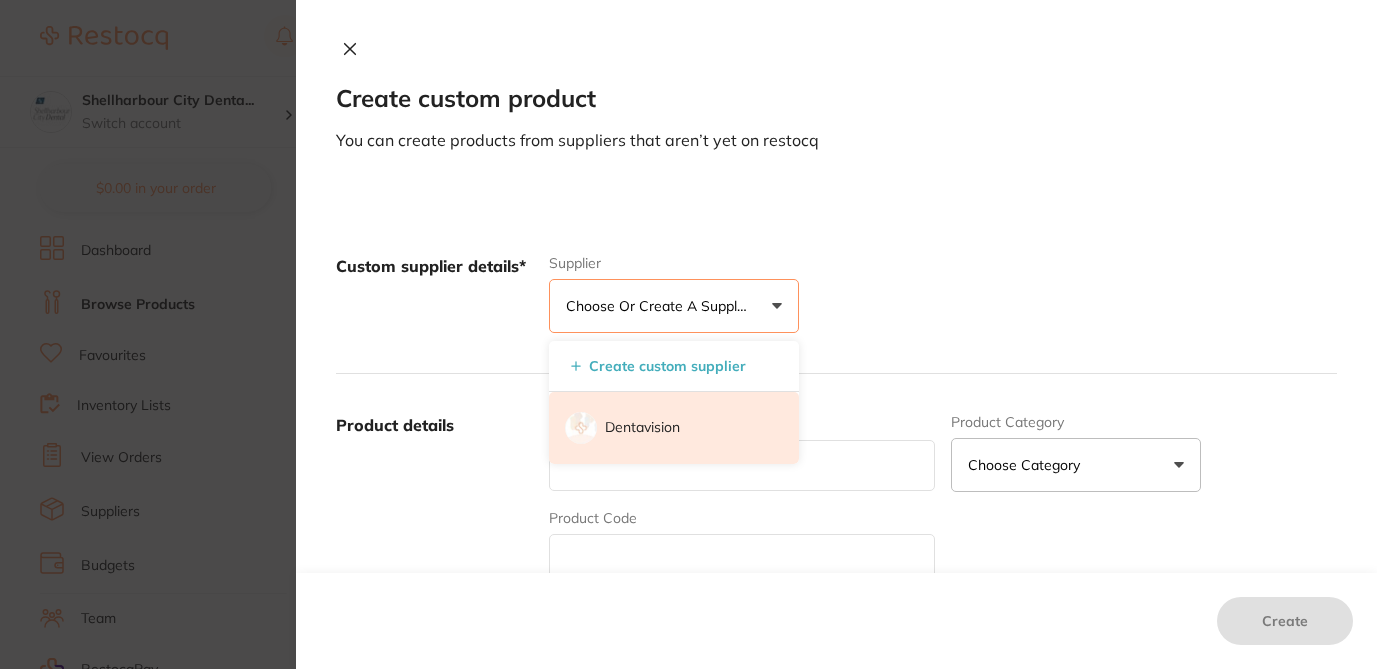 click on "Dentavision" at bounding box center (642, 428) 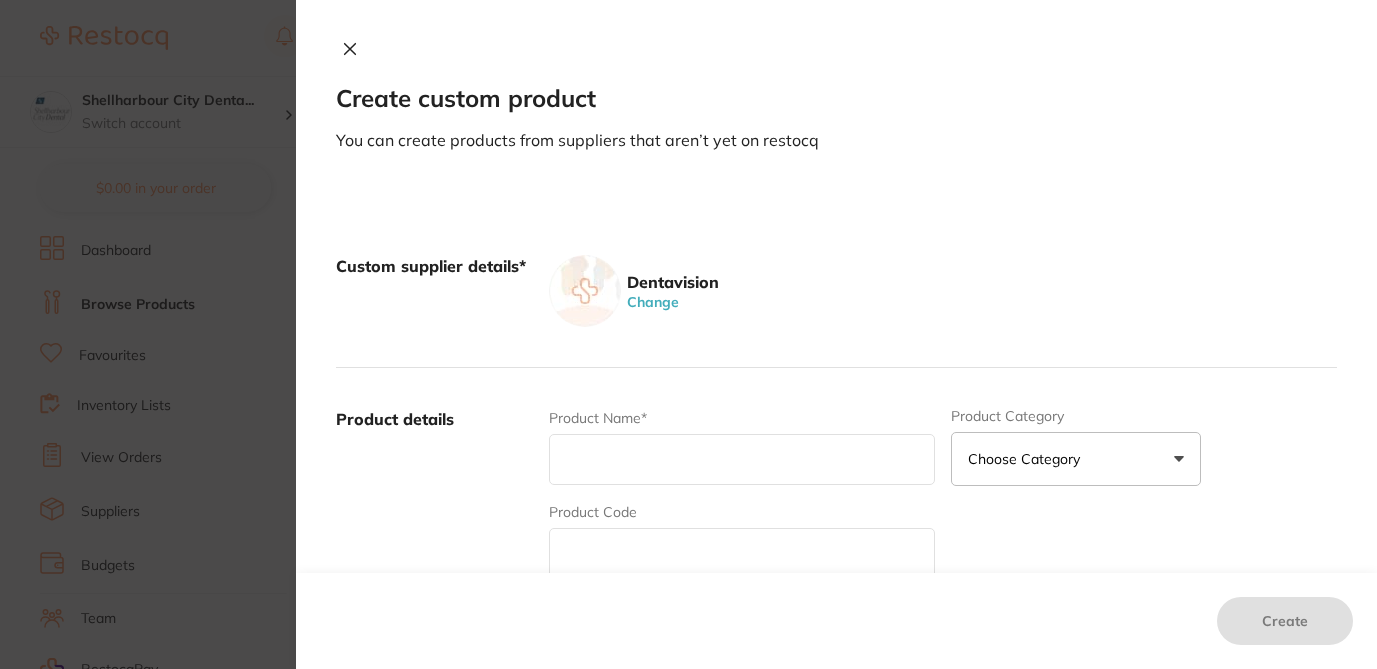 click at bounding box center (742, 553) 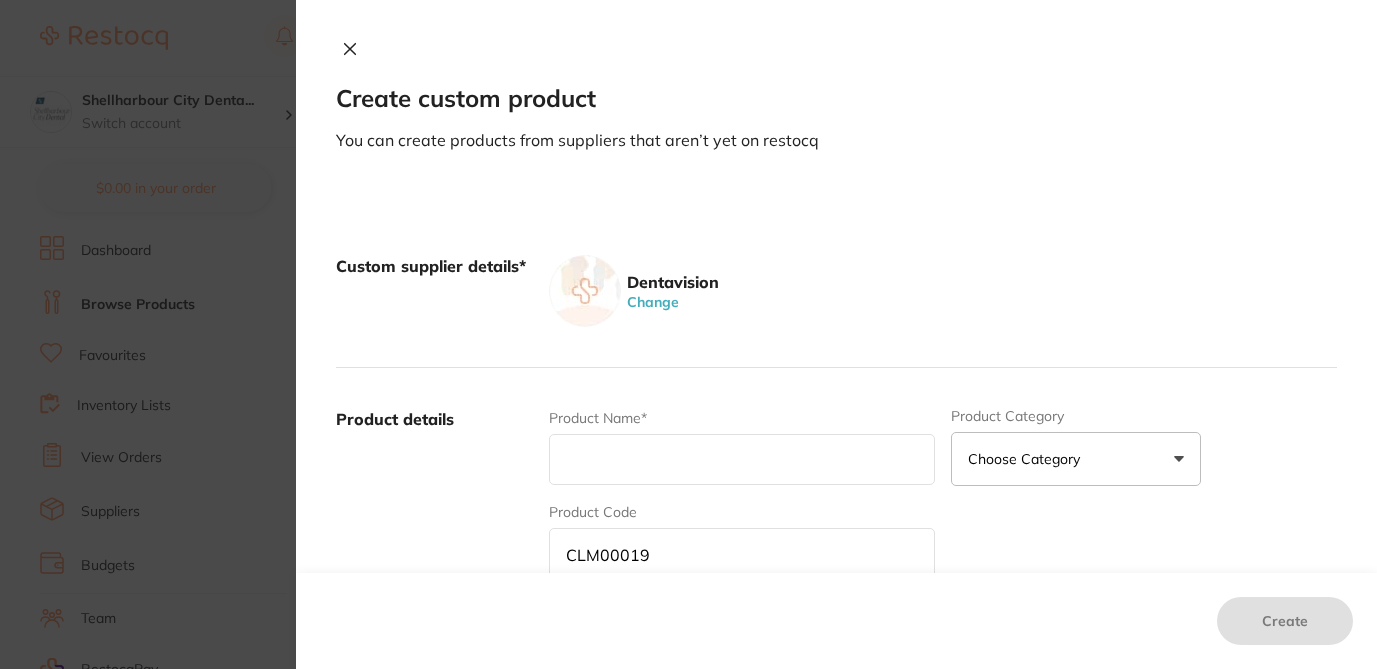 type on "CLM00019" 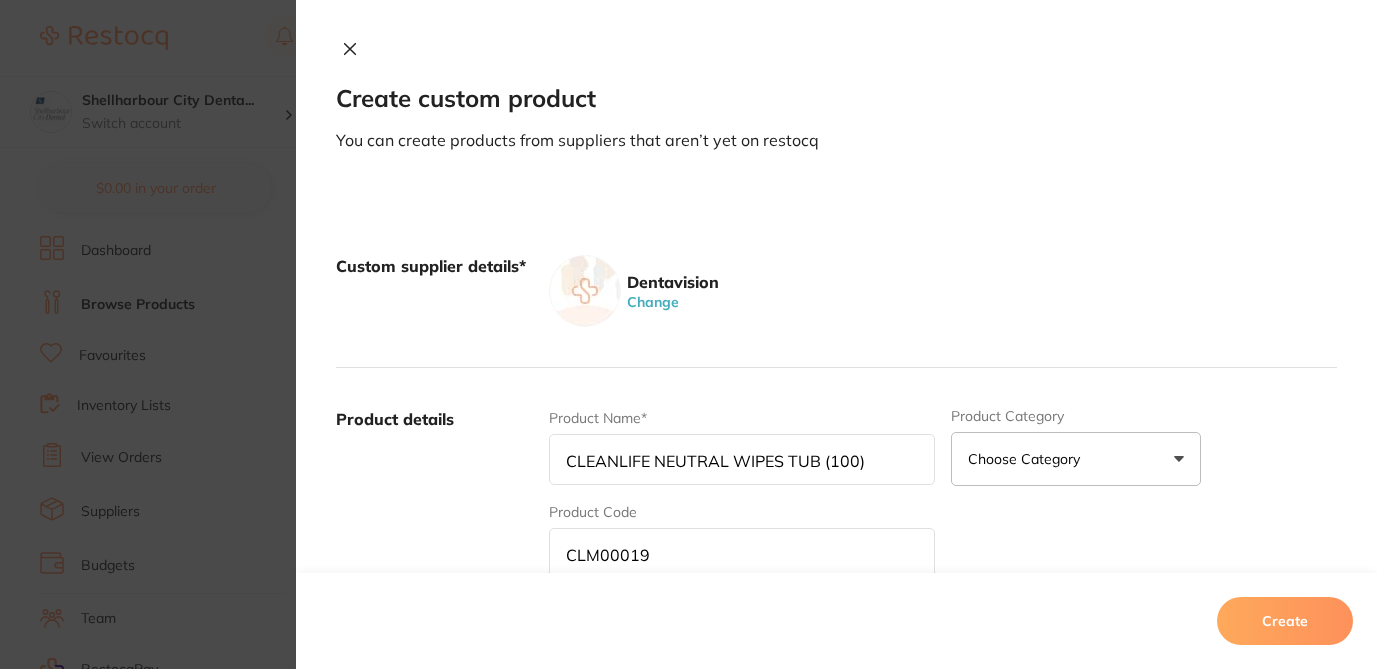 type on "CLEANLIFE NEUTRAL WIPES TUB (100)" 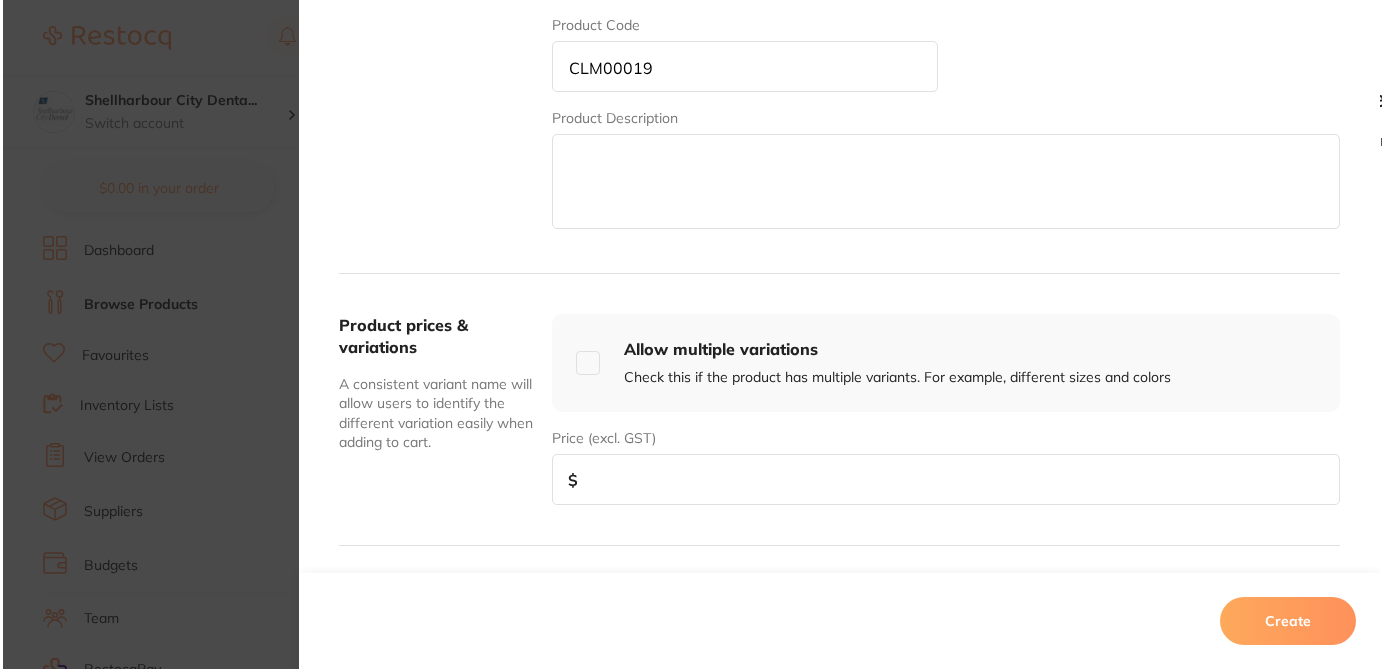 scroll, scrollTop: 485, scrollLeft: 0, axis: vertical 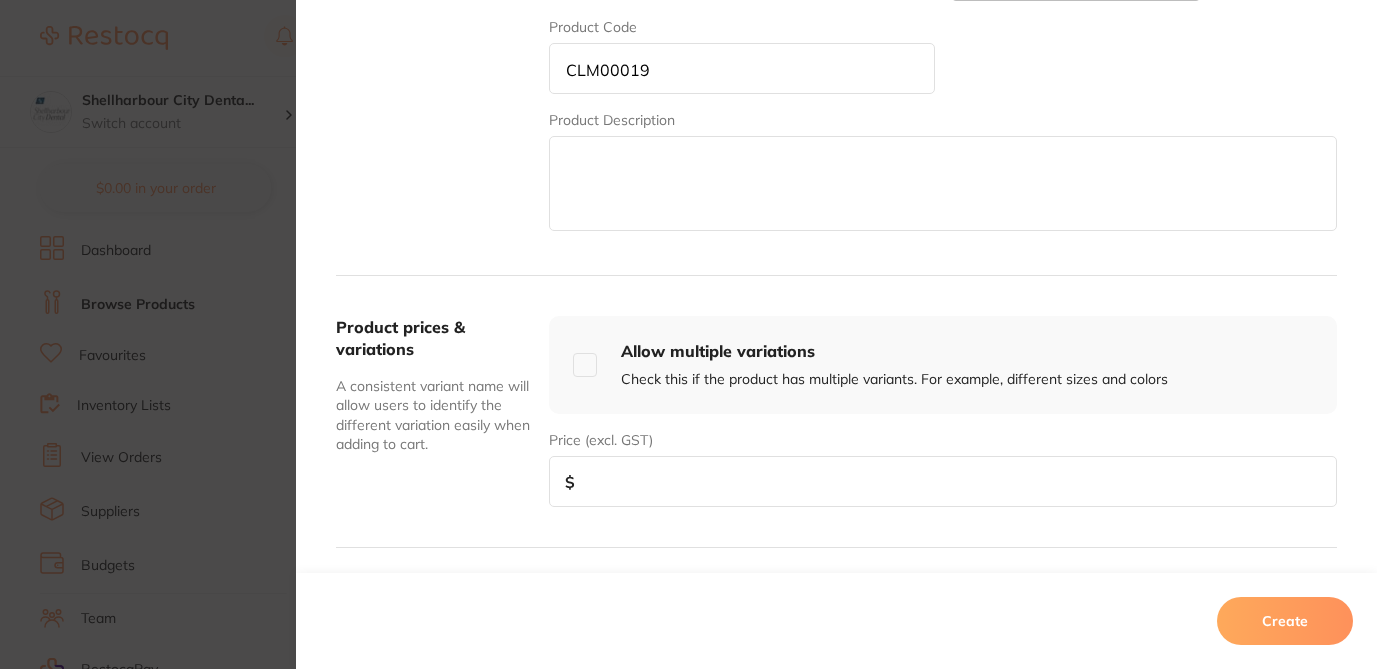 click at bounding box center (943, 481) 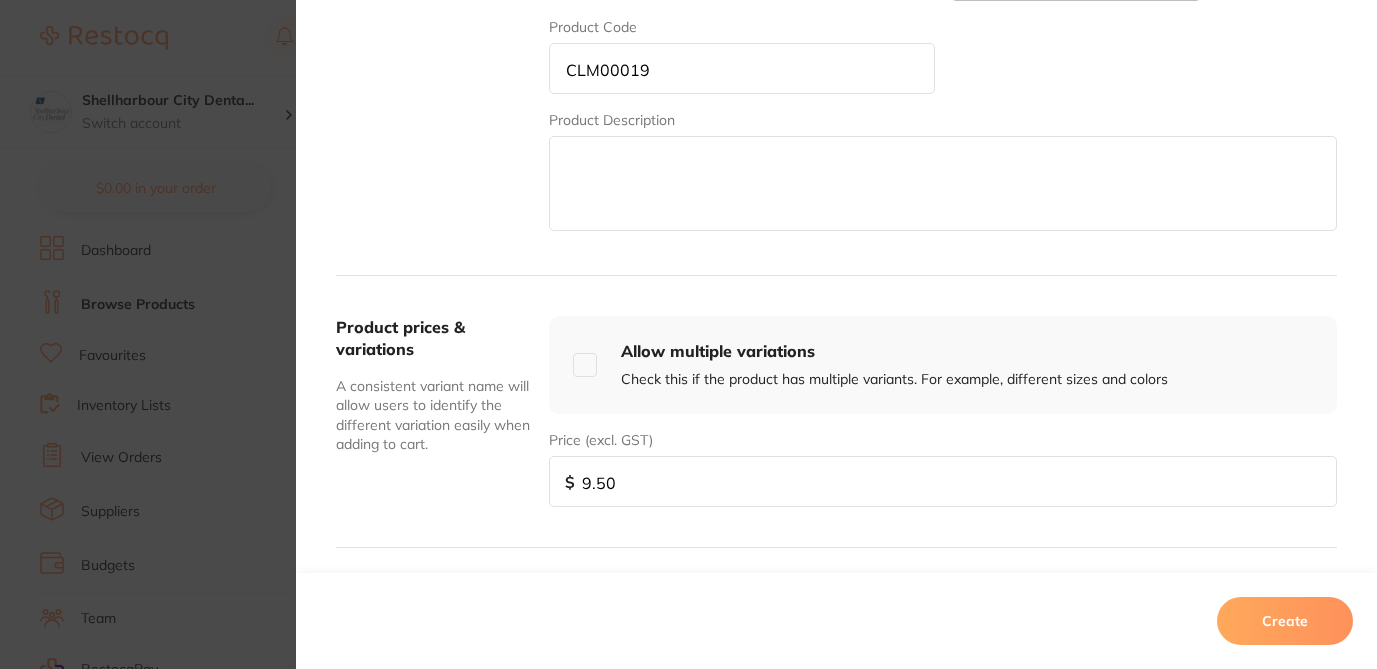 click on "Create" at bounding box center (1285, 621) 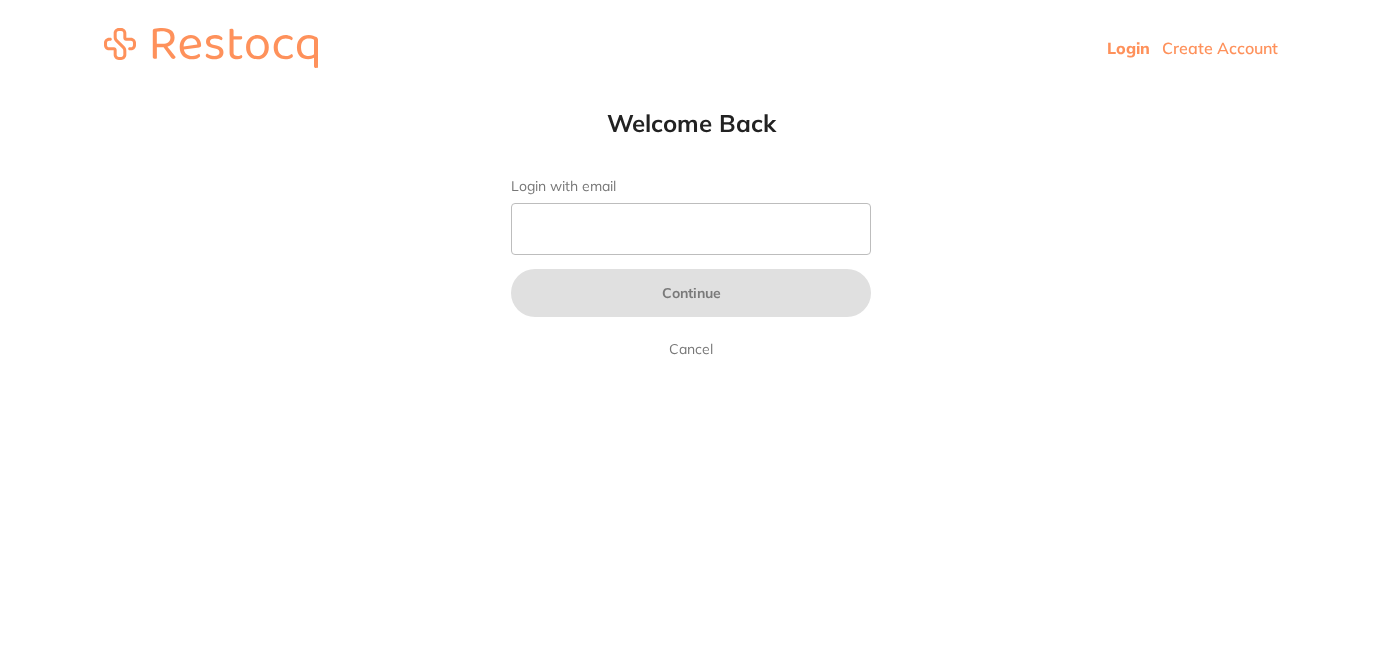 scroll, scrollTop: 0, scrollLeft: 0, axis: both 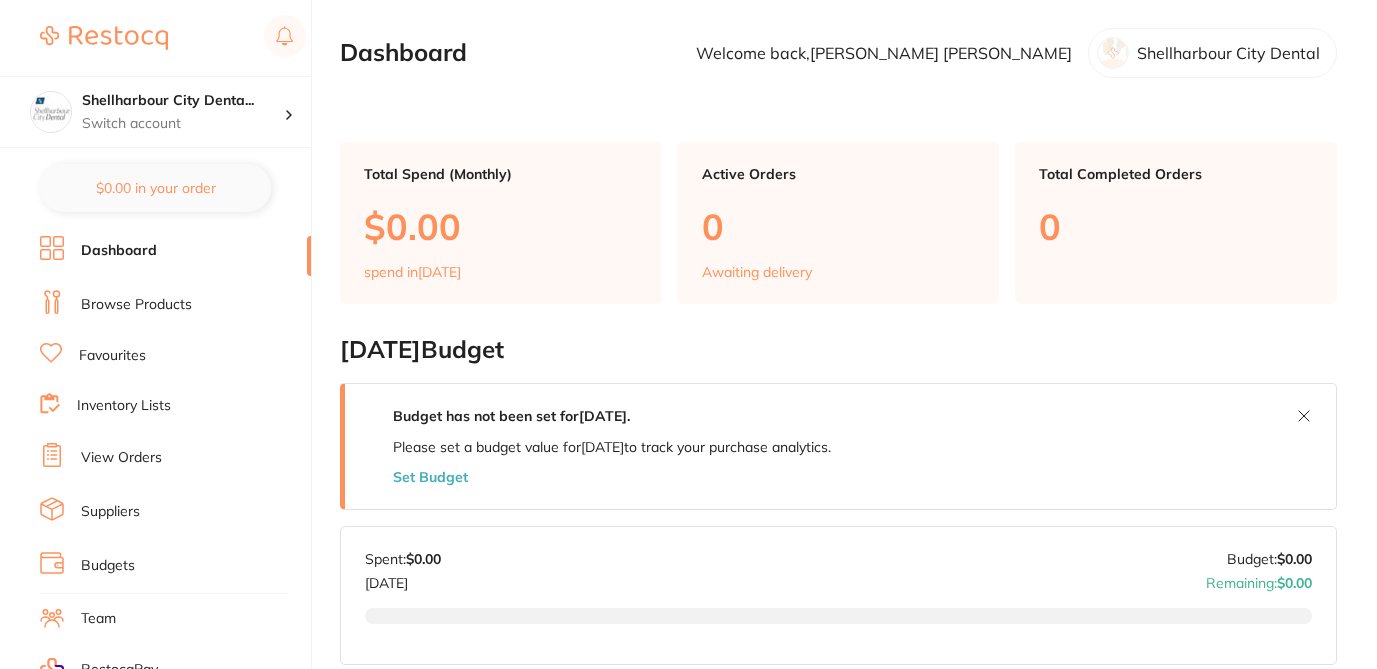 click on "Browse Products" at bounding box center [136, 305] 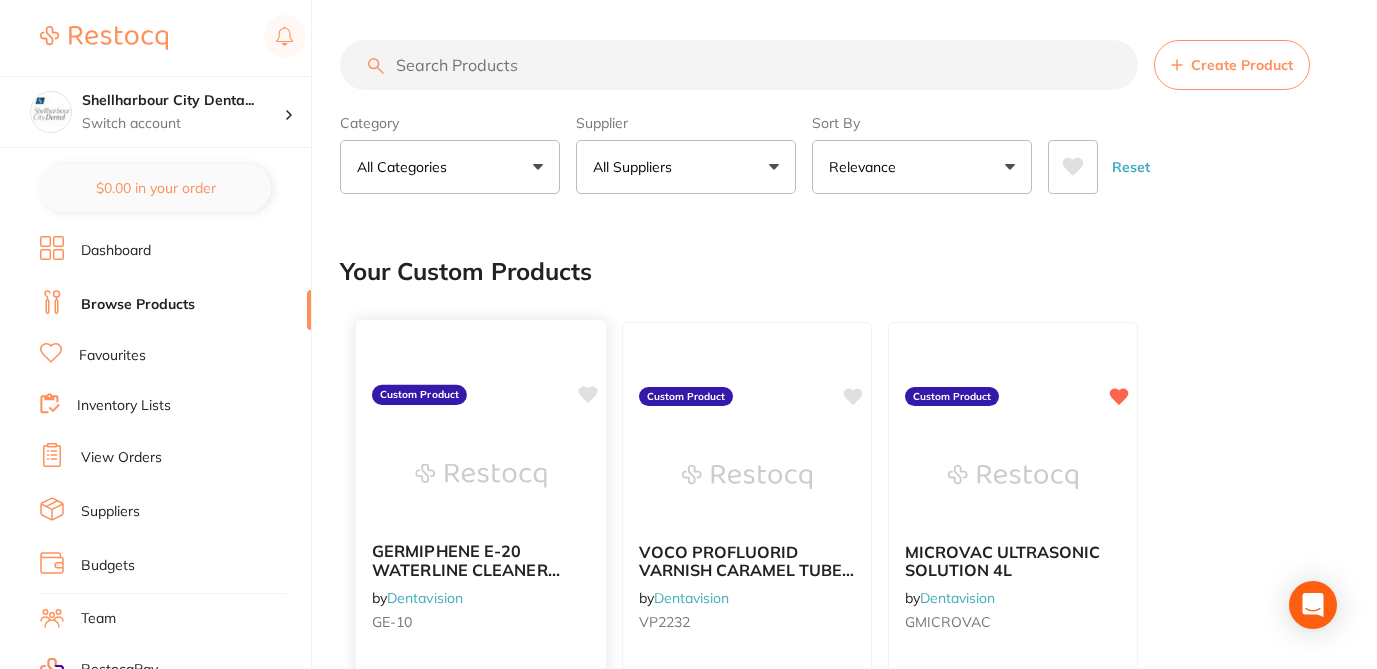 click 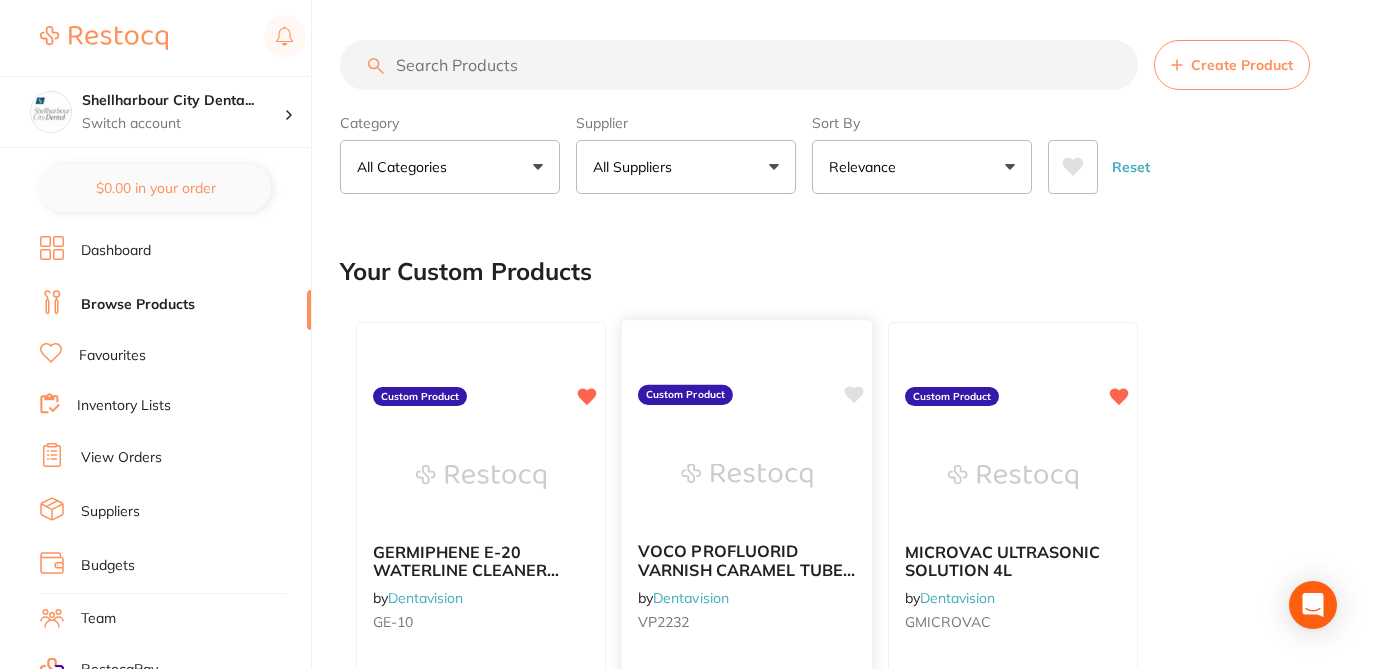click 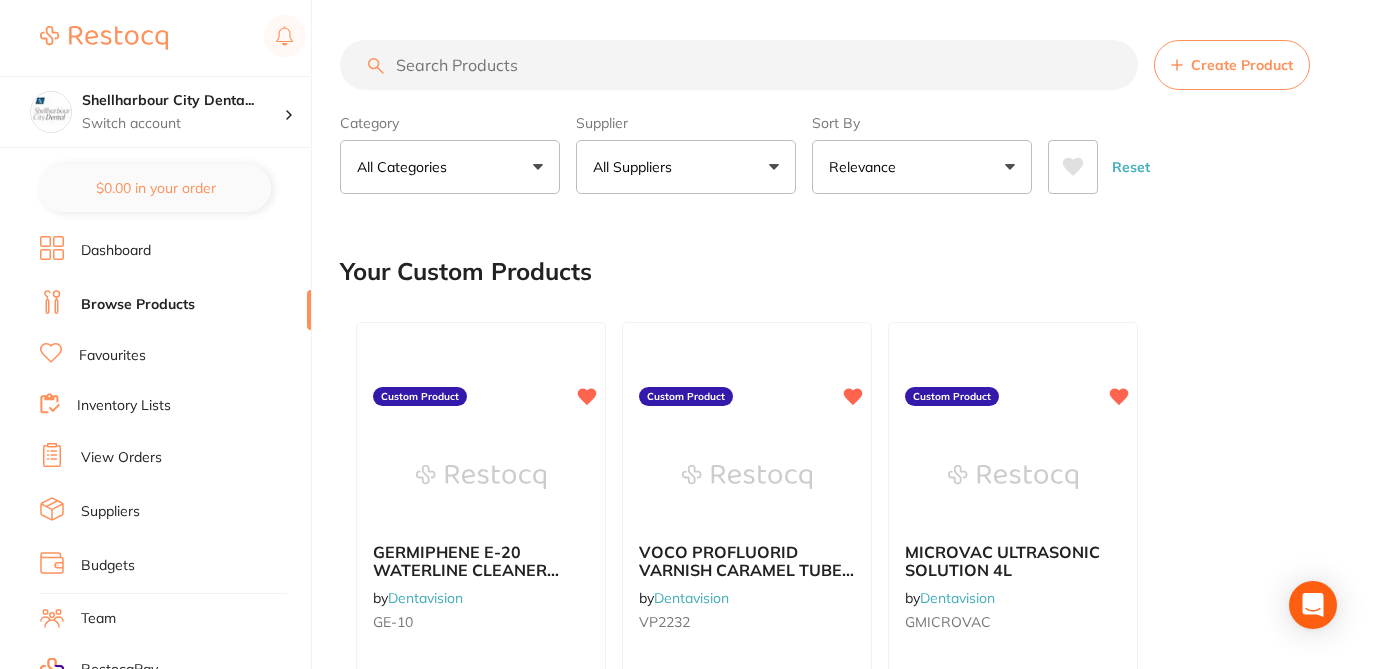 click on "Create Product" at bounding box center (1242, 65) 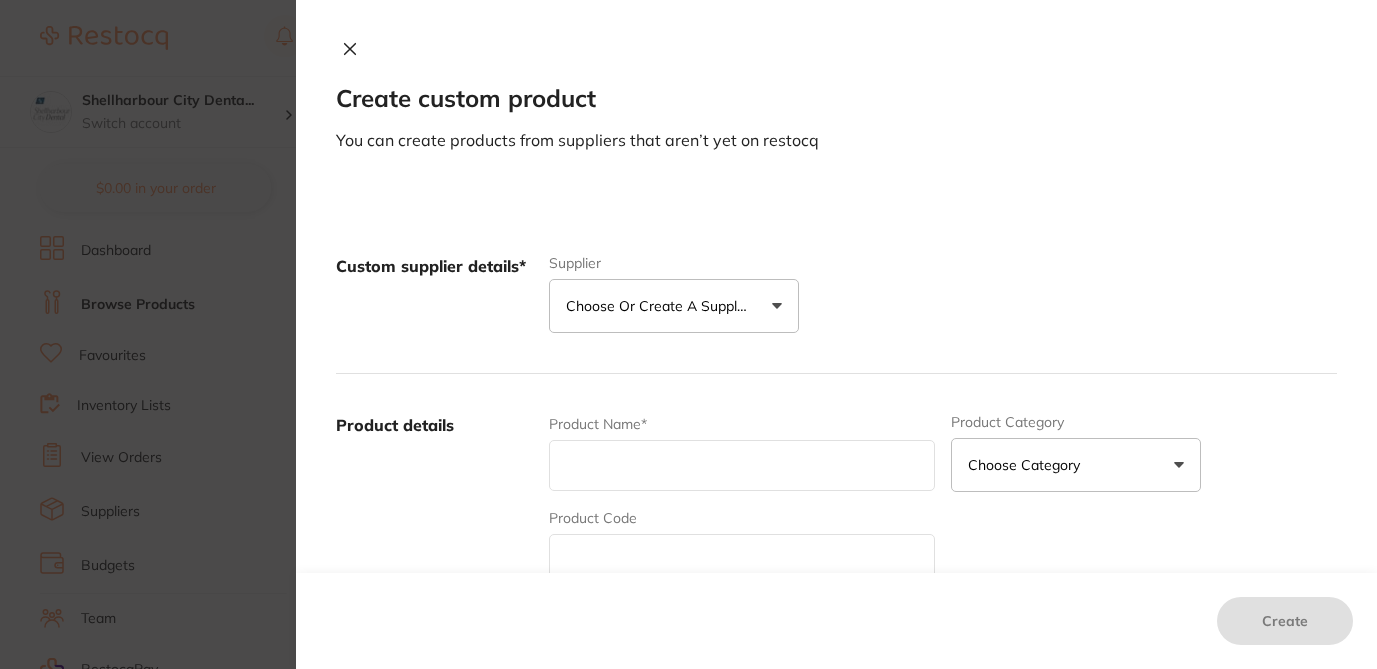 click on "Choose or create a supplier" at bounding box center [661, 306] 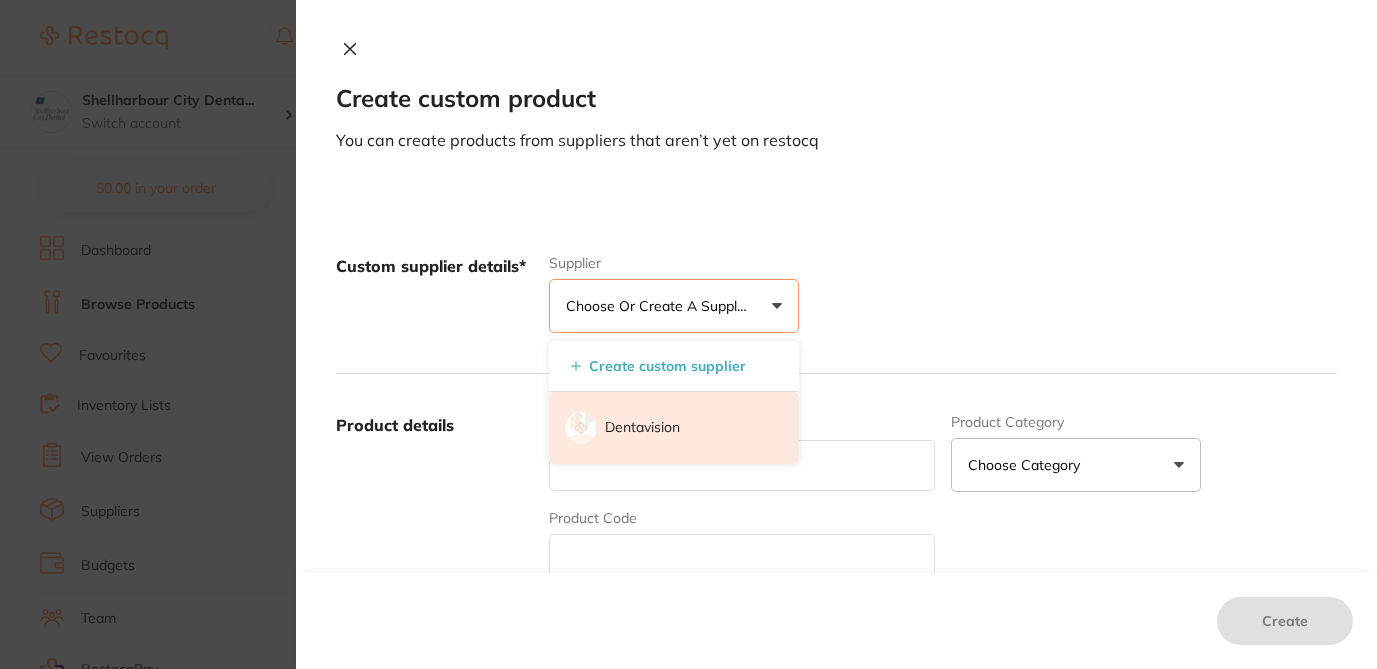 click on "Dentavision" at bounding box center [674, 428] 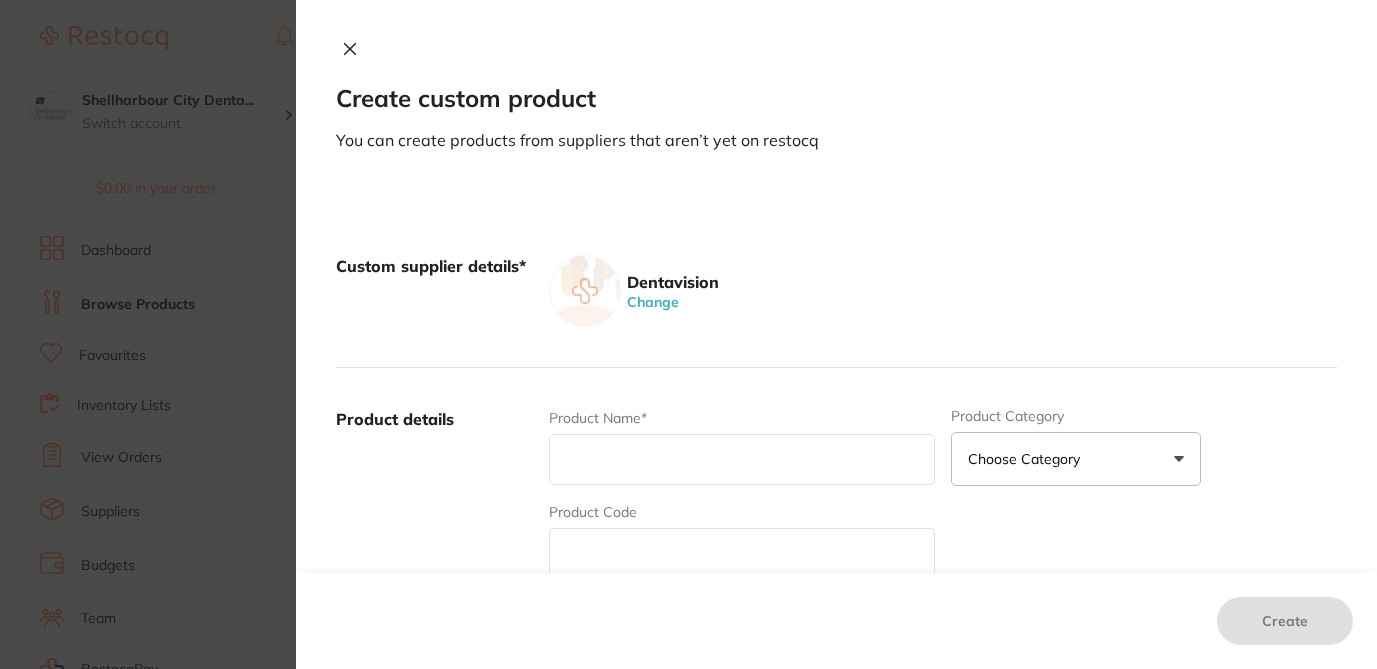 click 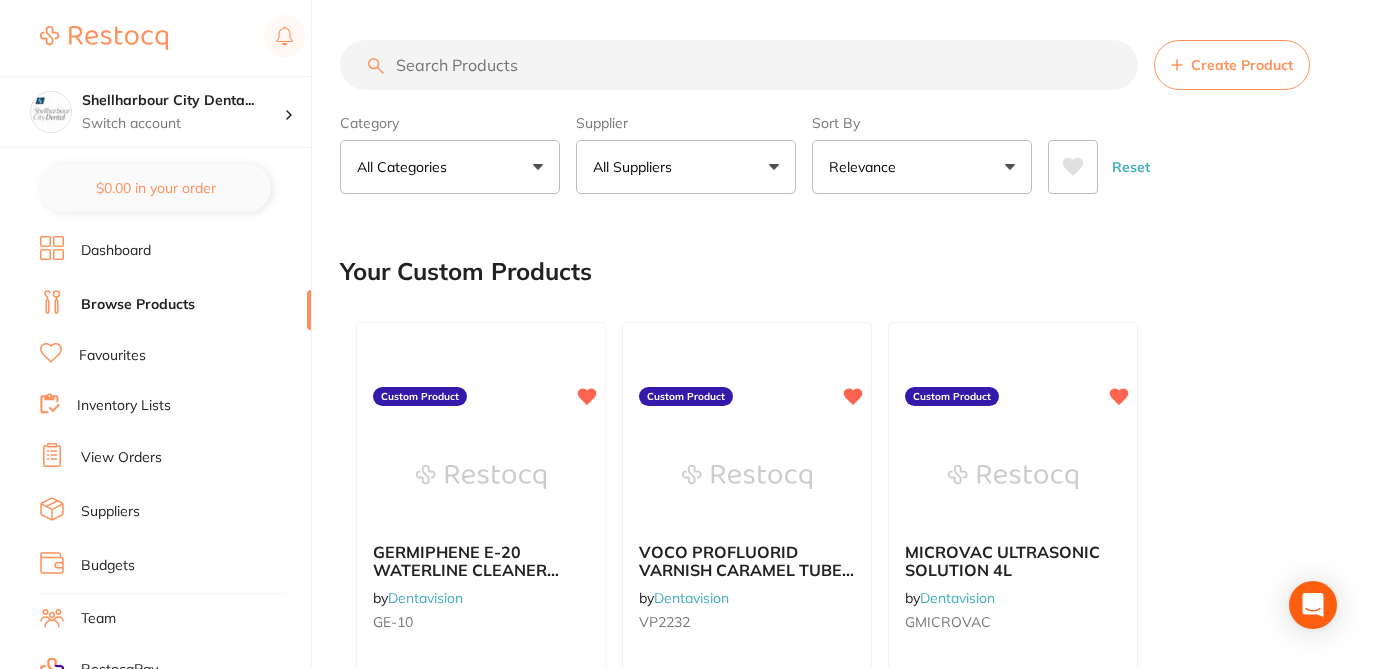 click on "Create Product" at bounding box center (1242, 65) 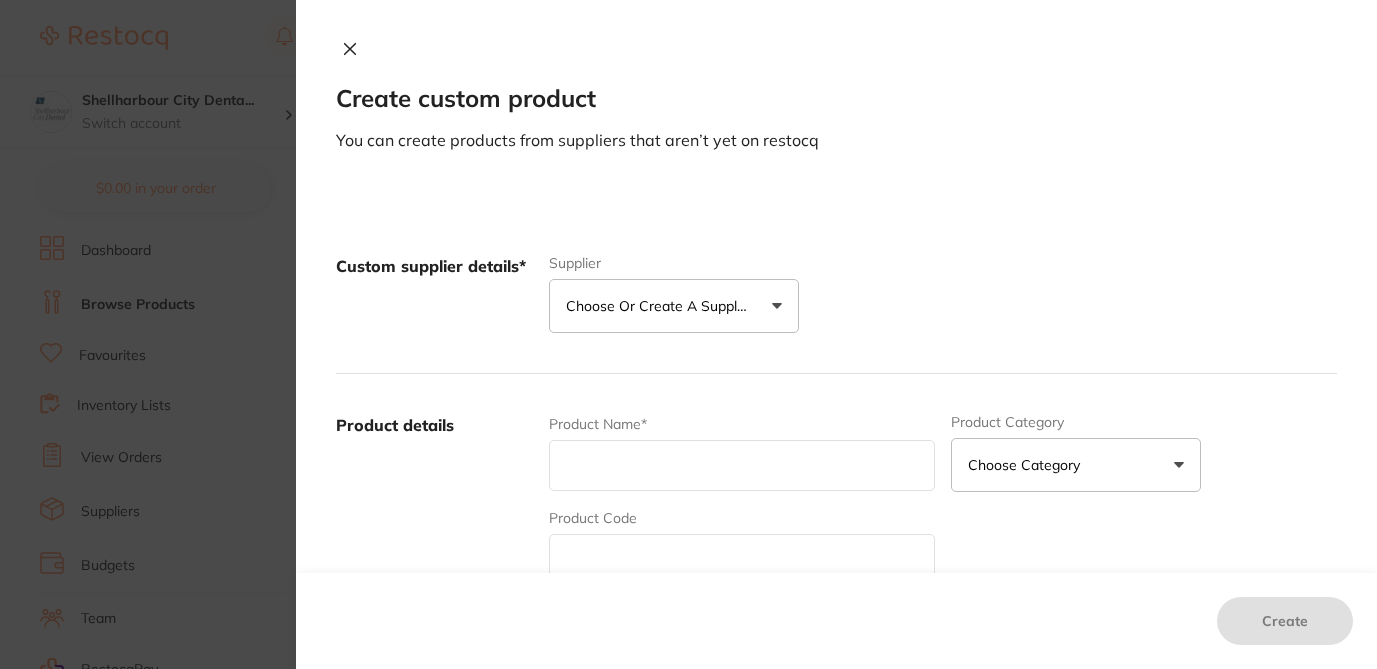 click on "Choose or create a supplier" at bounding box center (661, 306) 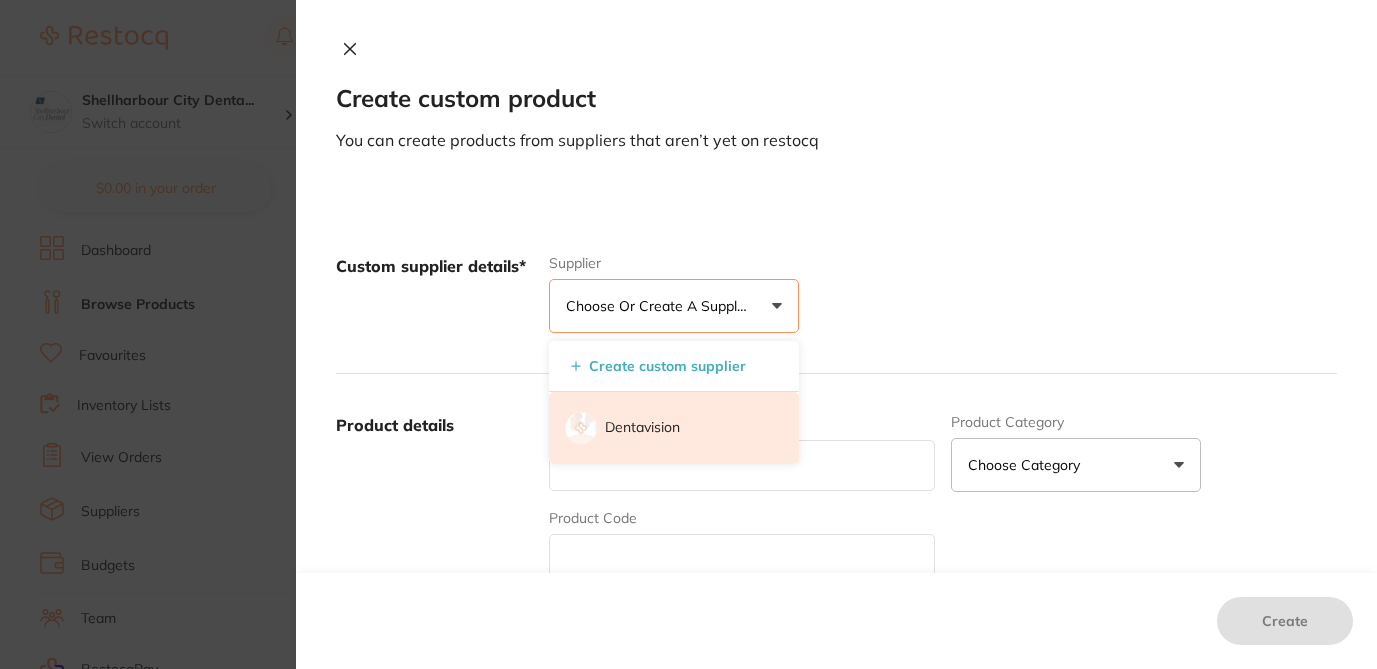 click on "Dentavision" at bounding box center [642, 428] 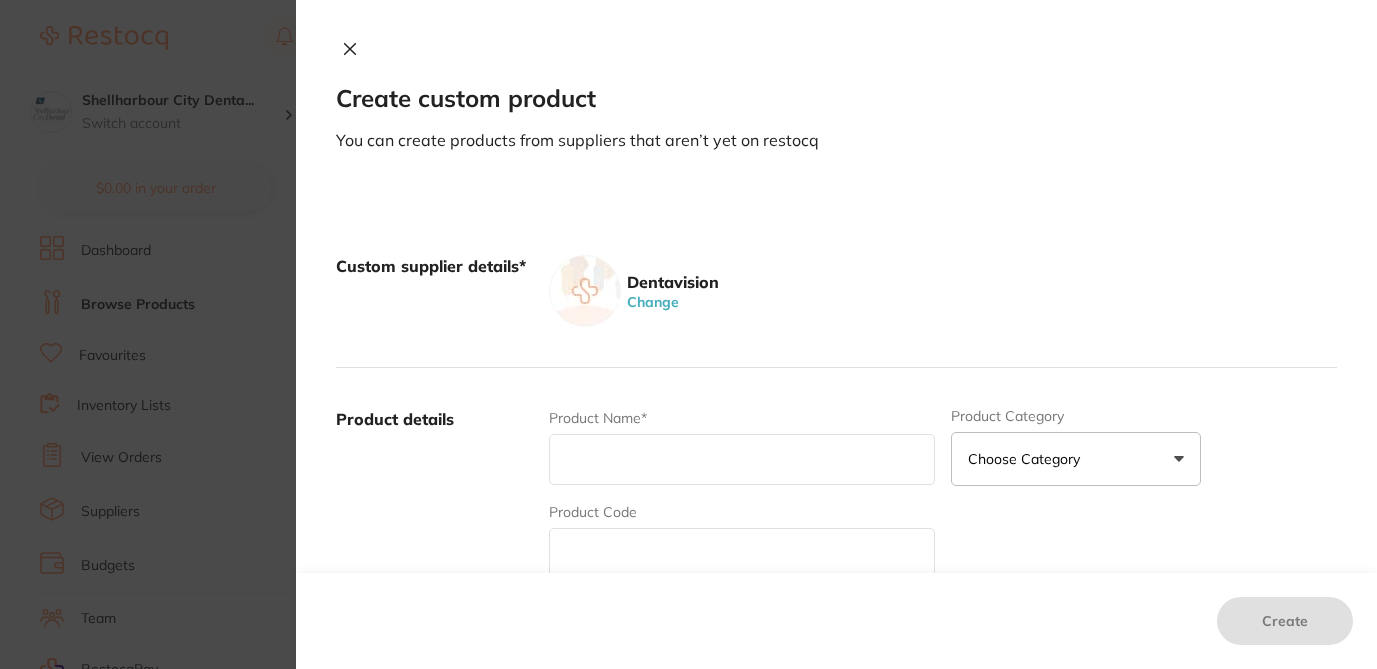 click at bounding box center (742, 553) 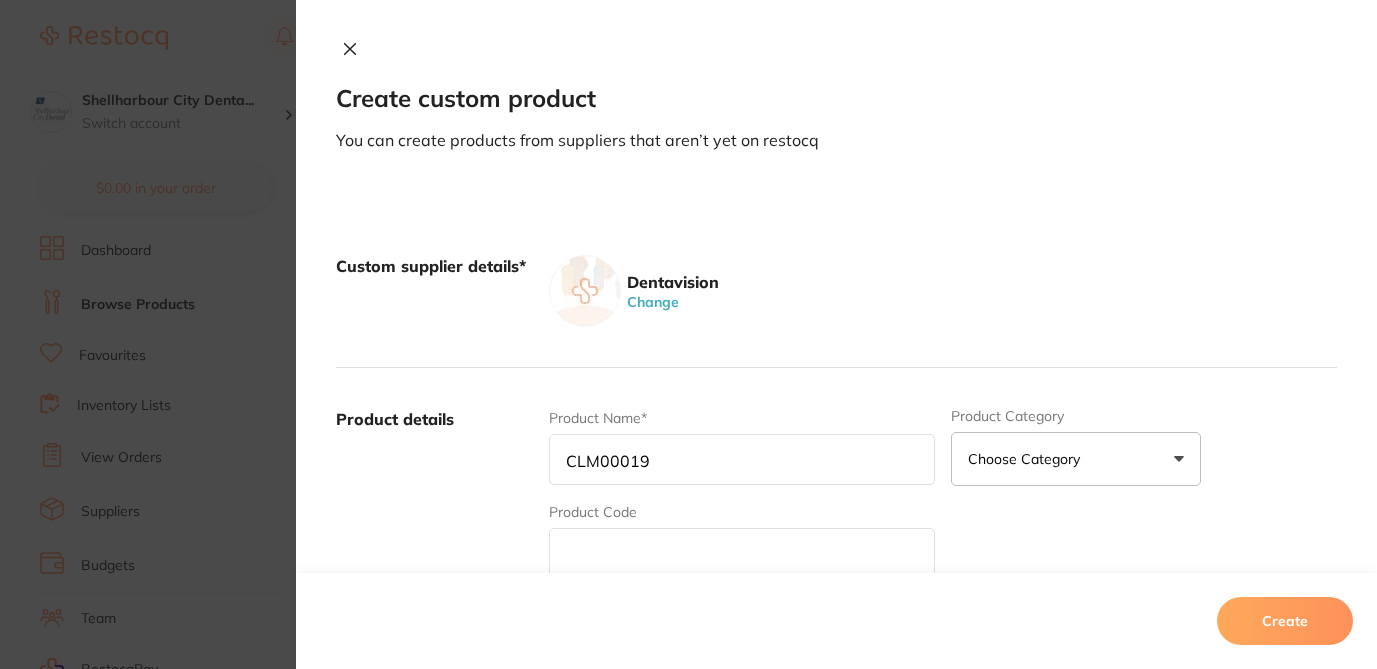 paste on "CLM00019" 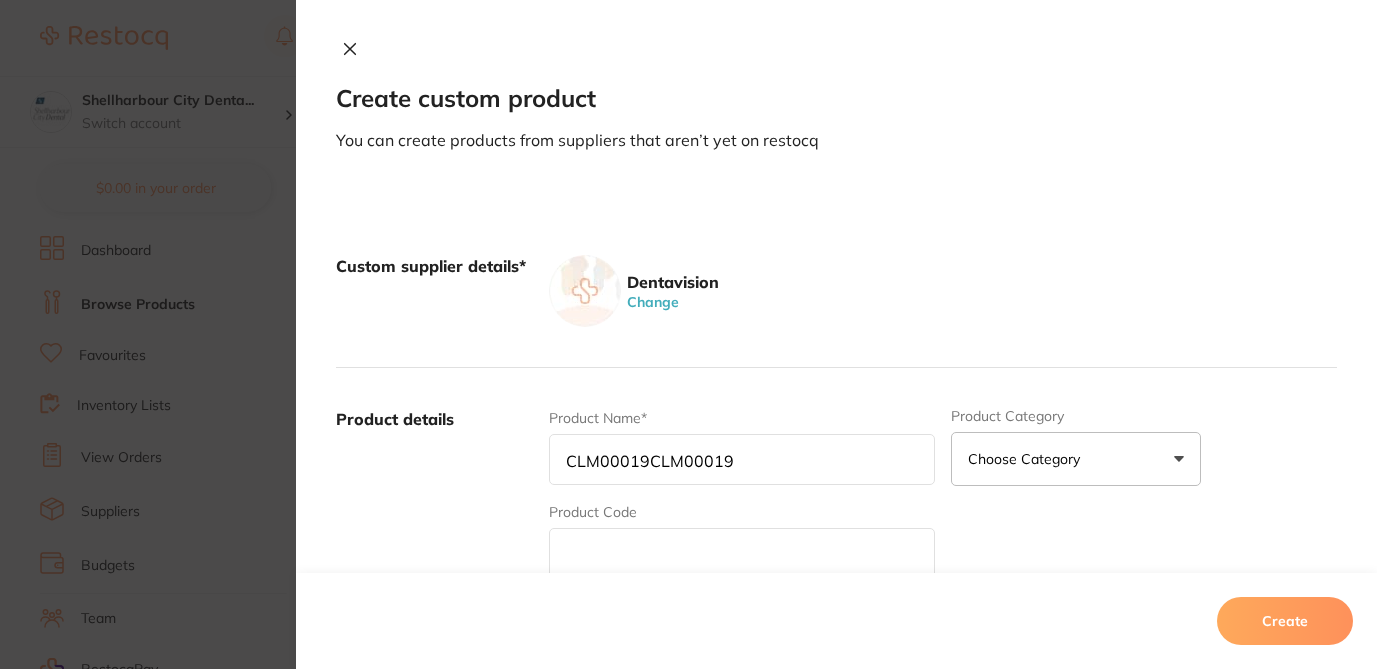 type on "CLM00019CLM00019" 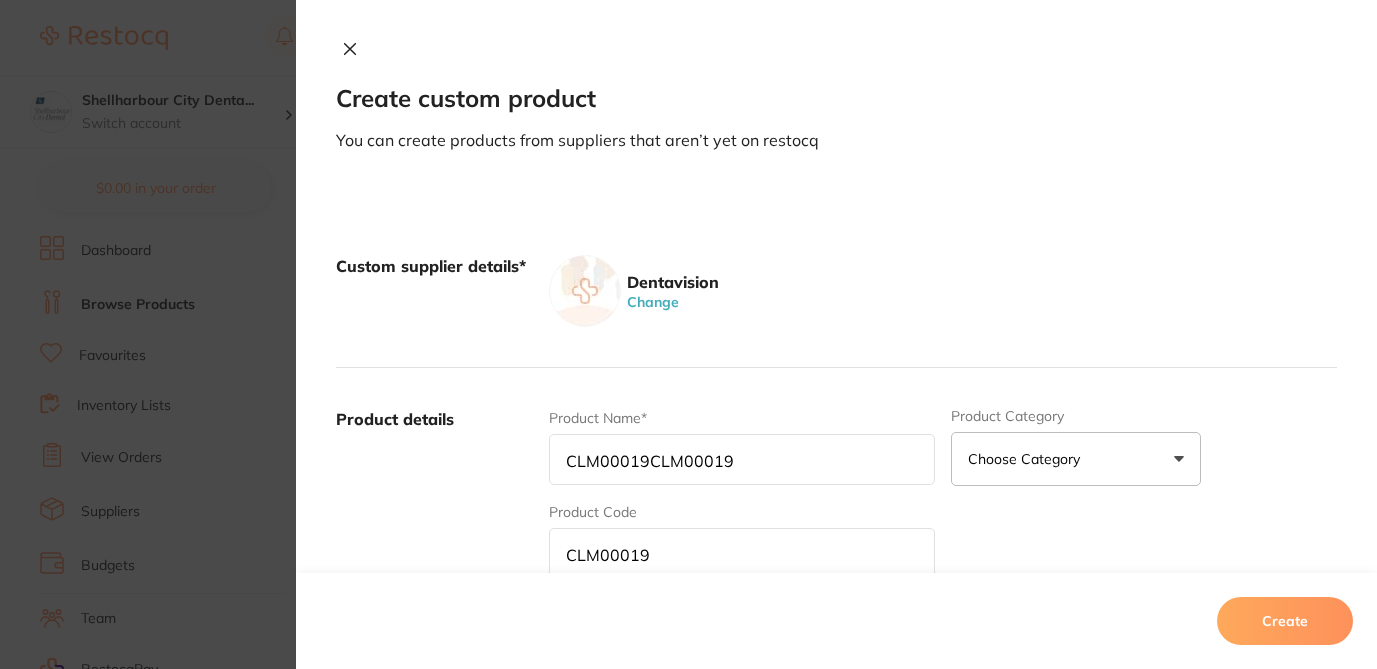 type on "CLM00019" 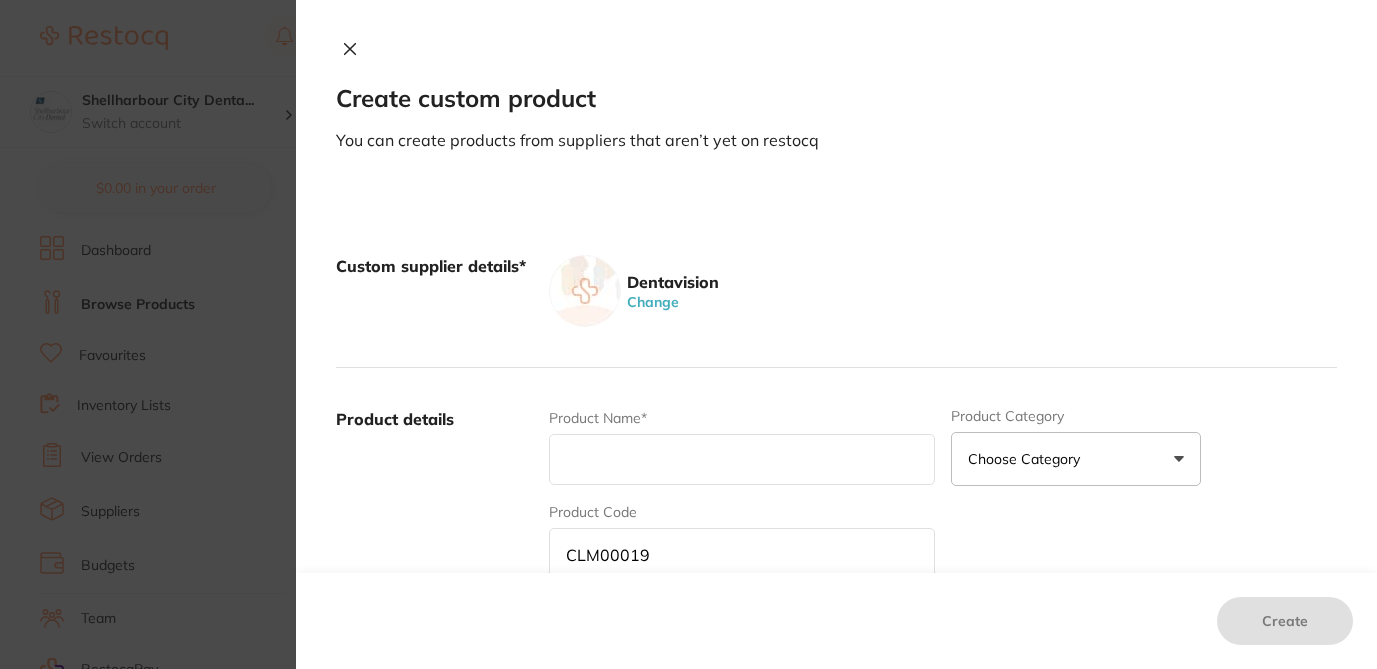click at bounding box center [742, 459] 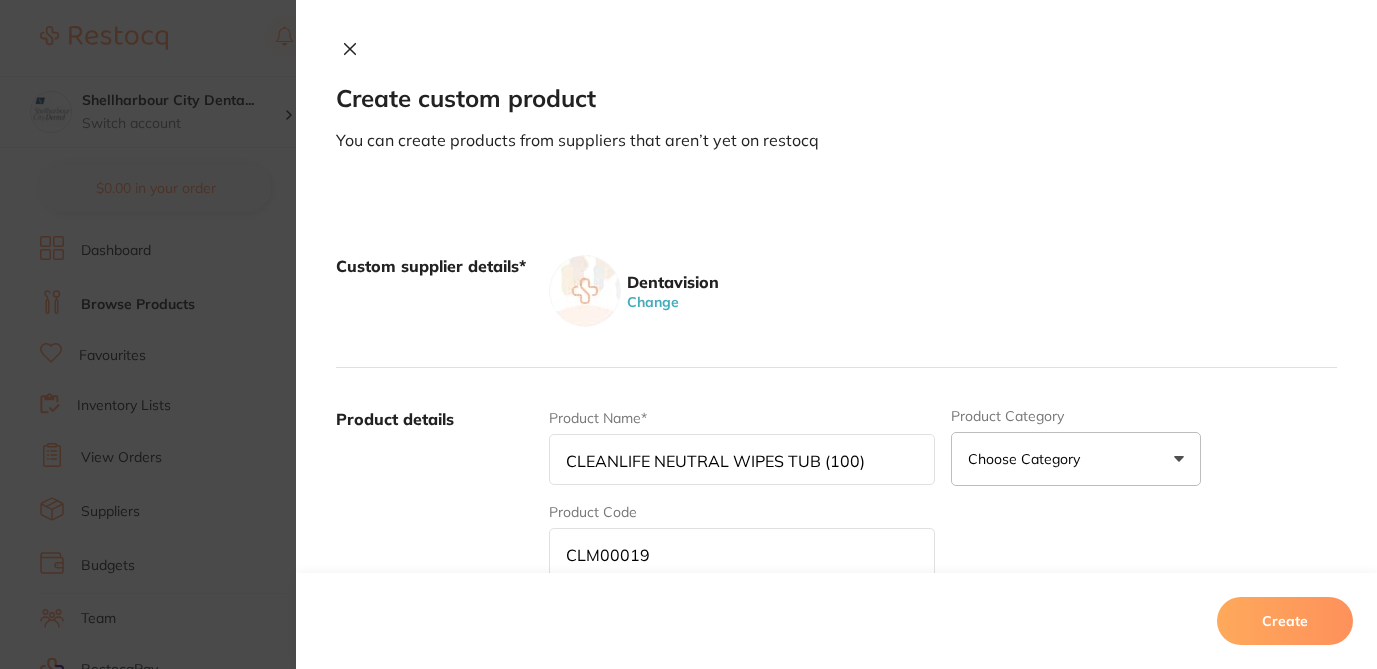 type on "CLEANLIFE NEUTRAL WIPES TUB (100)" 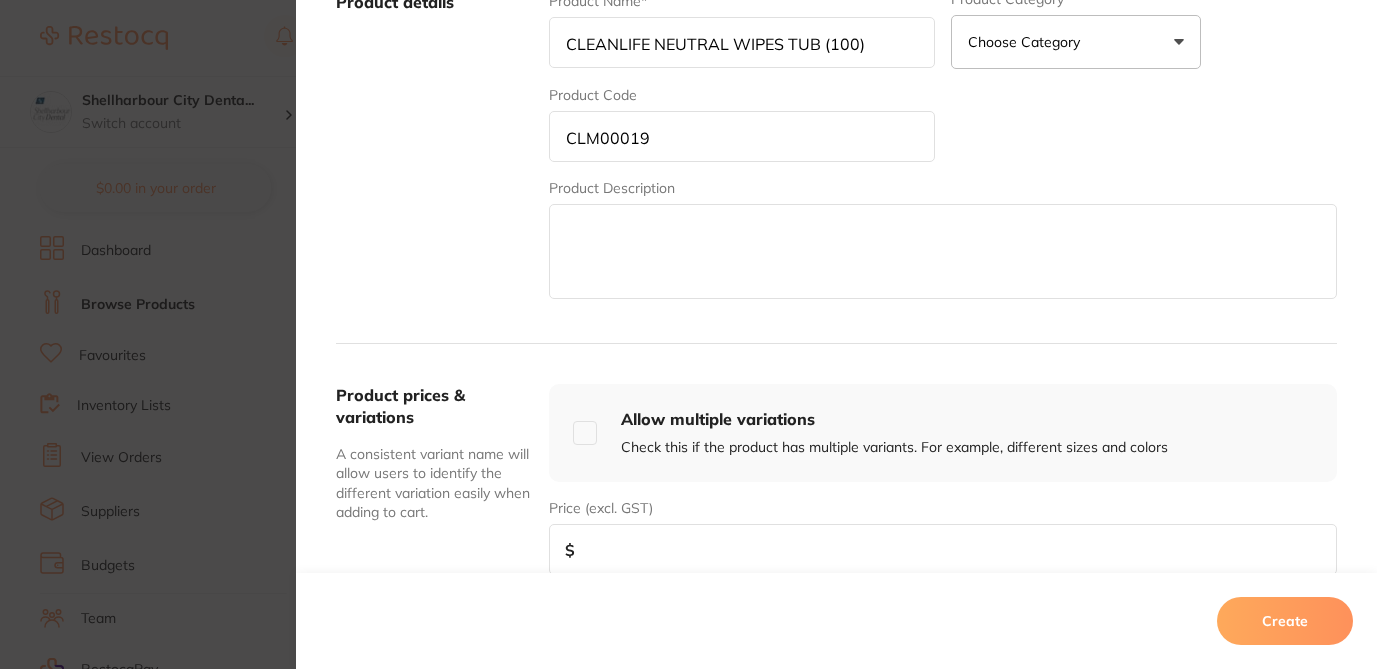 scroll, scrollTop: 440, scrollLeft: 0, axis: vertical 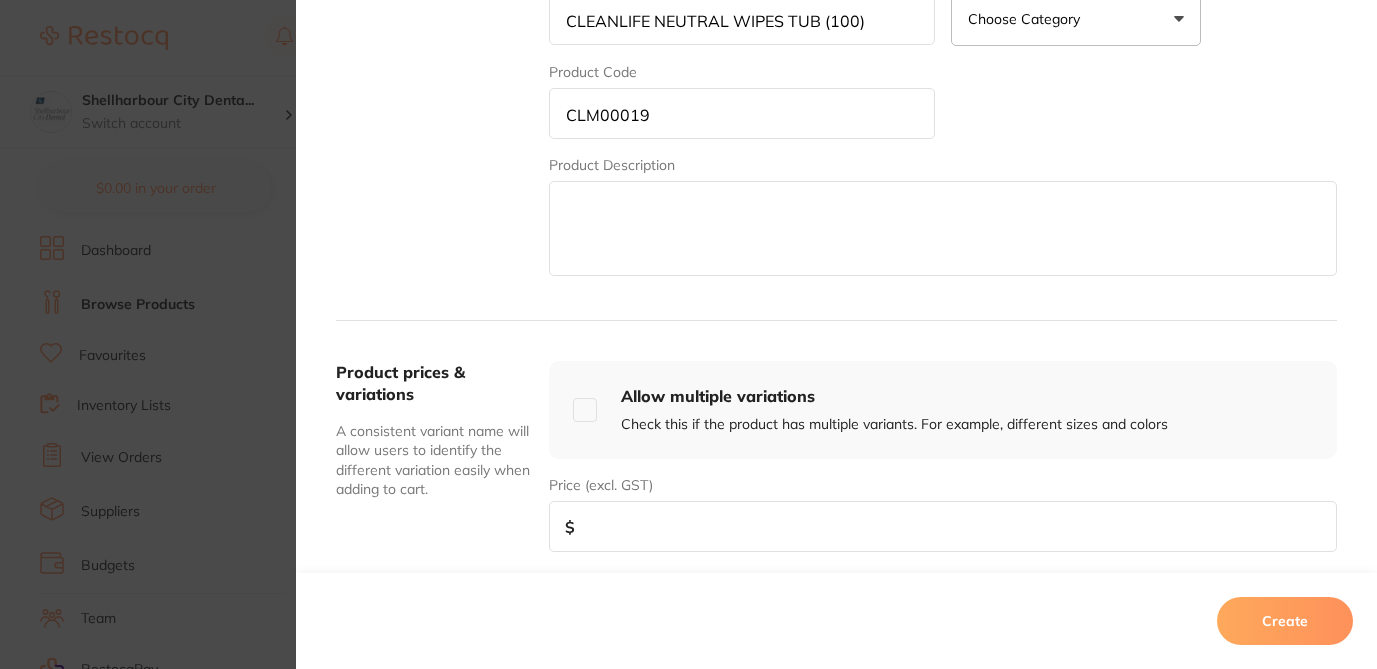 click at bounding box center [943, 526] 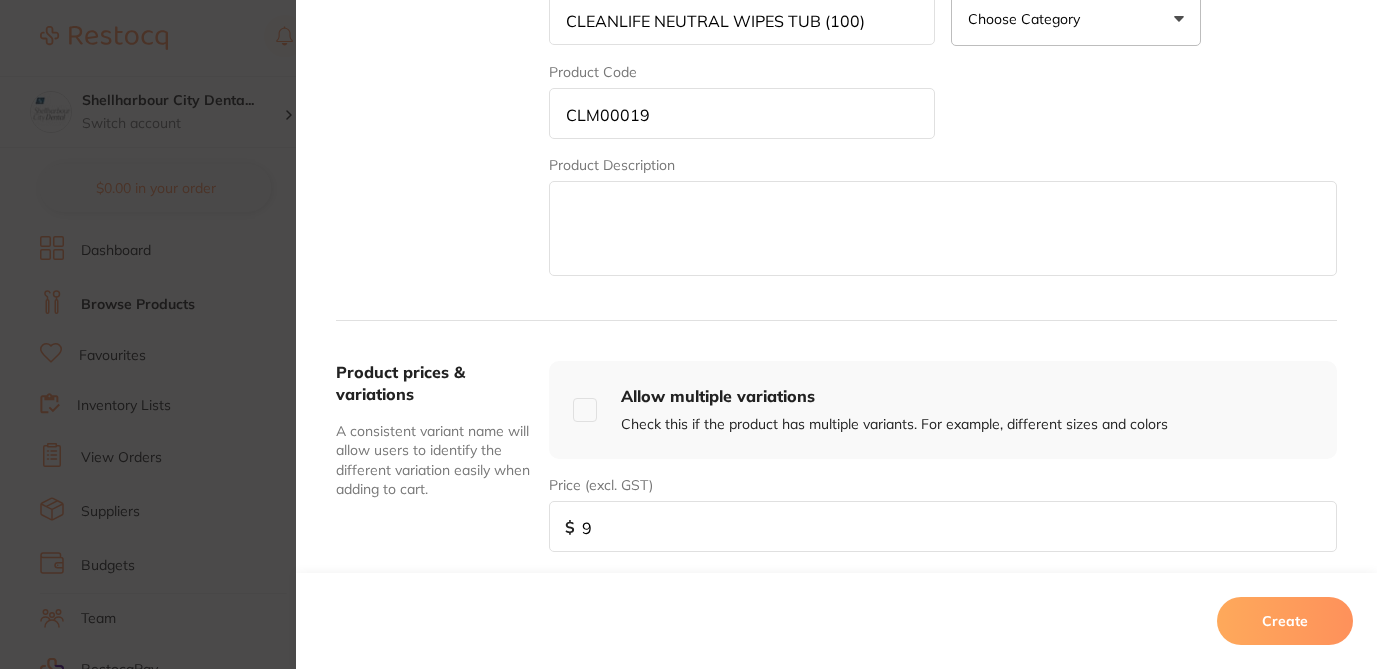 type on "9.5" 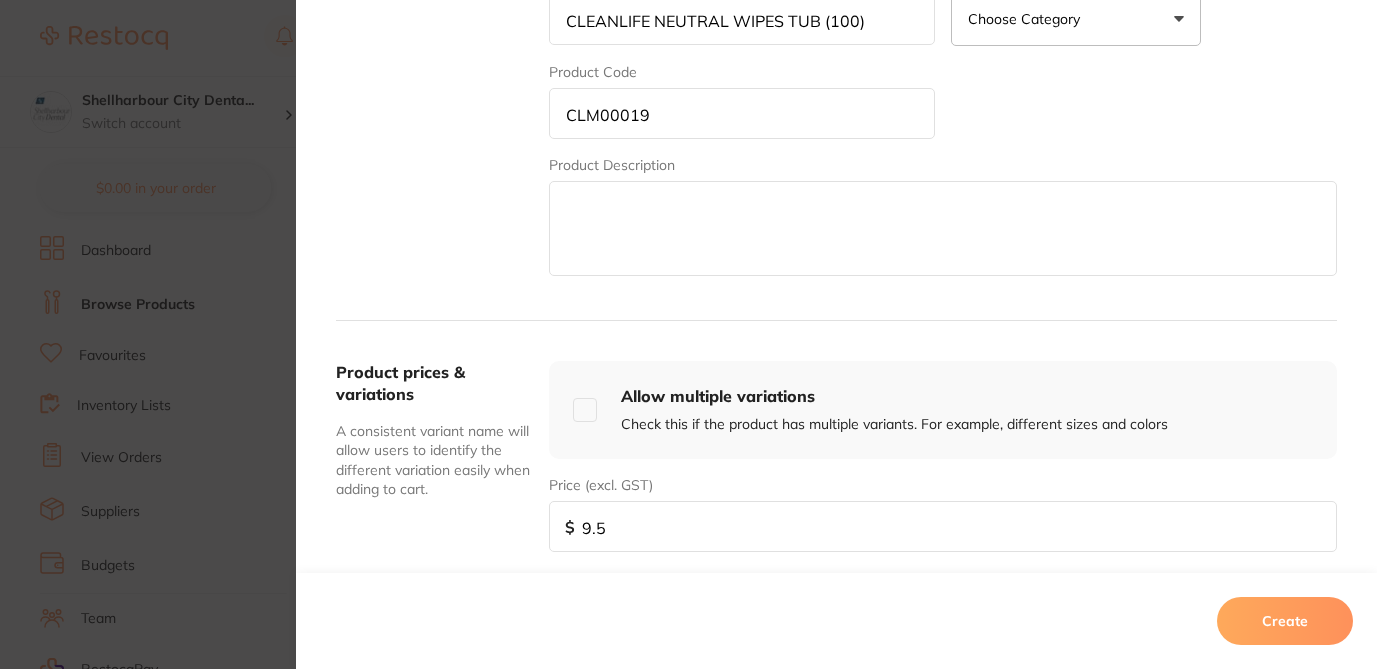 click on "Create" at bounding box center [1285, 621] 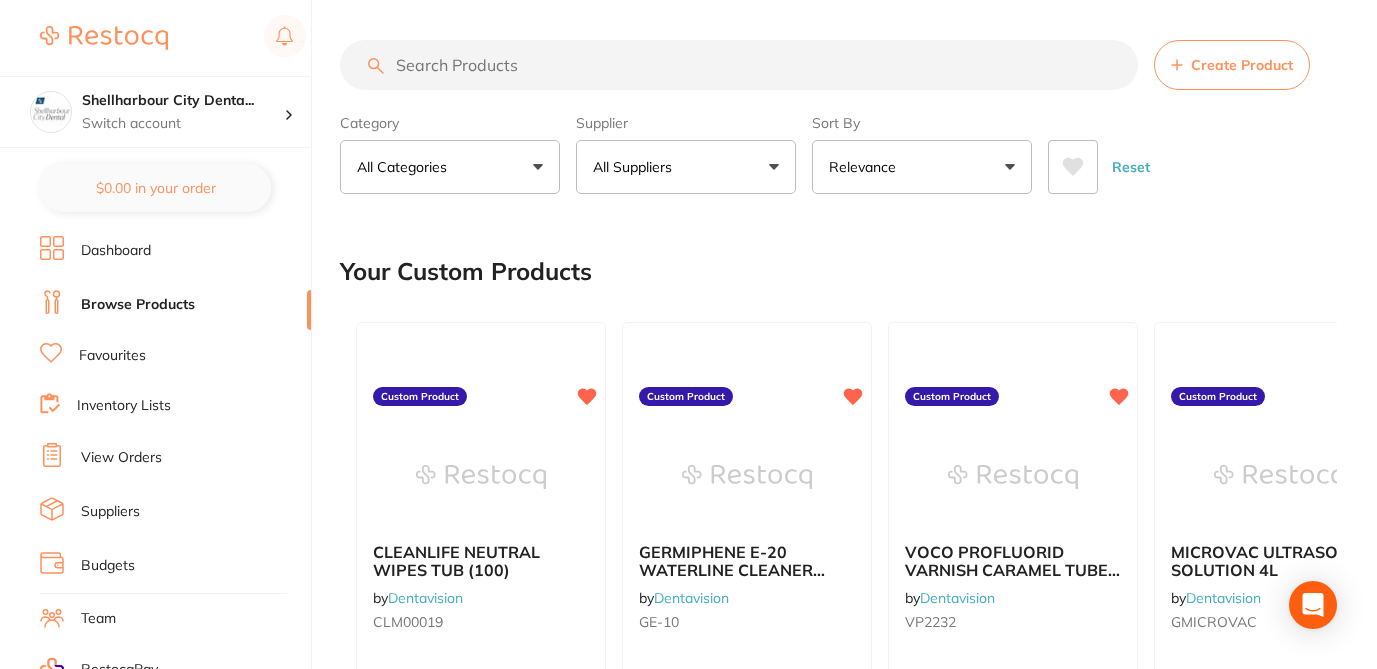 click on "Create Product" at bounding box center [1232, 65] 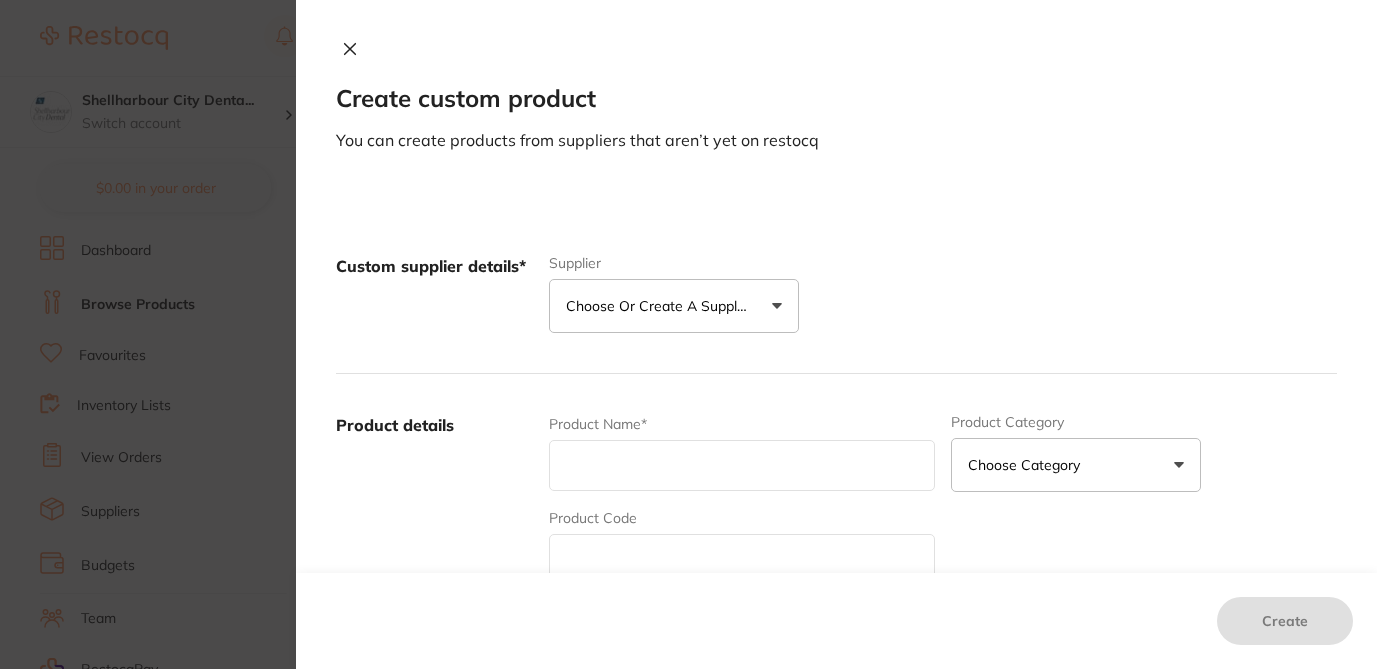 click on "Choose or create a supplier" at bounding box center (661, 306) 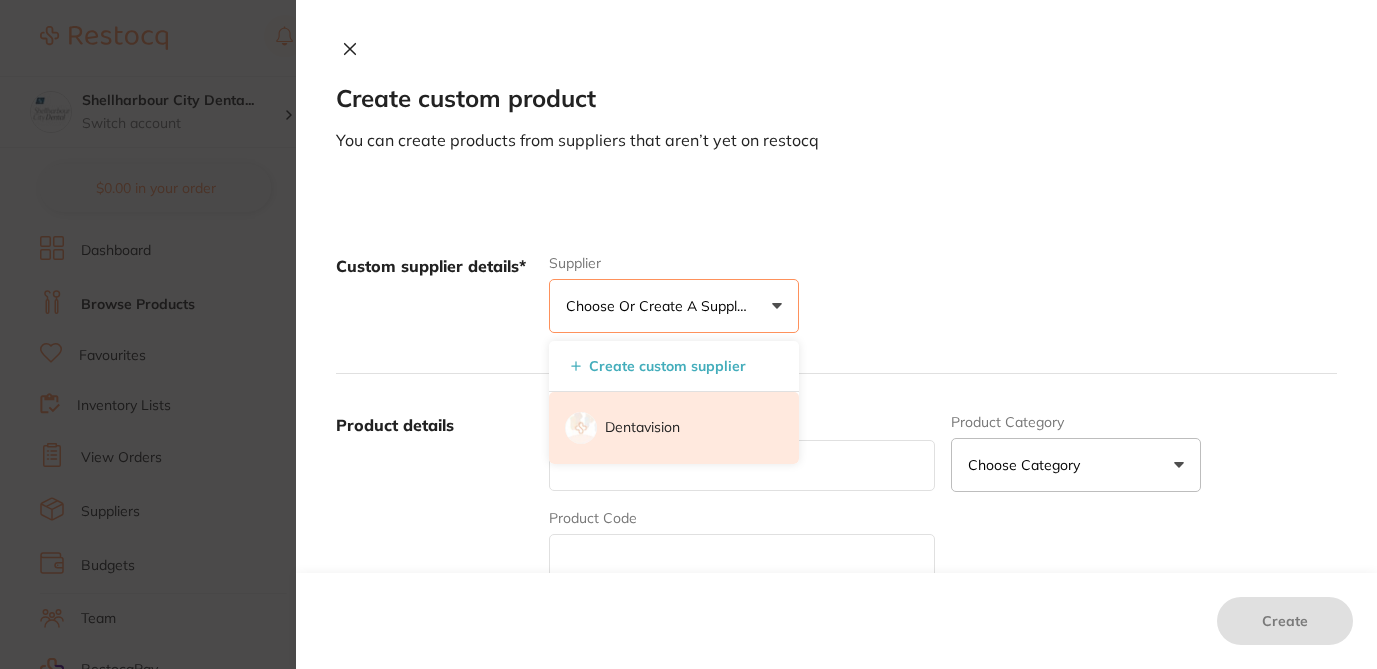 click on "Dentavision" at bounding box center (642, 428) 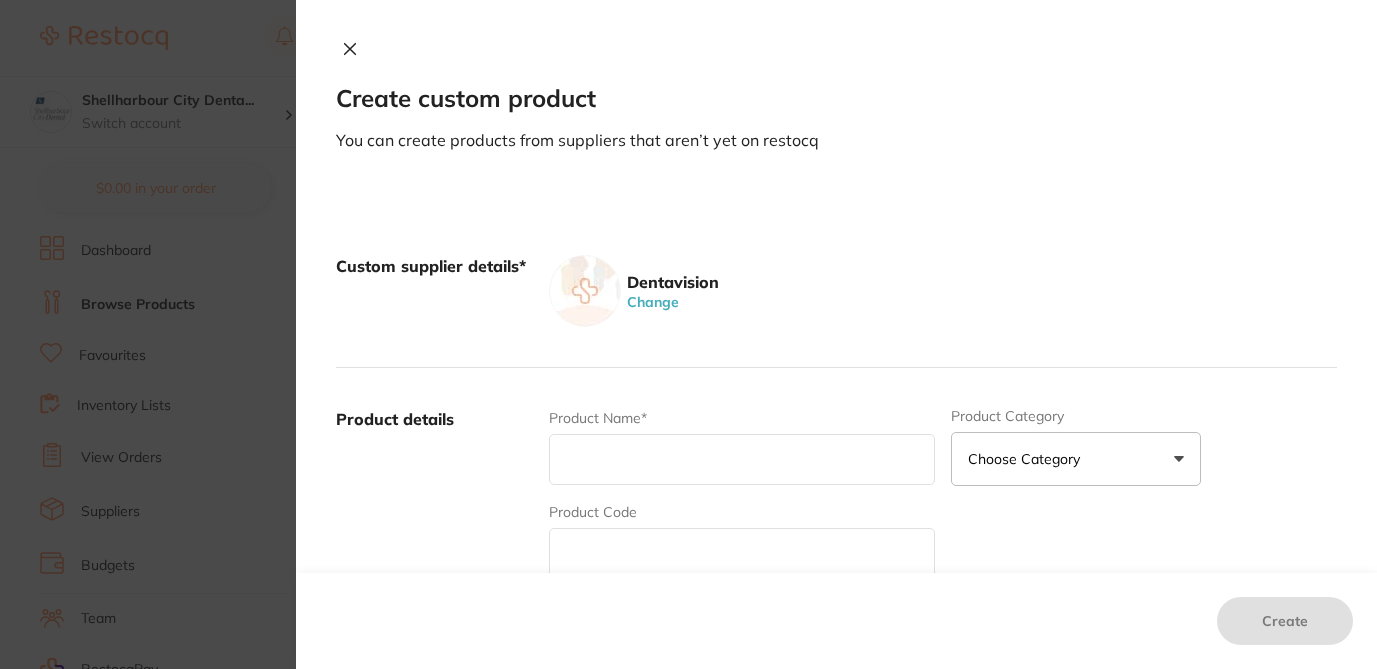 click at bounding box center [742, 553] 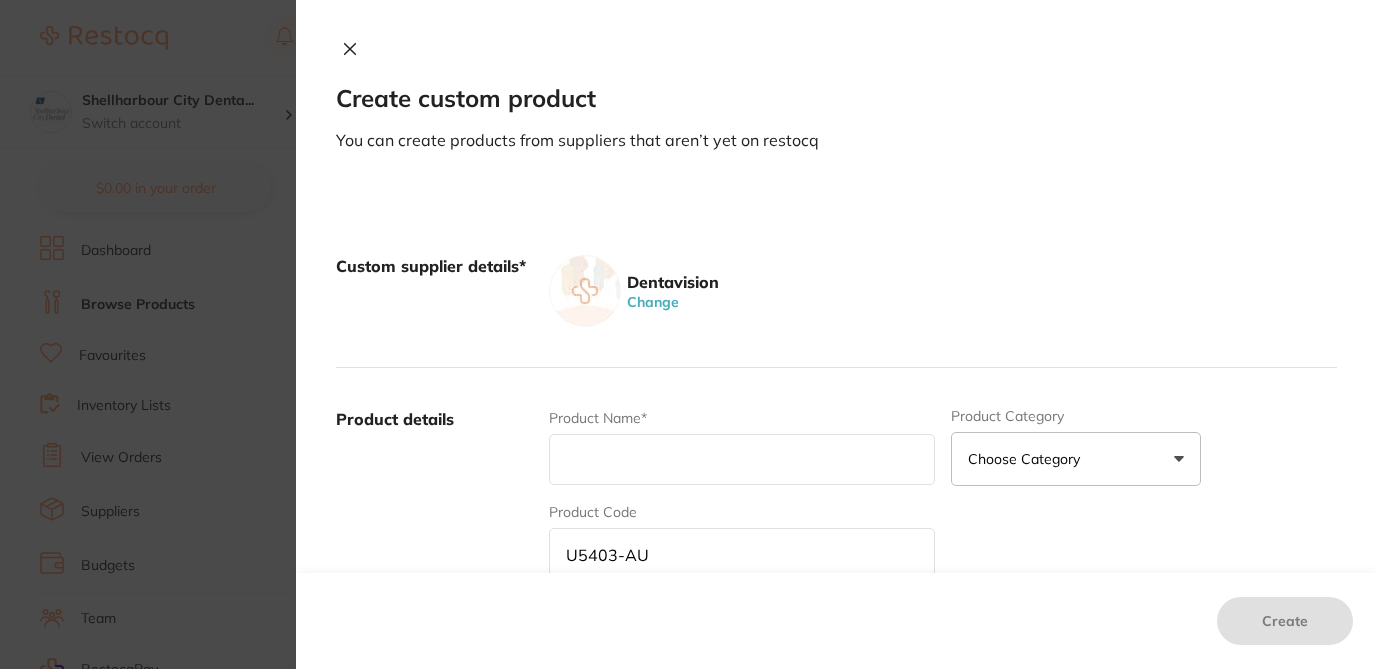 type on "U5403-AU" 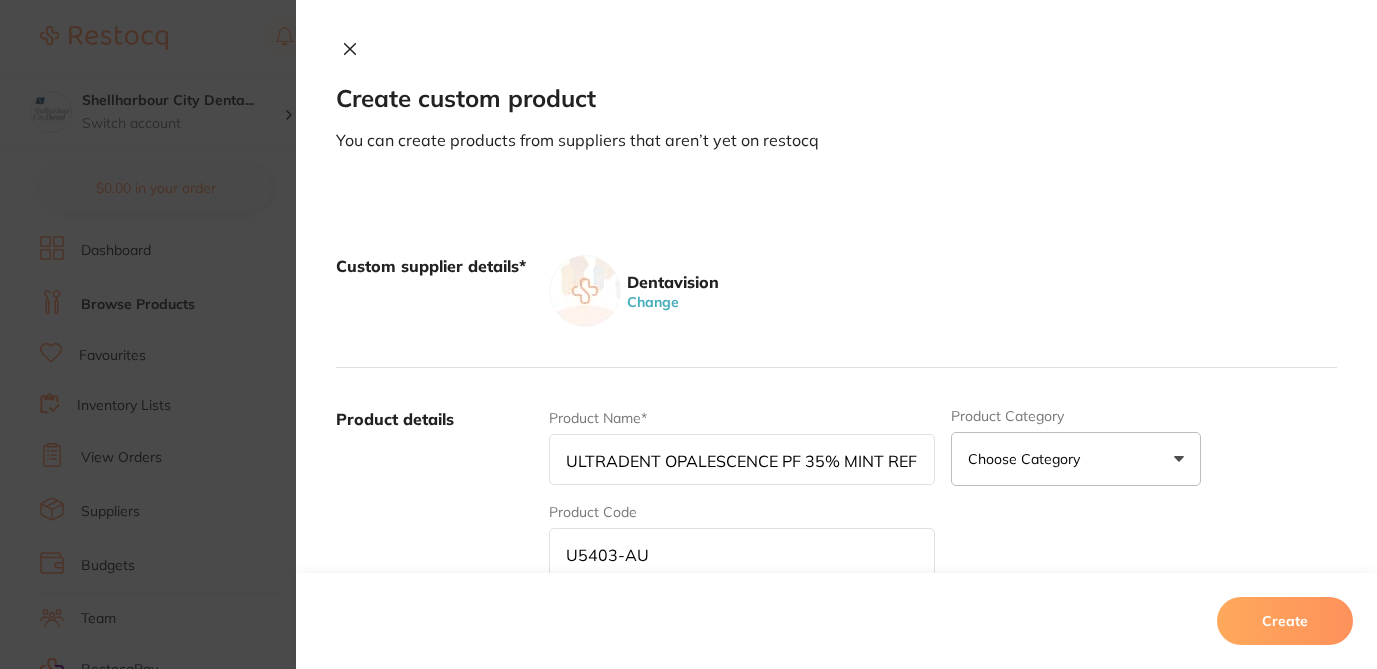 scroll, scrollTop: 0, scrollLeft: 185, axis: horizontal 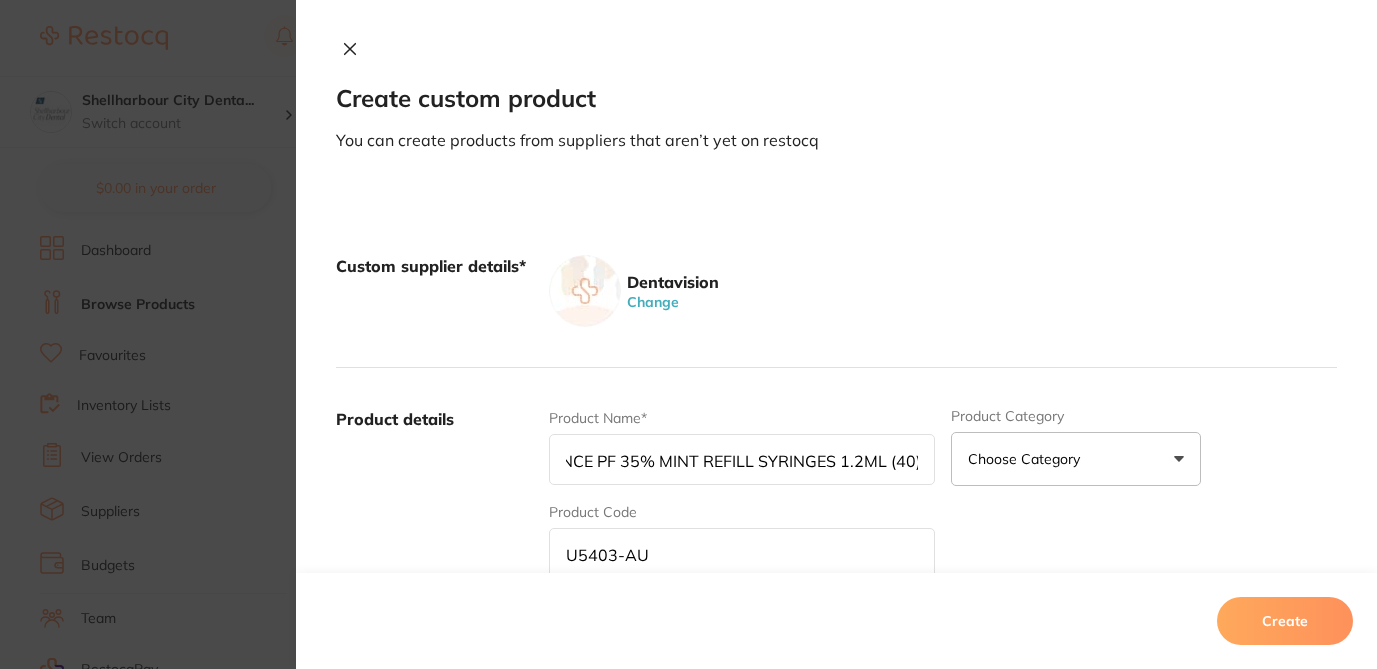 type on "ULTRADENT OPALESCENCE PF 35% MINT REFILL SYRINGES 1.2ML (40)" 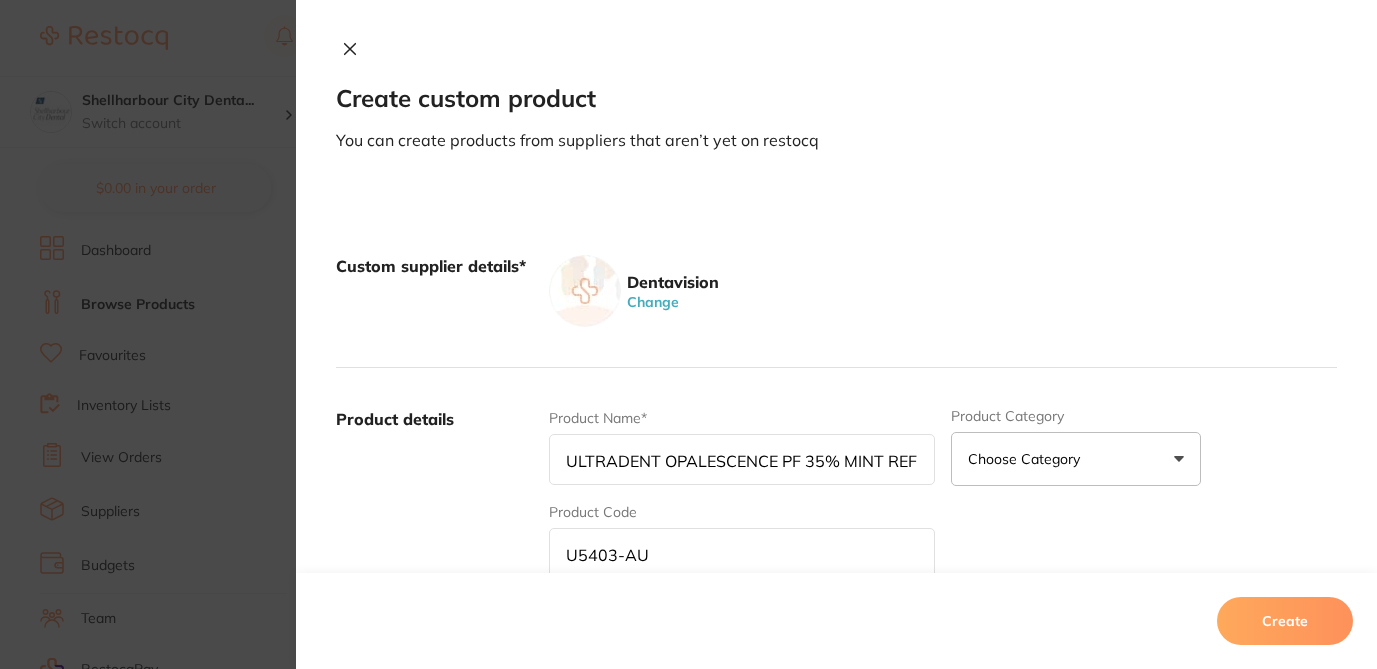 click on "Dentavision Change" at bounding box center (943, 291) 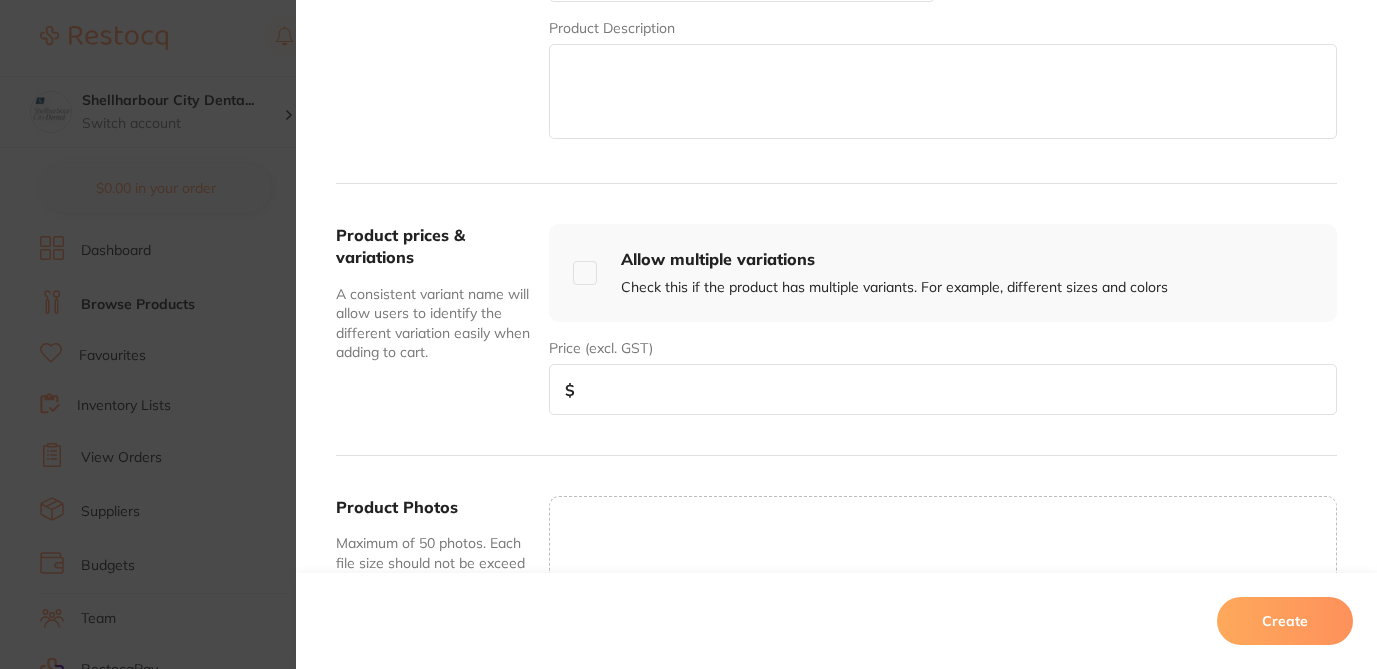 scroll, scrollTop: 600, scrollLeft: 0, axis: vertical 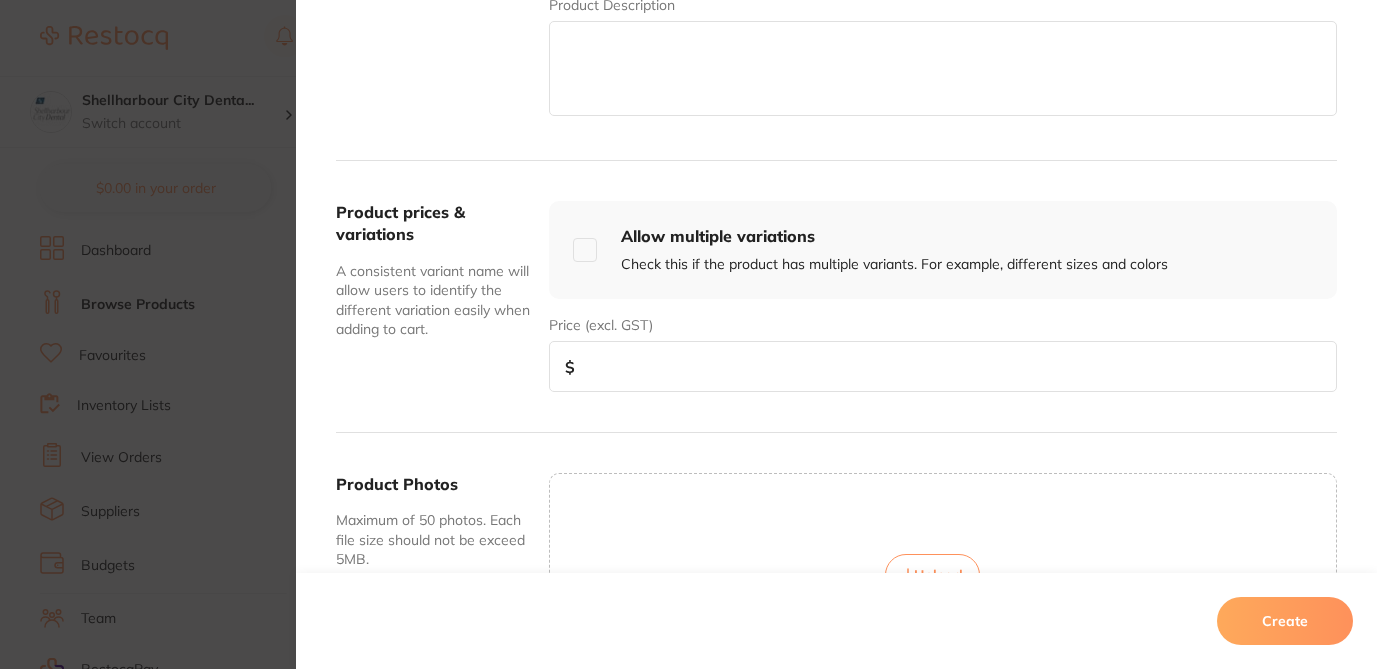 click at bounding box center [943, 366] 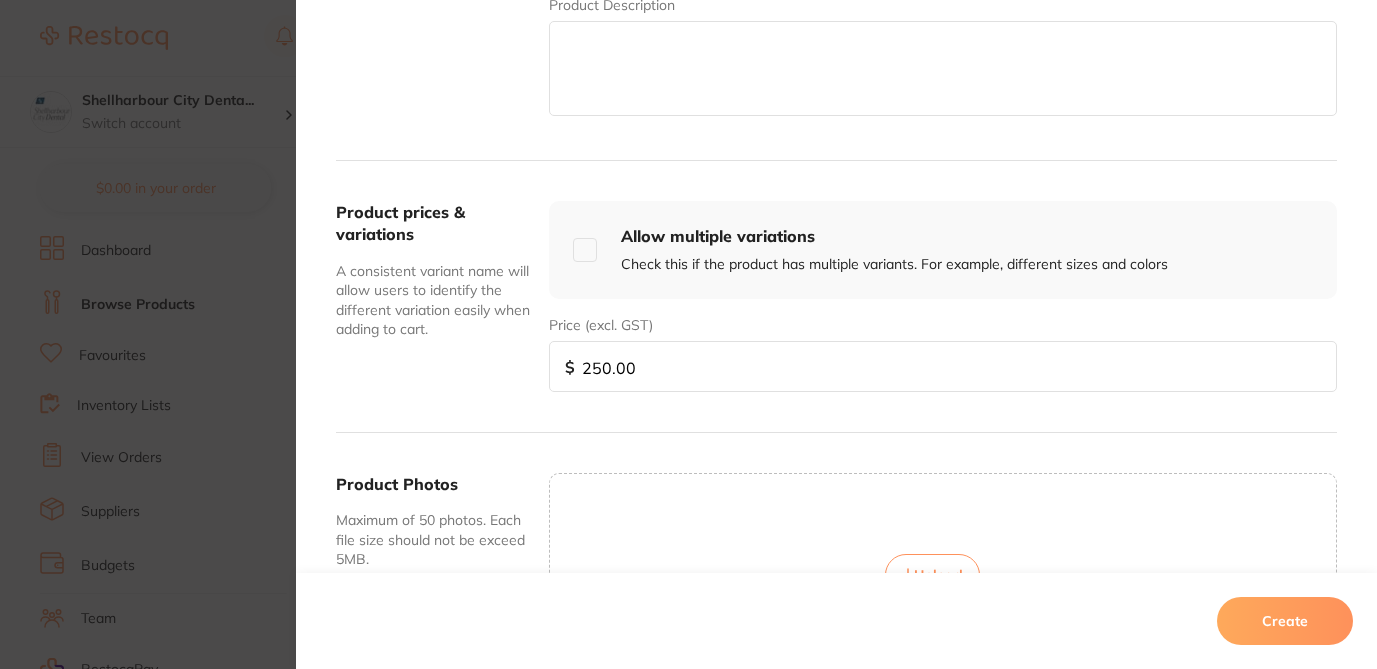 click on "Create" at bounding box center [1285, 621] 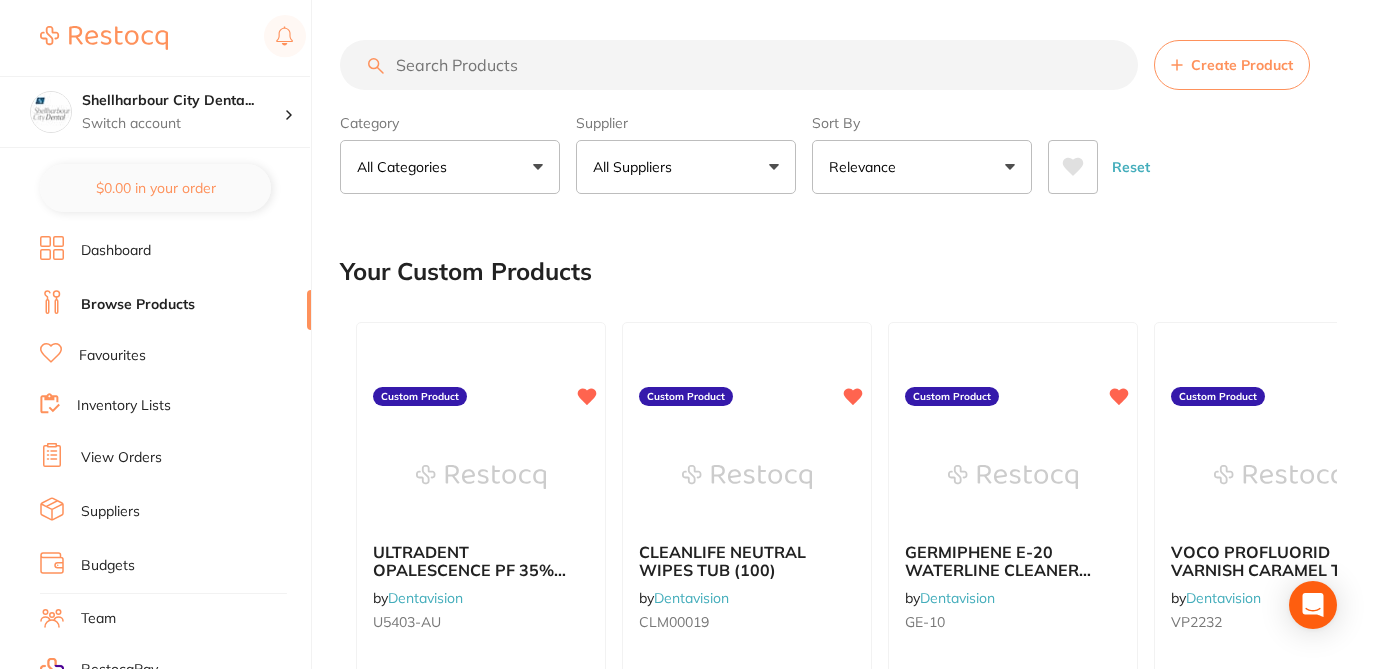 click at bounding box center (739, 65) 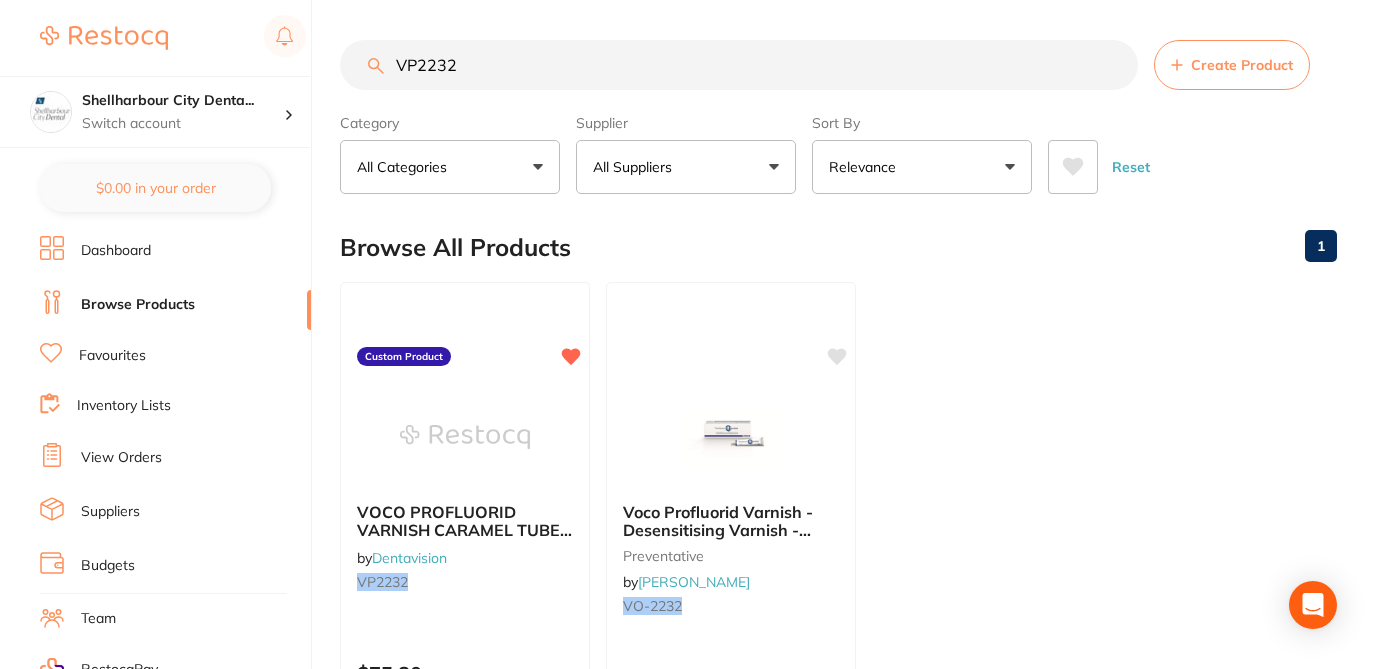 click on "Browse All Products 1" at bounding box center [838, 247] 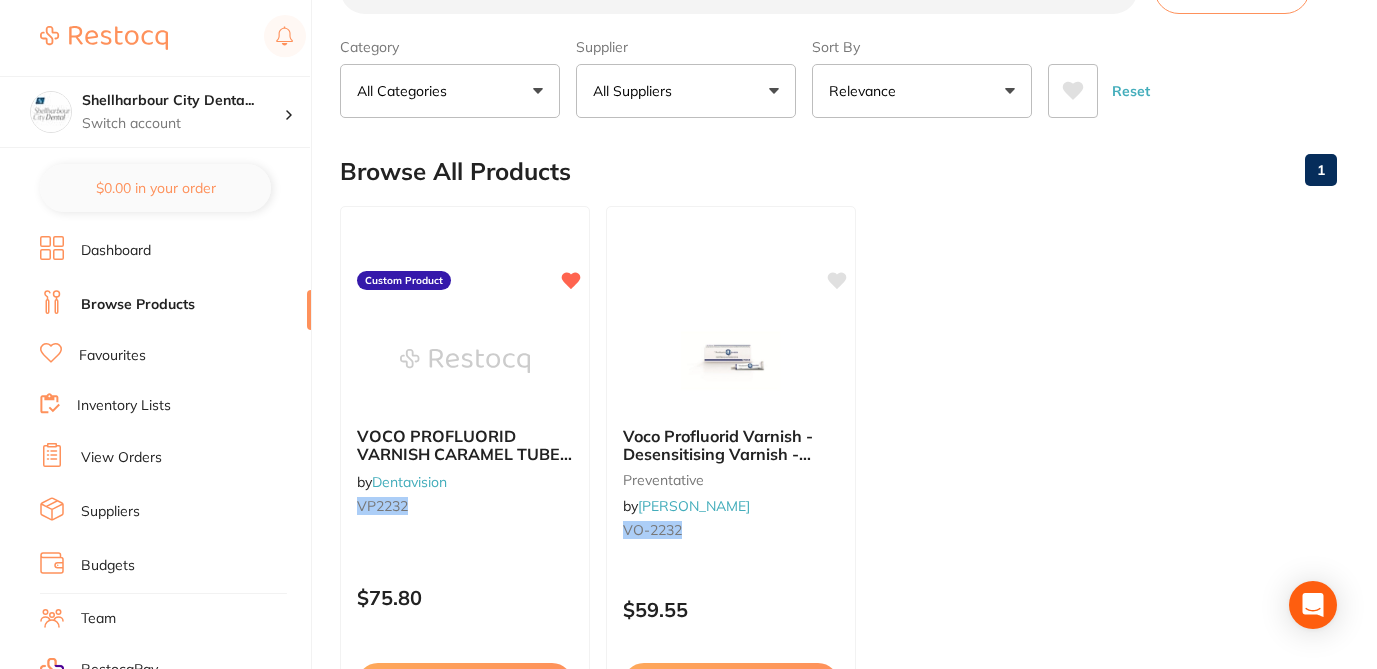 scroll, scrollTop: 80, scrollLeft: 0, axis: vertical 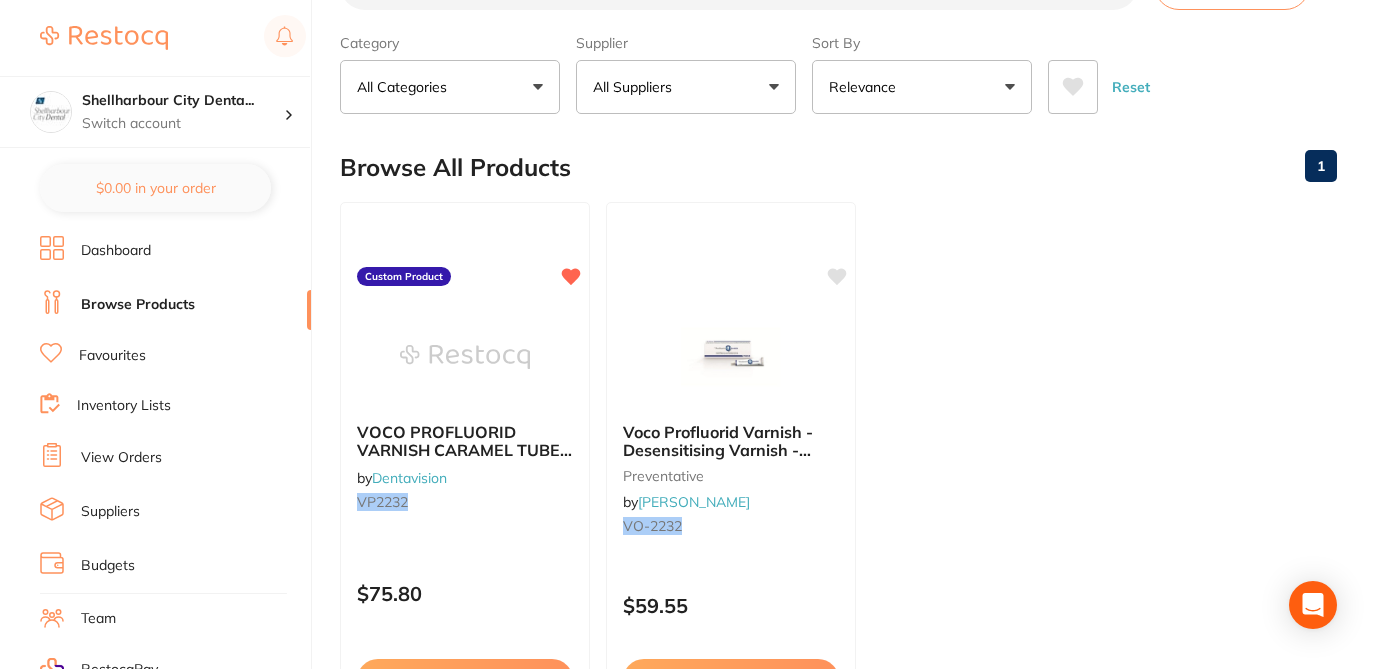 click on "Browse All Products 1" at bounding box center (838, 167) 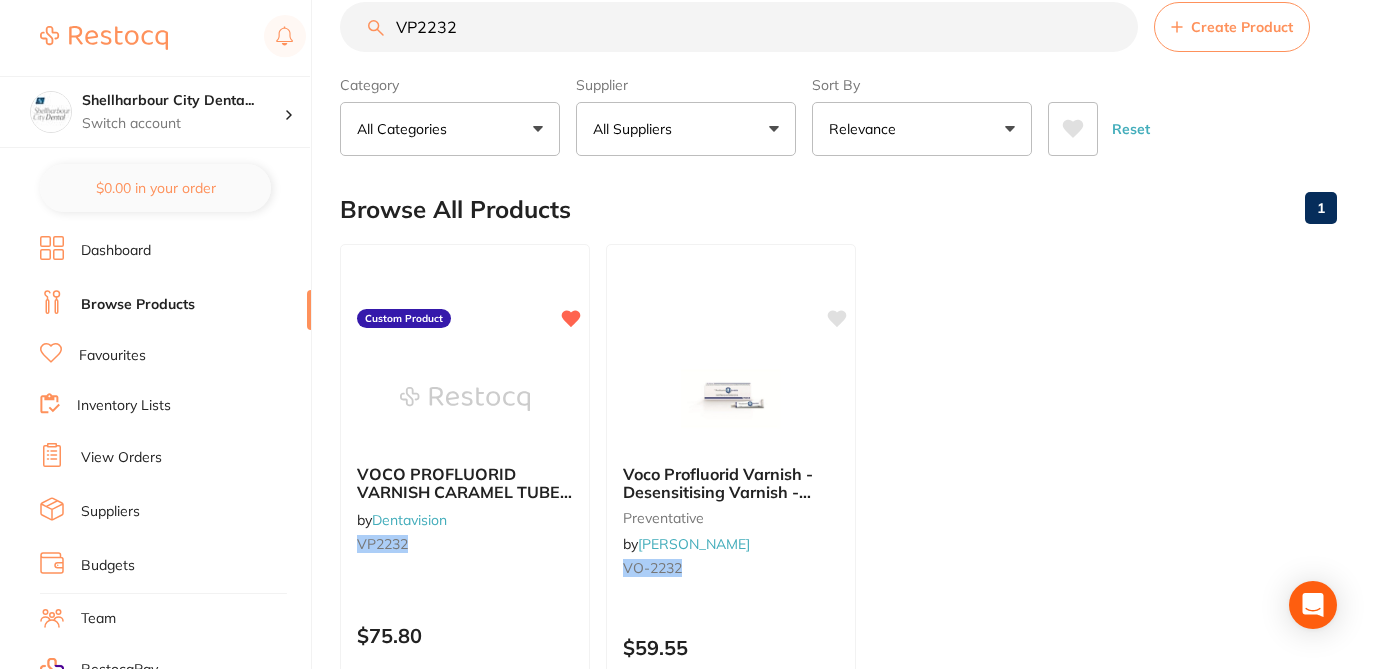scroll, scrollTop: 0, scrollLeft: 0, axis: both 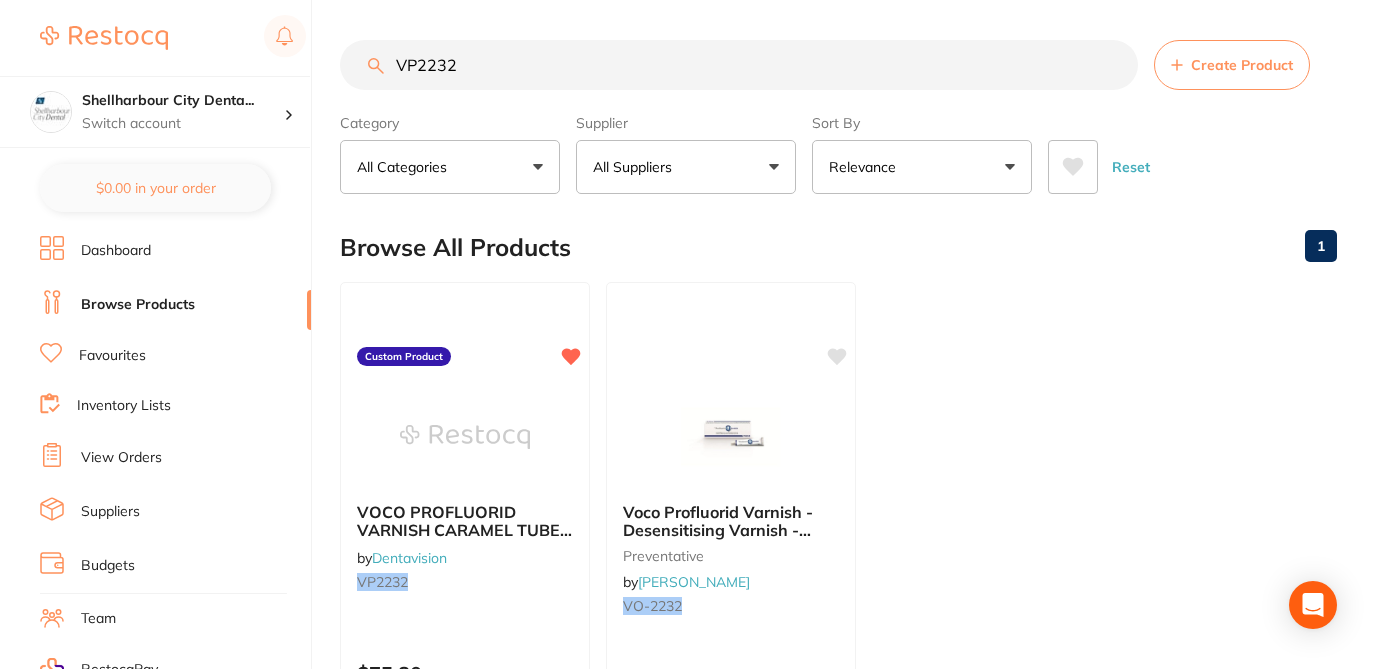 drag, startPoint x: 462, startPoint y: 70, endPoint x: 316, endPoint y: 62, distance: 146.21901 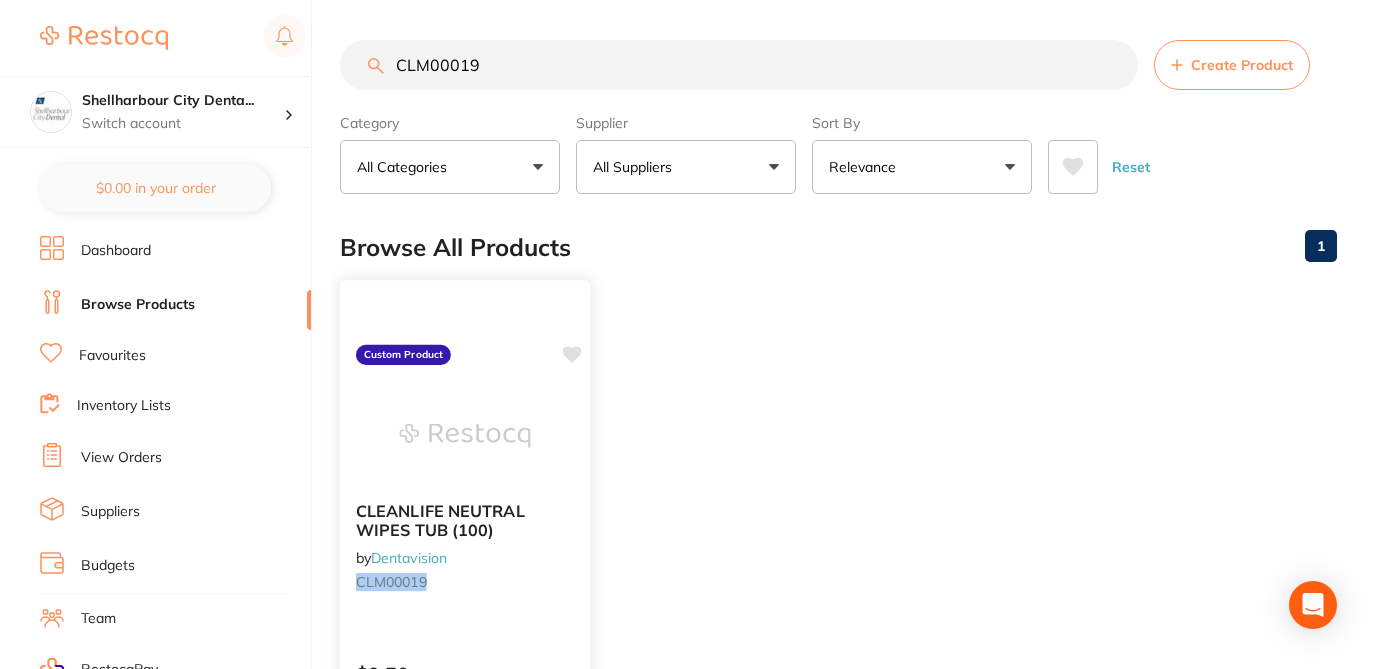 click 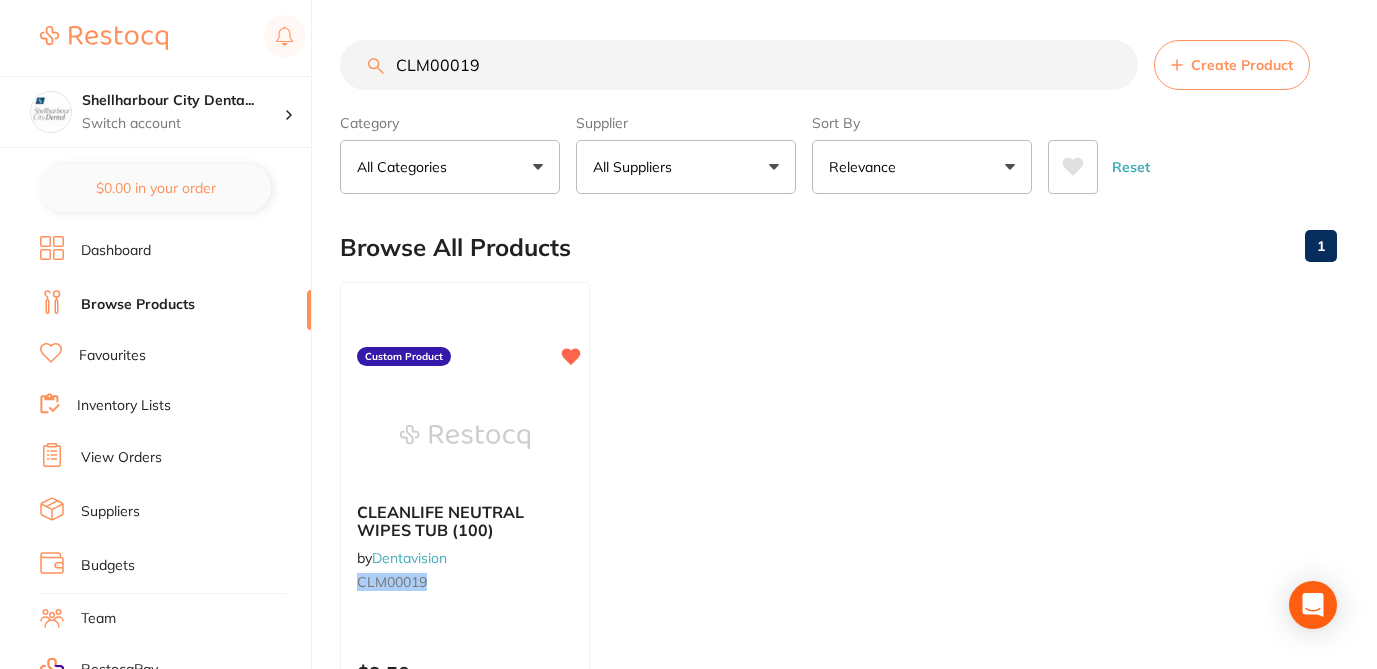 drag, startPoint x: 492, startPoint y: 66, endPoint x: 312, endPoint y: 58, distance: 180.17769 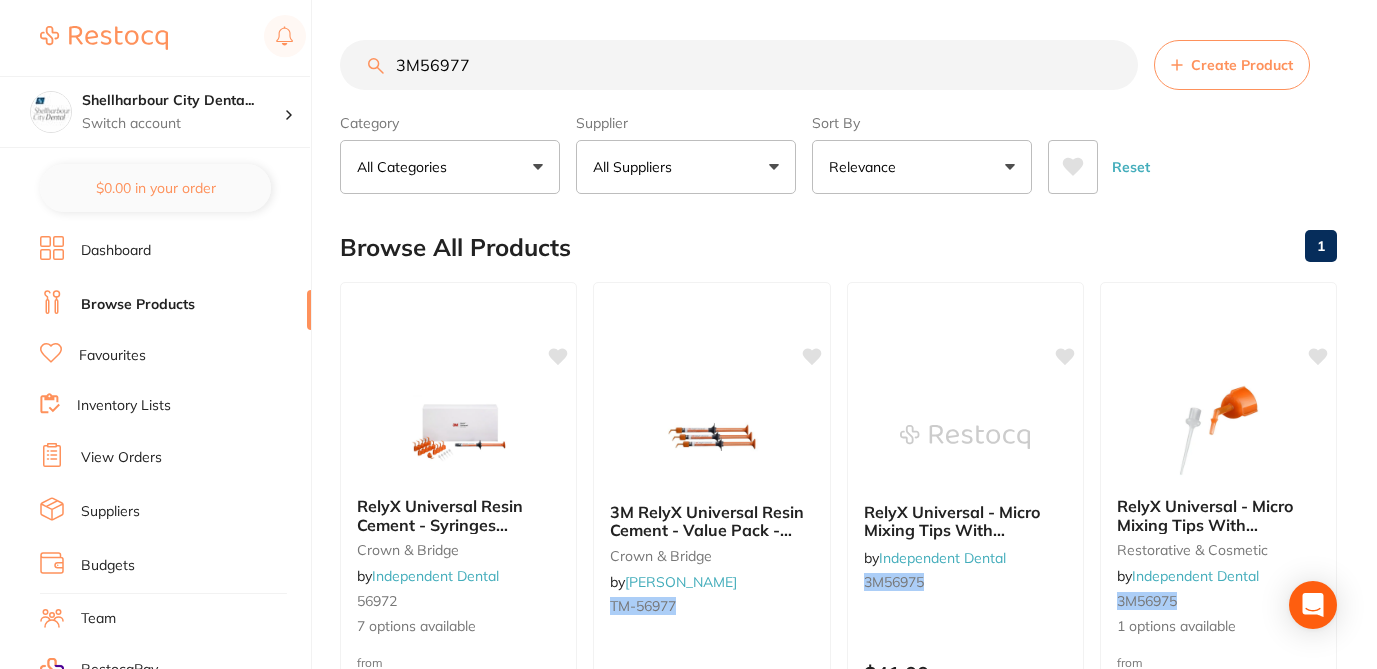 type on "3M56977" 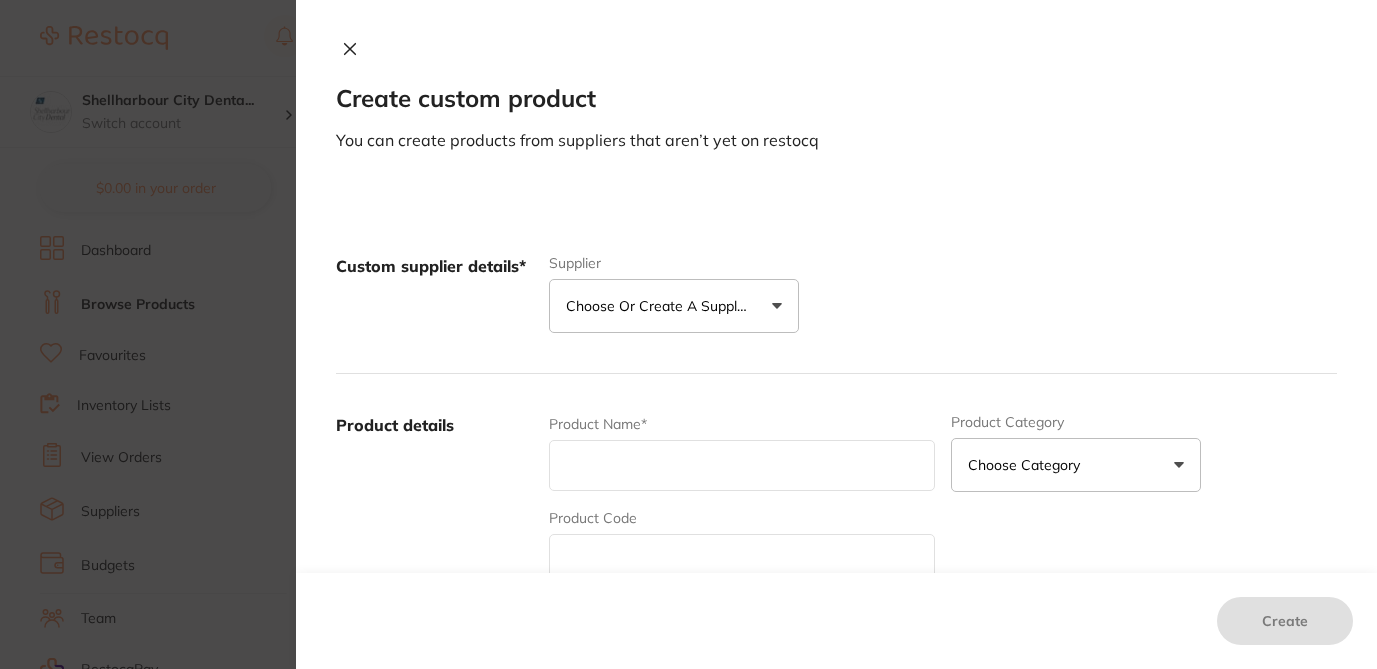 click on "Choose or create a supplier" at bounding box center (674, 306) 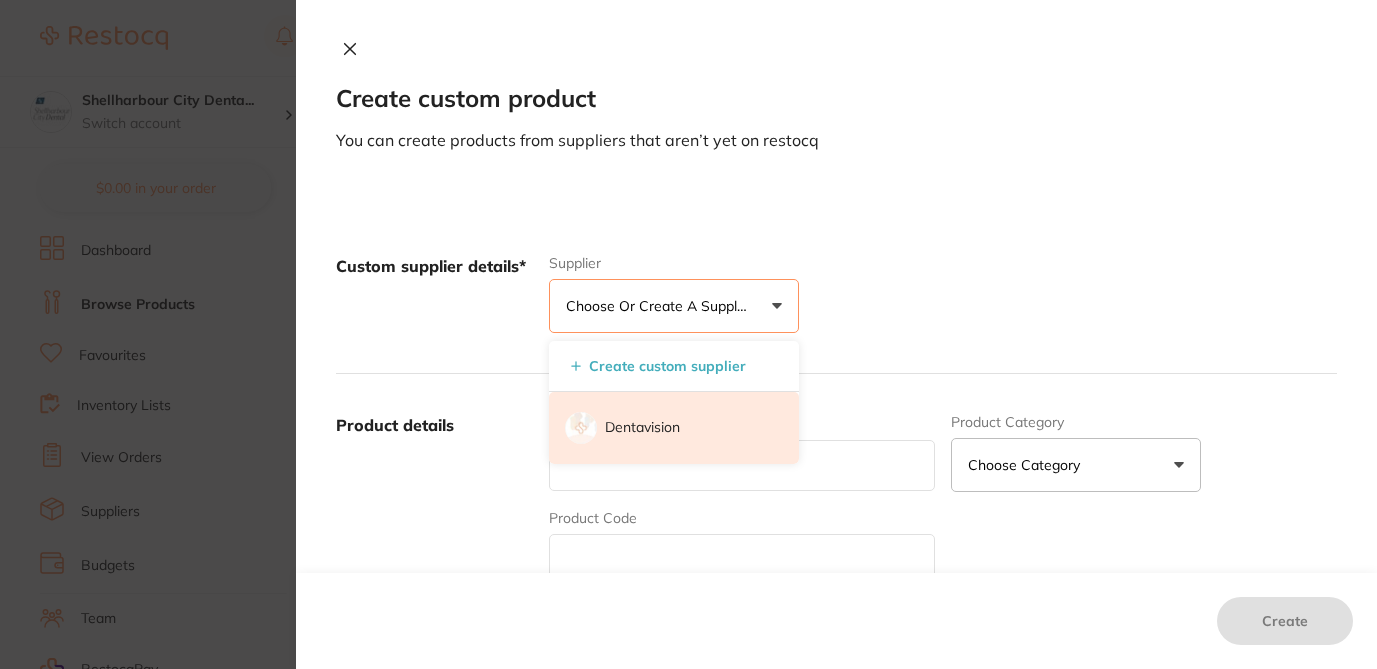 click on "Dentavision" at bounding box center (642, 428) 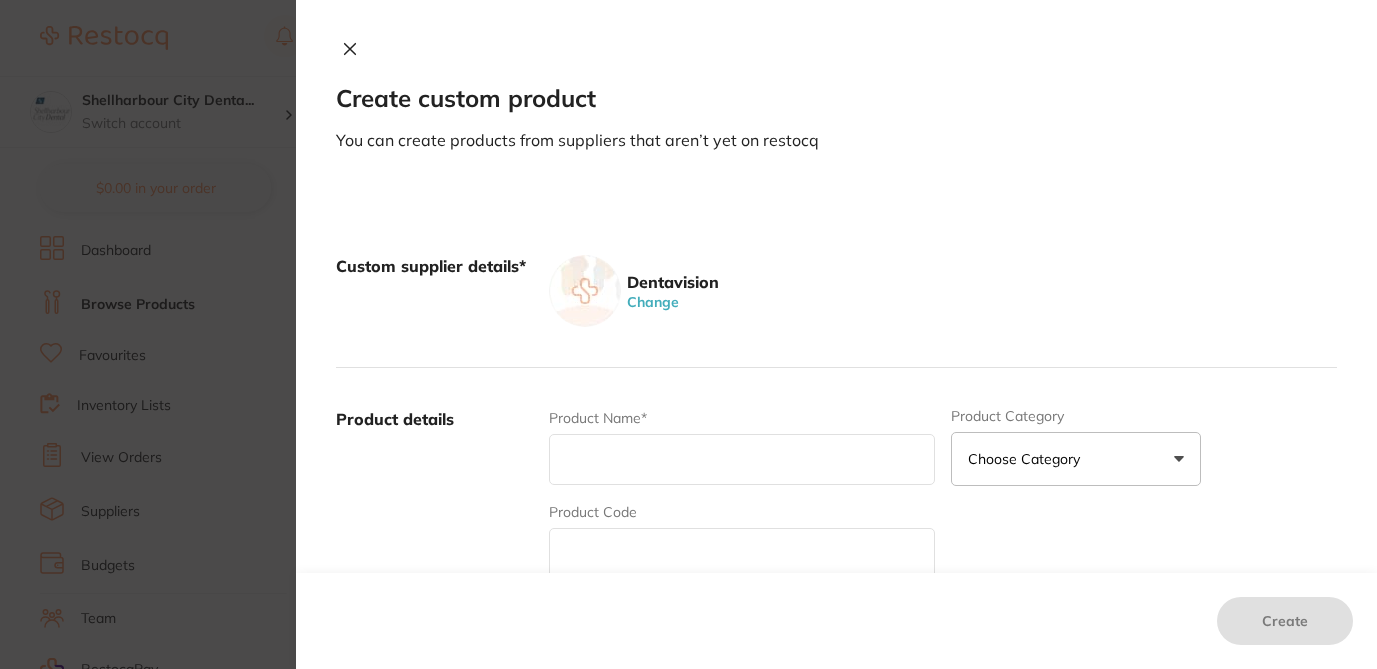 click at bounding box center [742, 553] 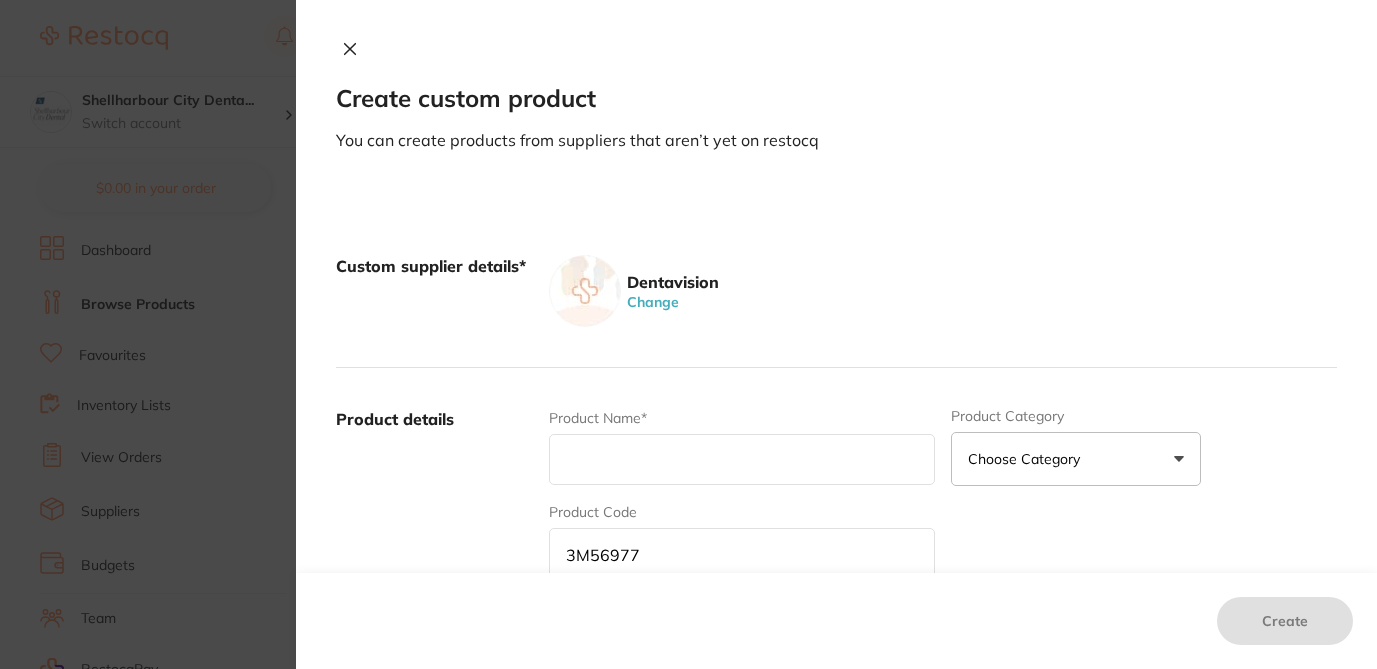 type on "3M56977" 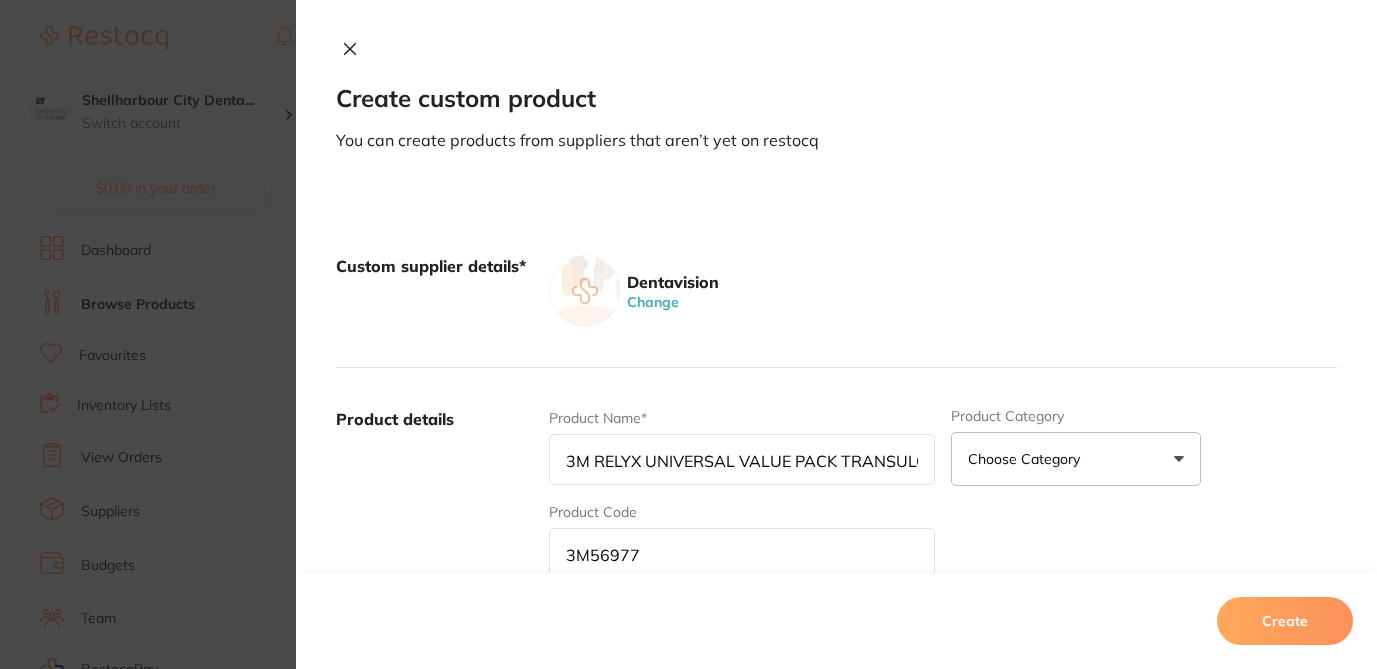 scroll, scrollTop: 0, scrollLeft: 111, axis: horizontal 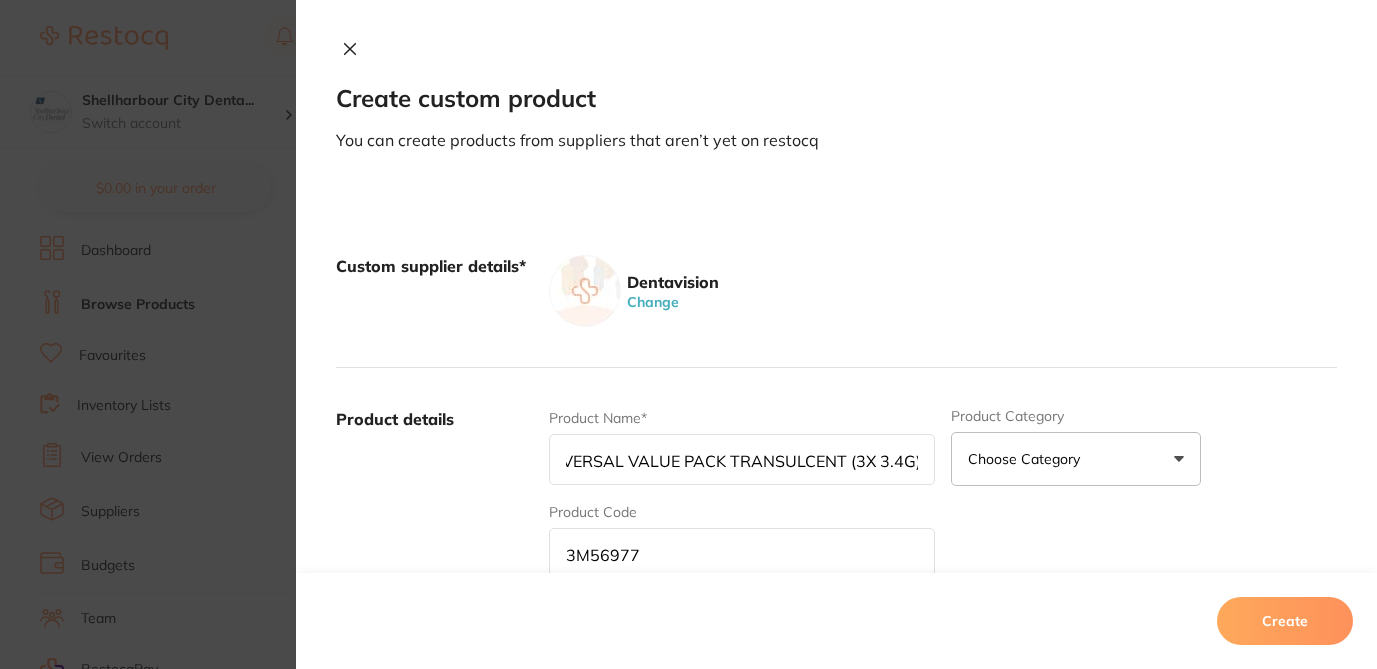 type on "3M RELYX UNIVERSAL VALUE PACK TRANSULCENT (3X 3.4G)" 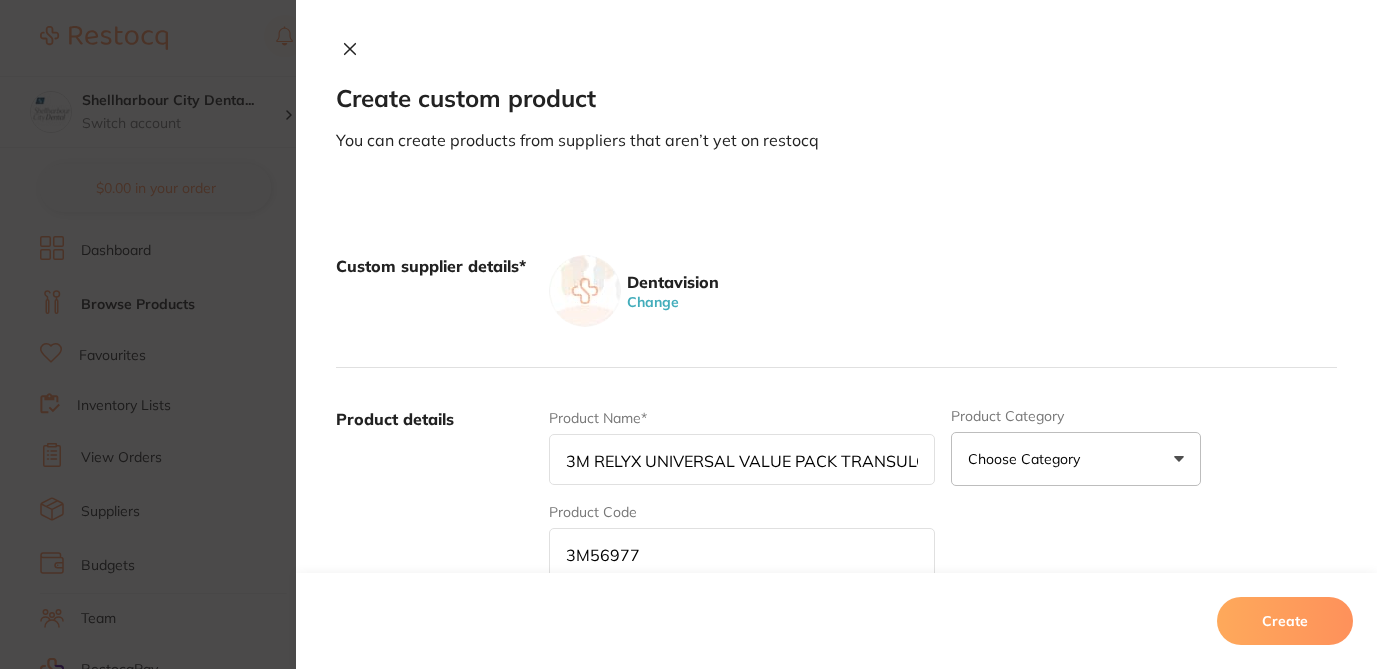 click on "Custom supplier details* Dentavision Change" at bounding box center (836, 291) 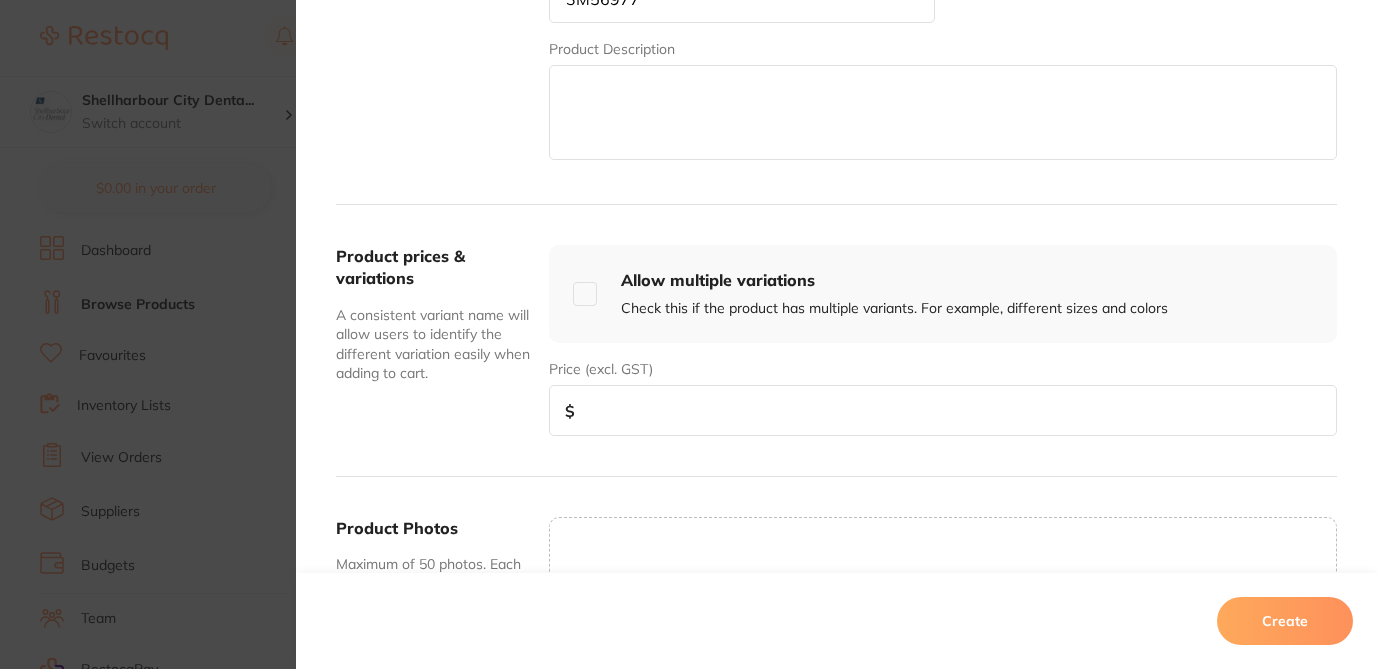scroll, scrollTop: 560, scrollLeft: 0, axis: vertical 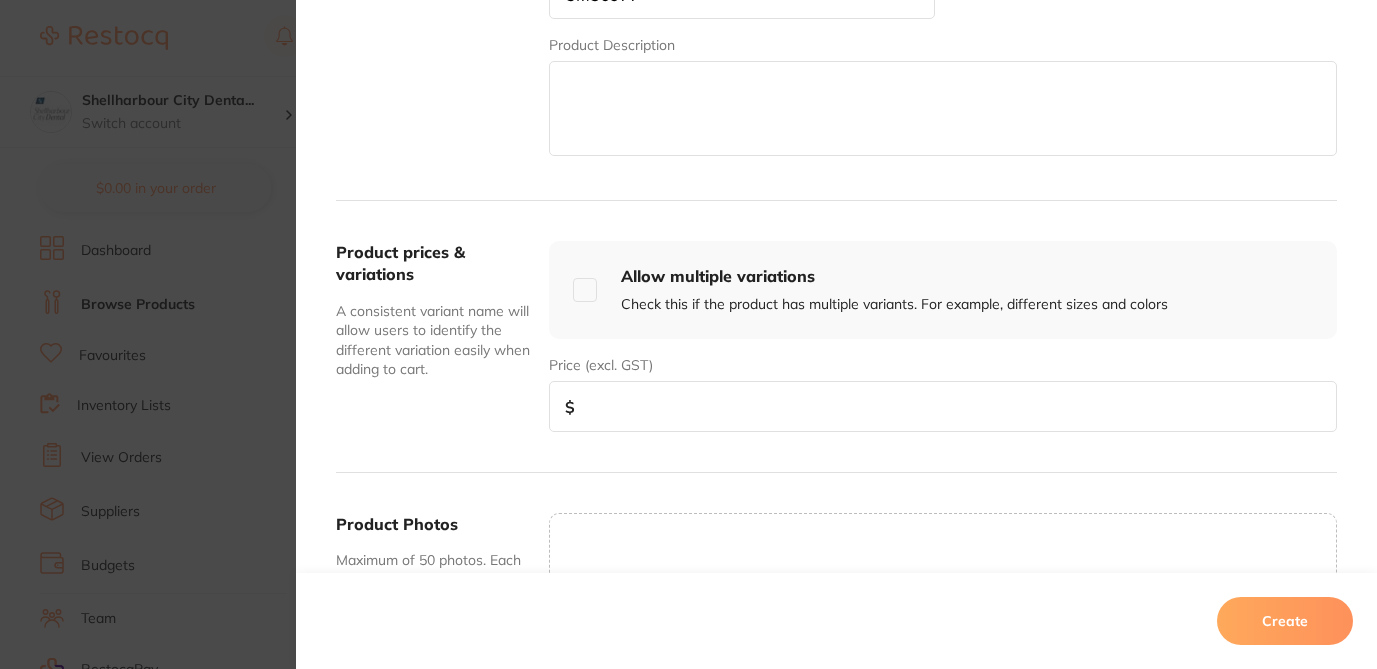 click at bounding box center (943, 406) 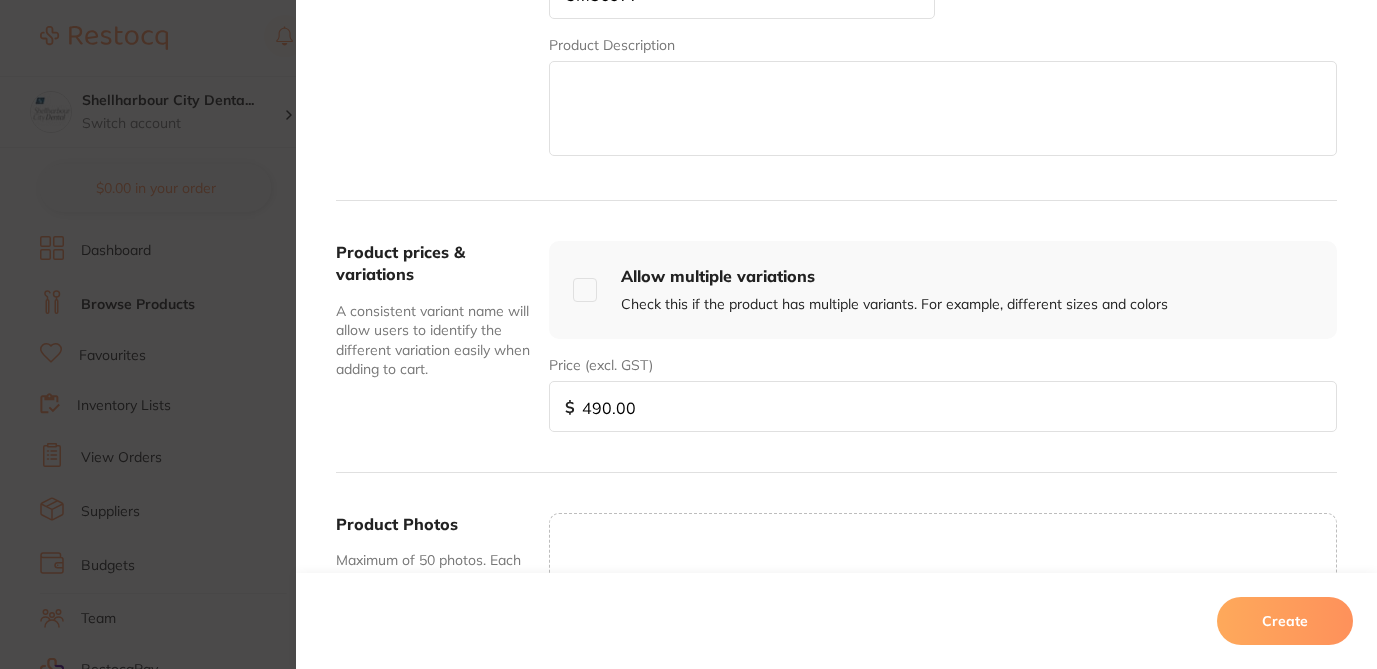 click on "Create" at bounding box center [1285, 621] 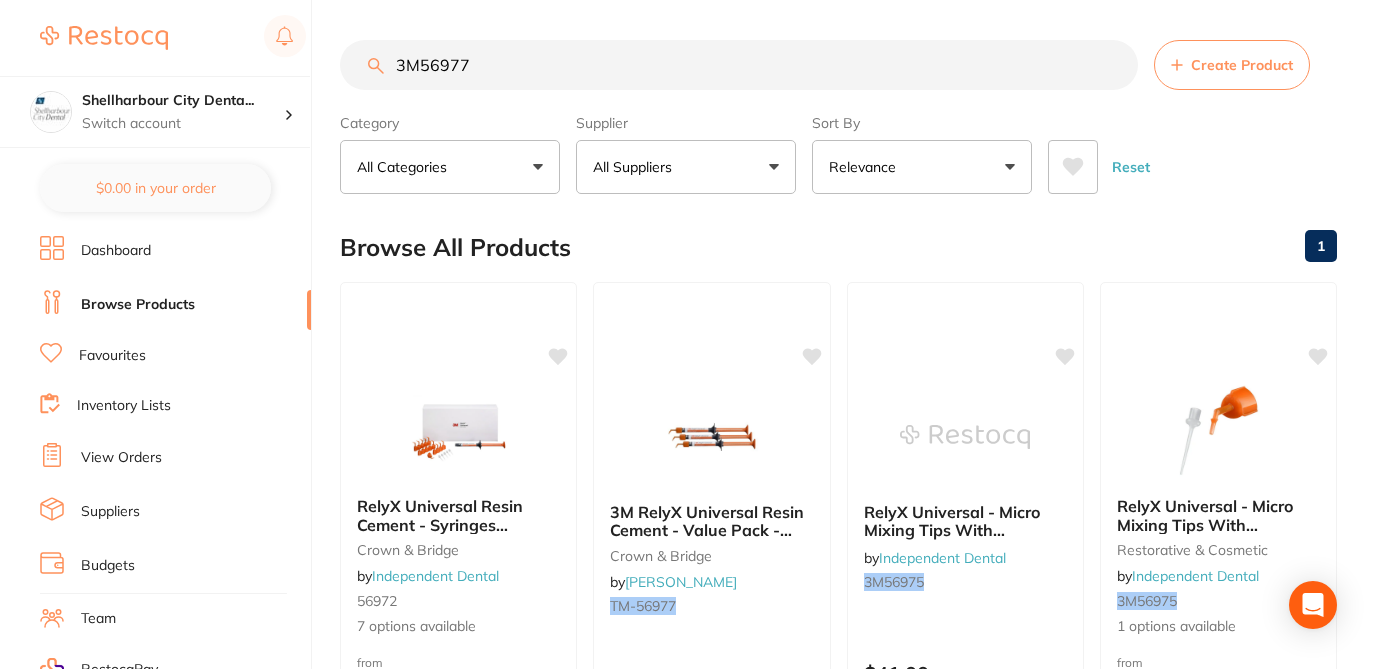 drag, startPoint x: 473, startPoint y: 67, endPoint x: 331, endPoint y: 65, distance: 142.01408 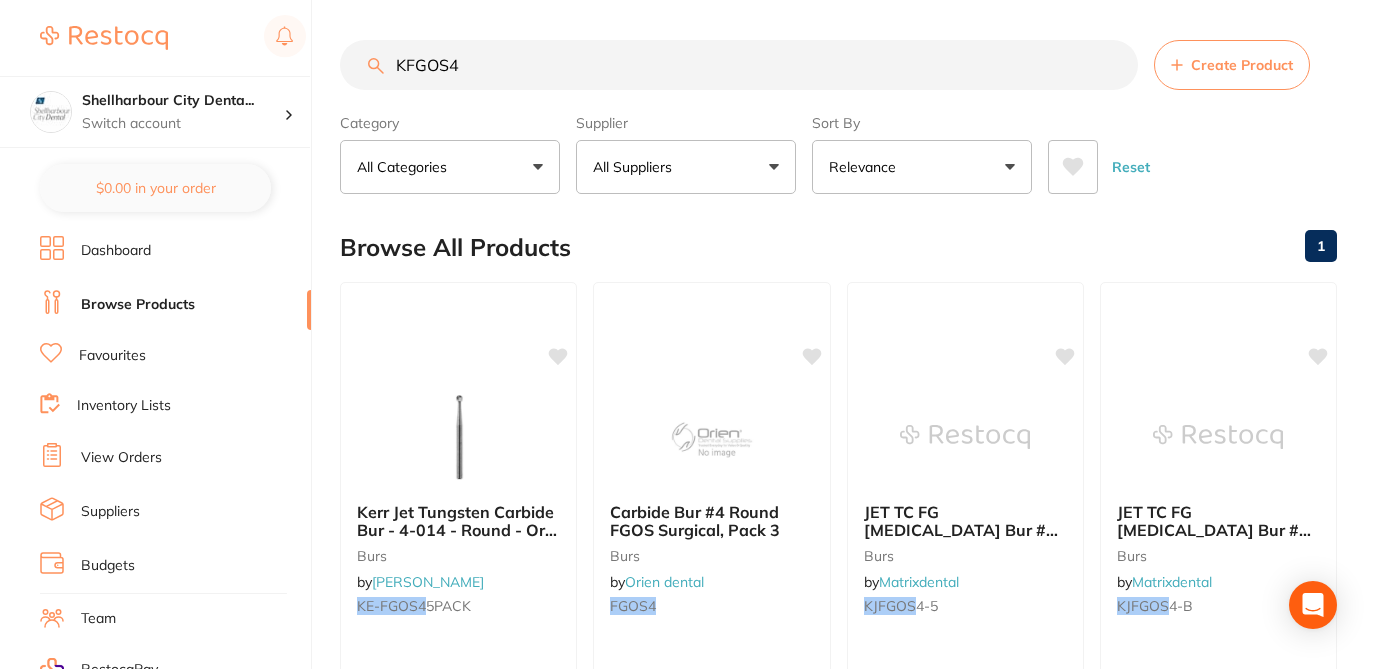 type on "KFGOS4" 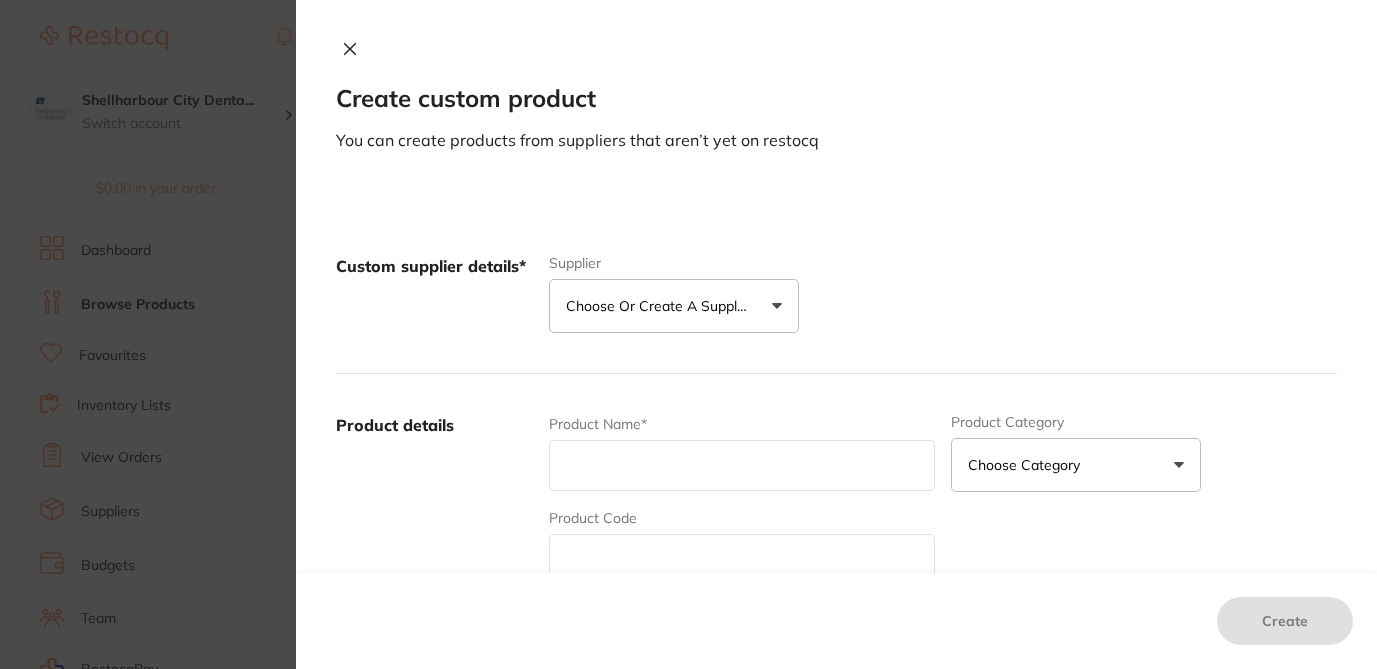 click on "Choose or create a supplier" at bounding box center (661, 306) 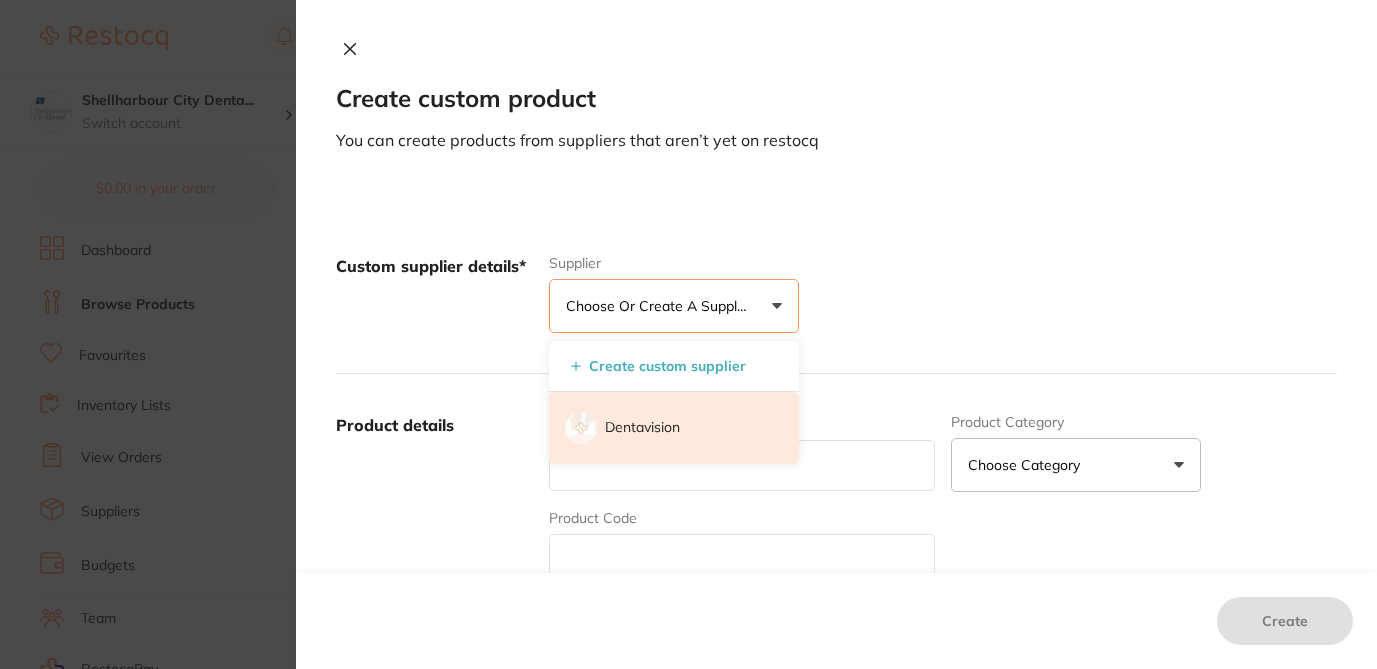 click on "Dentavision" at bounding box center (642, 428) 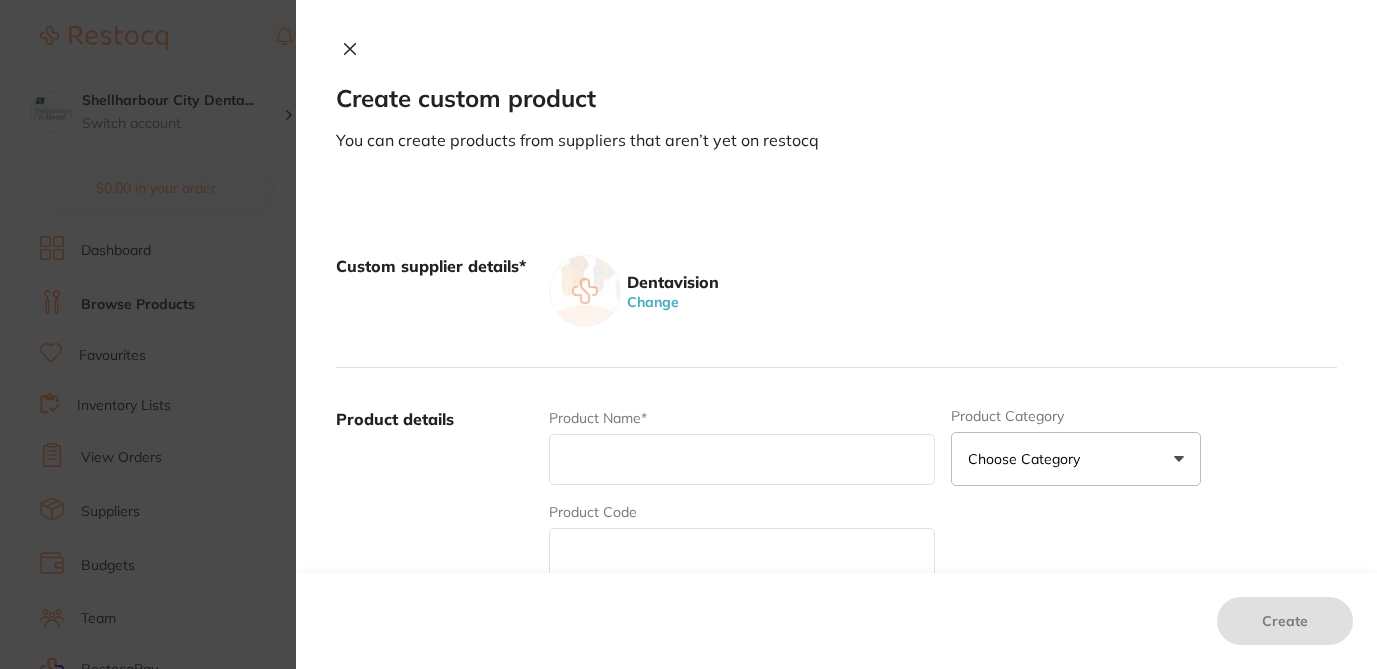 click at bounding box center (742, 553) 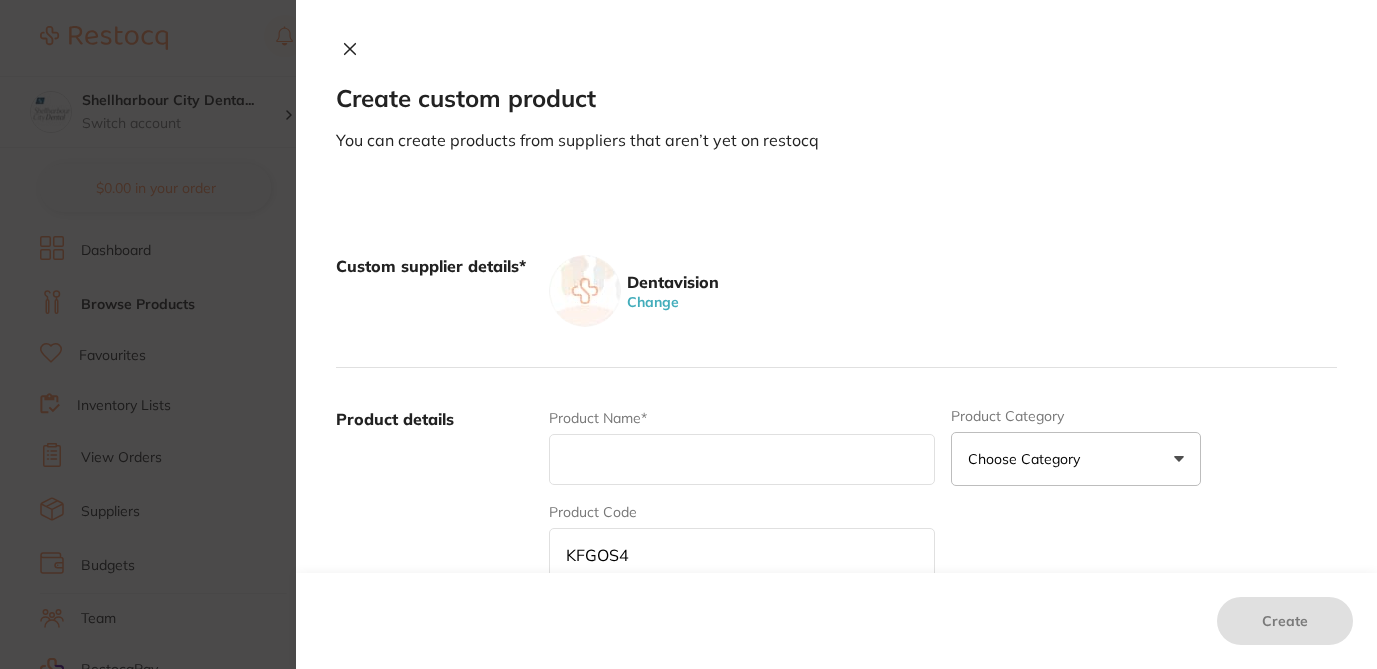 type on "KFGOS4" 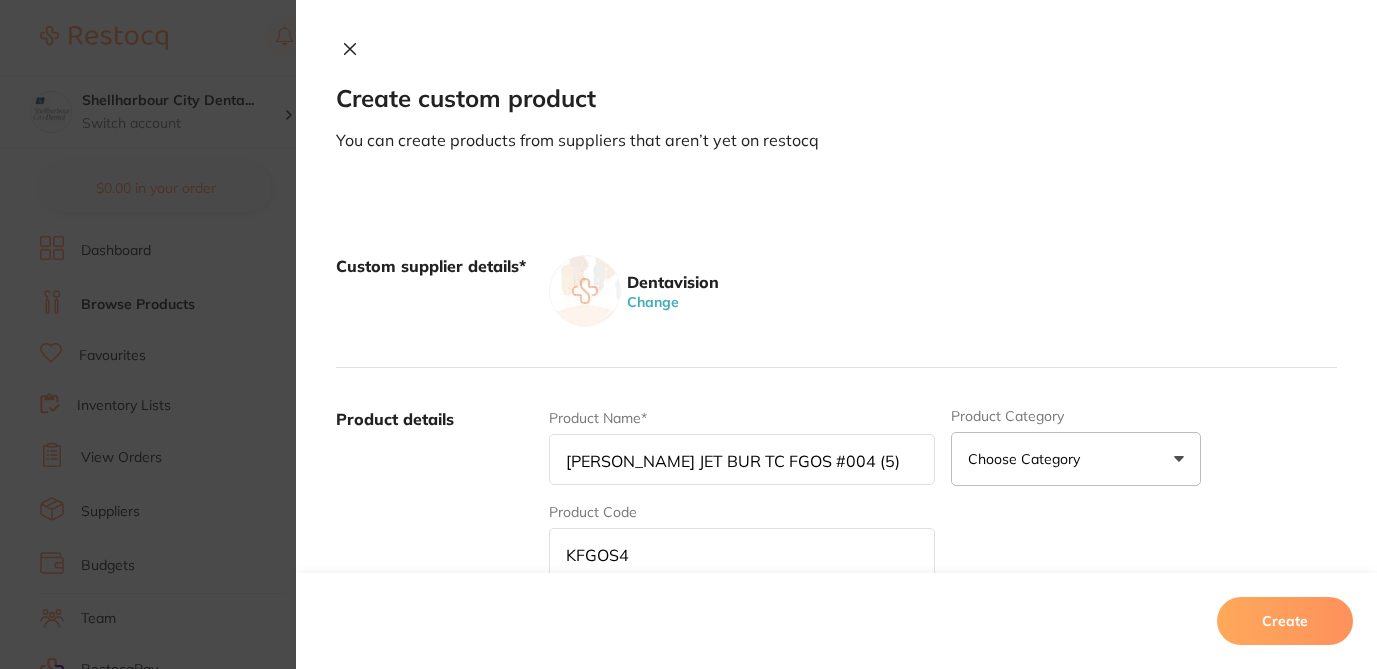type on "KERR JET BUR TC FGOS #004 (5)" 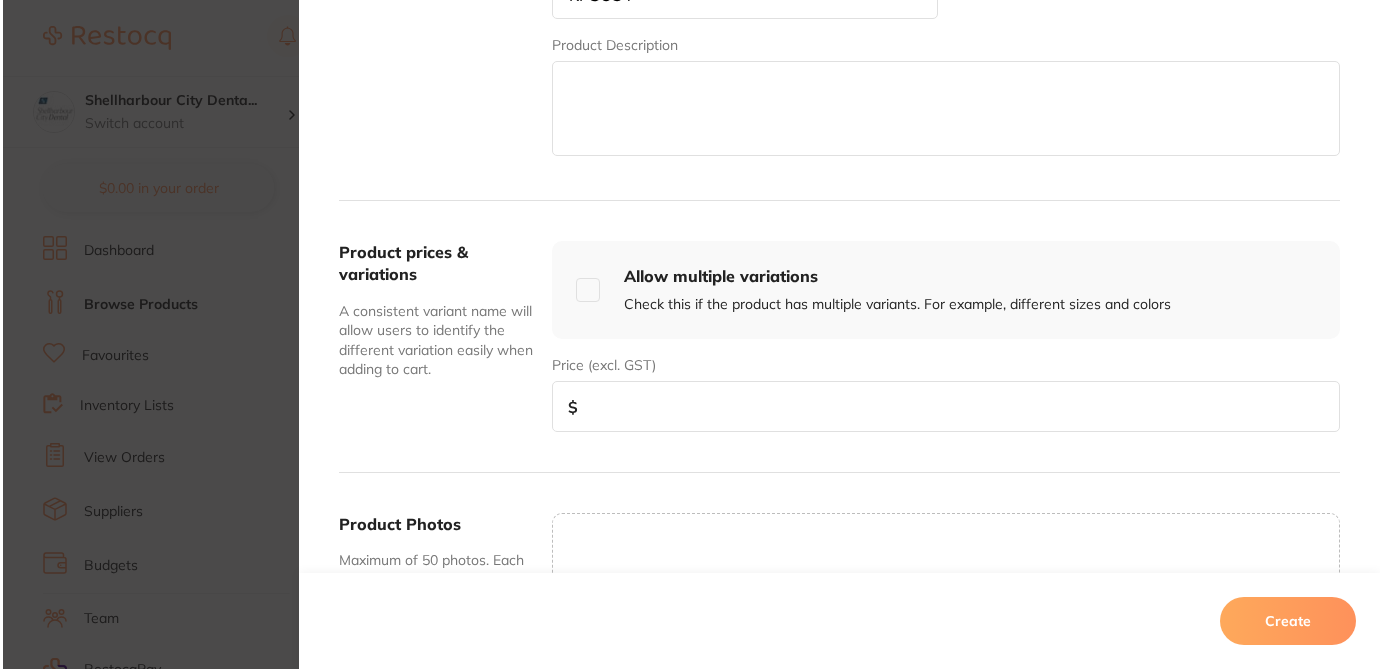 scroll, scrollTop: 600, scrollLeft: 0, axis: vertical 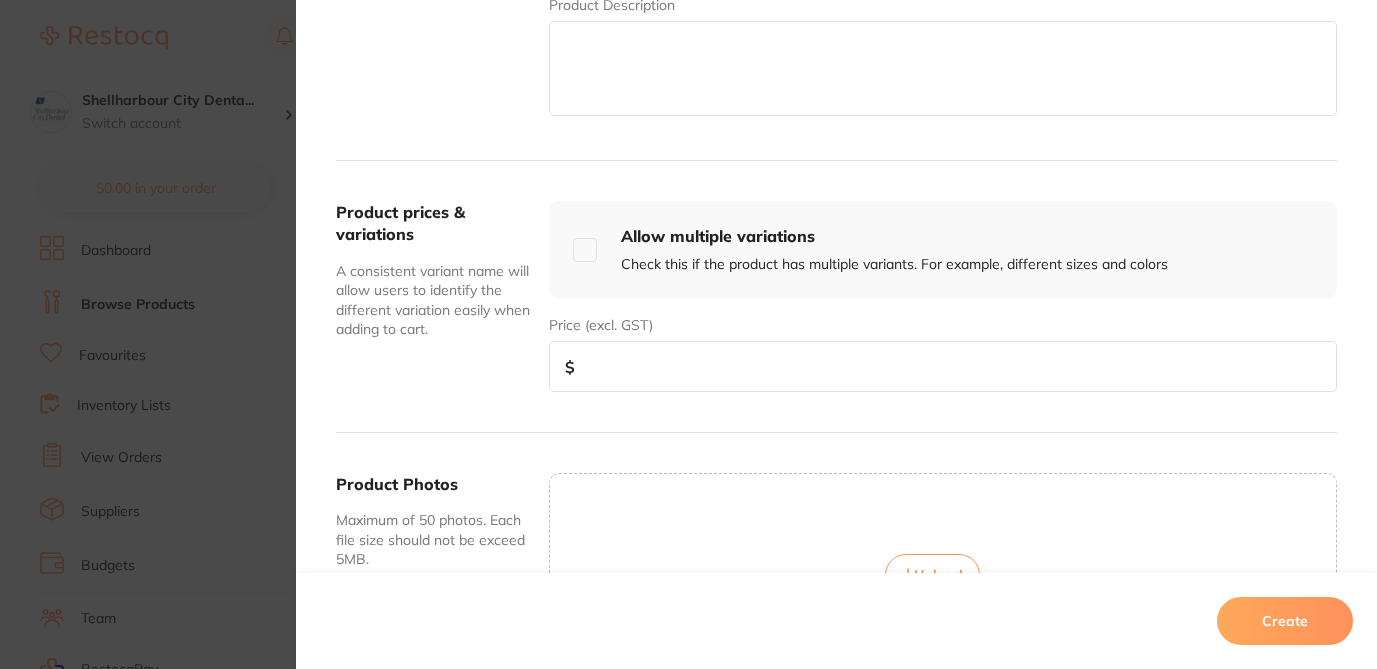 click at bounding box center [943, 366] 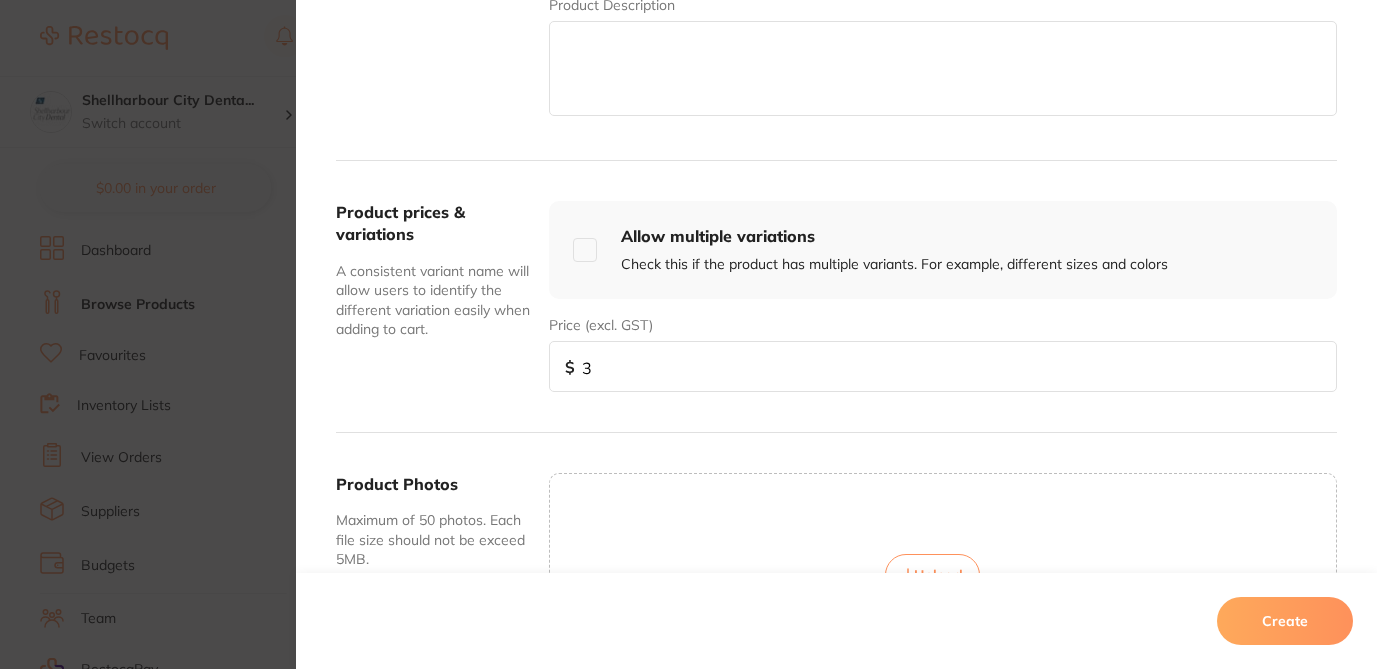type on "30" 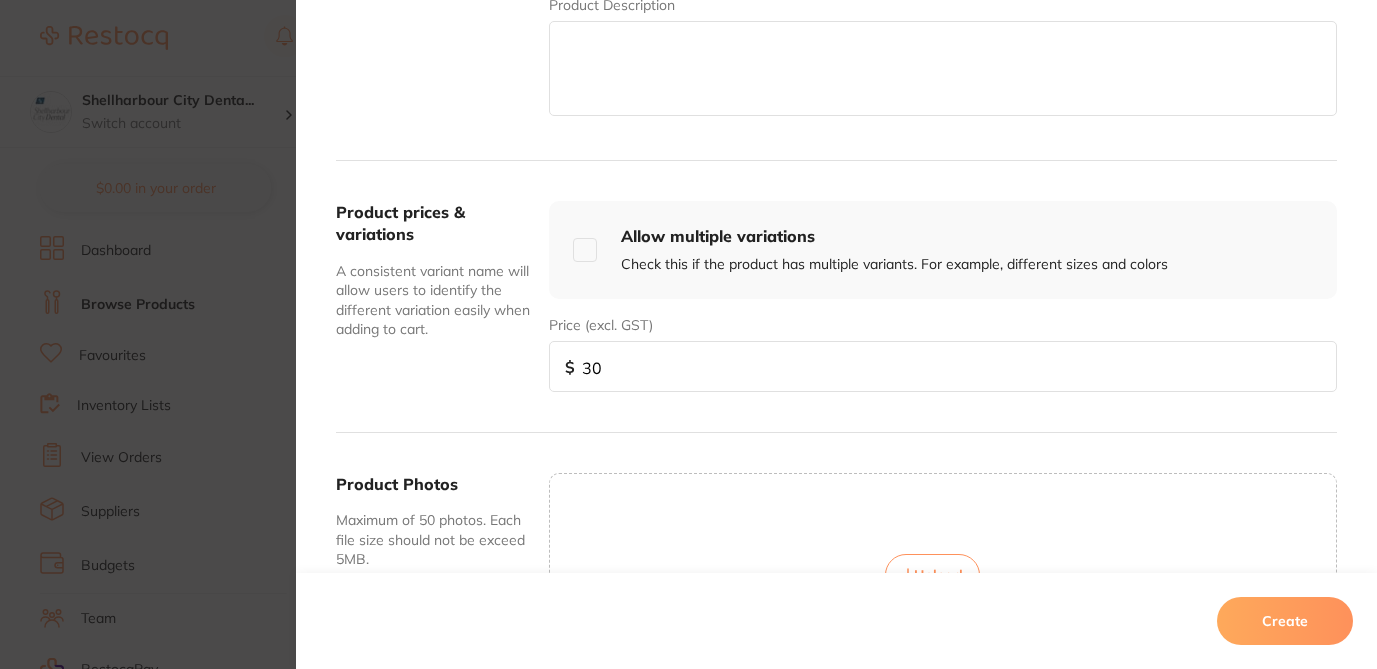 click on "Create" at bounding box center (1285, 621) 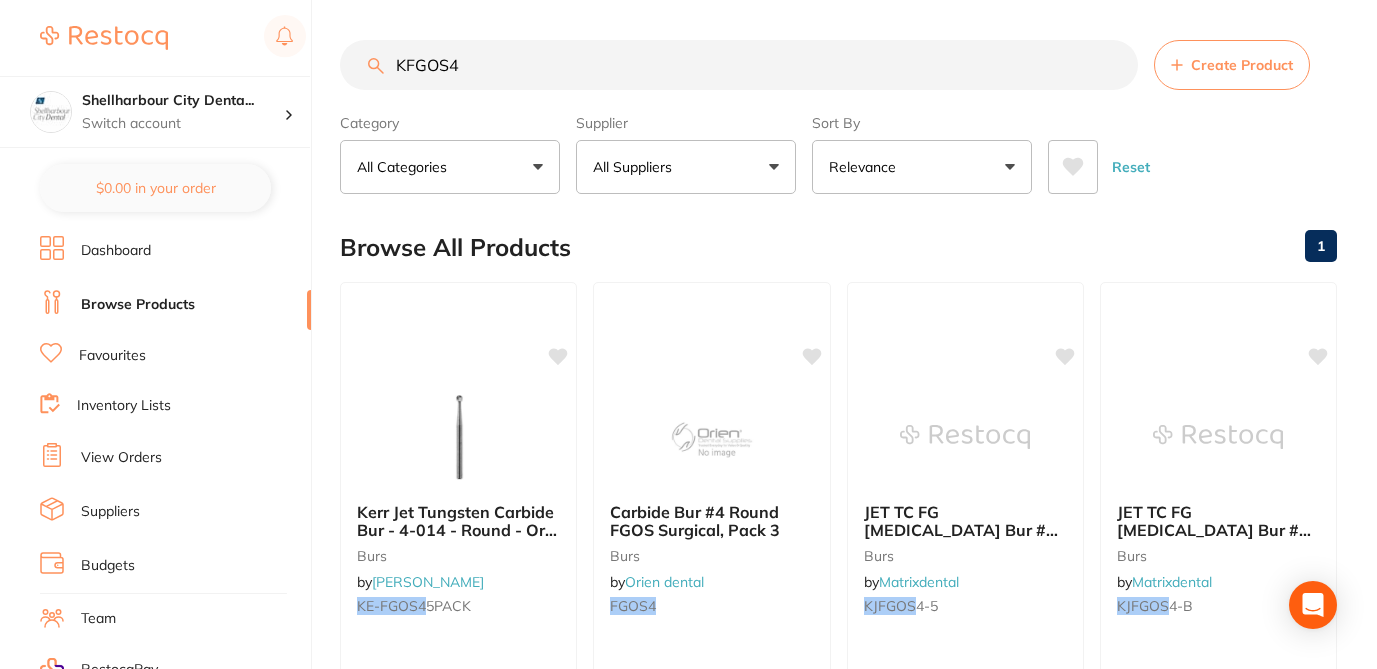 click on "KFGOS4" at bounding box center [739, 65] 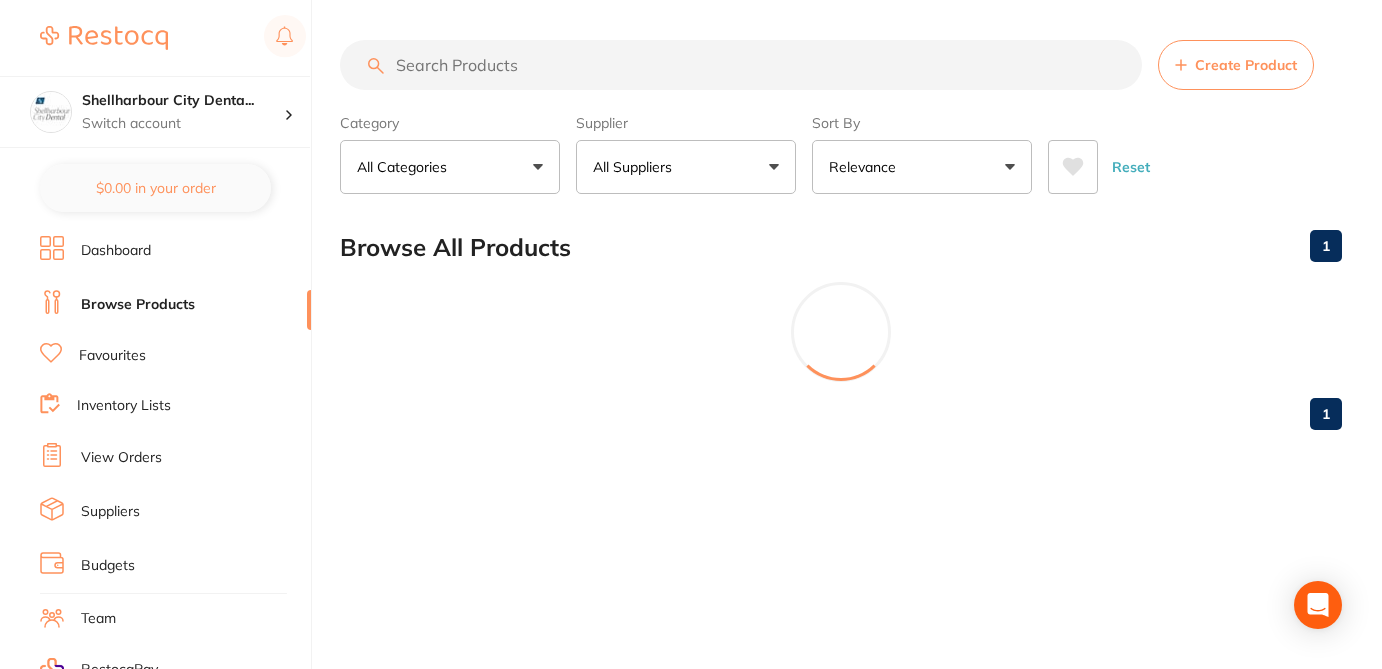 type 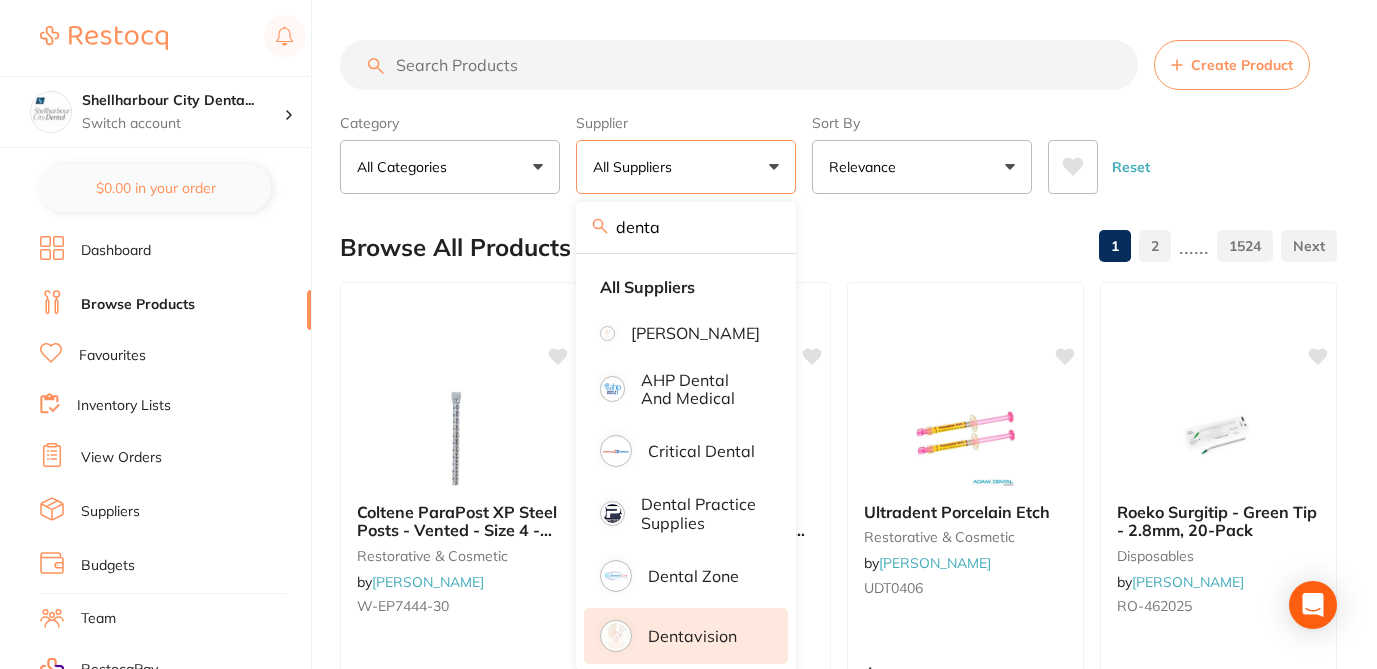 type on "denta" 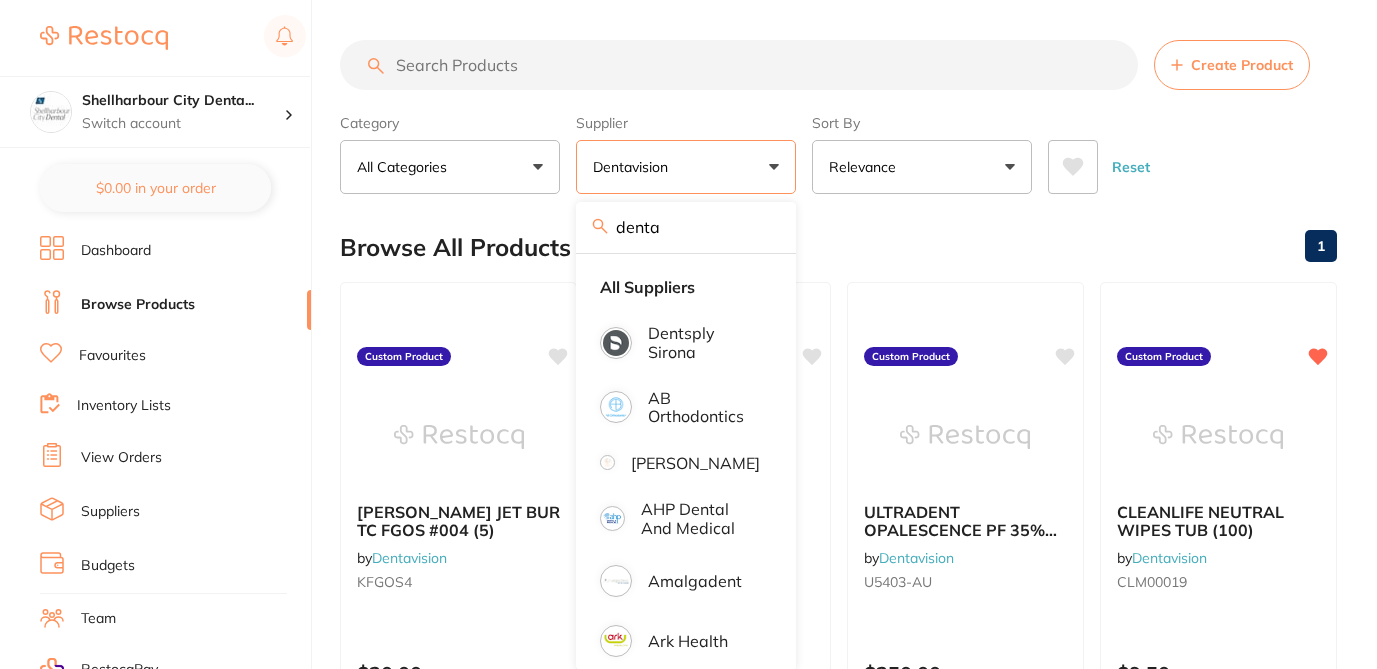 click at bounding box center (739, 65) 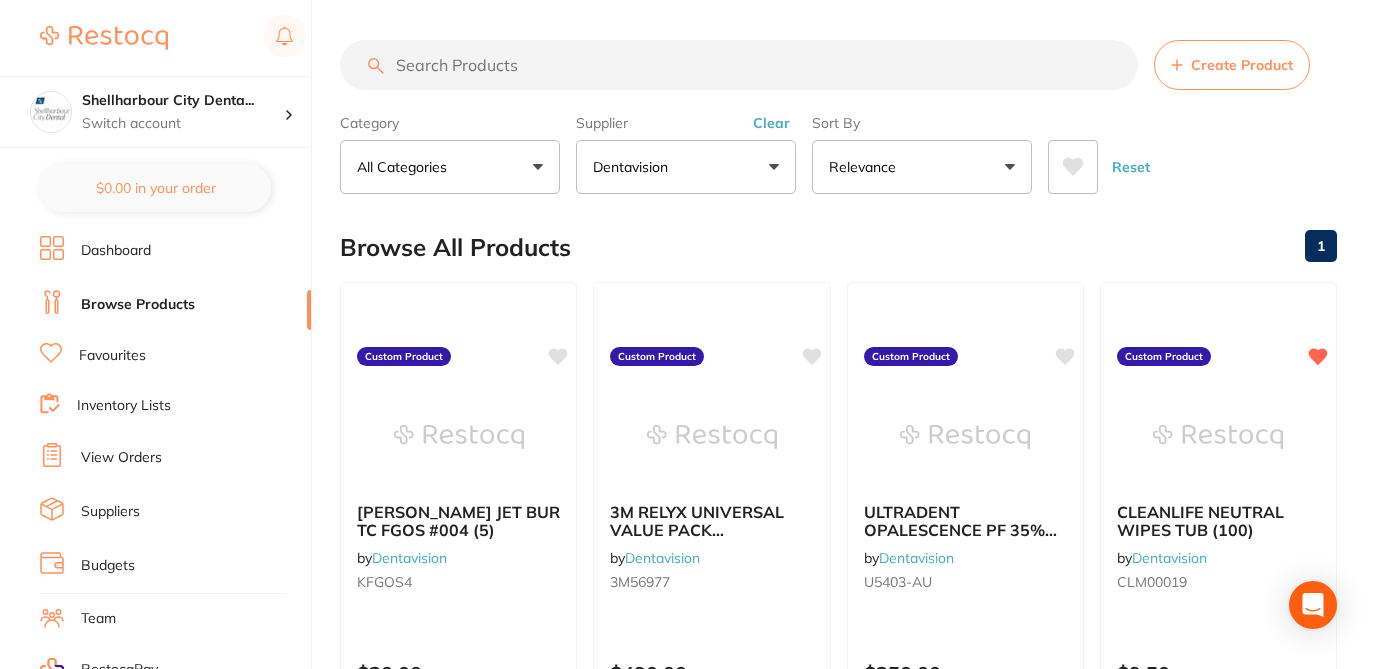 paste on "DDML524801029" 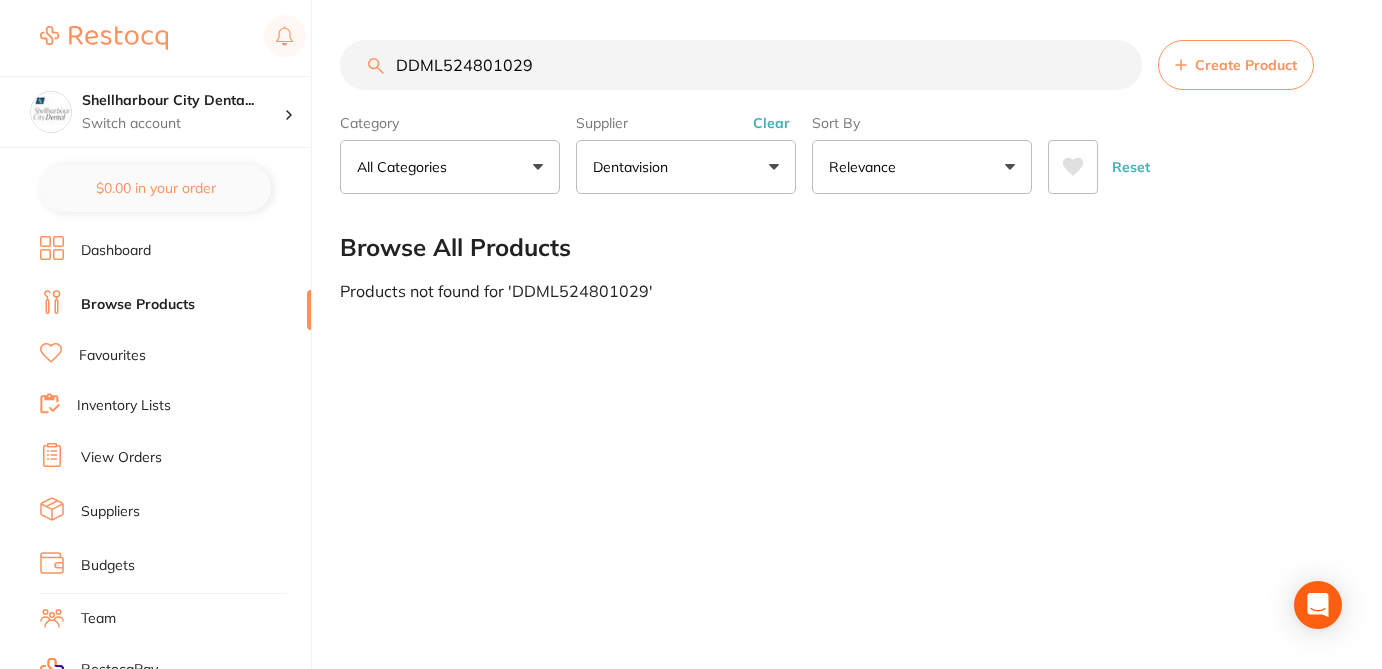 type on "DDML524801029" 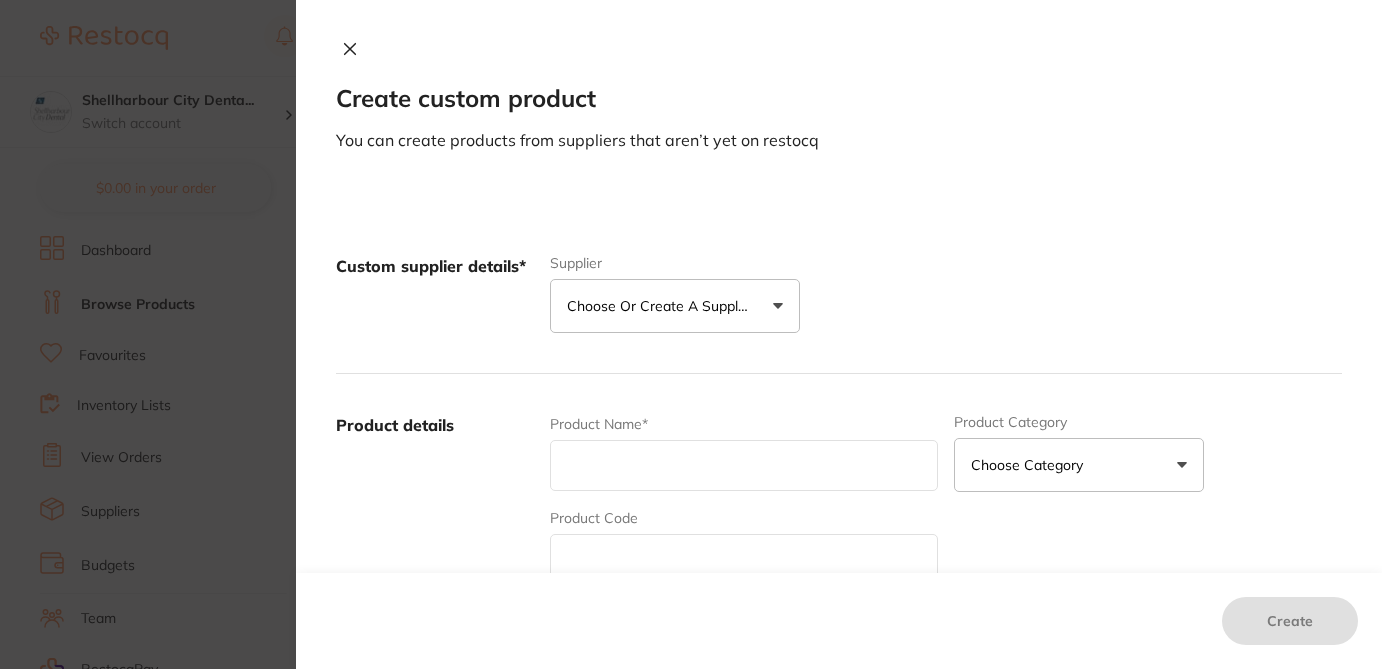 click on "Choose or create a supplier" at bounding box center (662, 306) 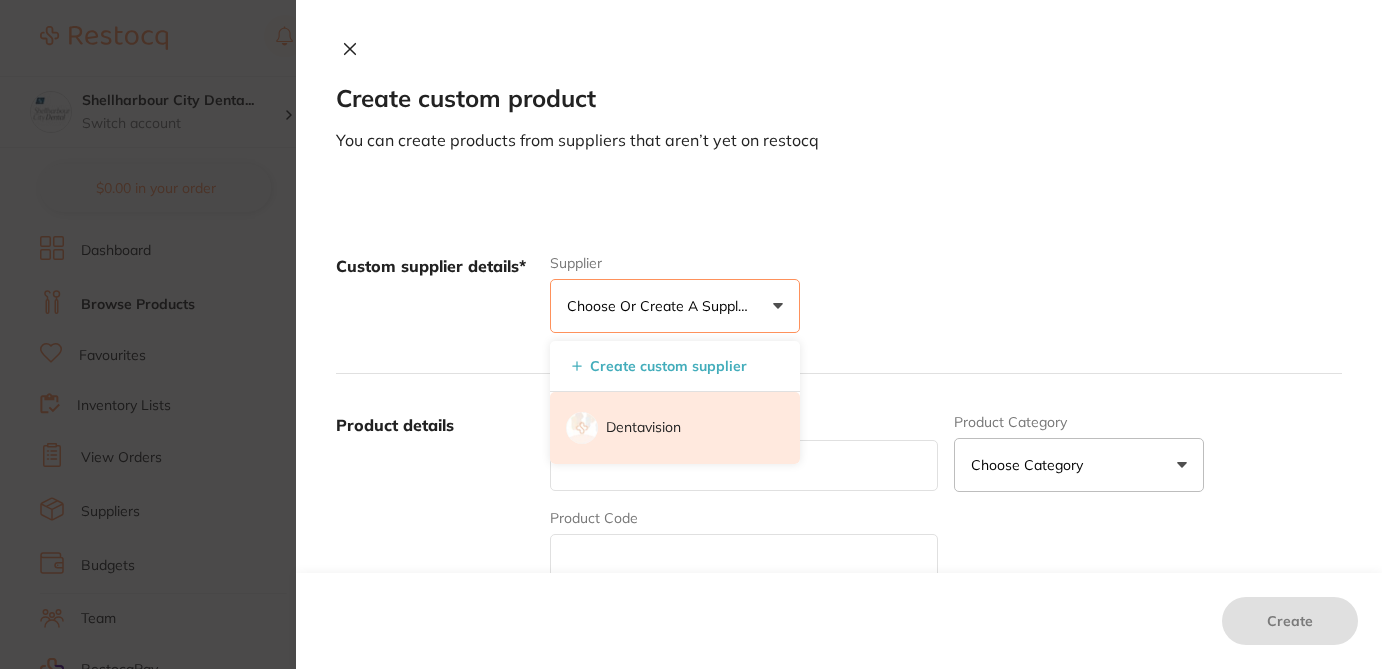 click on "Dentavision" at bounding box center (643, 428) 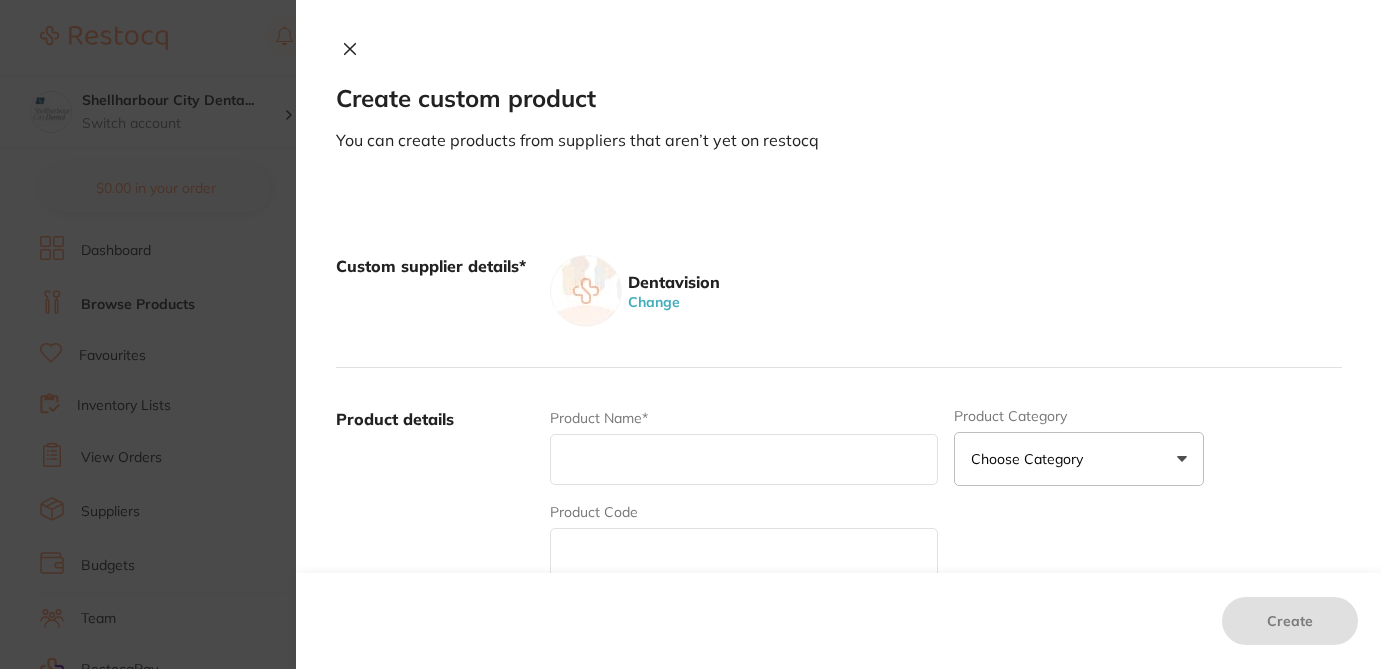 click at bounding box center [744, 553] 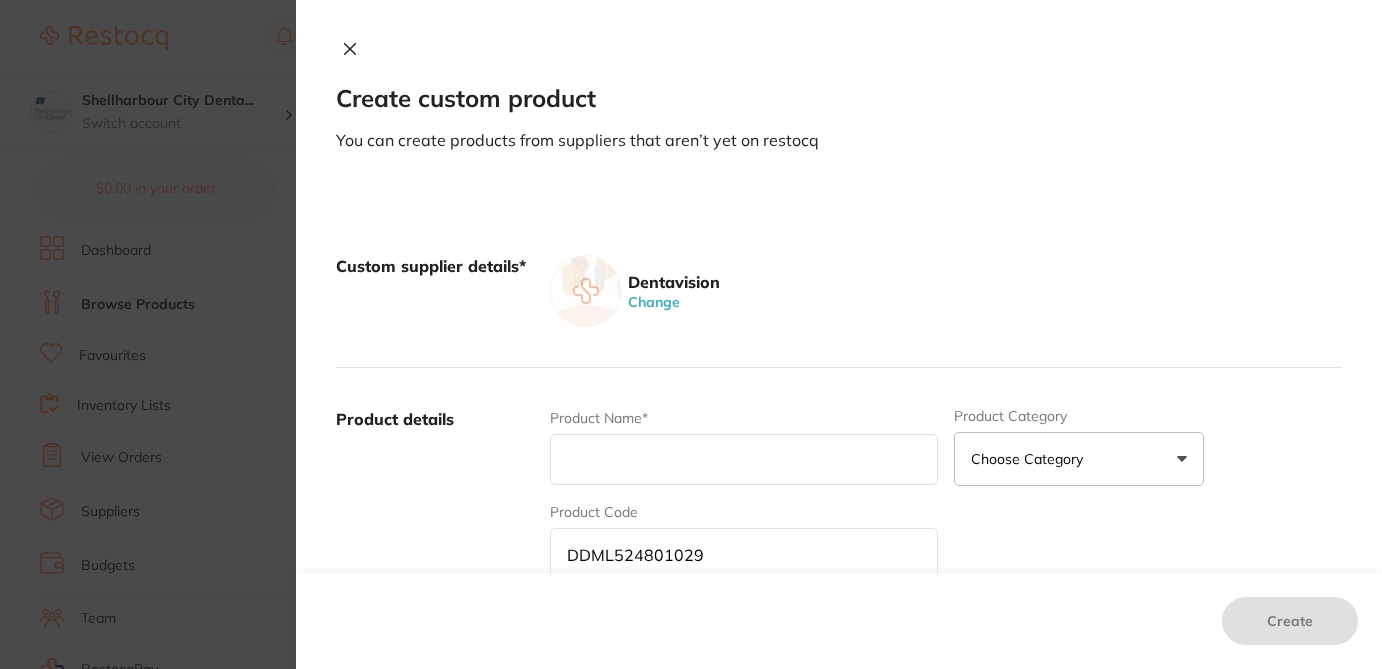 type on "DDML524801029" 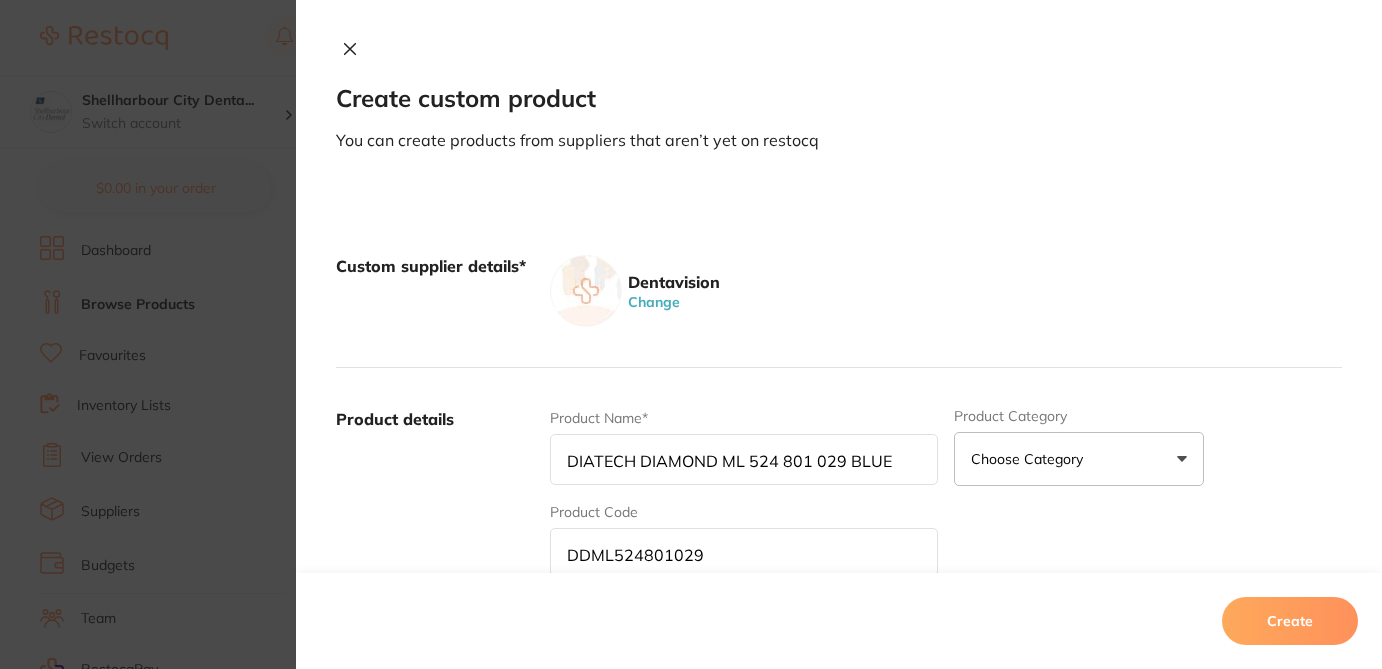 type on "DIATECH DIAMOND ML 524 801 029 BLUE" 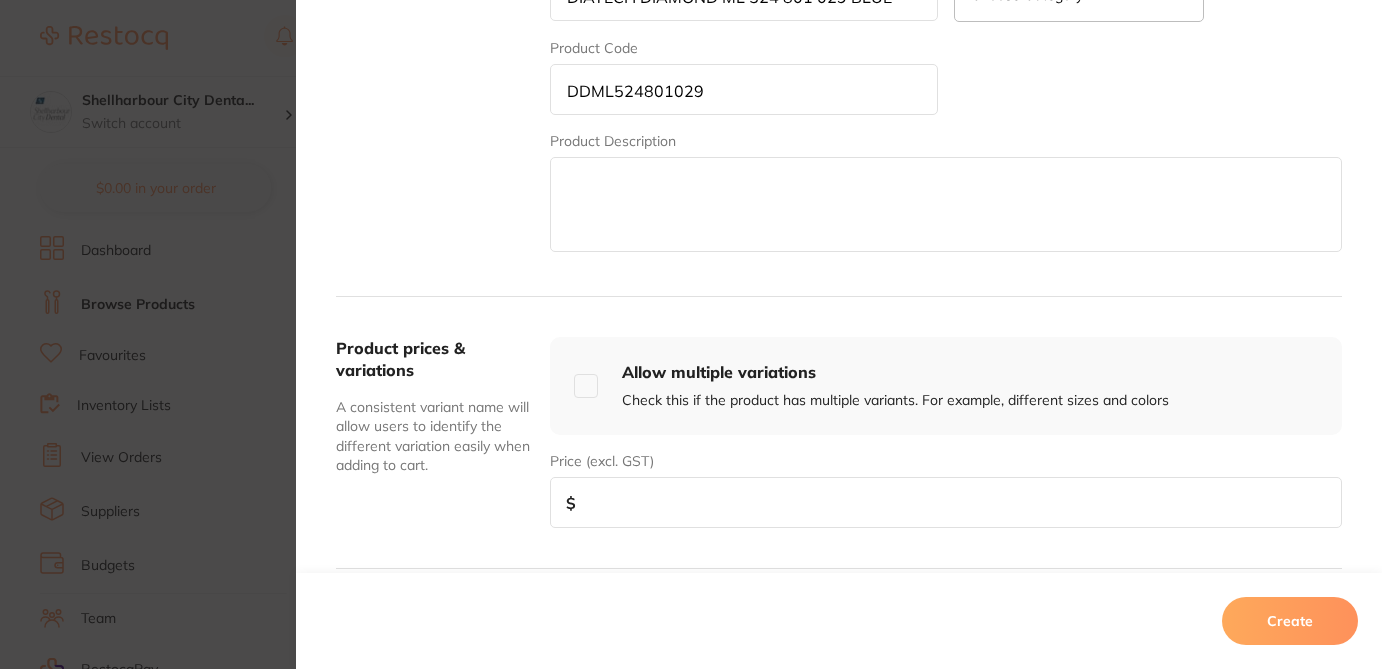 scroll, scrollTop: 480, scrollLeft: 0, axis: vertical 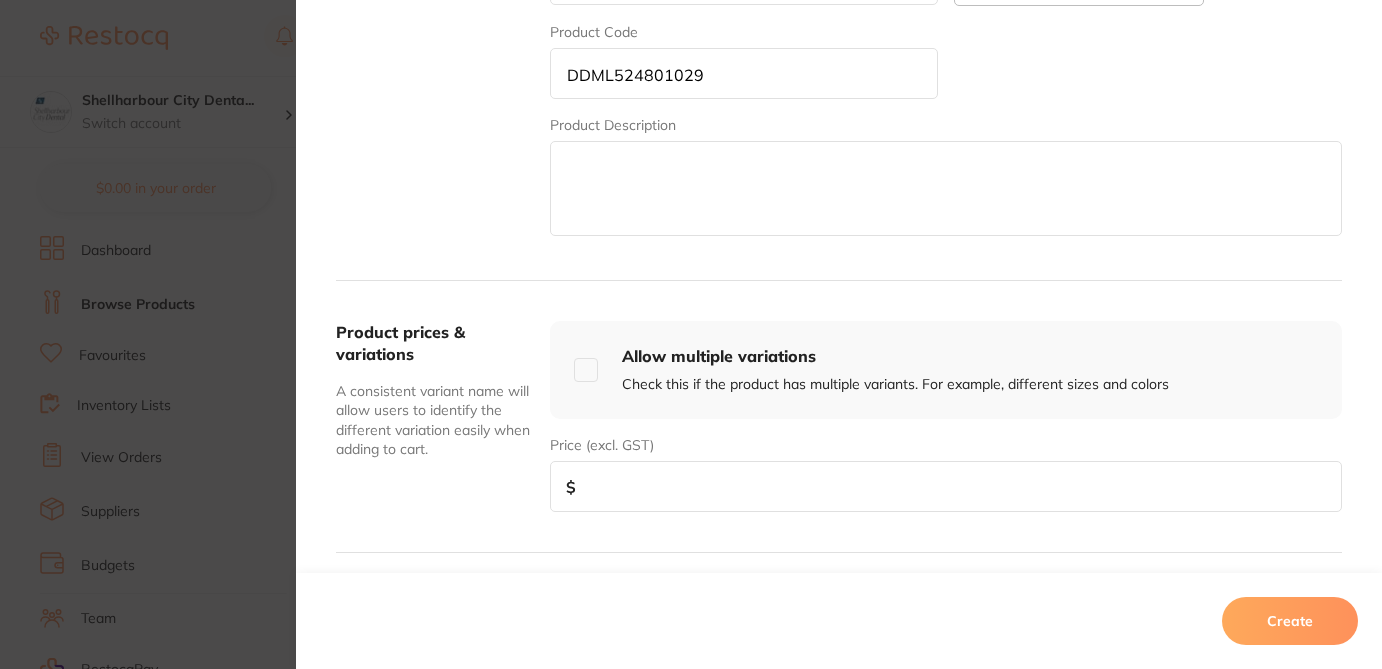 click at bounding box center [946, 486] 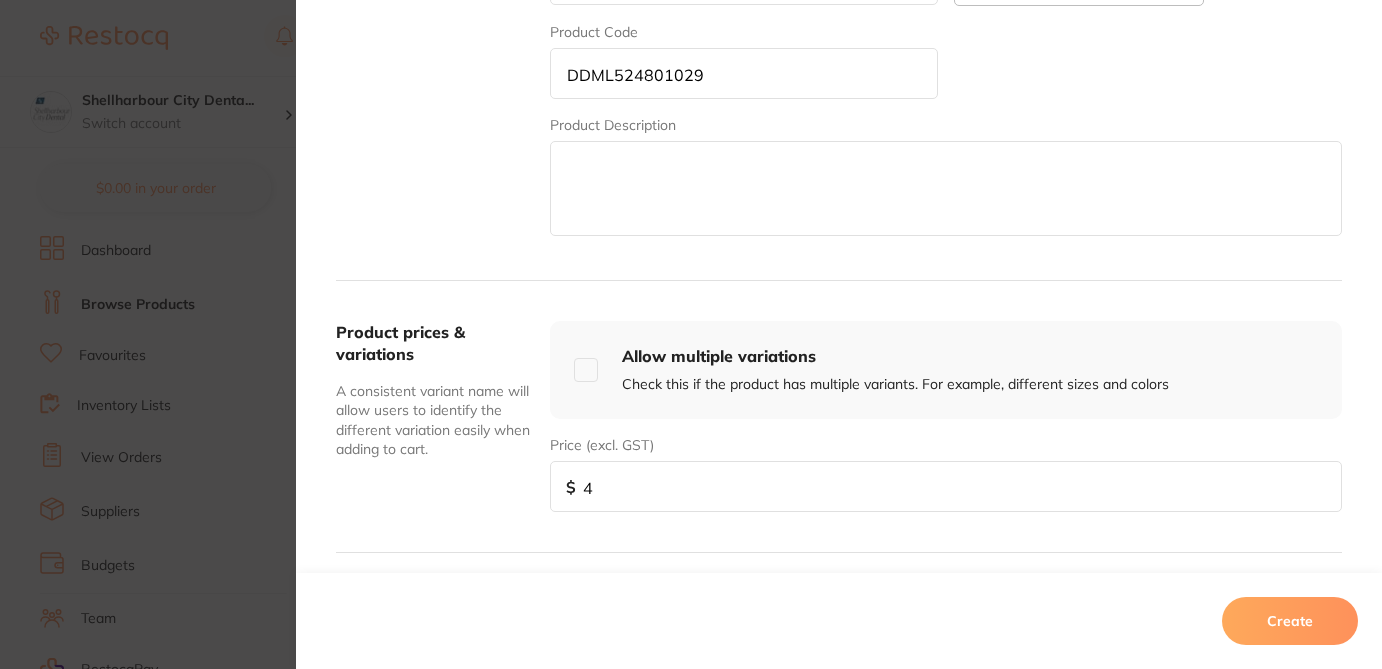type on "42" 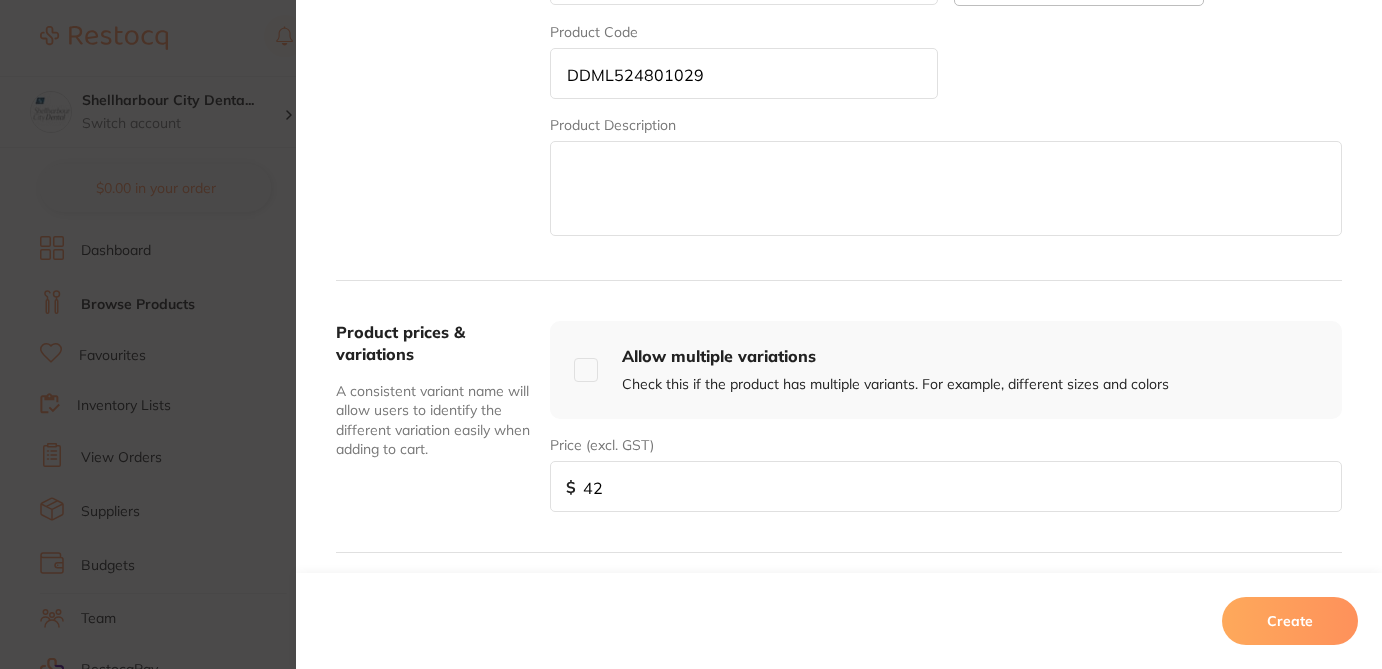 click on "Create" at bounding box center (1290, 621) 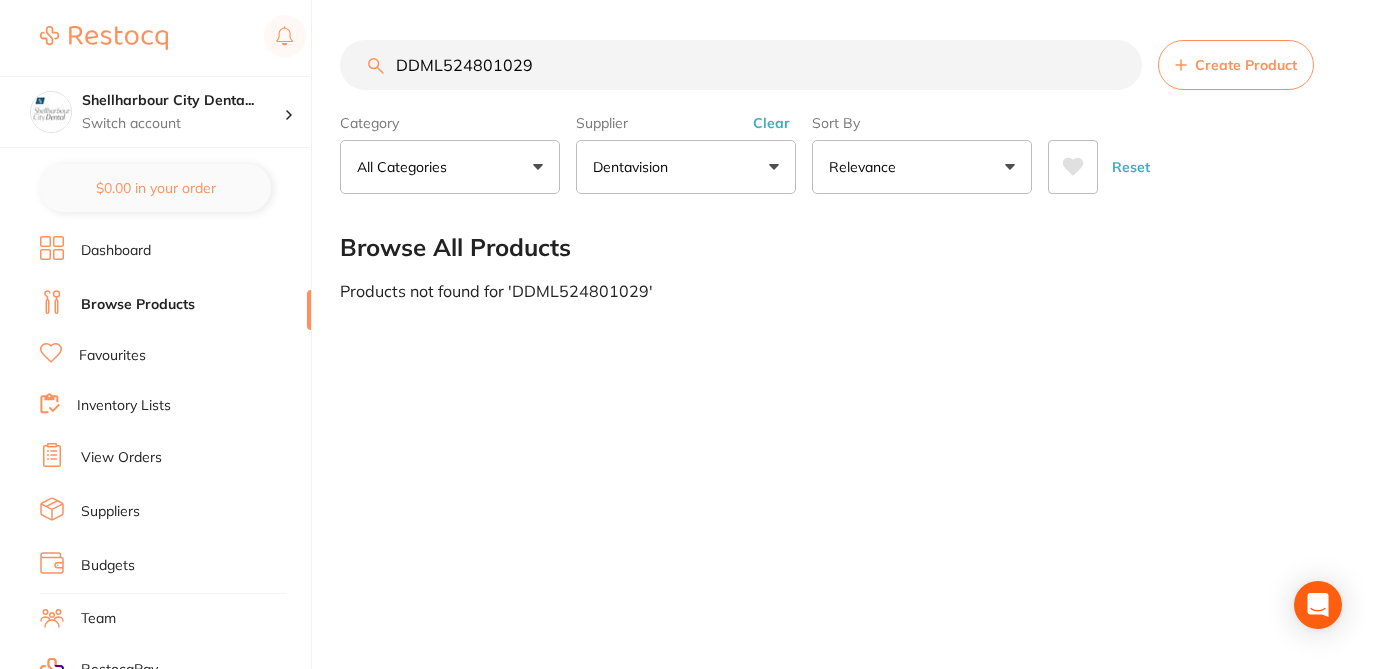 drag, startPoint x: 550, startPoint y: 64, endPoint x: 409, endPoint y: 57, distance: 141.17365 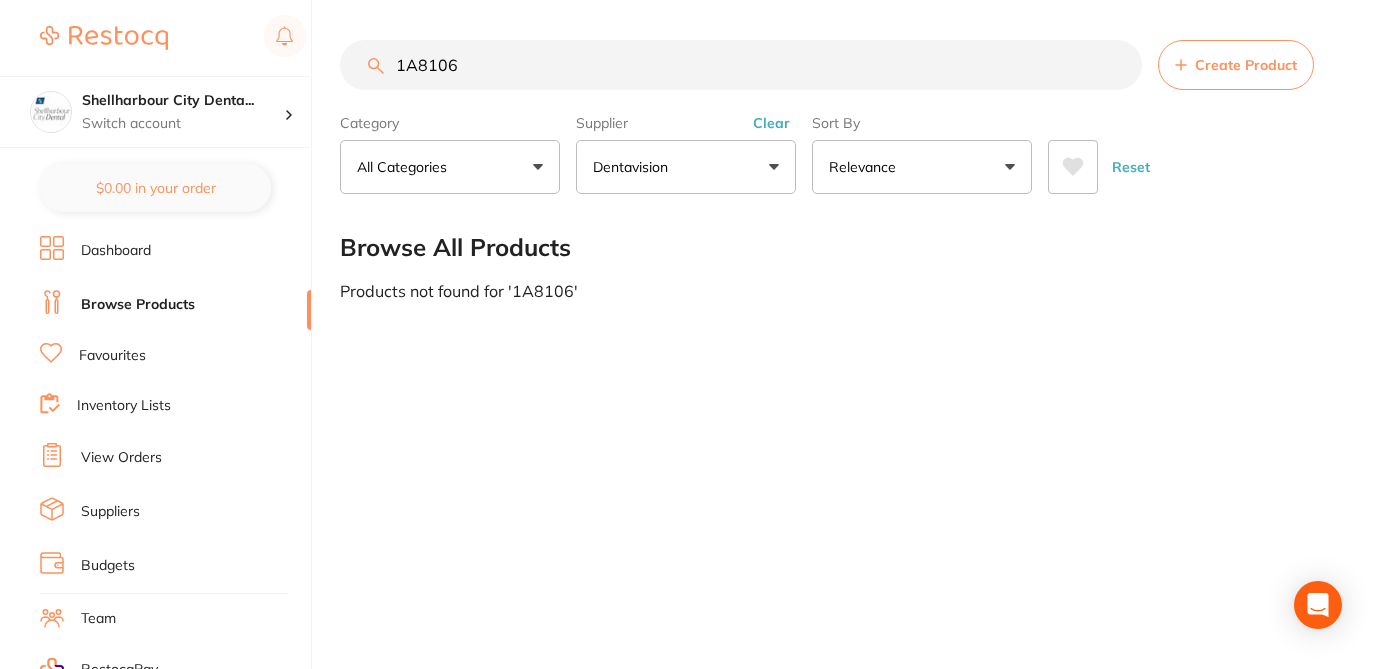type on "1A8106" 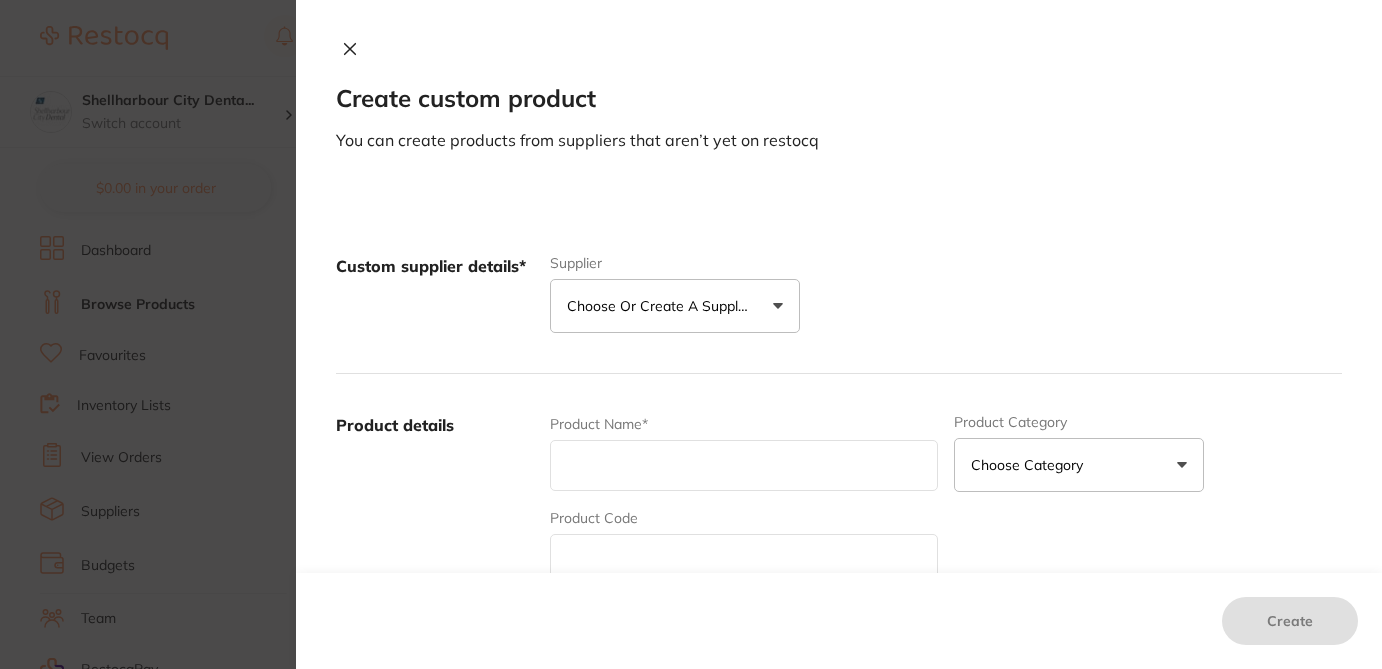 click on "Choose or create a supplier" at bounding box center (662, 306) 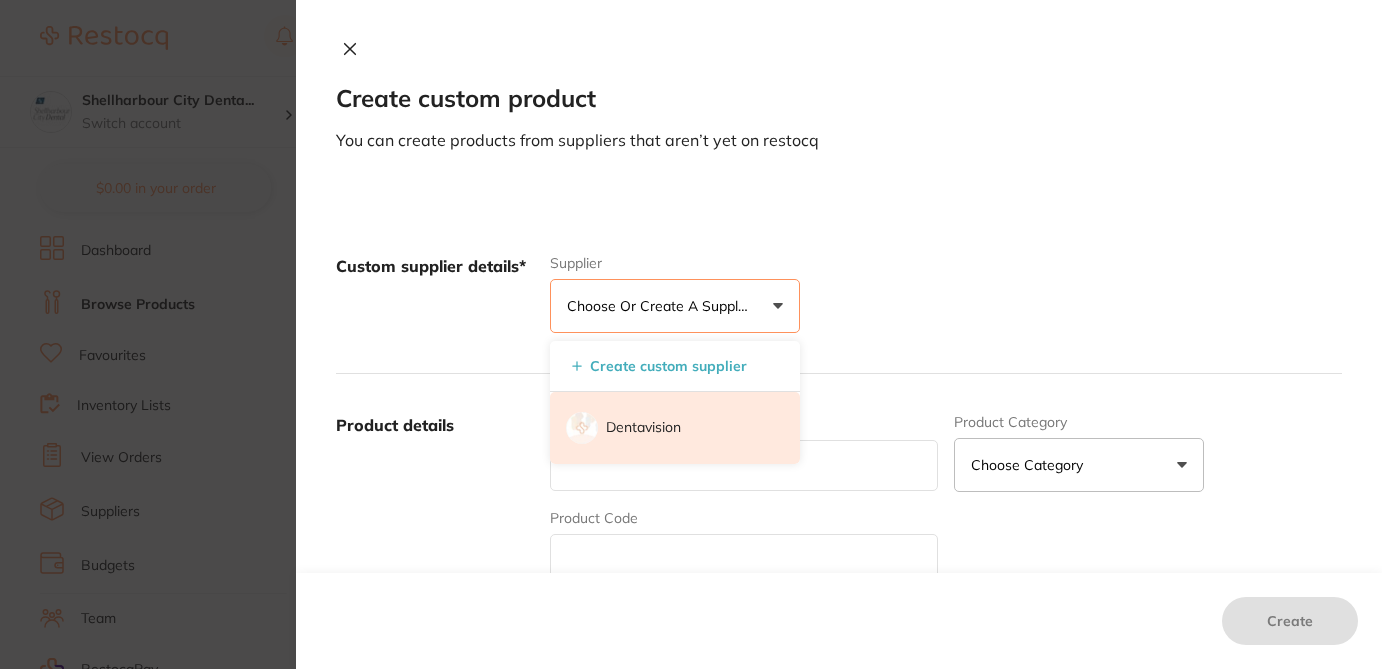click on "Dentavision" at bounding box center (675, 428) 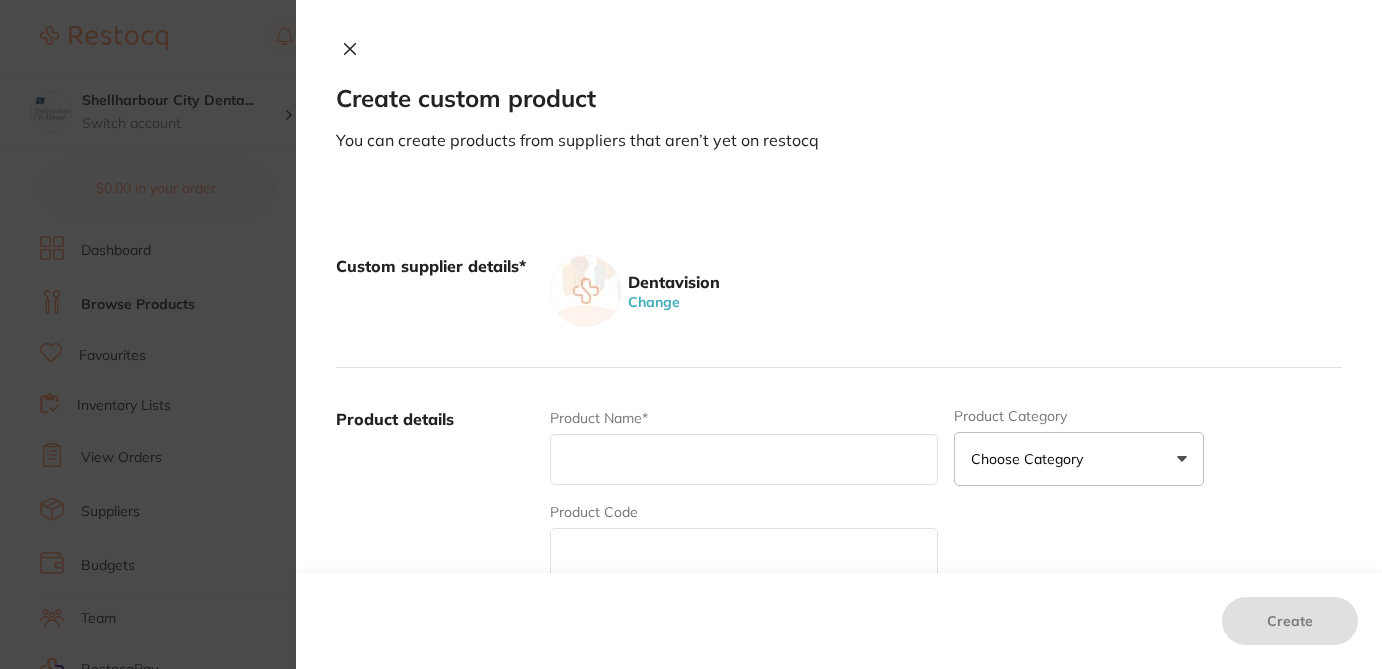 click at bounding box center (744, 553) 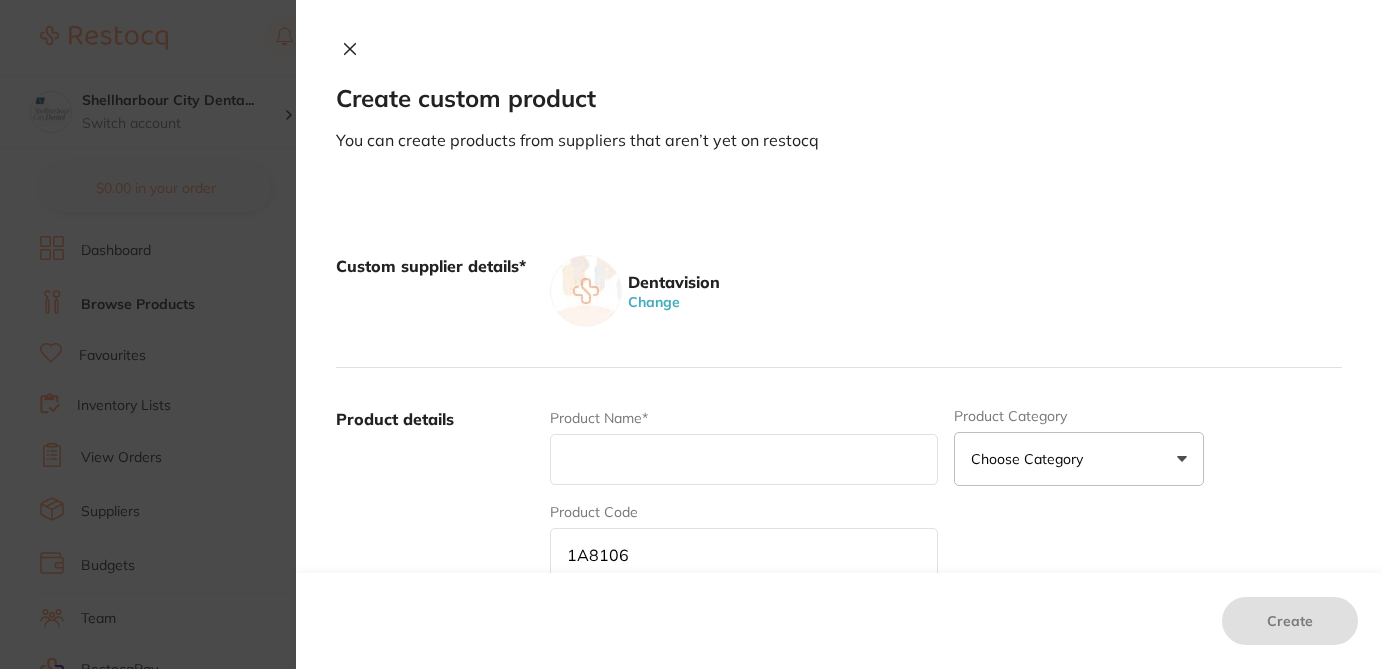 type on "1A8106" 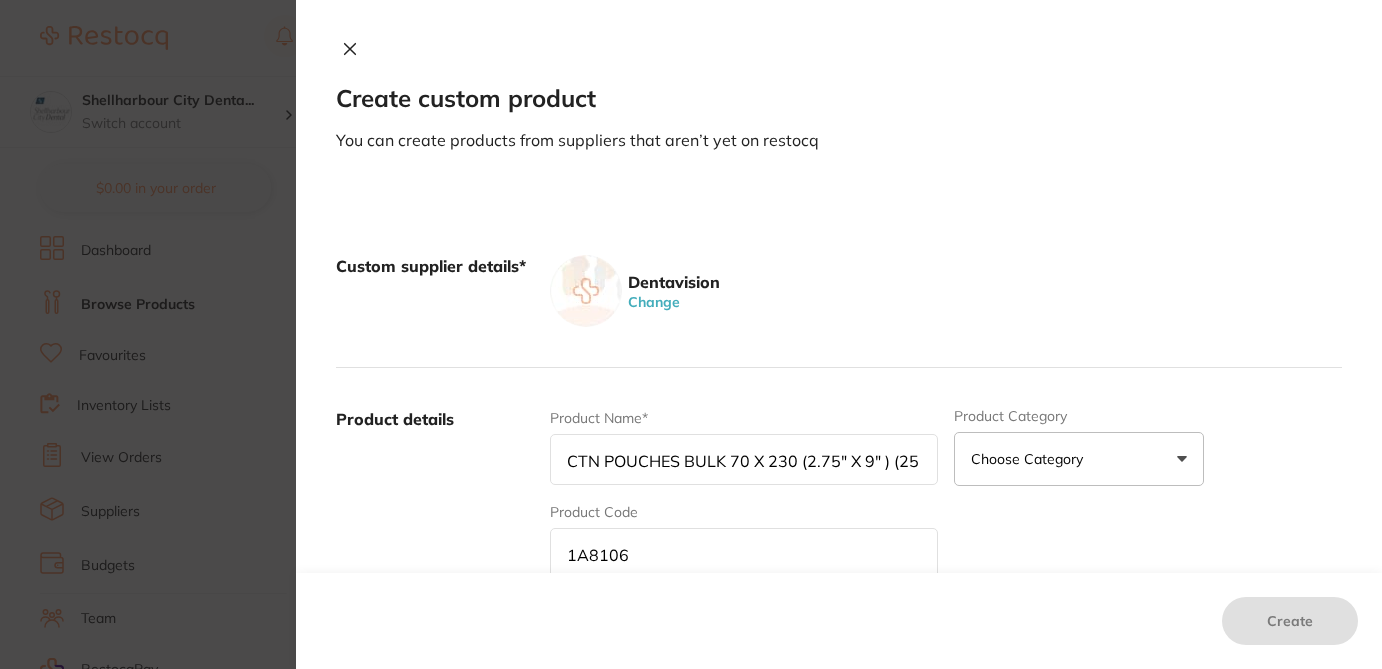 scroll, scrollTop: 0, scrollLeft: 118, axis: horizontal 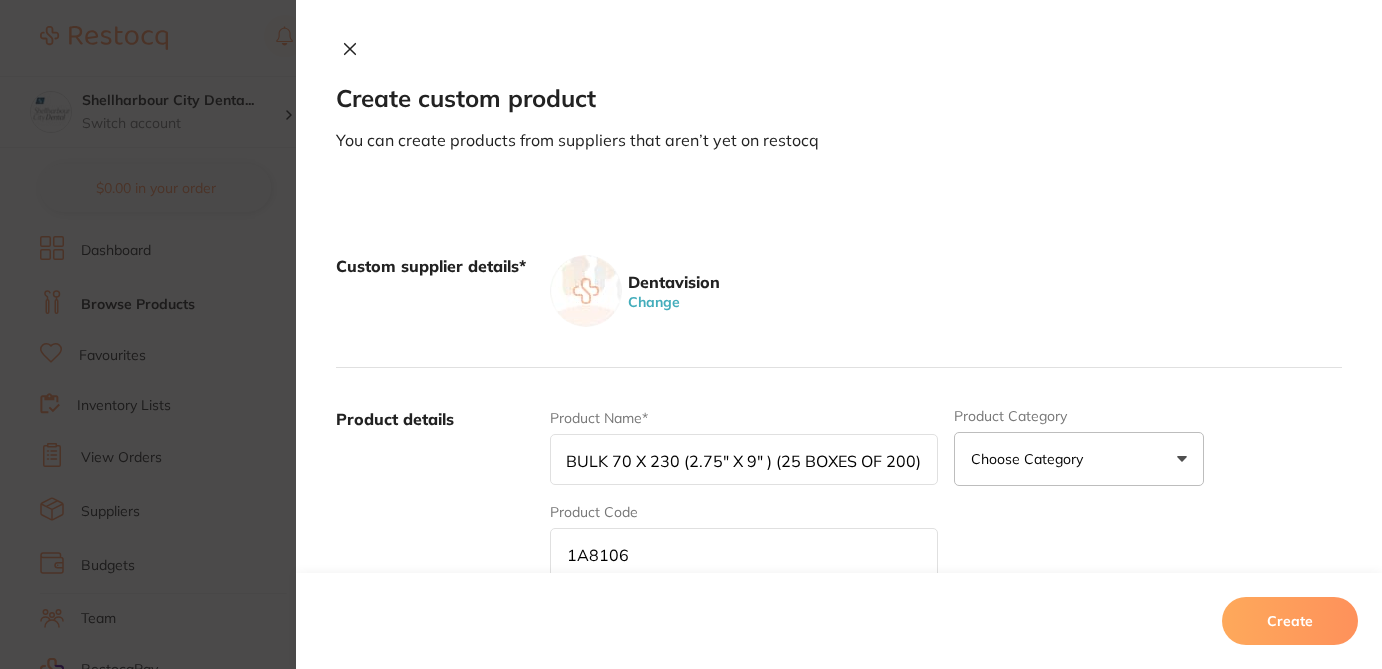 type on "CTN POUCHES BULK 70 X 230 (2.75" X 9" ) (25 BOXES OF 200)" 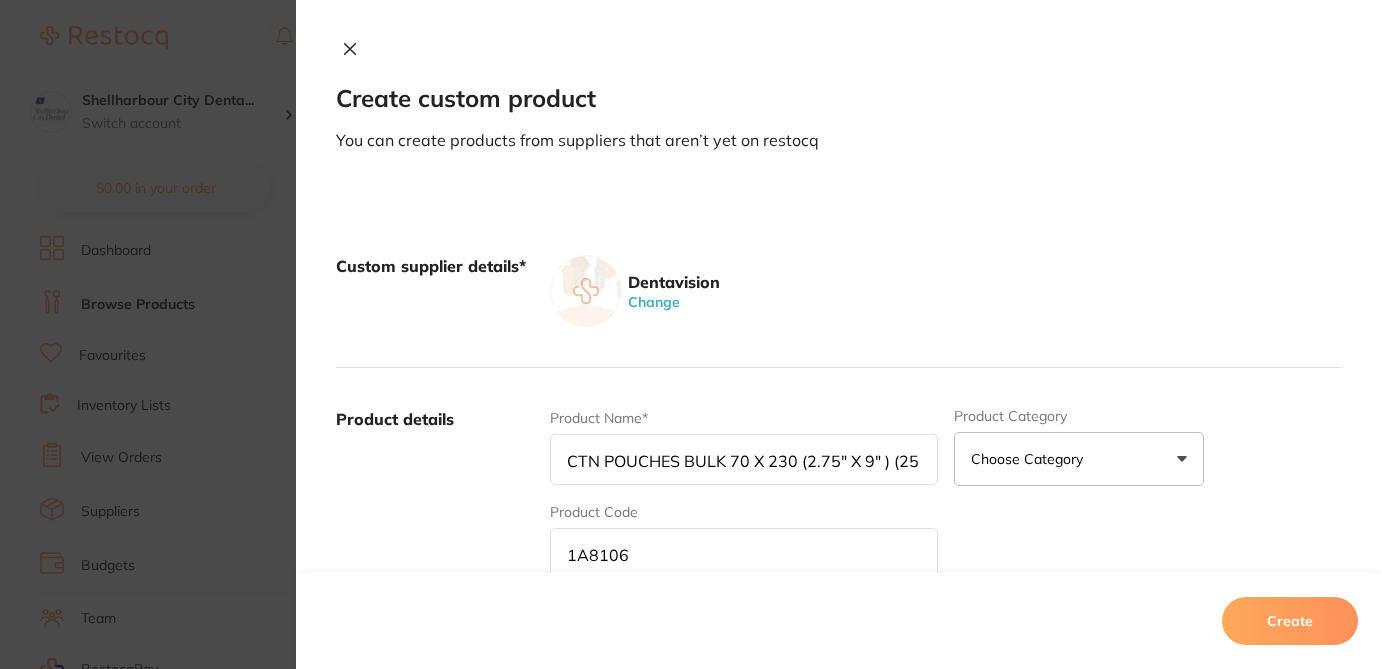 click on "Product Name* CTN POUCHES BULK 70 X 230 (2.75" X 9" ) (25 BOXES OF 200) Product Category Choose Category 3d Printing Anaesthetic Articulating Burs Cad/Cam Crown & Bridge Disposables Education Endodontics Equipment Evacuation Finishing & Polishing Handpieces Implants Impression Infection Control Instruments Laboratory Miscellaneous Mouthguard Blanks Oral Surgery Oral Surgery Orthodontics Orthodontics Other Photography Preventative Preventative Restorative & Cosmetic Rubber Dam Specials & Clearance Tmj Whitening Xrays/Imaging Product Code 1A8106 Product Description" at bounding box center [946, 564] 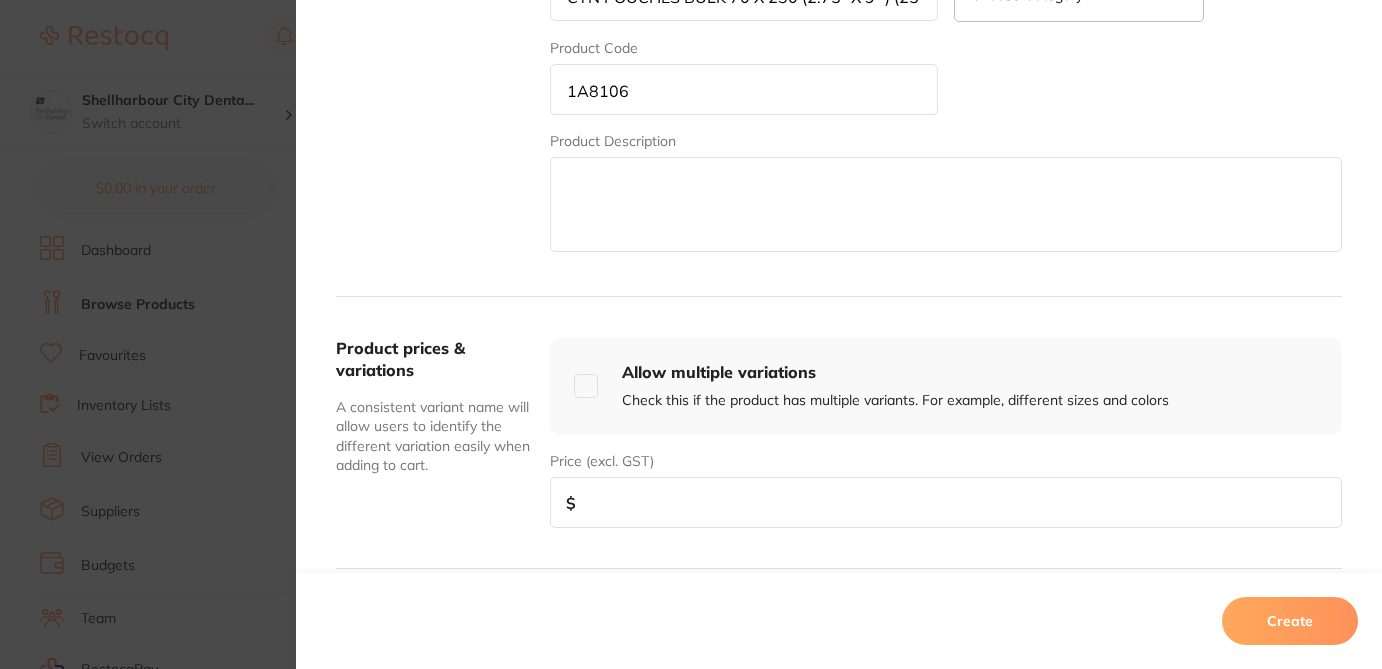 scroll, scrollTop: 480, scrollLeft: 0, axis: vertical 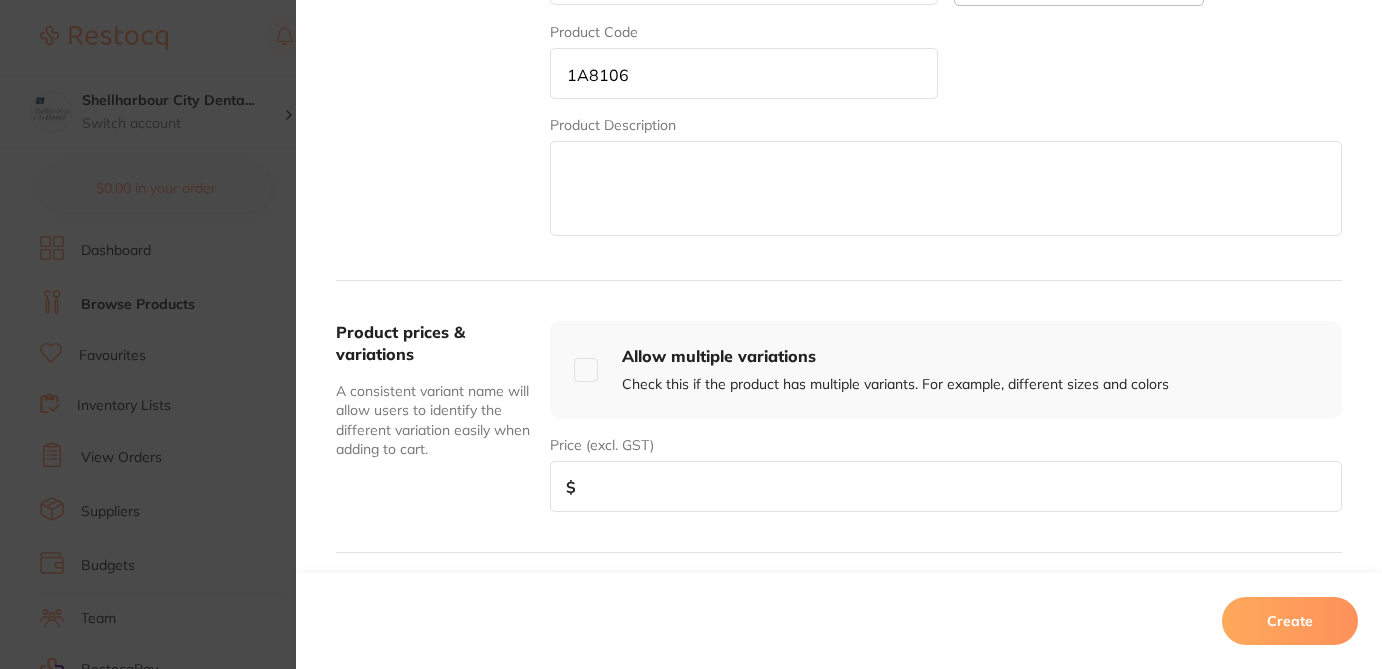 click at bounding box center [946, 486] 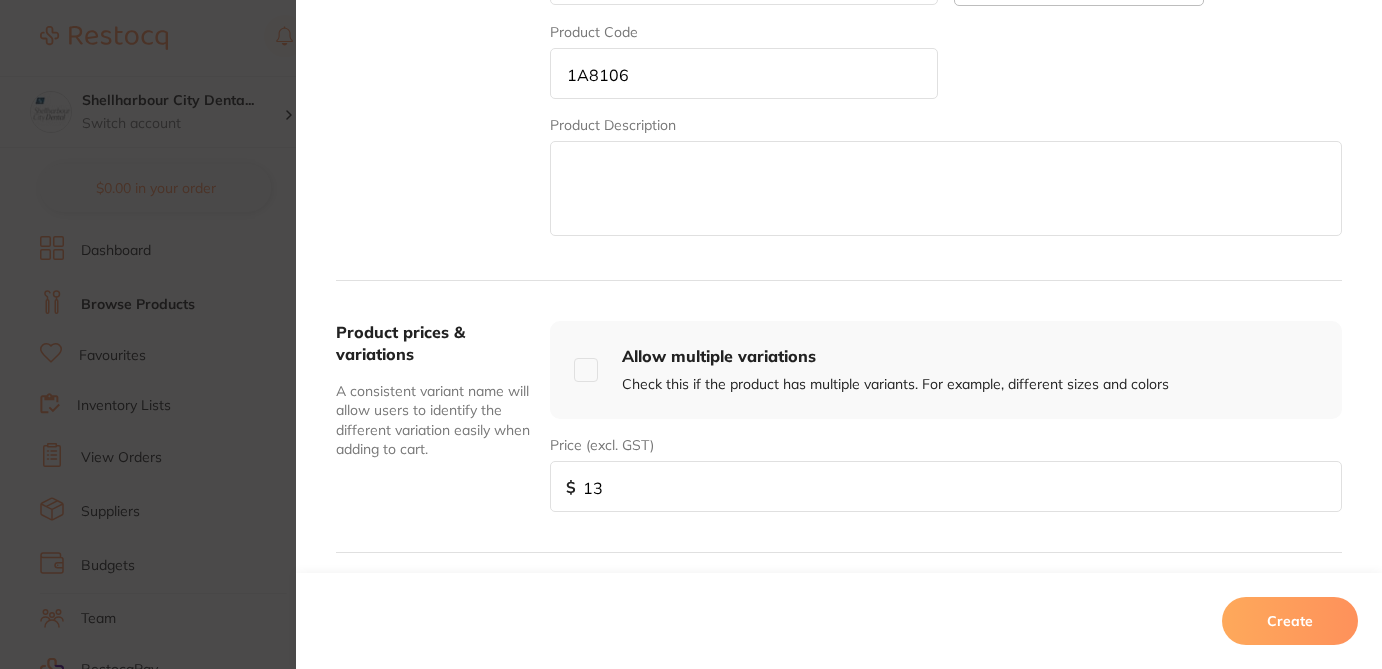 type on "130" 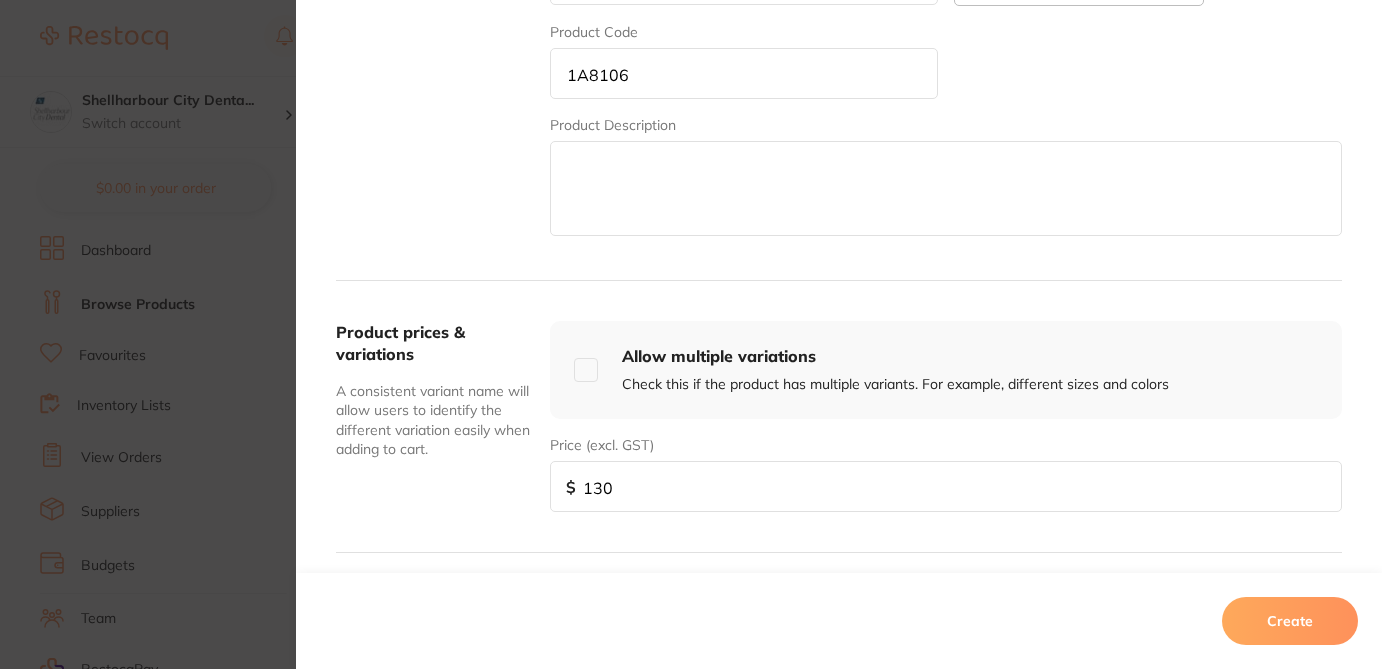 click on "Create" at bounding box center [1290, 621] 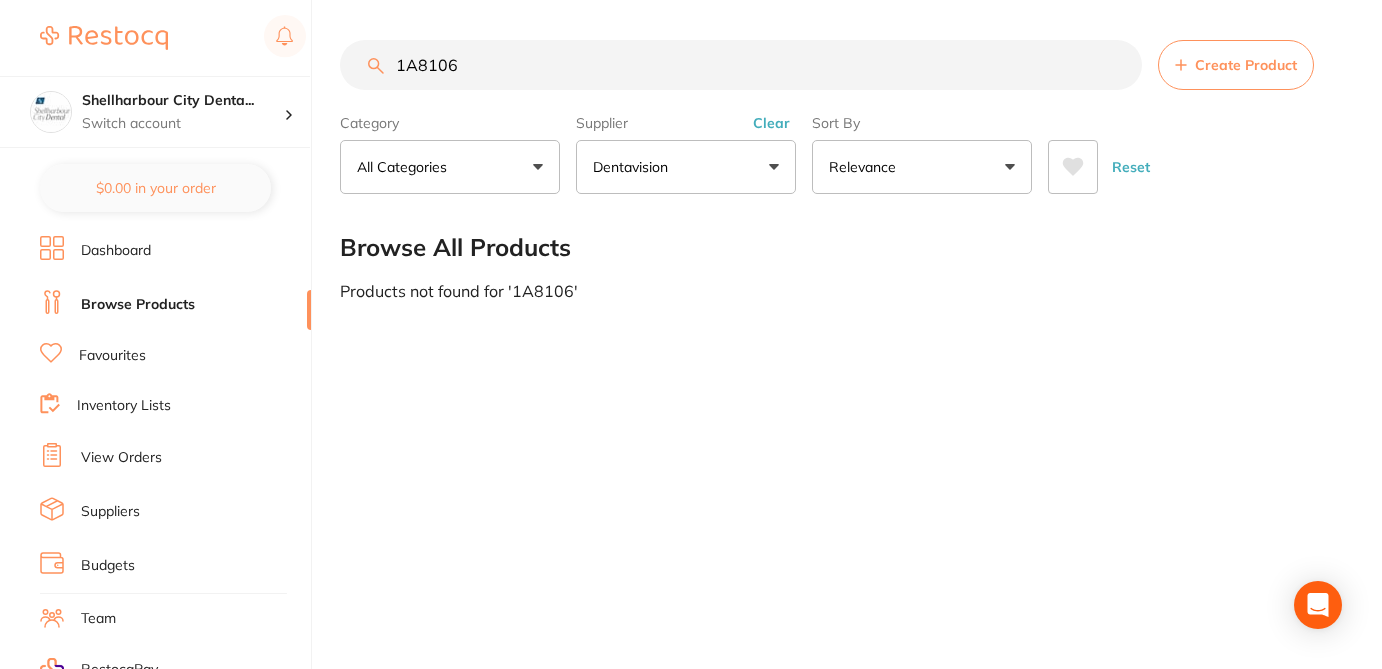 drag, startPoint x: 479, startPoint y: 61, endPoint x: 332, endPoint y: 37, distance: 148.9463 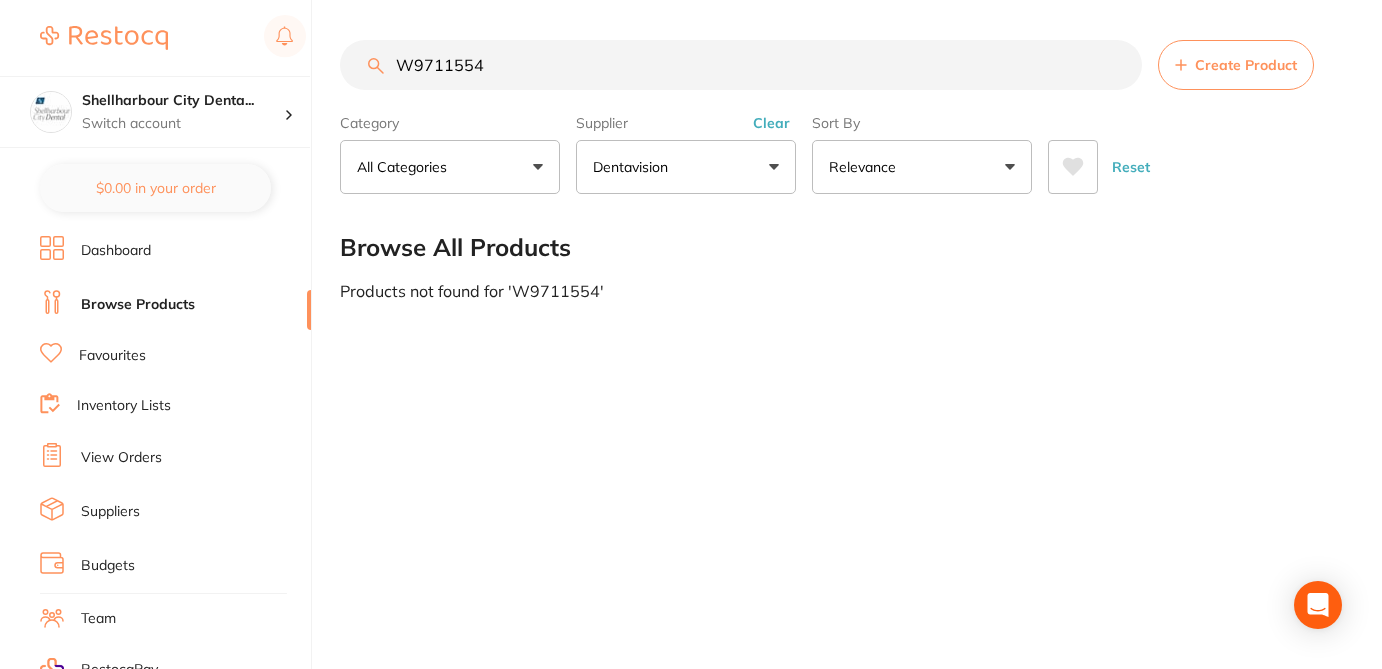 type on "W9711554" 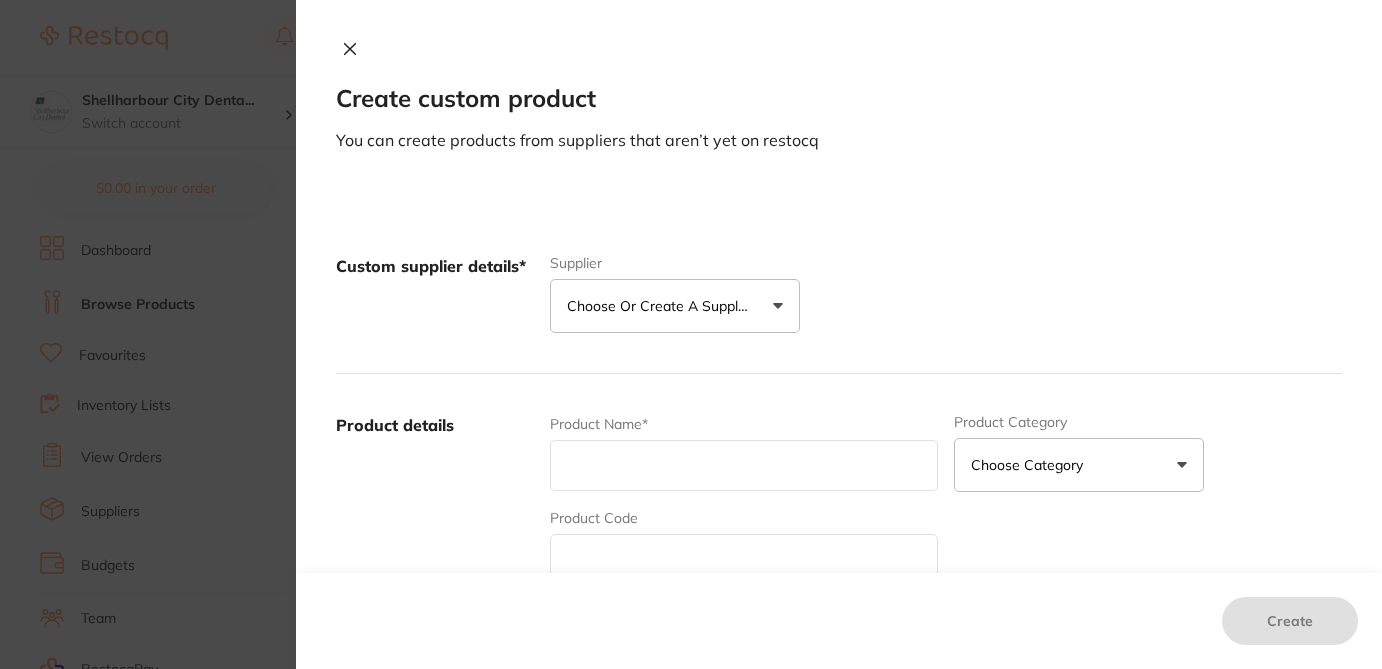 click on "Choose or create a supplier" at bounding box center (662, 306) 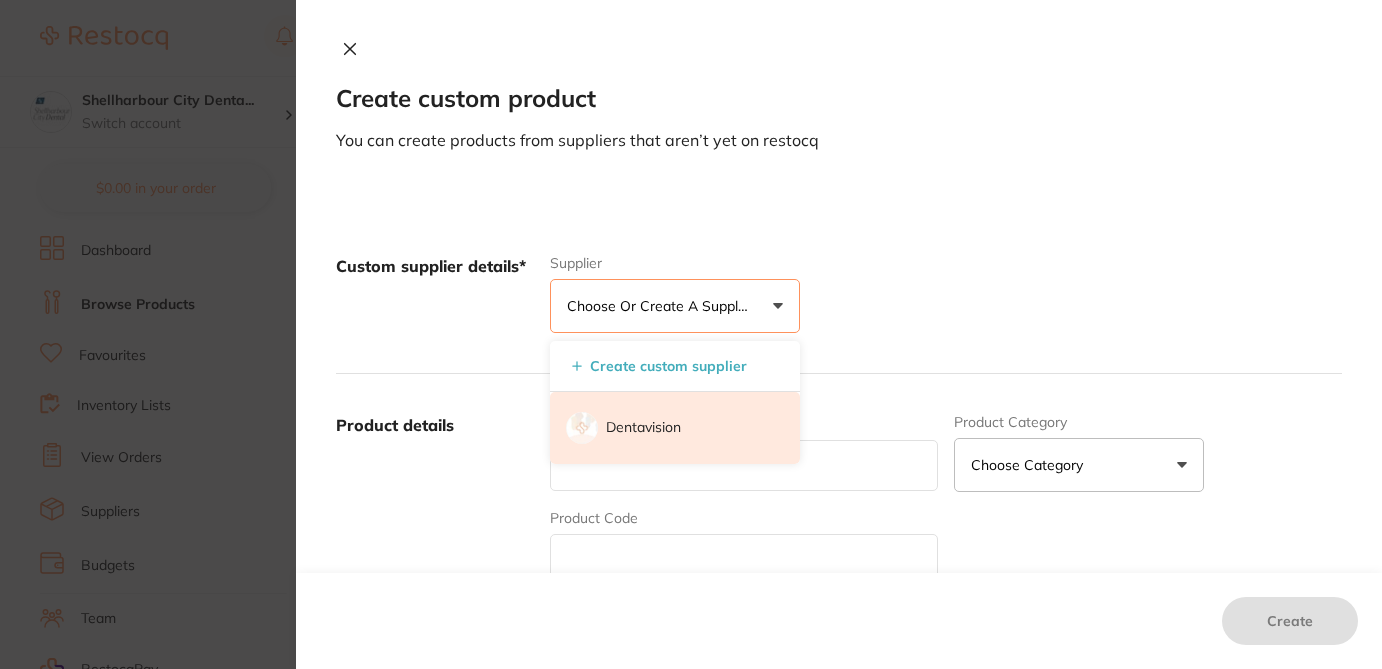 click on "Dentavision" at bounding box center [643, 428] 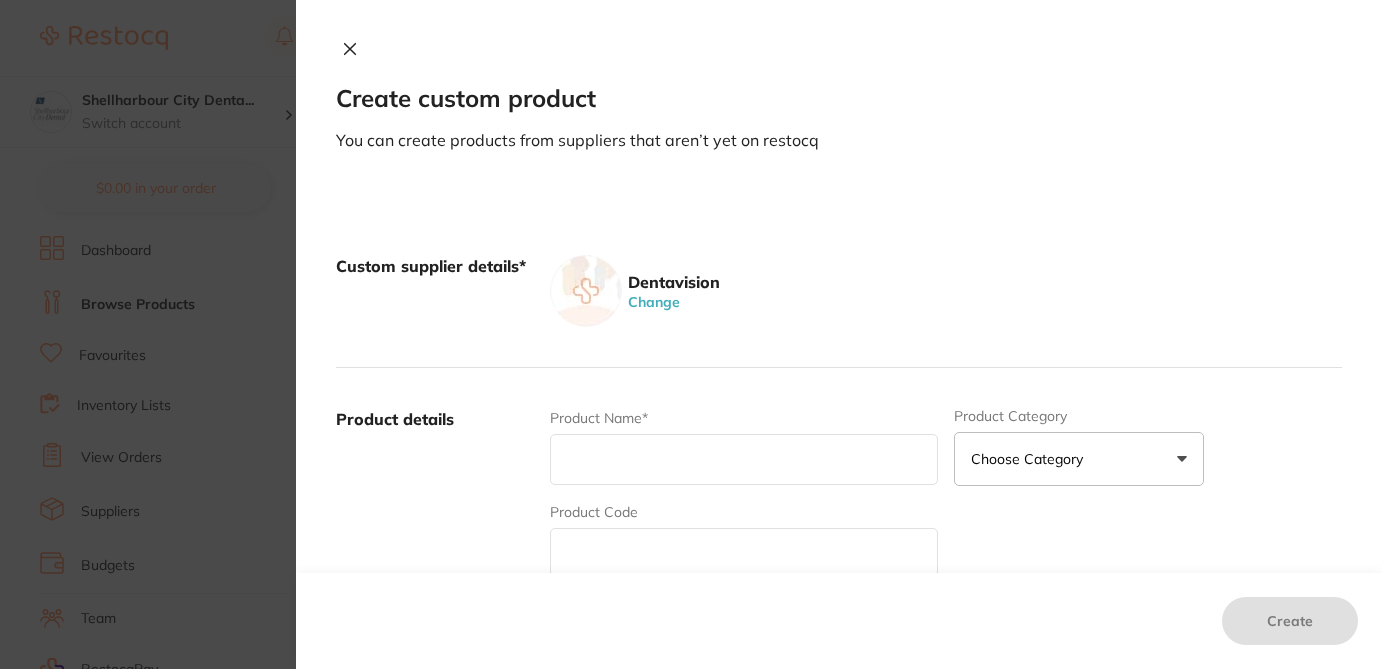 click at bounding box center (744, 553) 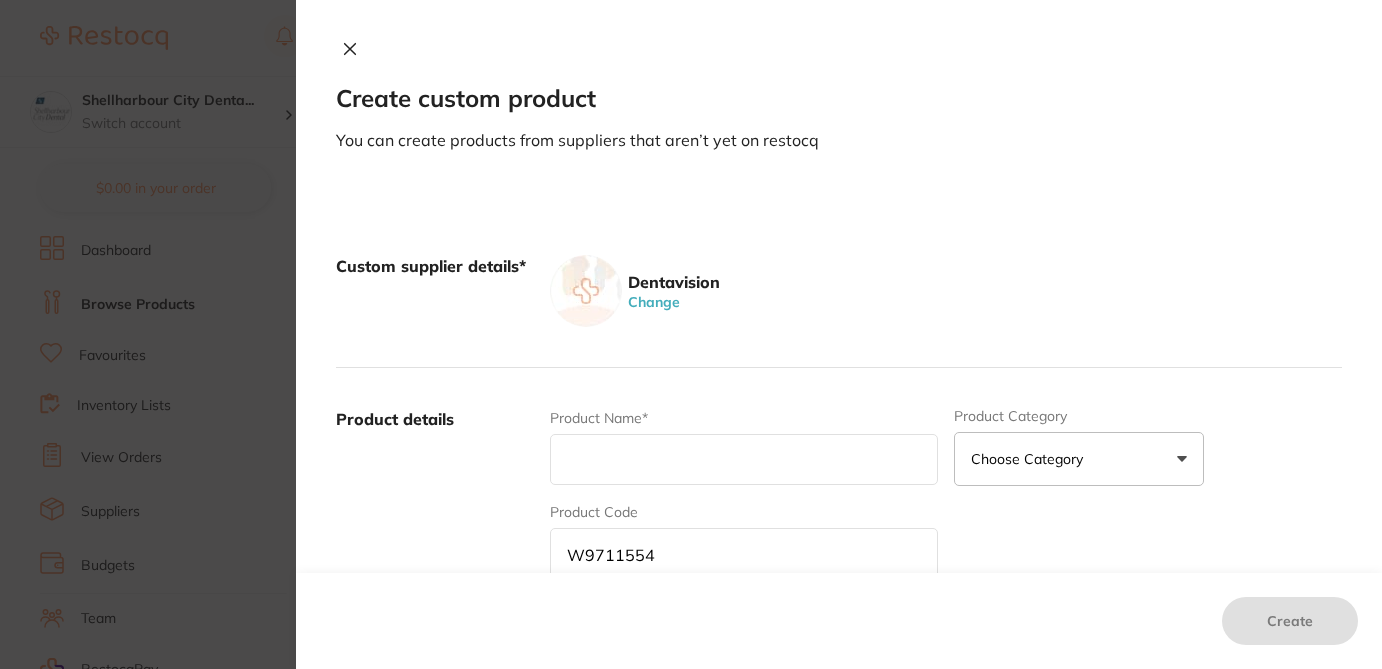 type on "W9711554" 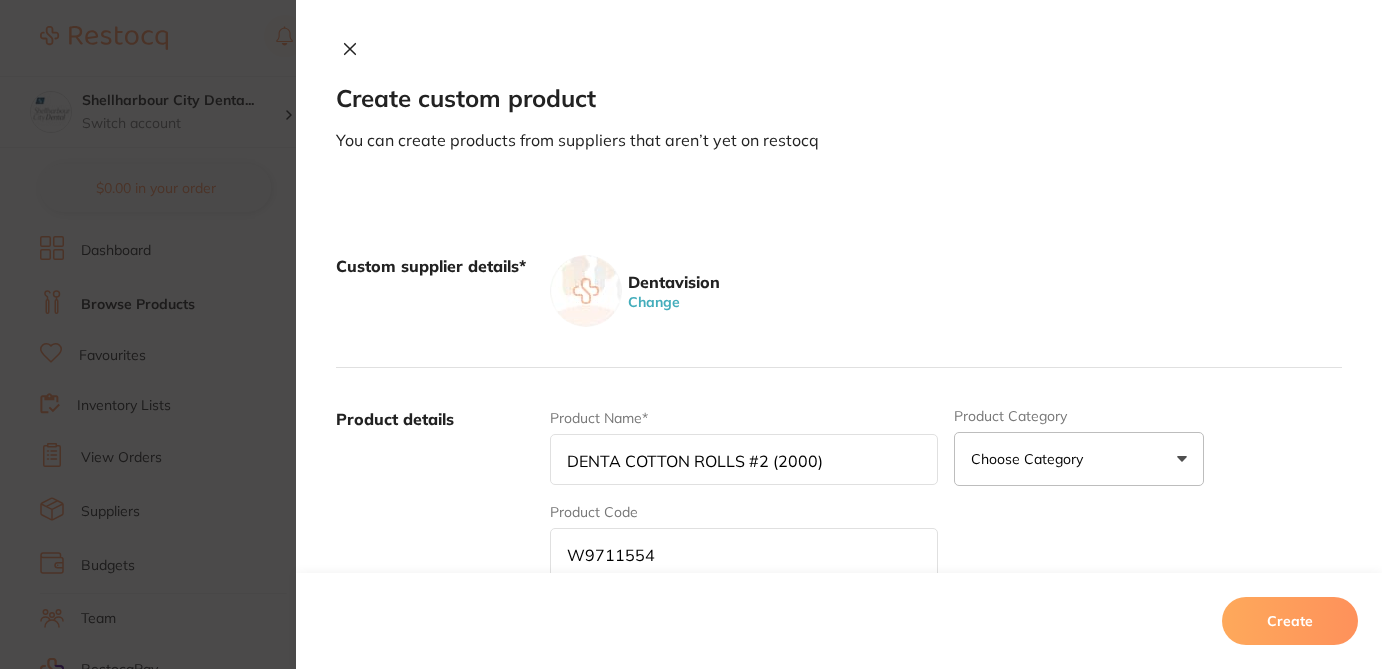 type on "DENTA COTTON ROLLS #2 (2000)" 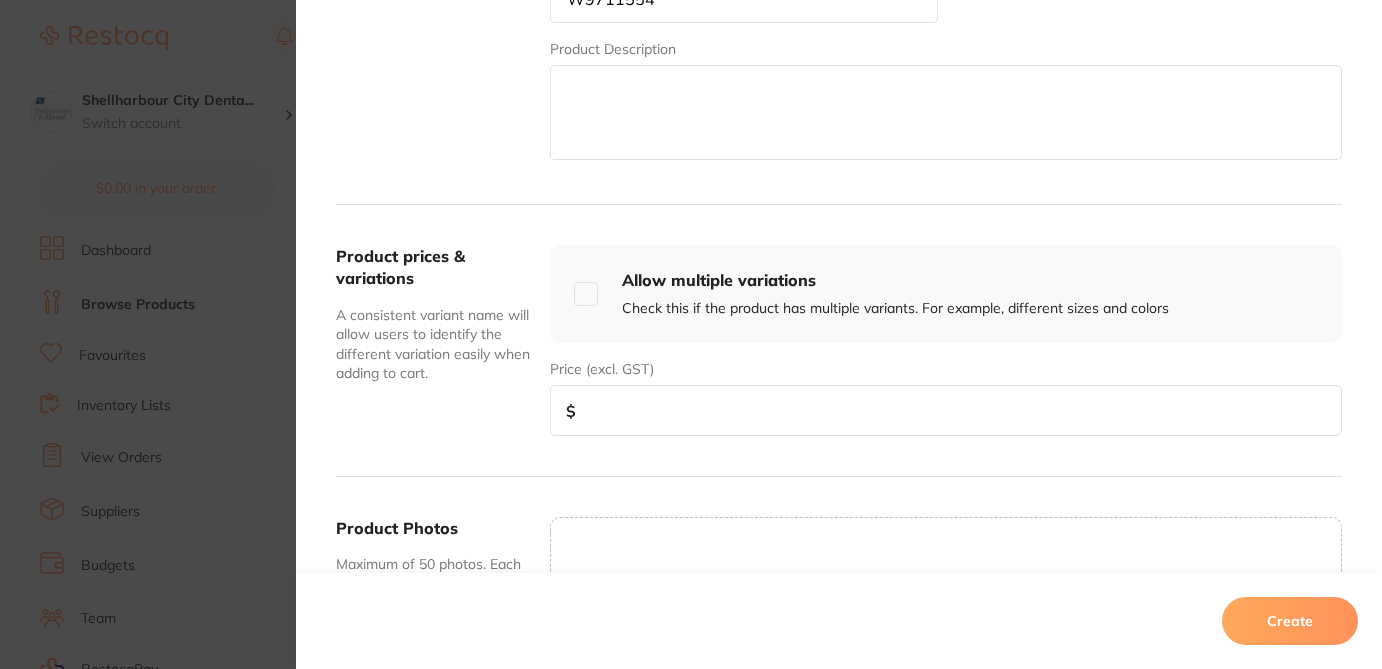 scroll, scrollTop: 560, scrollLeft: 0, axis: vertical 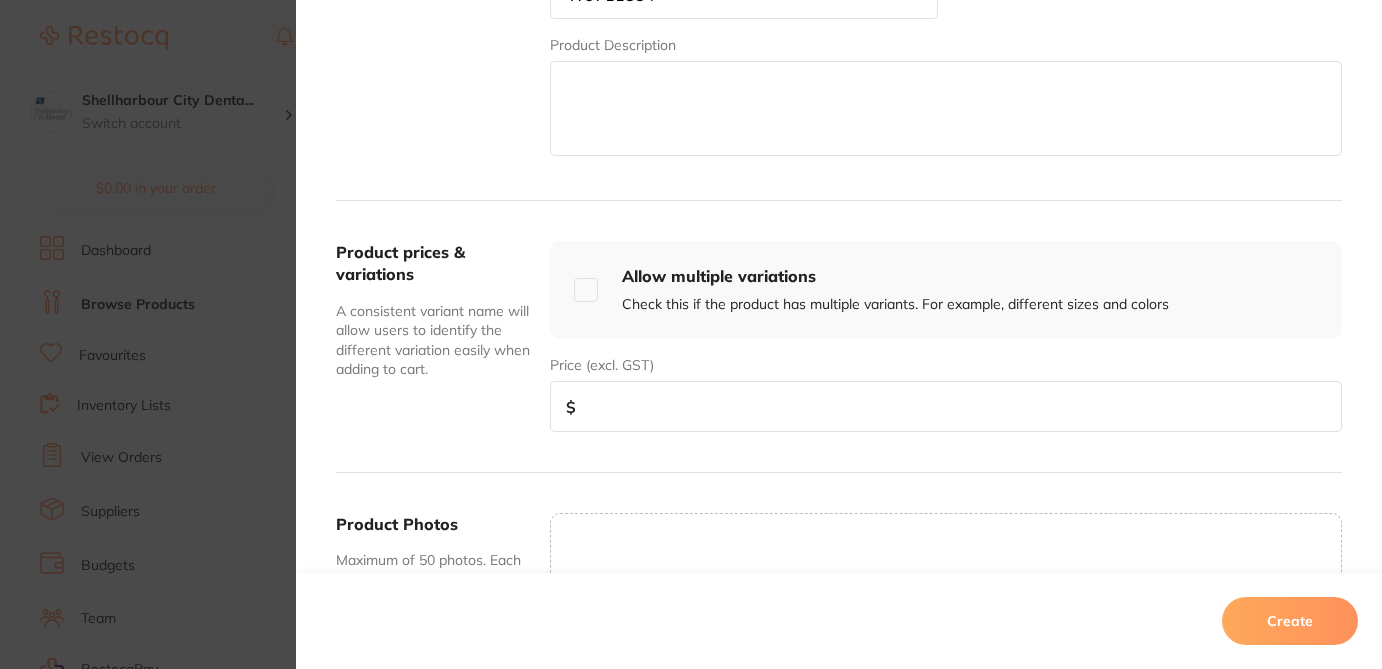 click at bounding box center (946, 406) 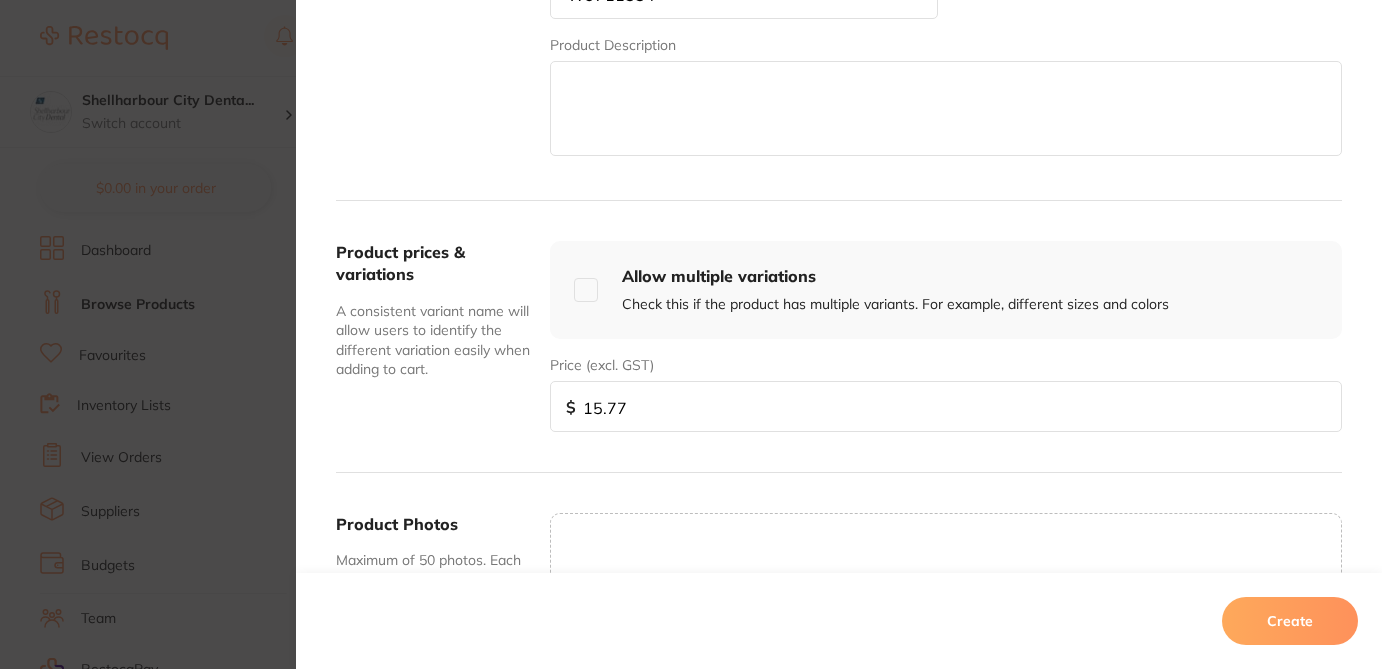 click on "Create" at bounding box center (1290, 621) 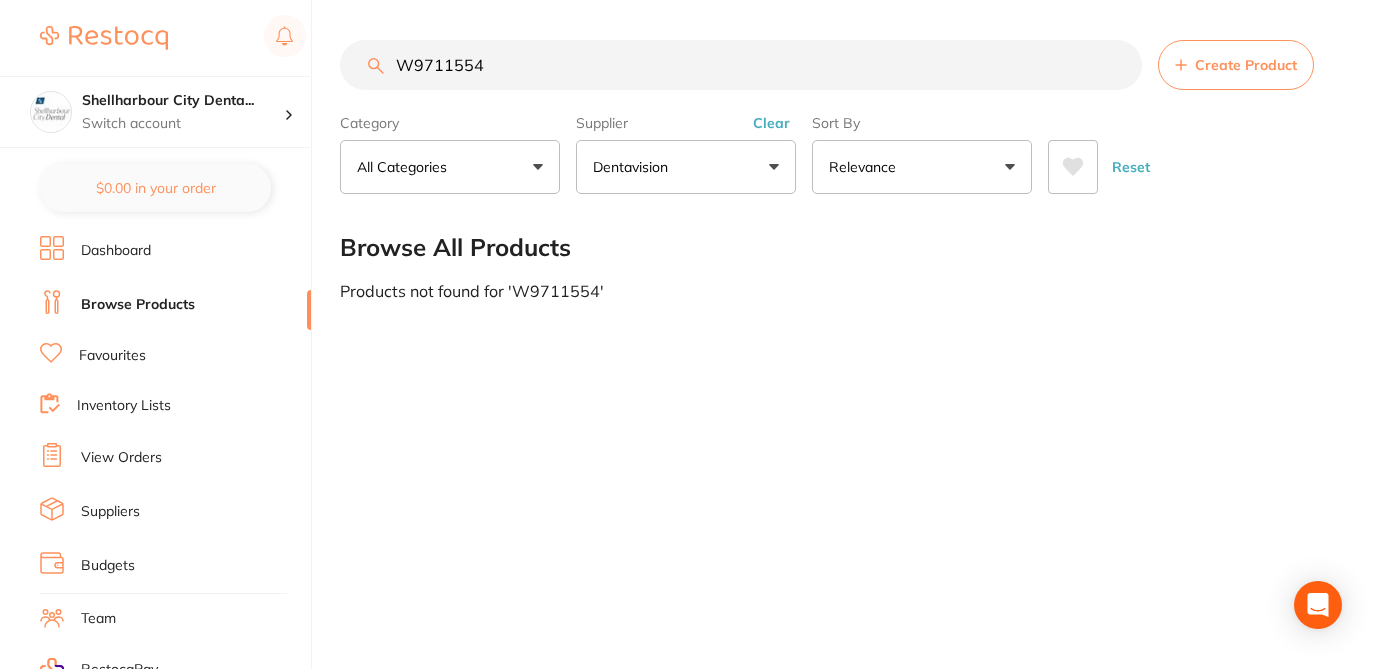 drag, startPoint x: 509, startPoint y: 53, endPoint x: 512, endPoint y: 73, distance: 20.22375 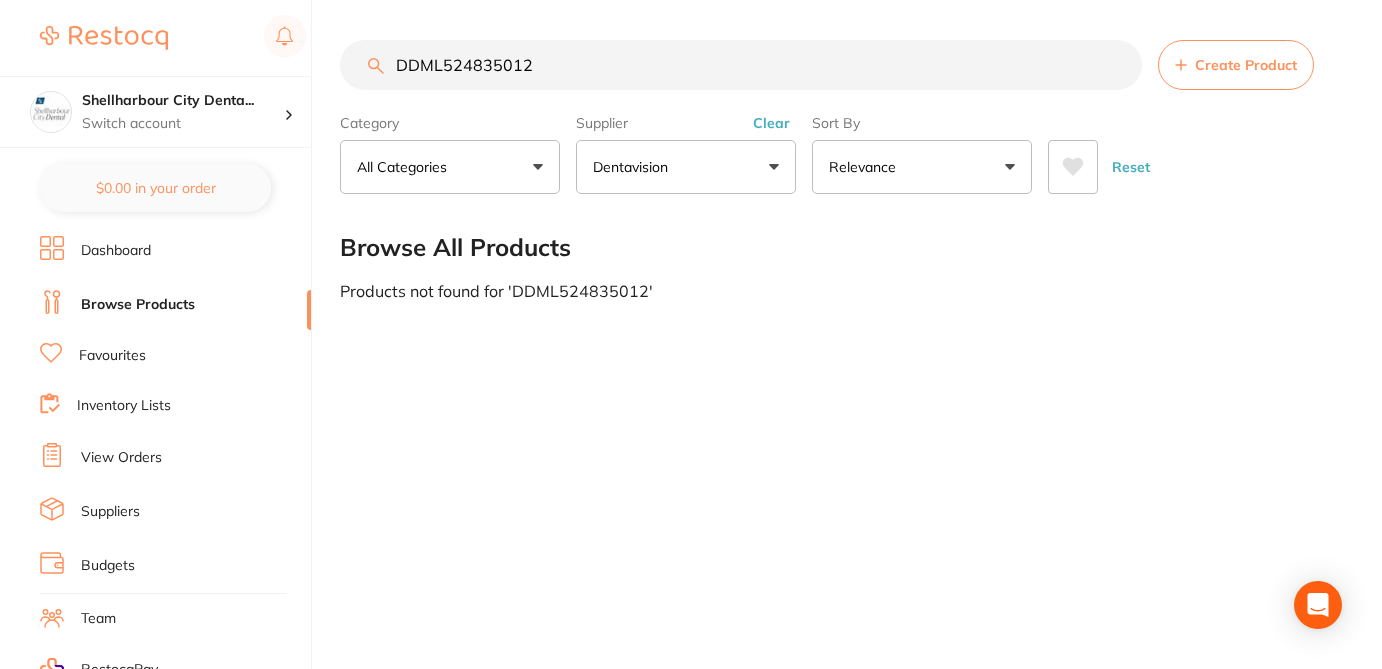 type on "DDML524835012" 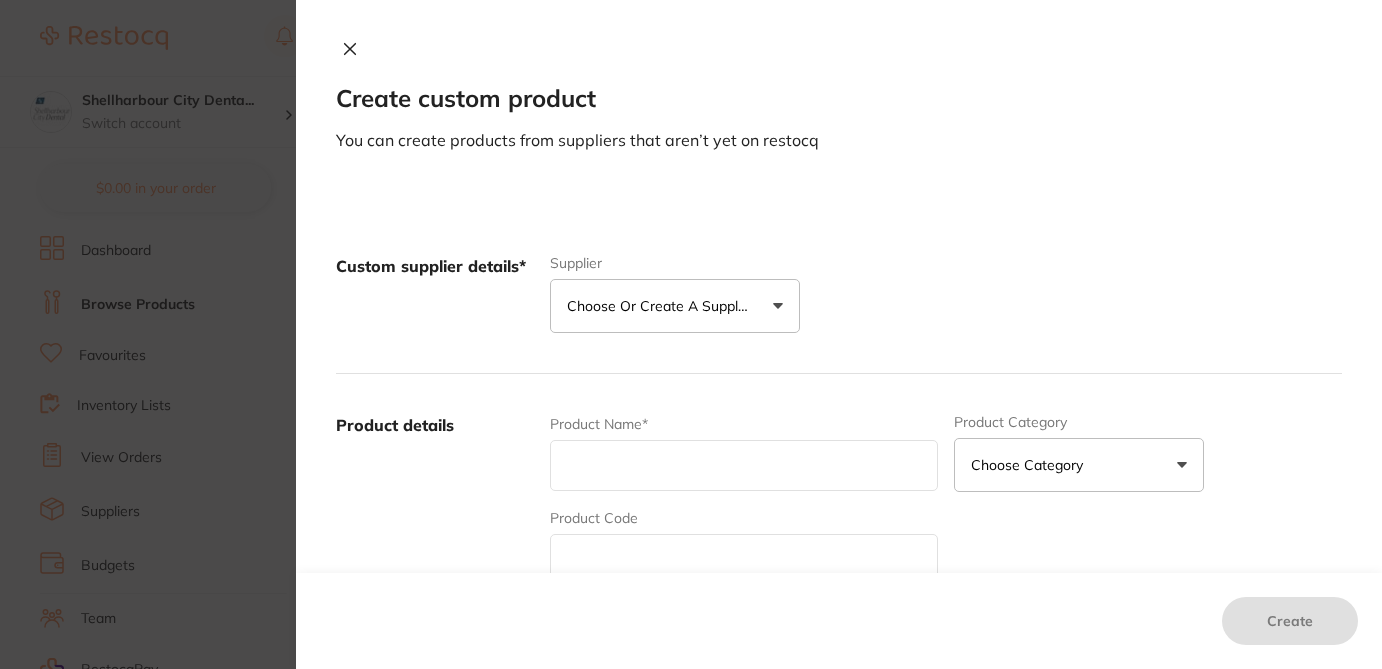 click on "Choose or create a supplier" at bounding box center (662, 306) 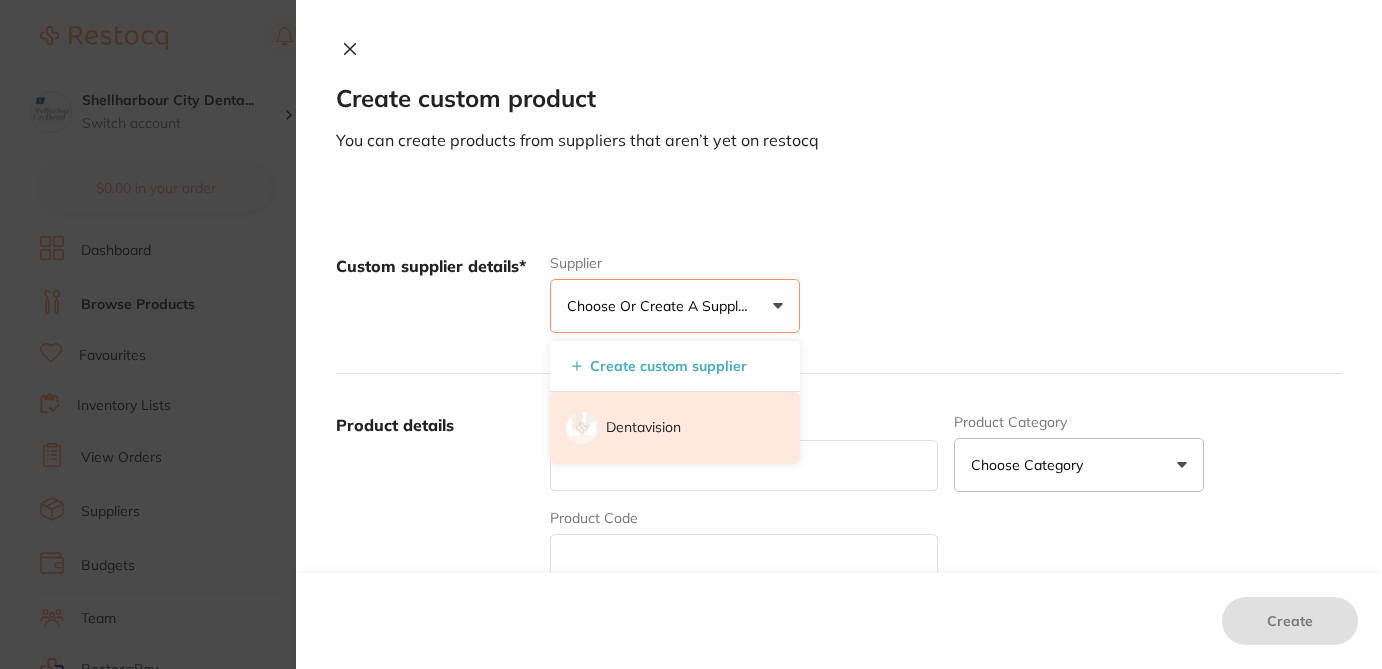 click on "Dentavision" at bounding box center (643, 428) 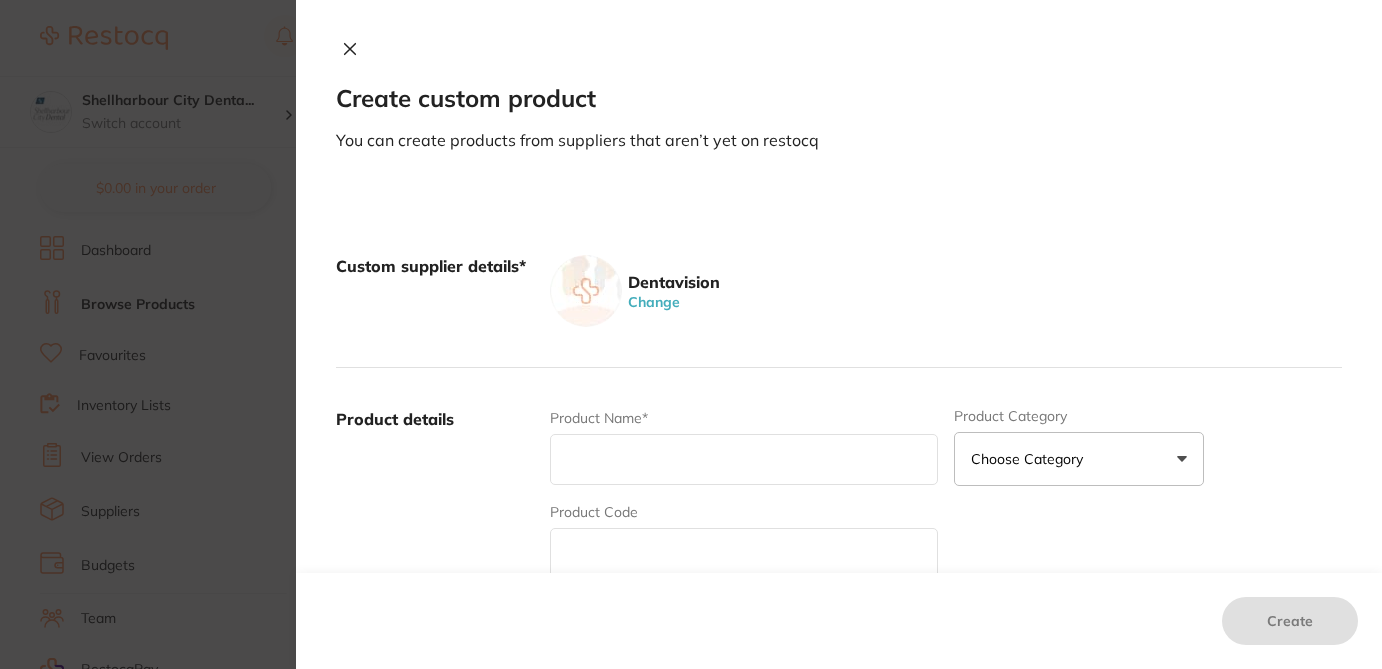 click at bounding box center [744, 553] 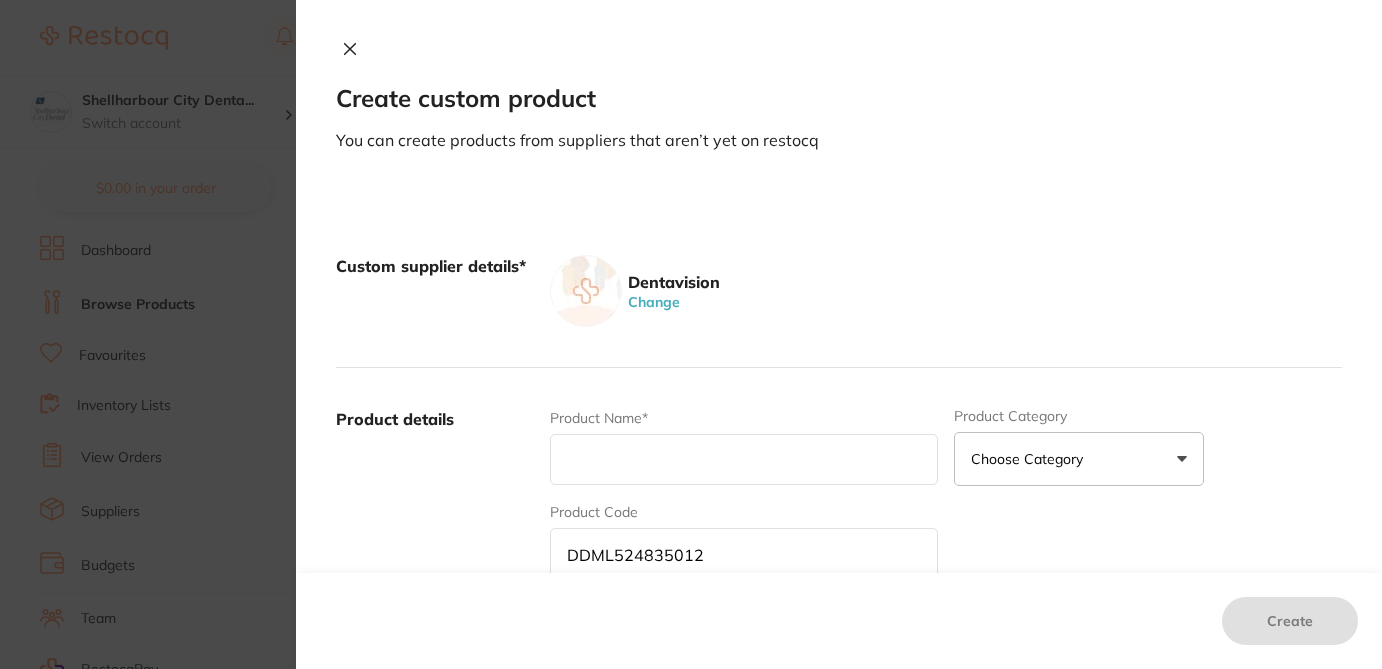 type on "DDML524835012" 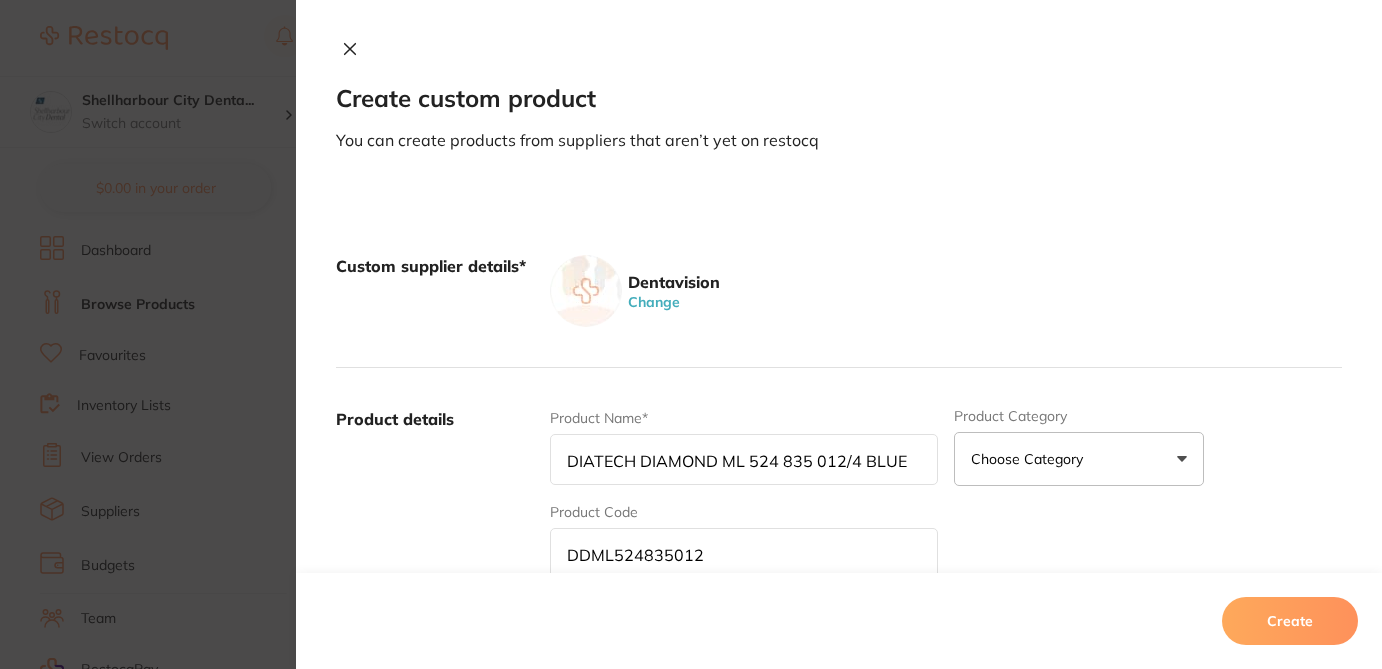 type on "DIATECH DIAMOND ML 524 835 012/4 BLUE" 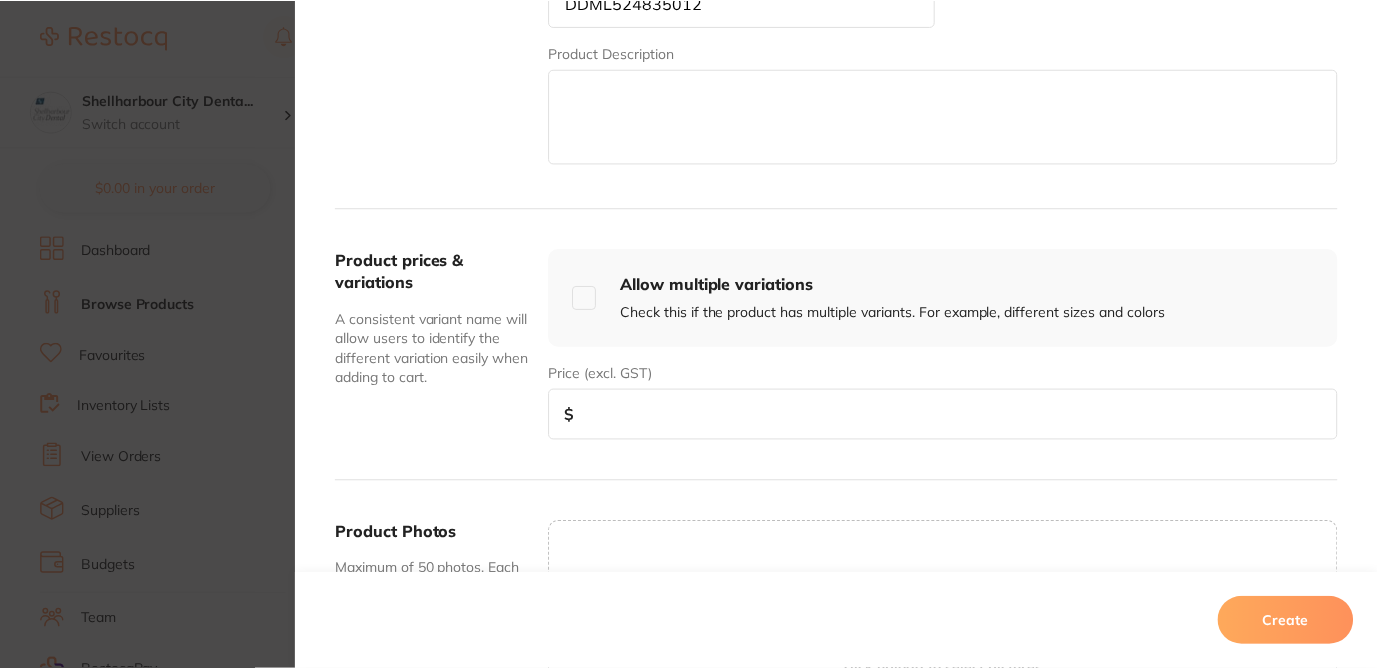 scroll, scrollTop: 560, scrollLeft: 0, axis: vertical 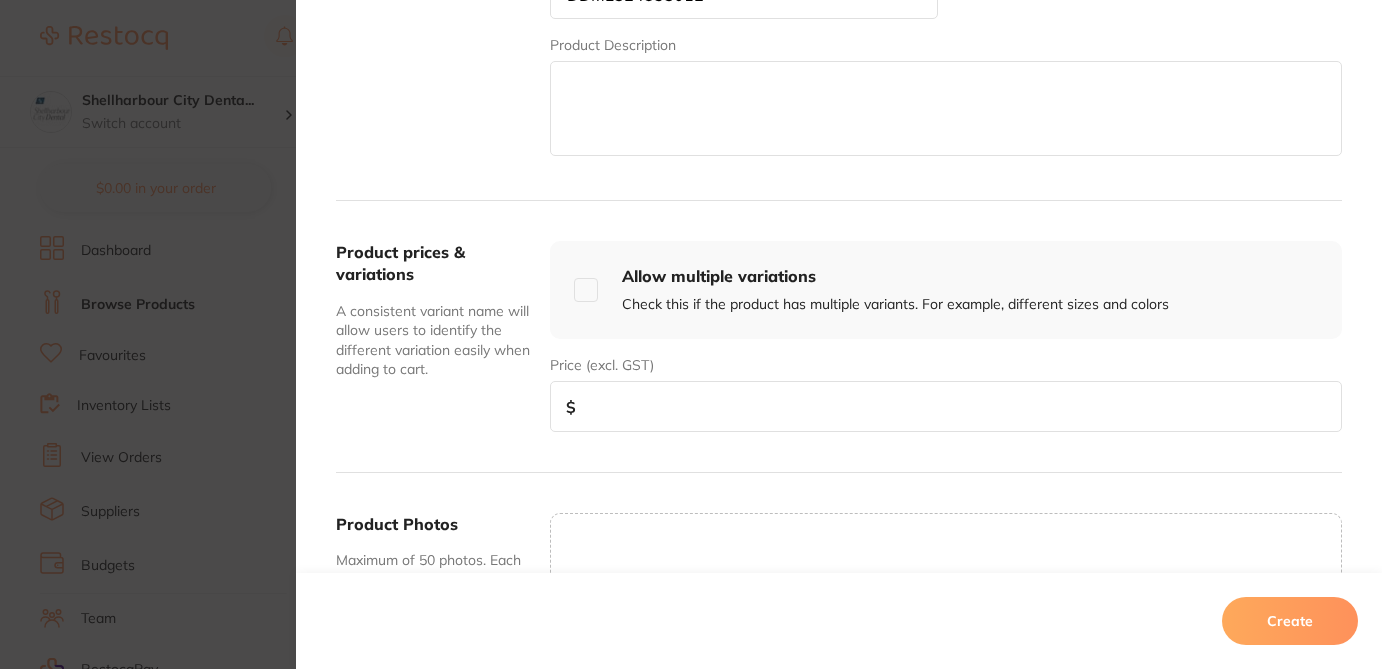 click at bounding box center [946, 406] 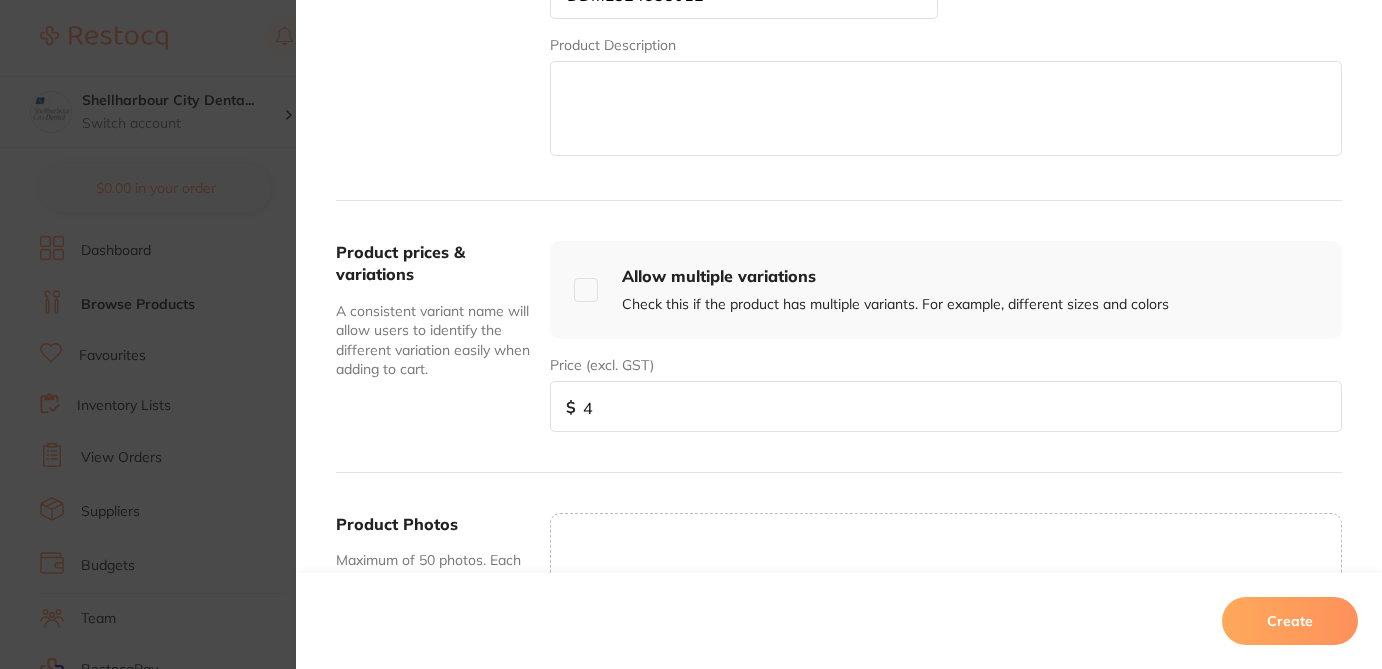 type on "42" 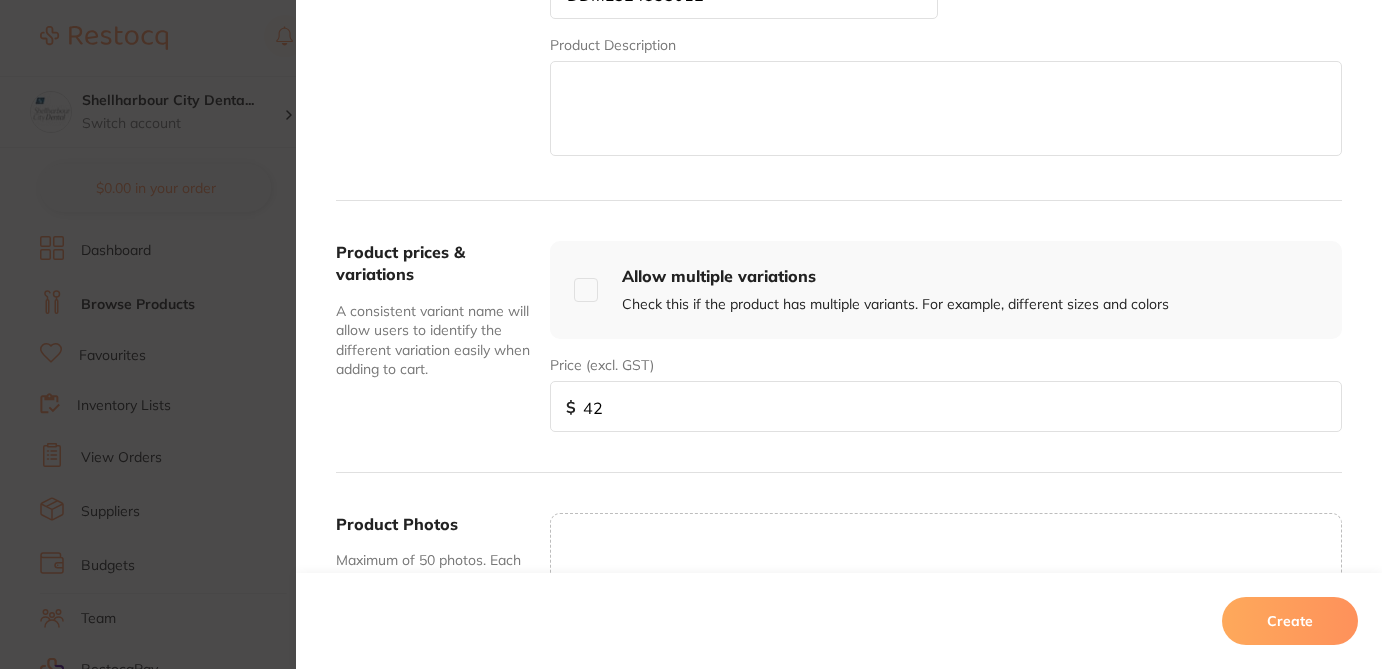 click on "Create" at bounding box center [1290, 621] 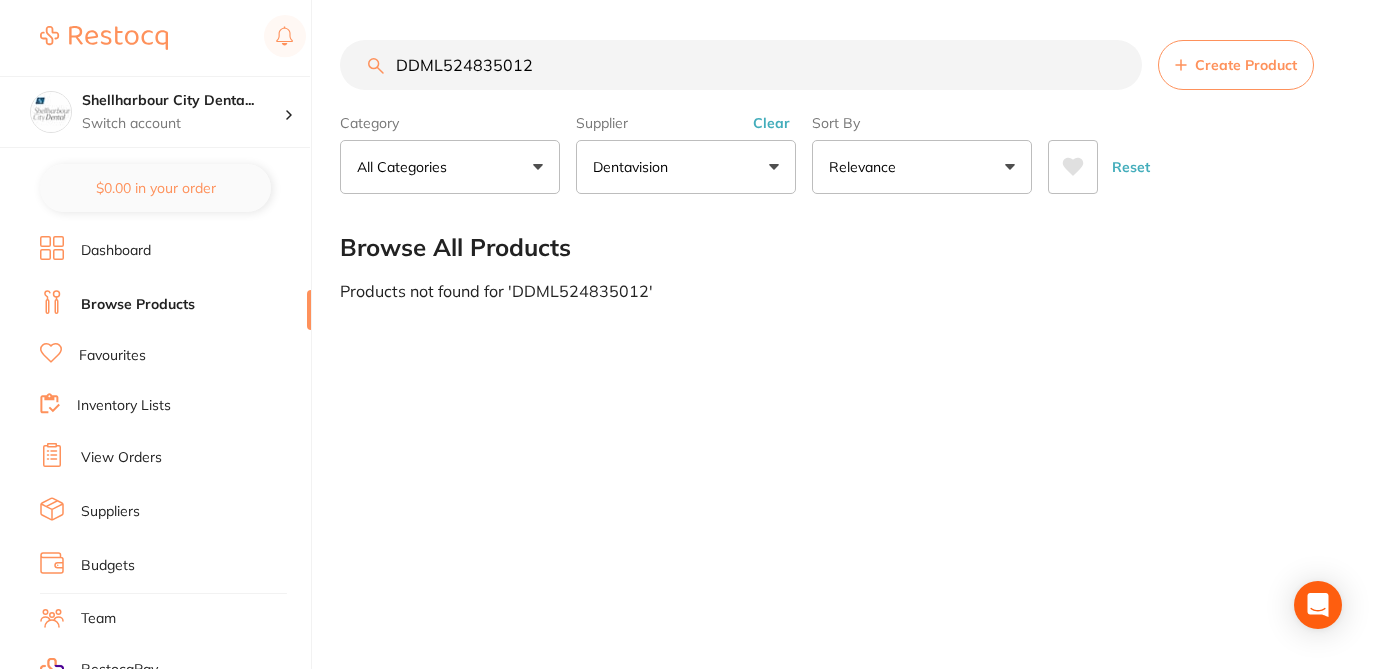 click on "DDML524835012" at bounding box center [741, 65] 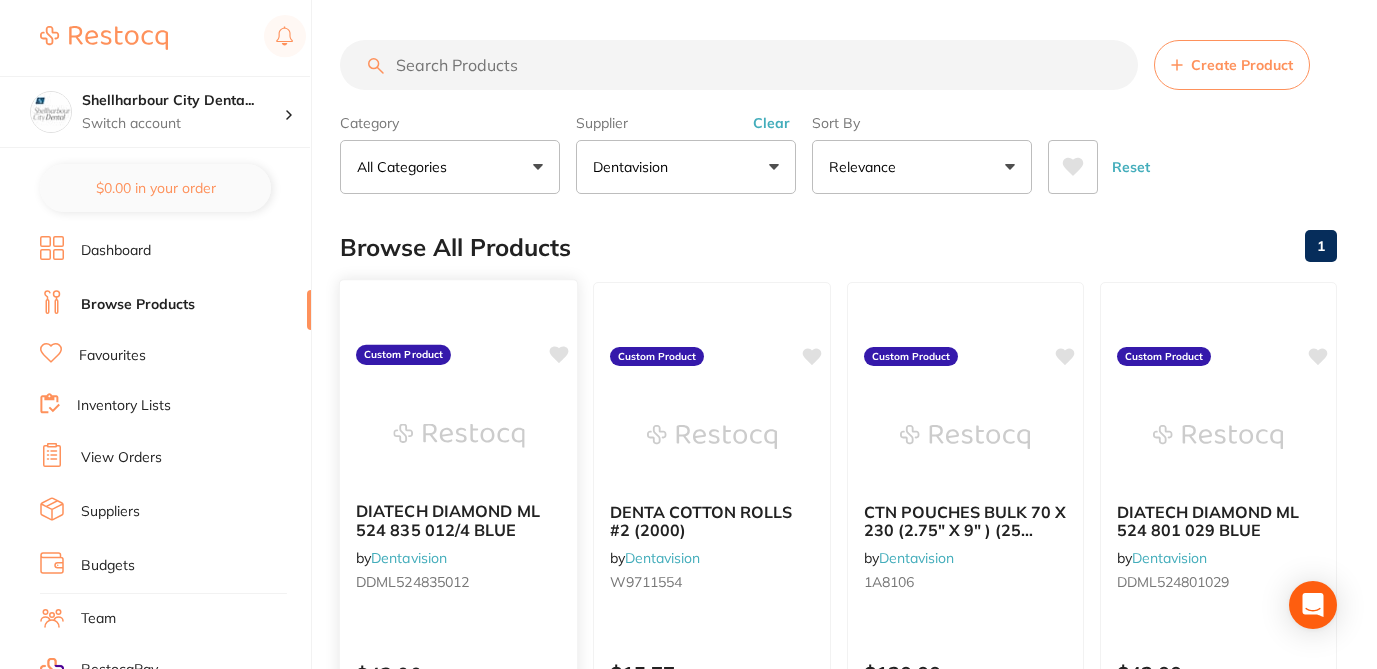 type 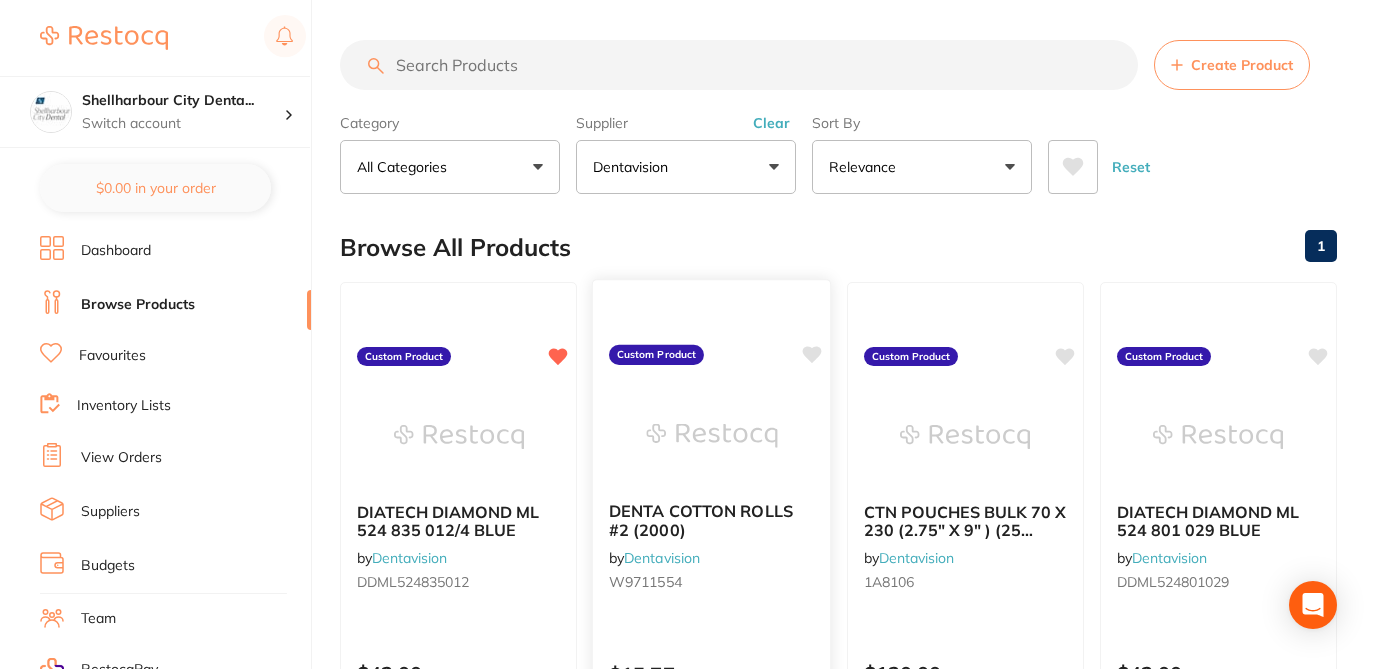 click 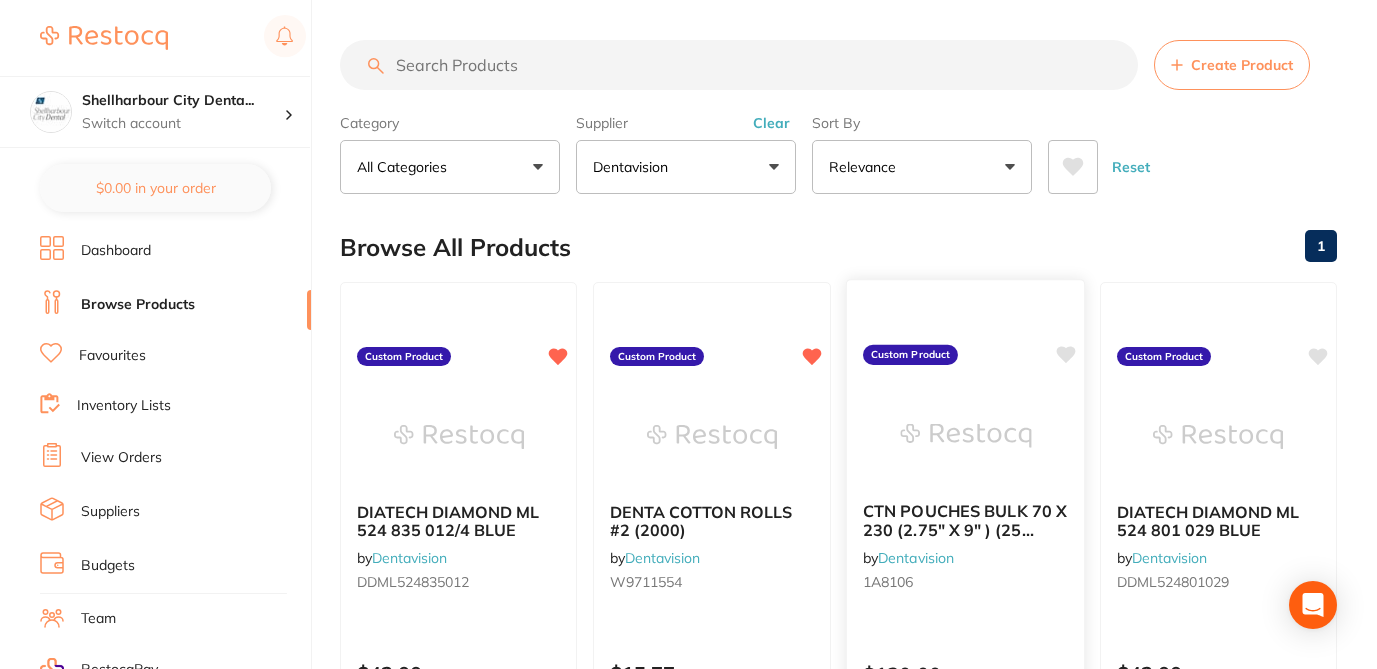 click 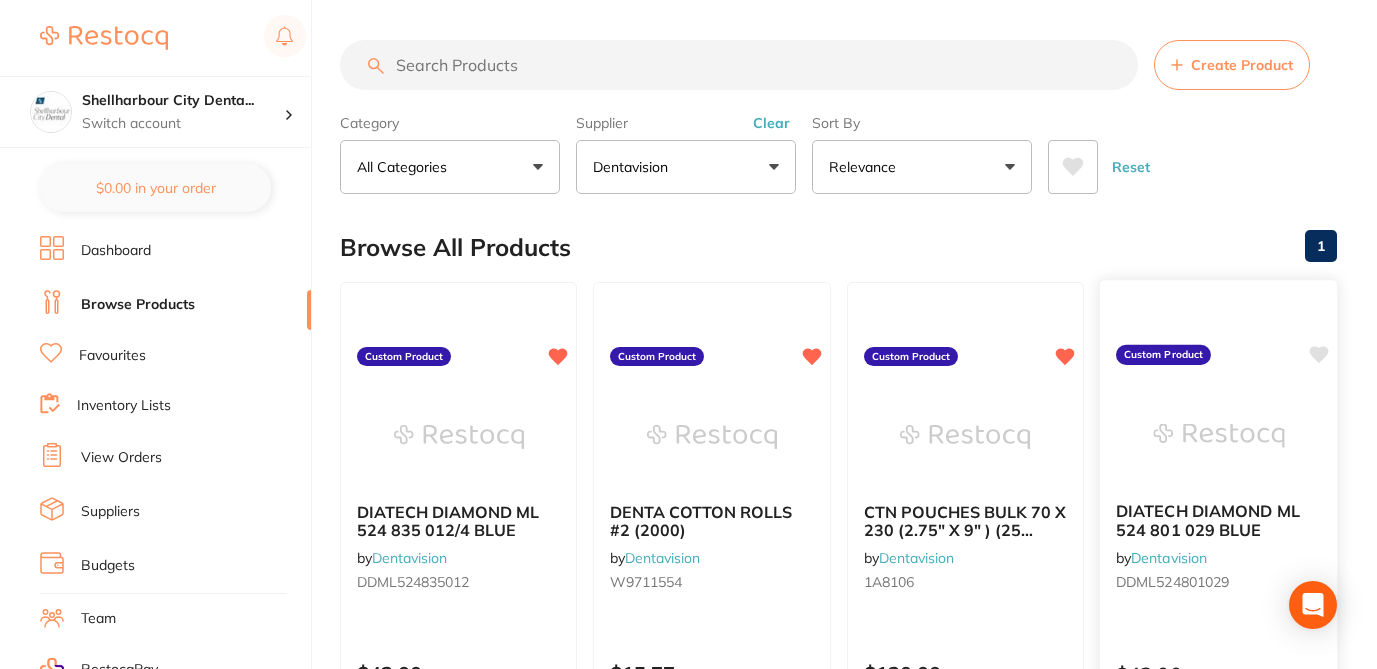 click 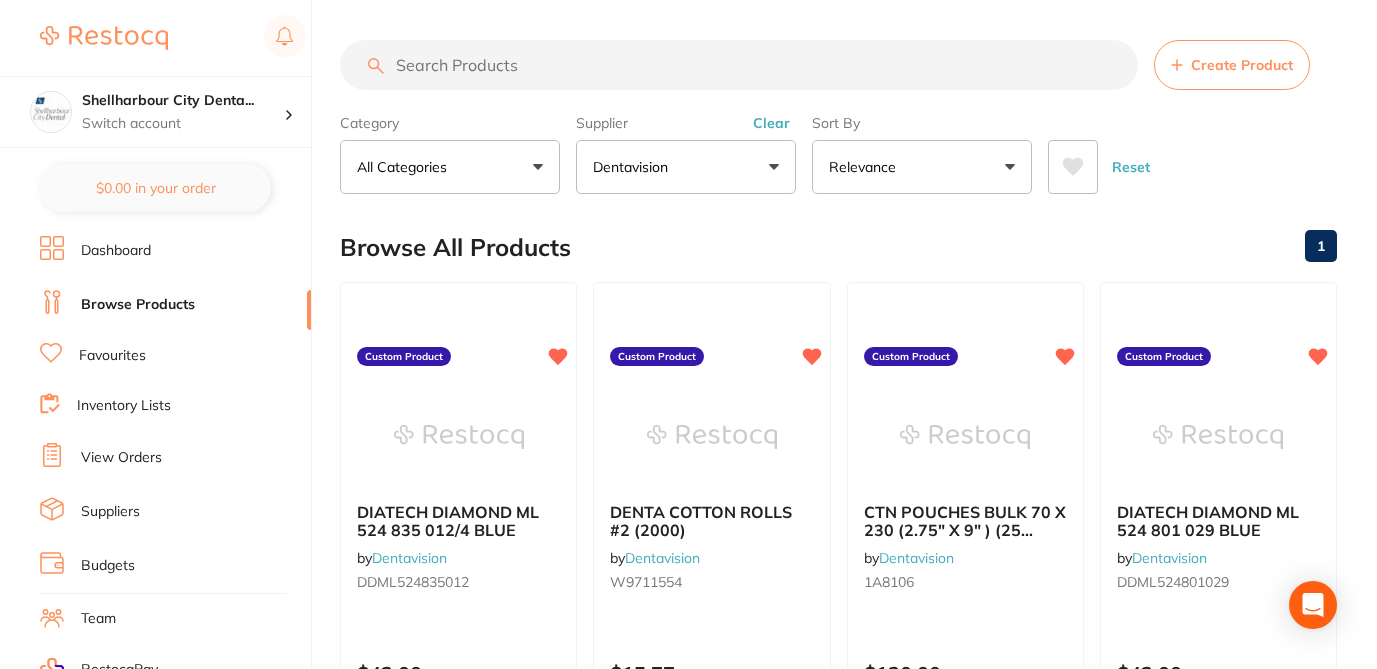 click on "Browse All Products 1" at bounding box center (838, 247) 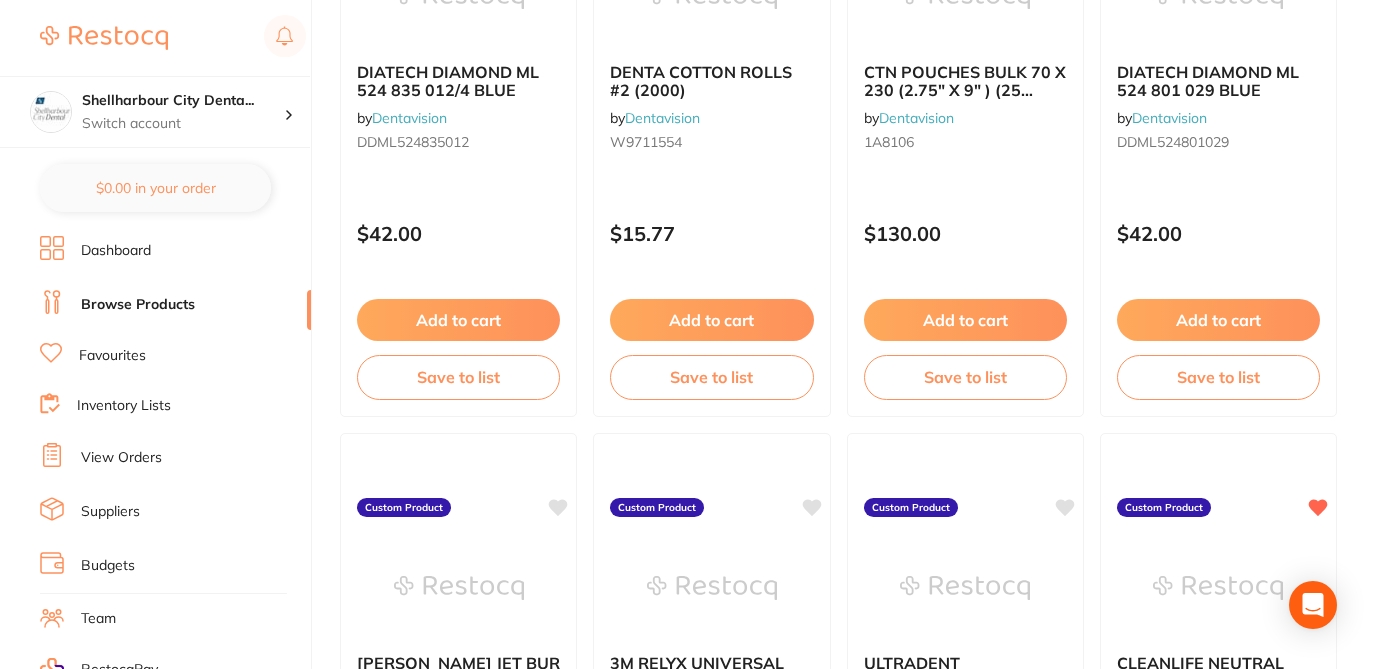 scroll, scrollTop: 480, scrollLeft: 0, axis: vertical 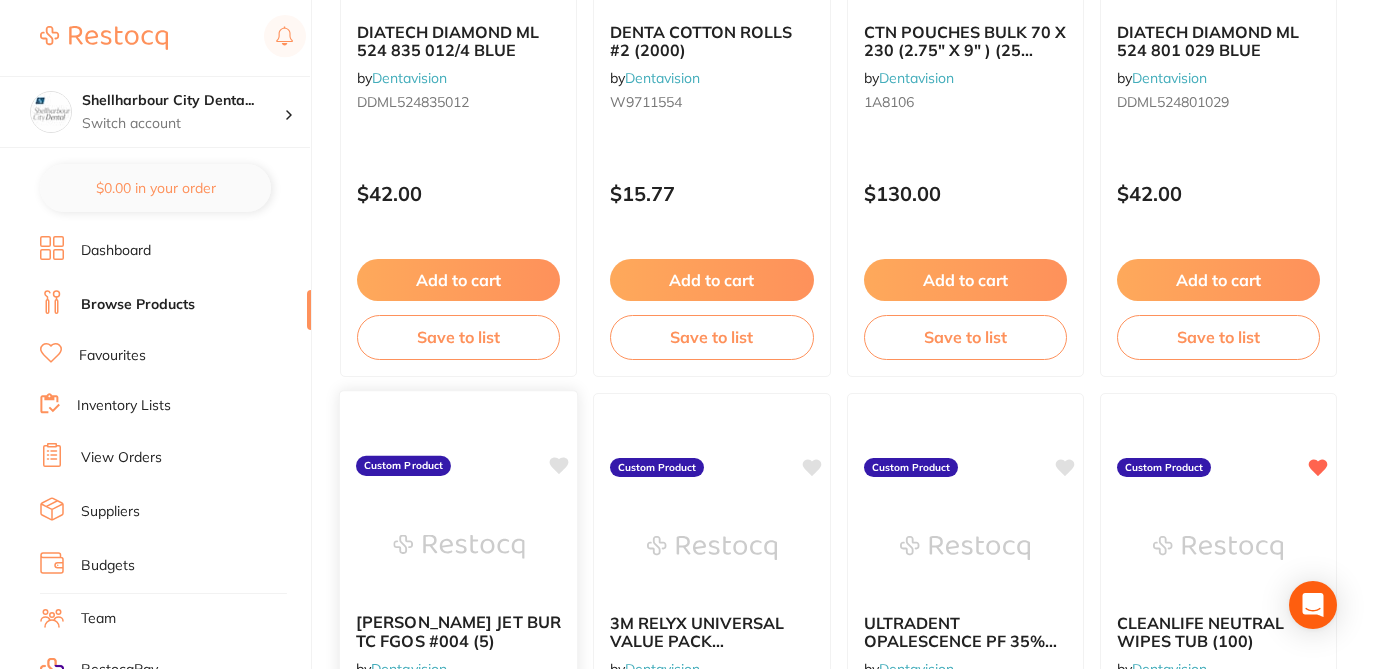 click 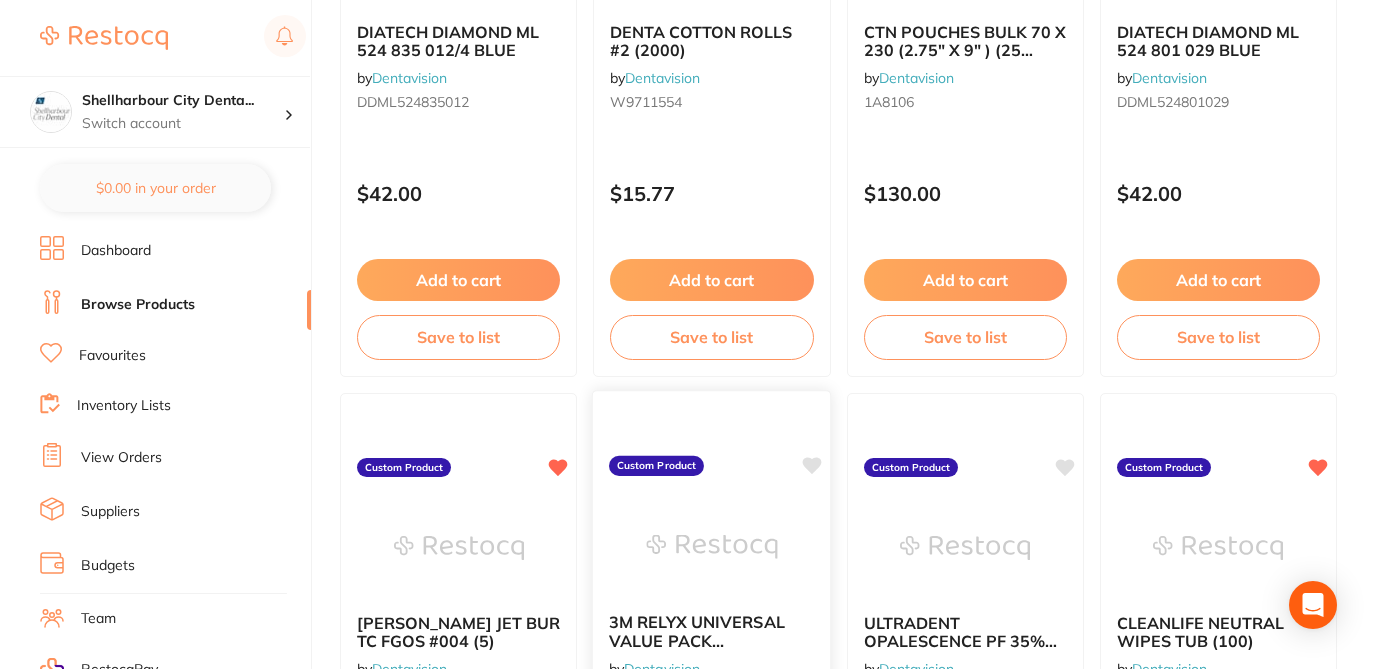 click 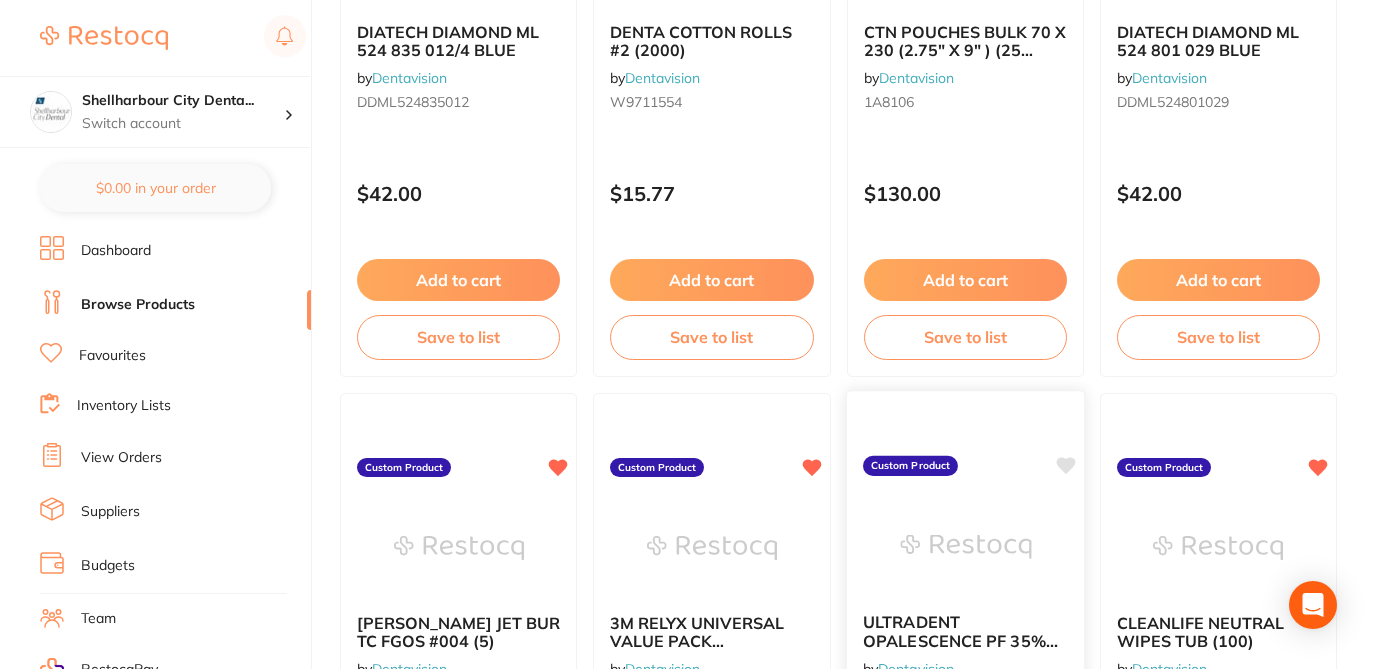 click 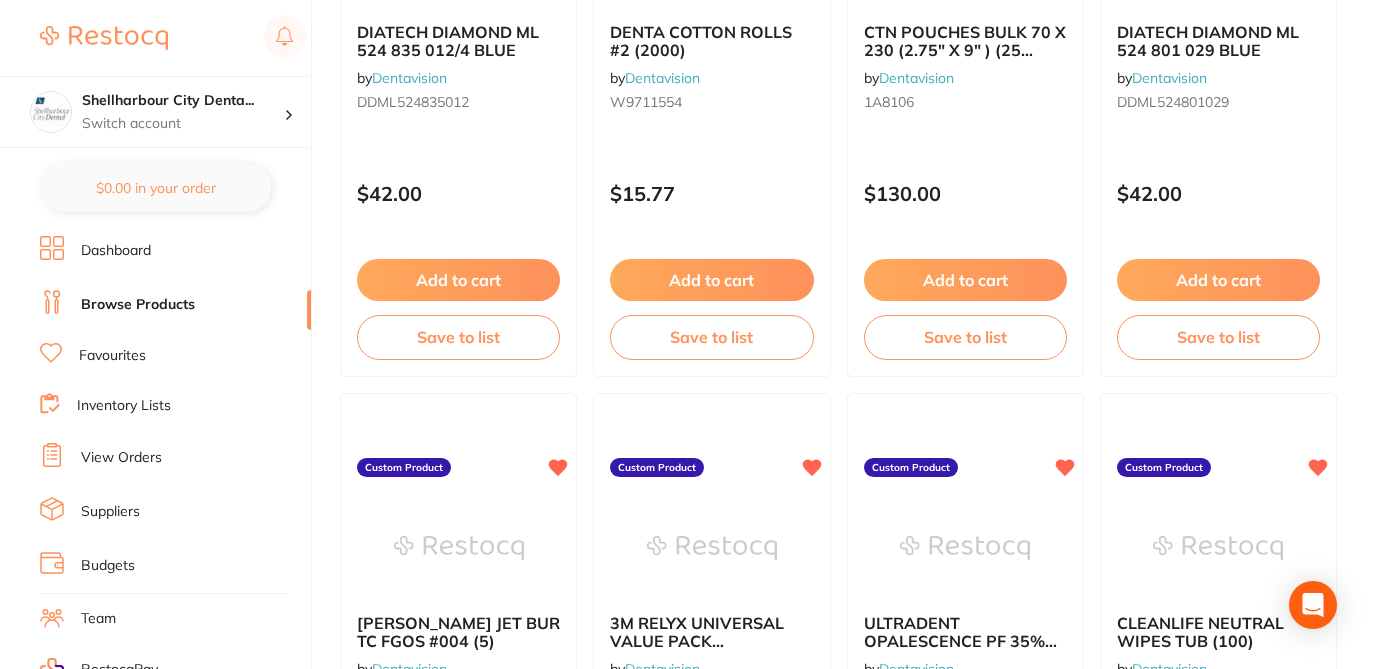 click on "$5,255.73 Shellharbour City Denta... Switch account Shellharbour City Dental $0.00   in your order Dashboard Browse Products Favourites Inventory Lists View Orders Suppliers Budgets Team RestocqPay Rewards Subscriptions Account Support Log Out         Create Product Category All Categories All Categories Clear Category   false    All Categories Category All Categories Supplier Dentavision denta All Suppliers Dentsply Sirona AB Orthodontics Adam Dental AHP Dental and Medical Amalgadent Ark Health BioMeDent Pty Ltd Critical Dental DENSOL Dental Practice Supplies Dental Zone Dentavision Erkodent Erskine Dental Geistlich Healthware Australia Healthware Australia Ridley Henry Schein Halas HIT Dental & Medical Supplies Independent Dental Ivoclar Vivadent Kulzer Leepac Medical and Dental Livingstone International Main Orthodontics Matrixdental Megagen Implant Numedical Orien dental Origin Dental Ozdent Quovo Raypurt Dental RePractice RiDental Southern Dental Pty Ltd Straumann VP Dental & Medical Supplies Clear" at bounding box center [688, -146] 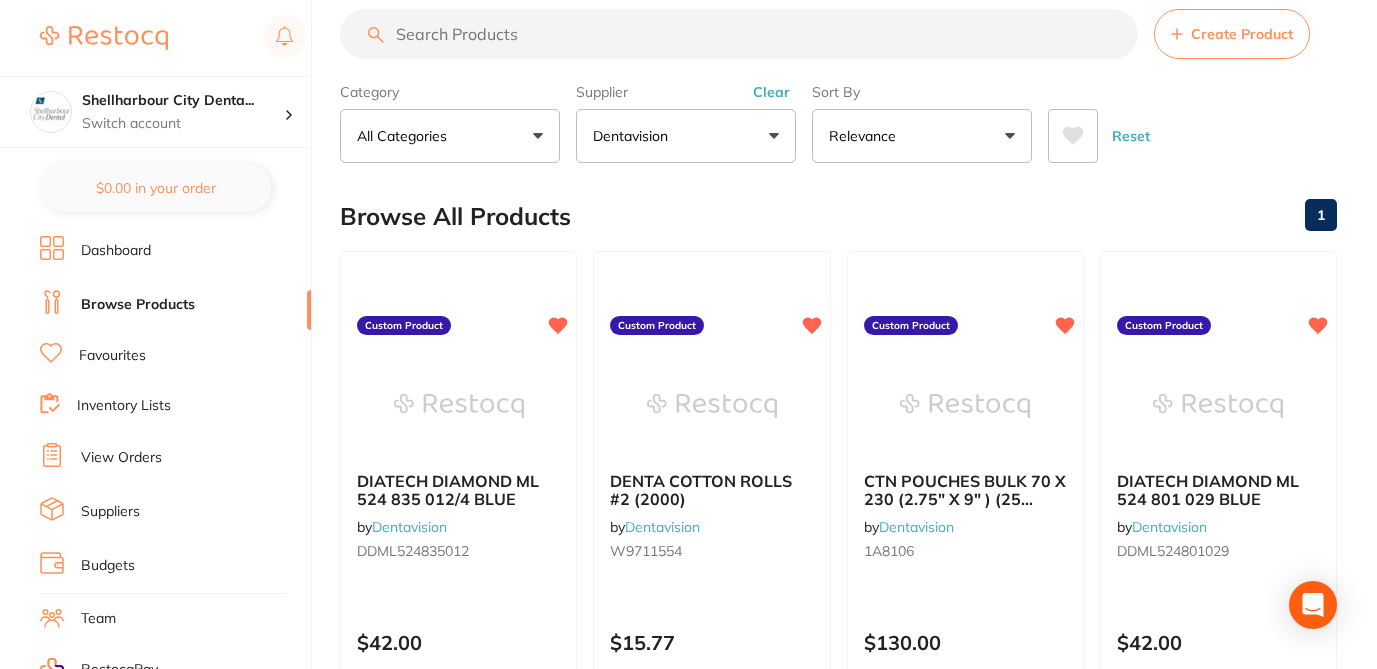 scroll, scrollTop: 0, scrollLeft: 0, axis: both 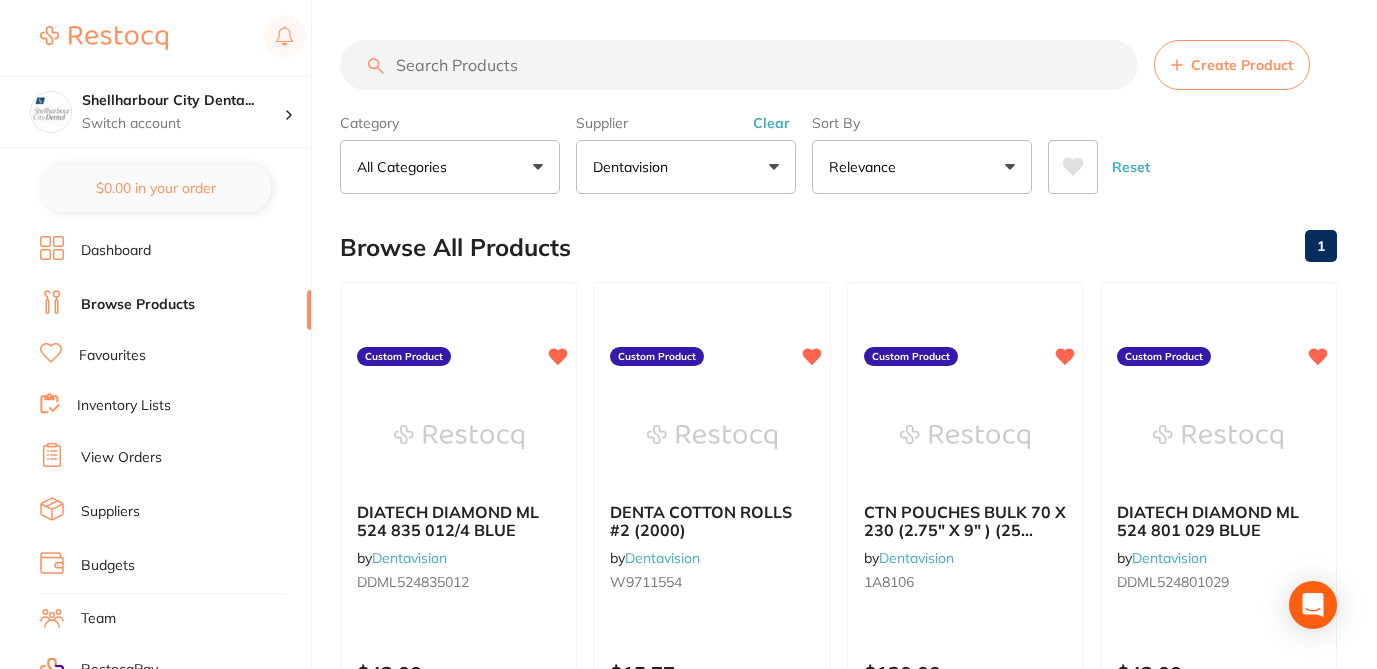 click on "Create Product" at bounding box center (1232, 65) 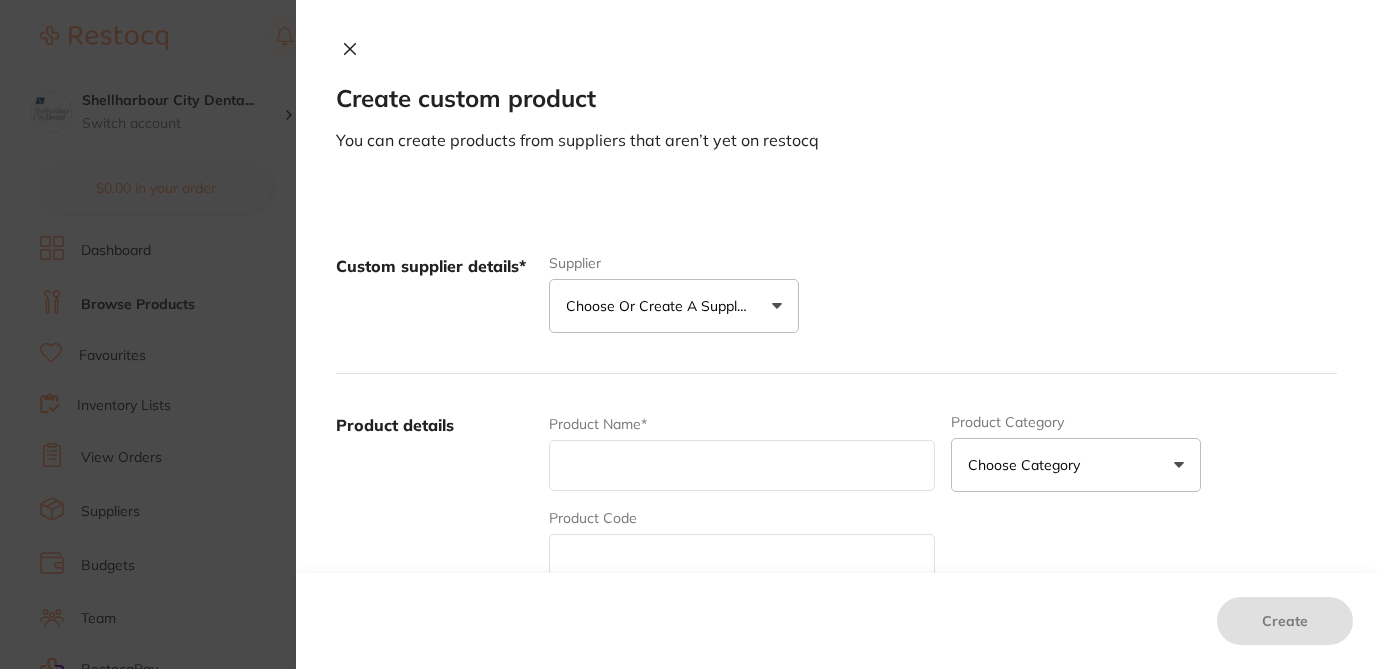 click on "Choose or create a supplier" at bounding box center (661, 306) 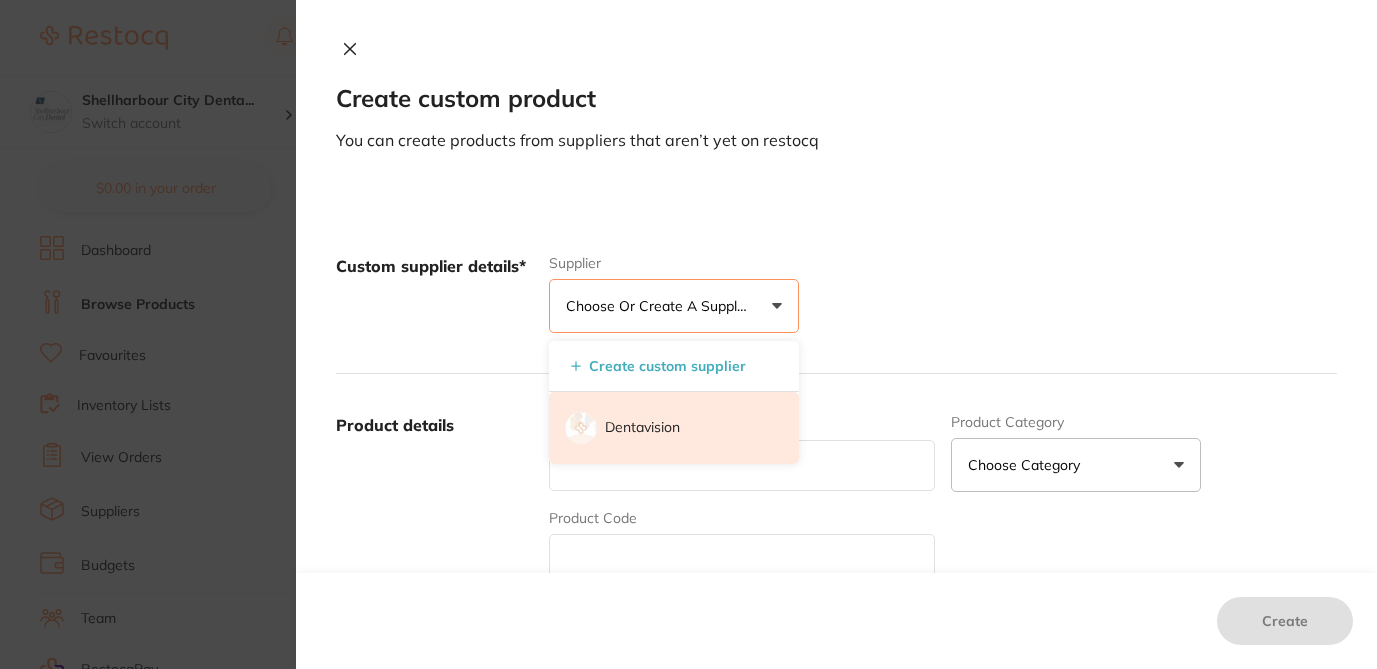 click on "Dentavision" at bounding box center [642, 428] 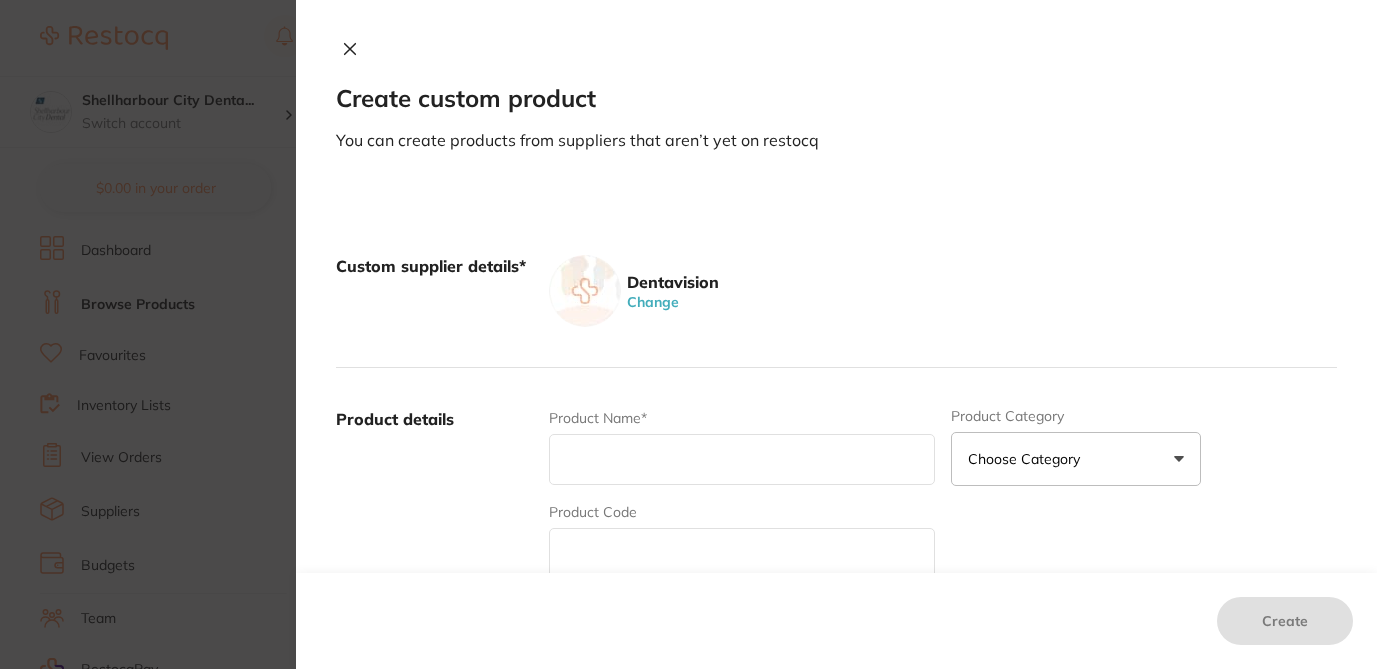 click at bounding box center (742, 553) 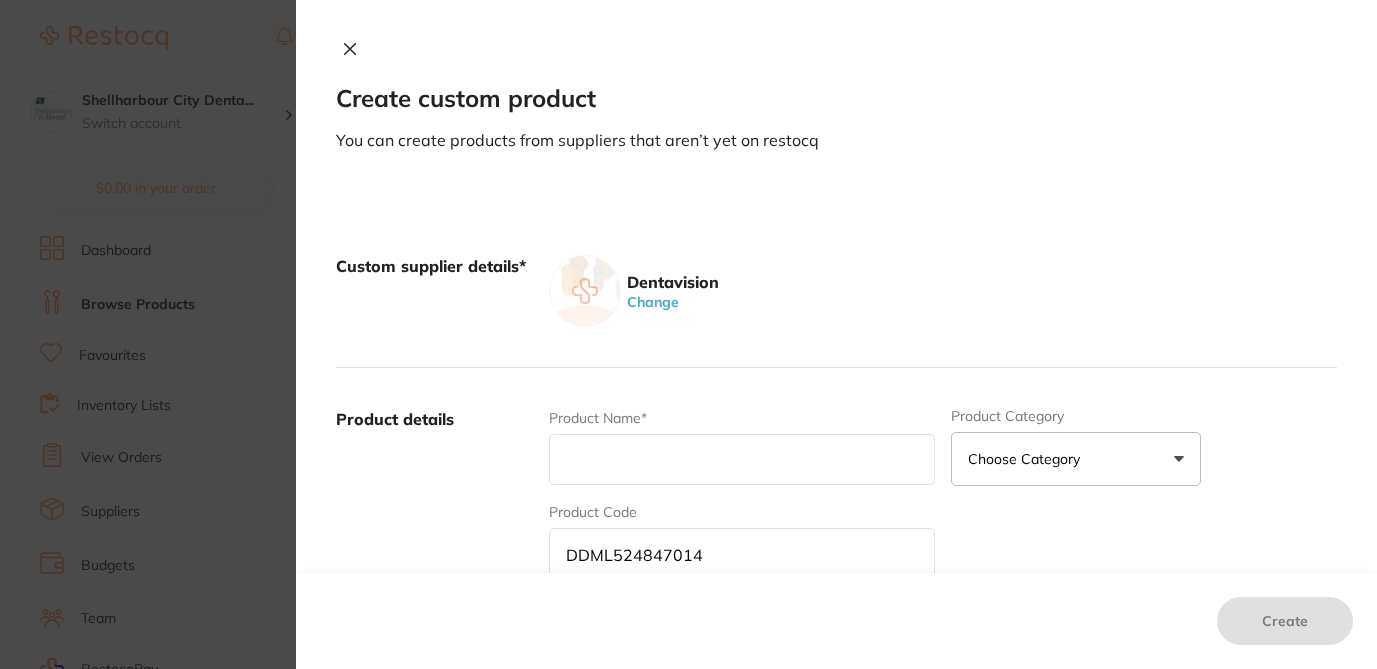 type on "DDML524847014" 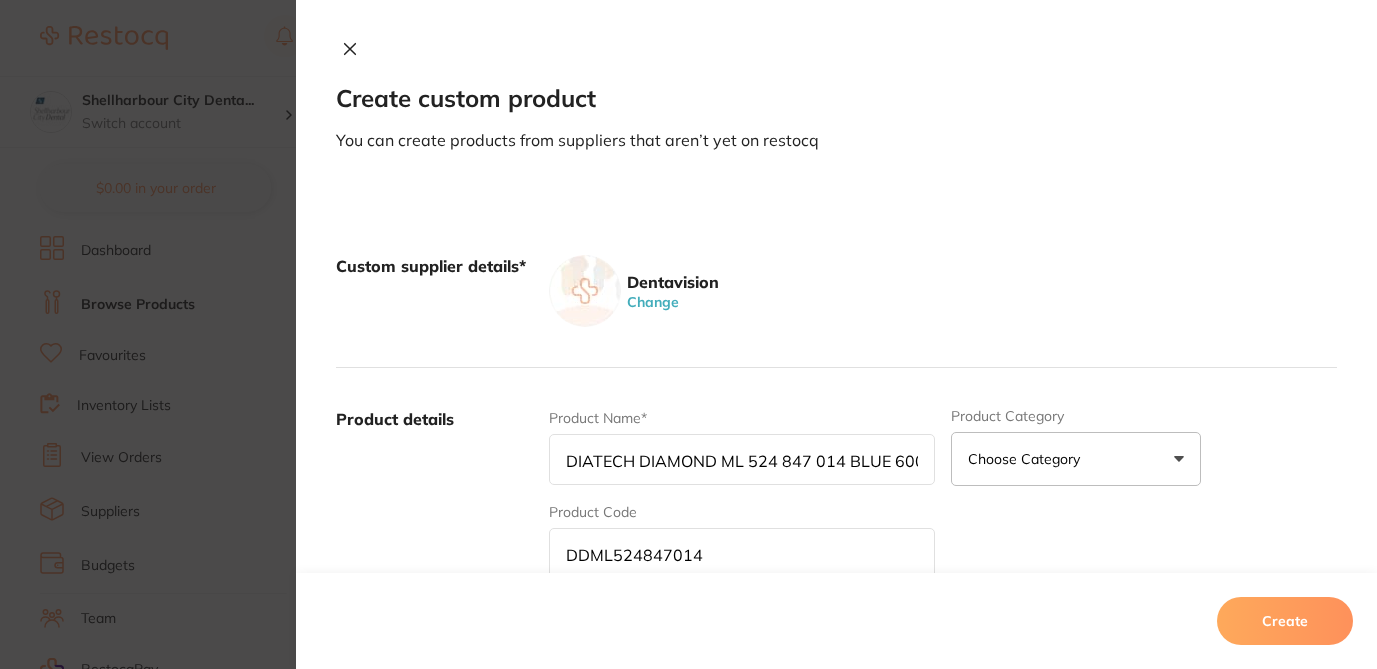 scroll, scrollTop: 0, scrollLeft: 49, axis: horizontal 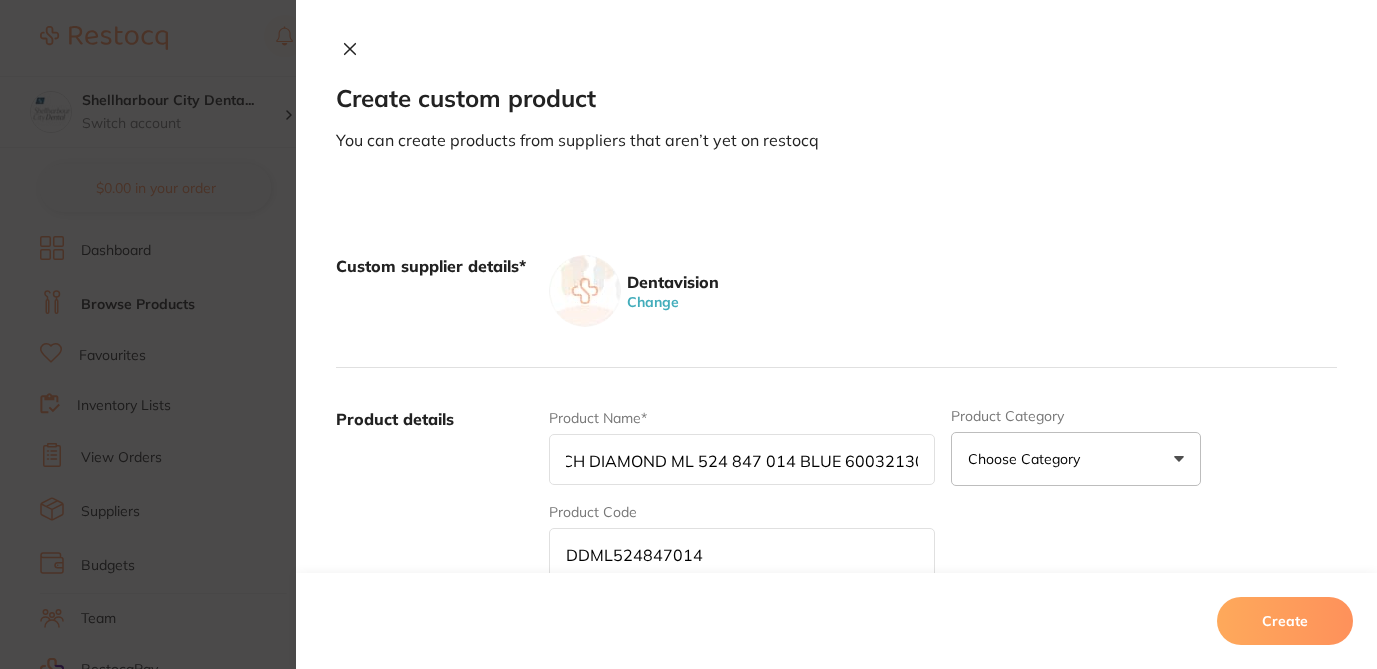 drag, startPoint x: 835, startPoint y: 464, endPoint x: 973, endPoint y: 462, distance: 138.0145 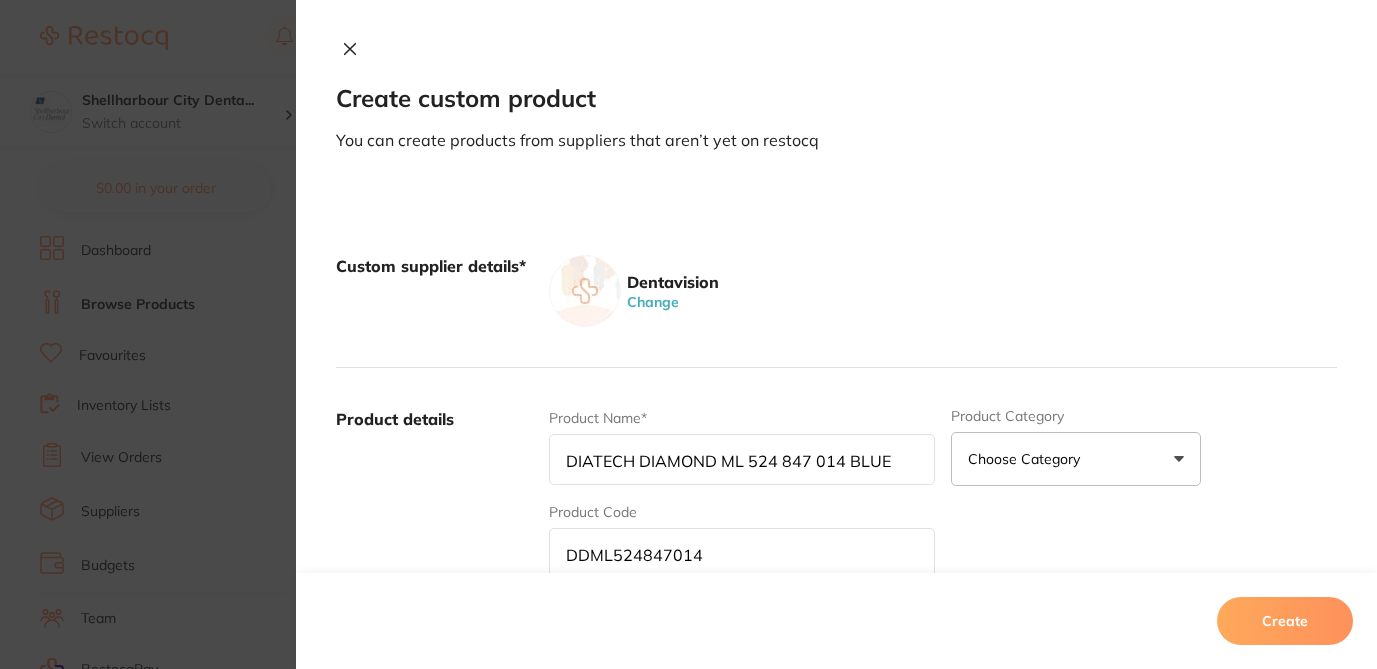 scroll, scrollTop: 0, scrollLeft: 0, axis: both 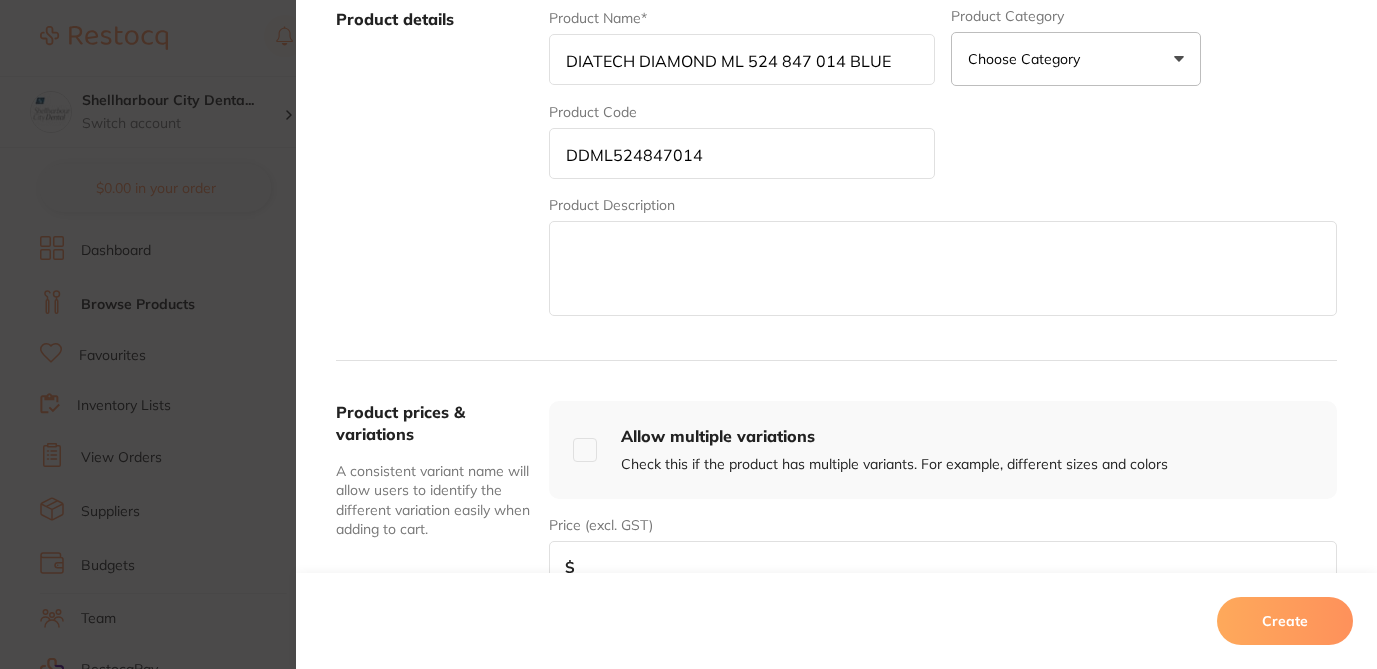 click at bounding box center [943, 566] 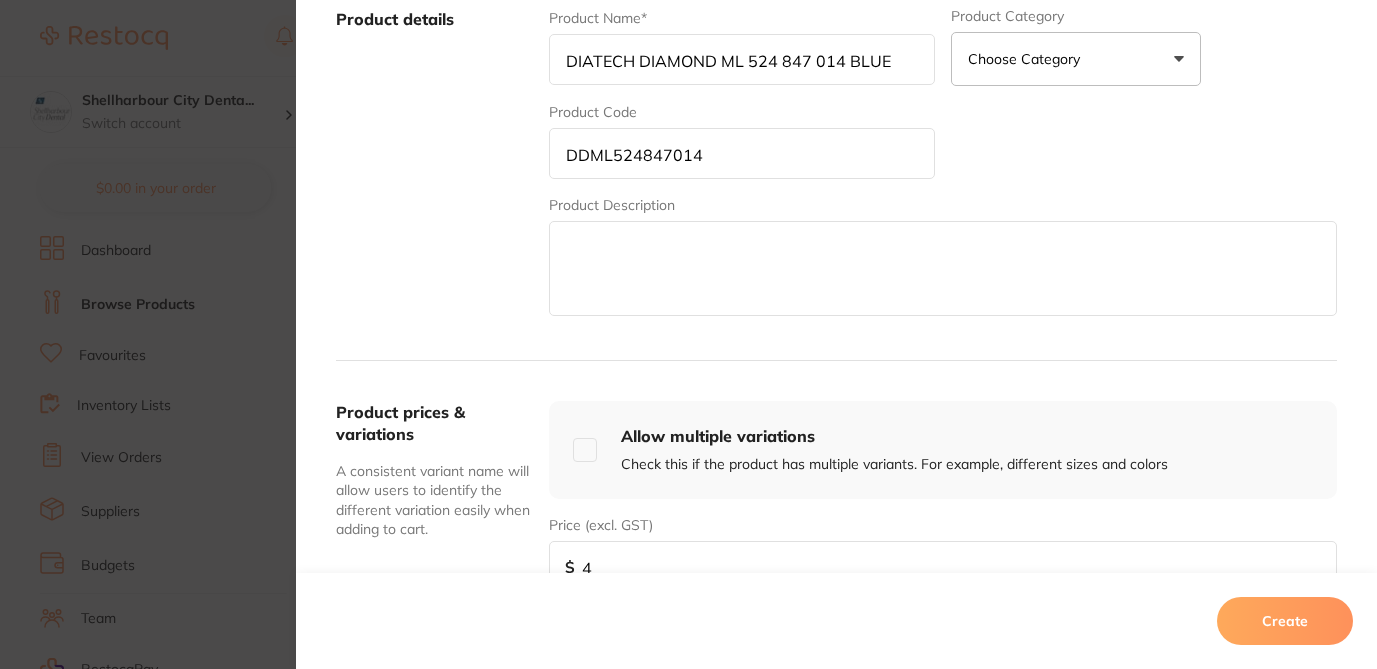 type on "42" 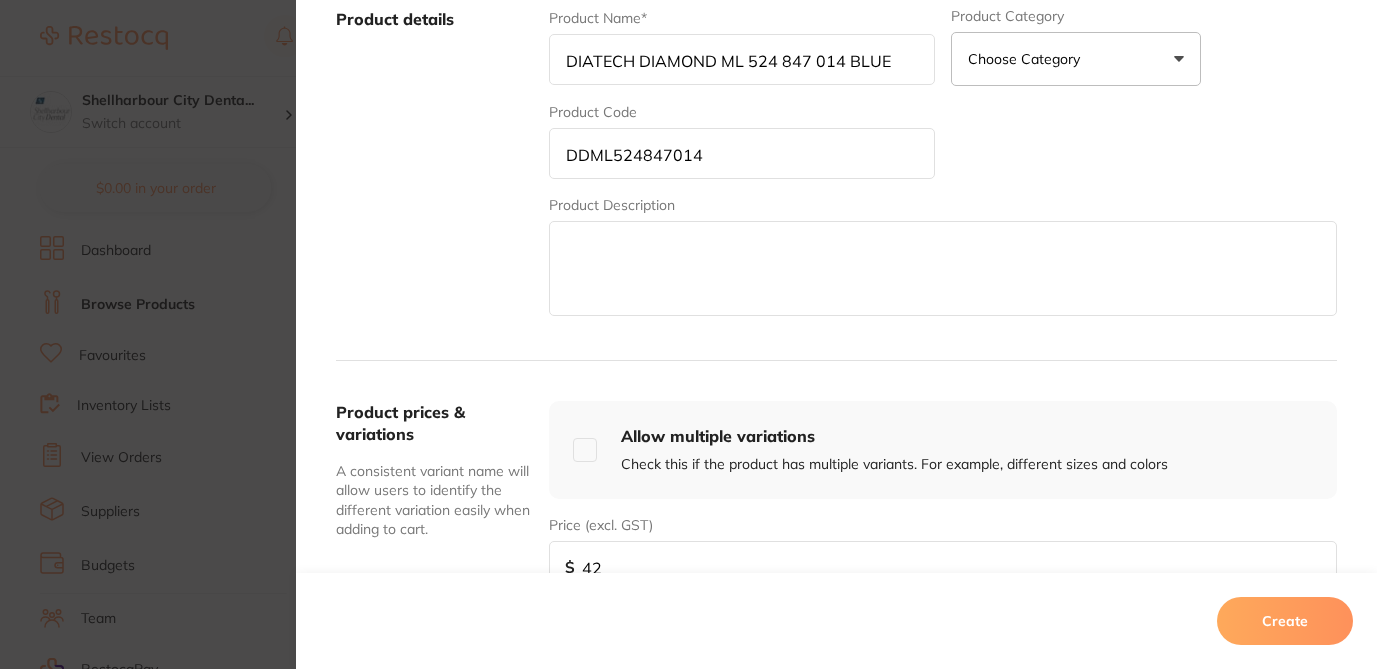 click on "Create" at bounding box center [1285, 621] 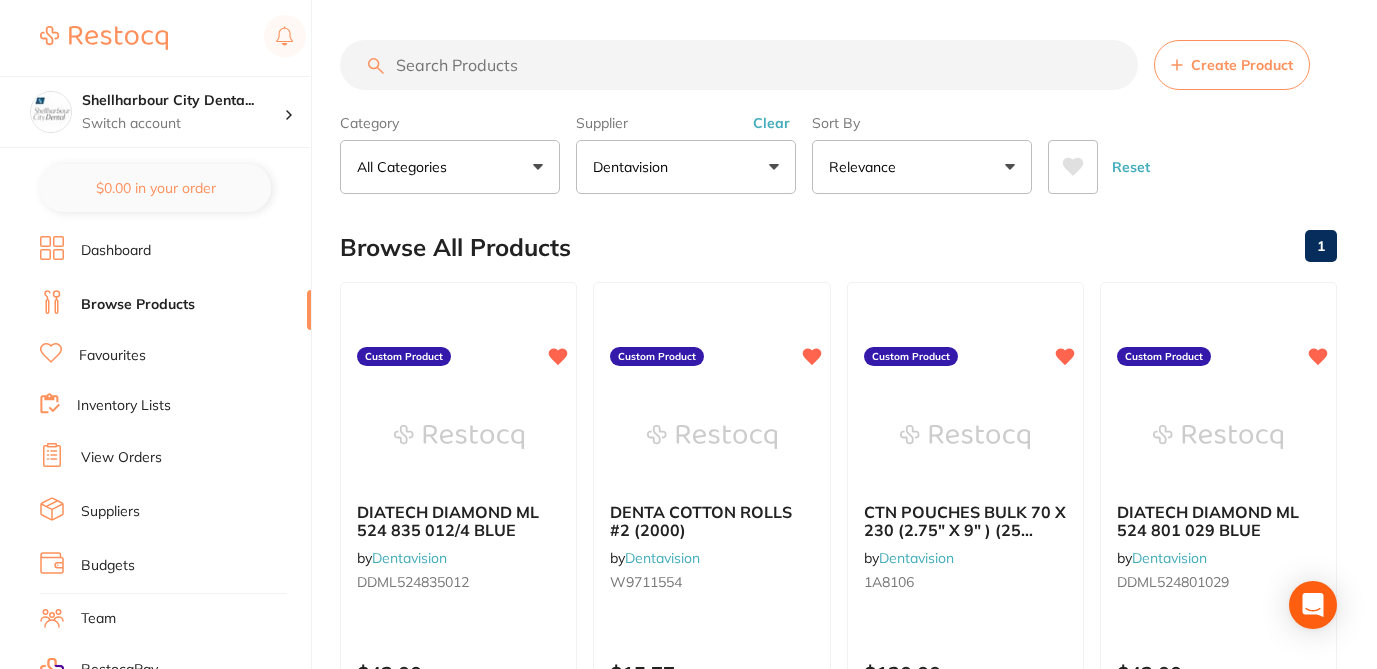 click at bounding box center [739, 65] 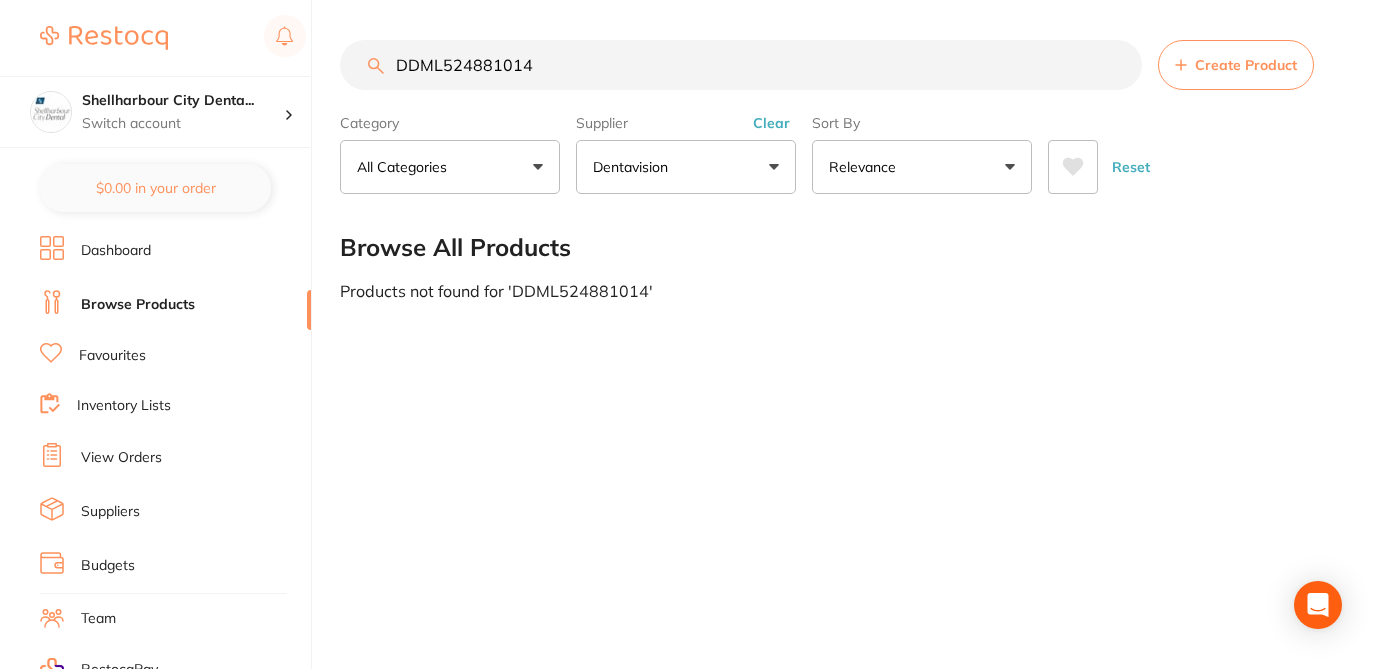 type on "DDML524881014" 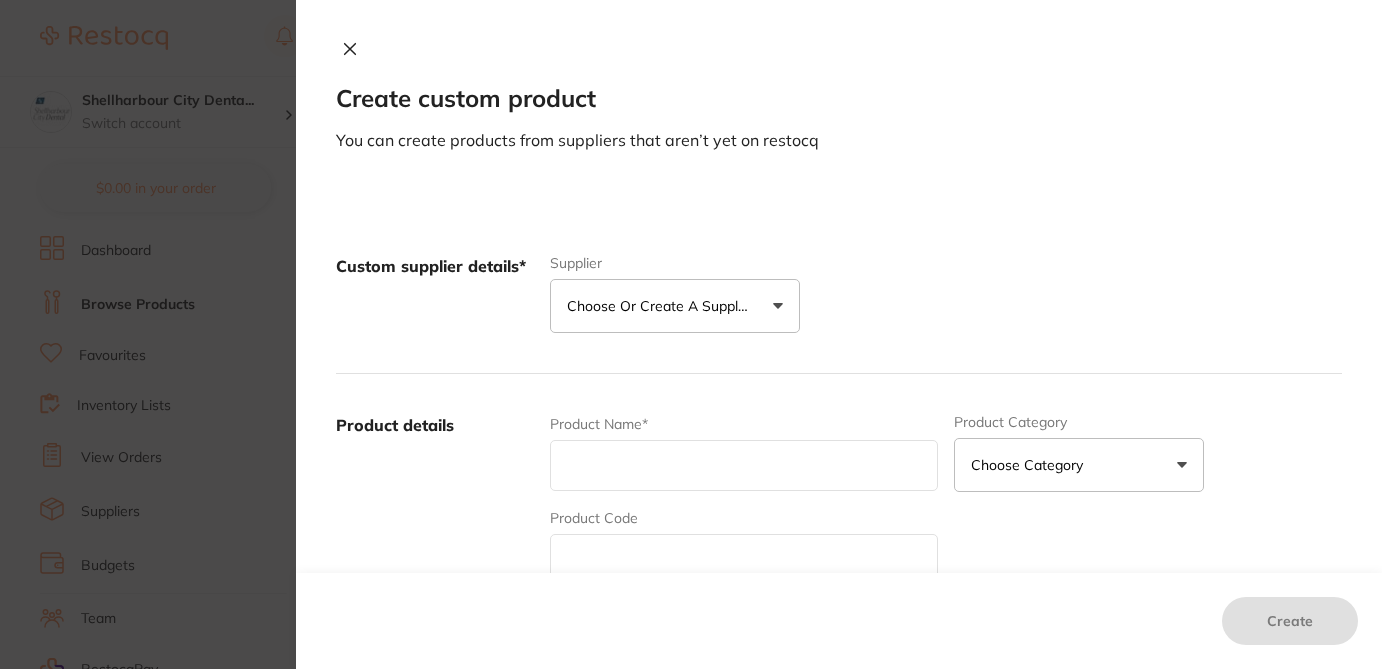 click on "Choose or create a supplier" at bounding box center (662, 306) 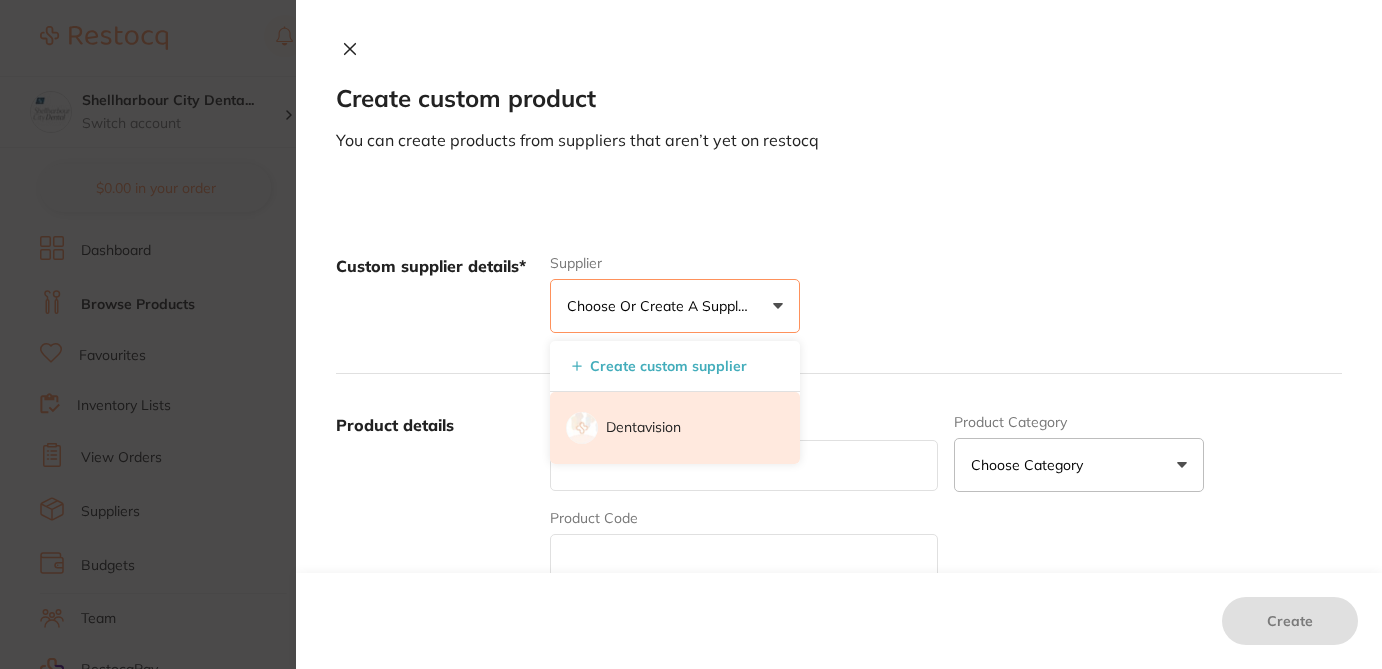 click on "Dentavision" at bounding box center (675, 428) 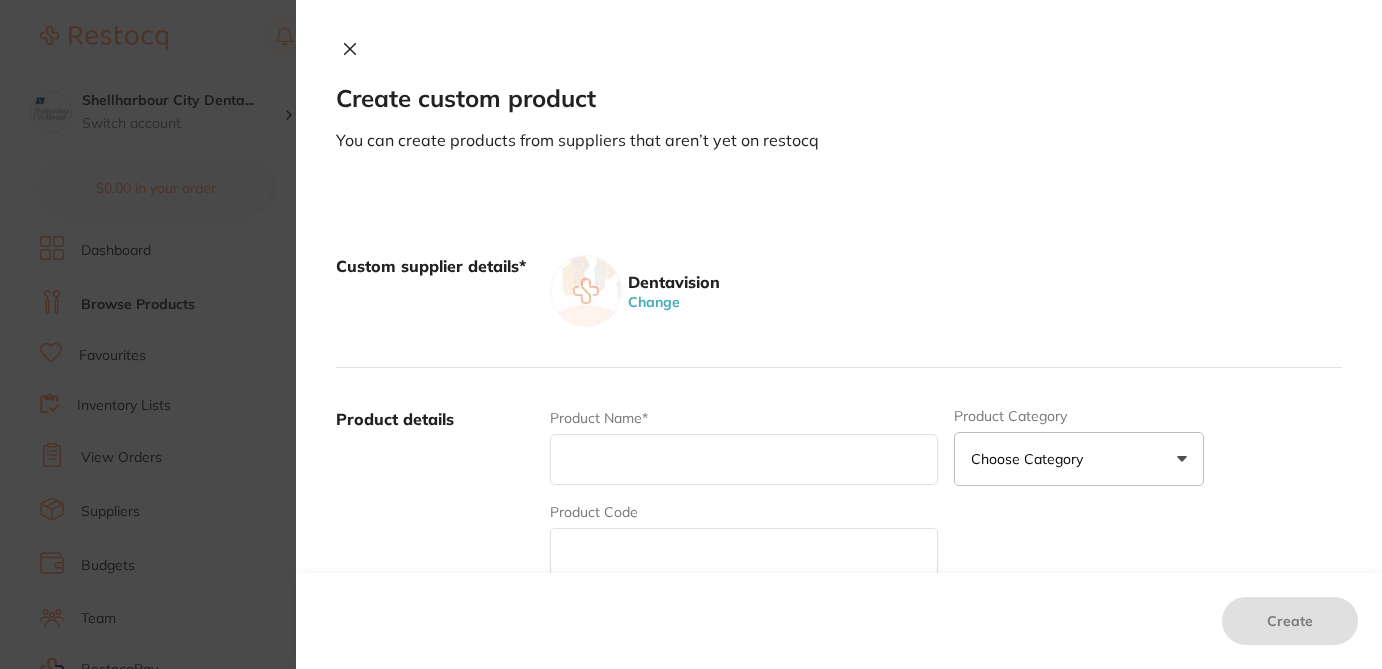 click at bounding box center [744, 553] 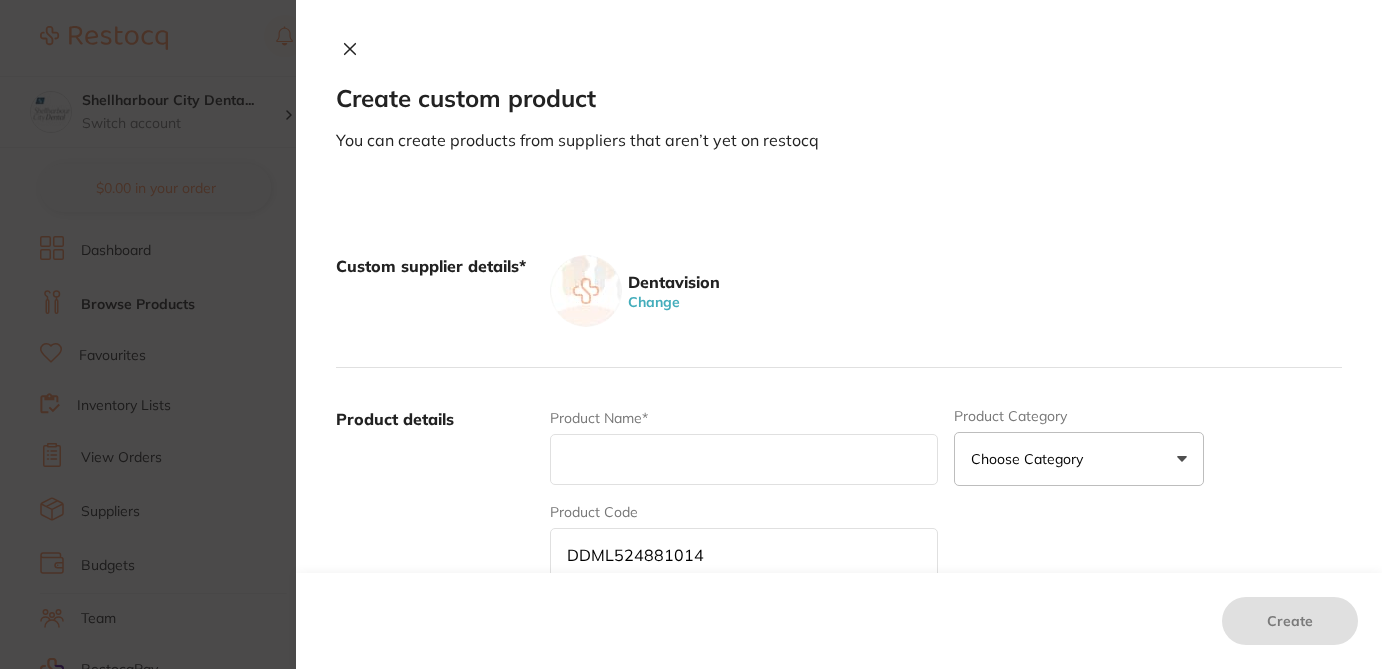 type on "DDML524881014" 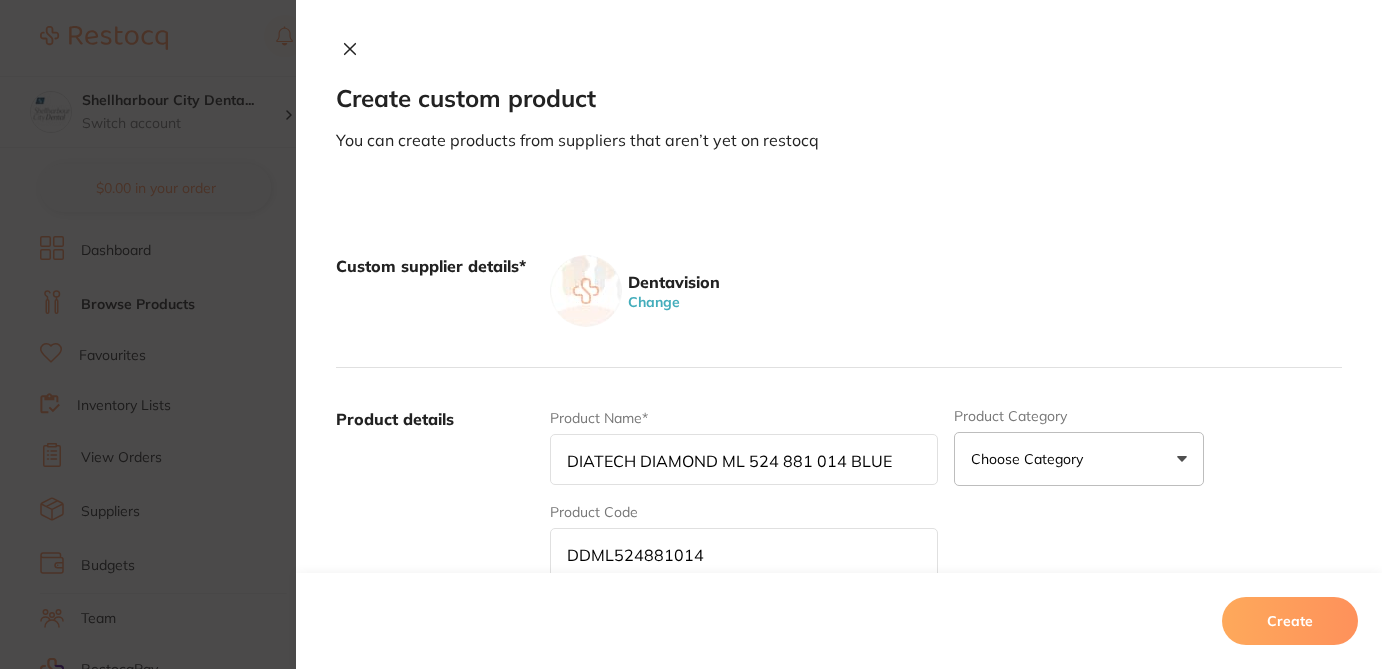 type on "DIATECH DIAMOND ML 524 881 014 BLUE" 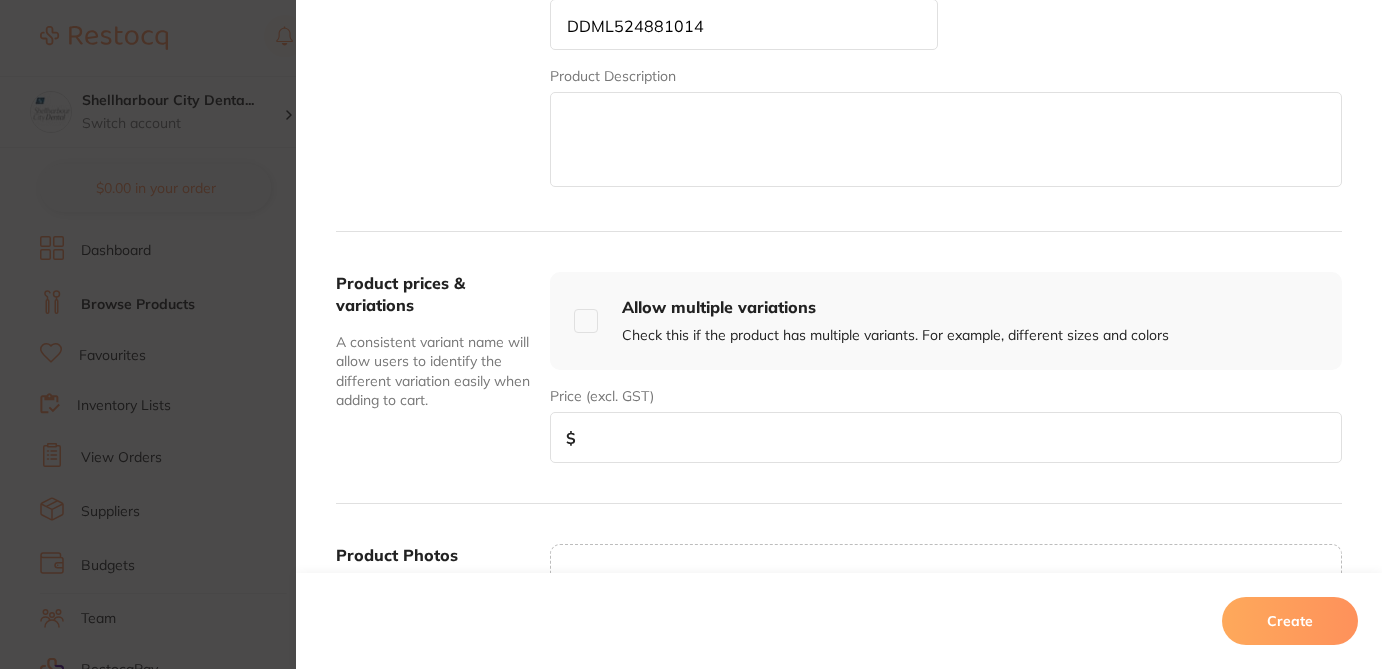 scroll, scrollTop: 560, scrollLeft: 0, axis: vertical 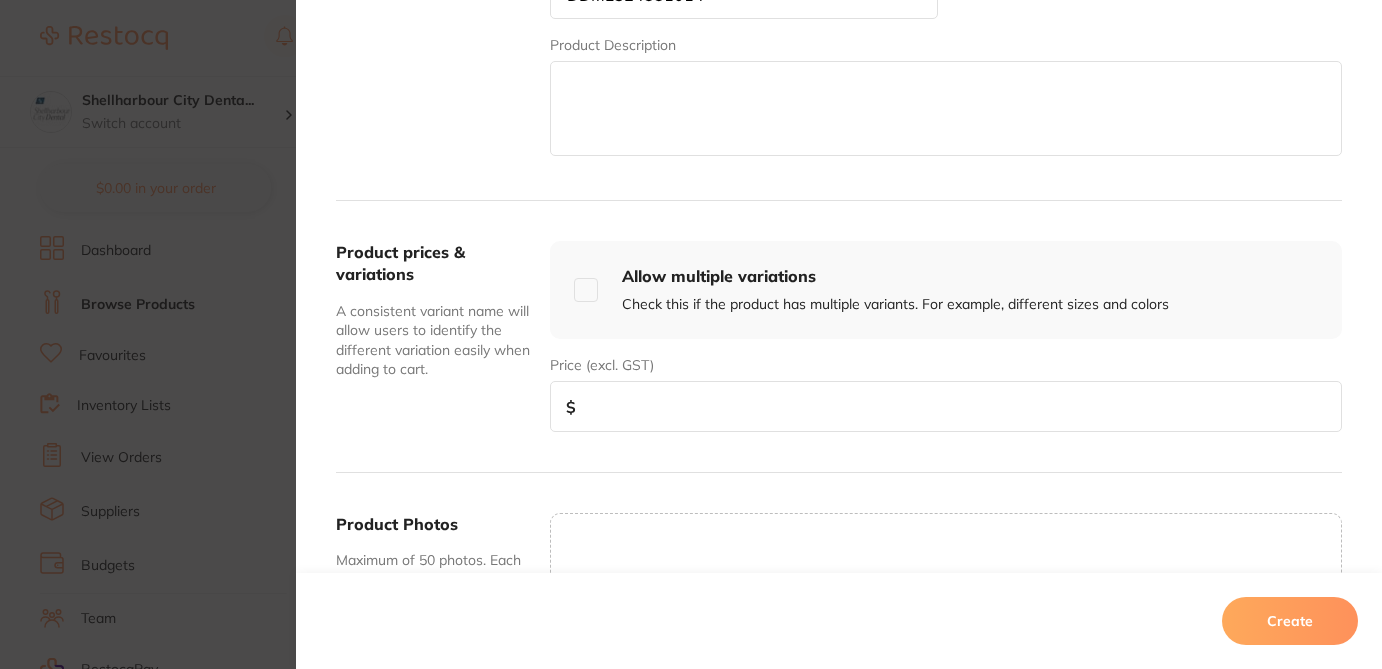 click at bounding box center [946, 406] 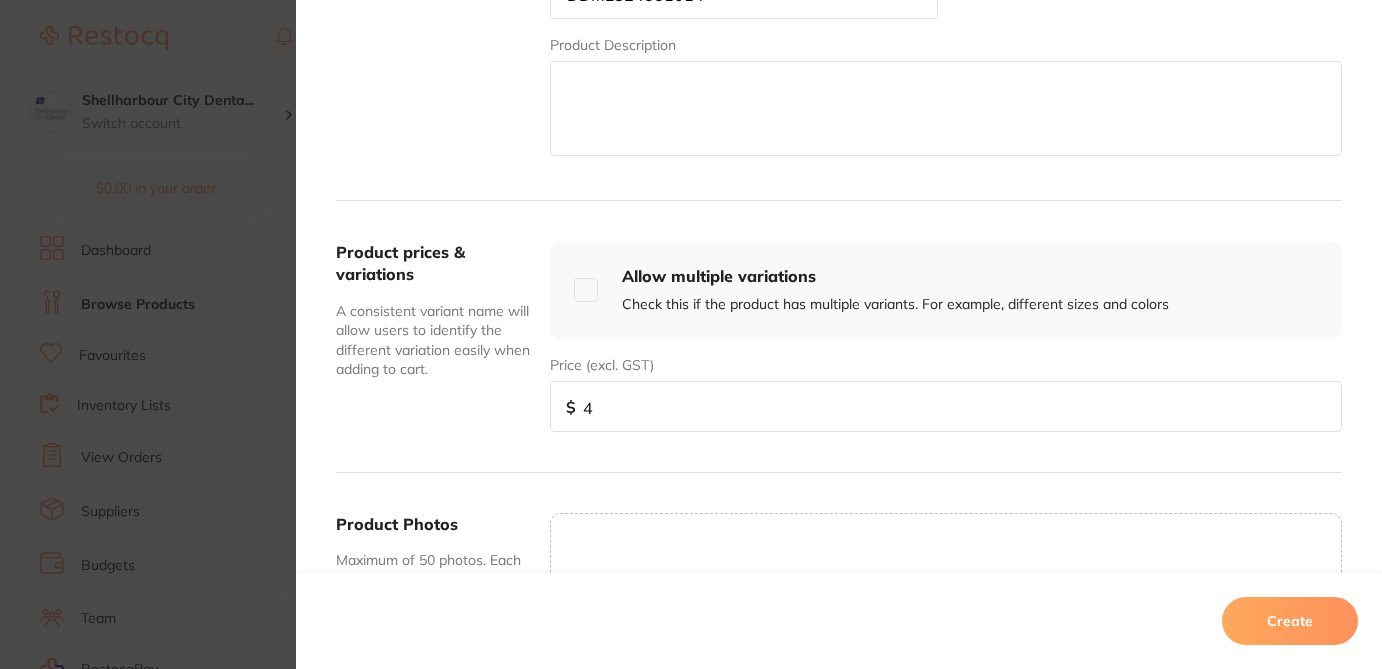 type on "42" 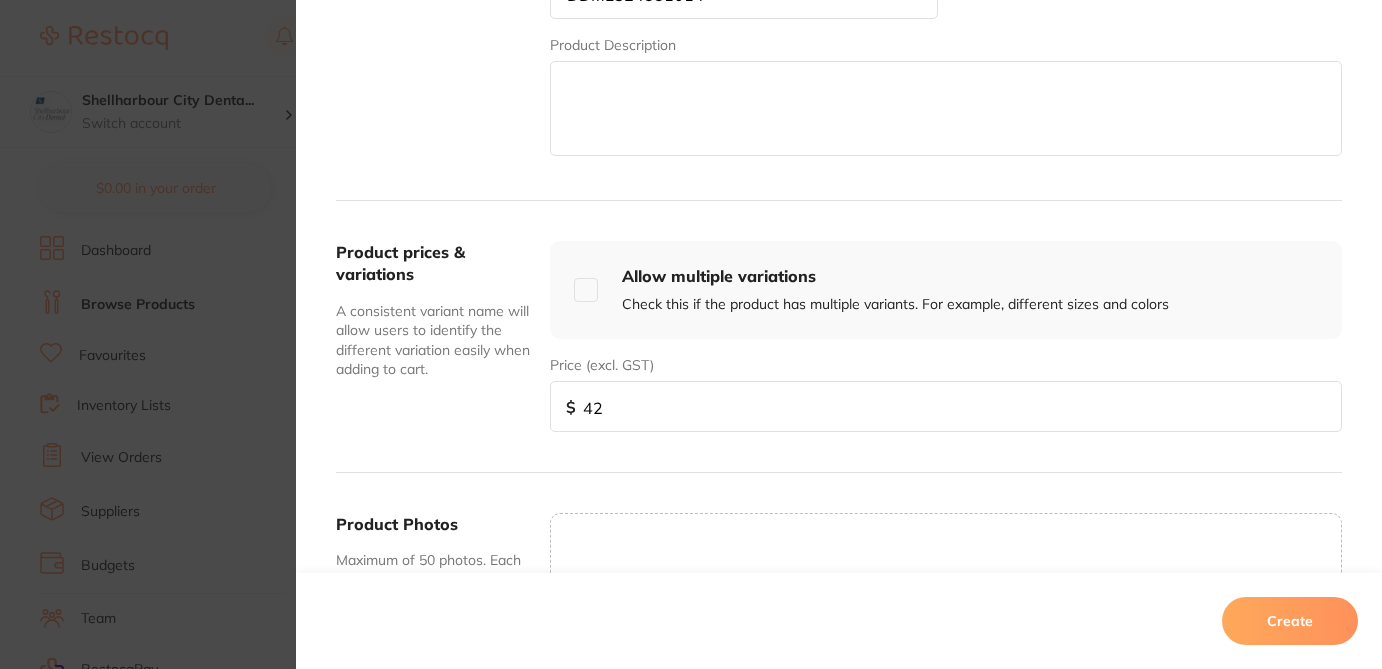 click on "Create" at bounding box center (1290, 621) 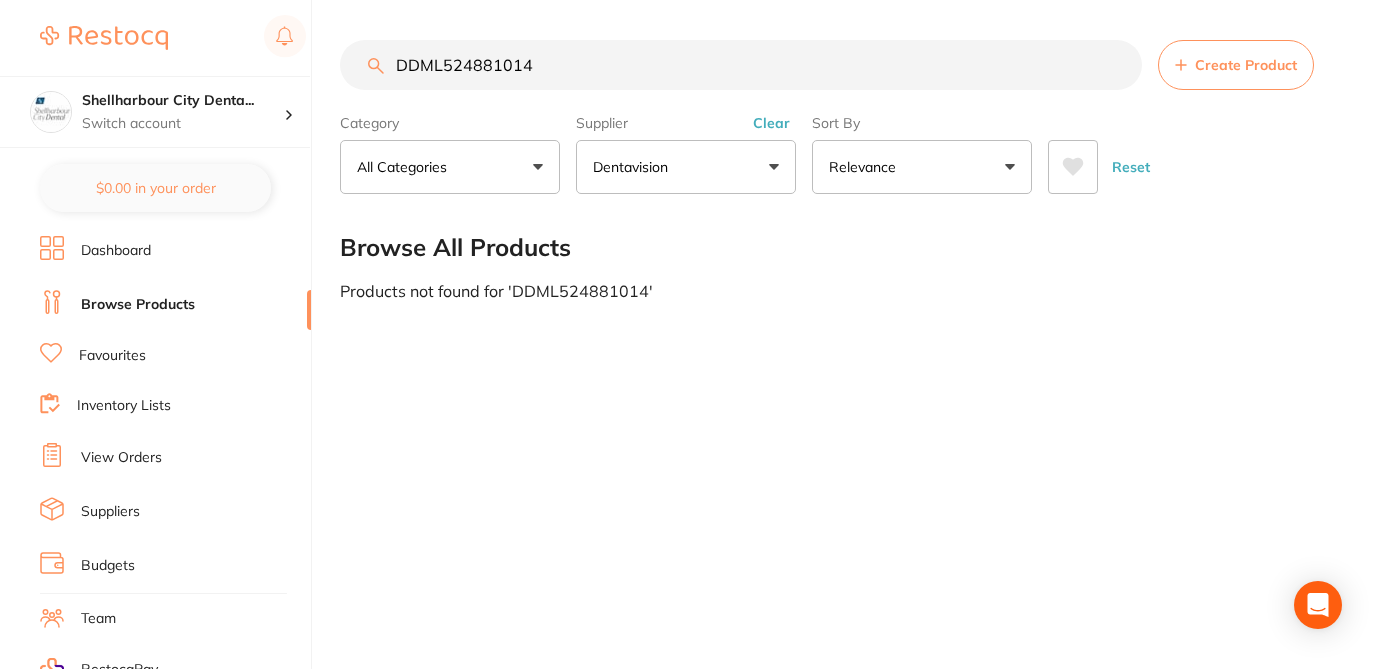 drag, startPoint x: 529, startPoint y: 61, endPoint x: 374, endPoint y: 42, distance: 156.16017 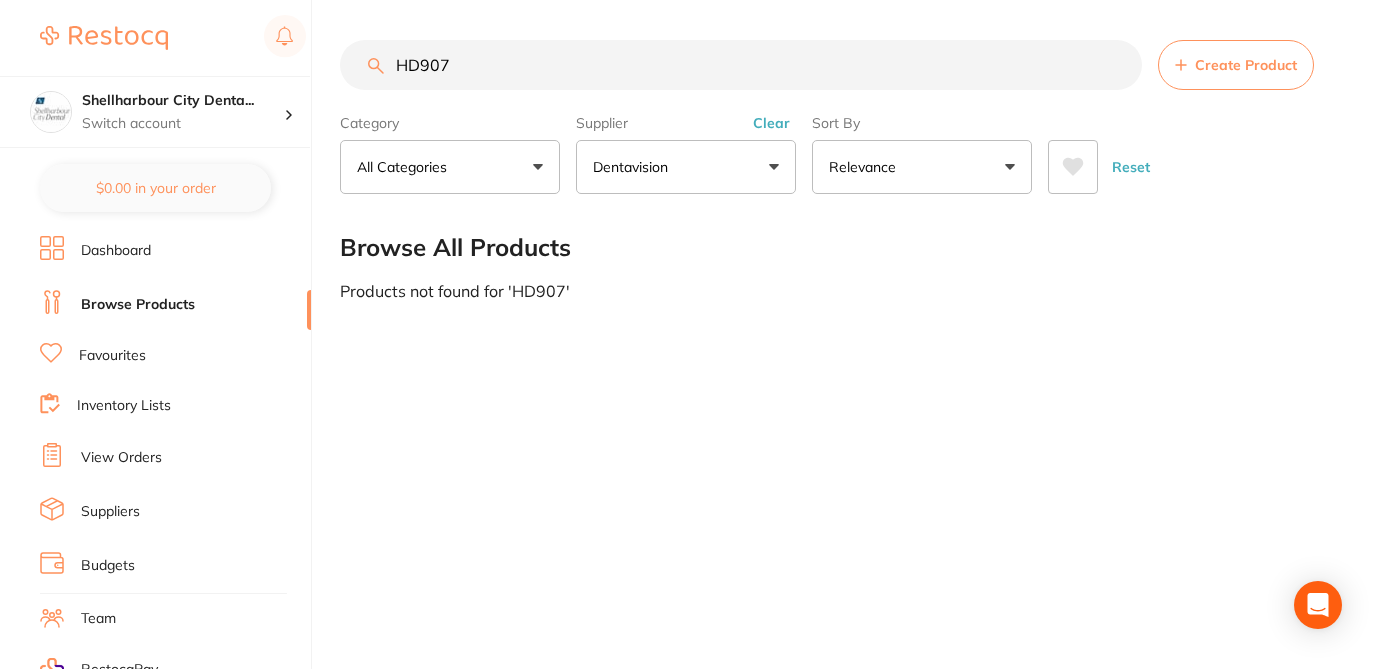 type on "HD907" 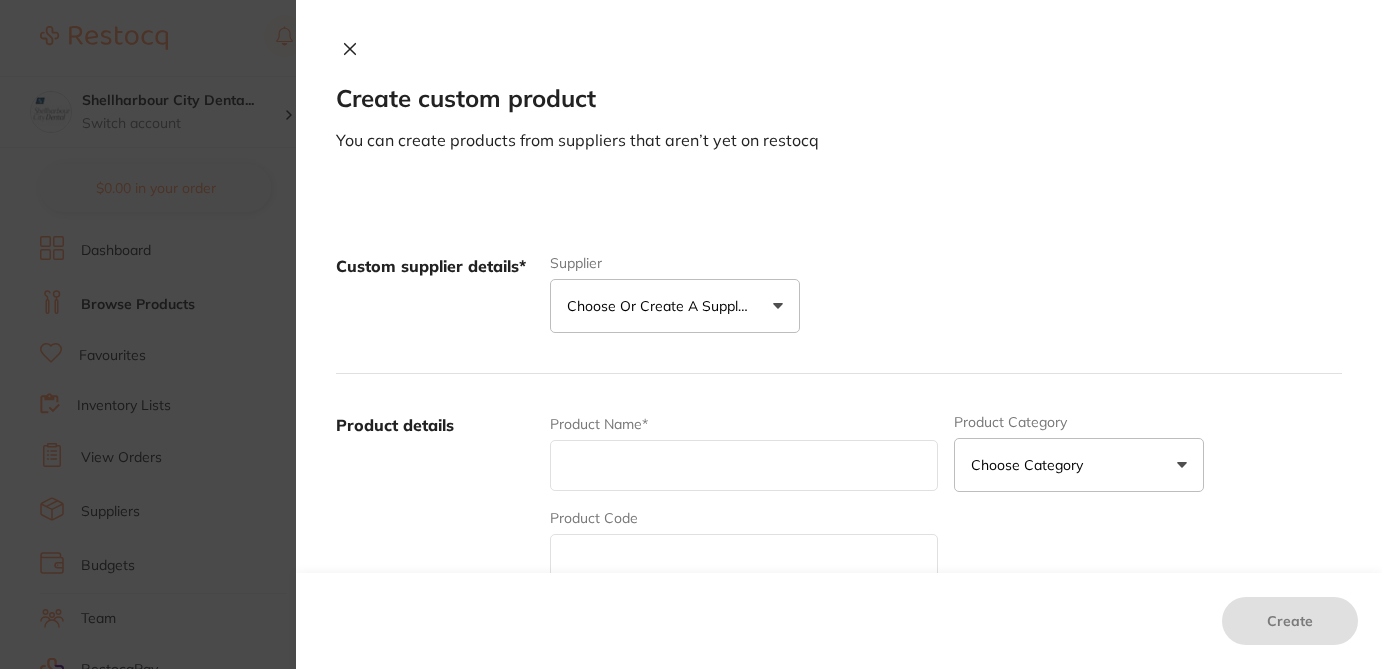 click at bounding box center [744, 559] 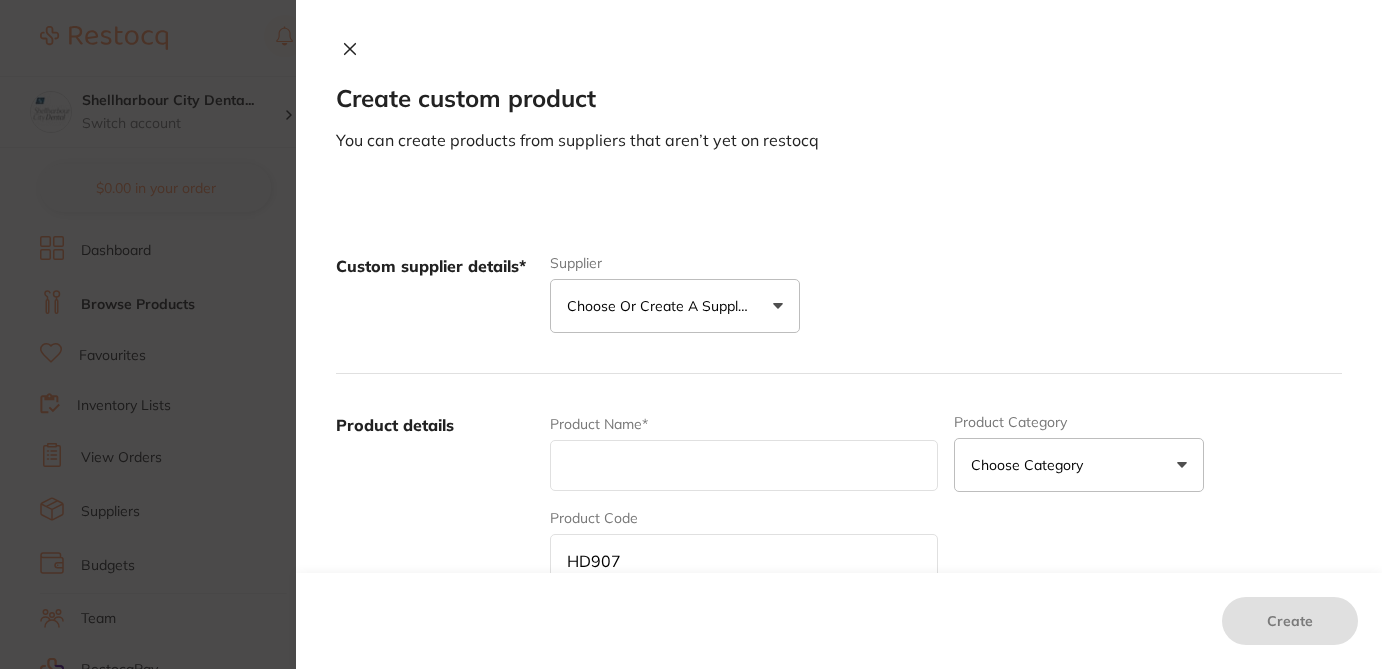 type on "HD907" 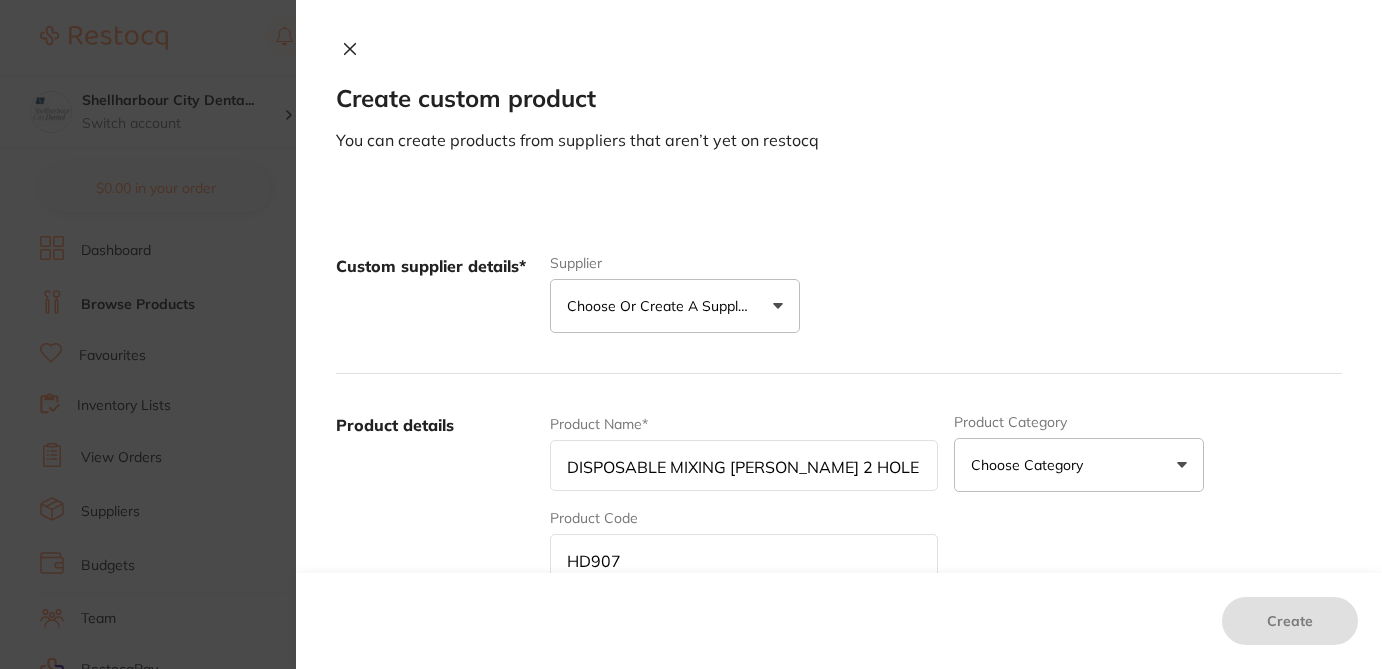 type on "DISPOSABLE MIXING [PERSON_NAME] 2 HOLE (200)" 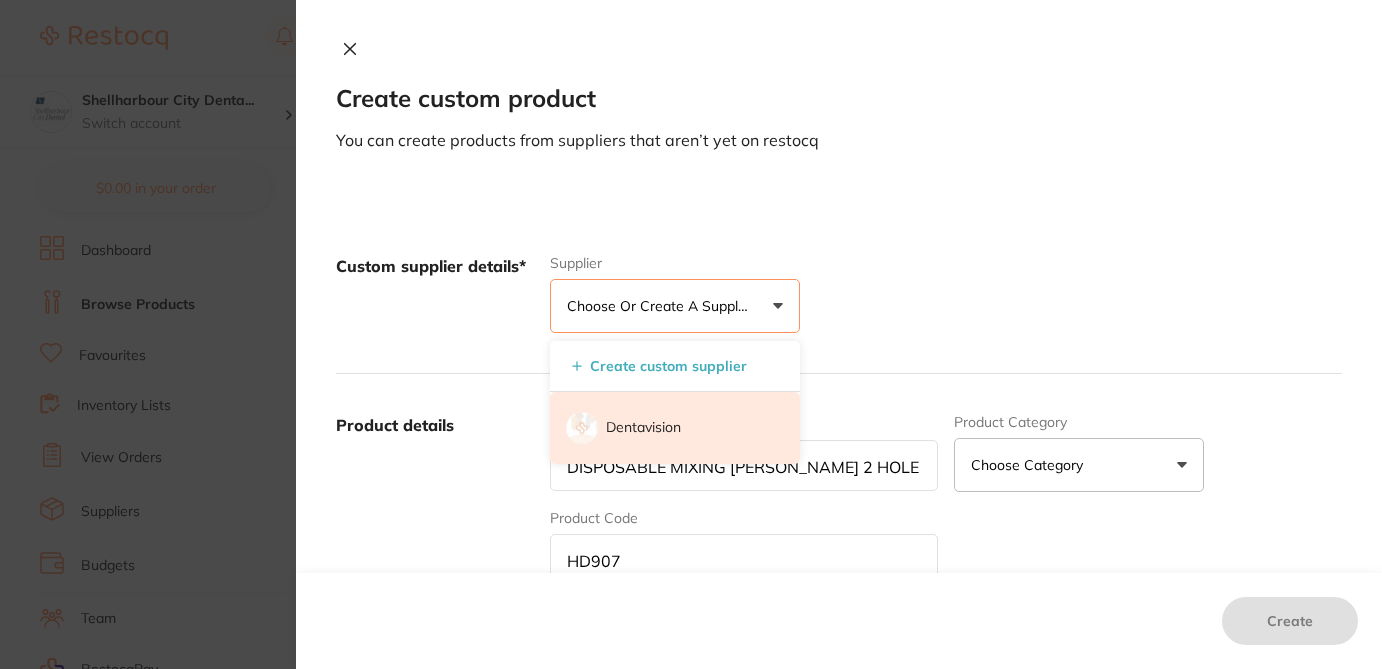 click on "Dentavision" at bounding box center (643, 428) 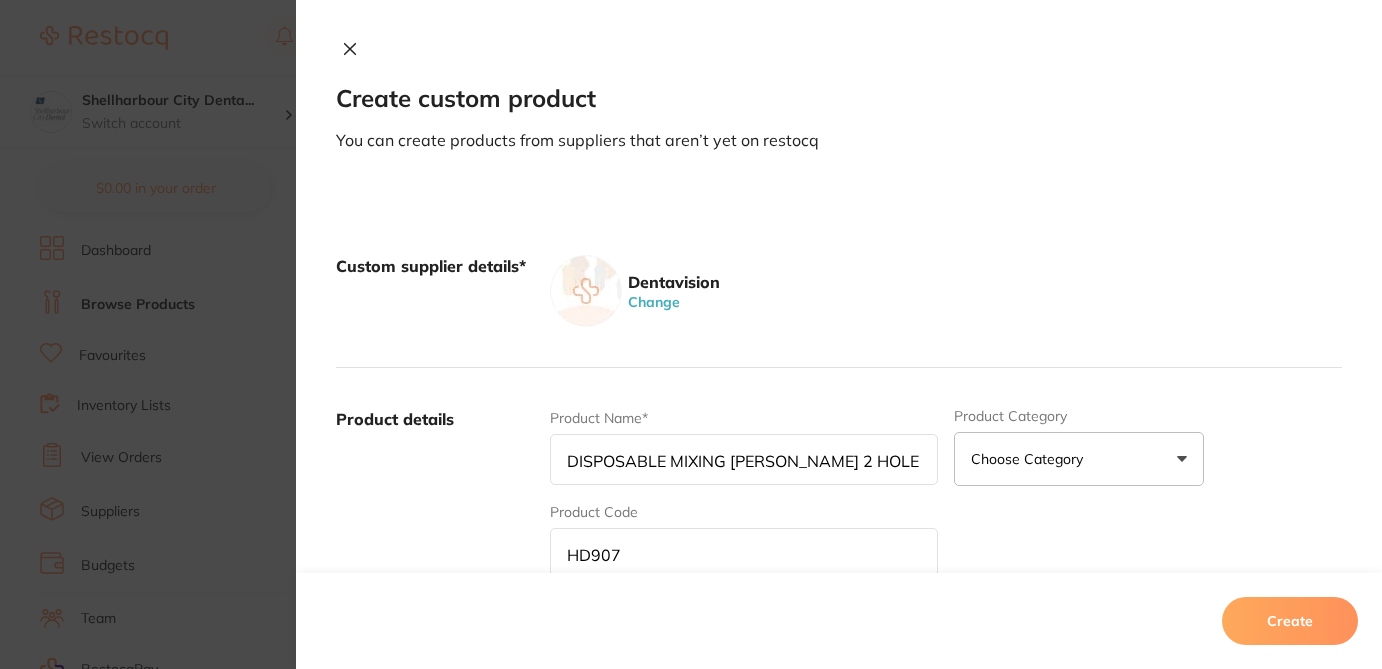 click on "Dentavision Change" at bounding box center (946, 291) 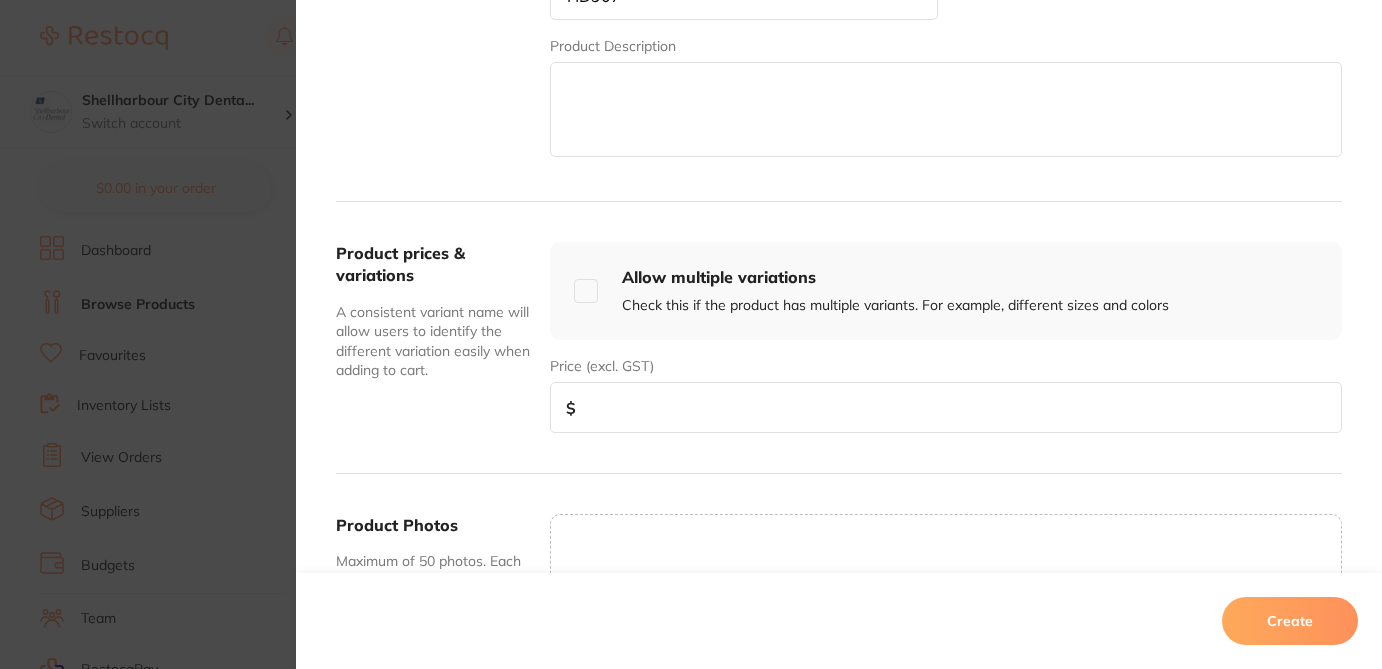 scroll, scrollTop: 560, scrollLeft: 0, axis: vertical 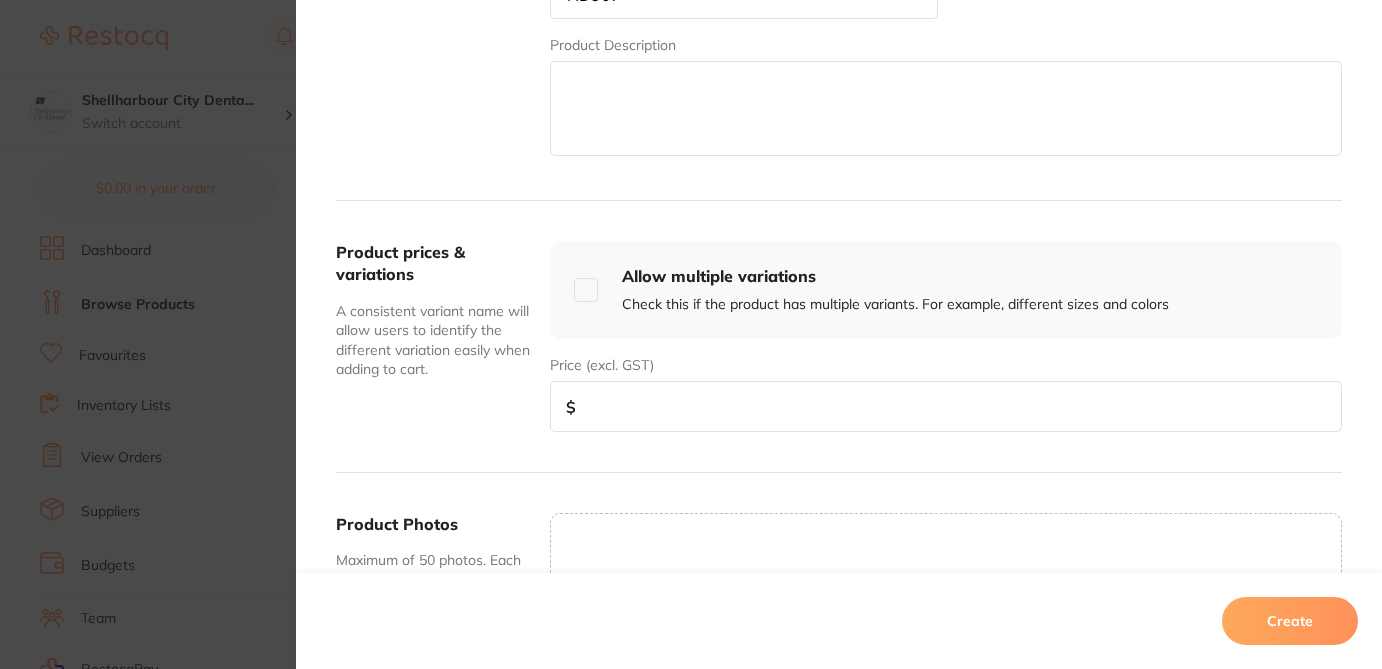 click at bounding box center (946, 406) 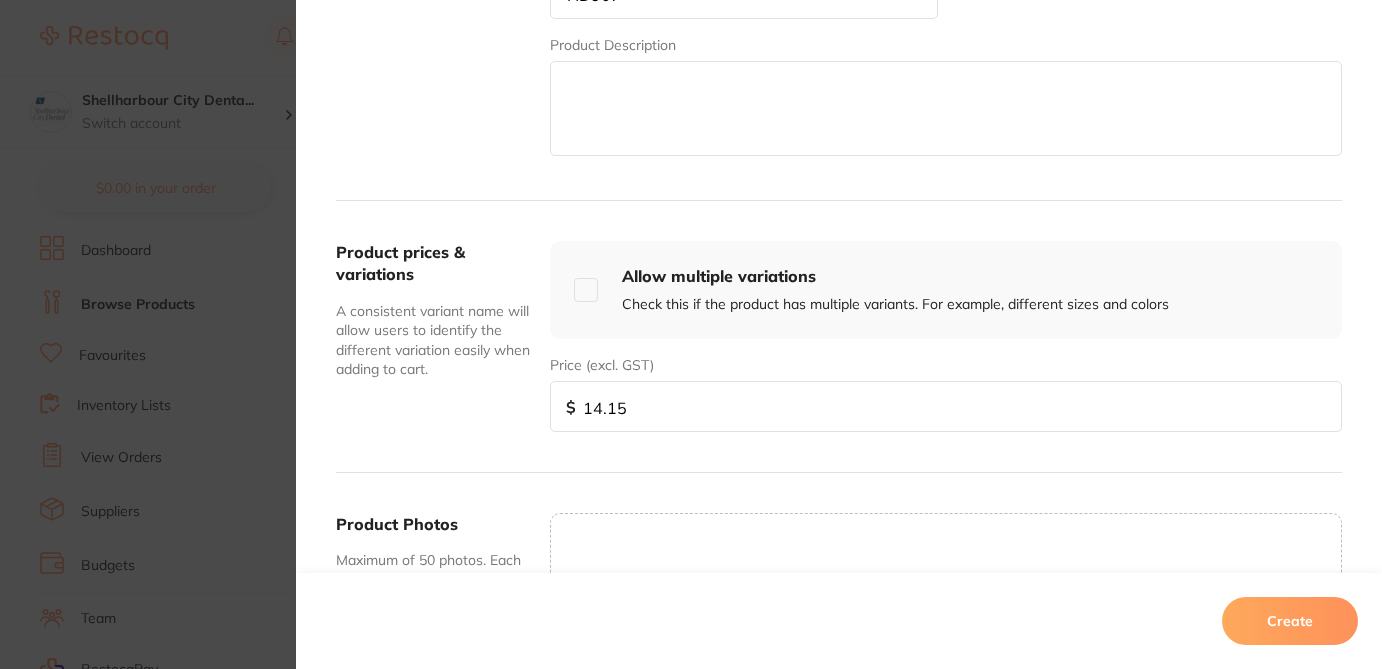 click on "Create" at bounding box center (1290, 621) 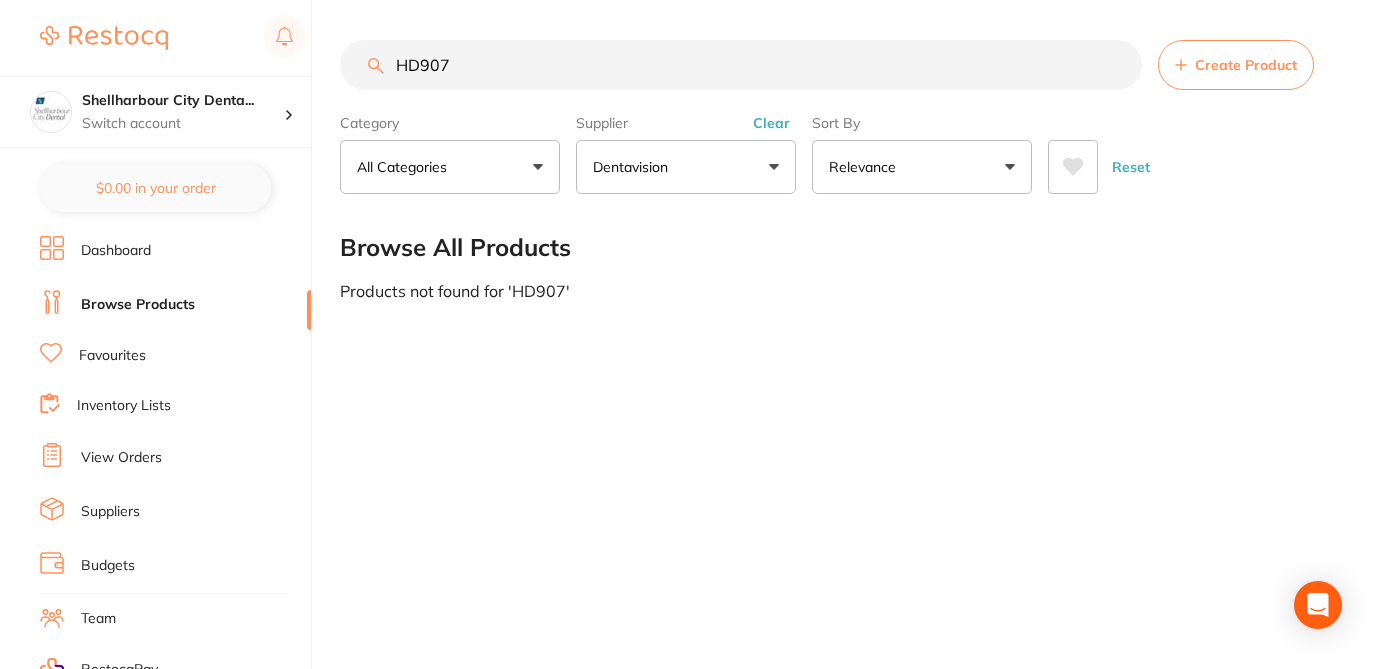 drag, startPoint x: 470, startPoint y: 62, endPoint x: 368, endPoint y: 59, distance: 102.044106 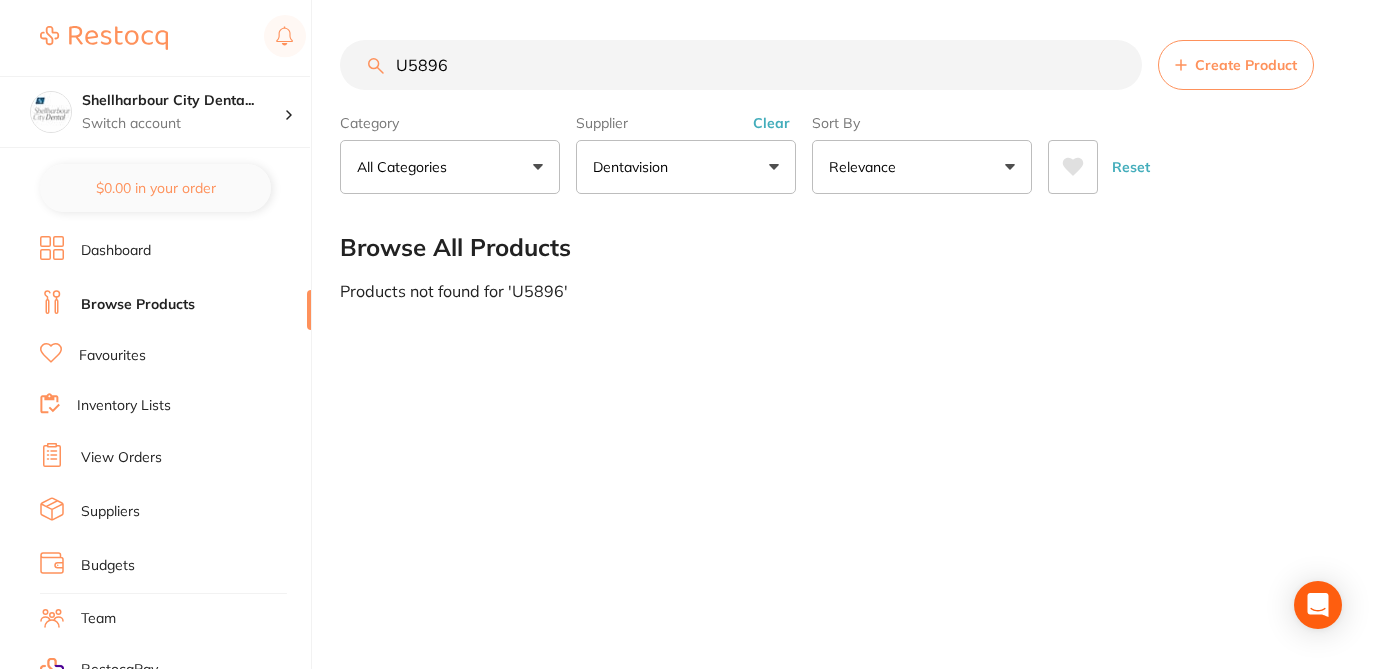 type on "U5896" 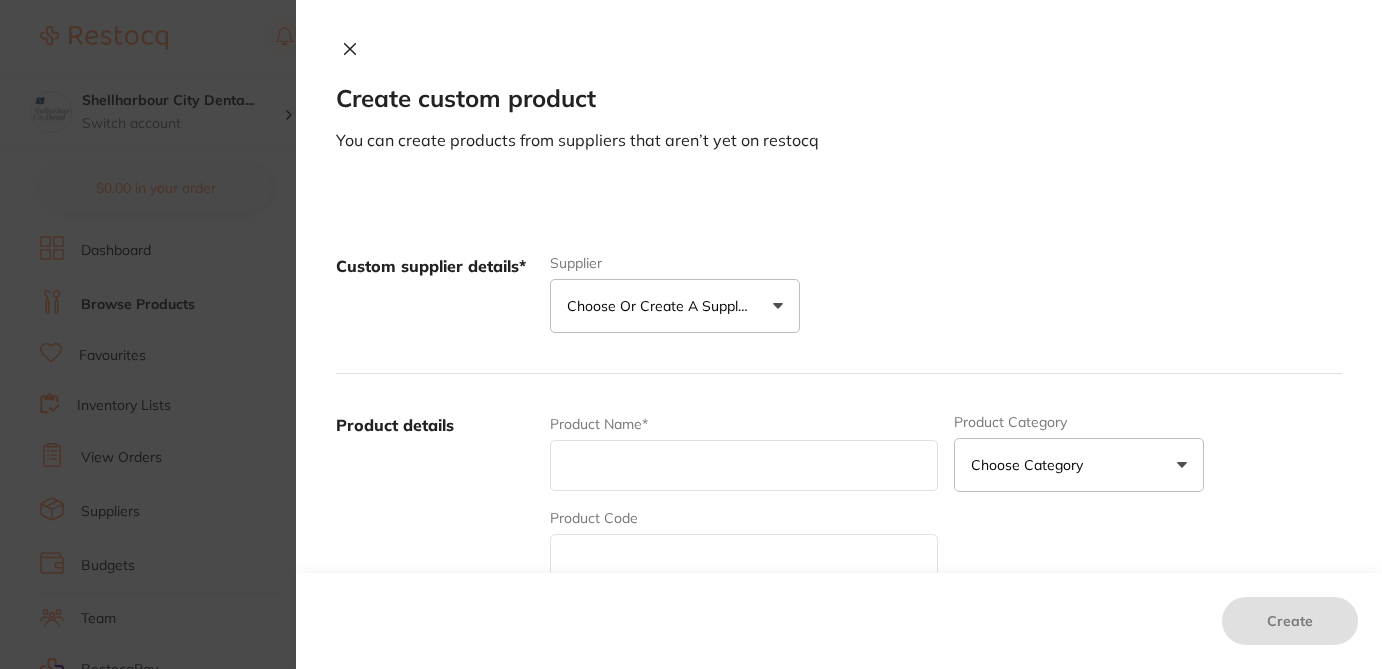 click on "Choose or create a supplier" at bounding box center (662, 306) 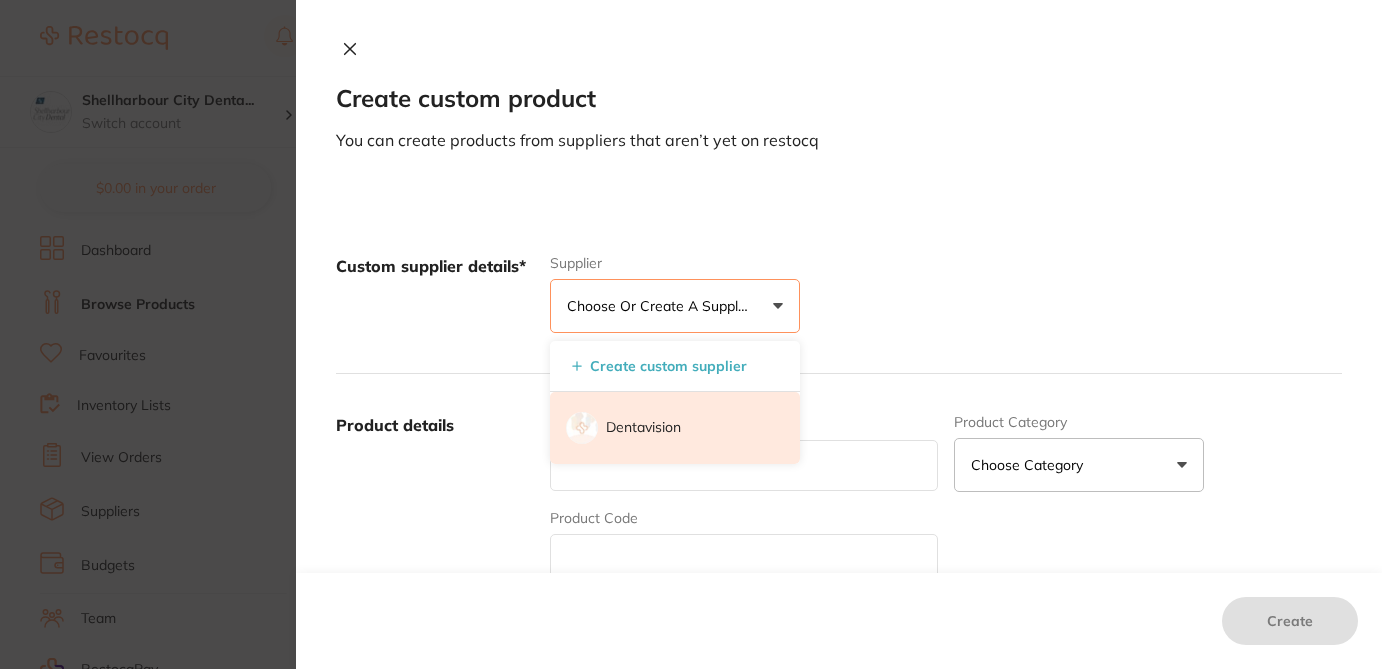 click on "Dentavision" at bounding box center [675, 428] 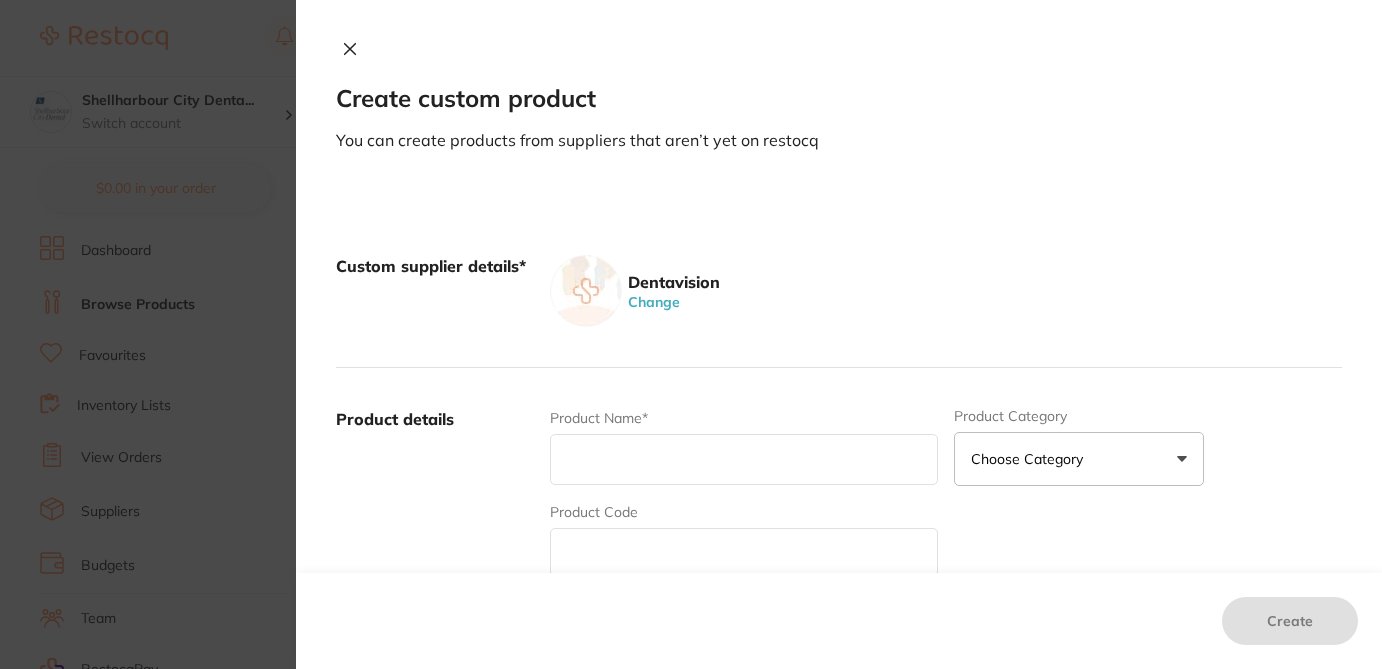 click at bounding box center (744, 553) 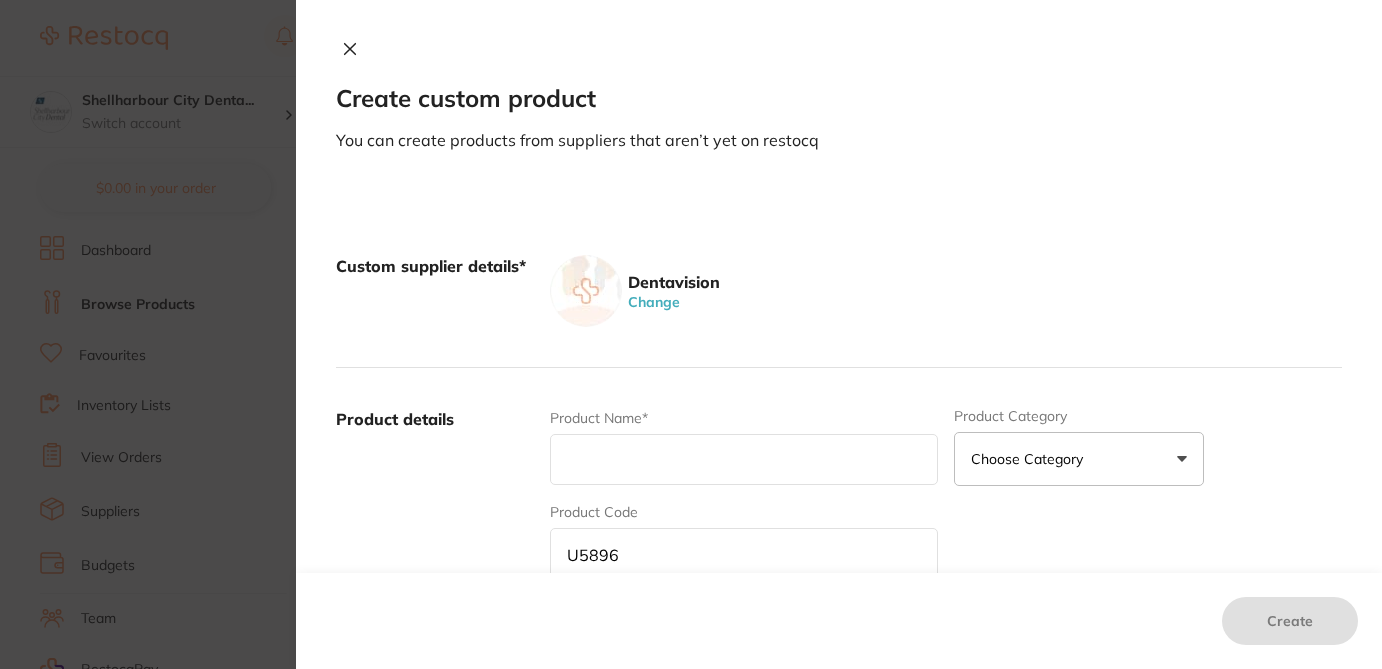 type on "U5896" 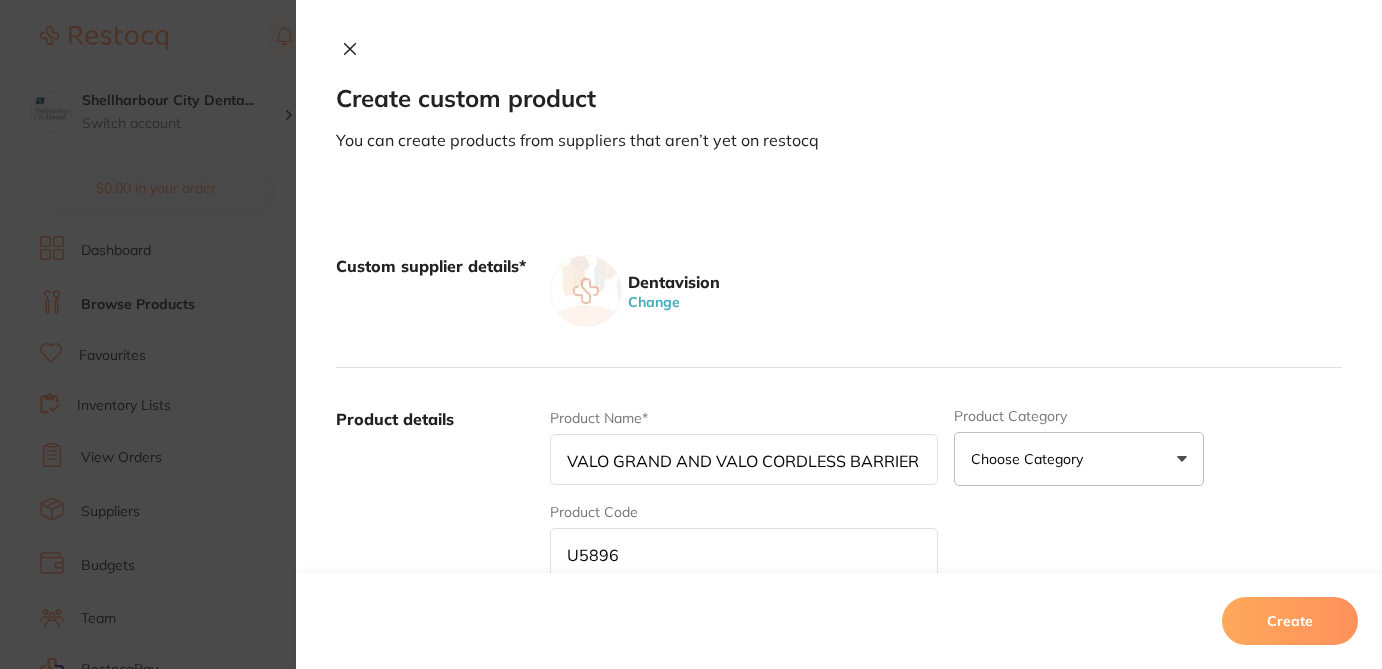 scroll, scrollTop: 0, scrollLeft: 116, axis: horizontal 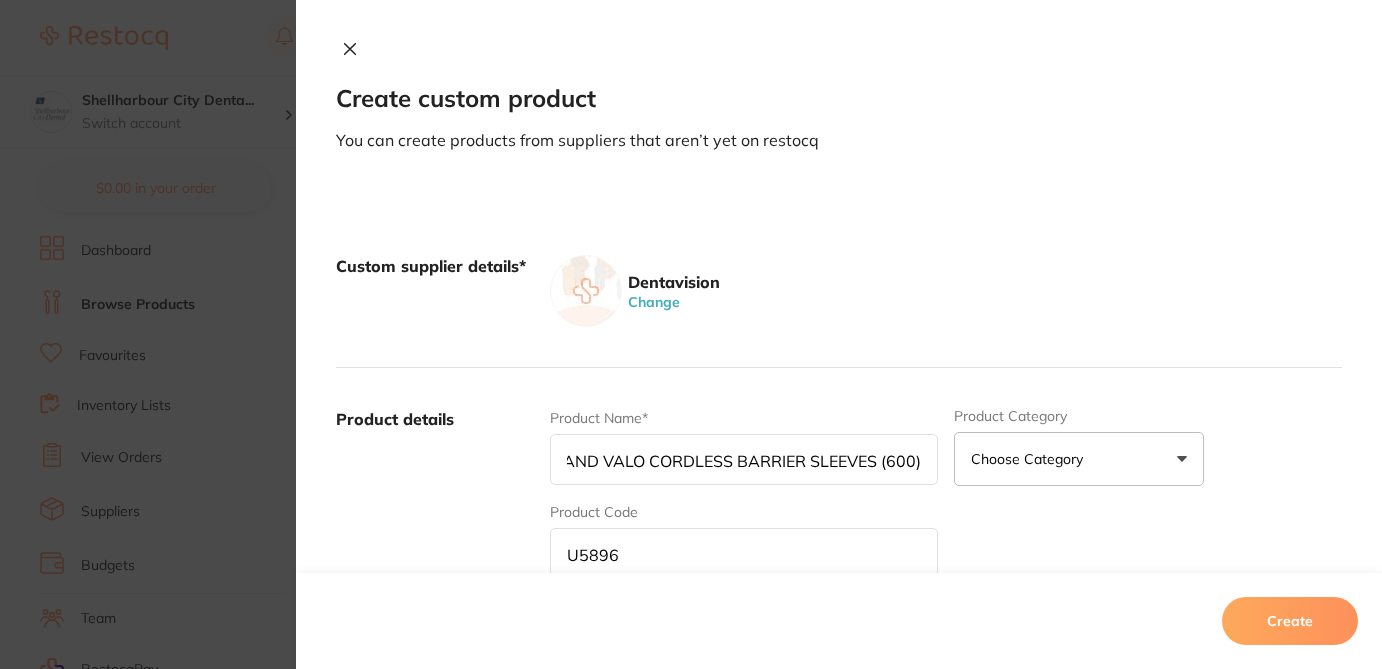 type on "VALO GRAND AND VALO CORDLESS BARRIER SLEEVES (600)" 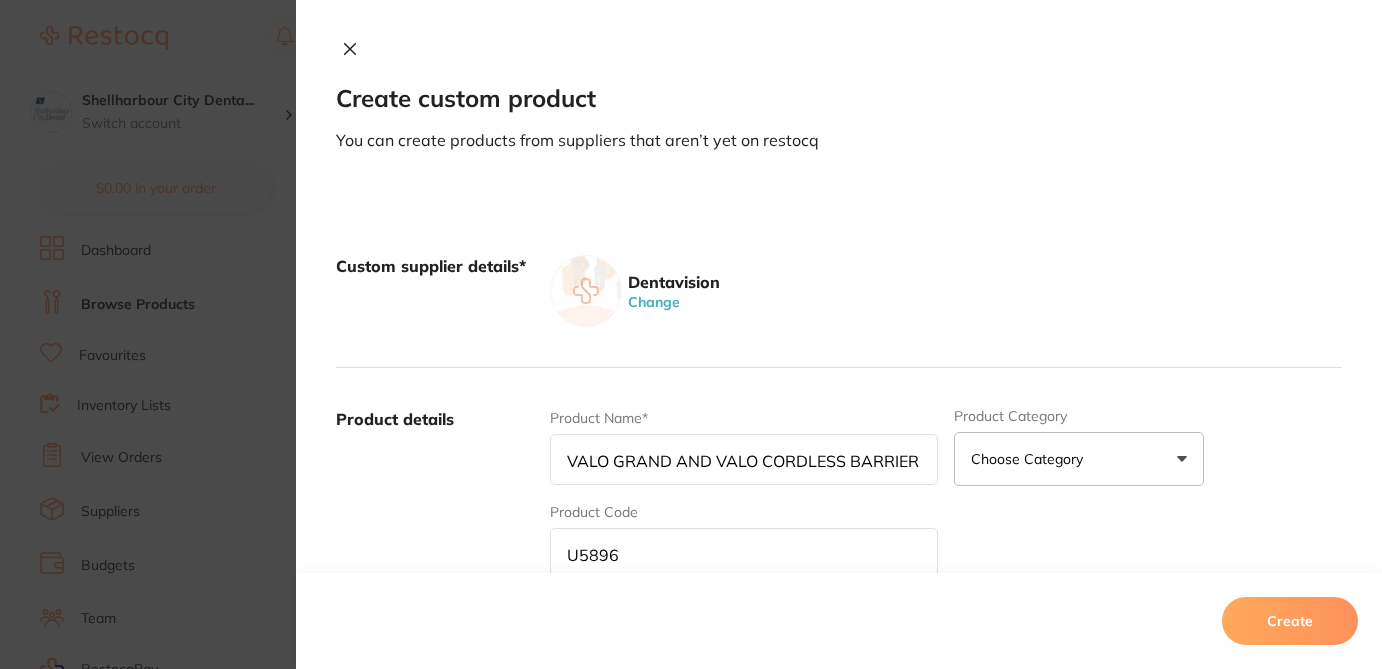 click on "Dentavision Change" at bounding box center [946, 291] 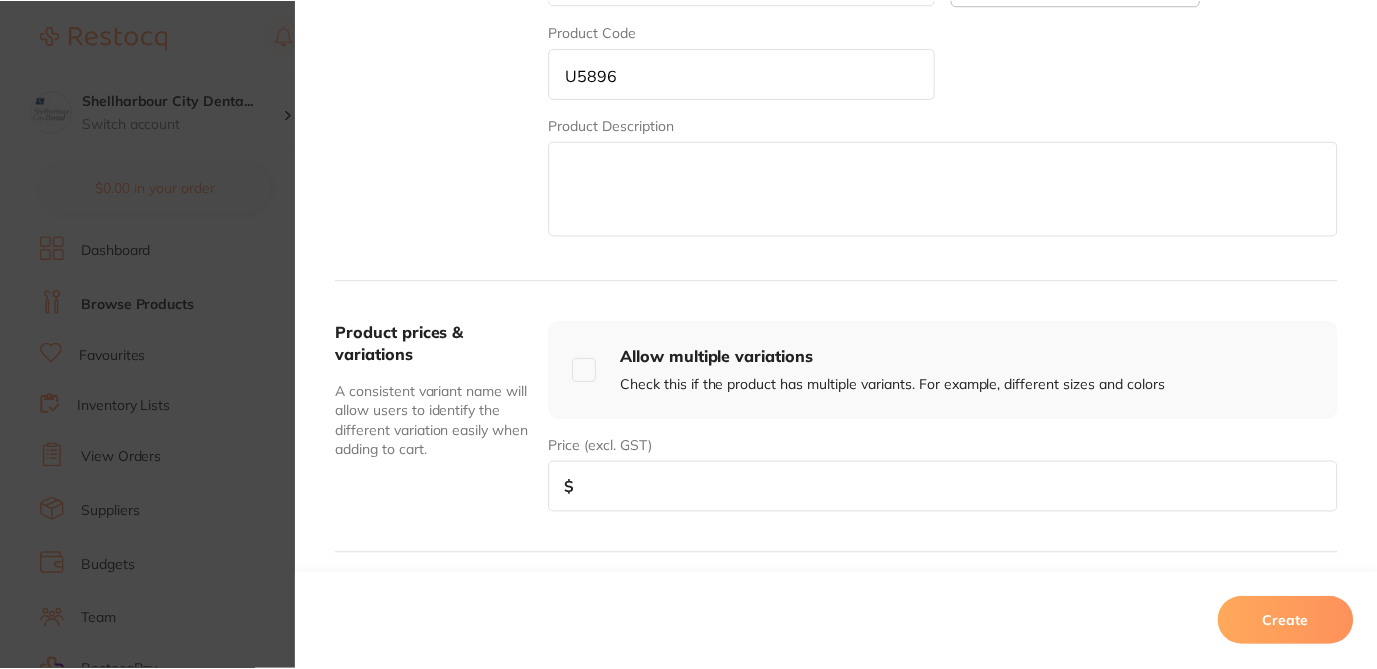 scroll, scrollTop: 520, scrollLeft: 0, axis: vertical 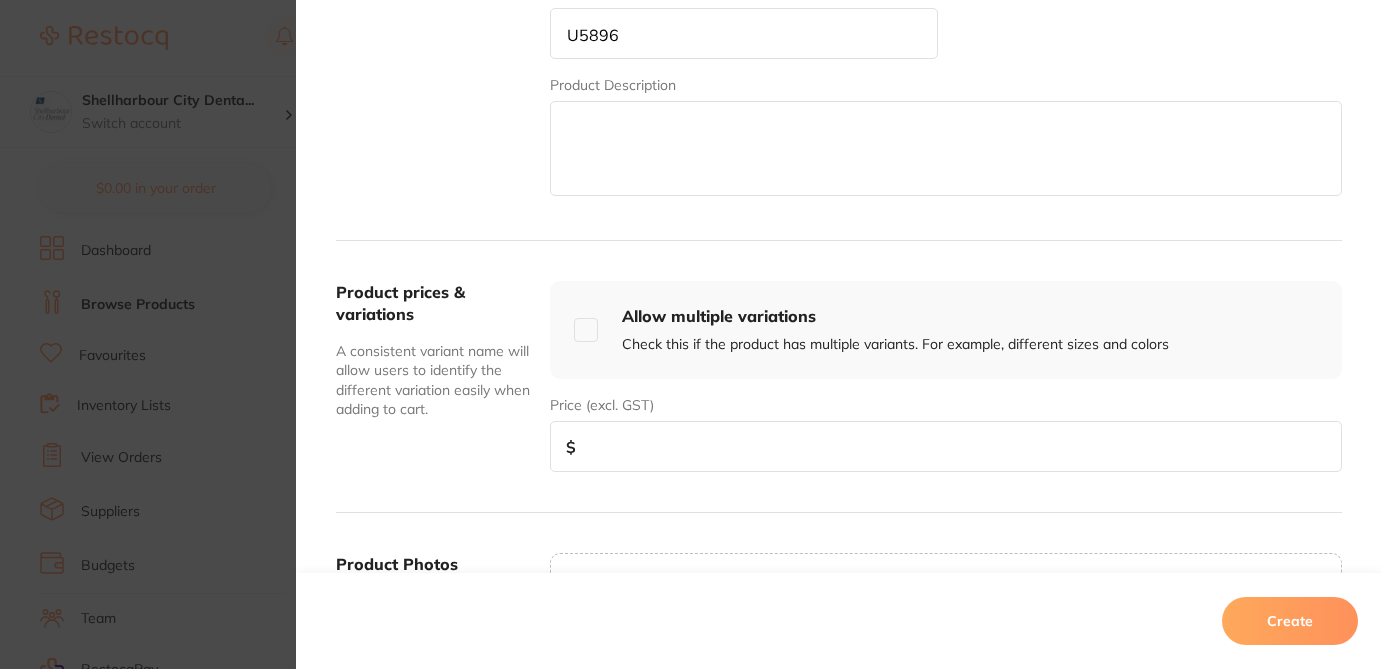 click at bounding box center [946, 446] 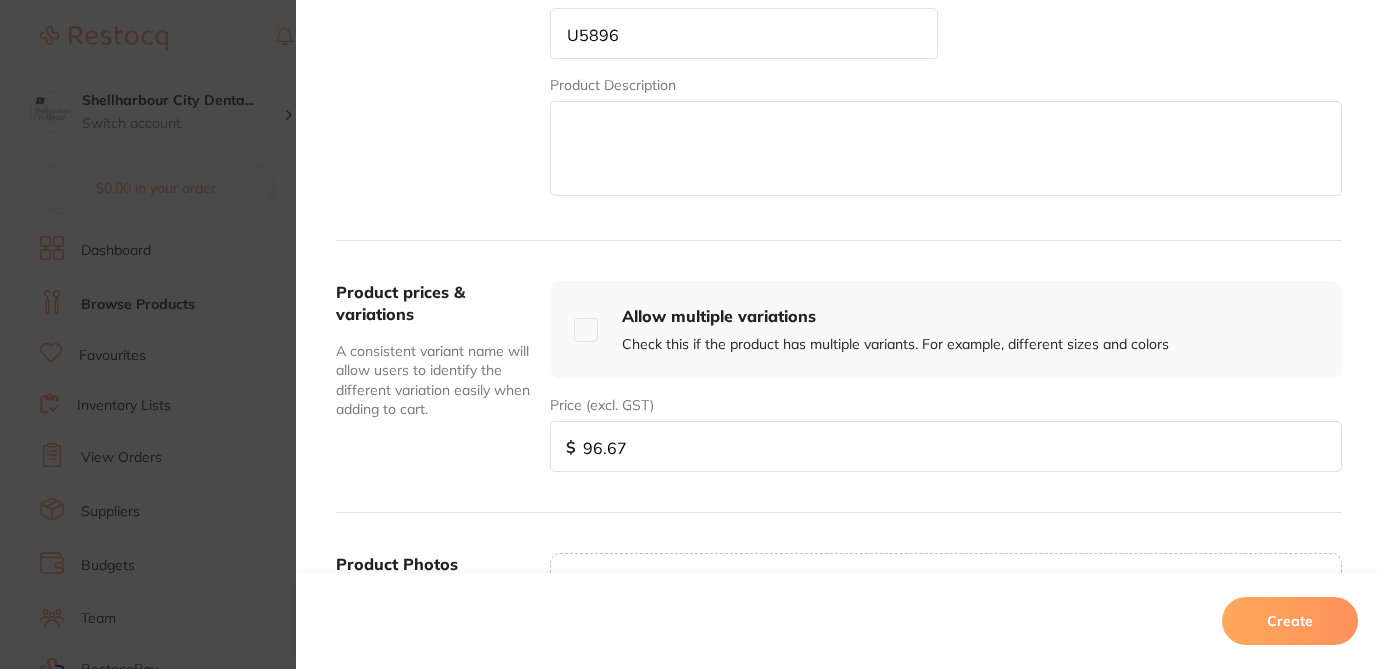 type on "96.67" 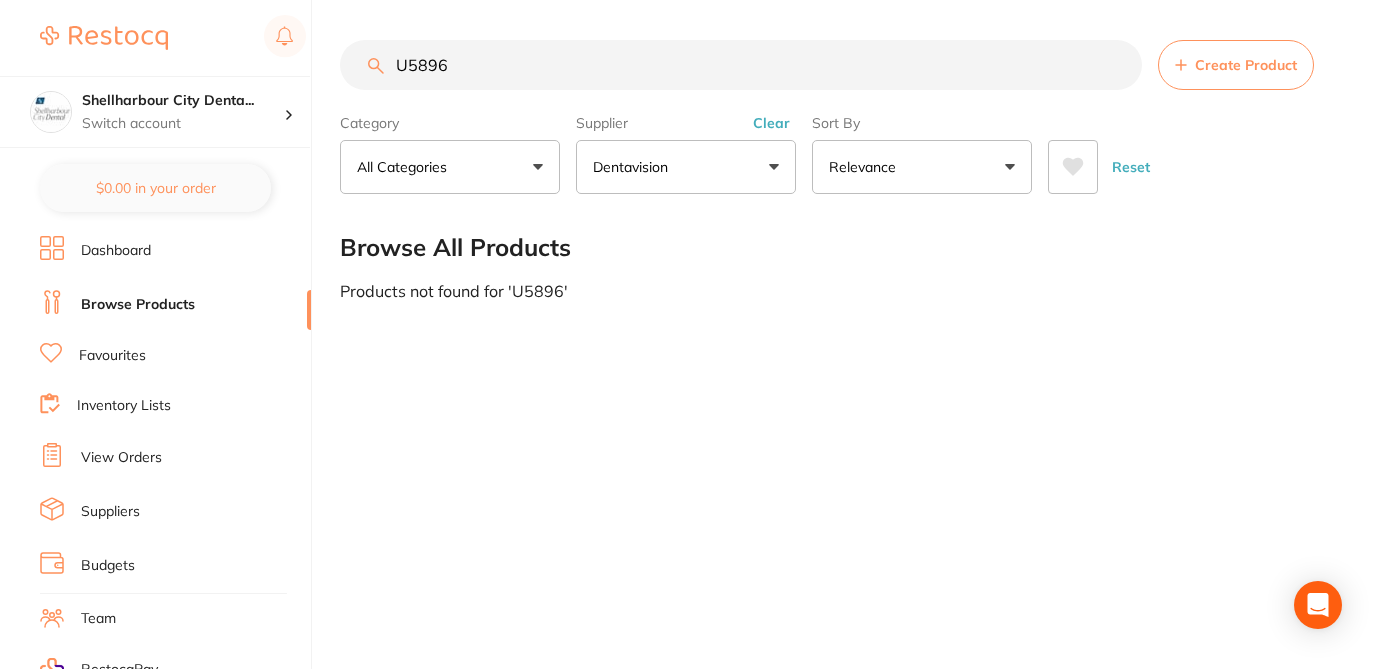 drag, startPoint x: 455, startPoint y: 72, endPoint x: 382, endPoint y: 52, distance: 75.690155 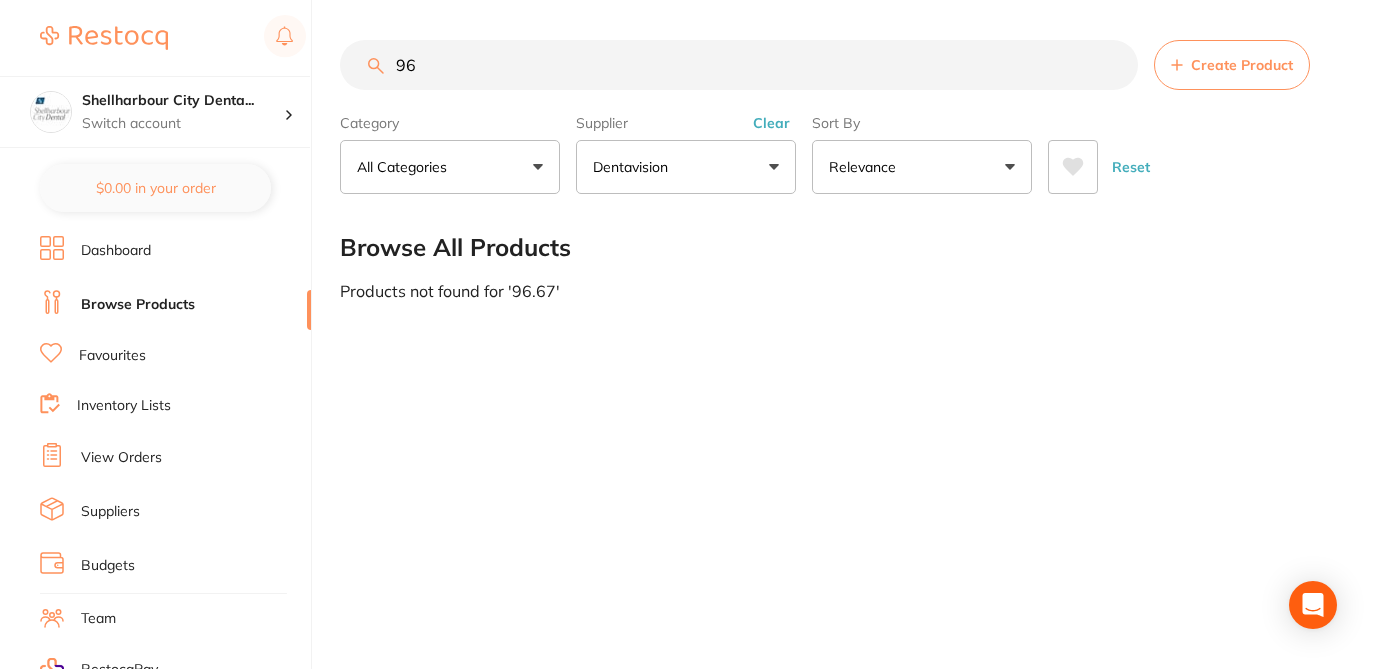 type on "9" 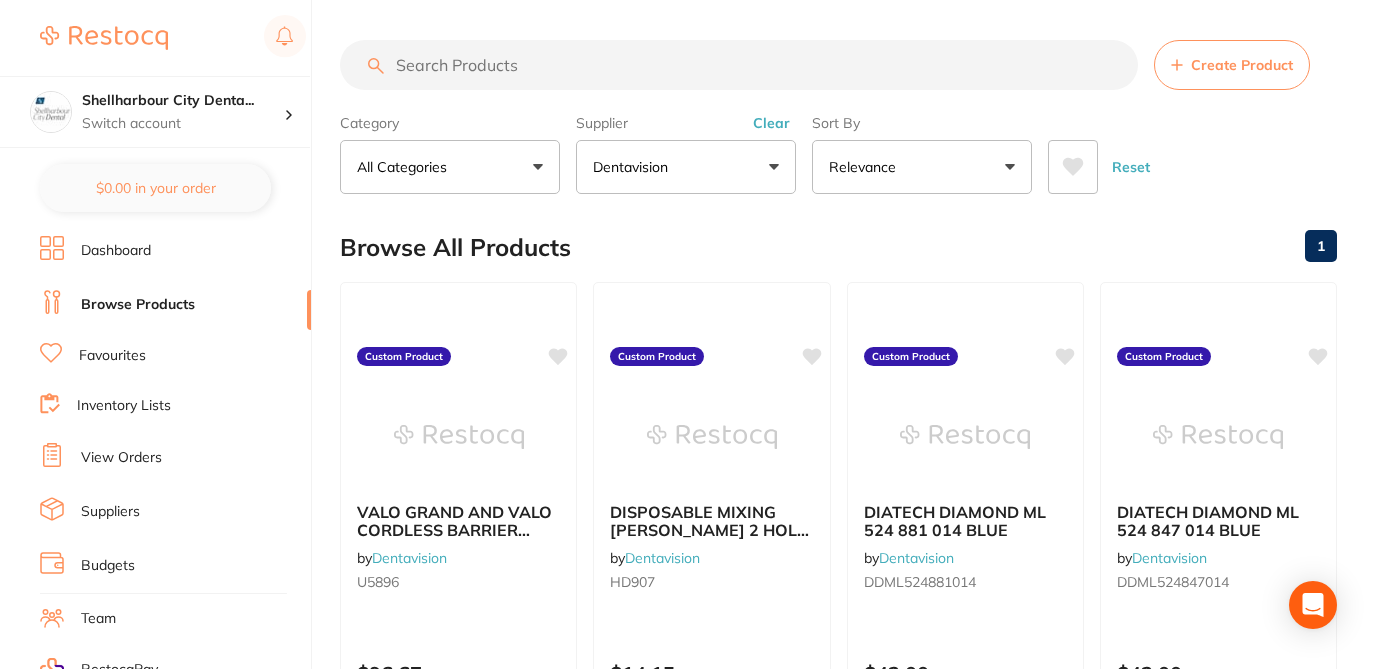 click at bounding box center [739, 65] 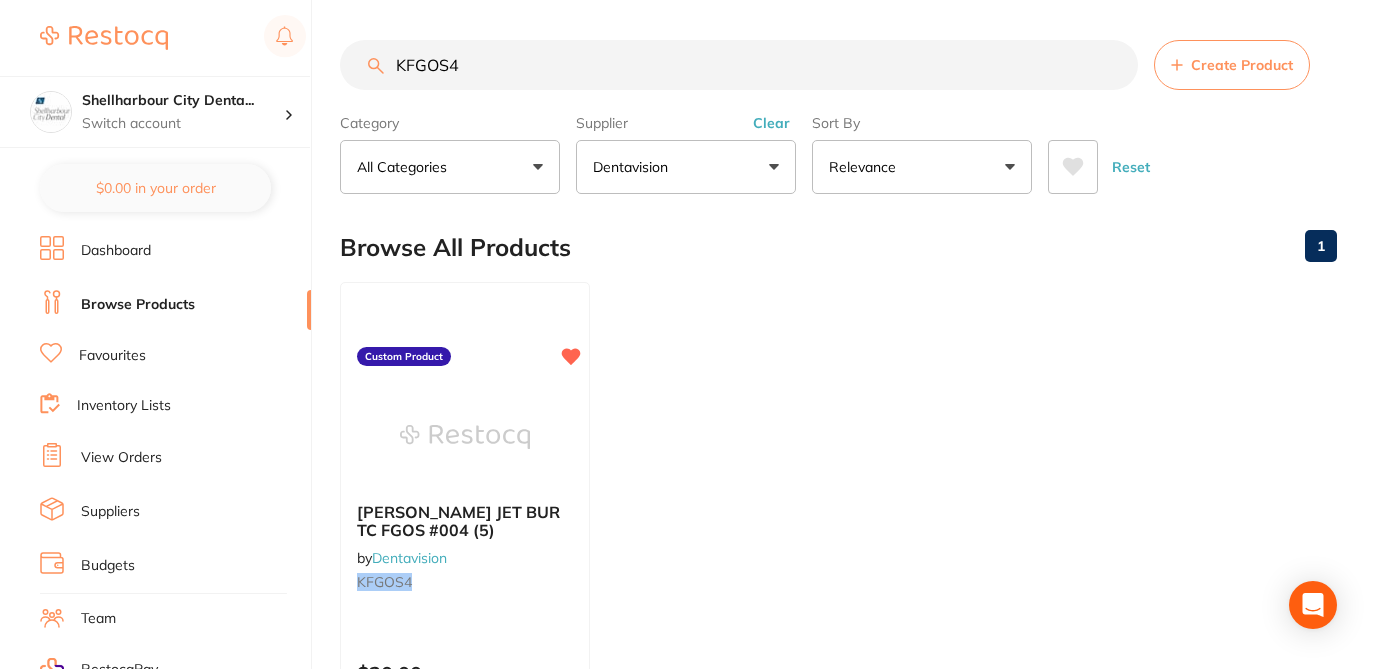 click on "KERR JET BUR TC FGOS #004 (5)   by  Dentavision KFGOS4 Custom Product $30.00 Add to cart Save to list" at bounding box center (838, 569) 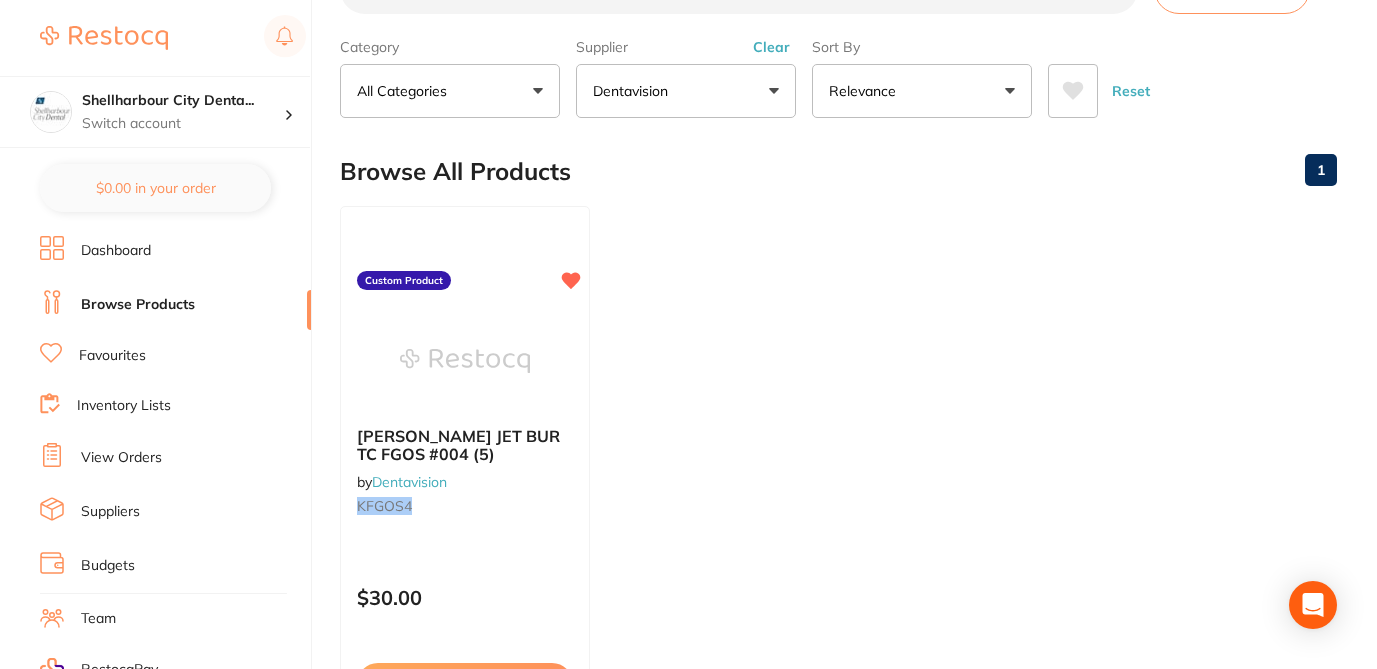 scroll, scrollTop: 80, scrollLeft: 0, axis: vertical 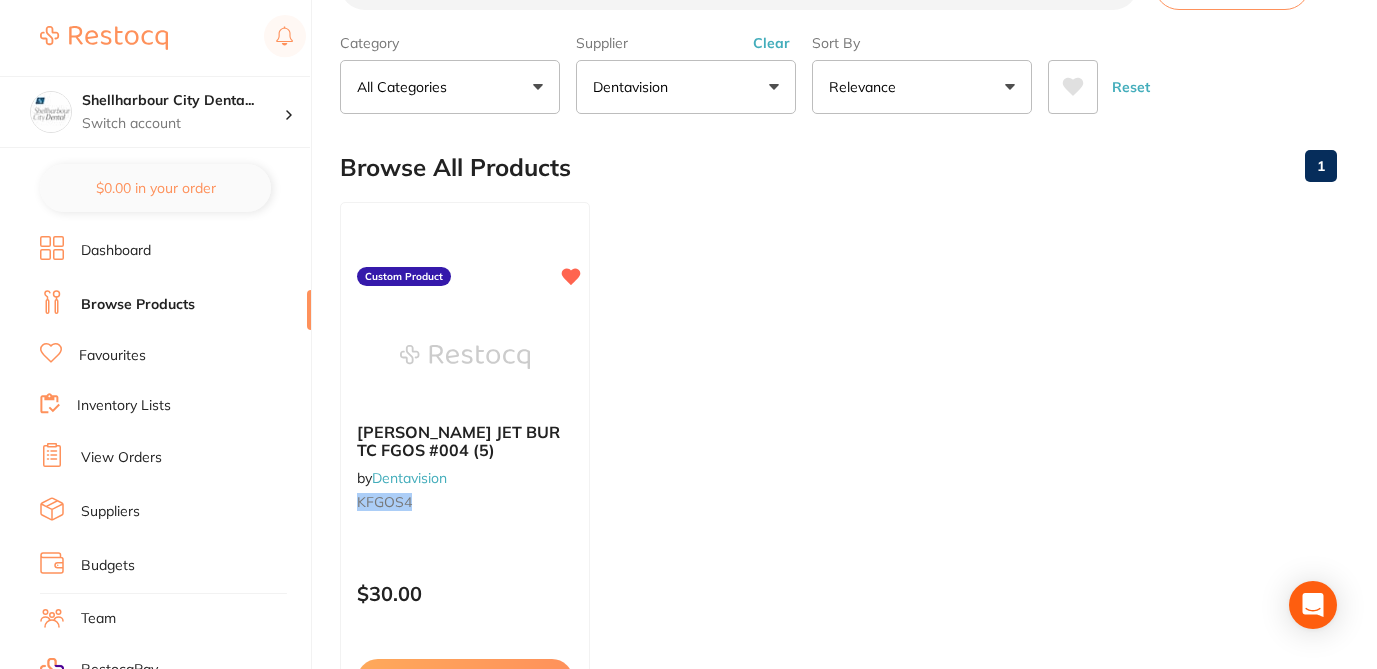 click on "Category All Categories All Categories Clear" at bounding box center [450, 70] 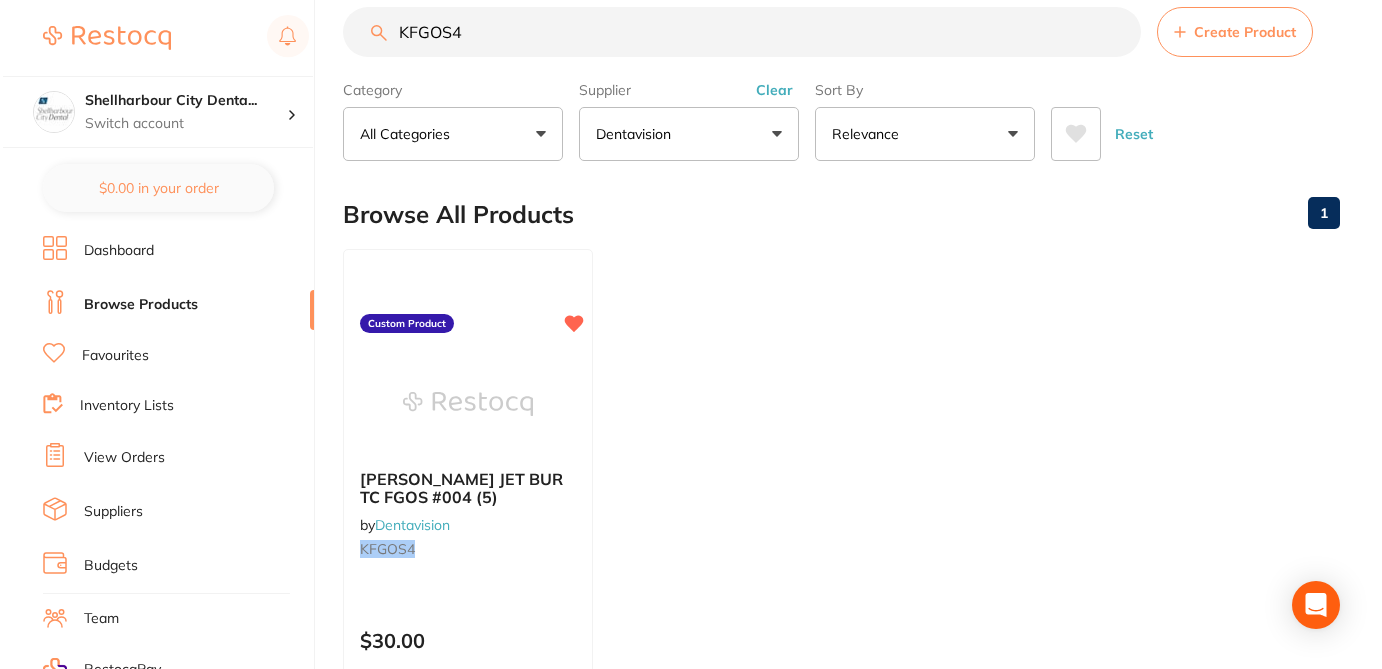 scroll, scrollTop: 0, scrollLeft: 0, axis: both 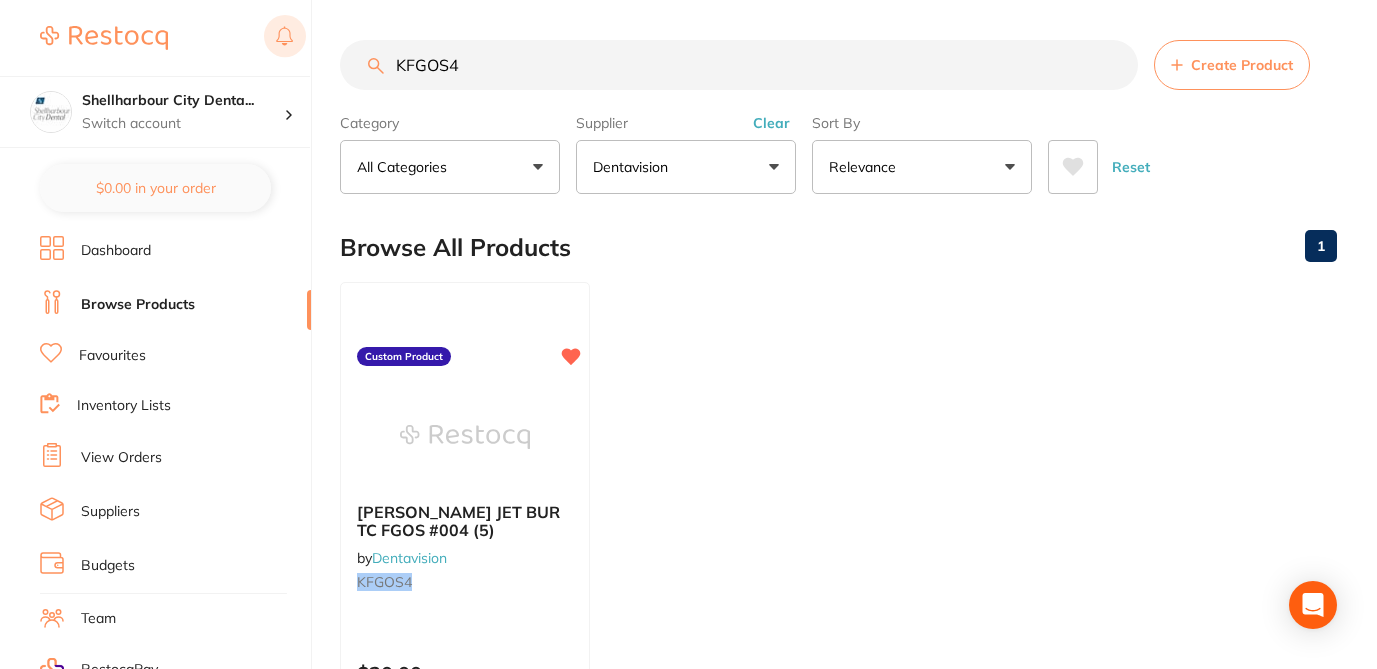 drag, startPoint x: 475, startPoint y: 66, endPoint x: 284, endPoint y: 49, distance: 191.75505 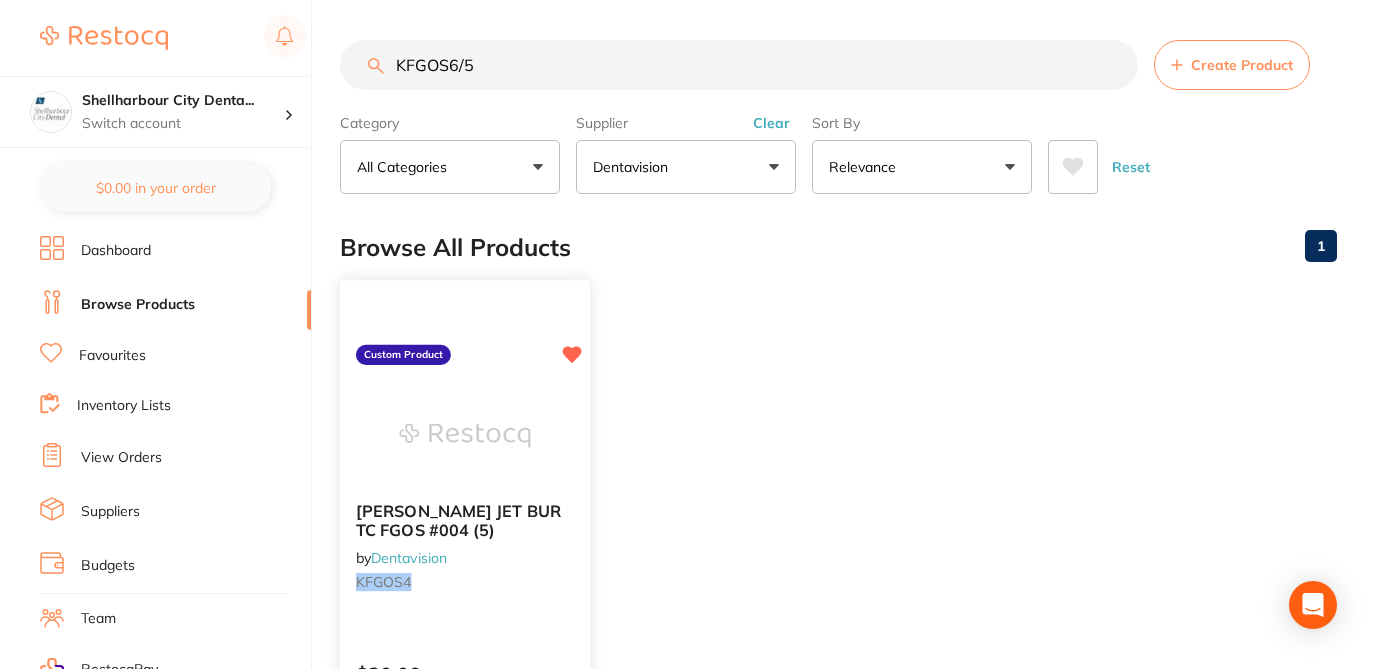 type on "KFGOS6/5" 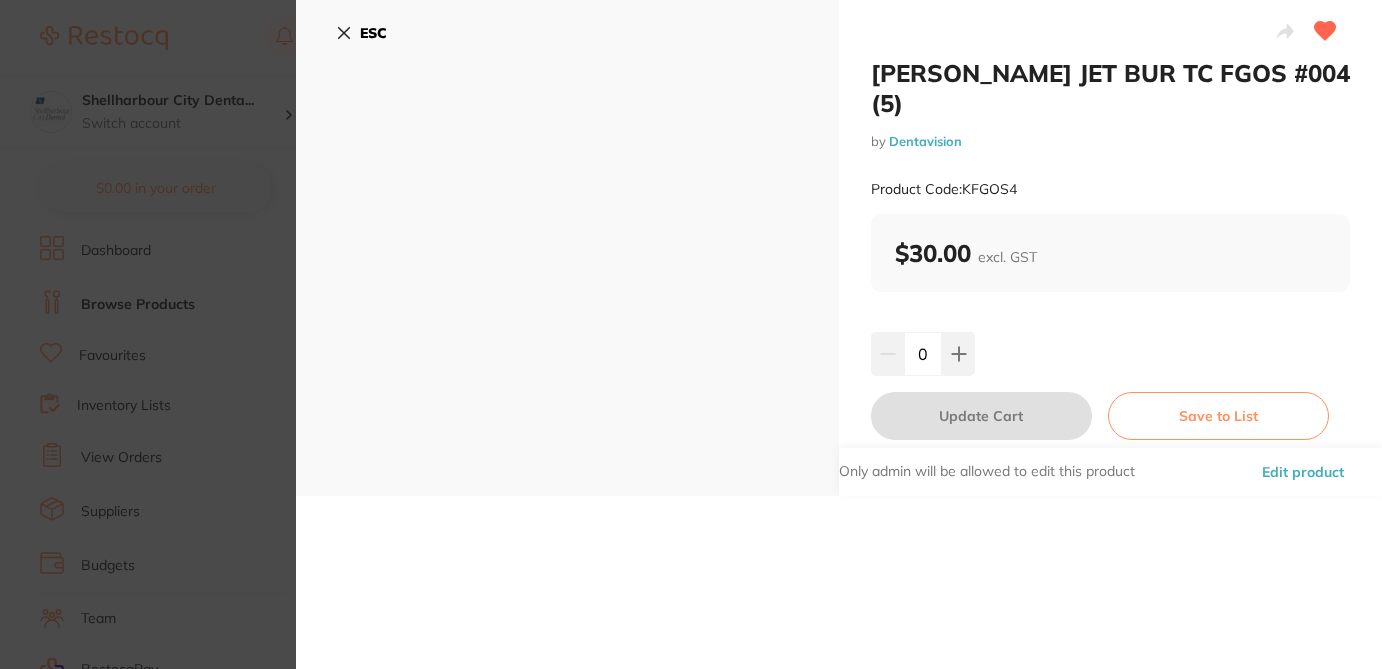 click 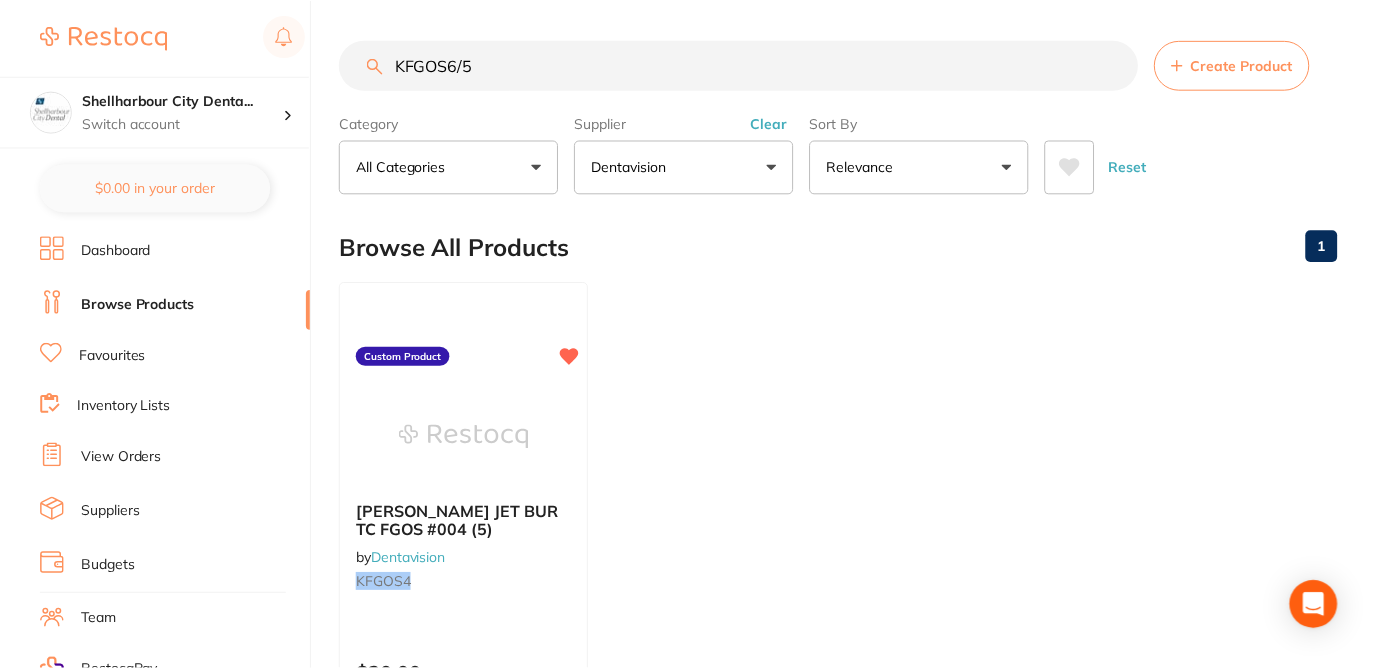 scroll, scrollTop: 2, scrollLeft: 0, axis: vertical 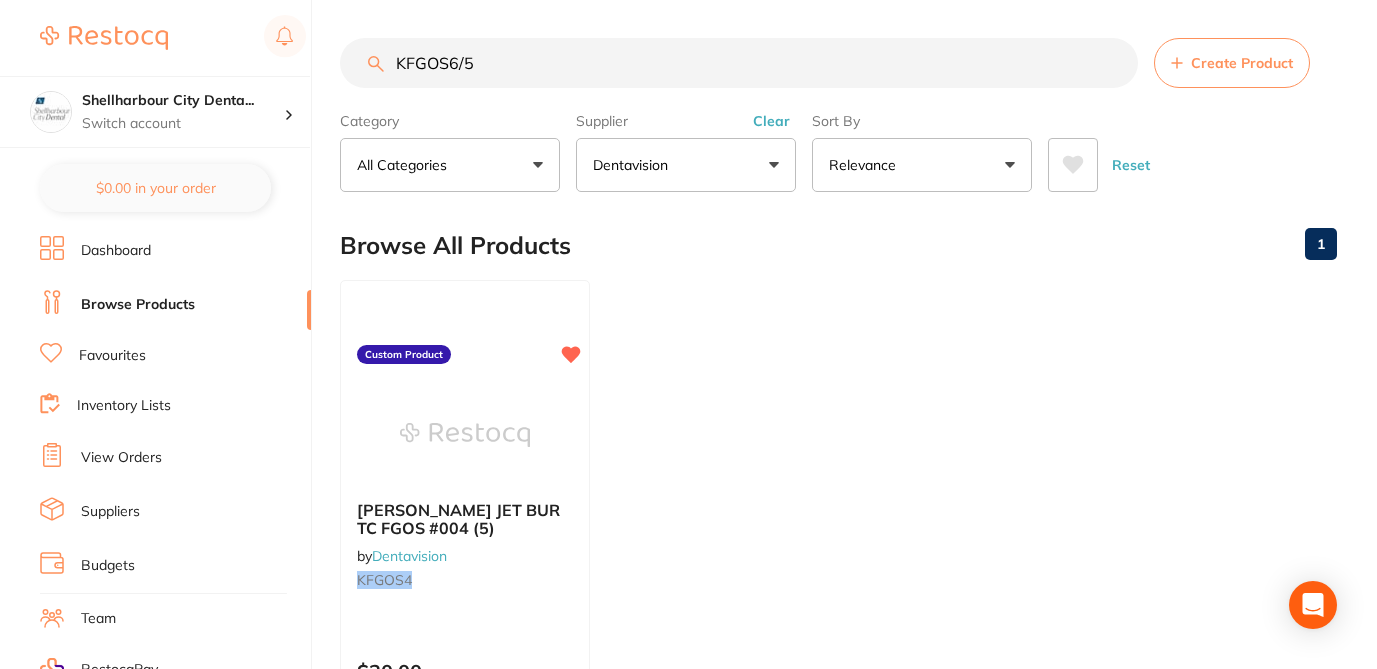 click on "Create Product" at bounding box center [1242, 63] 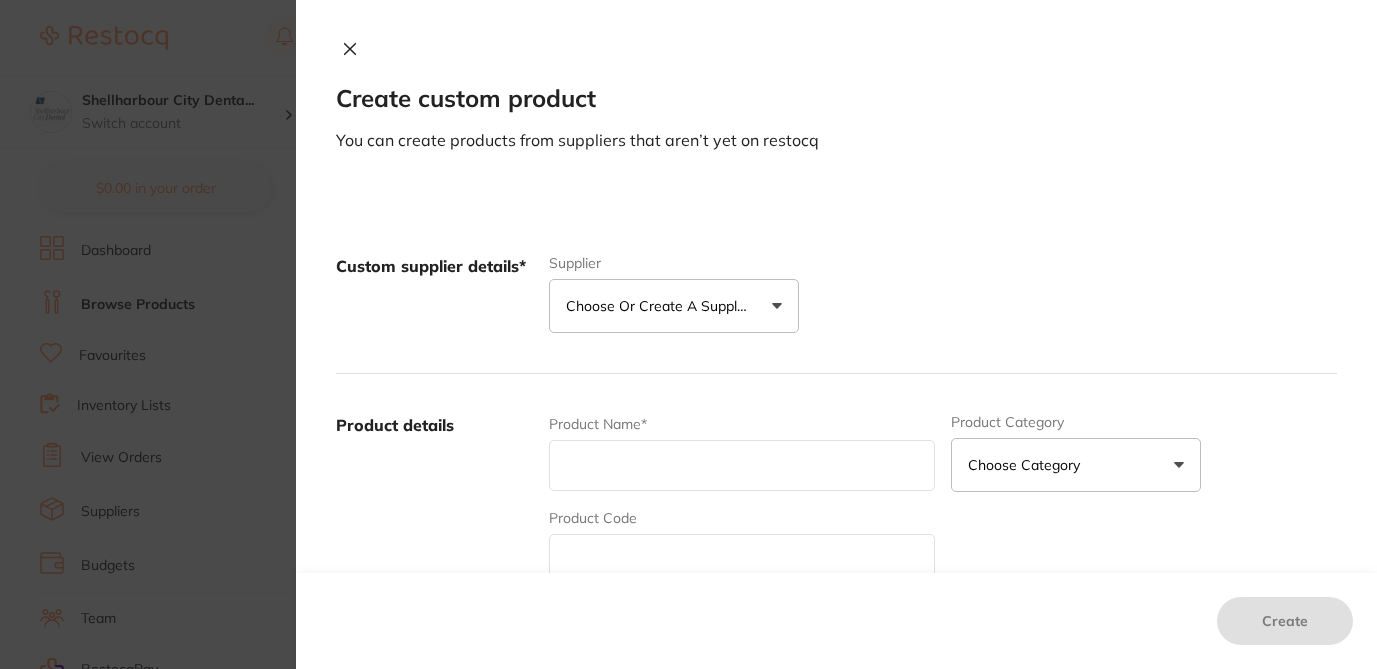 click on "Choose or create a supplier" at bounding box center [661, 306] 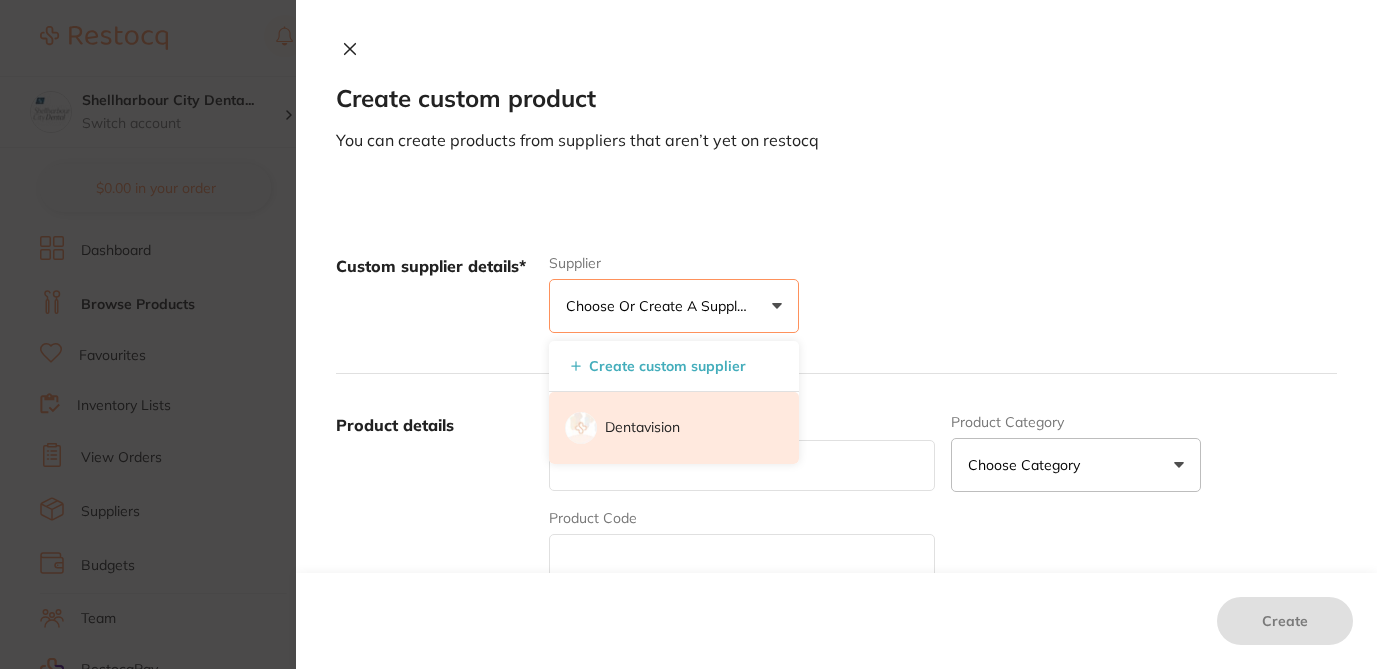 click on "Dentavision" at bounding box center [642, 428] 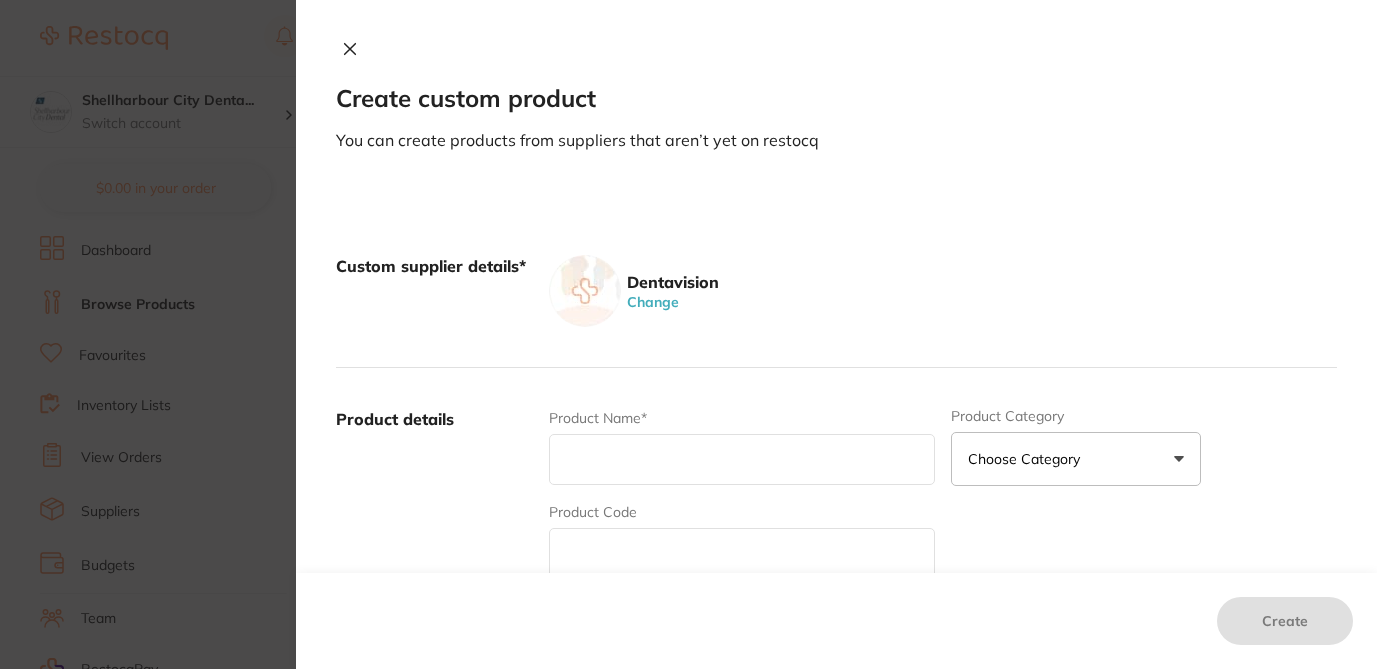 click at bounding box center (742, 553) 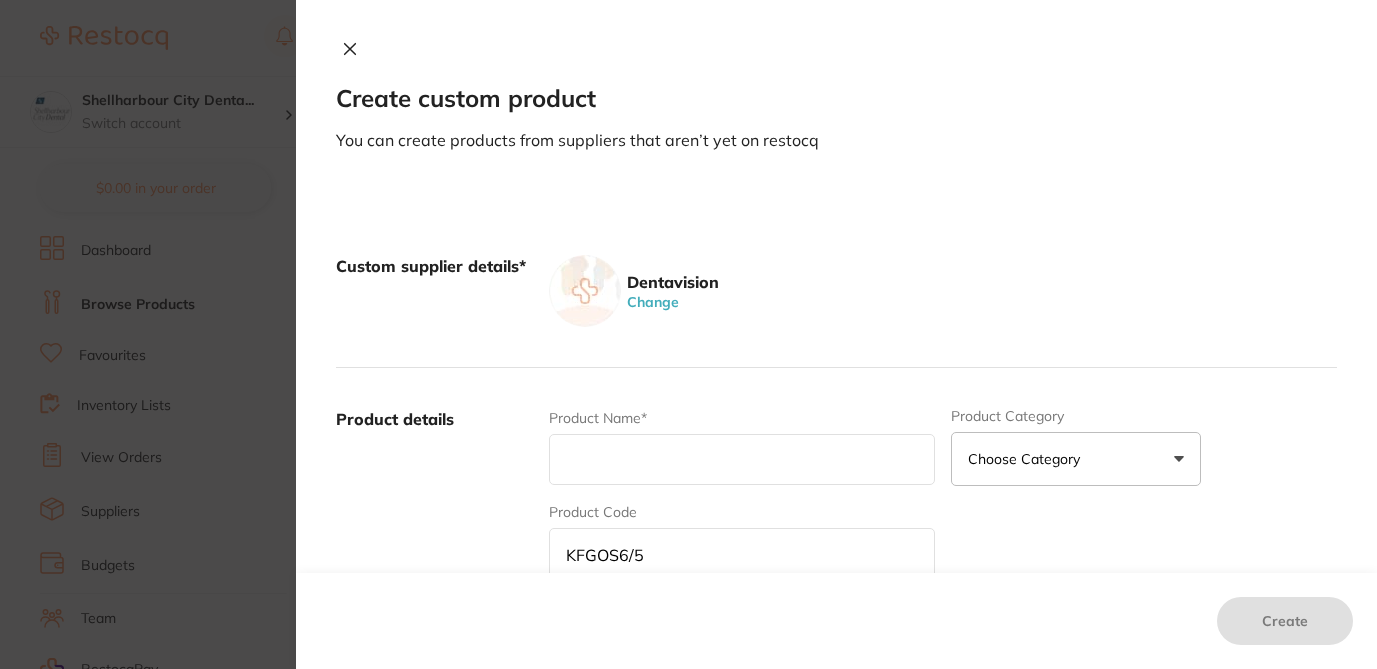 type on "KFGOS6/5" 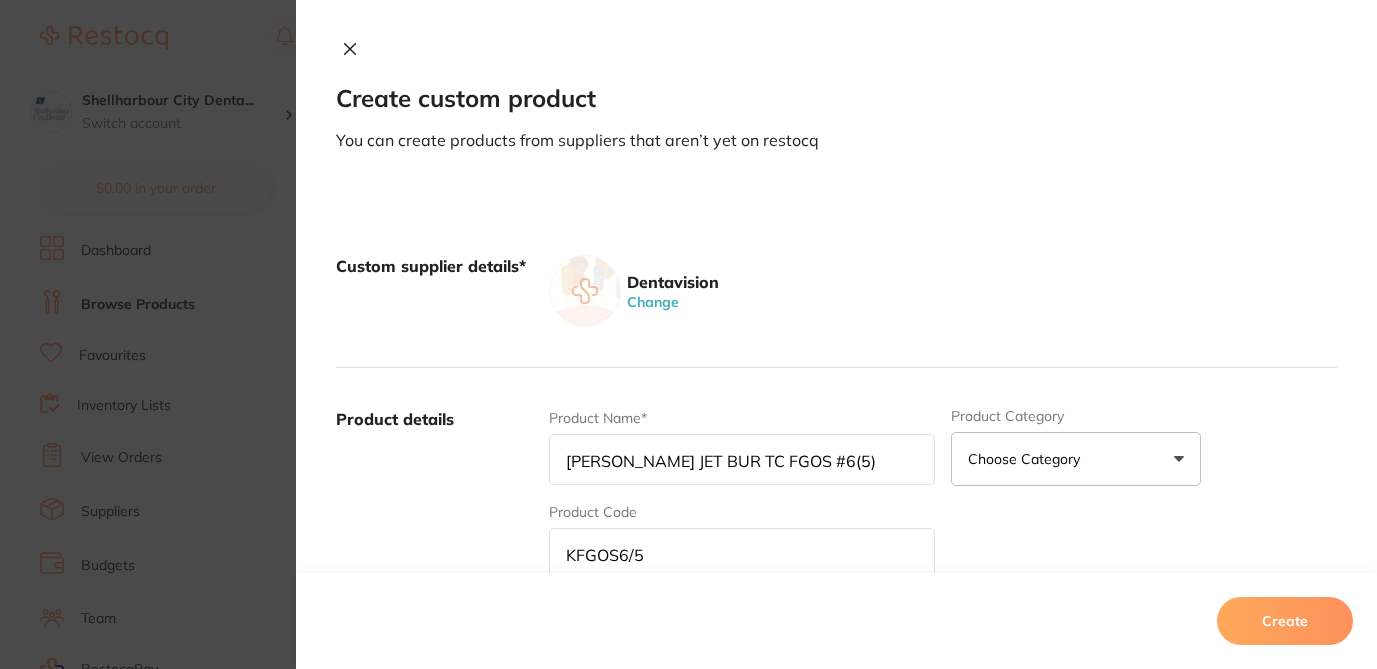 type on "[PERSON_NAME] JET BUR TC FGOS #6(5)" 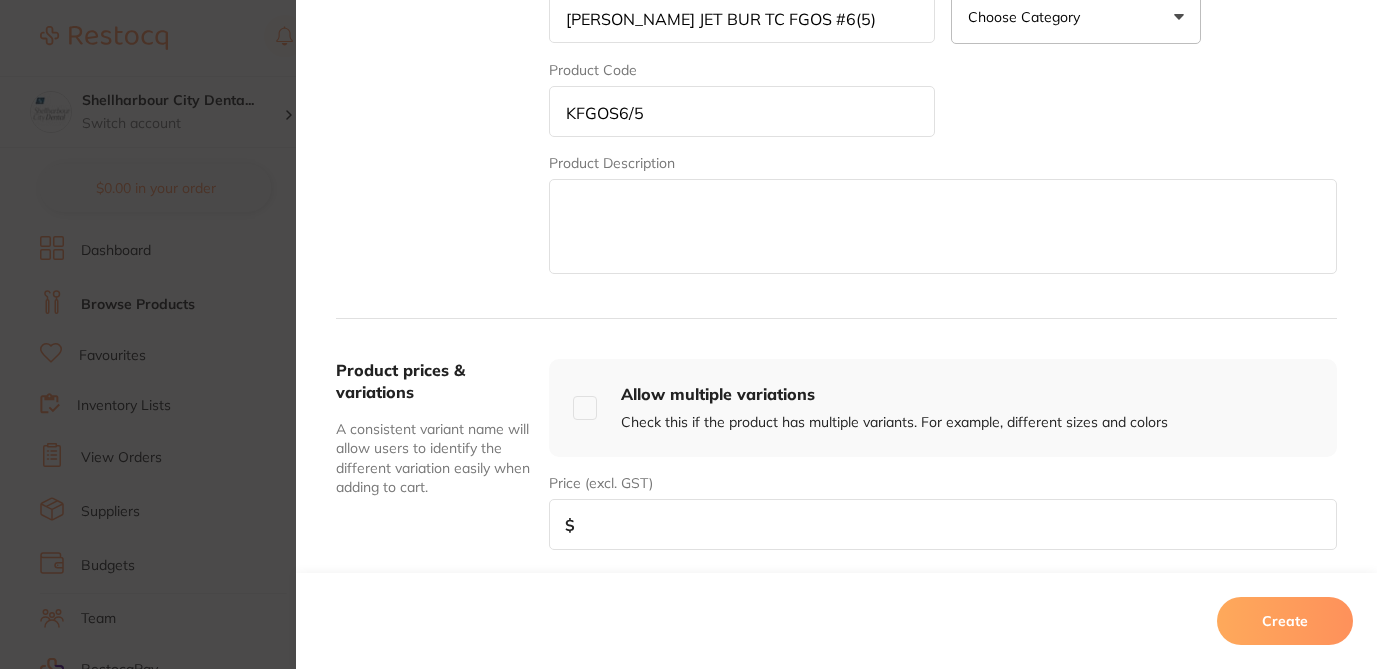 scroll, scrollTop: 475, scrollLeft: 0, axis: vertical 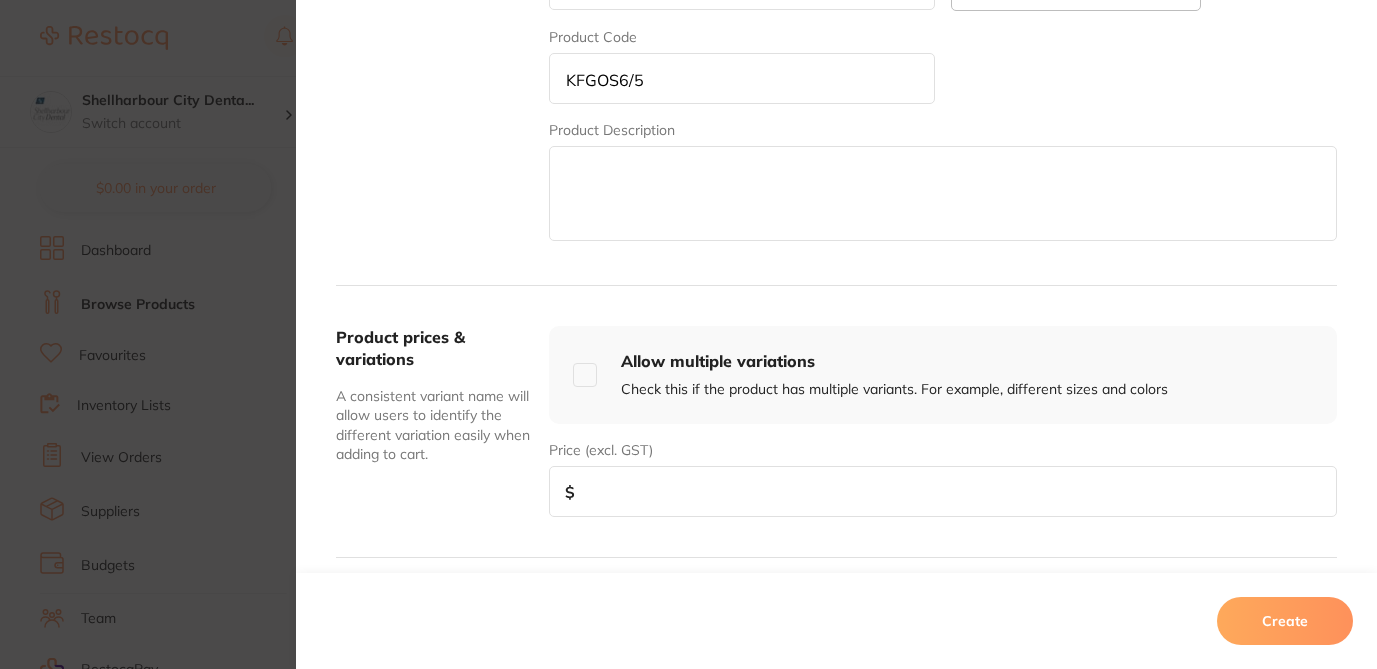 click at bounding box center [943, 491] 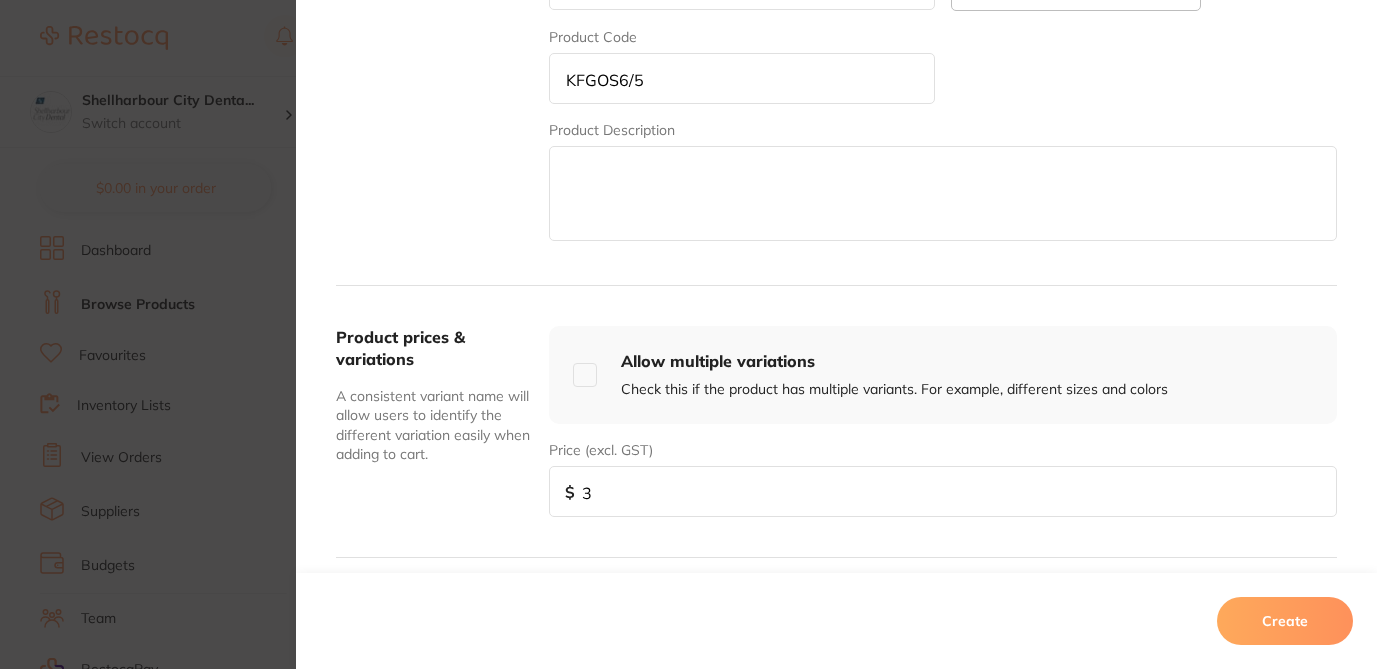 type on "30" 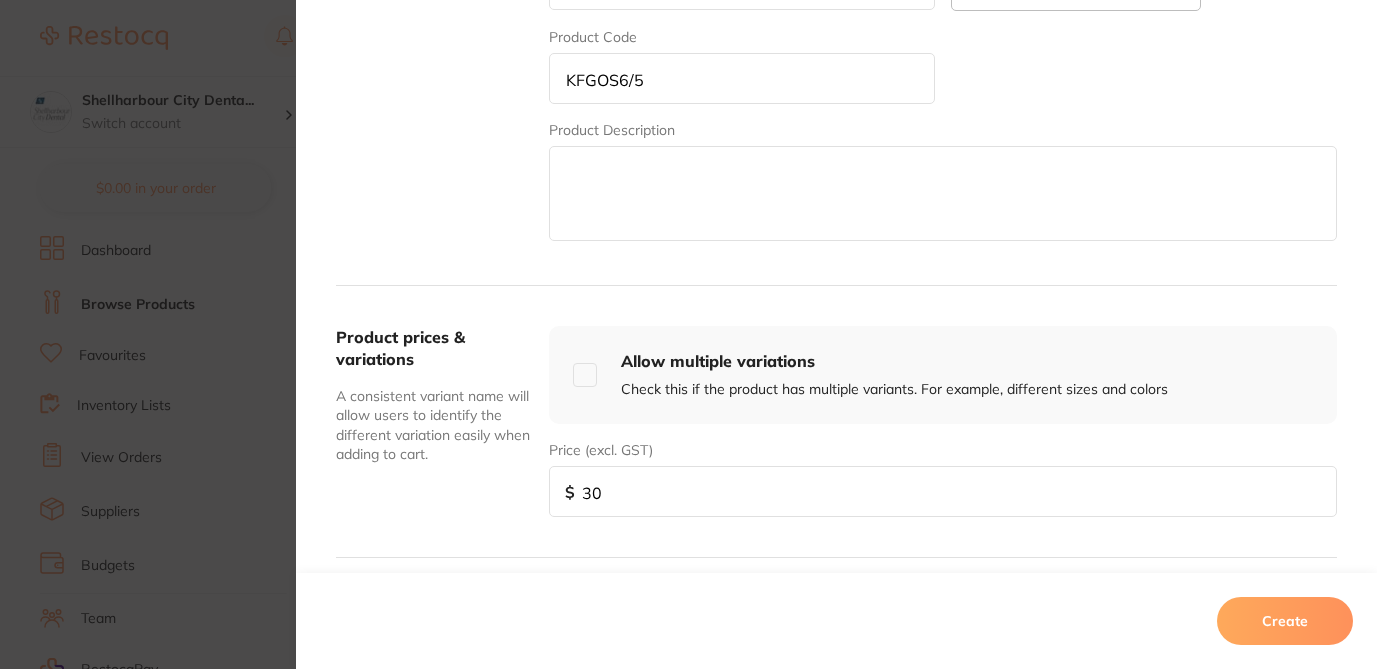 click on "Create" at bounding box center (1285, 621) 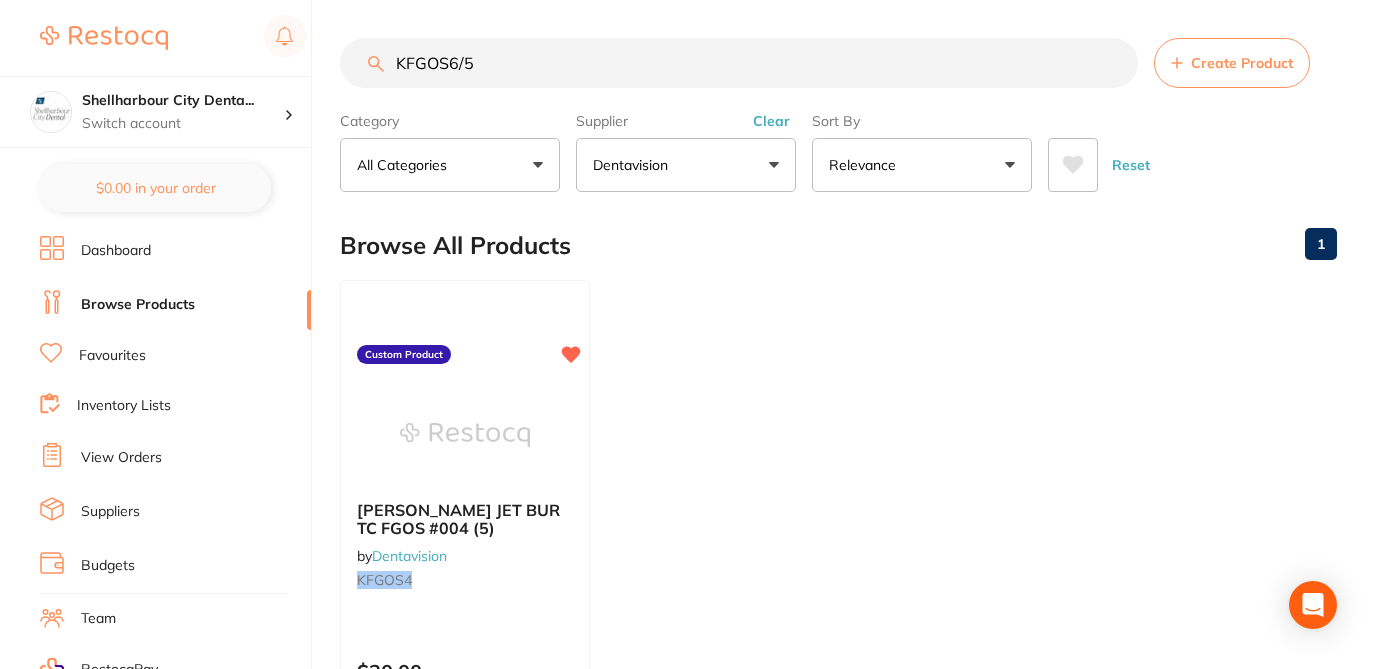 click on "KFGOS6/5" at bounding box center (739, 63) 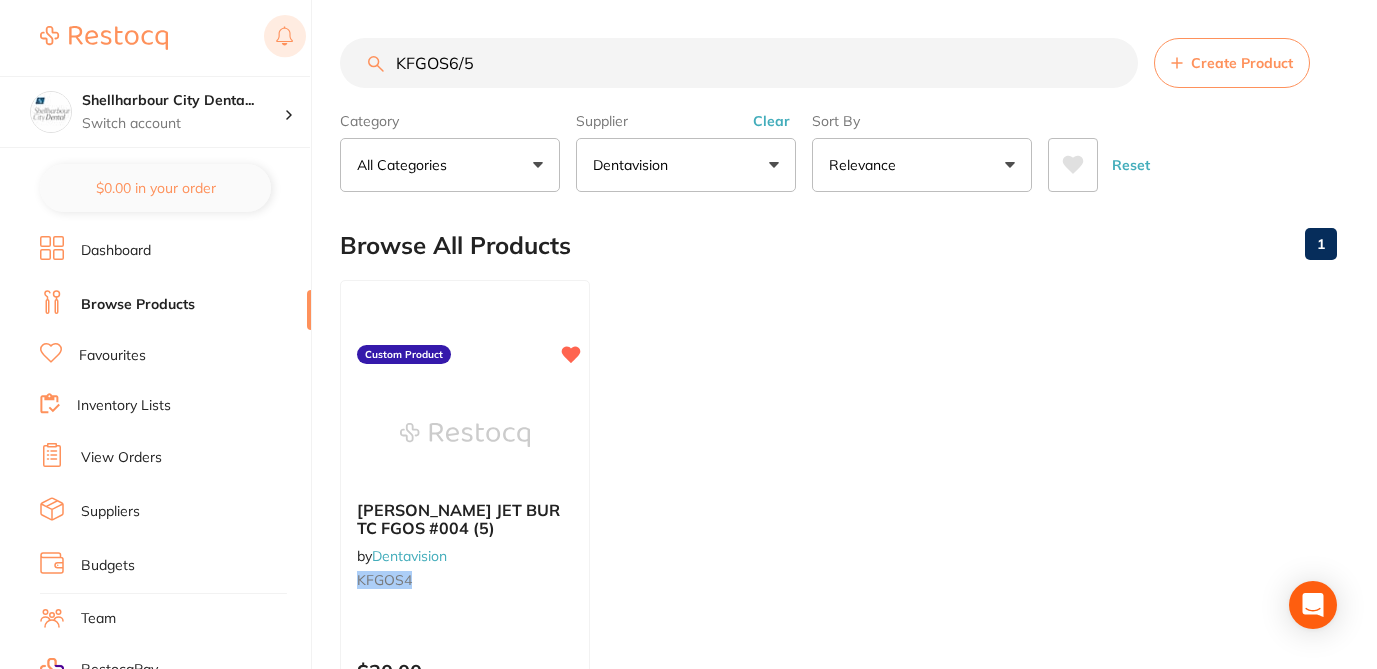 drag, startPoint x: 505, startPoint y: 58, endPoint x: 304, endPoint y: 47, distance: 201.30077 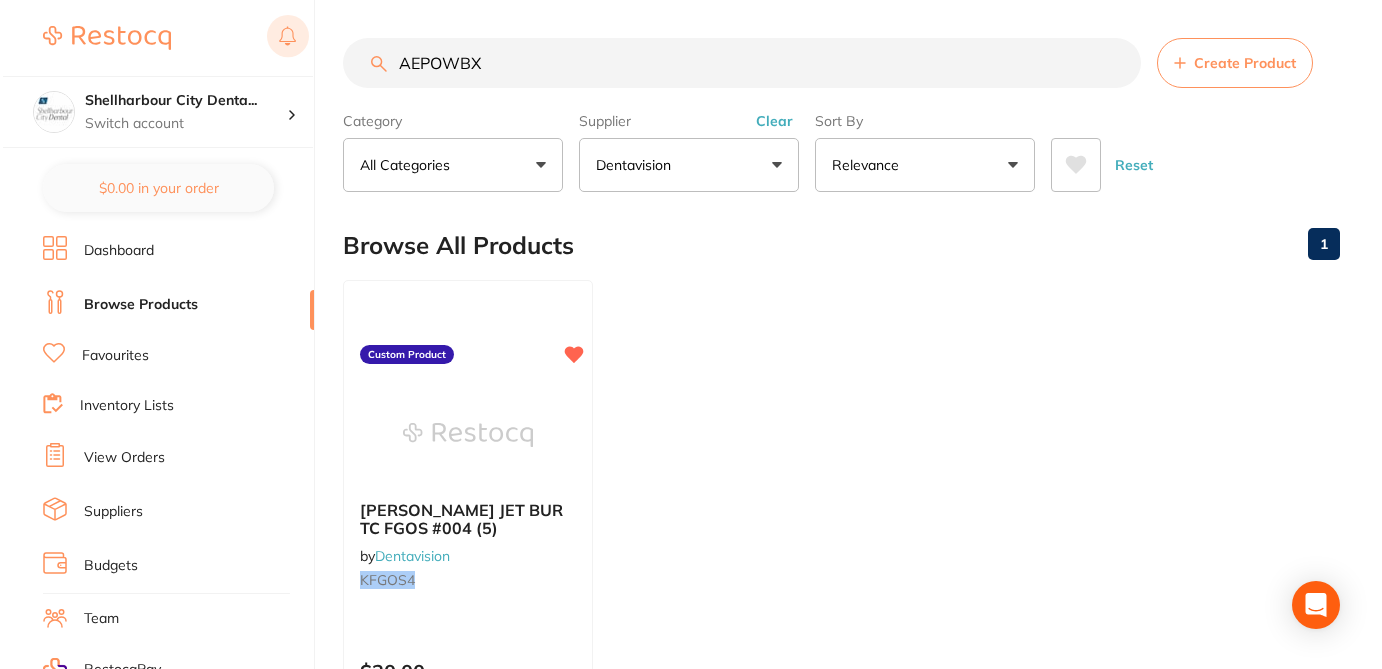 scroll, scrollTop: 0, scrollLeft: 0, axis: both 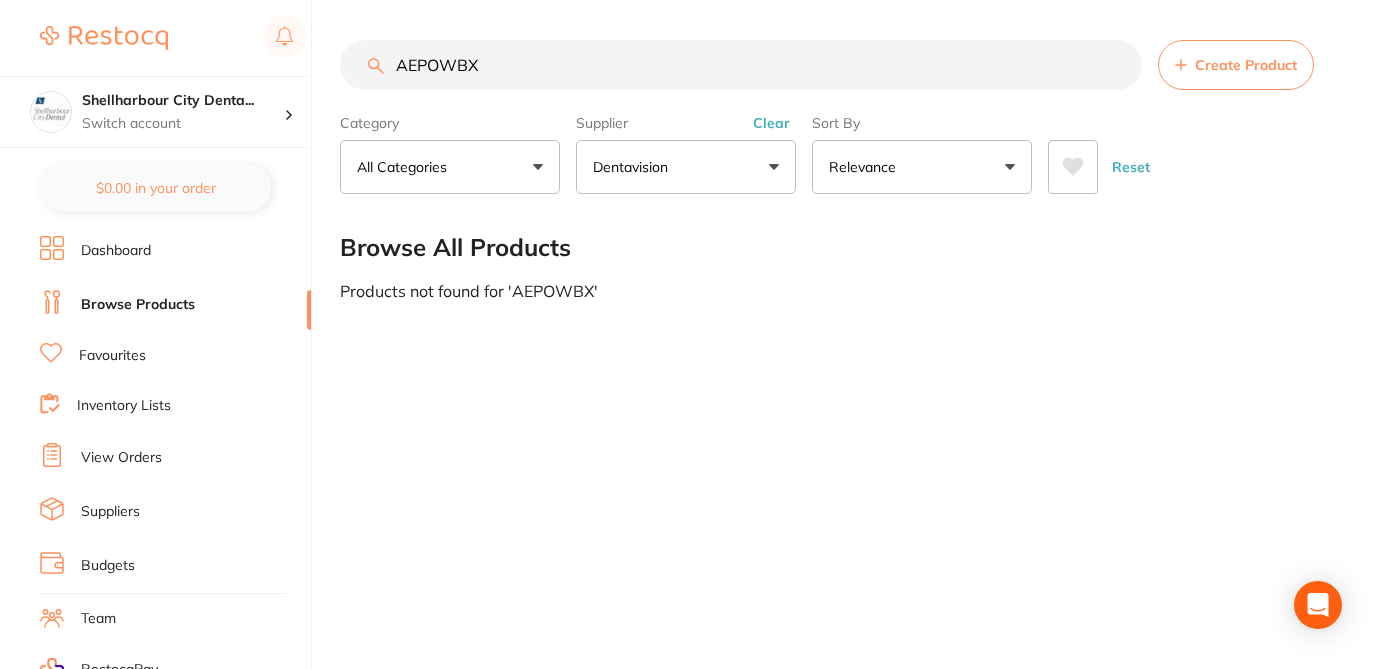 type on "AEPOWBX" 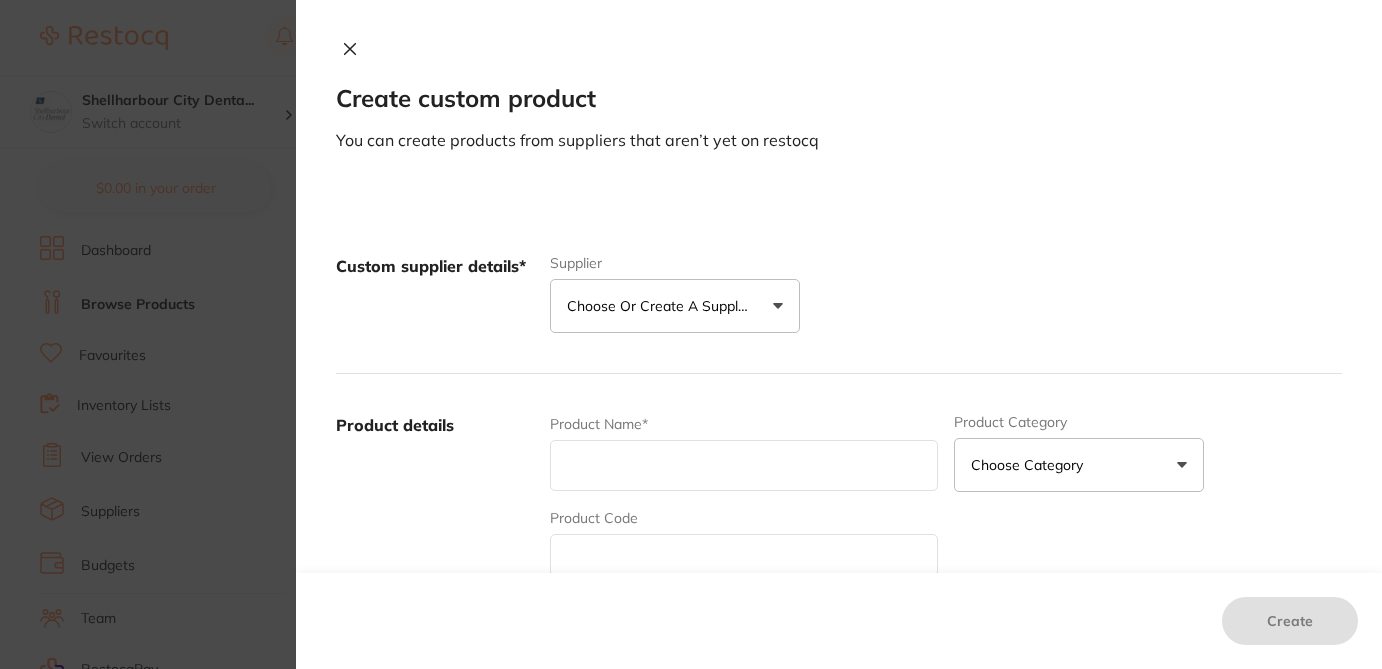 click on "Choose or create a supplier" at bounding box center [675, 306] 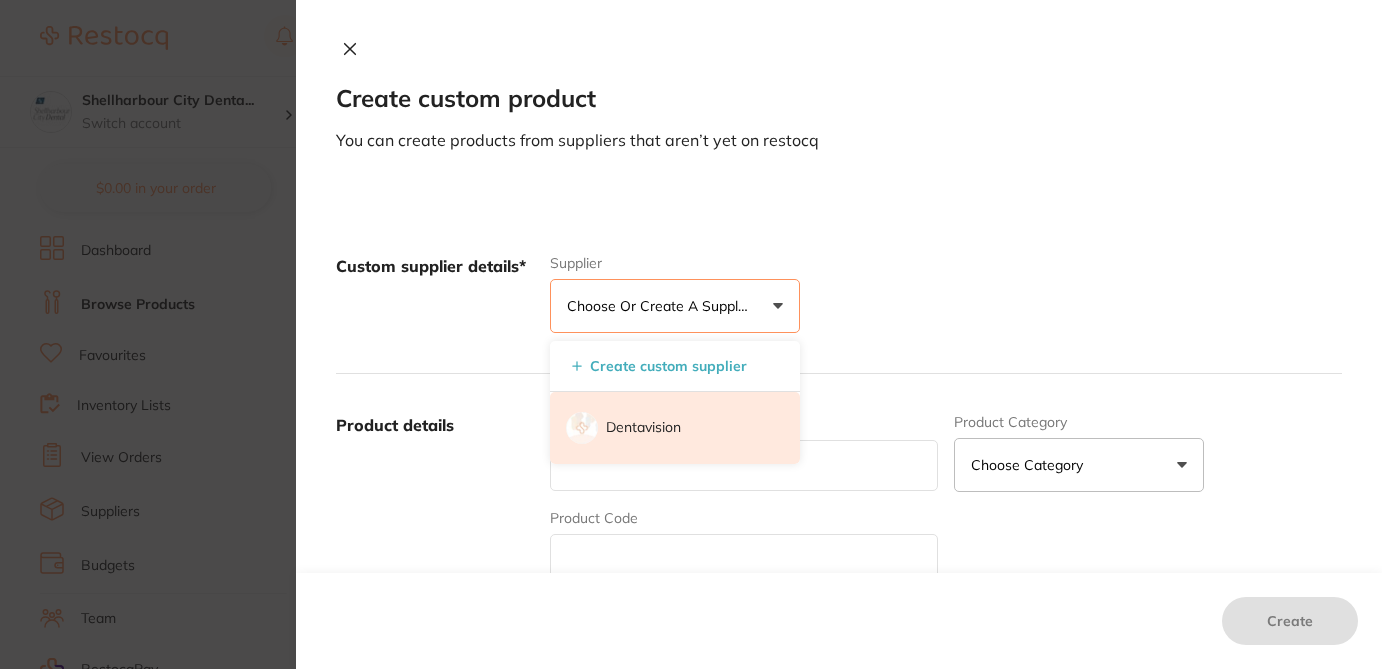 click on "Dentavision" at bounding box center [643, 428] 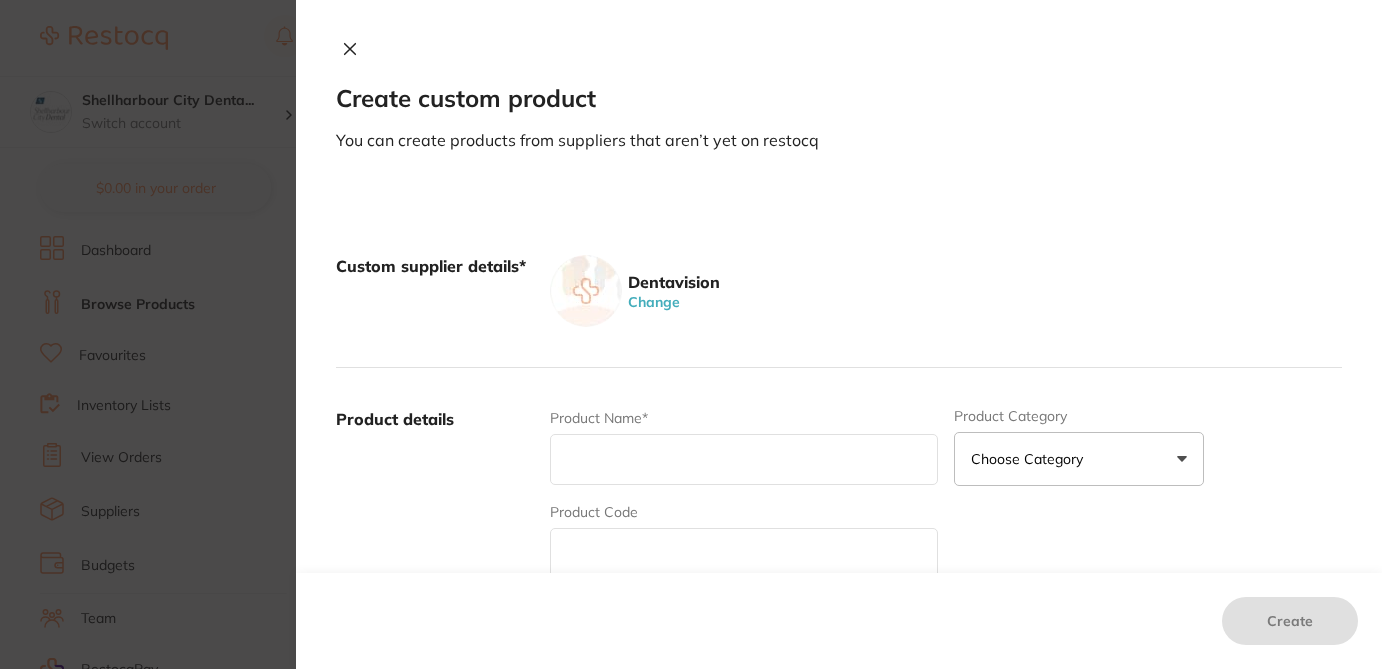click at bounding box center (744, 553) 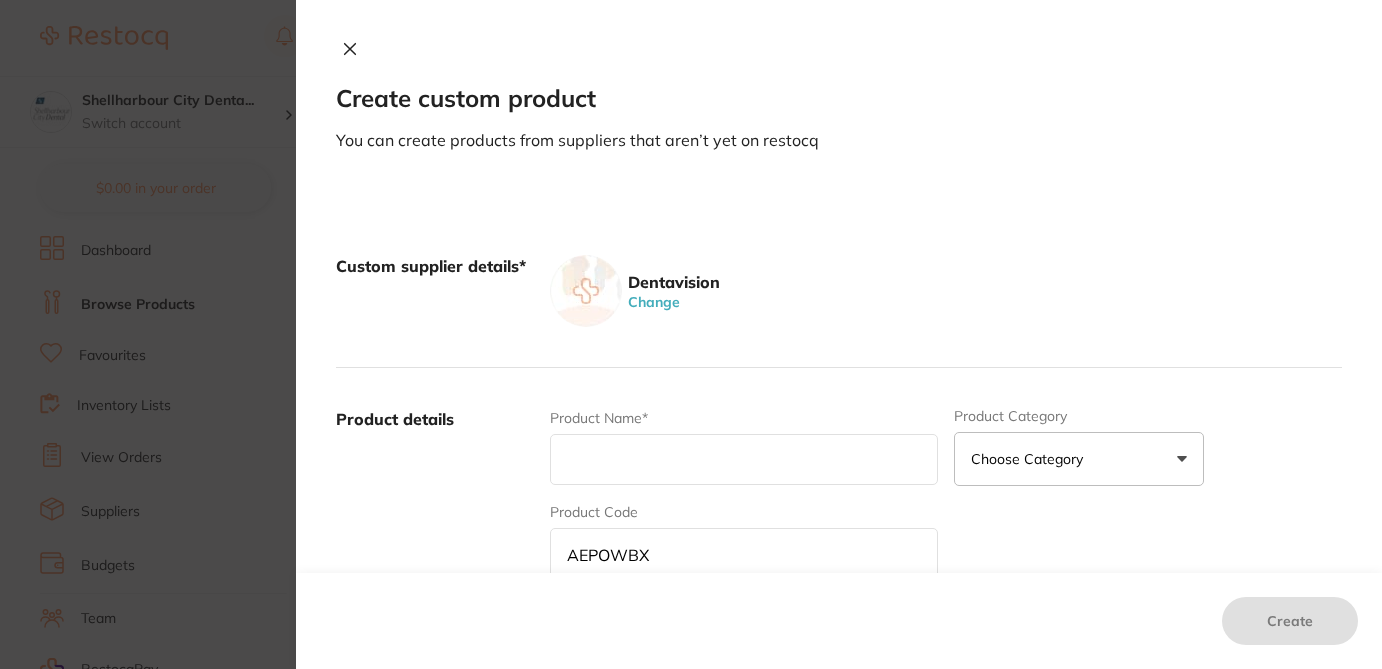 type on "AEPOWBX" 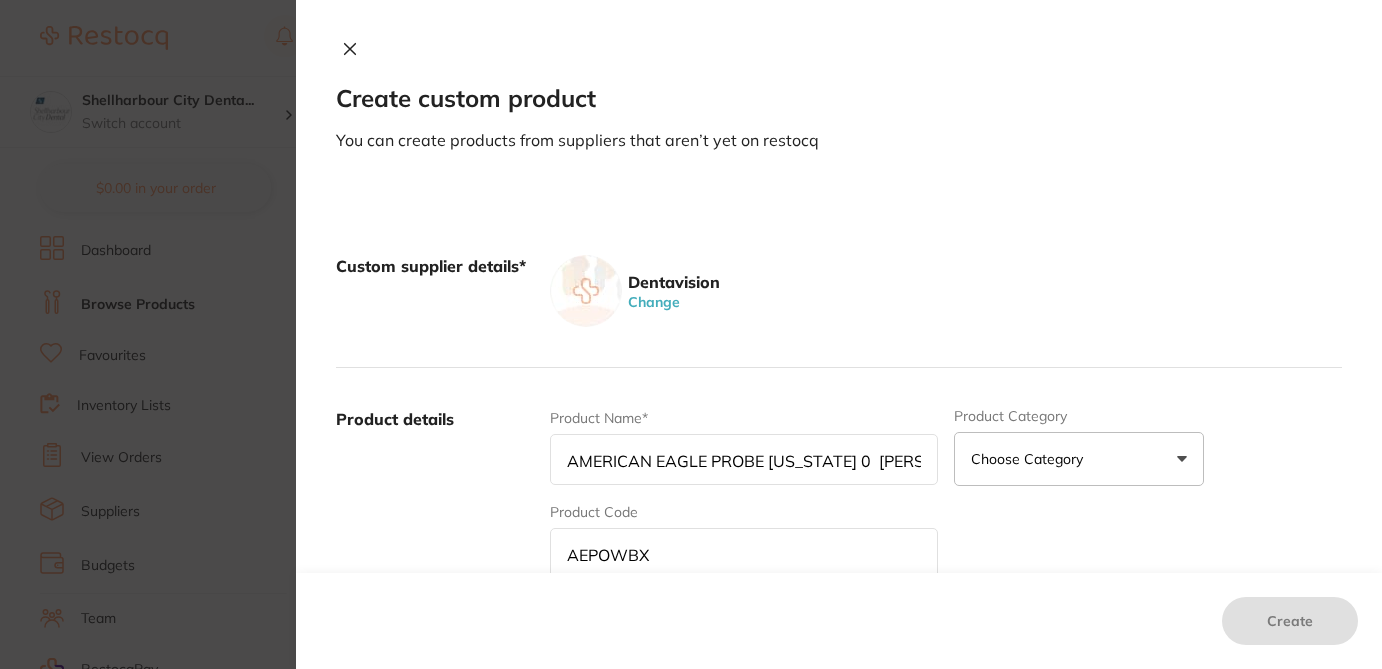 scroll, scrollTop: 0, scrollLeft: 81, axis: horizontal 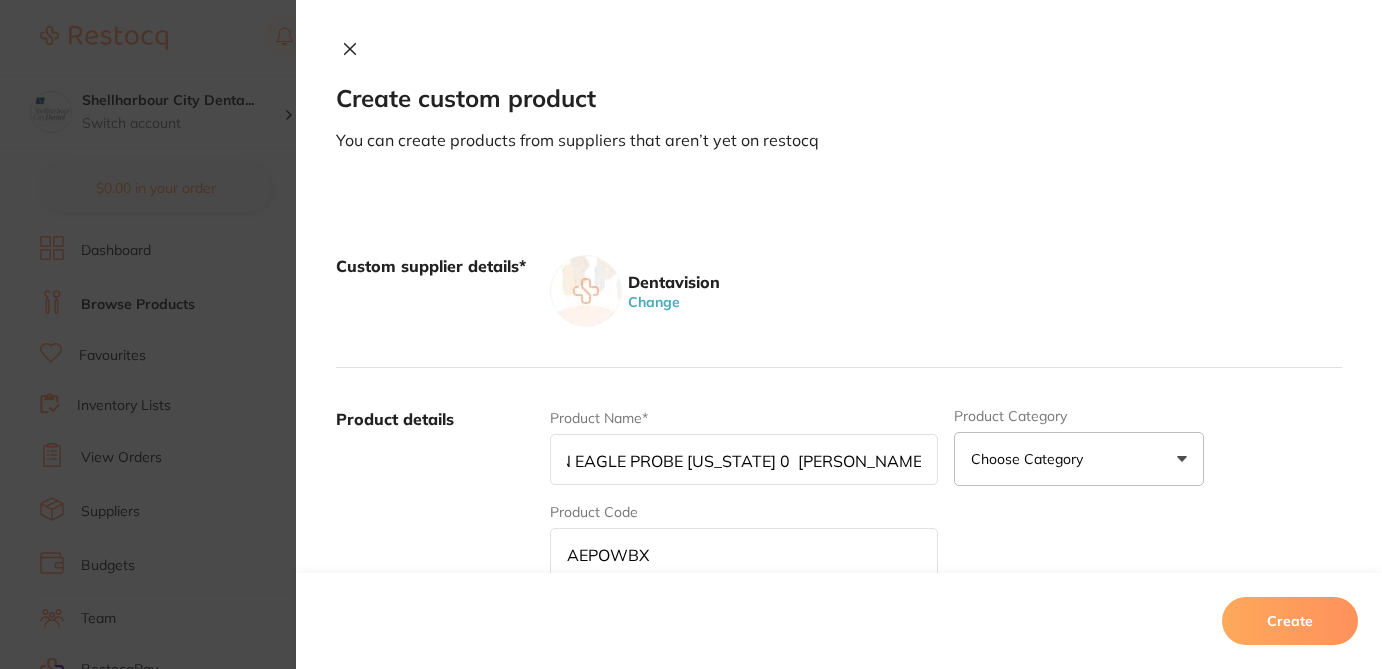 type on "AMERICAN EAGLE PROBE [US_STATE] 0  [PERSON_NAME] RESIN" 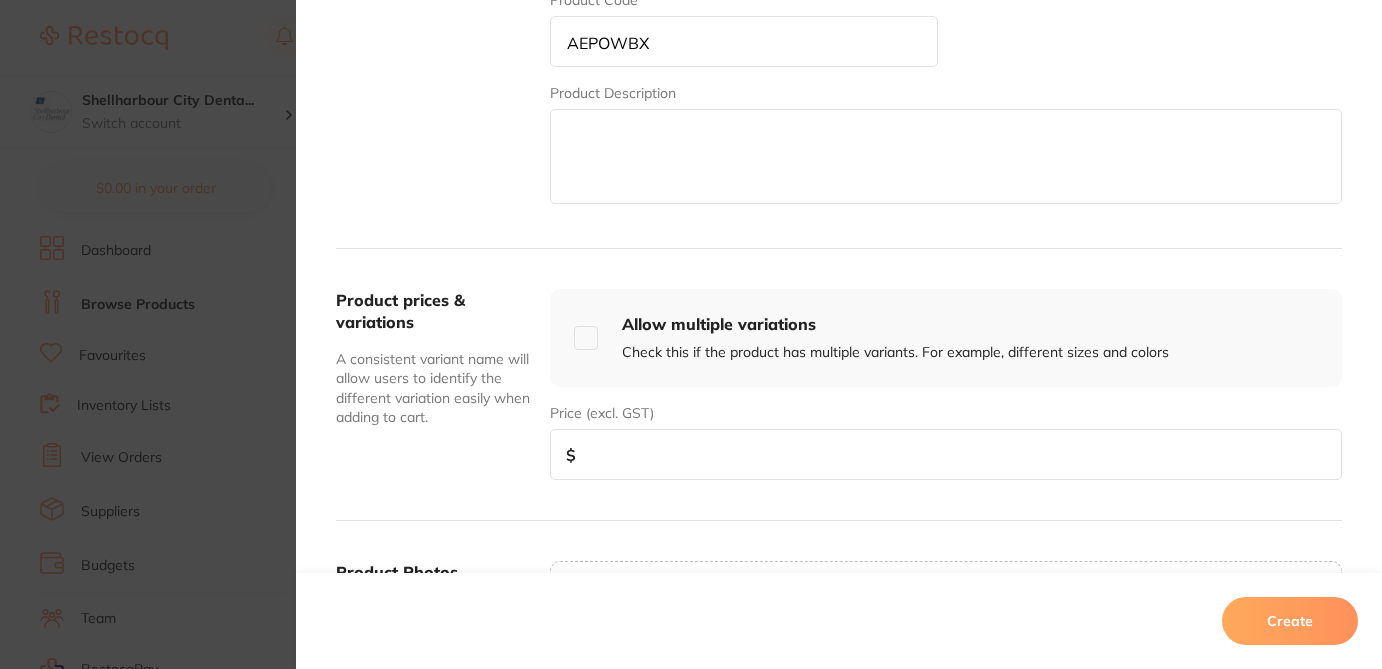 scroll, scrollTop: 520, scrollLeft: 0, axis: vertical 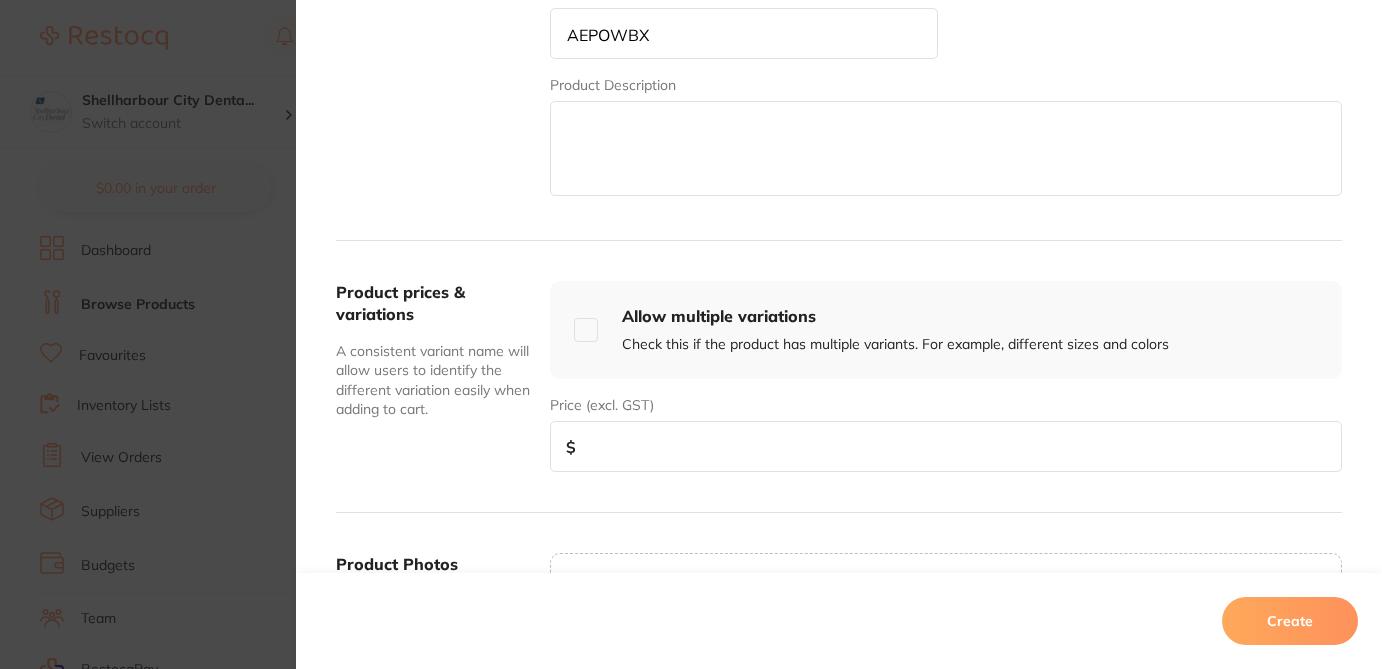 click at bounding box center [946, 446] 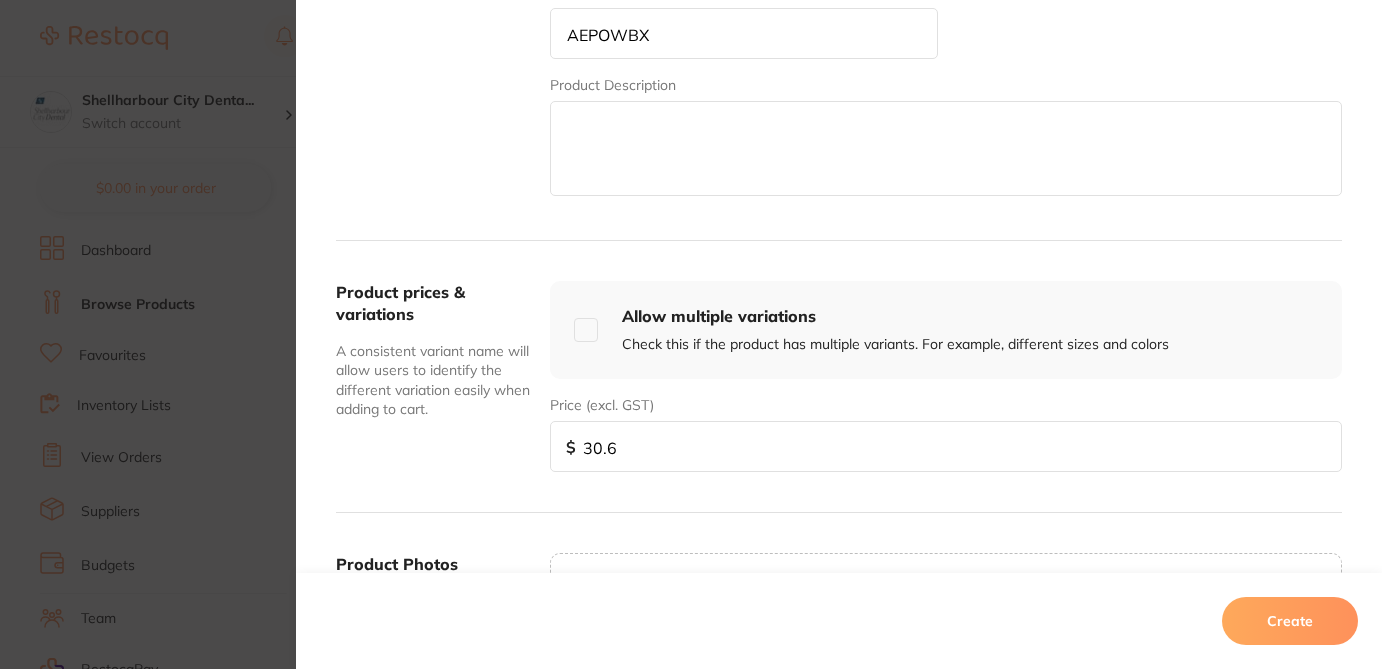 type on "30.66" 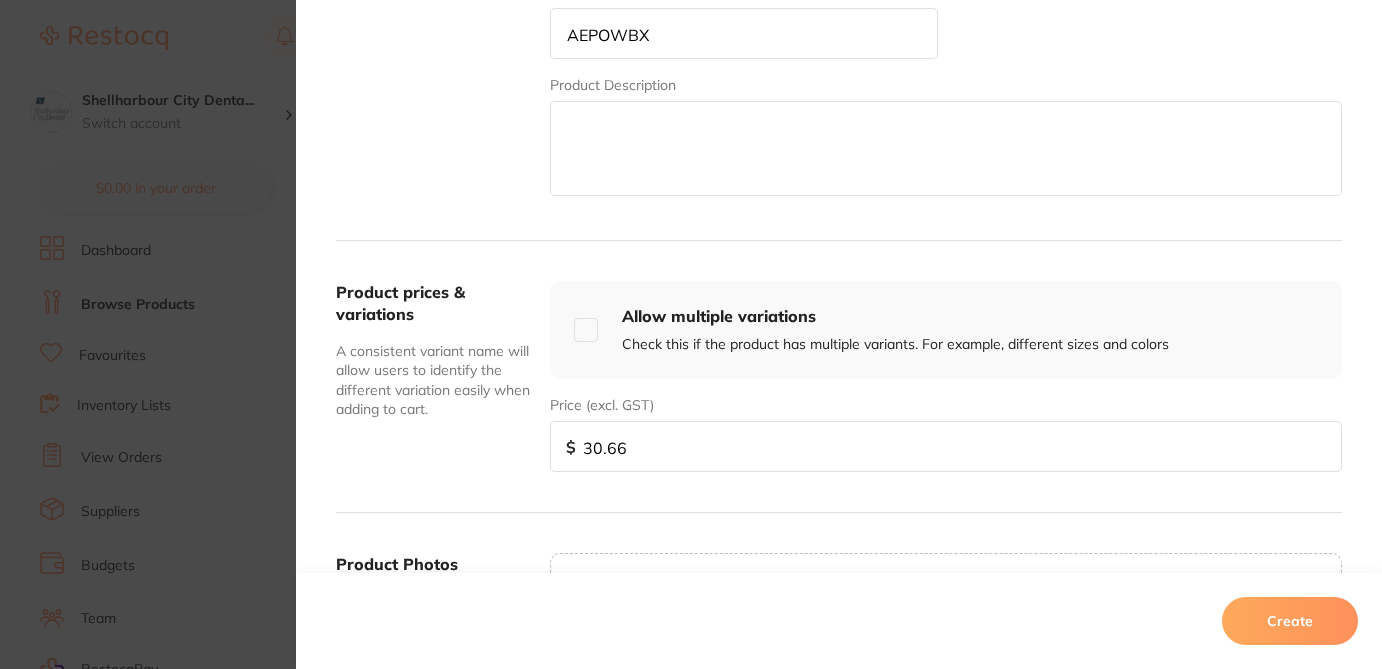 click on "Create" at bounding box center [1290, 621] 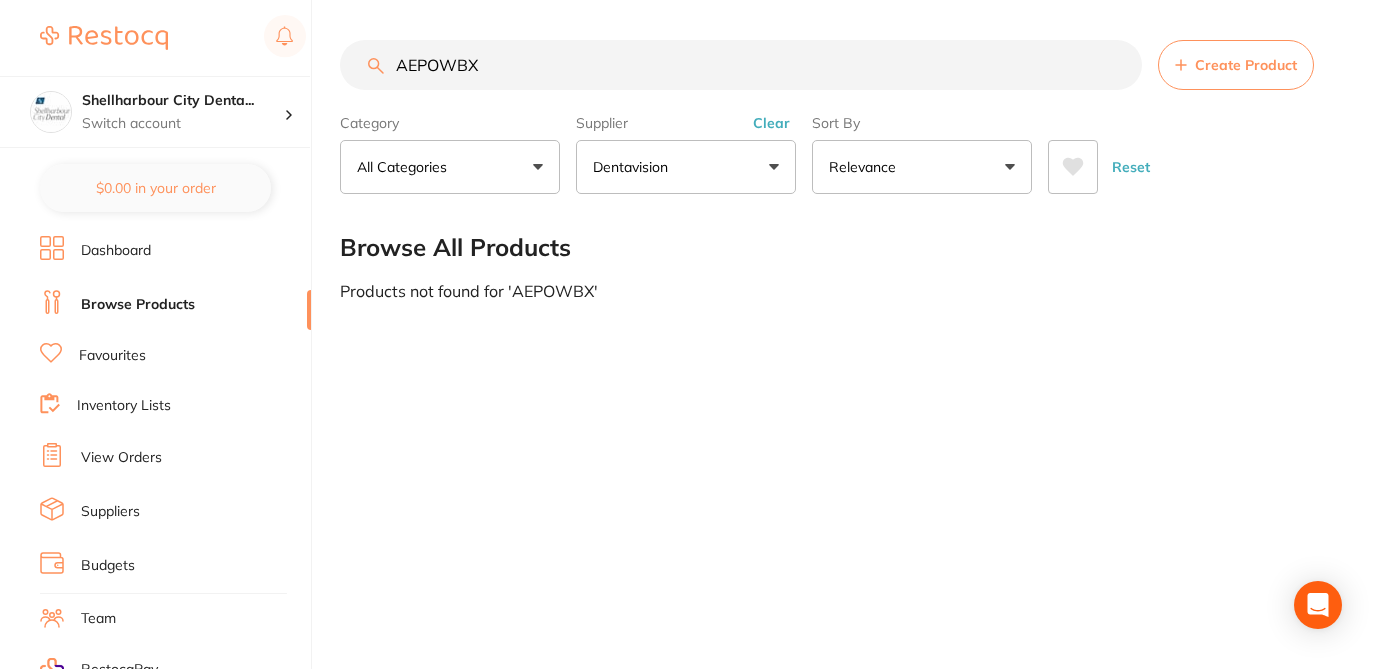 drag, startPoint x: 506, startPoint y: 61, endPoint x: 375, endPoint y: 55, distance: 131.13733 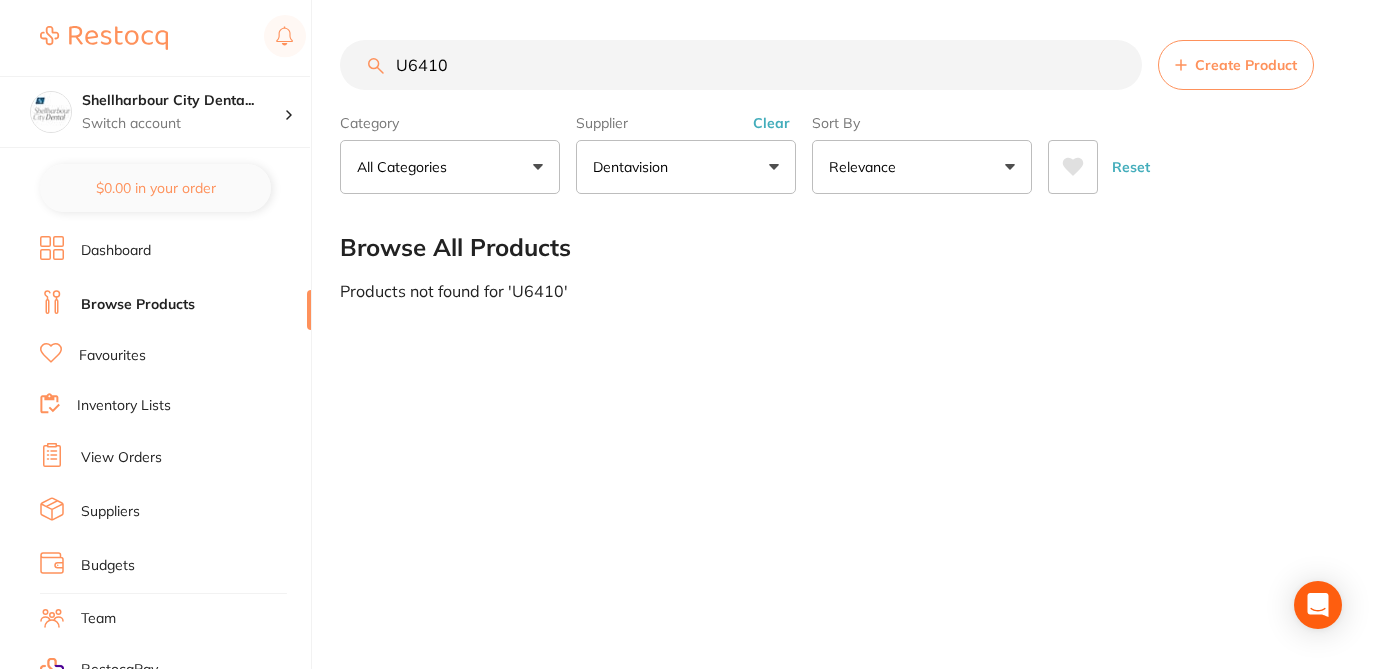 type on "U6410" 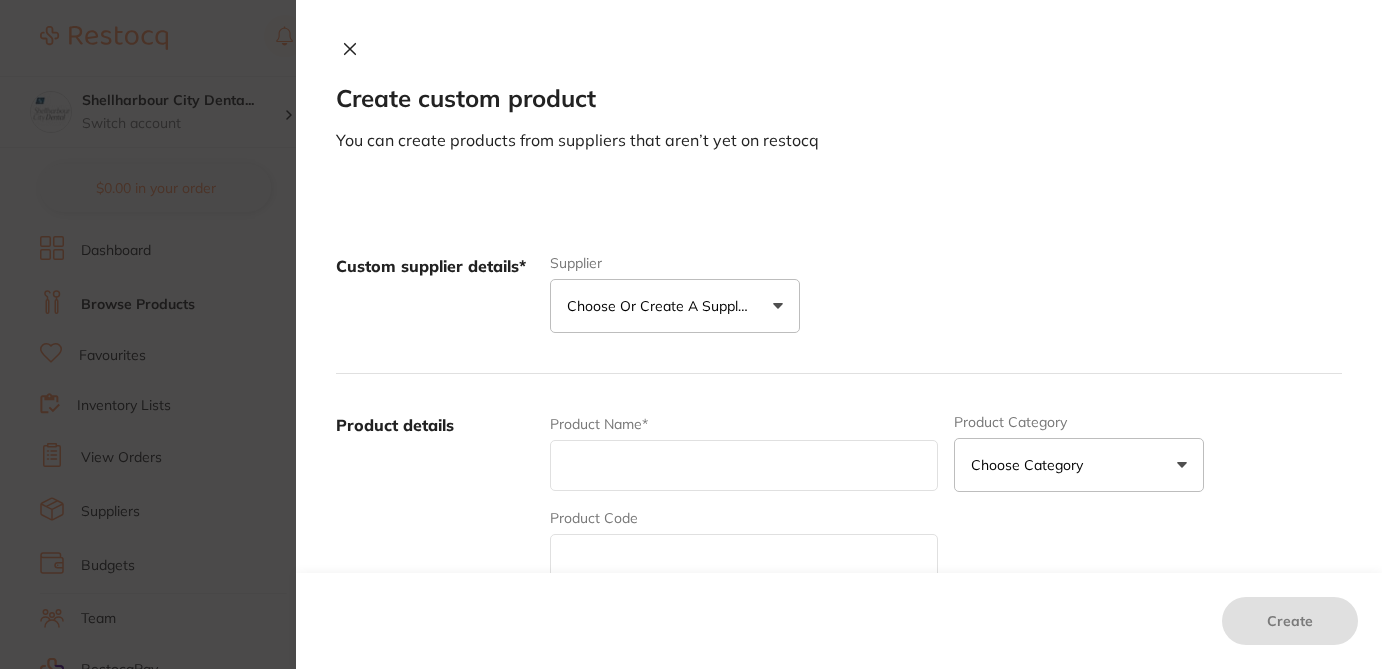 click on "Choose or create a supplier" at bounding box center (662, 306) 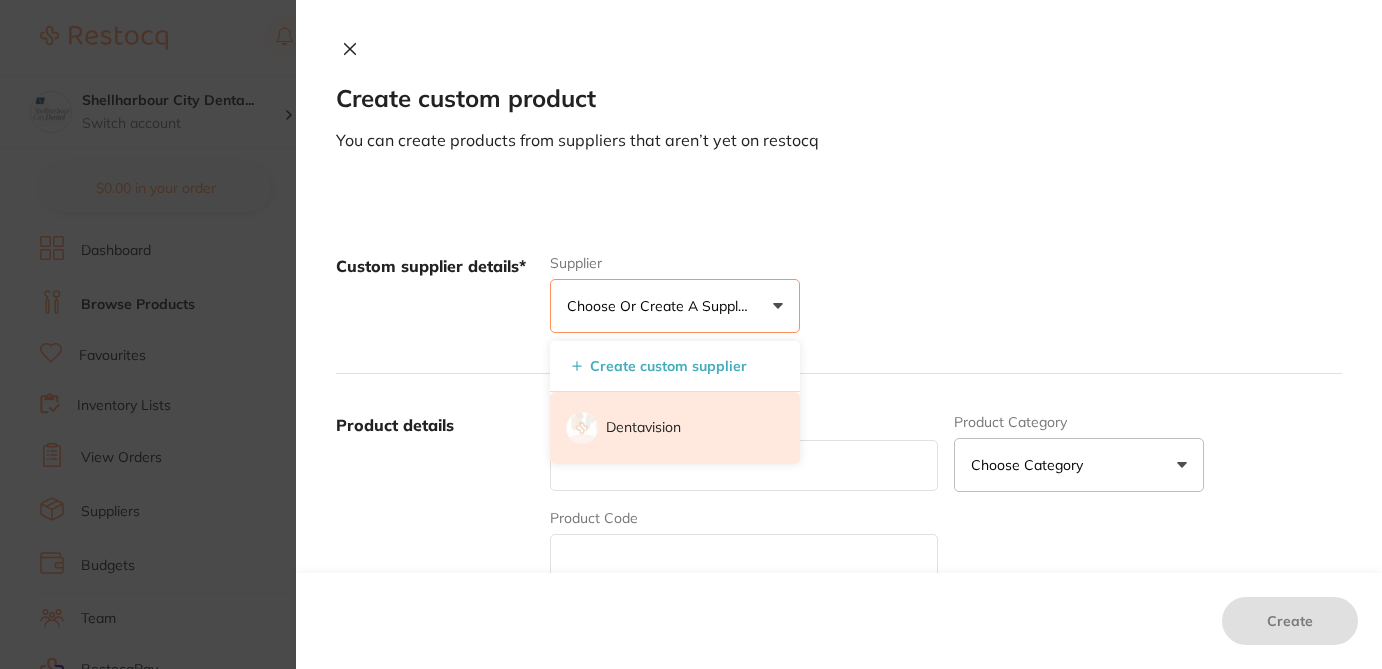 click on "Dentavision" at bounding box center (643, 428) 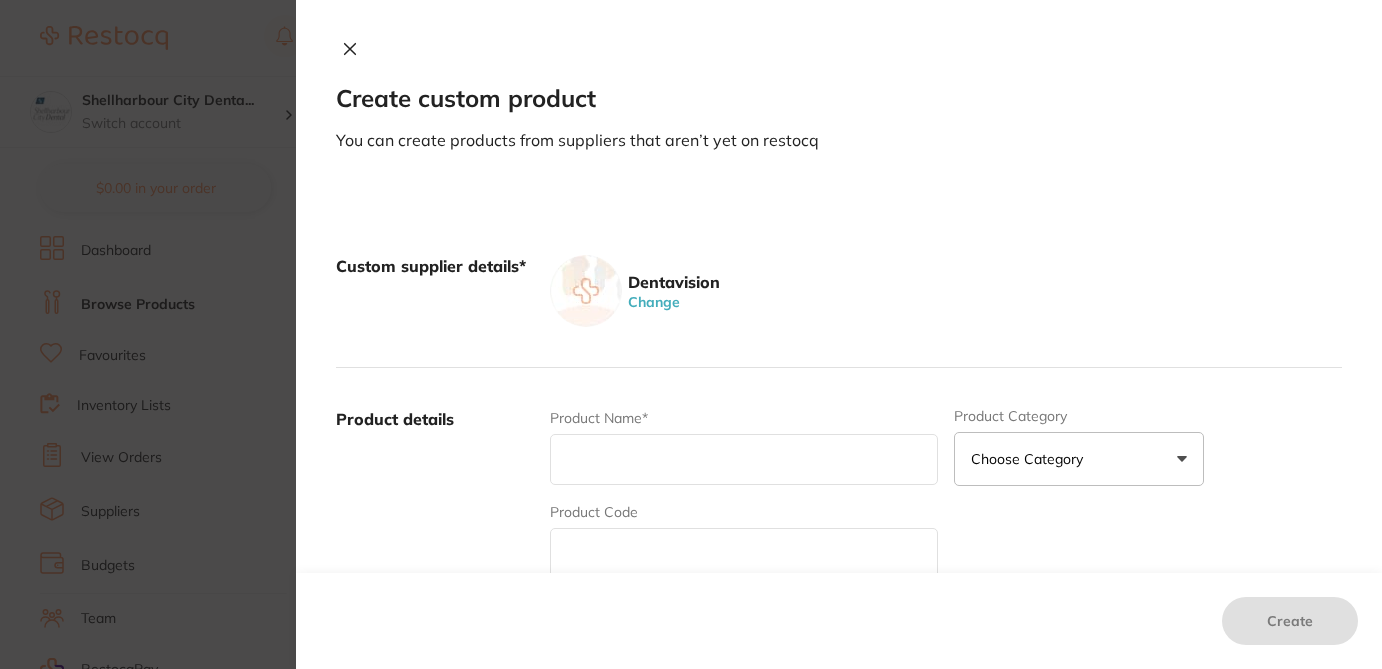 click at bounding box center (744, 553) 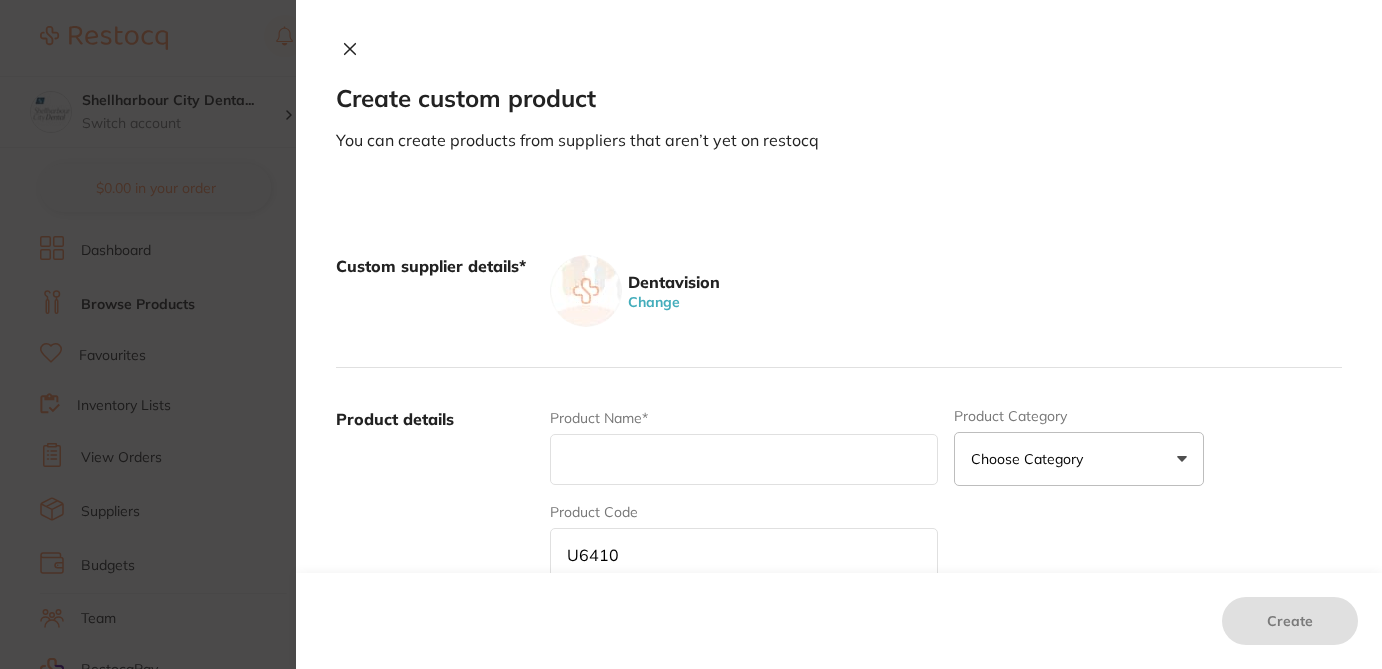 type on "U6410" 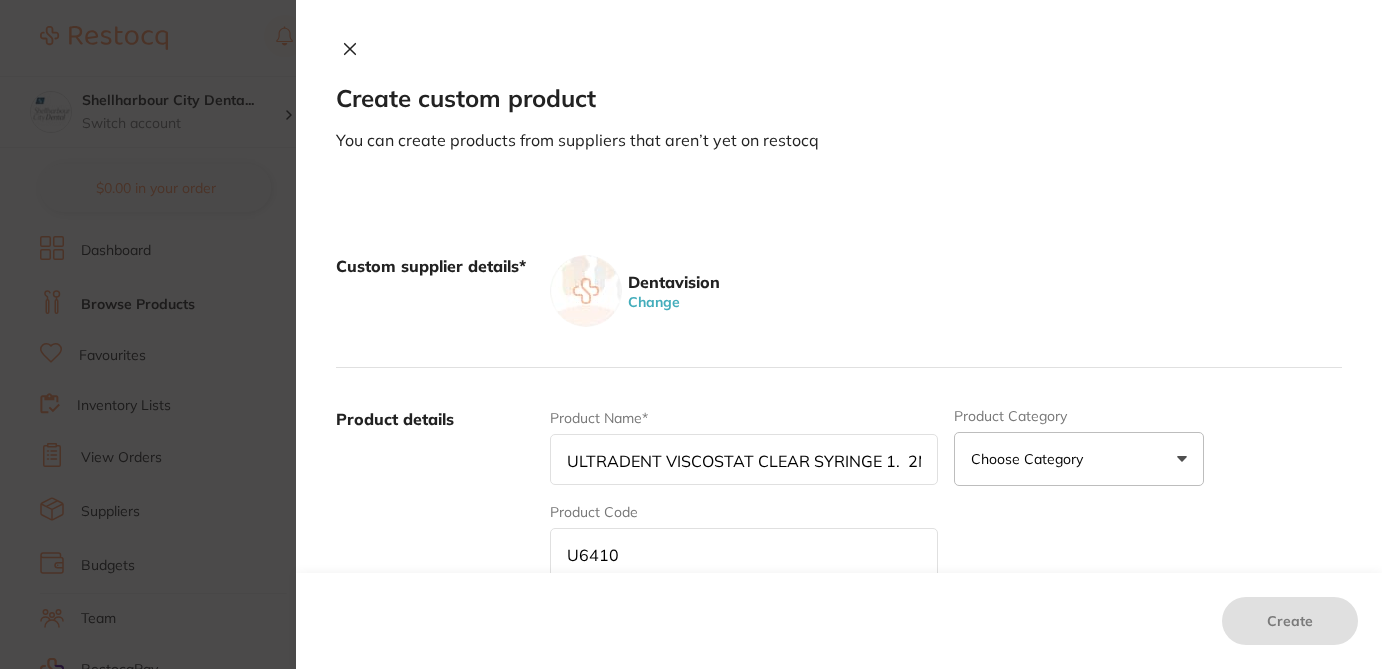 scroll, scrollTop: 0, scrollLeft: 51, axis: horizontal 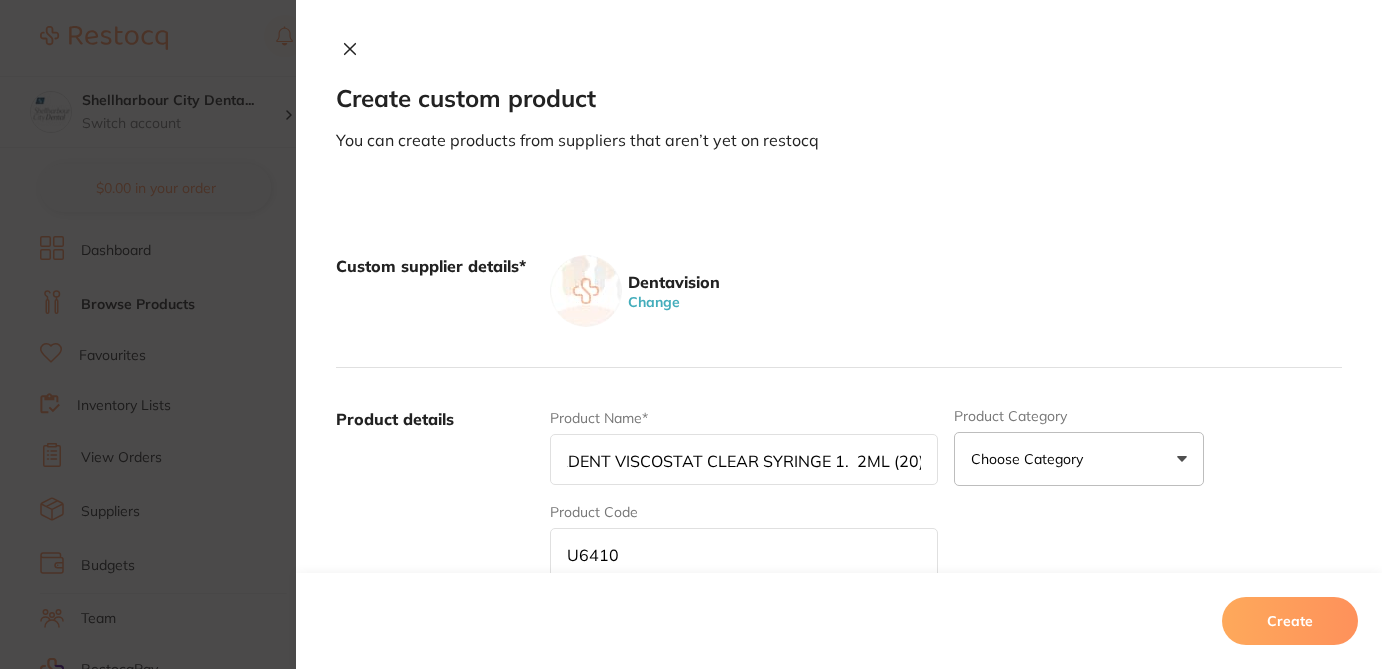 type on "ULTRADENT VISCOSTAT CLEAR SYRINGE 1.  2ML (20)" 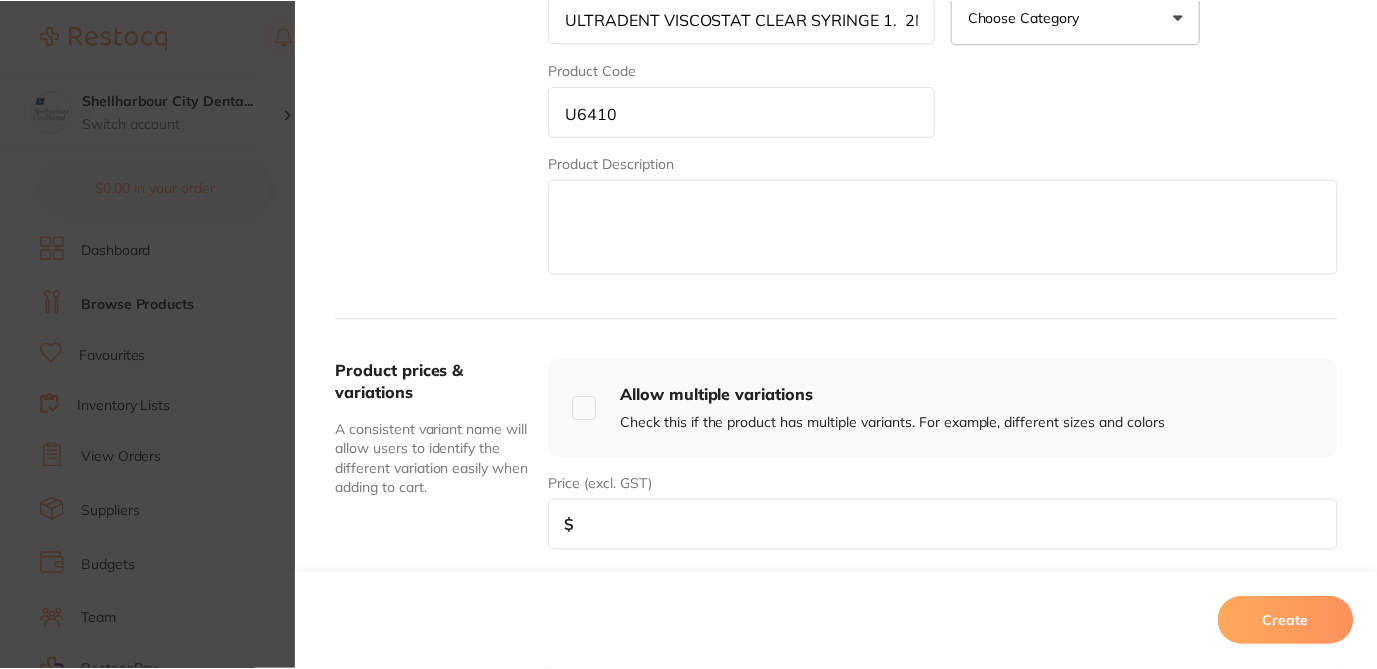 scroll, scrollTop: 491, scrollLeft: 0, axis: vertical 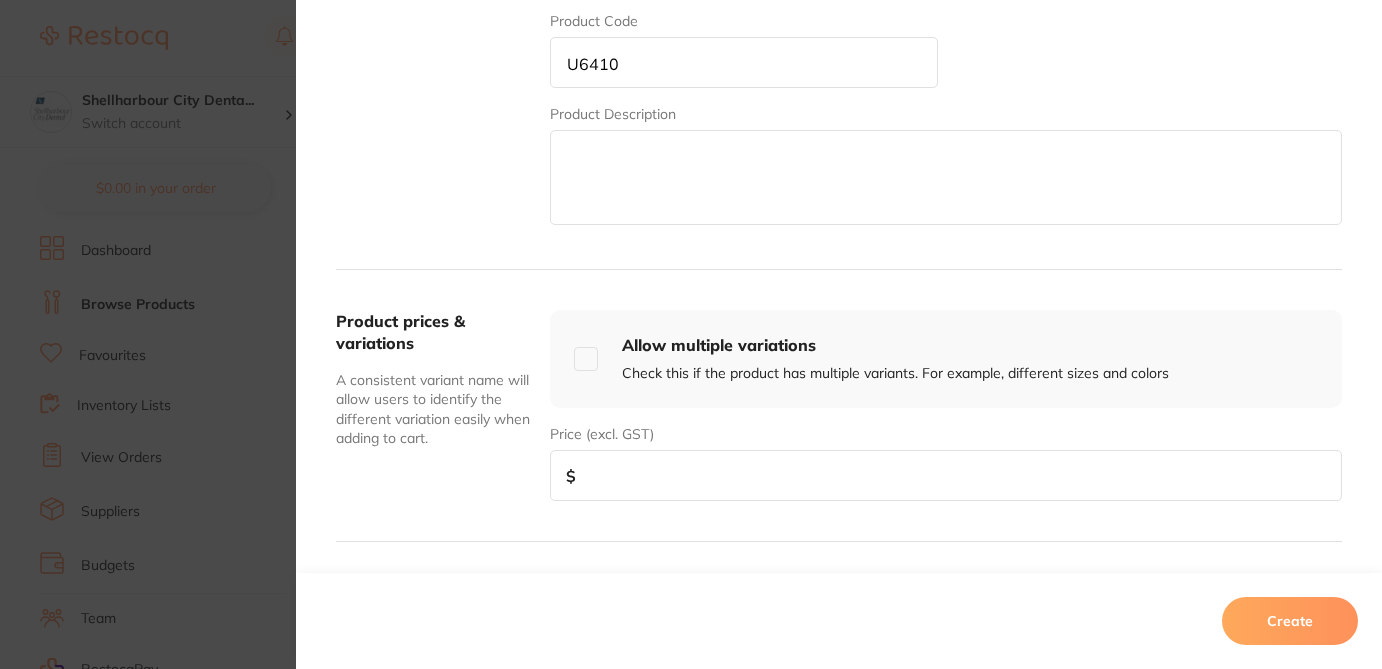click at bounding box center [946, 475] 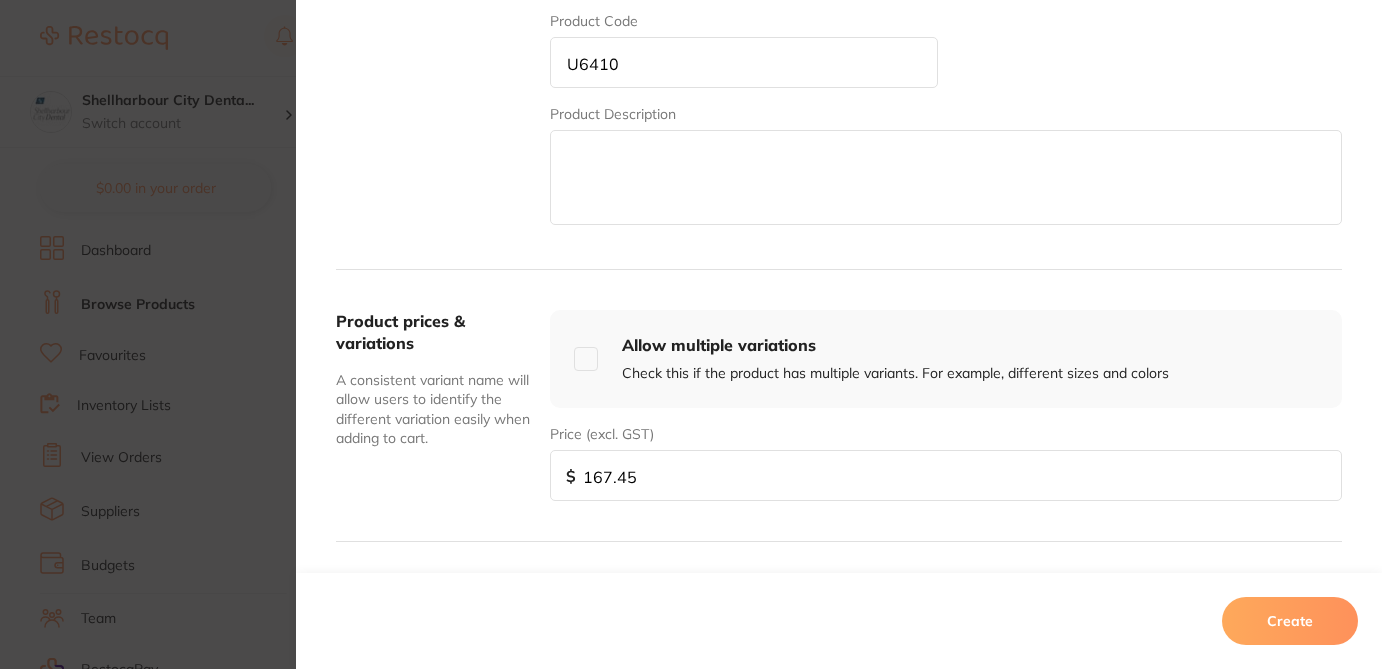 click on "Create" at bounding box center [1290, 621] 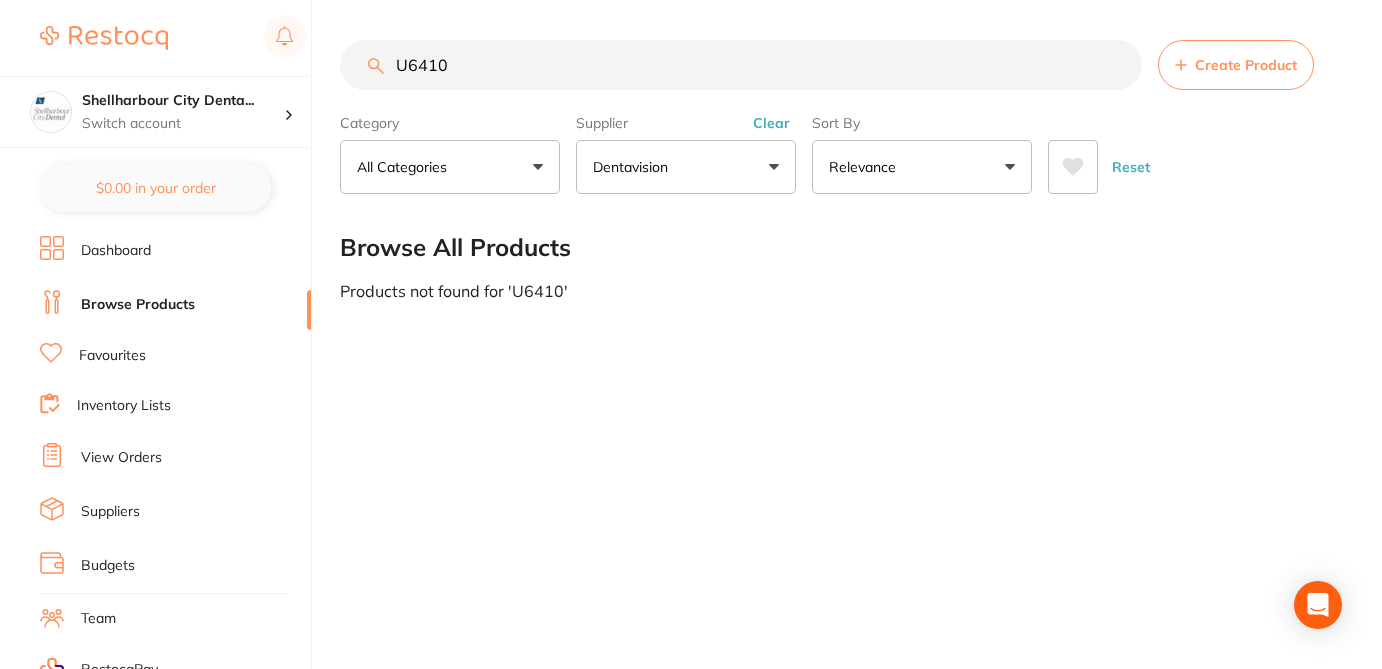 click on "U6410" at bounding box center [741, 65] 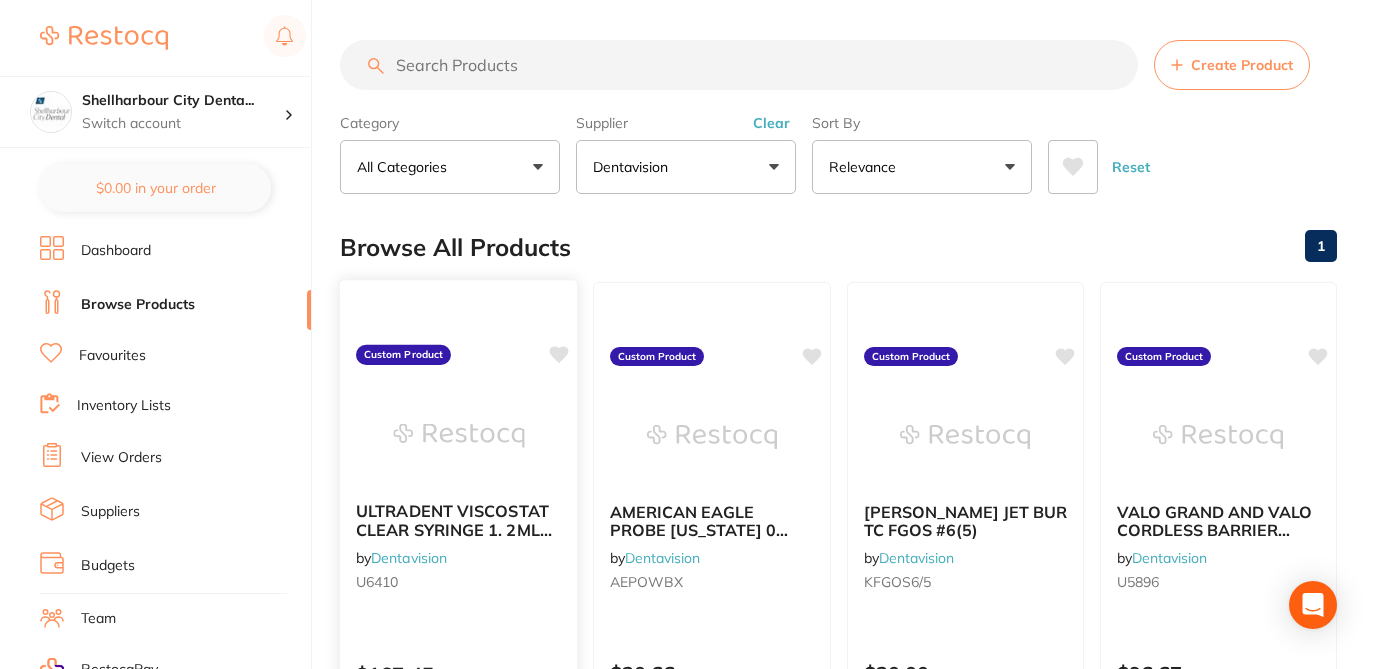 type 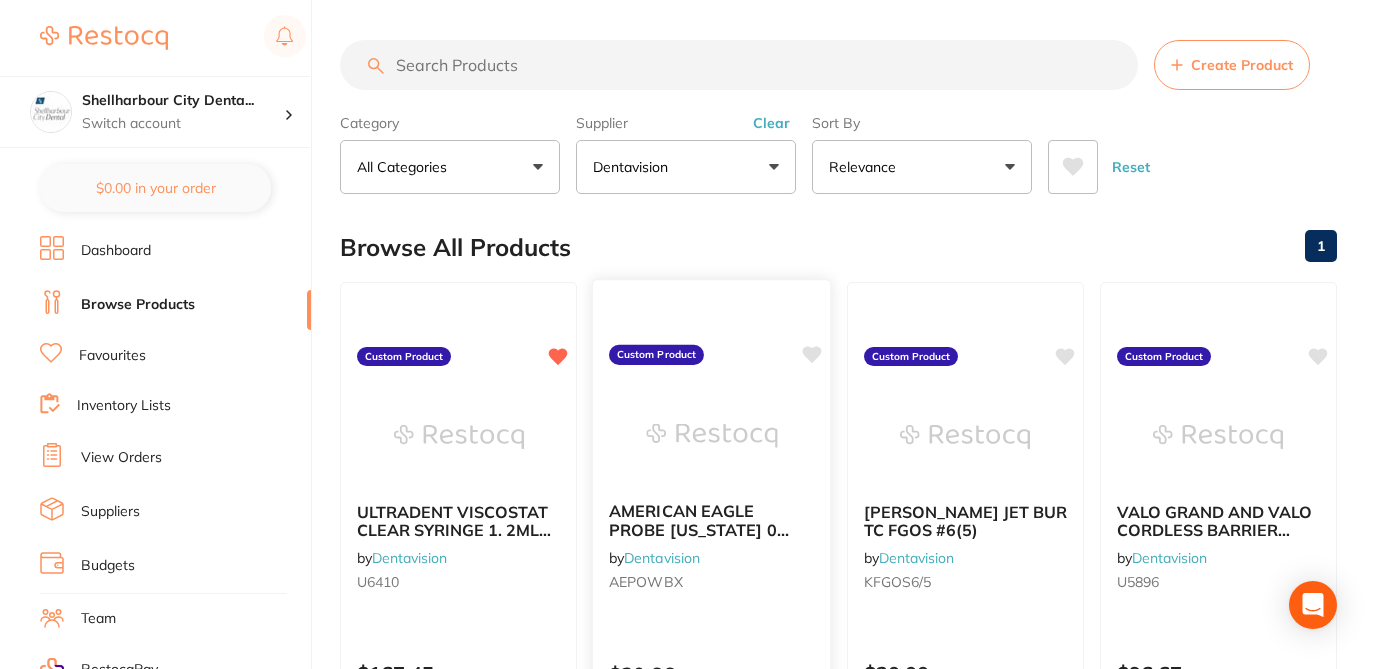 click 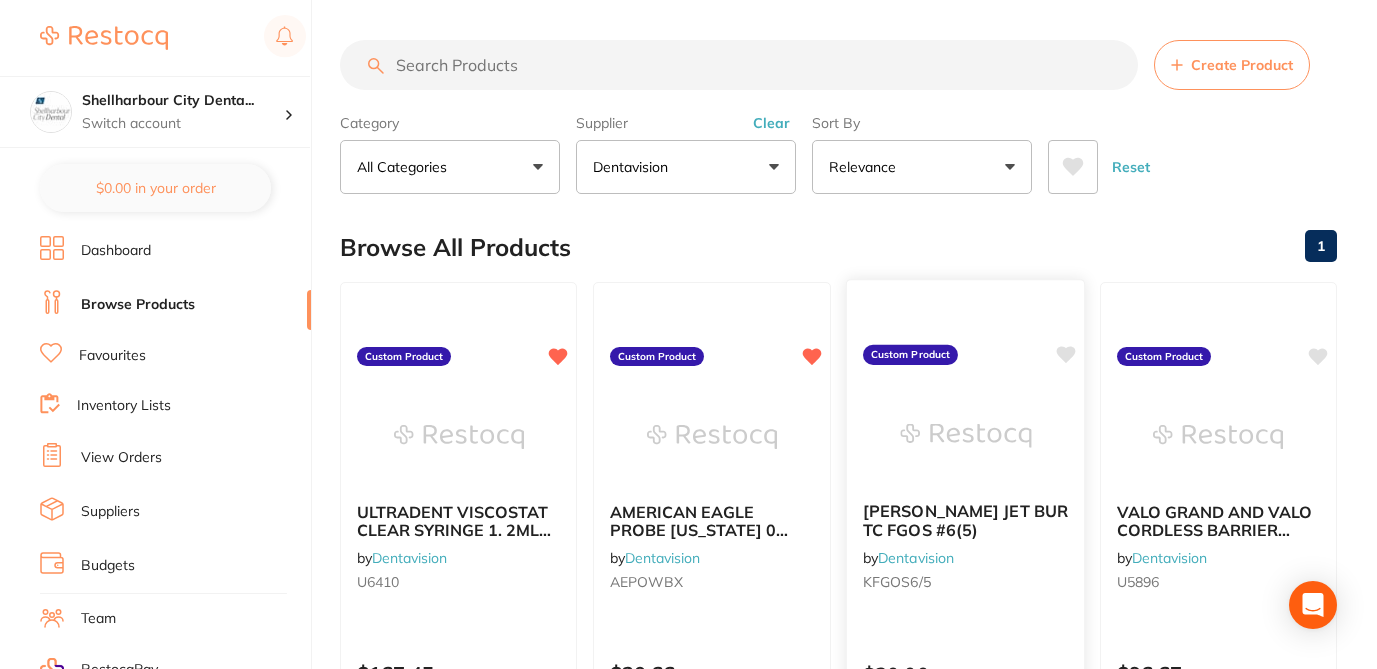 click 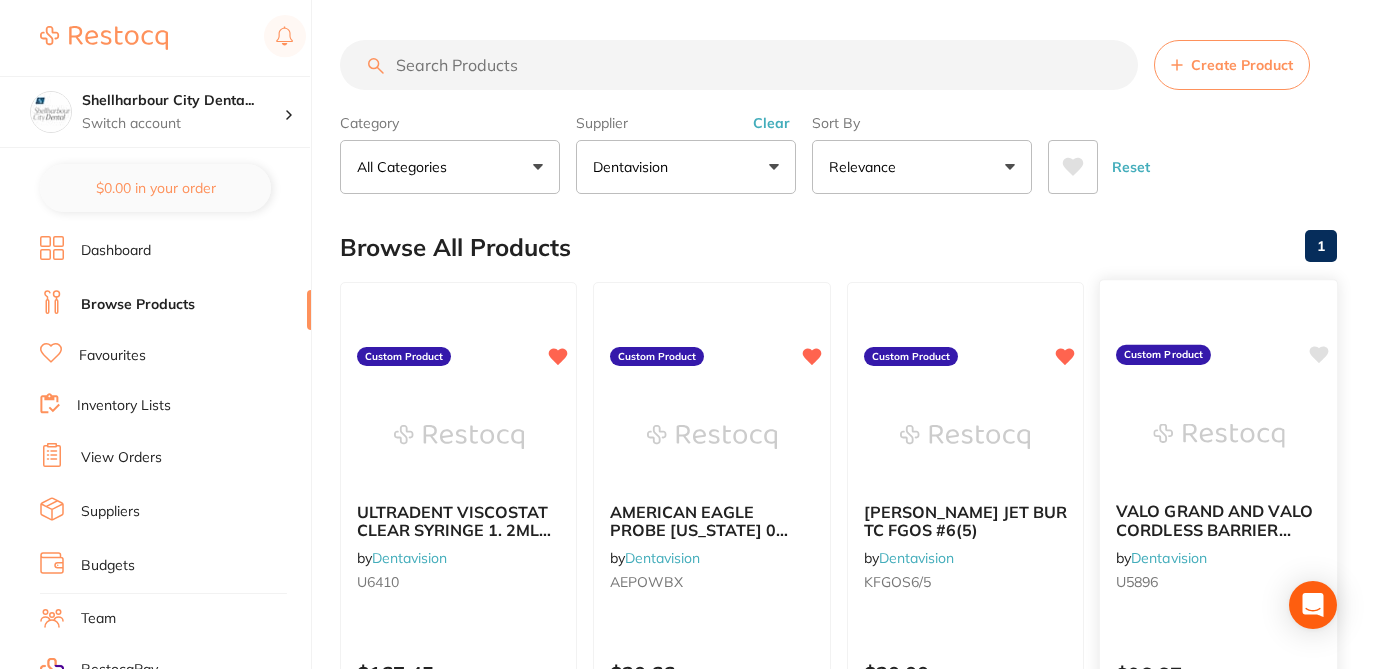 click 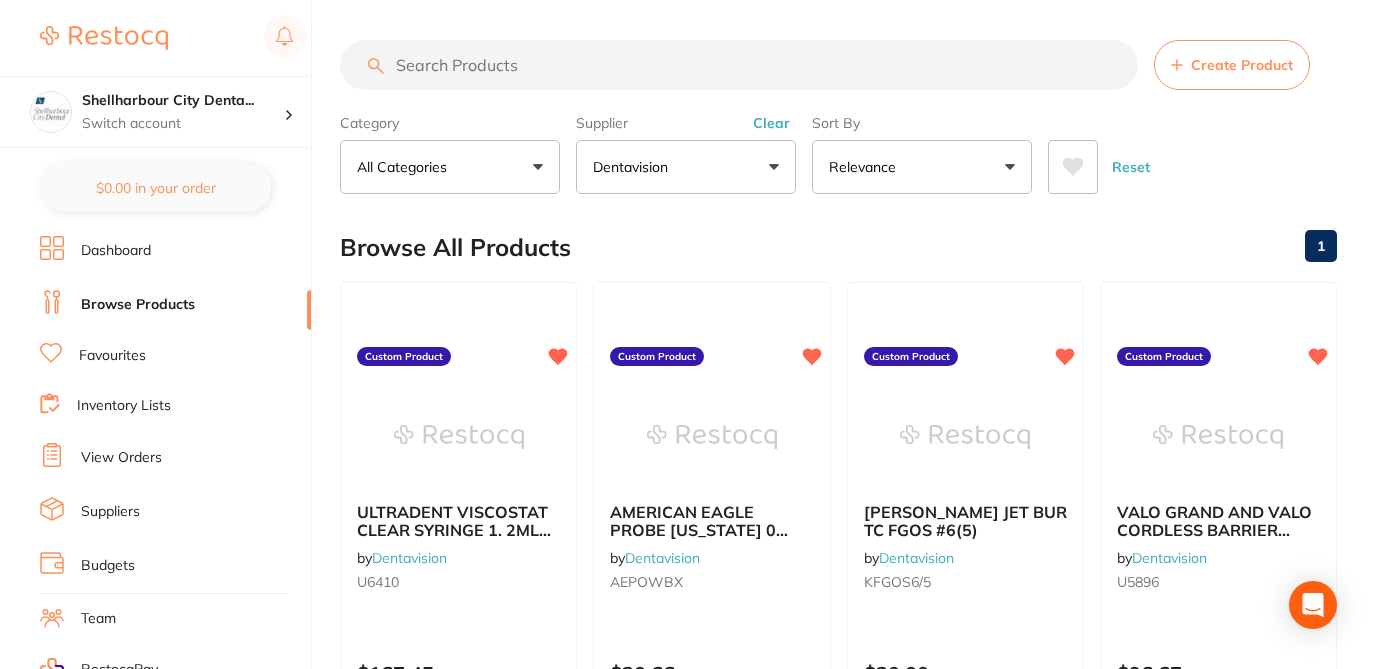 click on "Browse All Products 1" at bounding box center [838, 247] 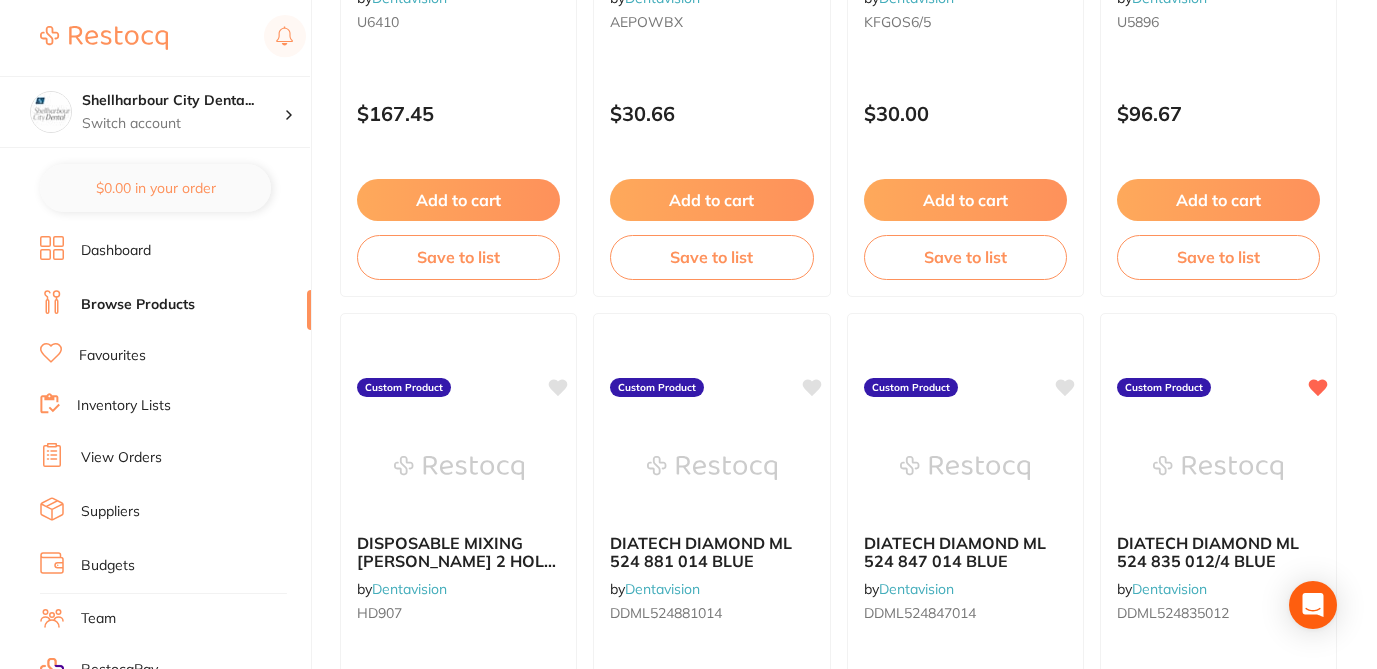 scroll, scrollTop: 600, scrollLeft: 0, axis: vertical 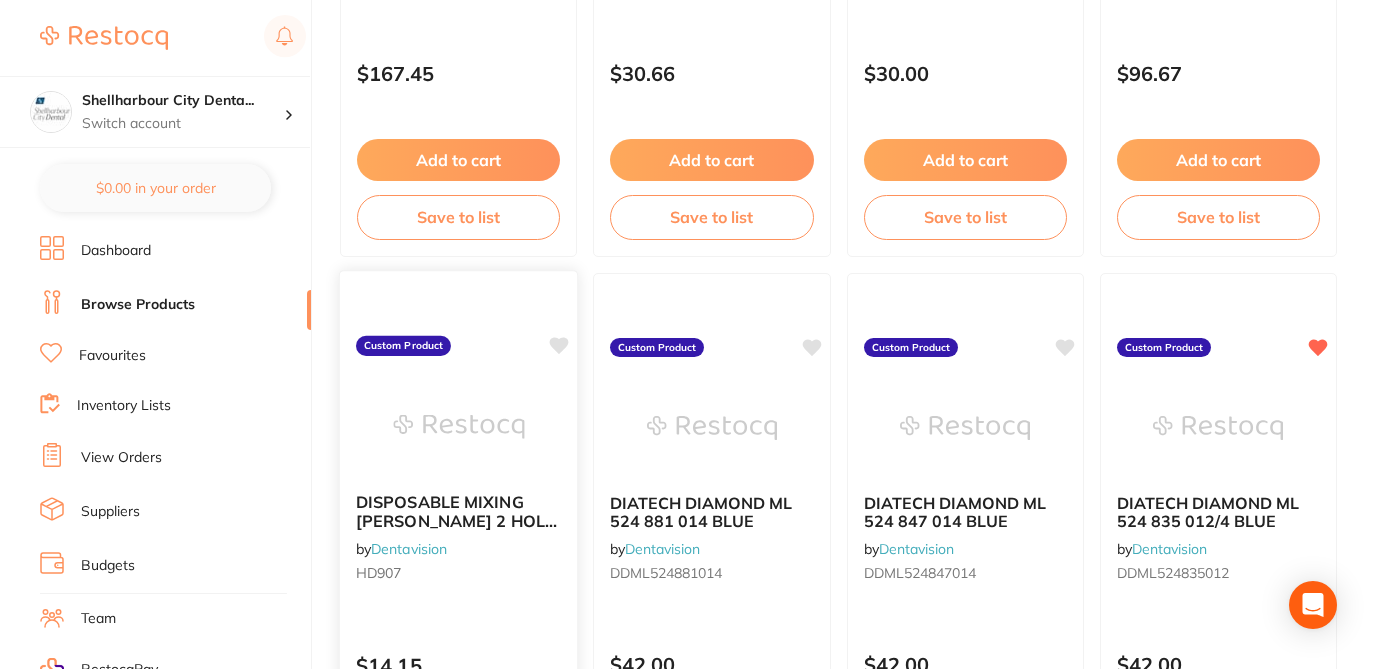 click 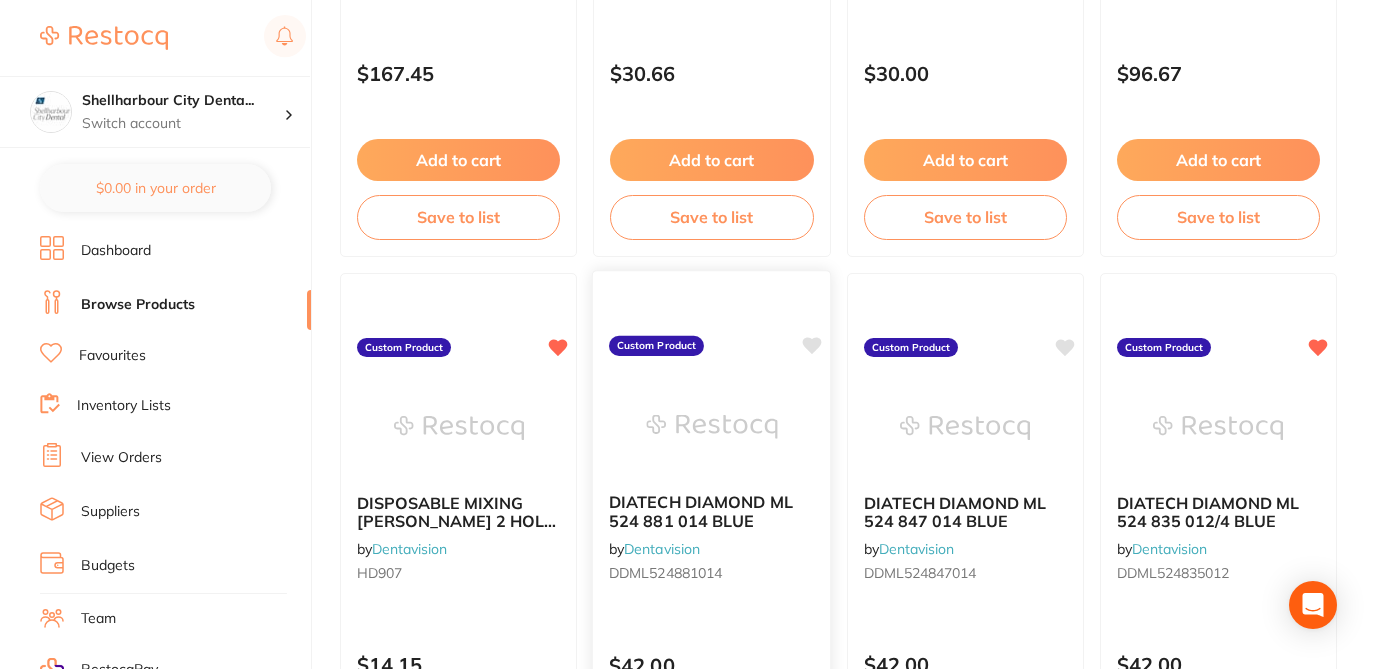 click 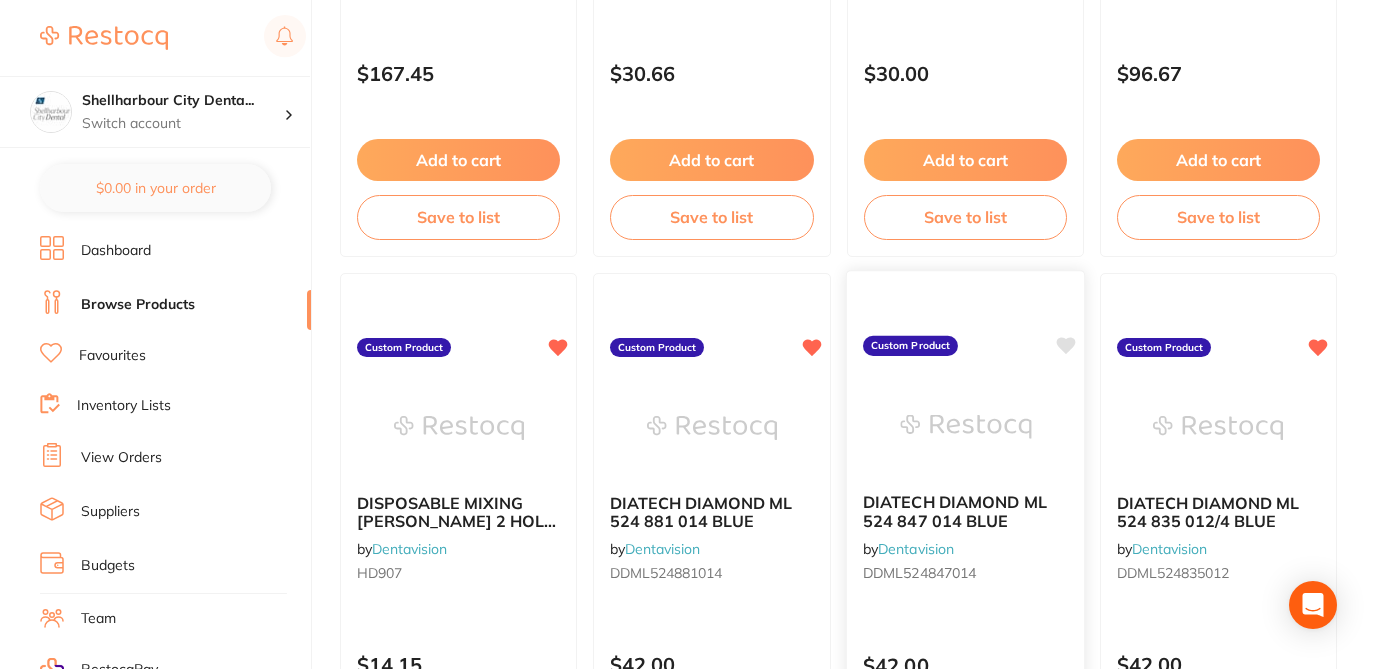 click 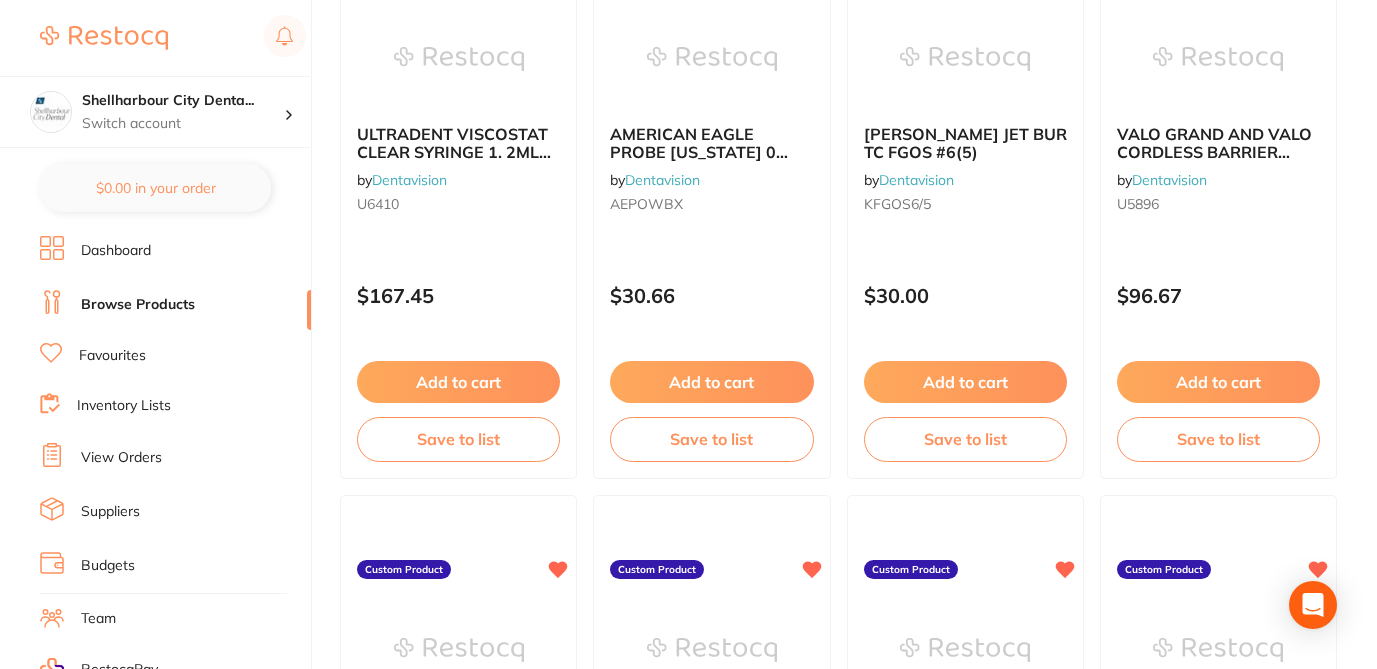 scroll, scrollTop: 0, scrollLeft: 0, axis: both 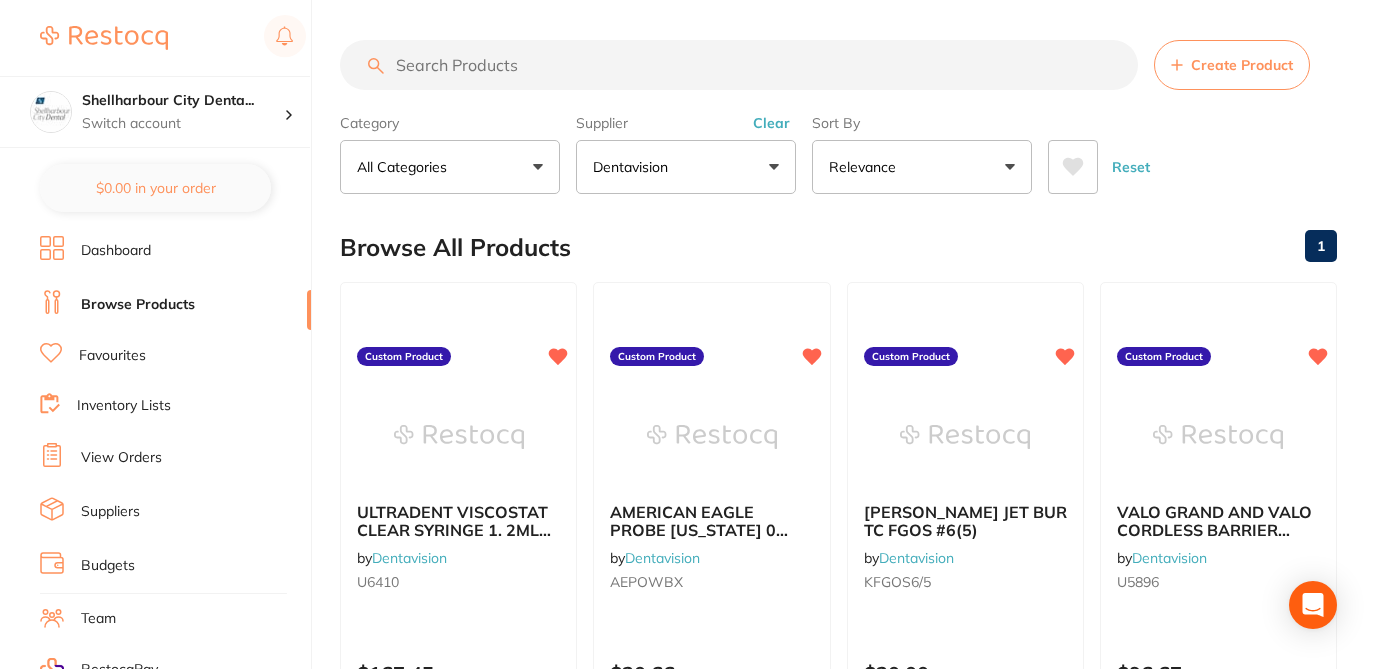 click on "Clear" at bounding box center [771, 123] 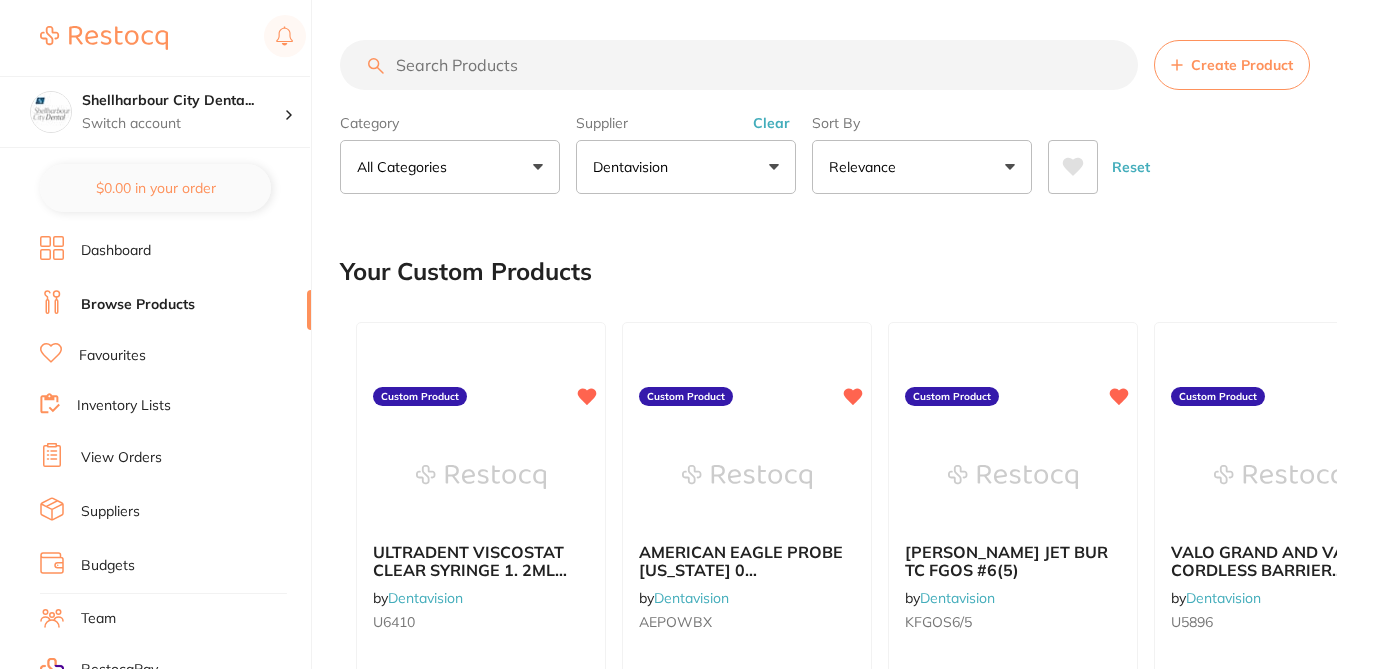 click on "Dentavision" at bounding box center [686, 167] 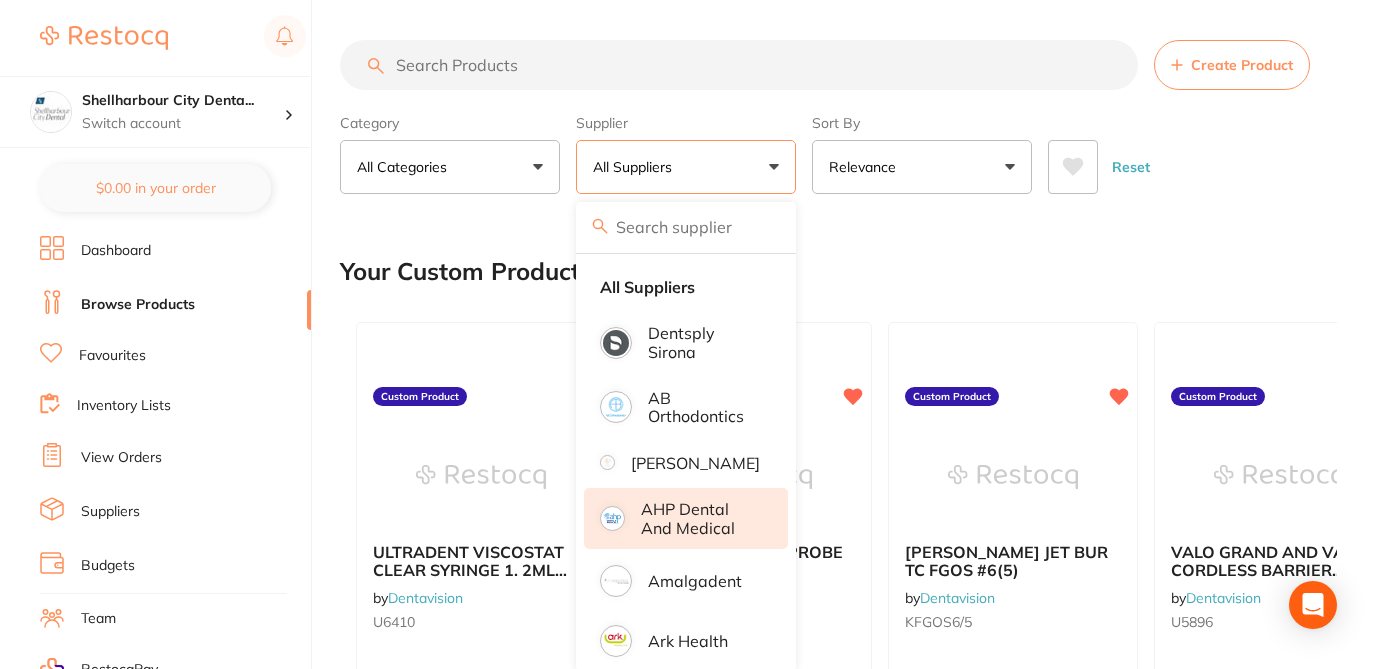 click on "AHP Dental and Medical" at bounding box center [700, 518] 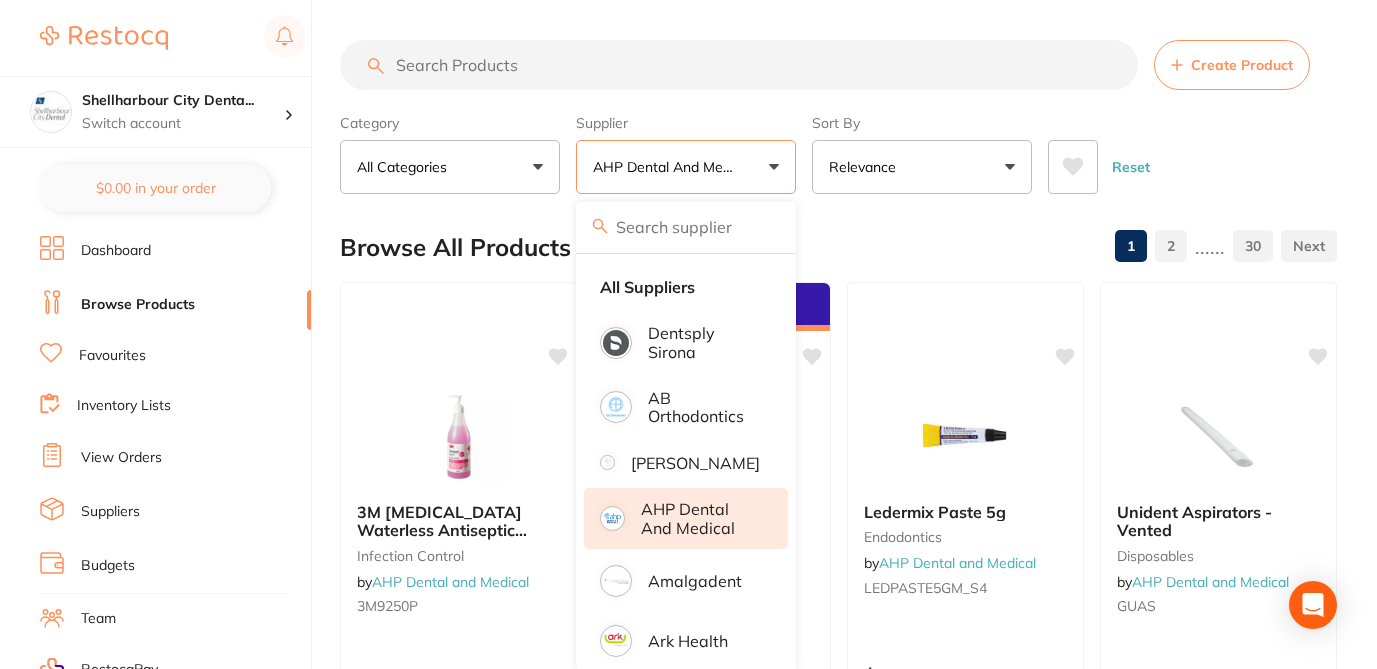 click at bounding box center (739, 65) 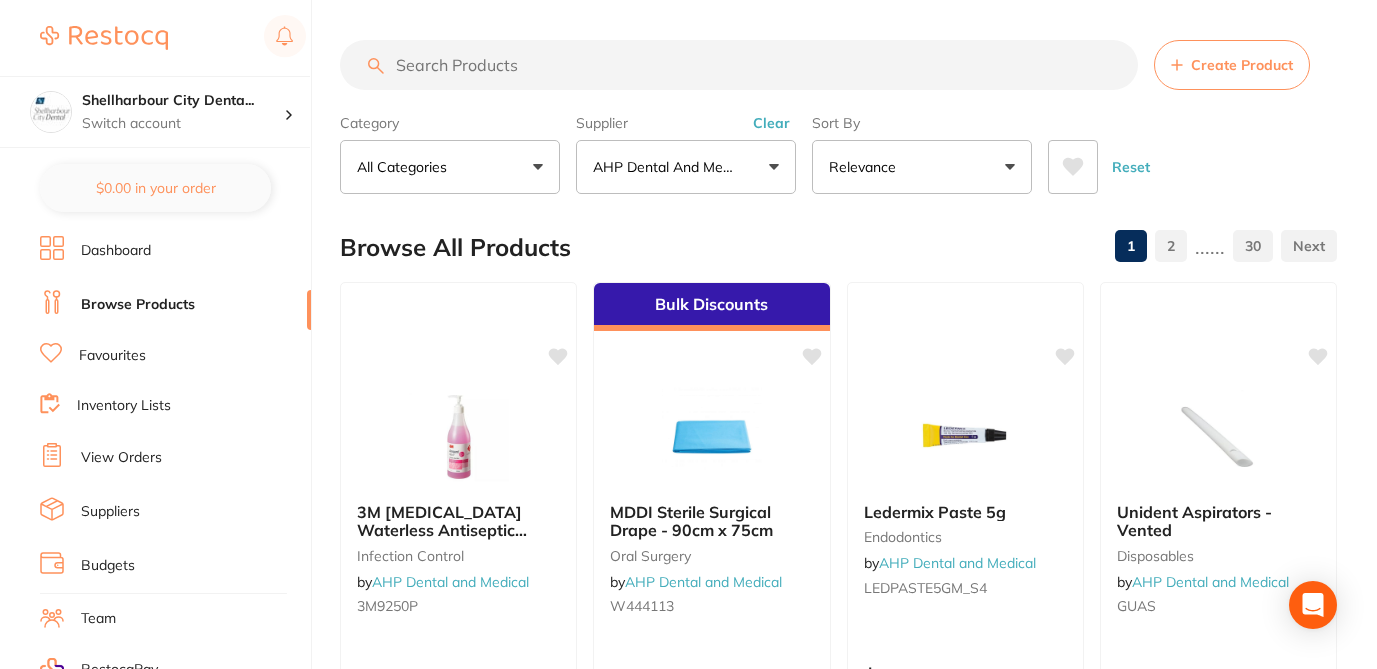 paste on "167.45" 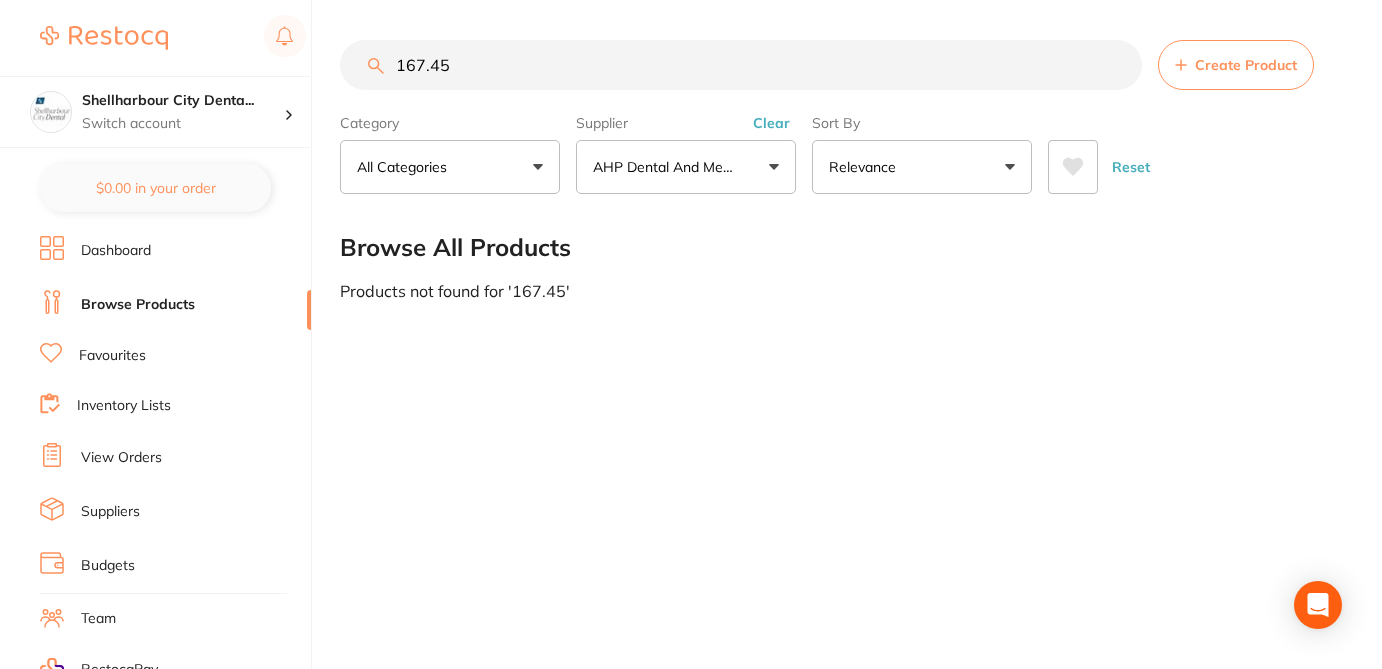 drag, startPoint x: 509, startPoint y: 71, endPoint x: 323, endPoint y: 45, distance: 187.80841 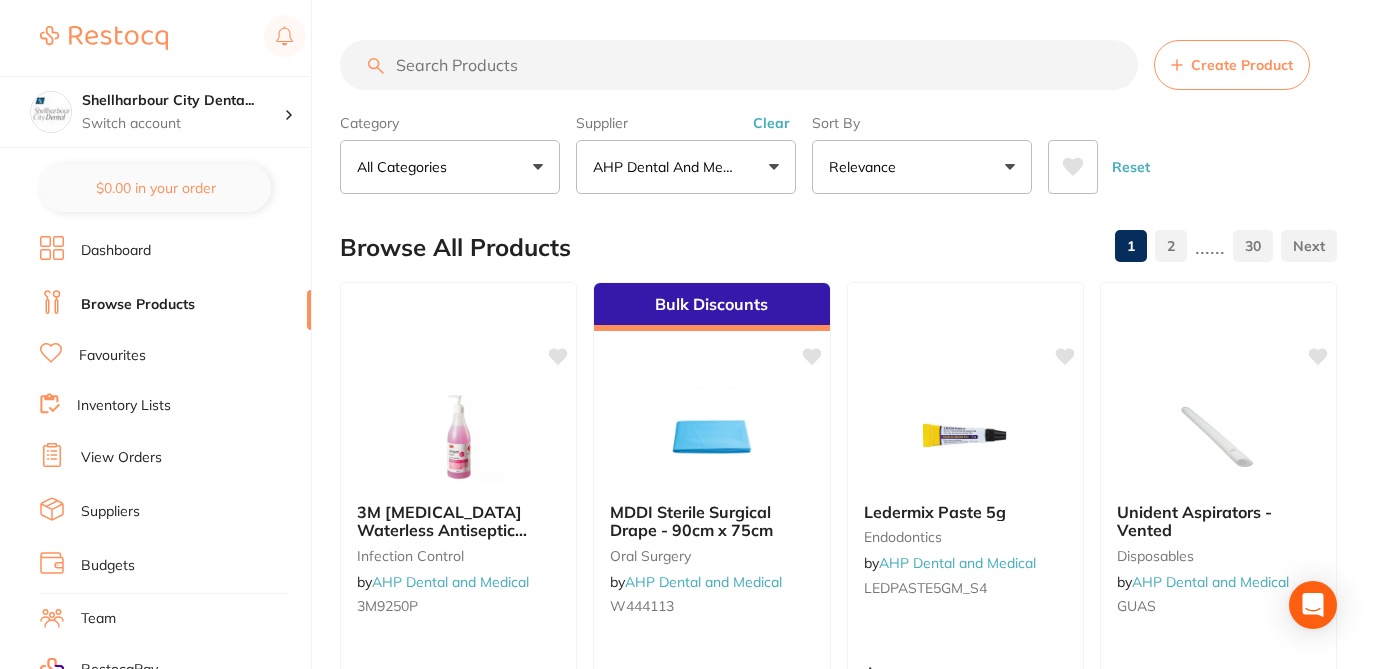 paste on "KE2651" 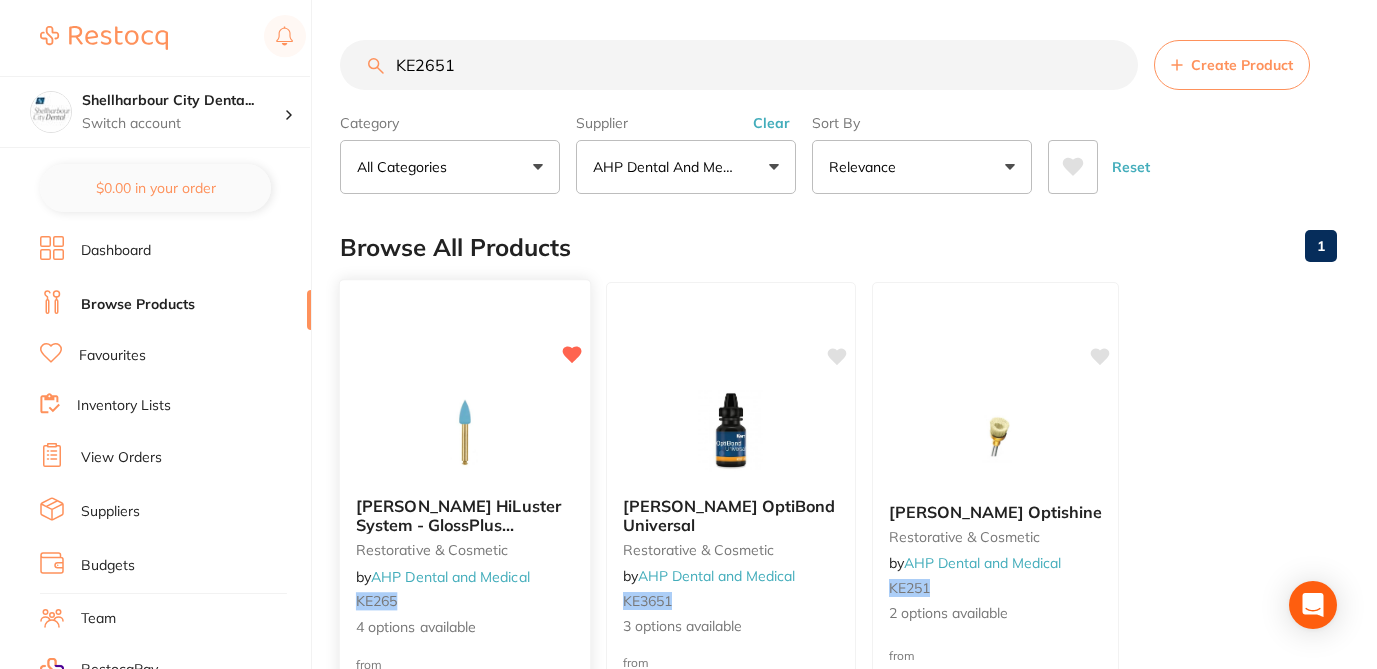 click on "AHP Dental and Medical" at bounding box center (450, 576) 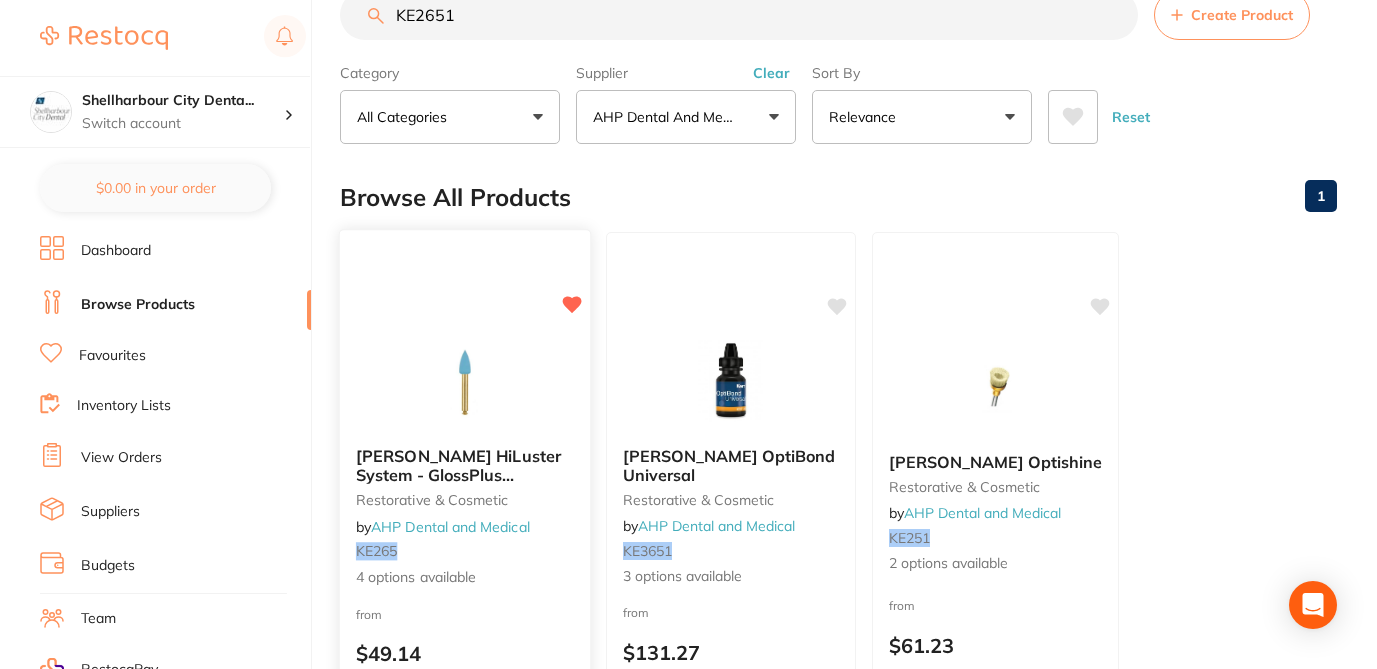 click on "restorative & cosmetic" at bounding box center [465, 500] 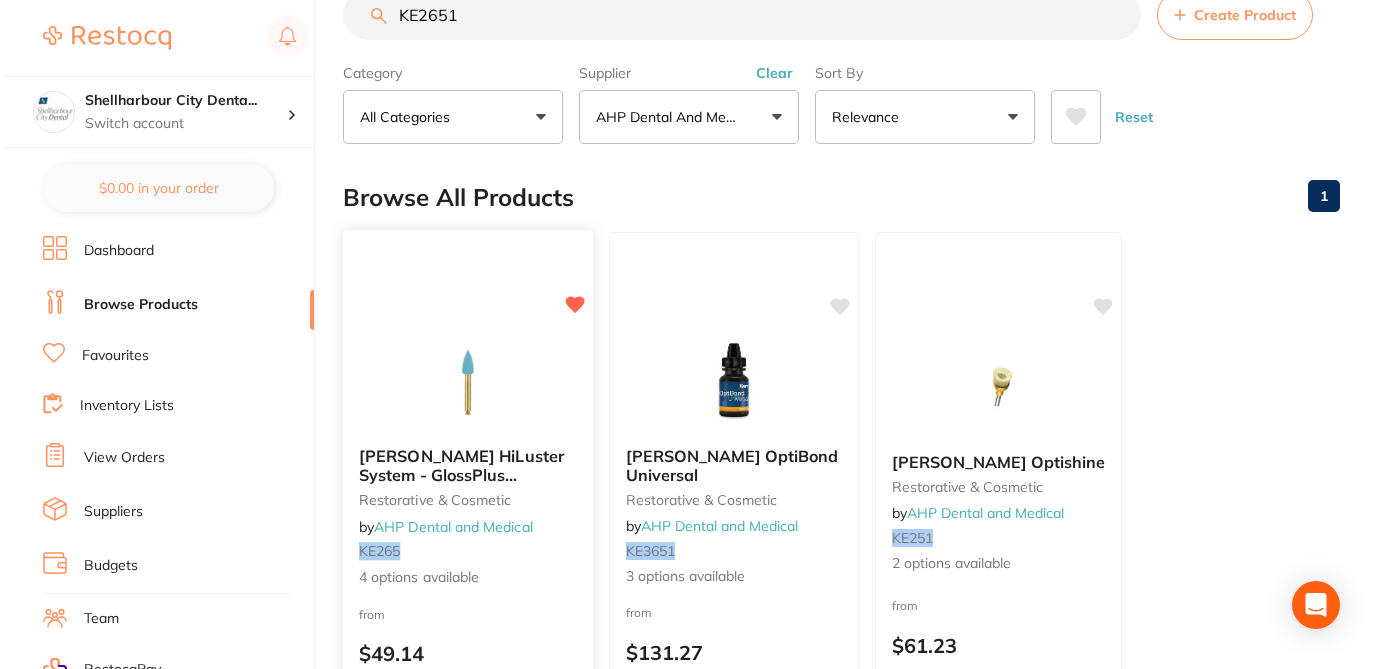 scroll, scrollTop: 0, scrollLeft: 0, axis: both 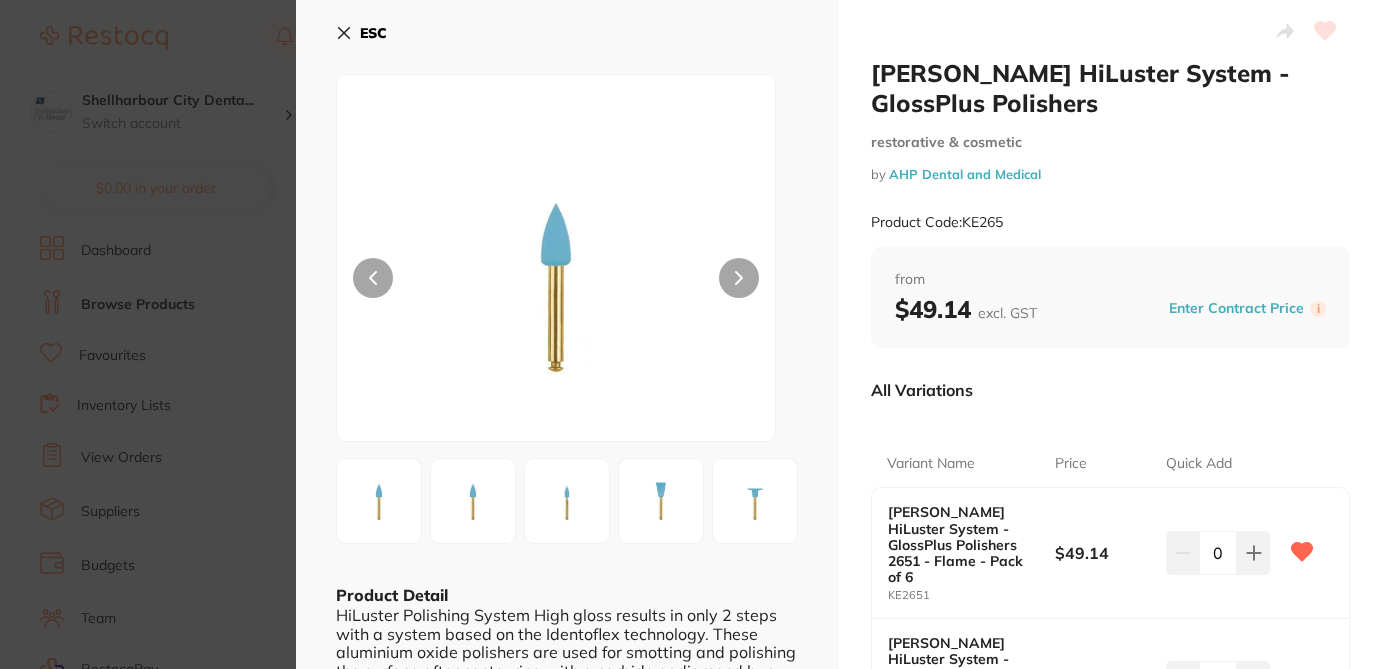 click 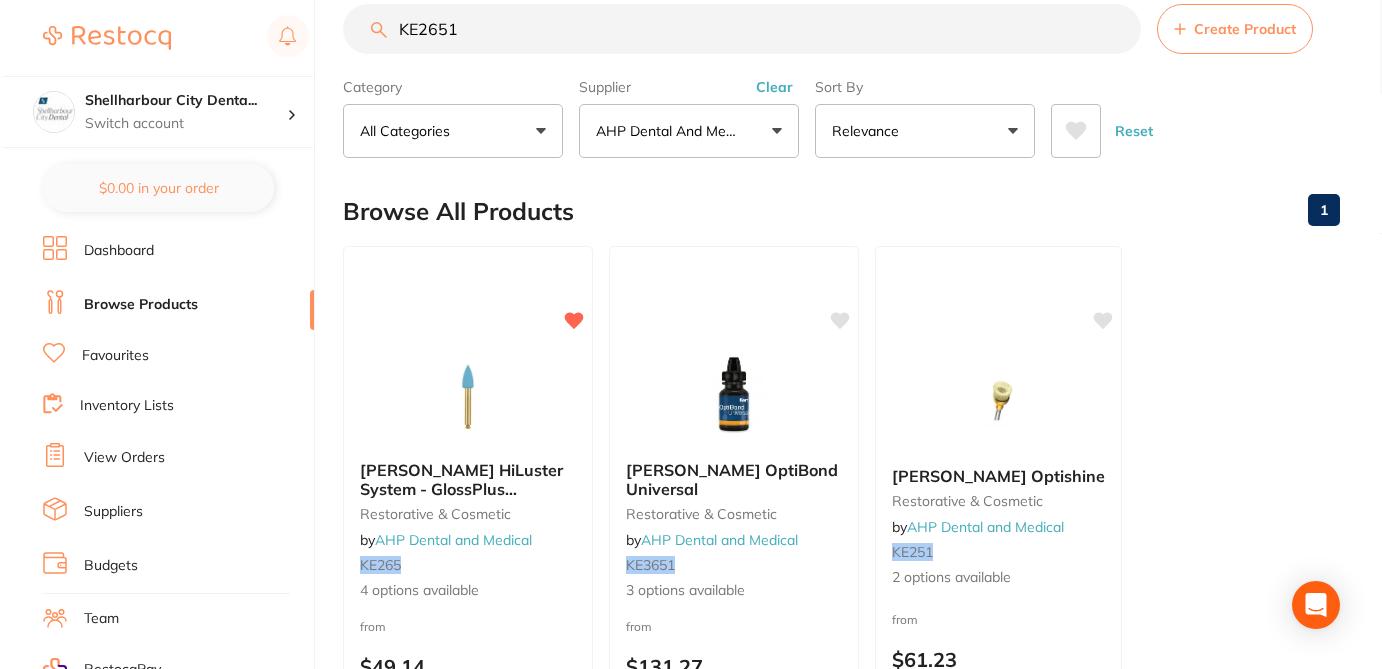 scroll, scrollTop: 0, scrollLeft: 0, axis: both 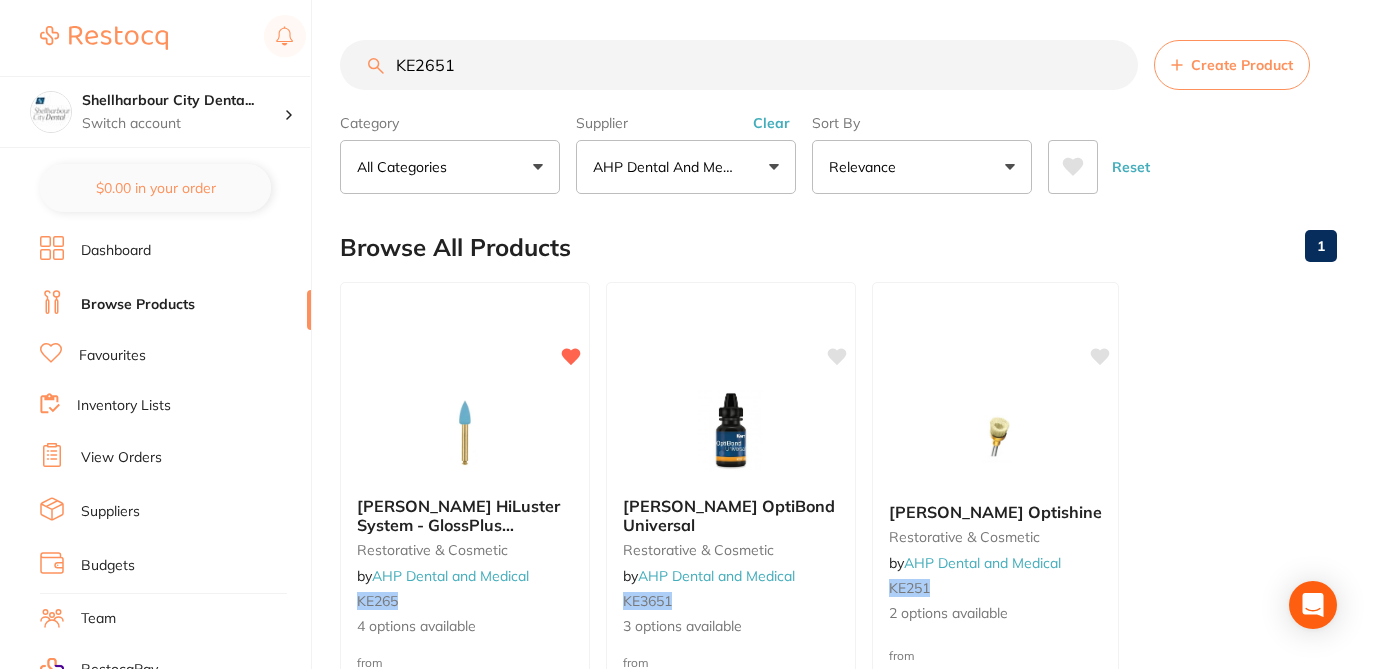 drag, startPoint x: 458, startPoint y: 18, endPoint x: 349, endPoint y: 1, distance: 110.317726 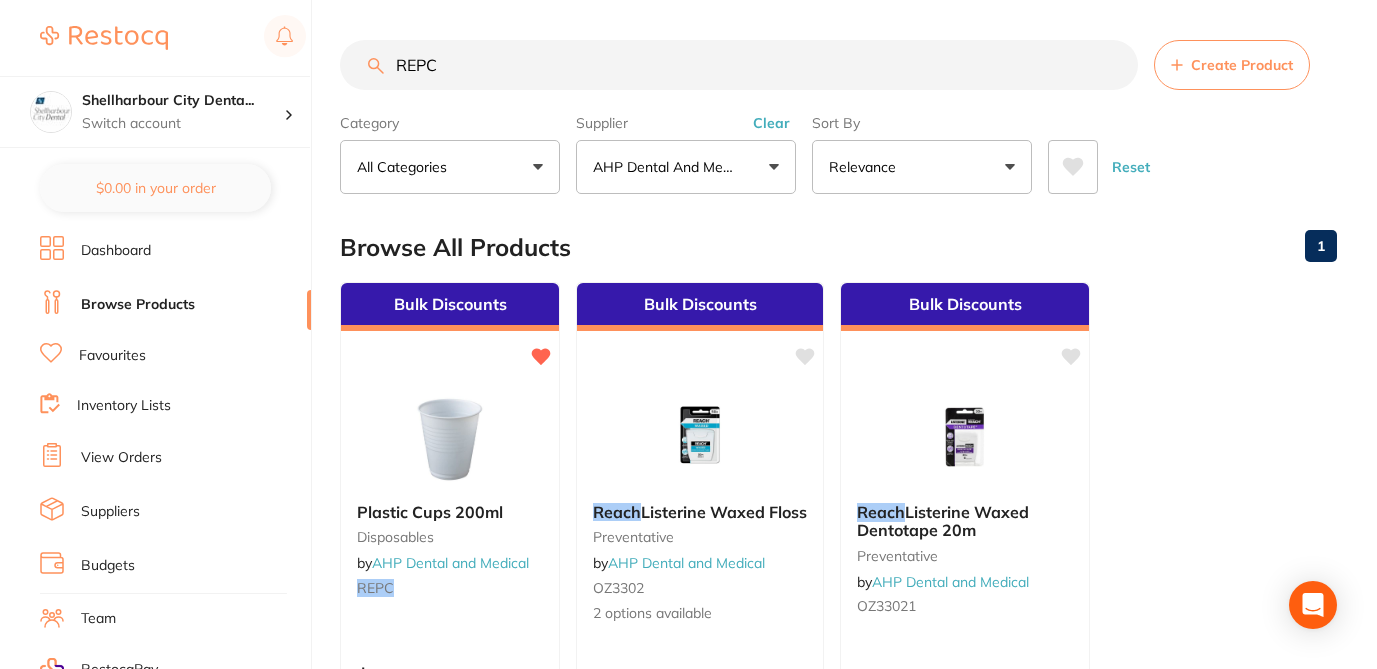 drag, startPoint x: 467, startPoint y: 56, endPoint x: 368, endPoint y: 55, distance: 99.00505 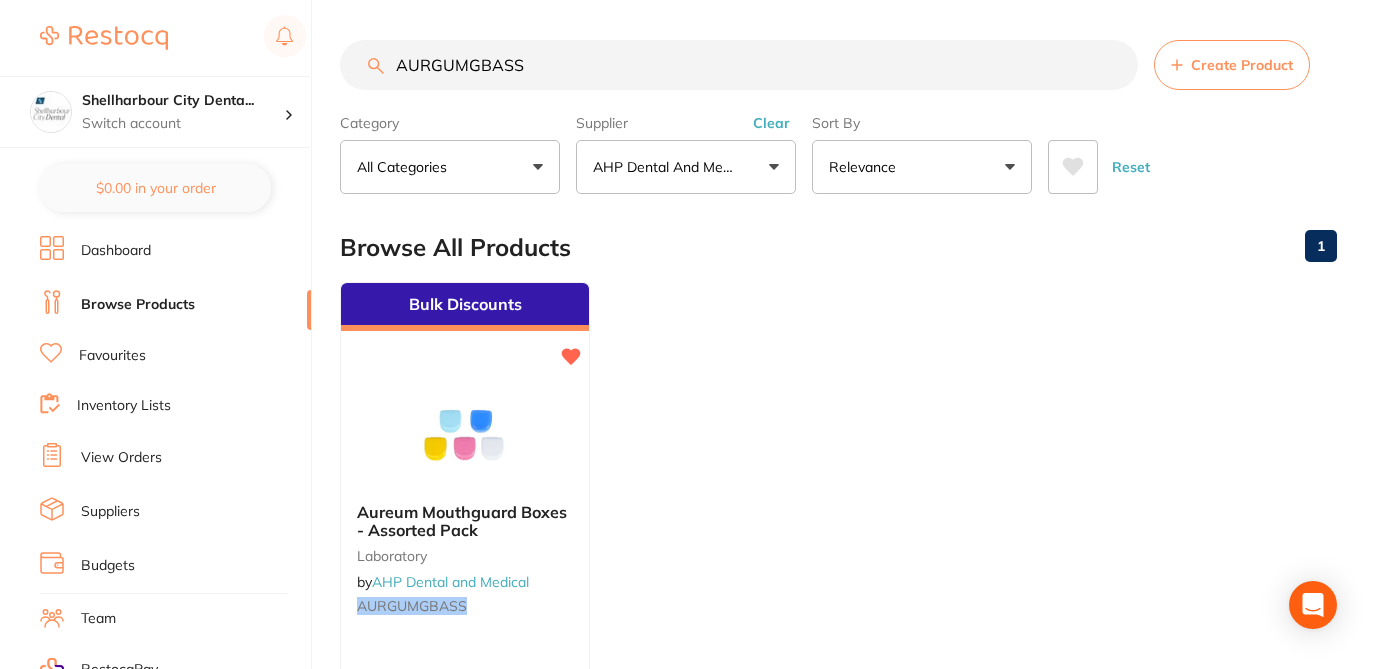 drag, startPoint x: 534, startPoint y: 66, endPoint x: 362, endPoint y: 63, distance: 172.02615 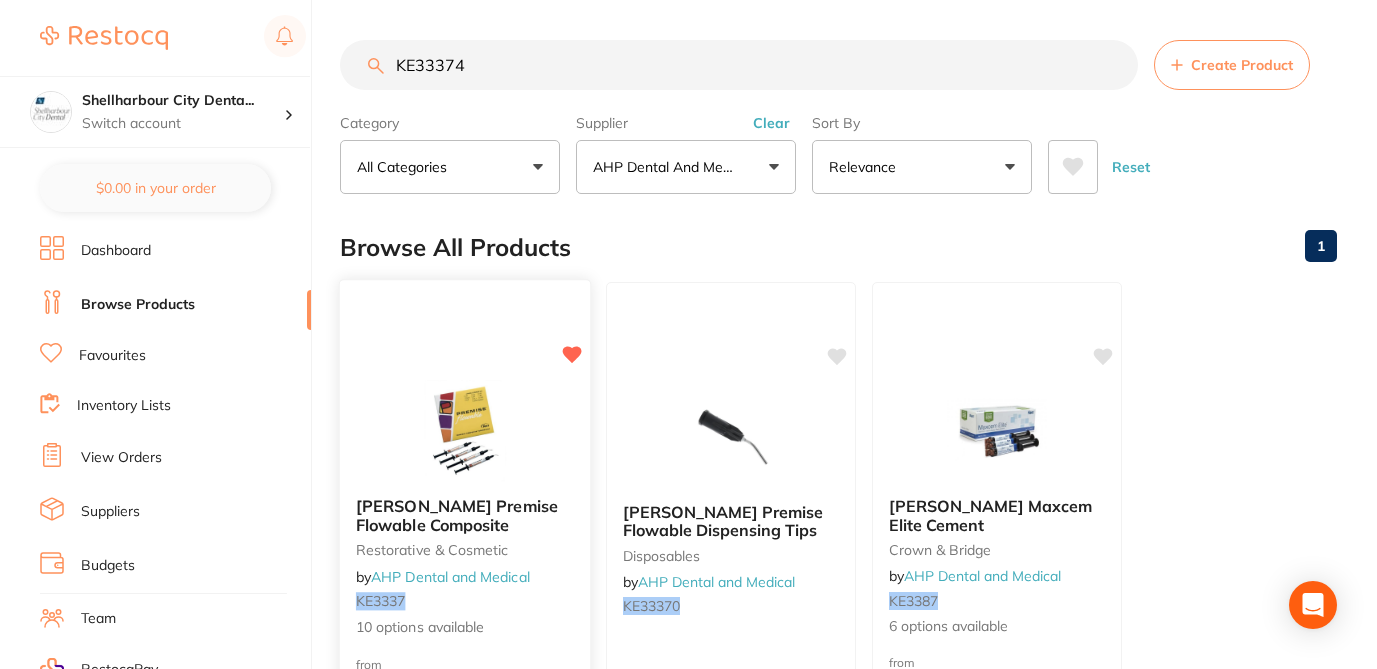click on "Kerr Premise Flowable Composite    restorative & cosmetic by  AHP Dental and Medical KE3337   10 options available" at bounding box center [465, 567] 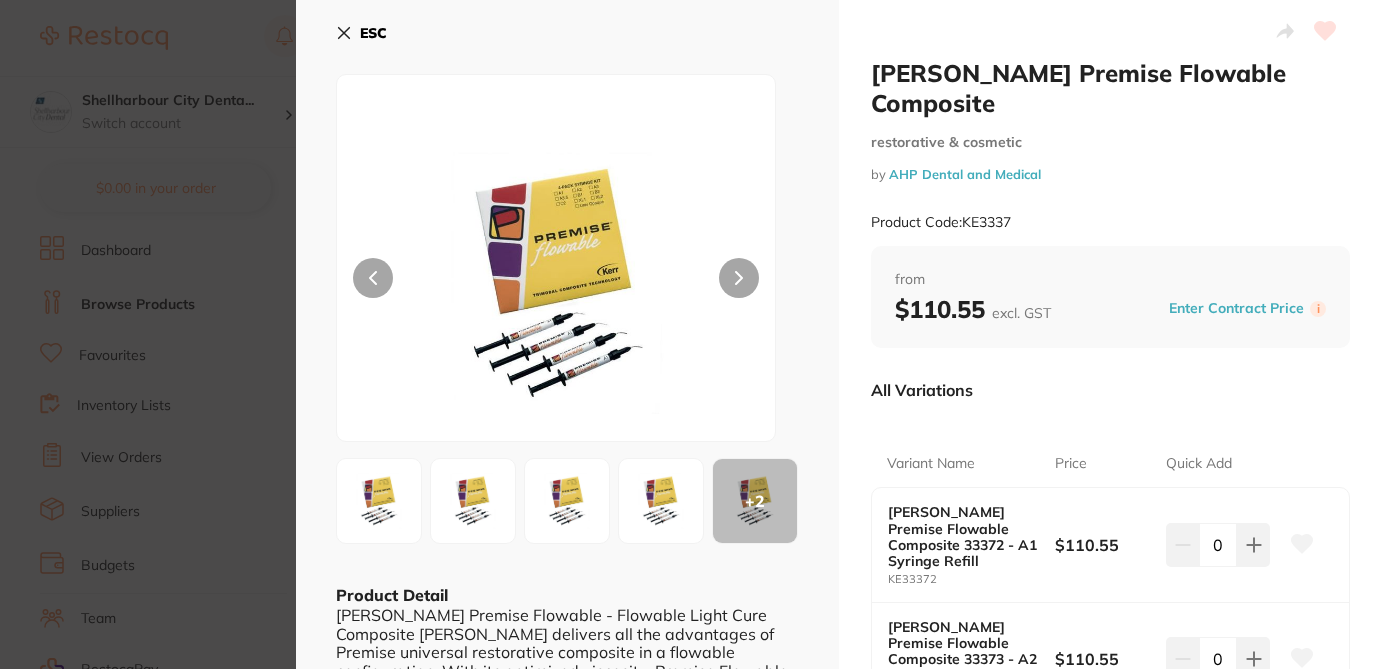 click on "Variant   Name Price Quick Add Kerr Premise Flowable Composite 33372 - A1 Syringe Refill KE33372 $110.55     0         Kerr Premise Flowable Composite 33373 - A2 Syringe Refill KE33373 $110.55     0         Kerr Premise Flowable Composite 33374 - A3 Syringe Refill KE33374 $110.55     0         Kerr Premise Flowable Composite 33375 - A3.5 Syringe Refill KE33375 $110.55     0         Kerr Premise Flowable Composite 33376 - B1 Syringe Refill KE33376 $110.55     0         Kerr Premise Flowable Composite33377 - C2 Syringe Refill KE33377 $110.55     0         Kerr Premise Flowable Composite 33378 - Universal Opaque Syringe Refill KE33378 $110.55     0         Kerr Premise Flowable Composite 33379 - XL1 Syringe Refill KE33379 $110.55     0         Kerr Premise Flowable Composite 33380 - XL2 Syringe Refill KE33380 $110.55     0         Kerr Premise Flowable Composite 33385 - B2 Syringe Refill KE33385 $110.55     0" at bounding box center (1110, 1031) 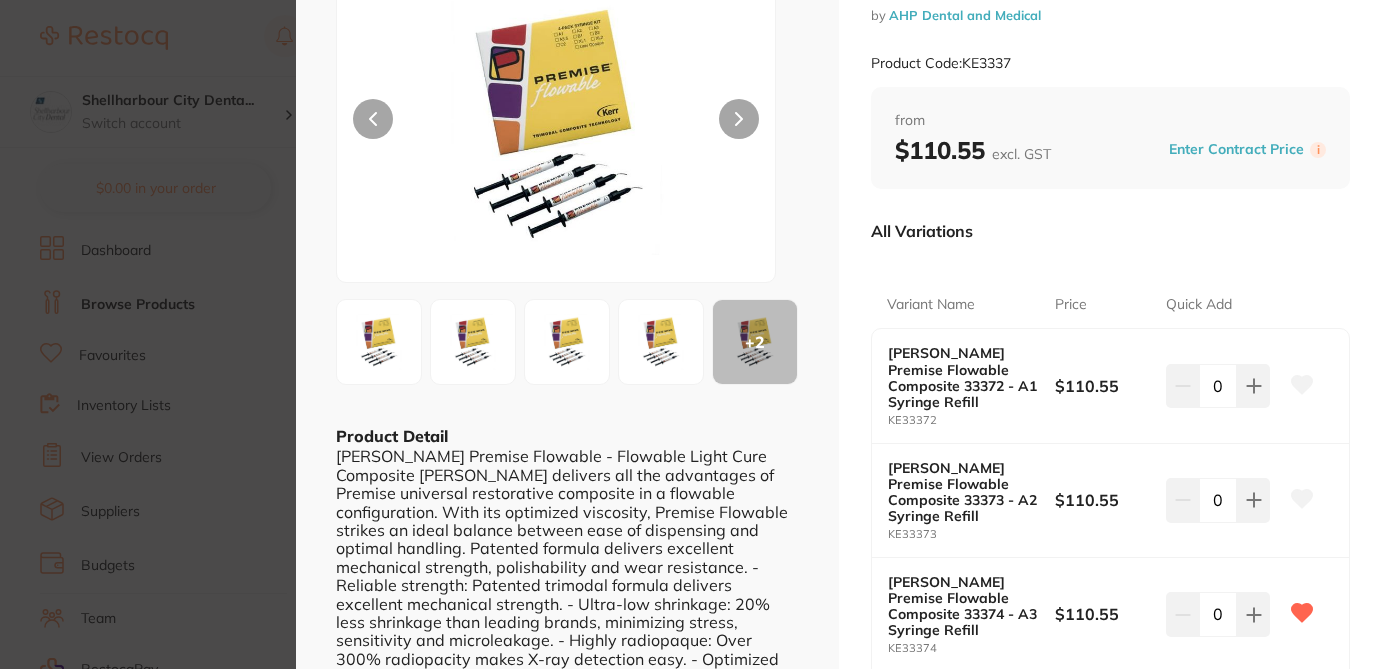 scroll, scrollTop: 160, scrollLeft: 0, axis: vertical 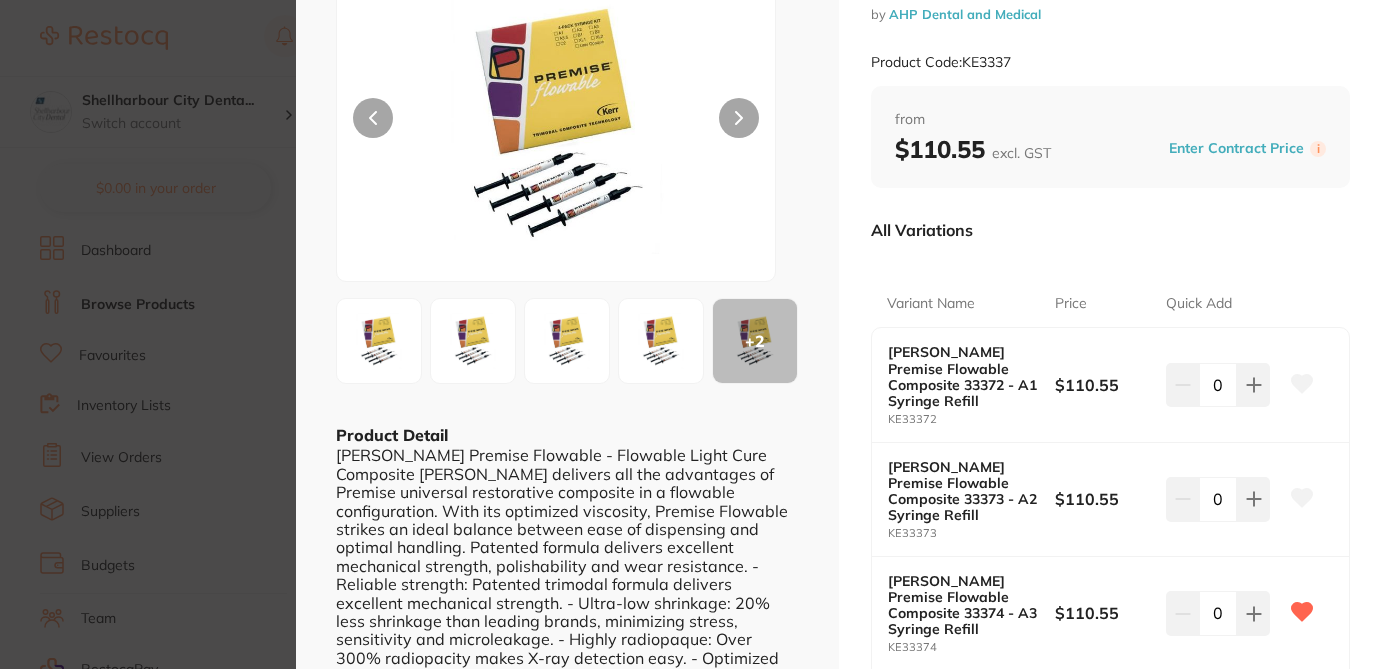 click on "Kerr Premise Flowable Composite  restorative & cosmetic by   AHP Dental and Medical Product Code:  KE3337 ESC         + 2 Product Detail Kerr Premise Flowable - Flowable Light Cure Composite Kerr delivers all the advantages of Premise universal restorative composite in a flowable configuration. With its optimized viscosity, Premise Flowable strikes an ideal balance between ease of dispensing and optimal handling. Patented formula delivers excellent mechanical strength, polishability and wear resistance. - Reliable strength: Patented trimodal formula delivers excellent mechanical strength. - Ultra-low shrinkage: 20% less shrinkage than leading brands, minimizing stress, sensitivity and microleakage. - Highly radiopaque: Over 300% radiopacity makes X-ray detection easy. - Optimized viscosity: Flows easily to fill cavities, yet holds its shape. - Gloss retention: Polishability is easily achieved and sustained over time. Contains 4 x 1.7g syringes per pack Kerr Premise Flowable Composite  restorative & cosmetic" at bounding box center (691, 334) 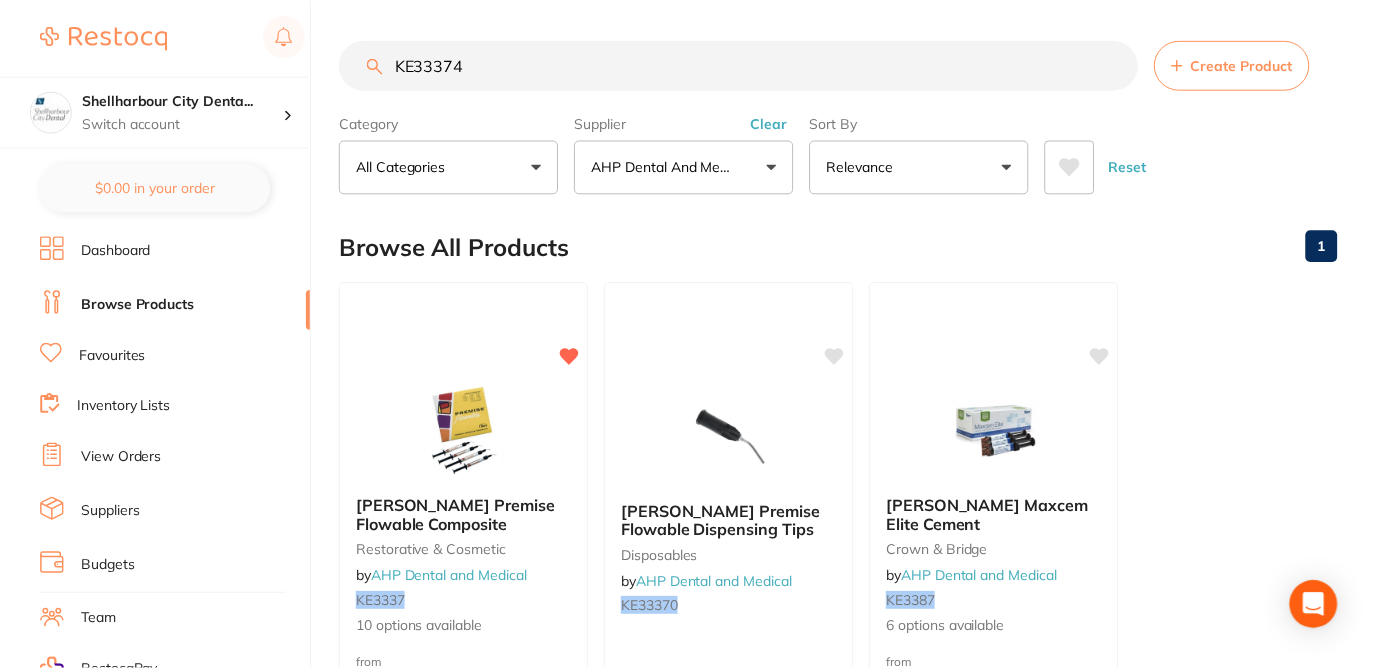 scroll, scrollTop: 3, scrollLeft: 0, axis: vertical 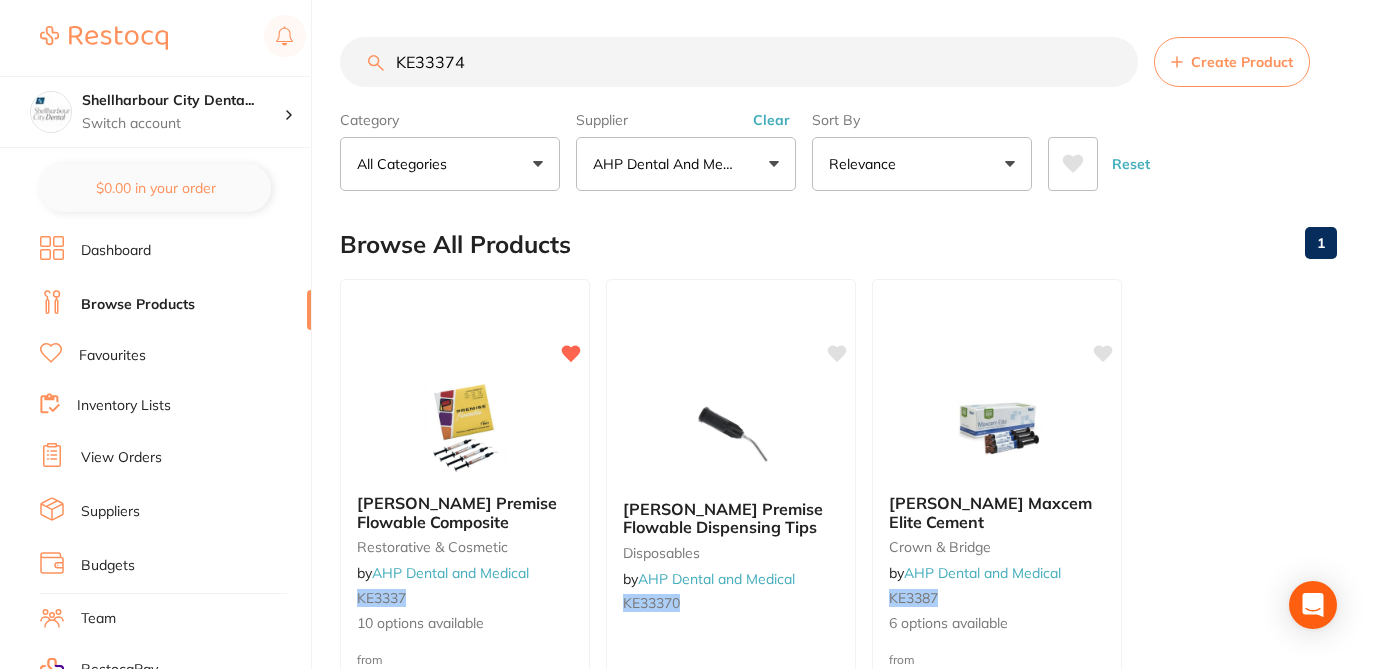 drag, startPoint x: 476, startPoint y: 65, endPoint x: 383, endPoint y: 63, distance: 93.0215 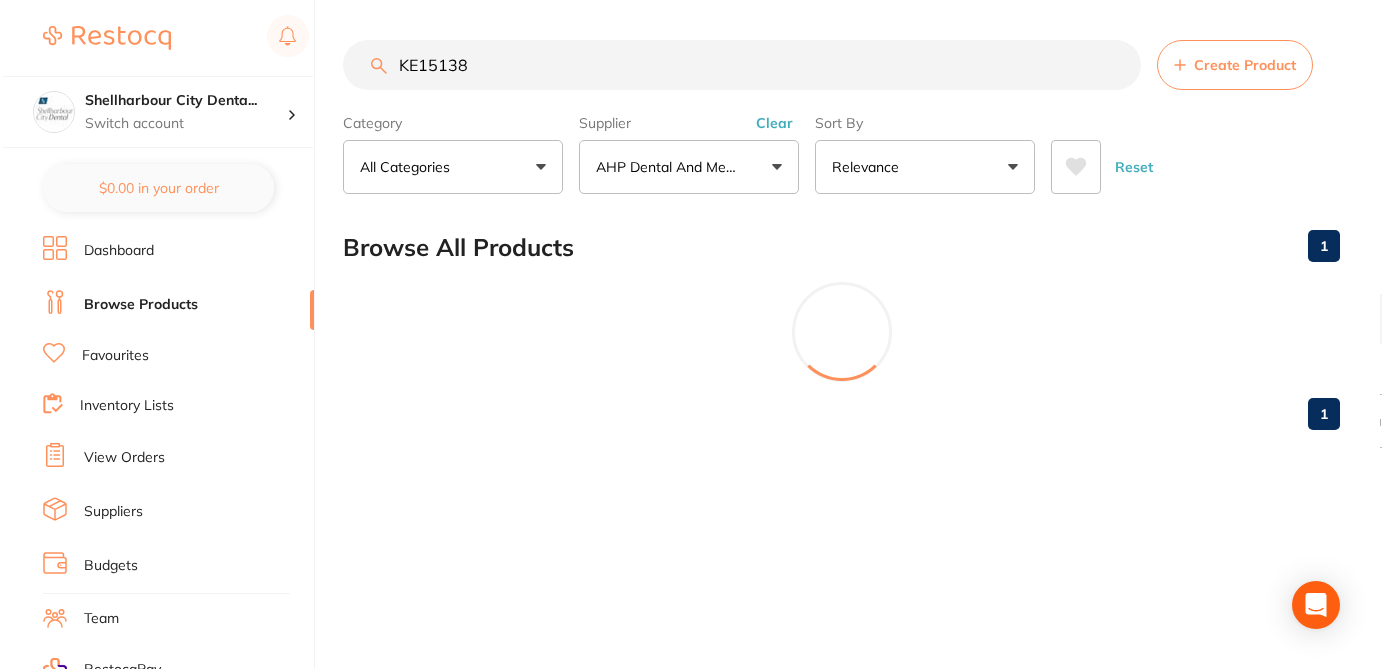 scroll, scrollTop: 0, scrollLeft: 0, axis: both 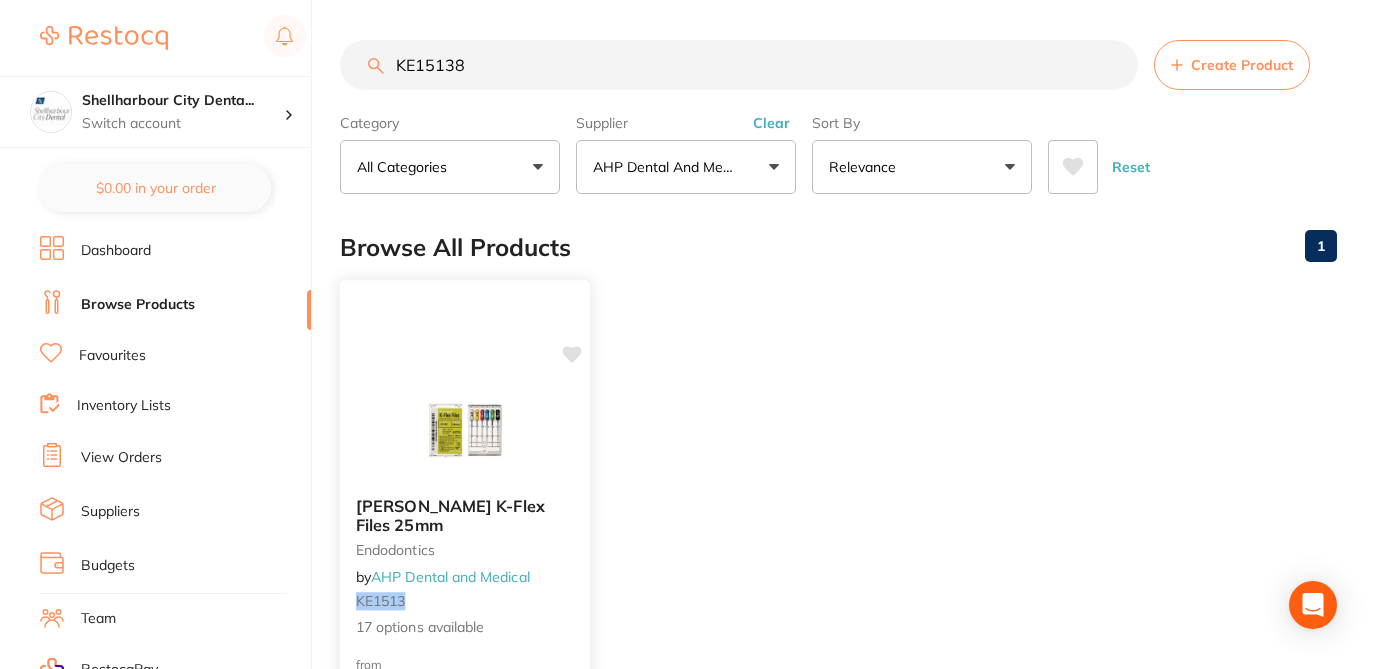 click at bounding box center (465, 430) 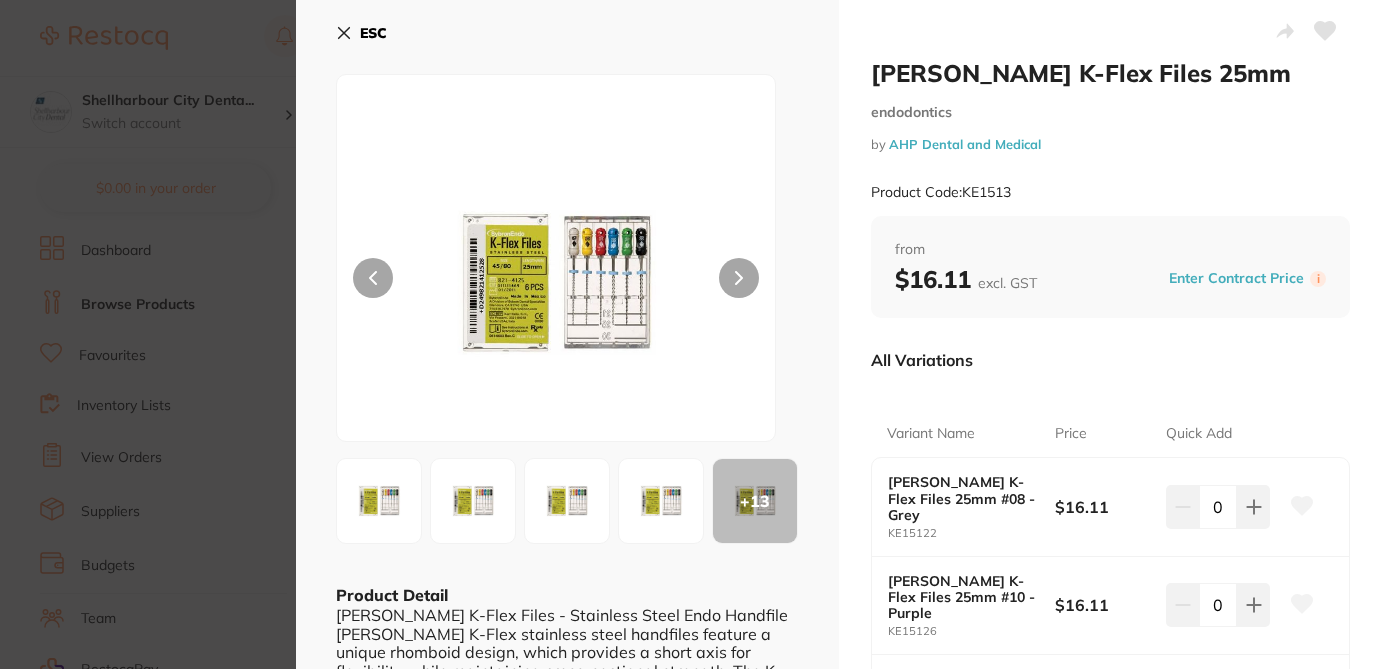 click on "Kerr K-Flex Files 25mm  endodontics by   AHP Dental and Medical Product Code:  KE1513 from $16.11     excl. GST Enter Contract Price i All Variations Variant   Name Price Quick Add Kerr K-Flex Files 25mm #08 - Grey KE15122 $16.11     0         Kerr K-Flex Files 25mm #10 - Purple KE15126 $16.11     0         Kerr K-Flex Files 25mm#15 - White KE15130 $16.11     0         Kerr K-Flex Files 25mm#20 - Yellow KE15134 $16.11     0         Kerr K-Flex Files 25mm #25 - Red KE15138 $16.11     0         Kerr K-Flex Files 25mm #30 - Blue KE15142 $16.11     0         Kerr K-Flex Files 25mm#35 - Green KE15146 $16.11     0         Kerr K-Flex Files 25mm #40 - Black KE15150 $16.11     0         Kerr K-Flex Files 25mm#45 - White KE15154 $16.11     0         Kerr K-Flex Files 25mm#50 - Yellow KE15158 $16.11     0         Kerr K-Flex Files 25mm#55 - Red KE15162 $16.11     0         Kerr K-Flex Files 25mm#60 - Blue KE15166 $16.11     0         Kerr K-Flex Files 25mm#70 - Green KE15170 $16.11     0         KE15174 $16.11     0" at bounding box center (1110, 1135) 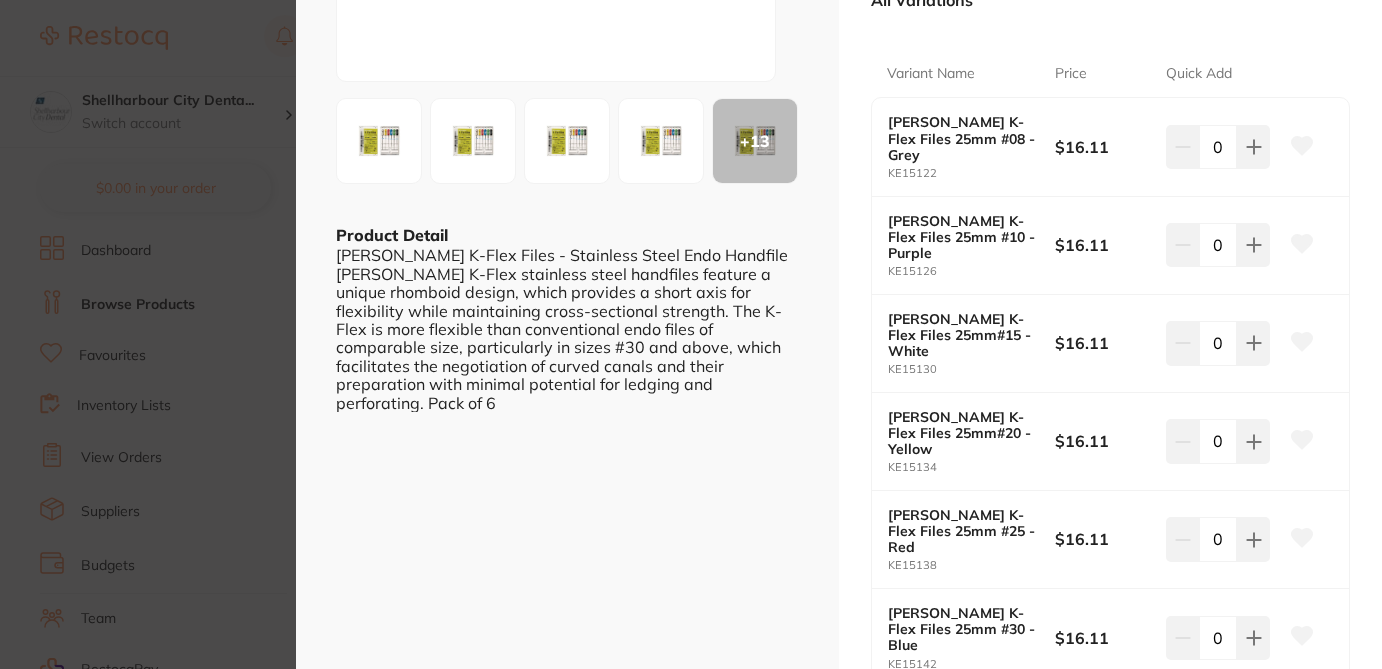scroll, scrollTop: 400, scrollLeft: 0, axis: vertical 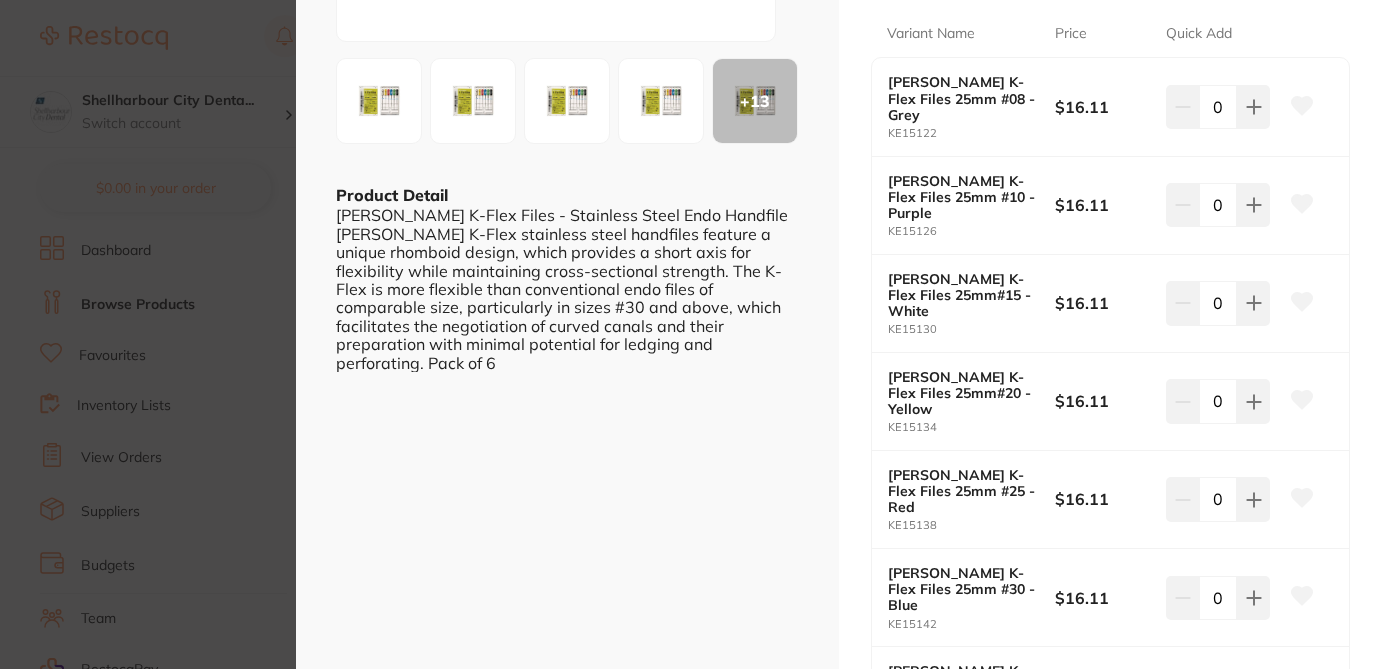 click 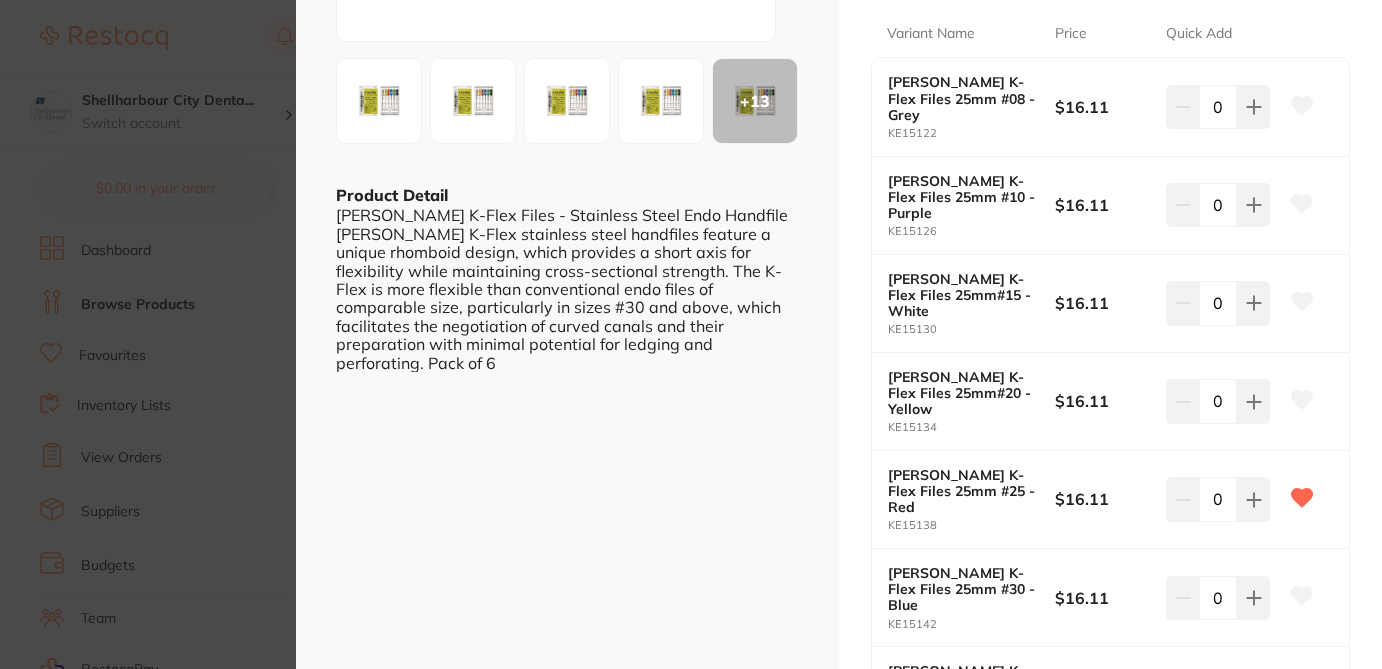 click on "Kerr K-Flex Files 25mm  endodontics by   AHP Dental and Medical Product Code:  KE1513 ESC         + 13 Product Detail Kerr K-Flex Files - Stainless Steel Endo Handfile Kerr K-Flex stainless steel handfiles feature a unique rhomboid design, which provides a short axis for flexibility while maintaining cross-sectional strength. The K-Flex is more flexible than conventional endo files of comparable size, particularly in sizes #30 and above, which facilitates the negotiation of curved canals and their preparation with minimal potential for ledging and perforating. Pack of 6 Kerr K-Flex Files 25mm  endodontics by   AHP Dental and Medical Product Code:  KE1513 from $16.11     excl. GST Enter Contract Price i All Variations Variant   Name Price Quick Add Kerr K-Flex Files 25mm #08 - Grey KE15122 $16.11     0         Kerr K-Flex Files 25mm #10 - Purple KE15126 $16.11     0         Kerr K-Flex Files 25mm#15 - White KE15130 $16.11     0         Kerr K-Flex Files 25mm#20 - Yellow KE15134 $16.11     0         KE15138" at bounding box center (691, 334) 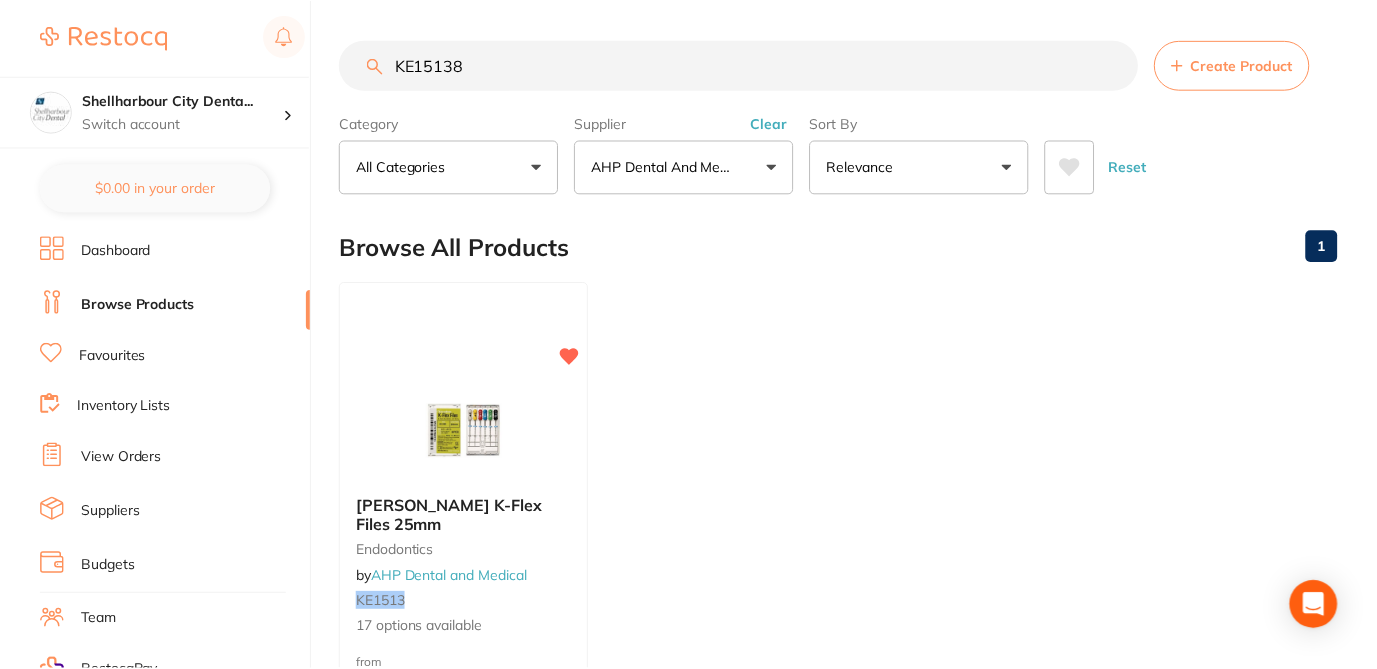 scroll, scrollTop: 3, scrollLeft: 0, axis: vertical 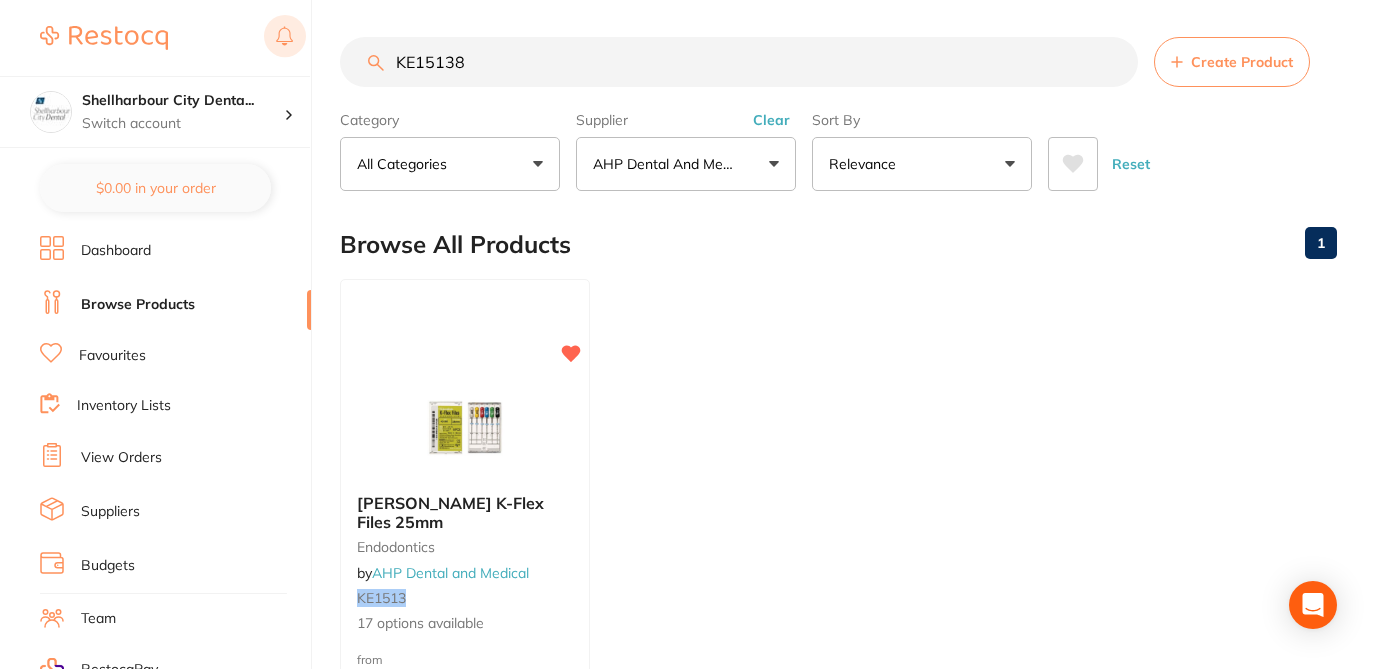 drag, startPoint x: 491, startPoint y: 65, endPoint x: 294, endPoint y: 56, distance: 197.20547 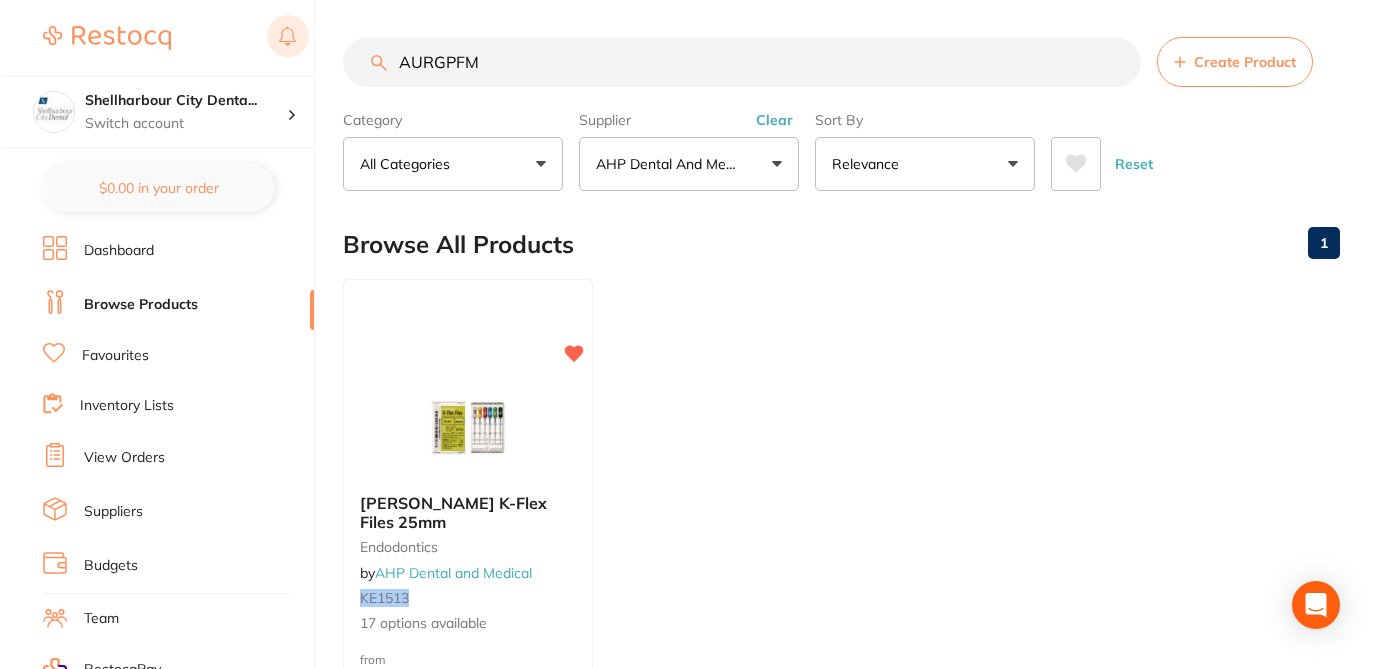 scroll, scrollTop: 0, scrollLeft: 0, axis: both 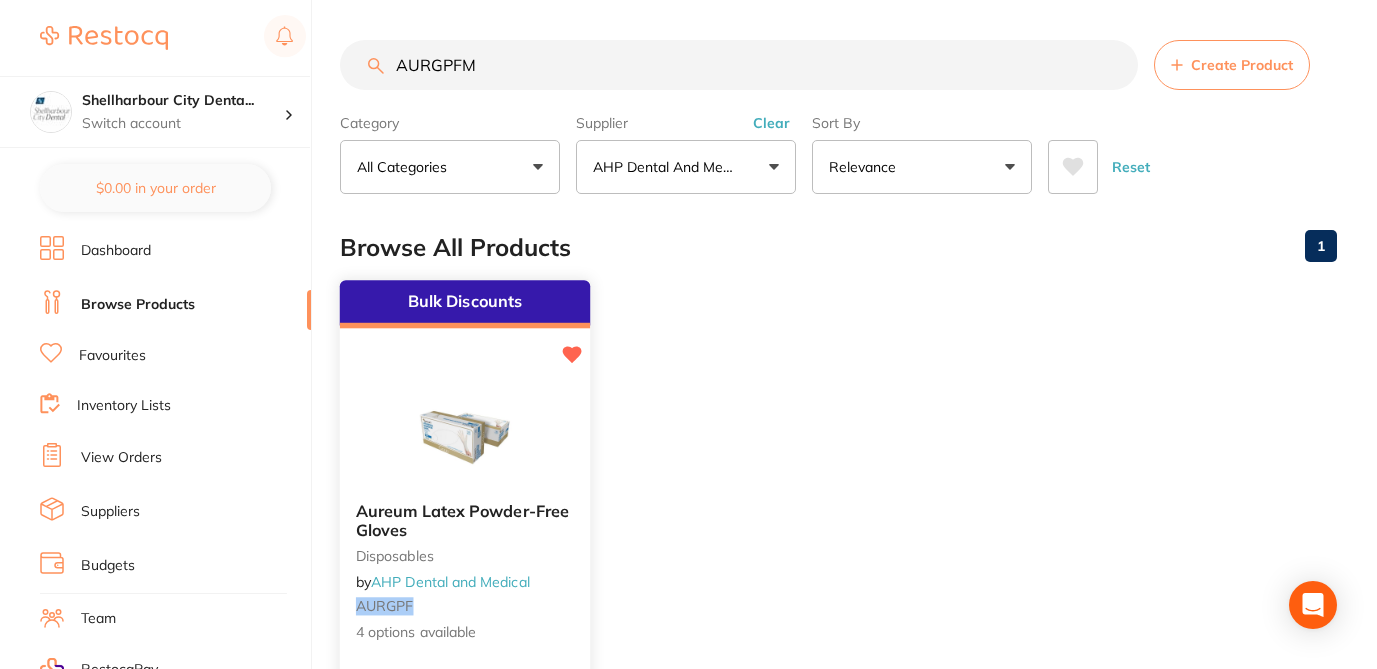 type on "AURGPFM" 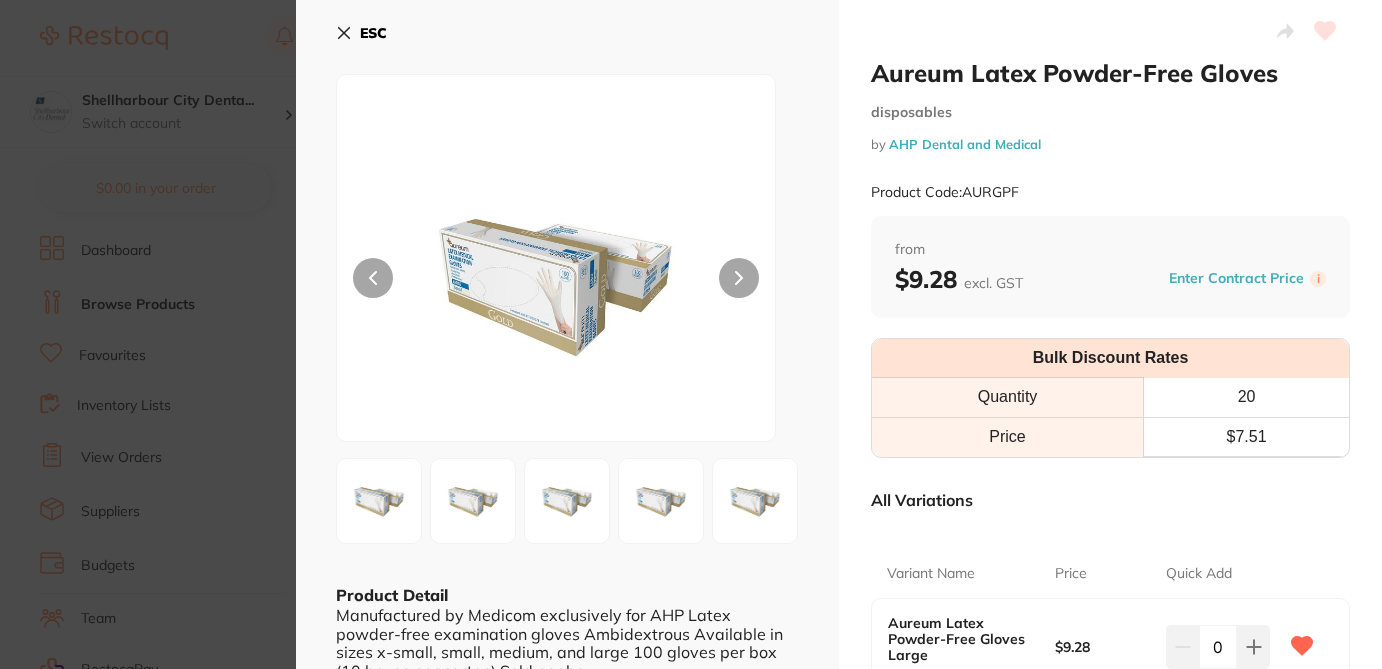 scroll, scrollTop: 0, scrollLeft: 0, axis: both 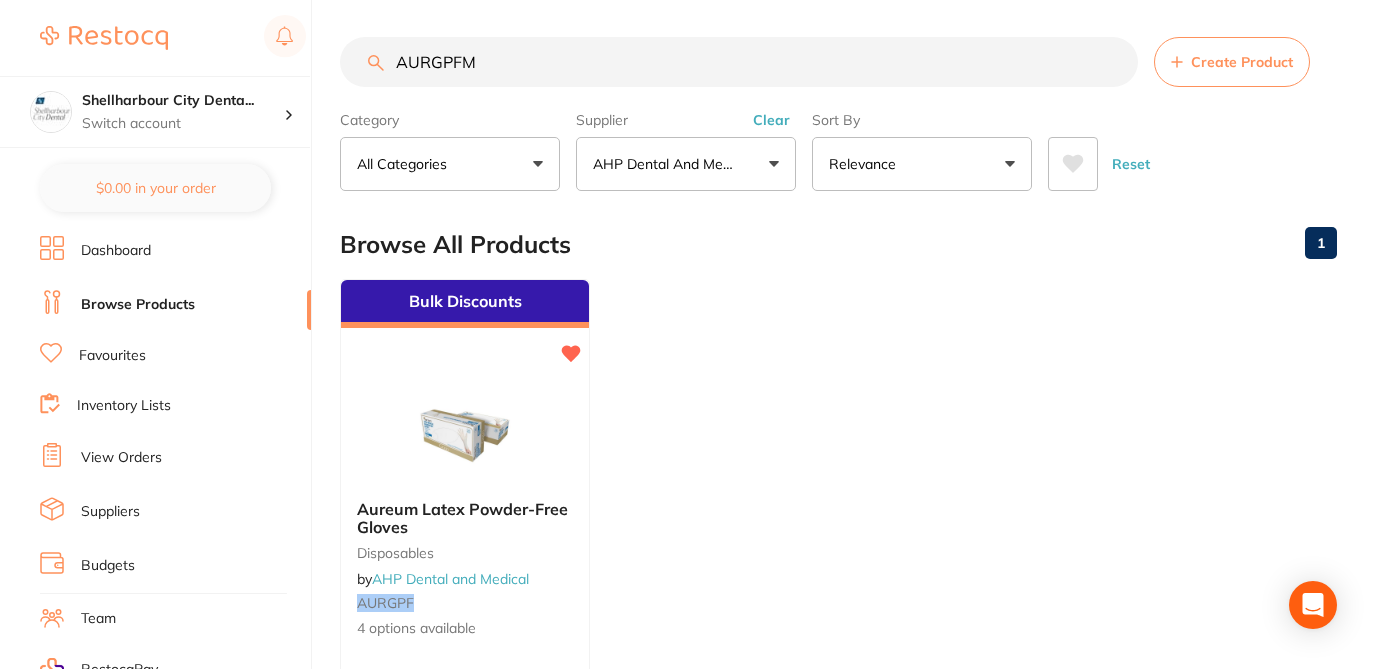 drag, startPoint x: 493, startPoint y: 77, endPoint x: 357, endPoint y: 35, distance: 142.33763 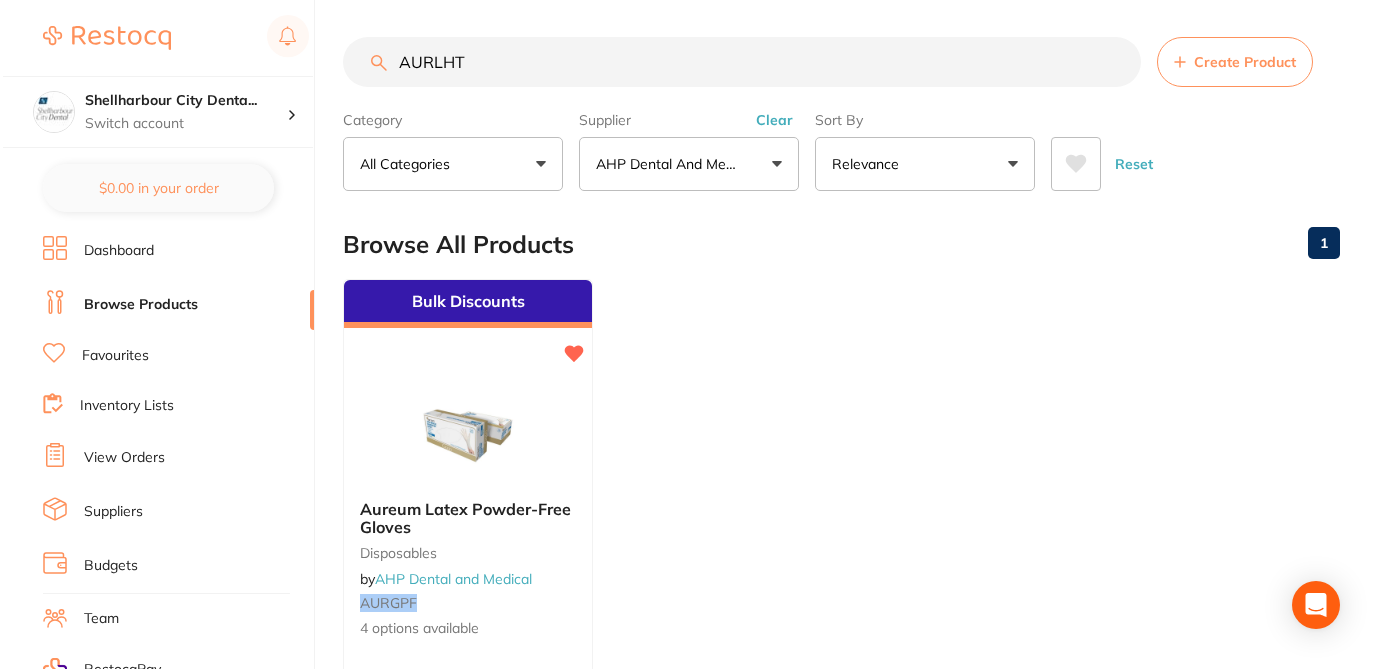 scroll, scrollTop: 0, scrollLeft: 0, axis: both 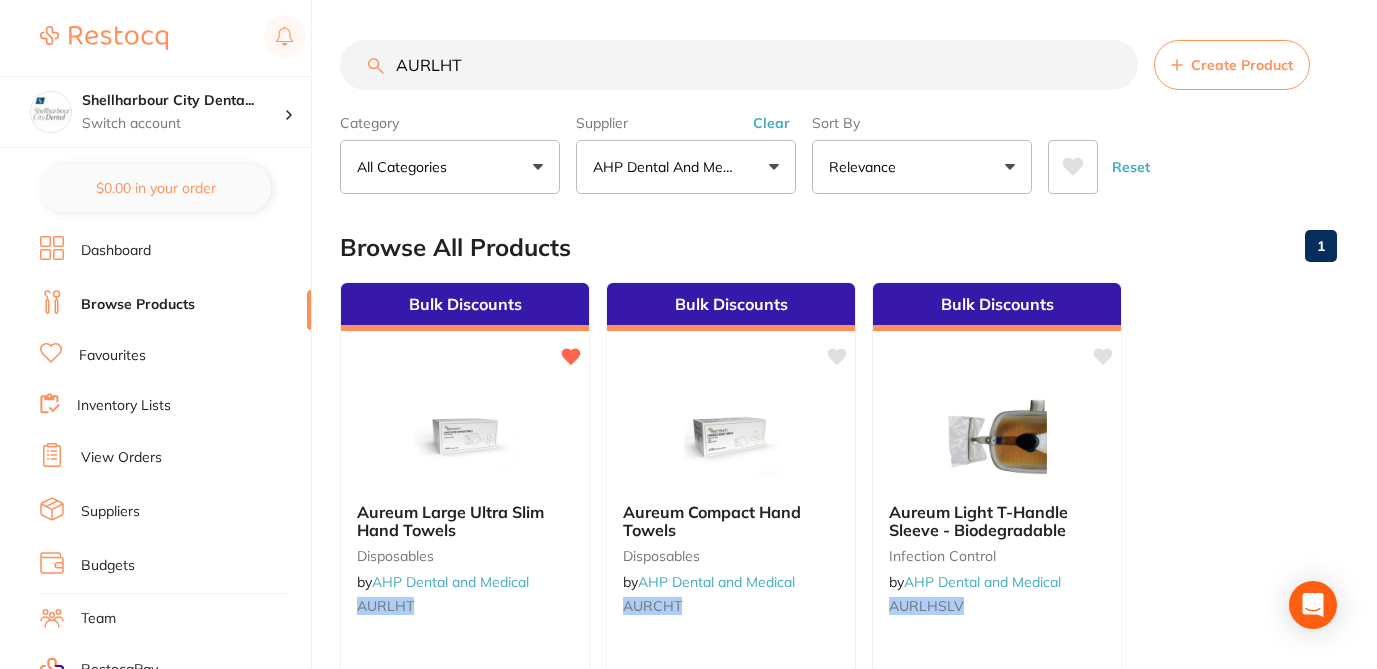 drag, startPoint x: 465, startPoint y: 77, endPoint x: 374, endPoint y: 24, distance: 105.30907 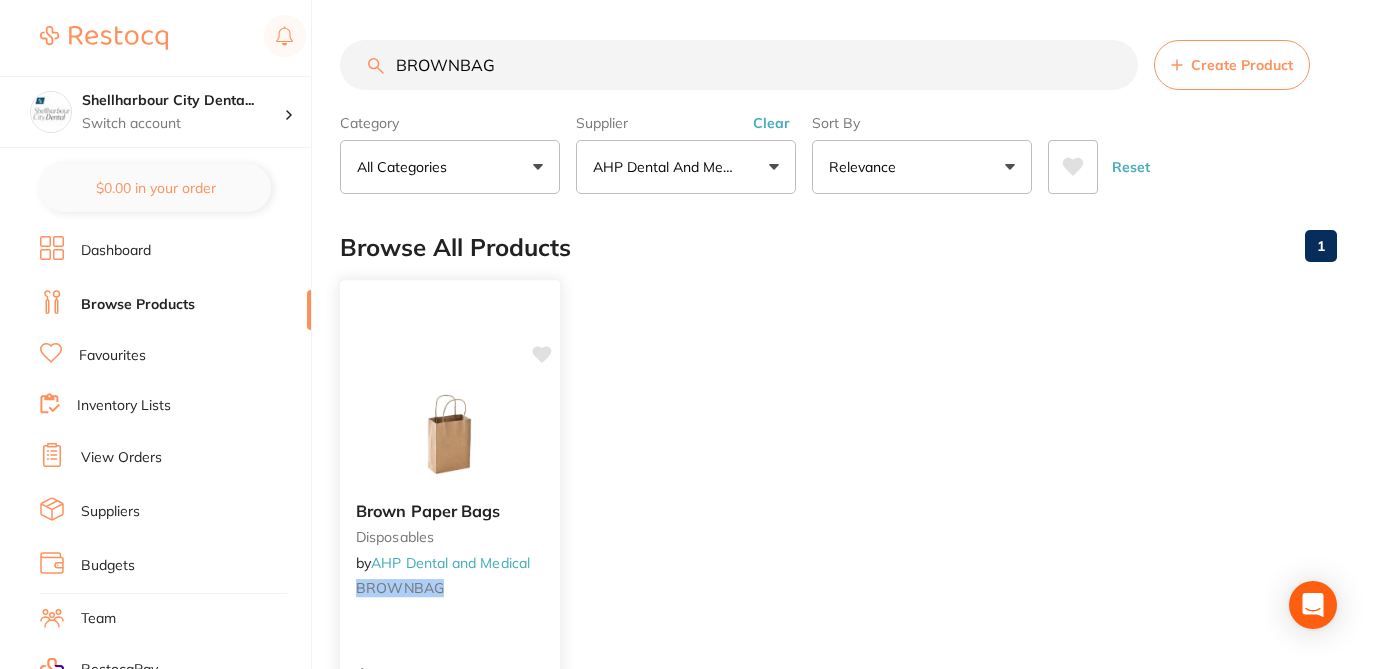 click 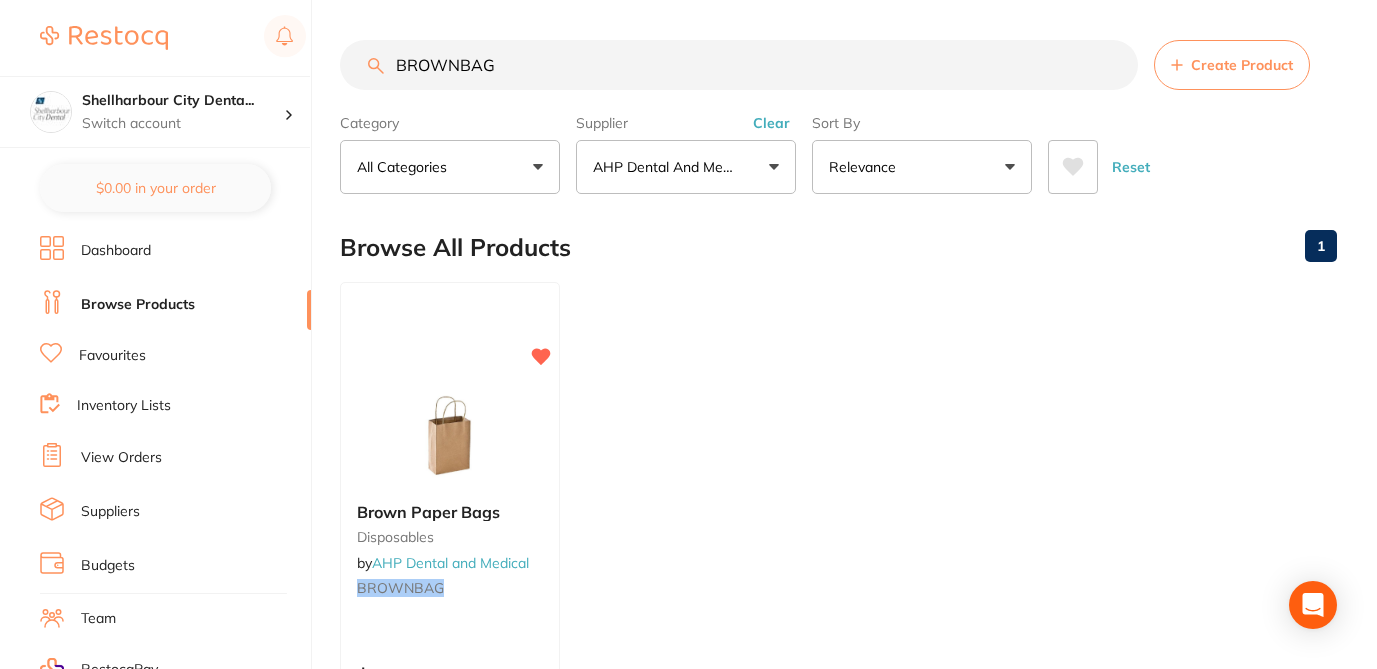 drag, startPoint x: 495, startPoint y: 71, endPoint x: 347, endPoint y: 58, distance: 148.56985 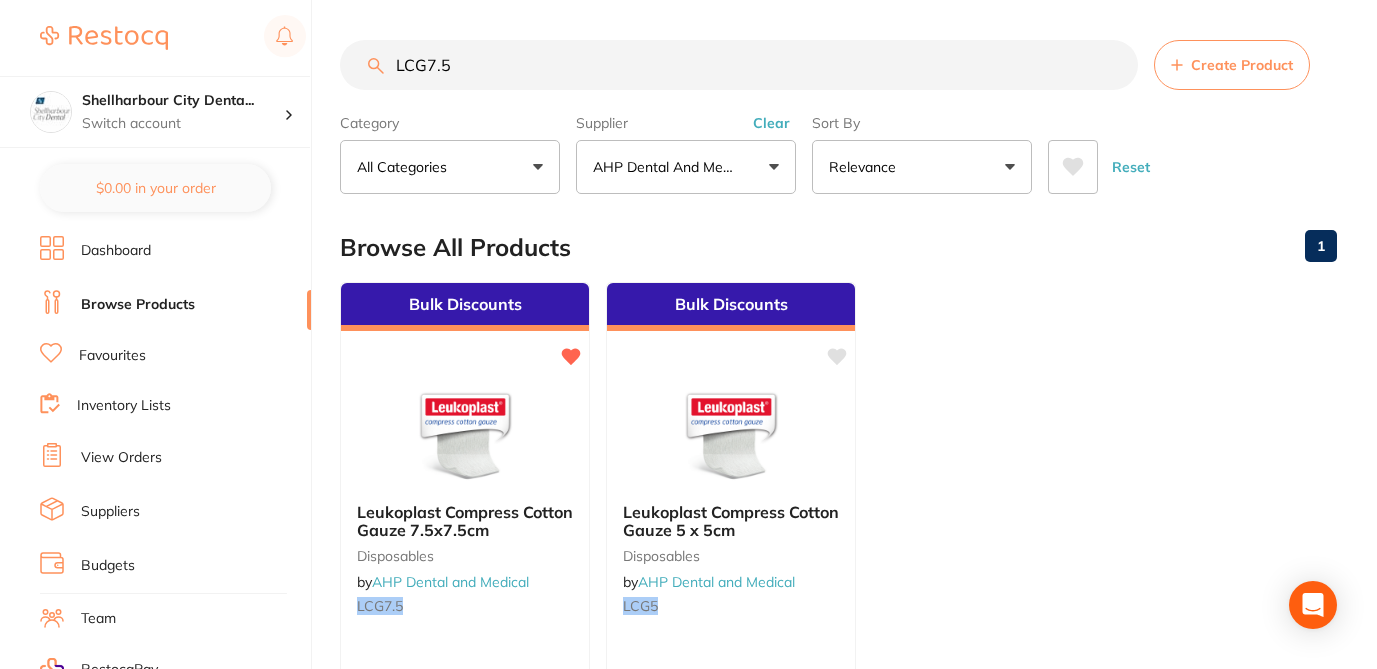 drag, startPoint x: 464, startPoint y: 75, endPoint x: 356, endPoint y: 53, distance: 110.217964 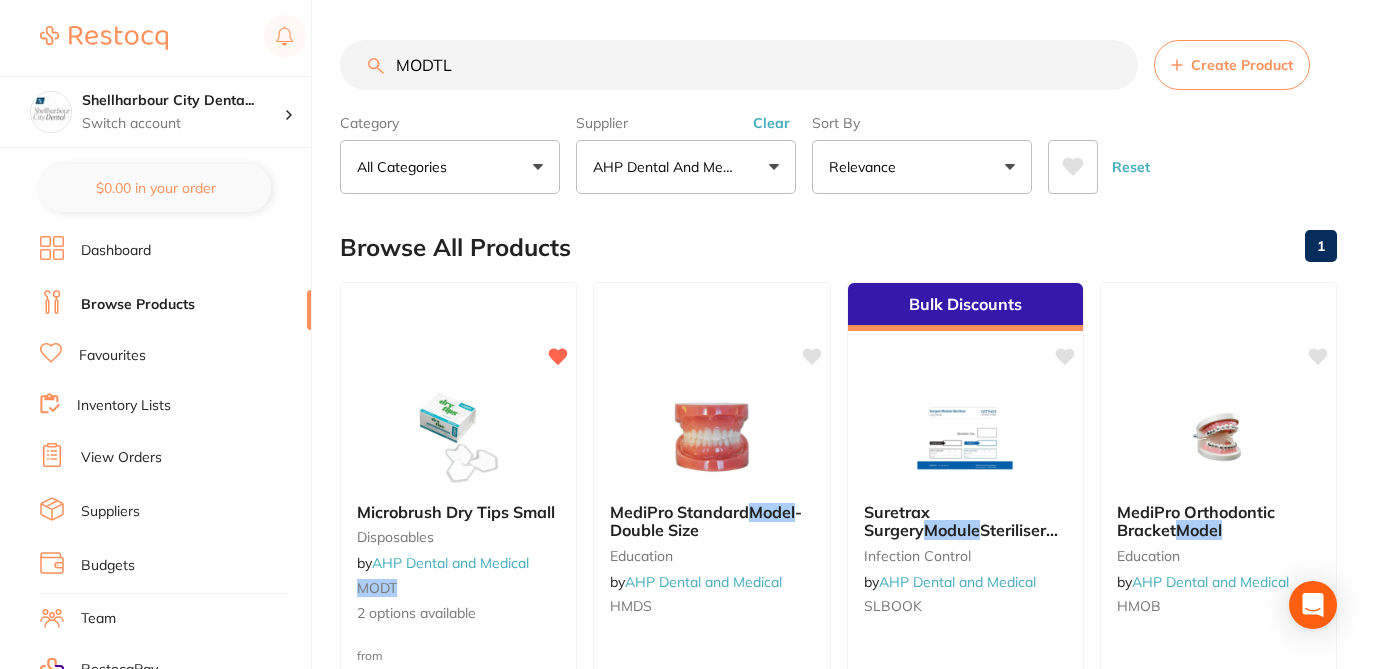 drag, startPoint x: 474, startPoint y: 60, endPoint x: 377, endPoint y: 53, distance: 97.25225 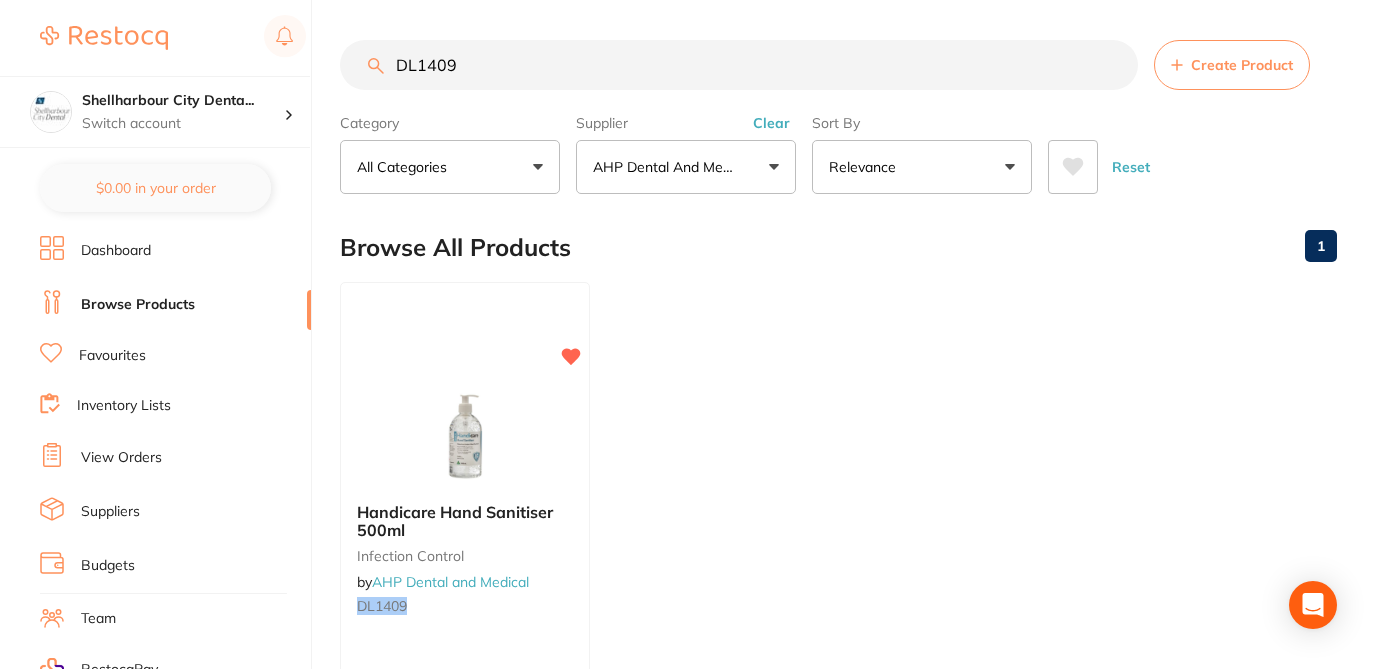 drag, startPoint x: 466, startPoint y: 69, endPoint x: 358, endPoint y: 55, distance: 108.903625 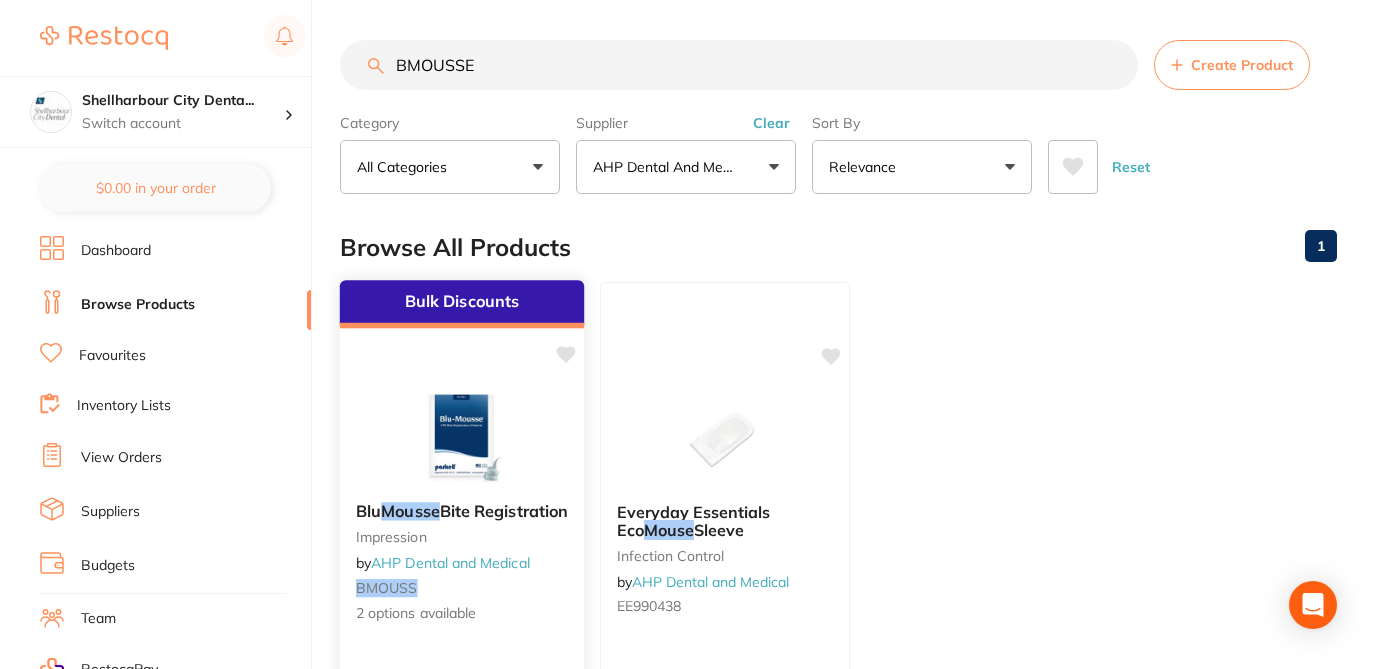 click 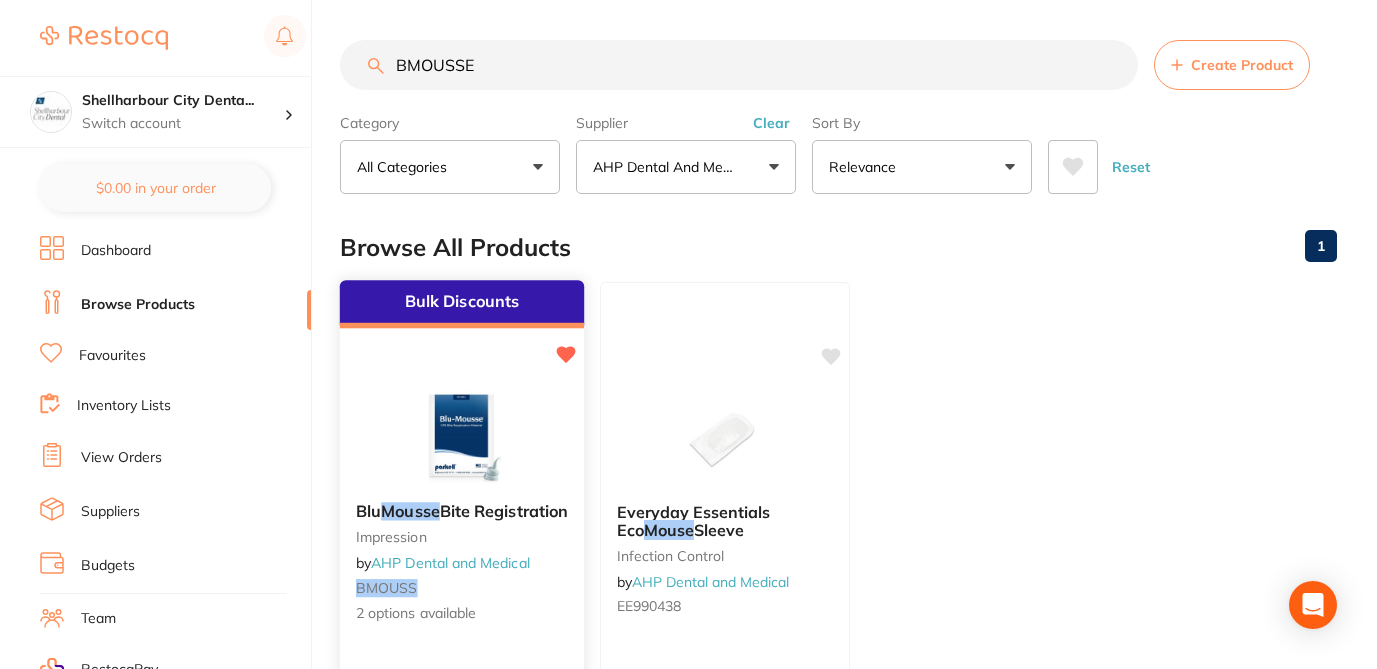click at bounding box center [462, 435] 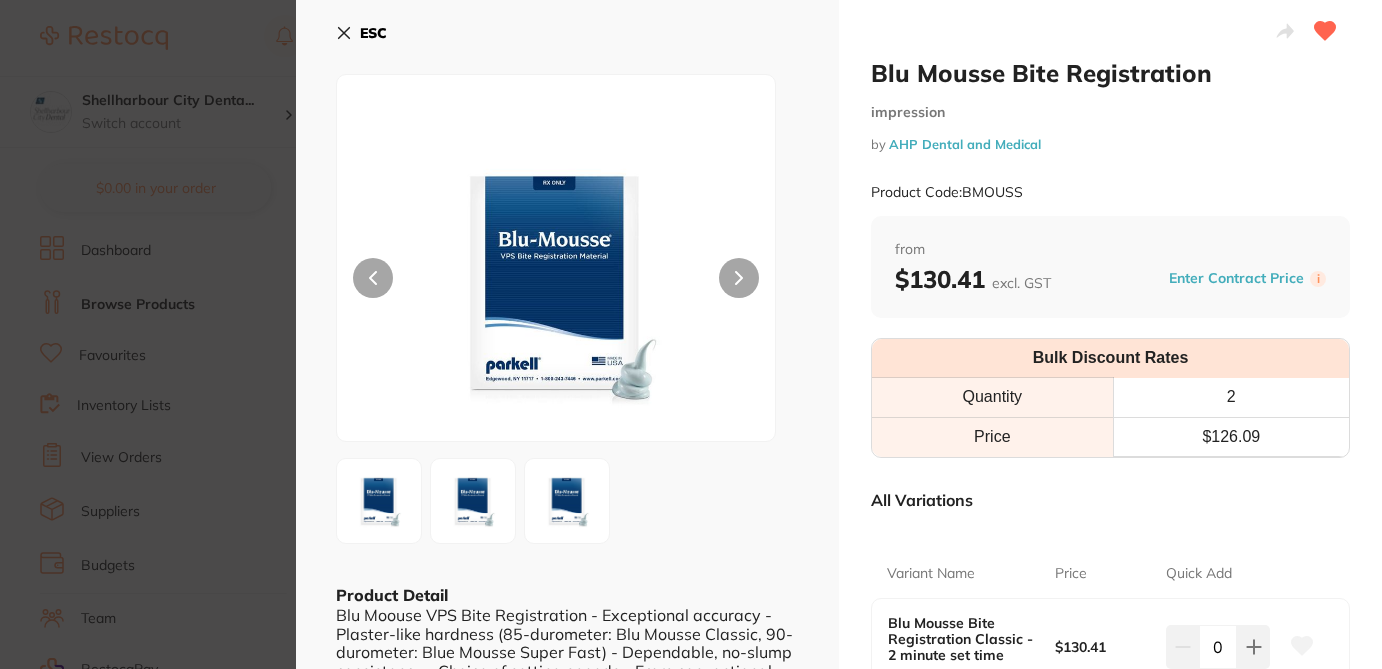 click at bounding box center (567, 501) 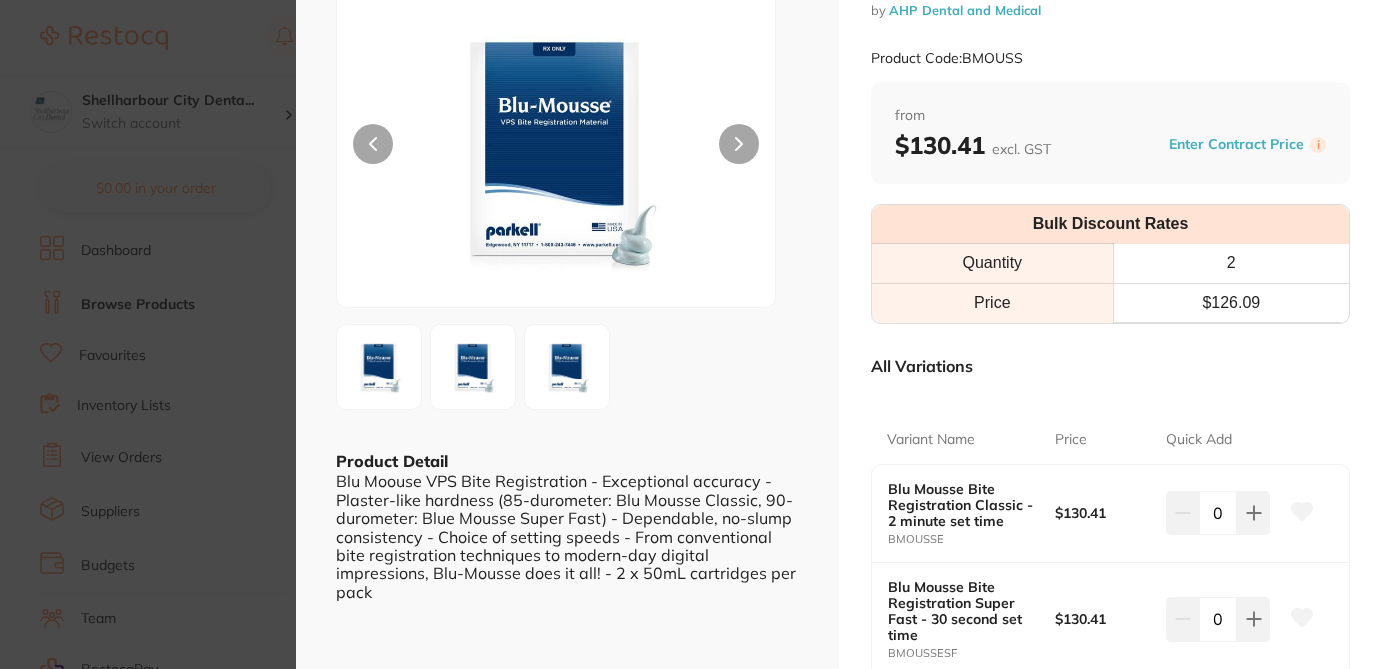 scroll, scrollTop: 160, scrollLeft: 0, axis: vertical 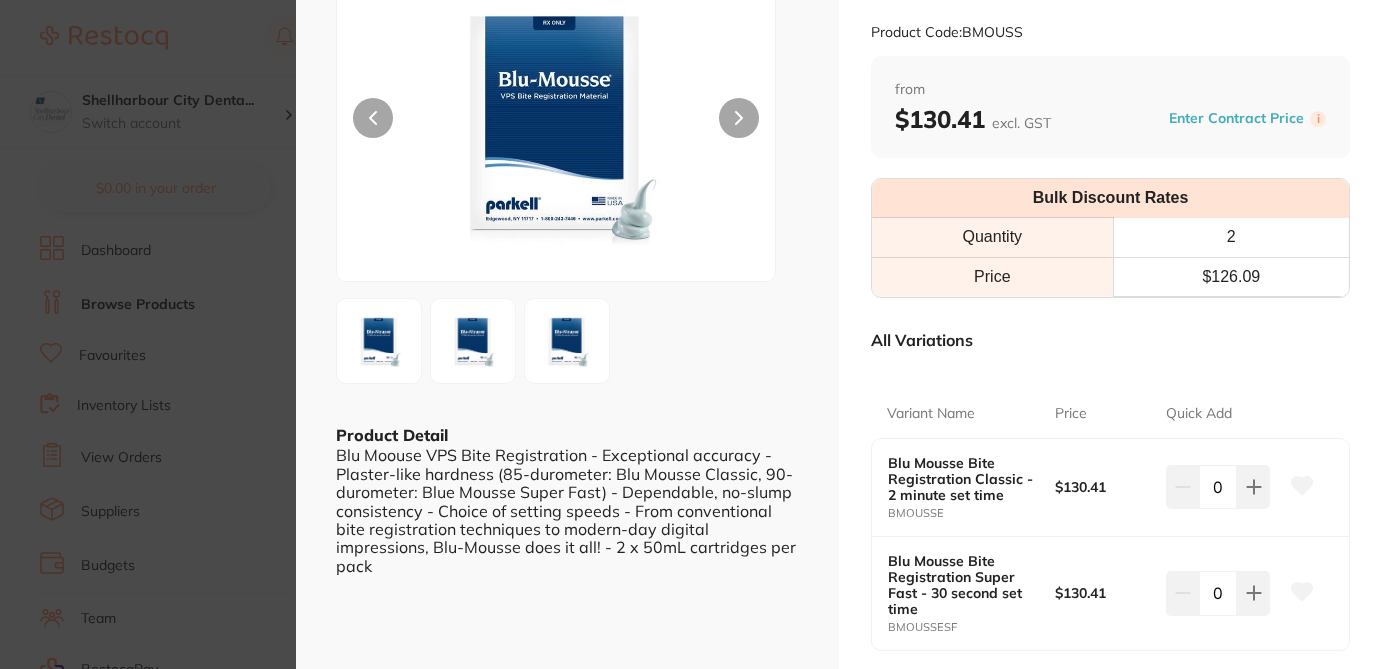 click 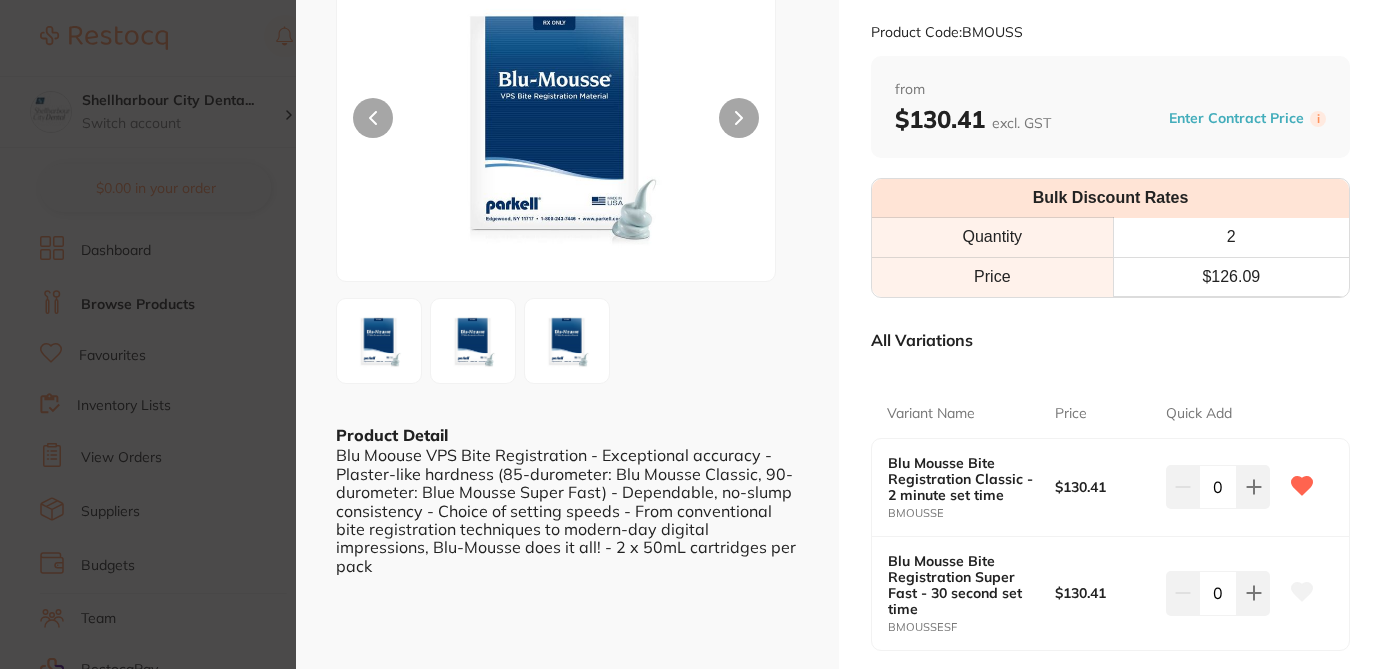 click on "Blu Mousse Bite Registration  impression by   AHP Dental and Medical Product Code:  BMOUSS ESC         Product Detail Blu Moouse VPS Bite Registration - Exceptional accuracy - Plaster-like hardness (85-durometer: Blu Mousse Classic, 90-durometer: Blue Mousse Super Fast) - Dependable, no-slump consistency - Choice of setting speeds - From conventional bite registration techniques to modern-day digital impressions, Blu-Mousse does it all! - 2 x 50mL cartridges per pack Blu Mousse Bite Registration  impression by   AHP Dental and Medical Product Code:  BMOUSS from $130.41     excl. GST Enter Contract Price i Bulk Discount Rates Quantity 2 Price $ 126.09 All Variations Variant   Name Price Quick Add Blu Mousse Bite Registration Classic - 2 minute set time BMOUSSE $130.41     0         Blu Mousse Bite Registration Super Fast - 30 second set time BMOUSSESF $130.41     0         Update Cart Save to List All Variations Reset Options Price Blu Mousse Bite Registration Classic - 2 minute set time BMOUSSE $130.41     0" at bounding box center [691, 334] 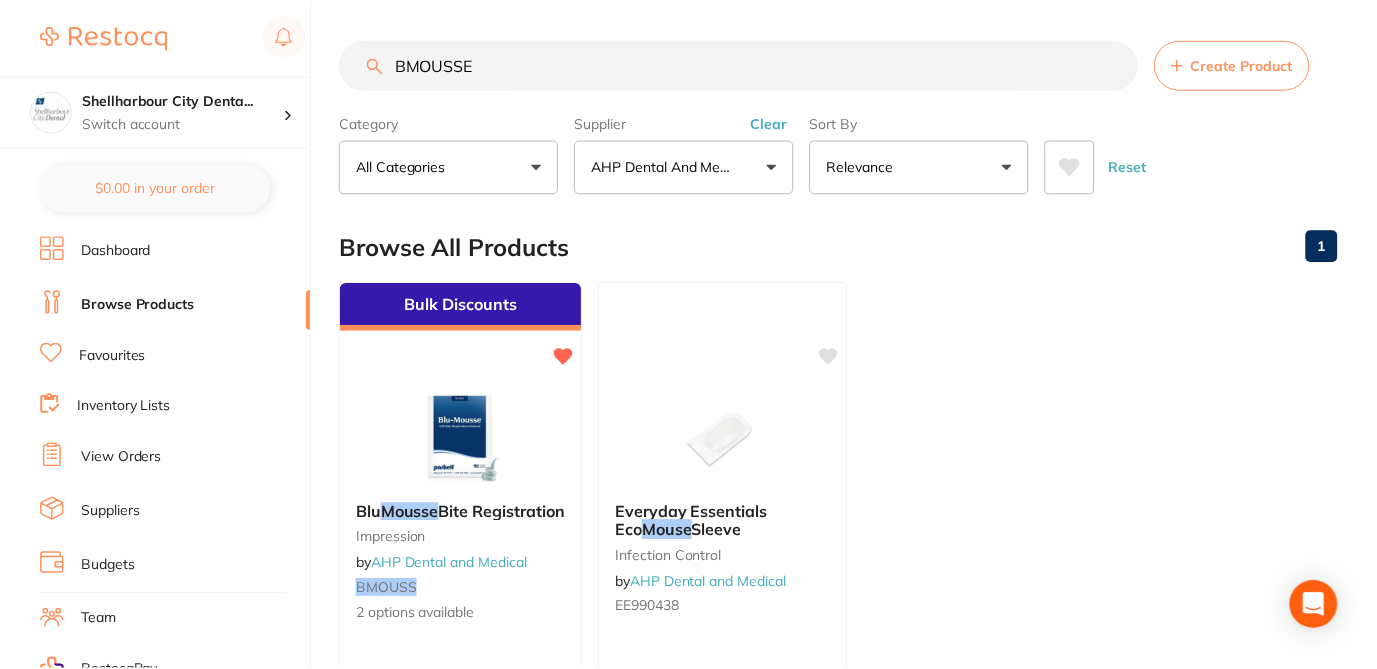 scroll, scrollTop: 3, scrollLeft: 0, axis: vertical 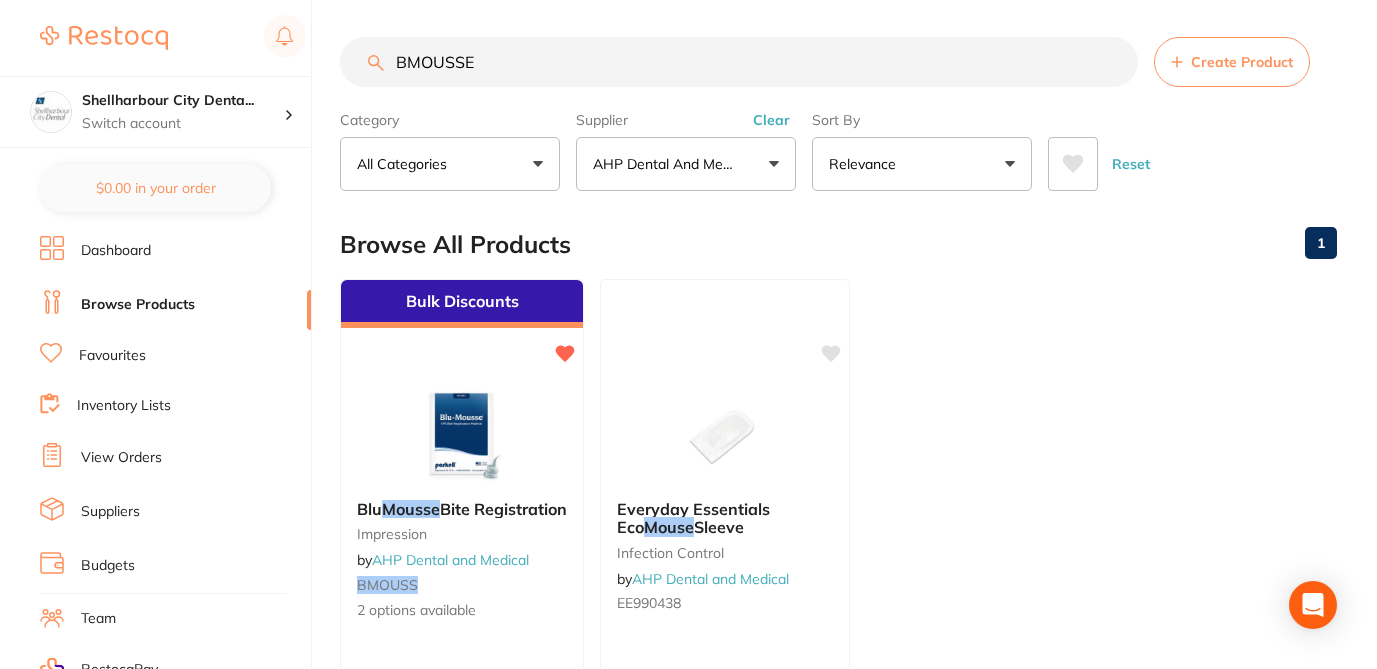 drag, startPoint x: 488, startPoint y: 64, endPoint x: 353, endPoint y: 55, distance: 135.29967 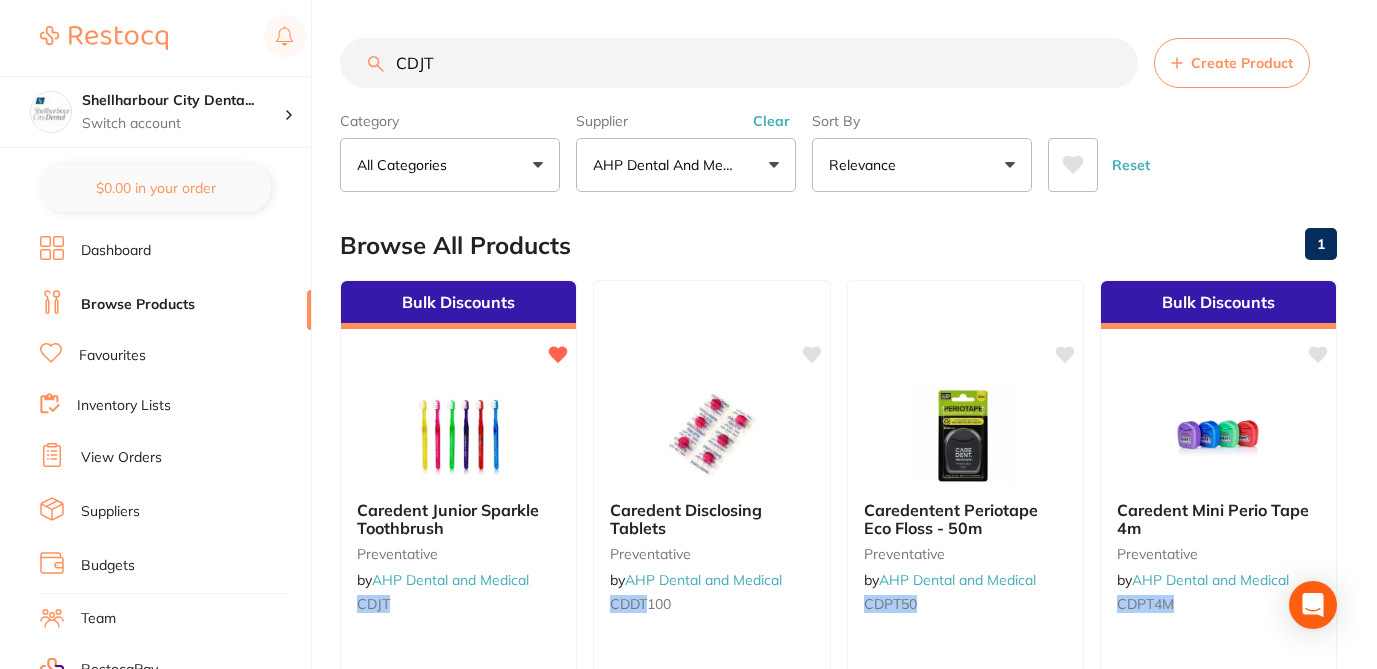 scroll, scrollTop: 3, scrollLeft: 0, axis: vertical 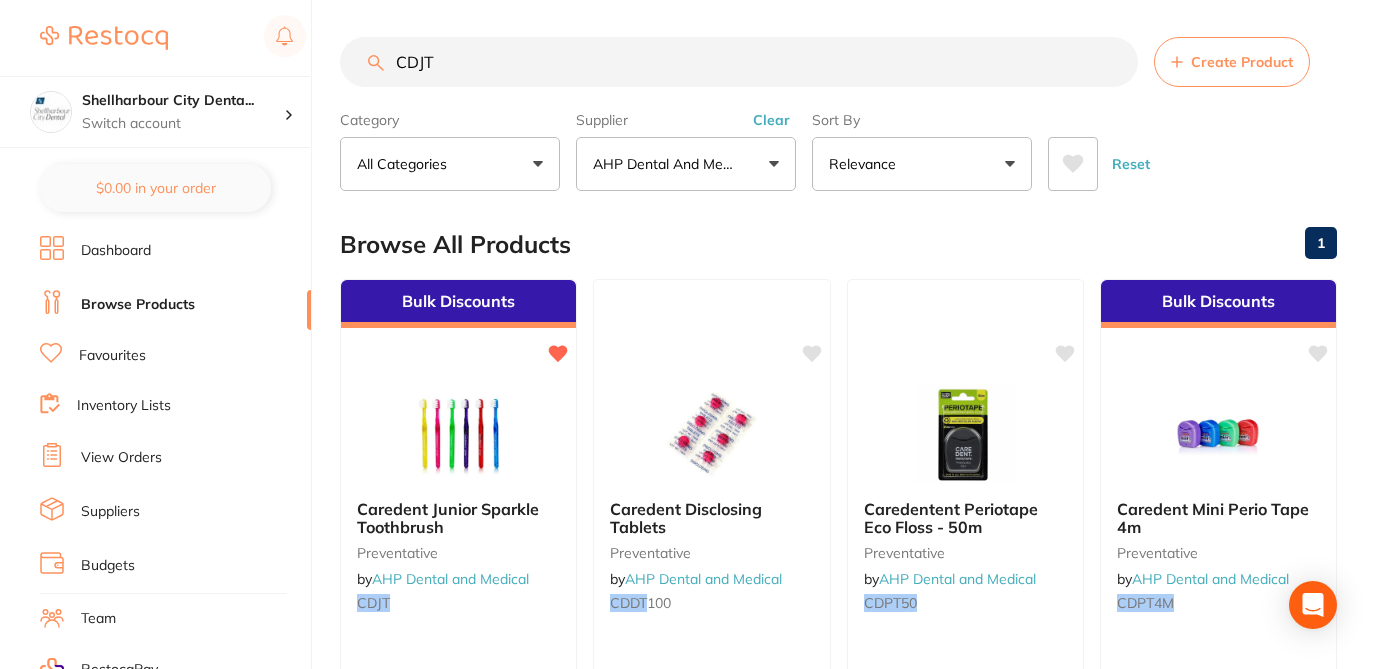 drag, startPoint x: 441, startPoint y: 58, endPoint x: 354, endPoint y: 53, distance: 87.14356 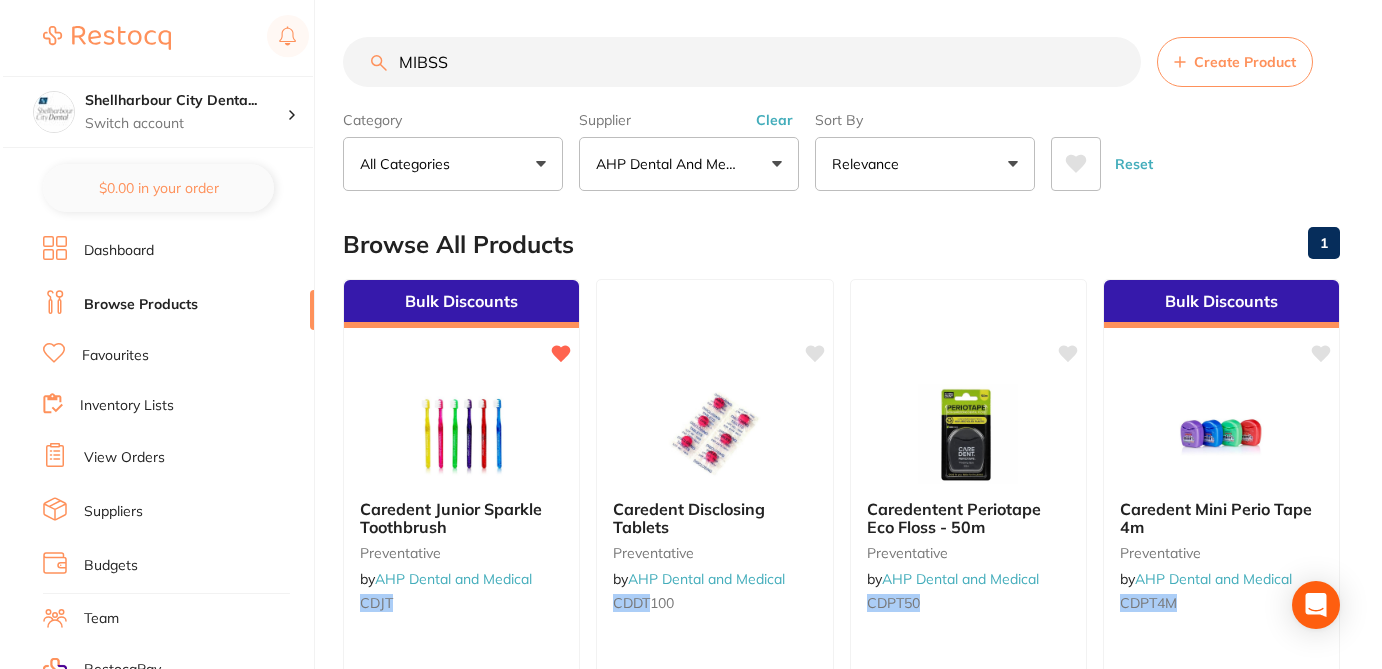scroll, scrollTop: 0, scrollLeft: 0, axis: both 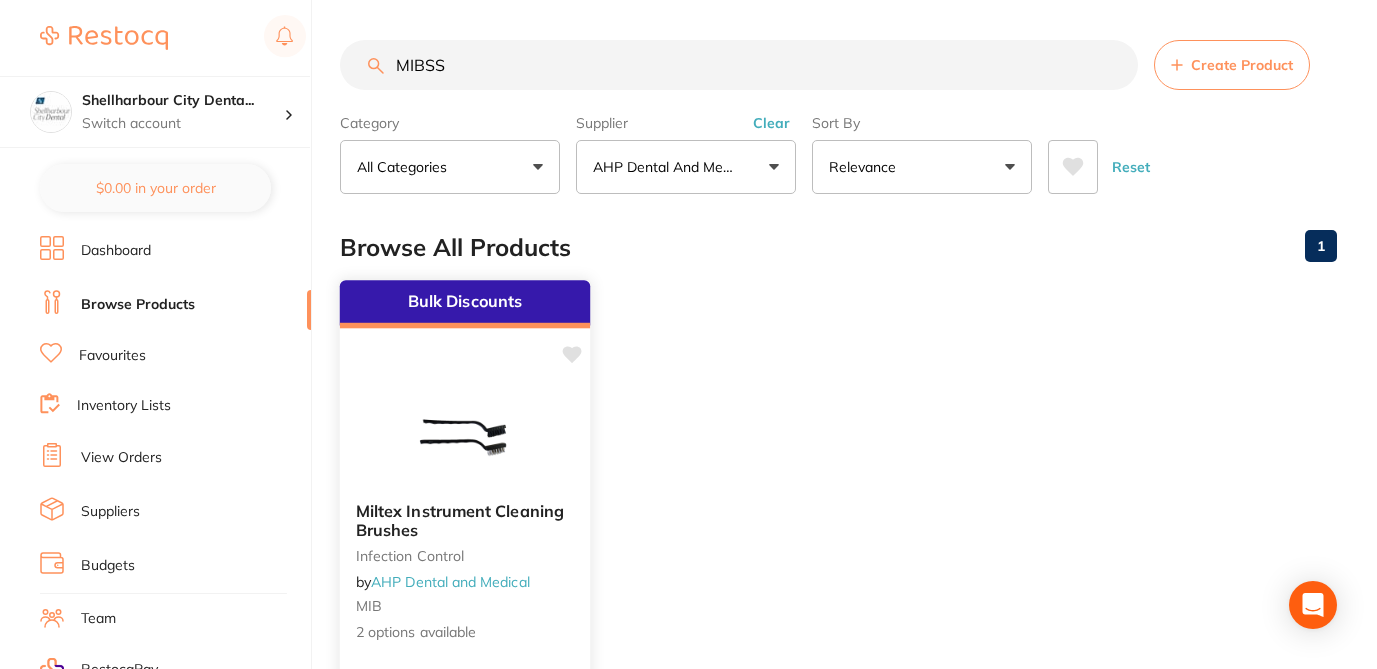 click on "2 options available" at bounding box center [465, 633] 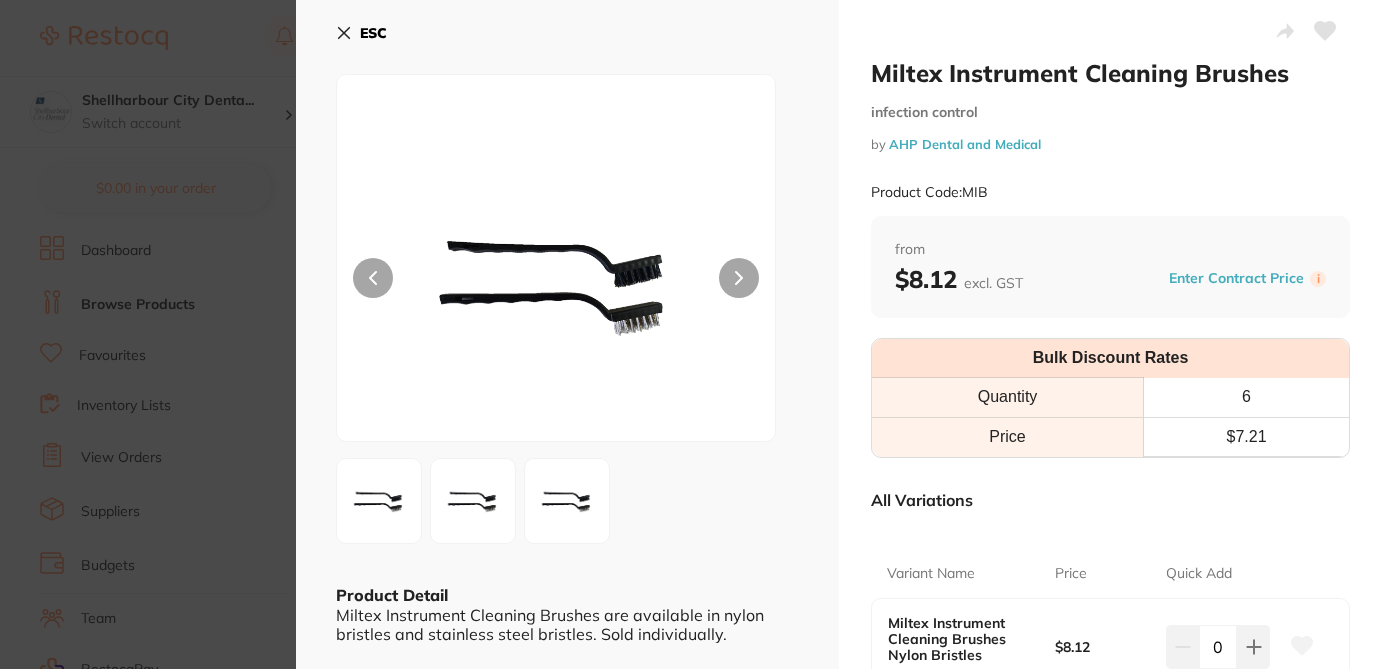 click on "All Variations" at bounding box center (1110, 500) 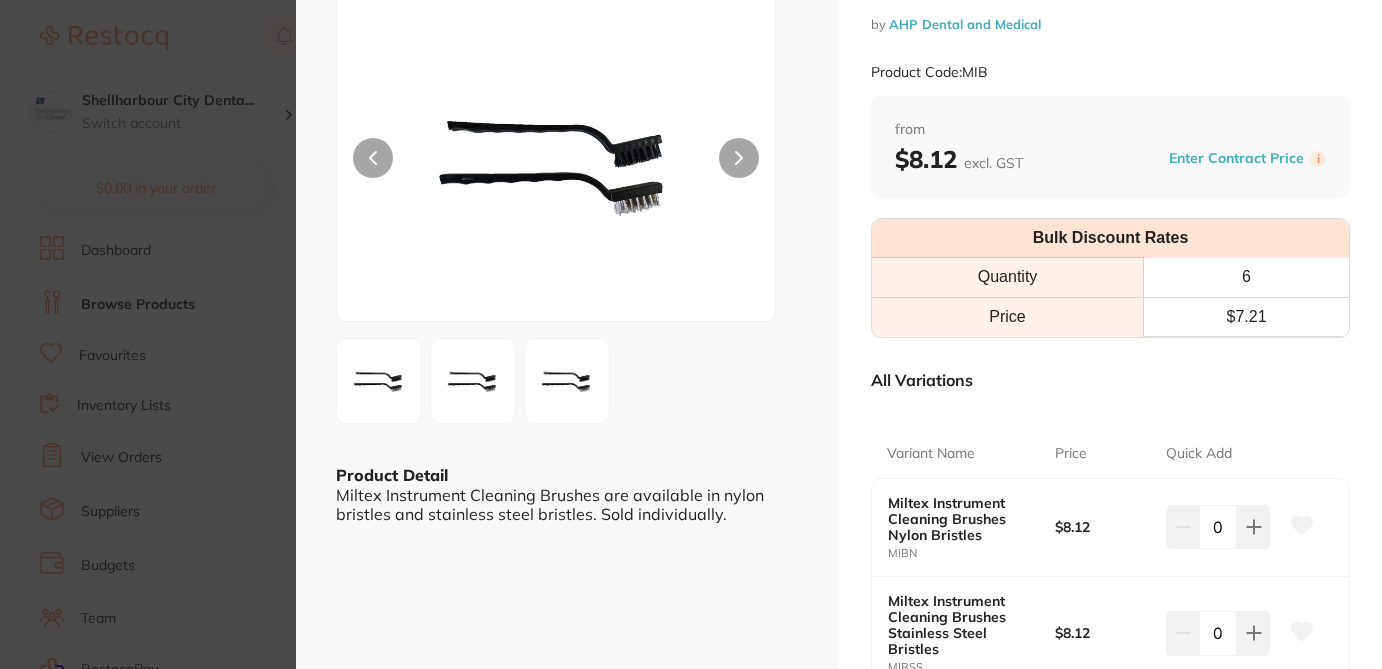 scroll, scrollTop: 160, scrollLeft: 0, axis: vertical 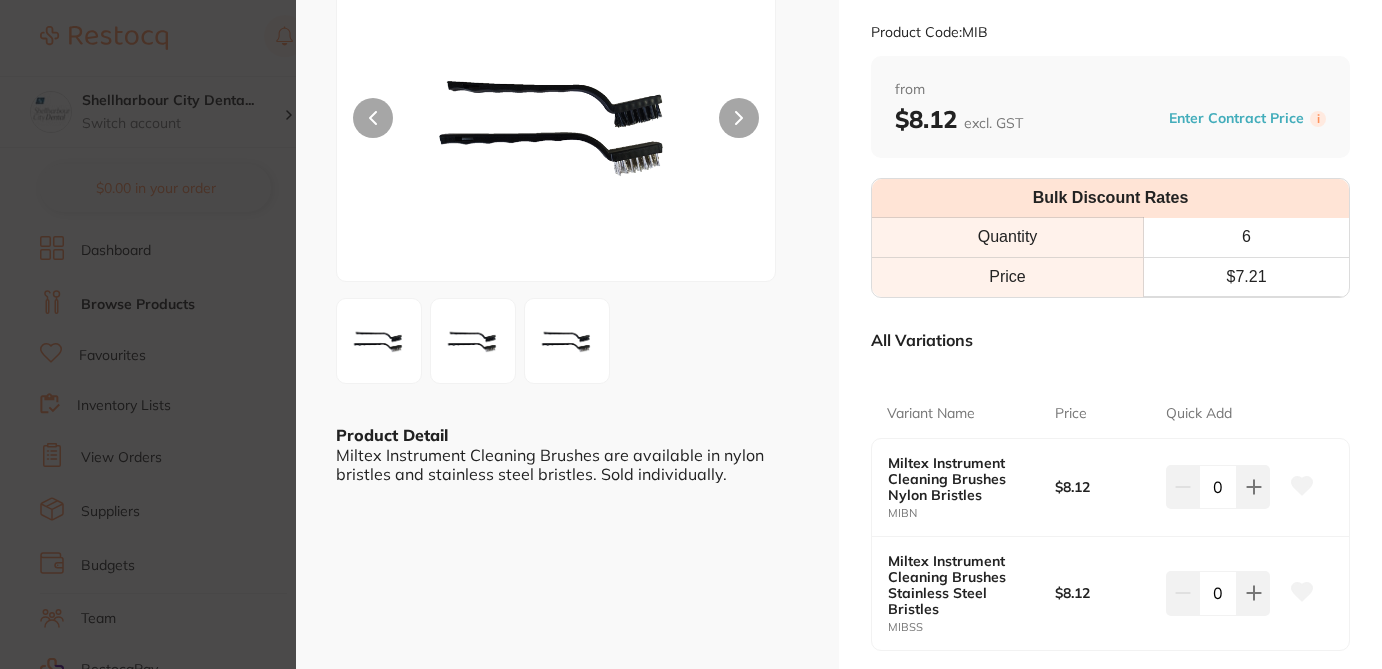 click 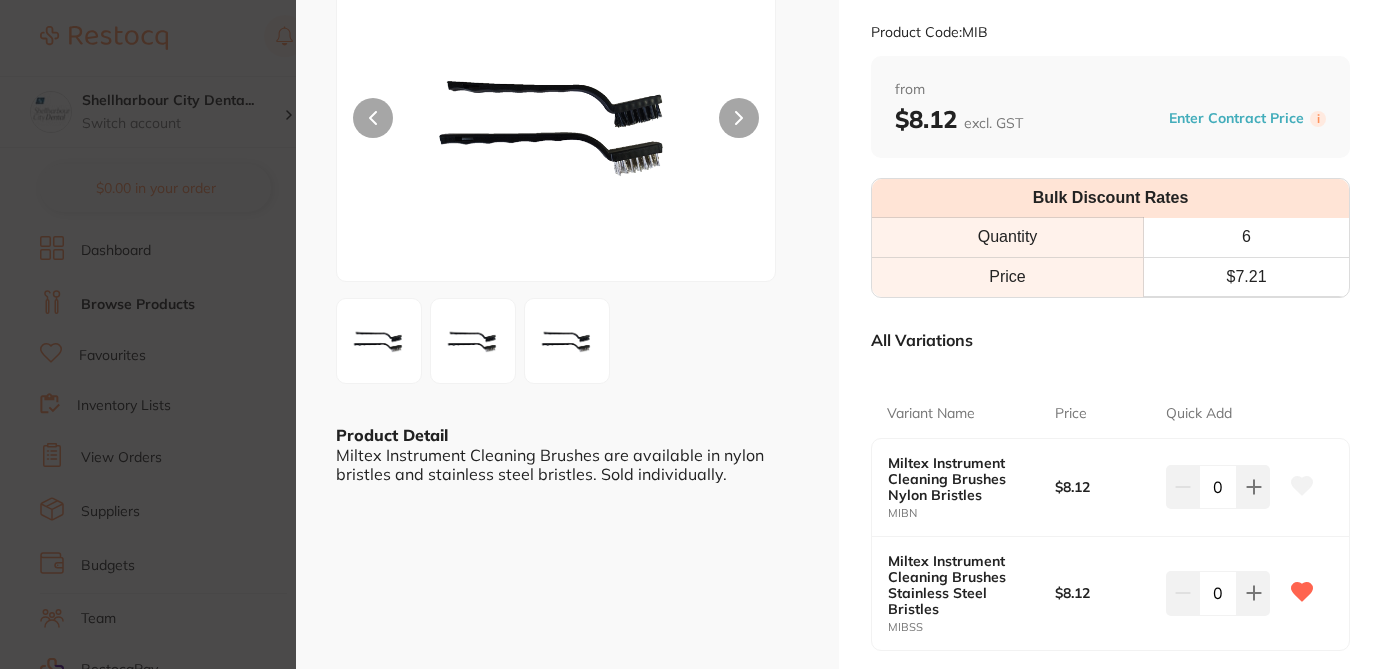 click 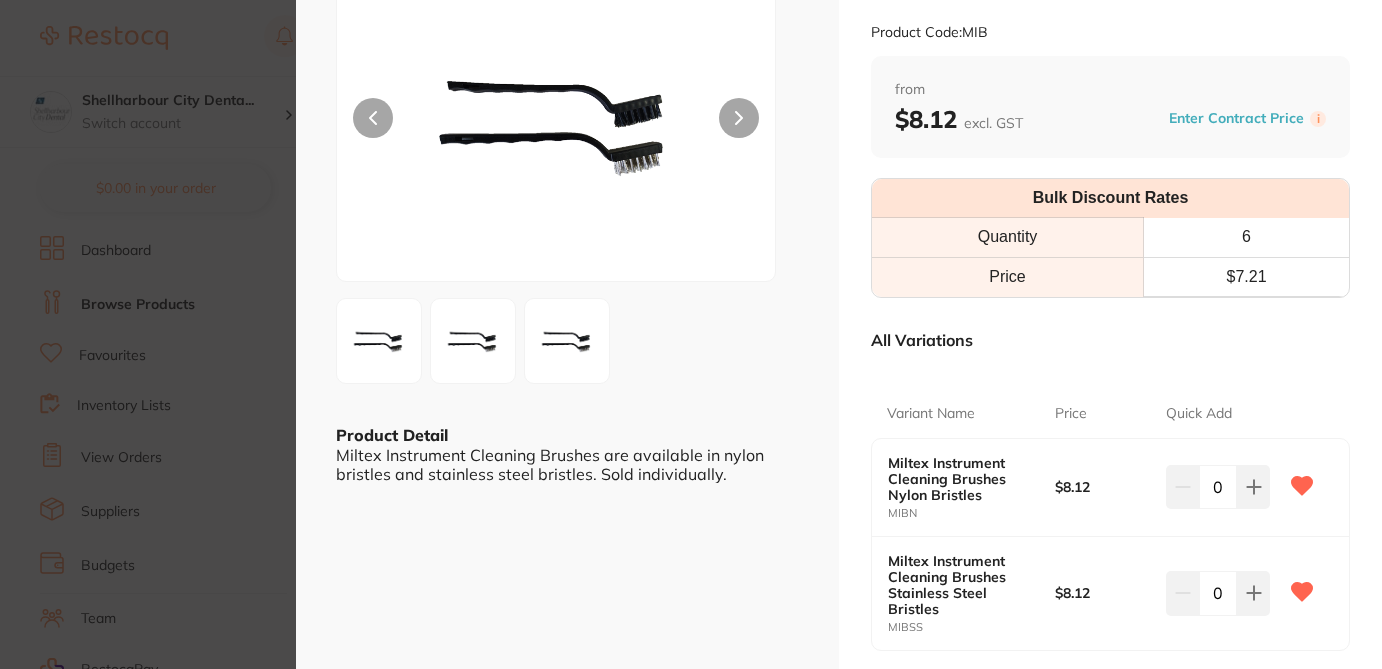 click on "Miltex Instrument Cleaning Brushes  infection control by   AHP Dental and Medical Product Code:  MIB ESC         Product Detail Miltex Instrument Cleaning Brushes are available in nylon bristles and stainless steel bristles. Sold individually. Miltex Instrument Cleaning Brushes  infection control by   AHP Dental and Medical Product Code:  MIB from $8.12     excl. GST Enter Contract Price i Bulk Discount Rates Quantity 6 Price $ 7.21 All Variations Variant   Name Price Quick Add Miltex Instrument Cleaning Brushes Nylon Bristles MIBN $8.12     0         Miltex Instrument Cleaning Brushes Stainless Steel Bristles MIBSS $8.12     0         Update Cart Save to List All Variations Reset Options Price Miltex Instrument Cleaning Brushes Nylon Bristles MIBN $8.12     0         Miltex Instrument Cleaning Brushes Stainless Steel Bristles MIBSS $8.12     0         You May Also Like Bur Brushes   by  Independent Dental MX-BRUSHNYL   1 options available   from $12.50 Add to cart Save to list Miltex Mini Endo Stand   by" at bounding box center [691, 334] 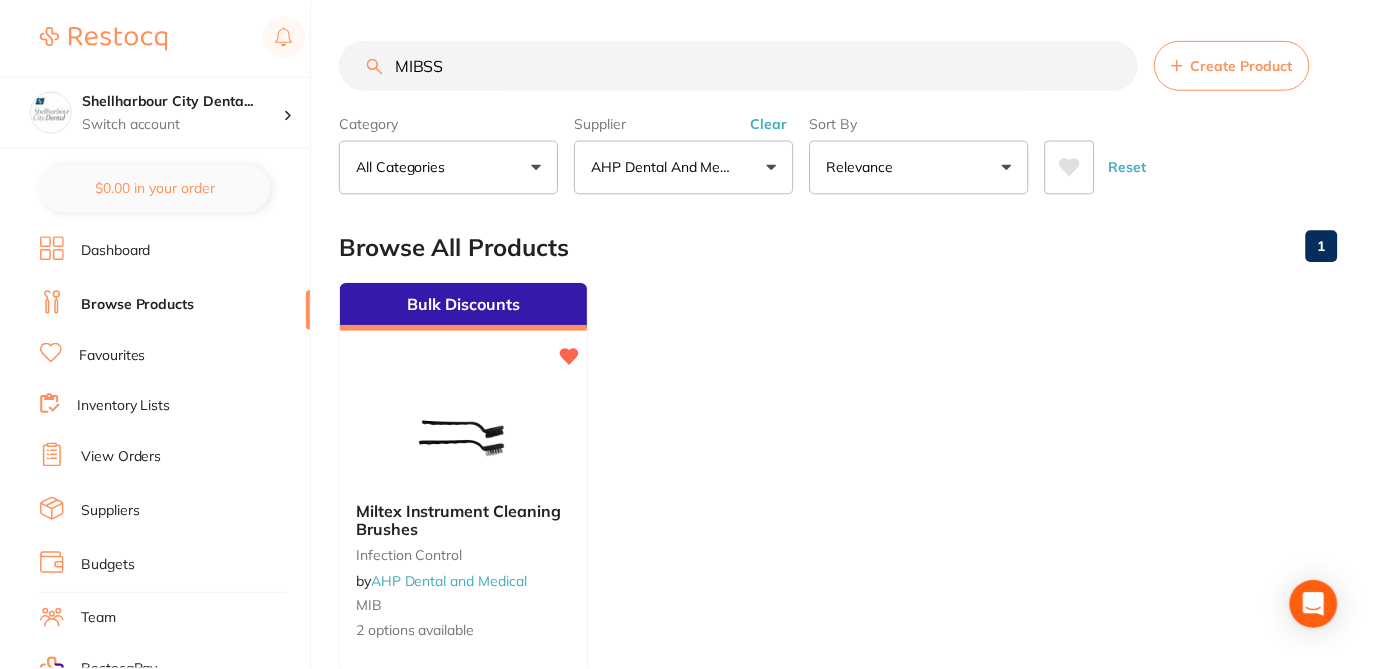 scroll, scrollTop: 3, scrollLeft: 0, axis: vertical 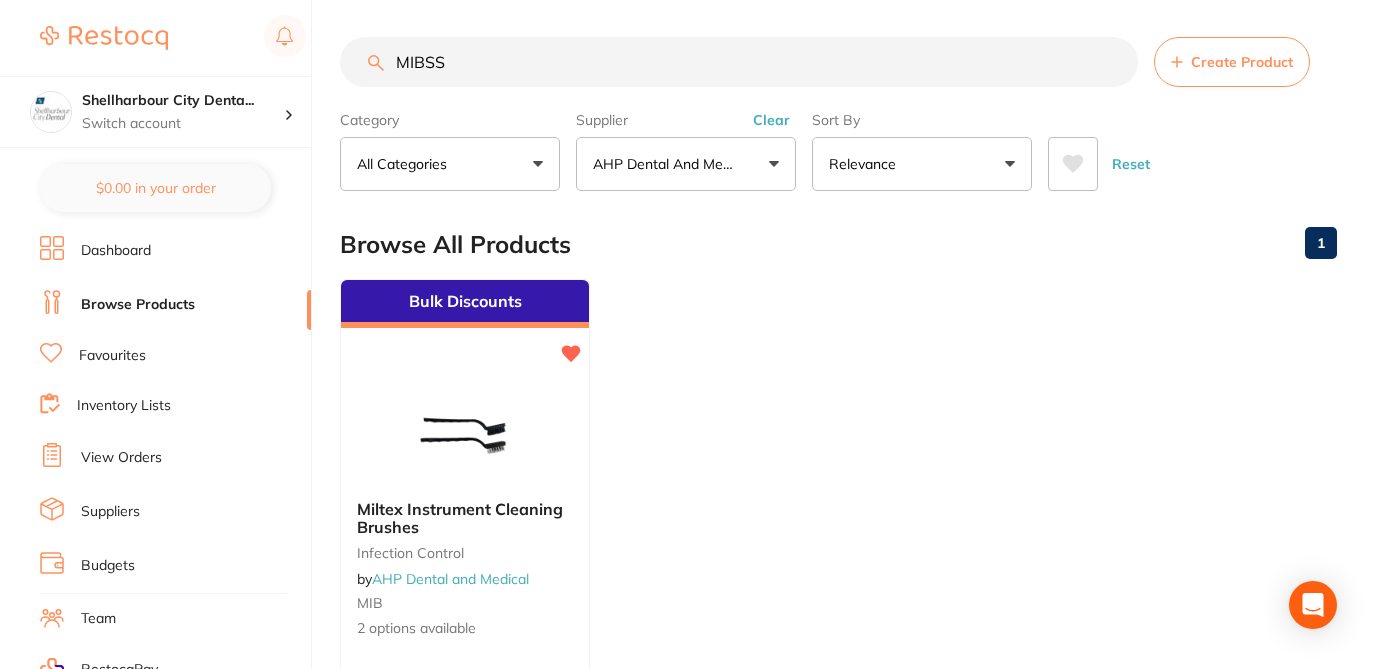 drag, startPoint x: 441, startPoint y: 62, endPoint x: 338, endPoint y: 62, distance: 103 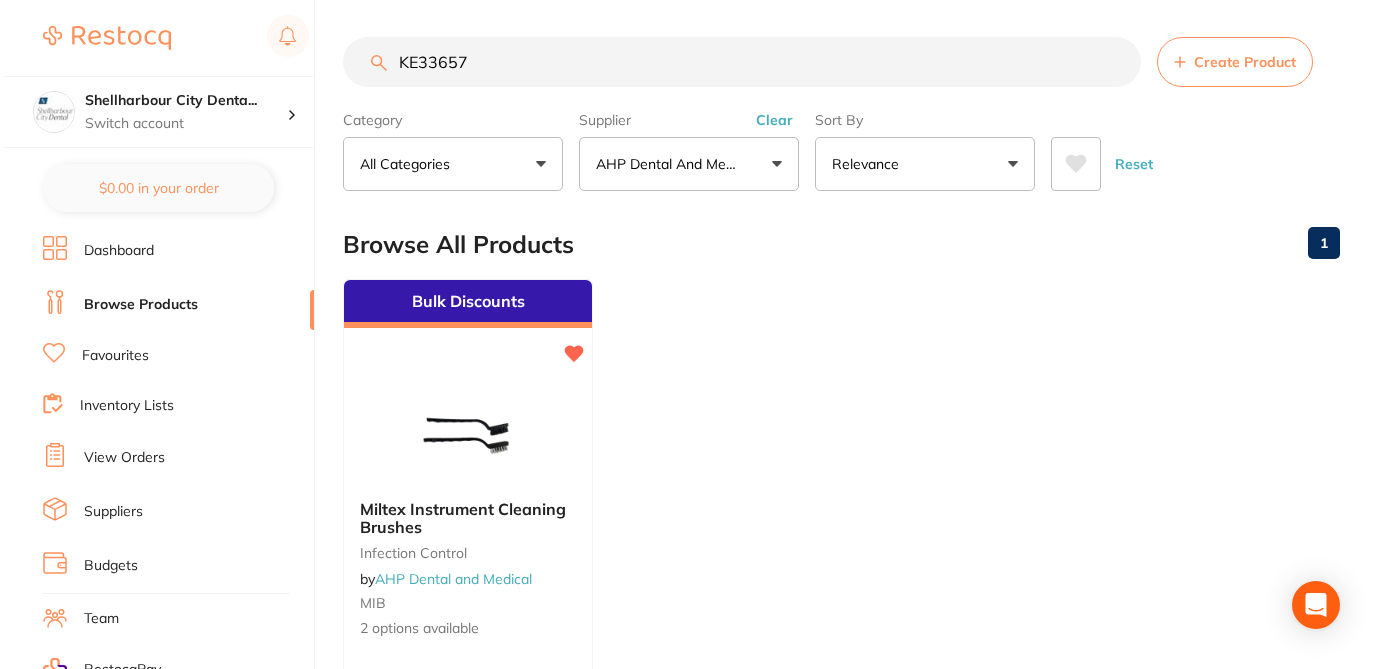 scroll, scrollTop: 0, scrollLeft: 0, axis: both 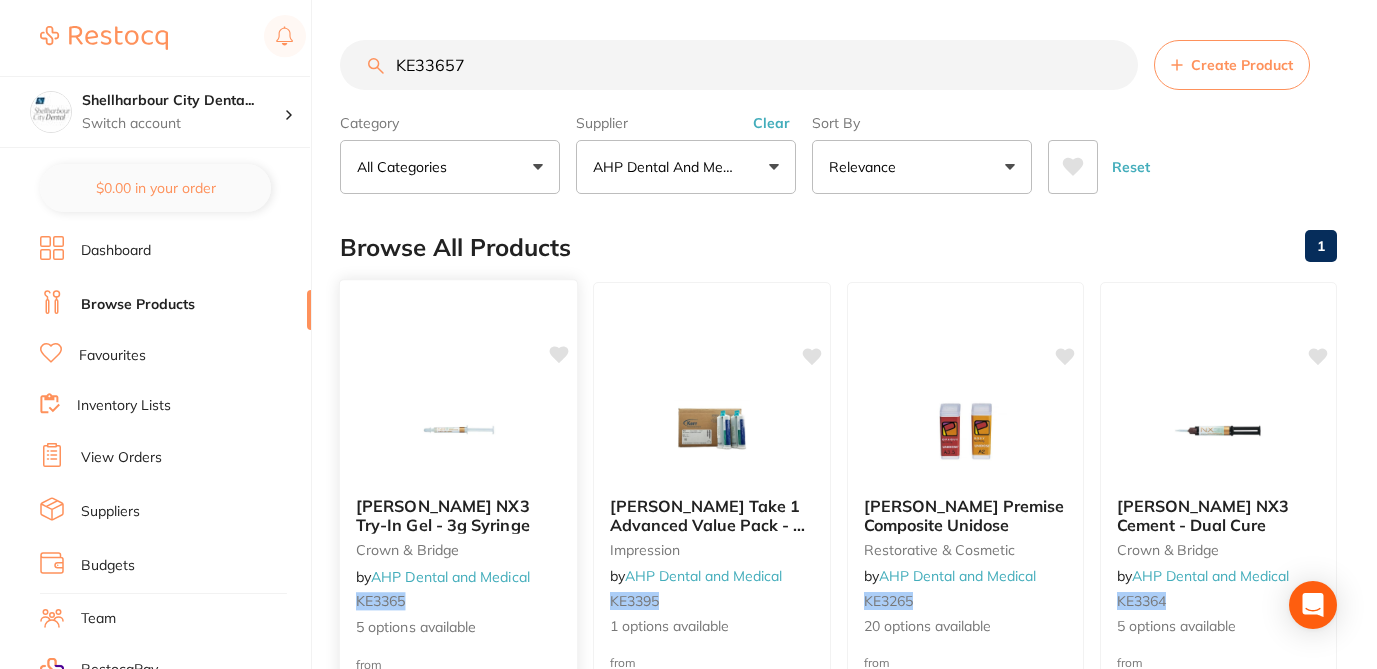 click at bounding box center (459, 430) 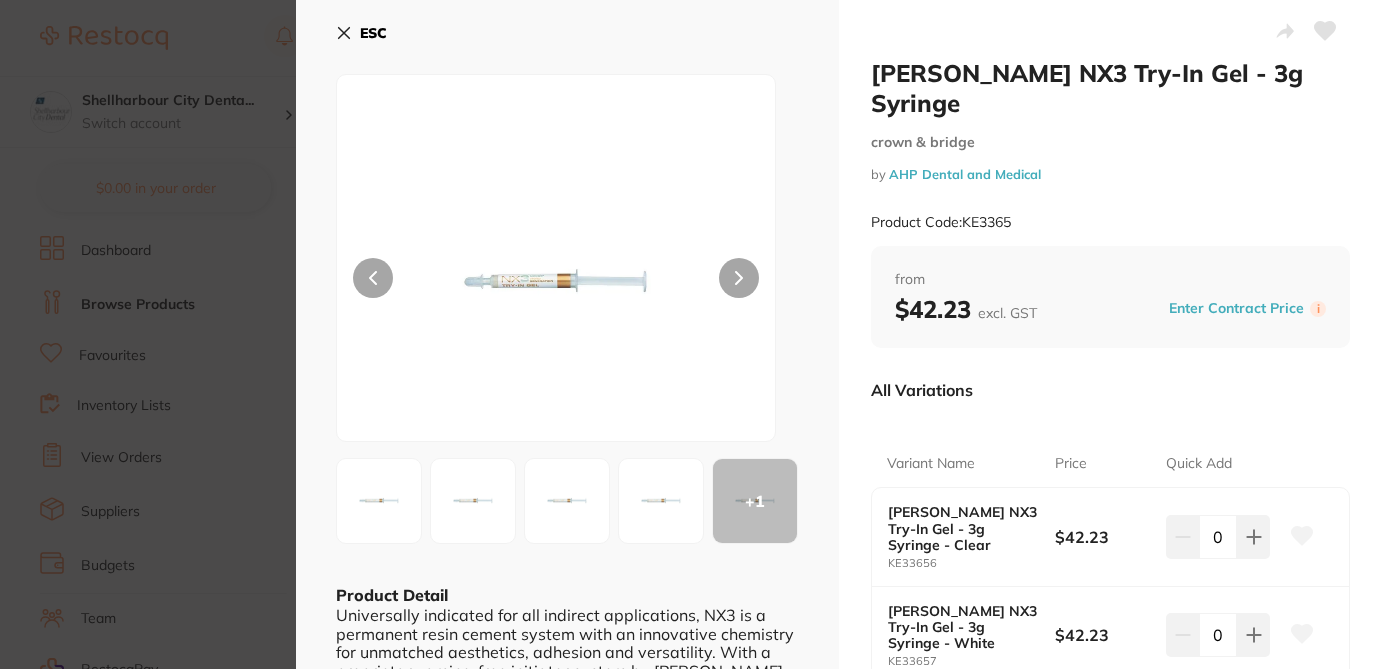 click 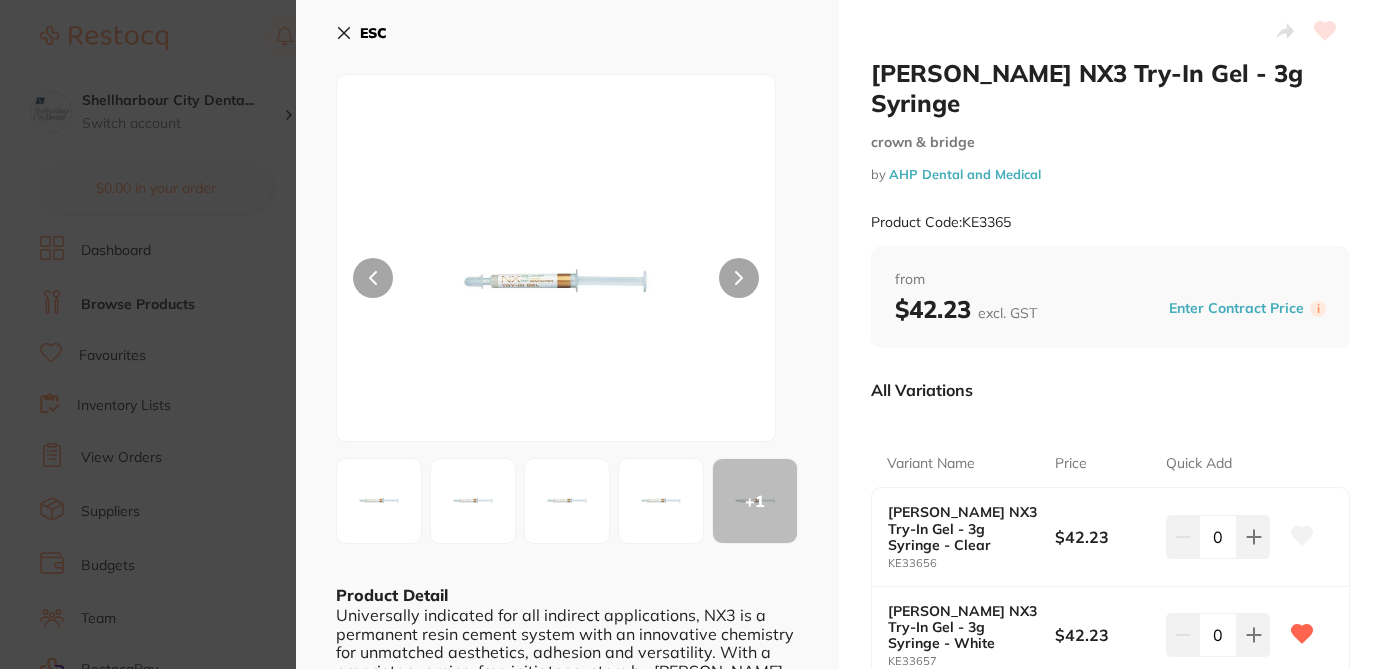 click 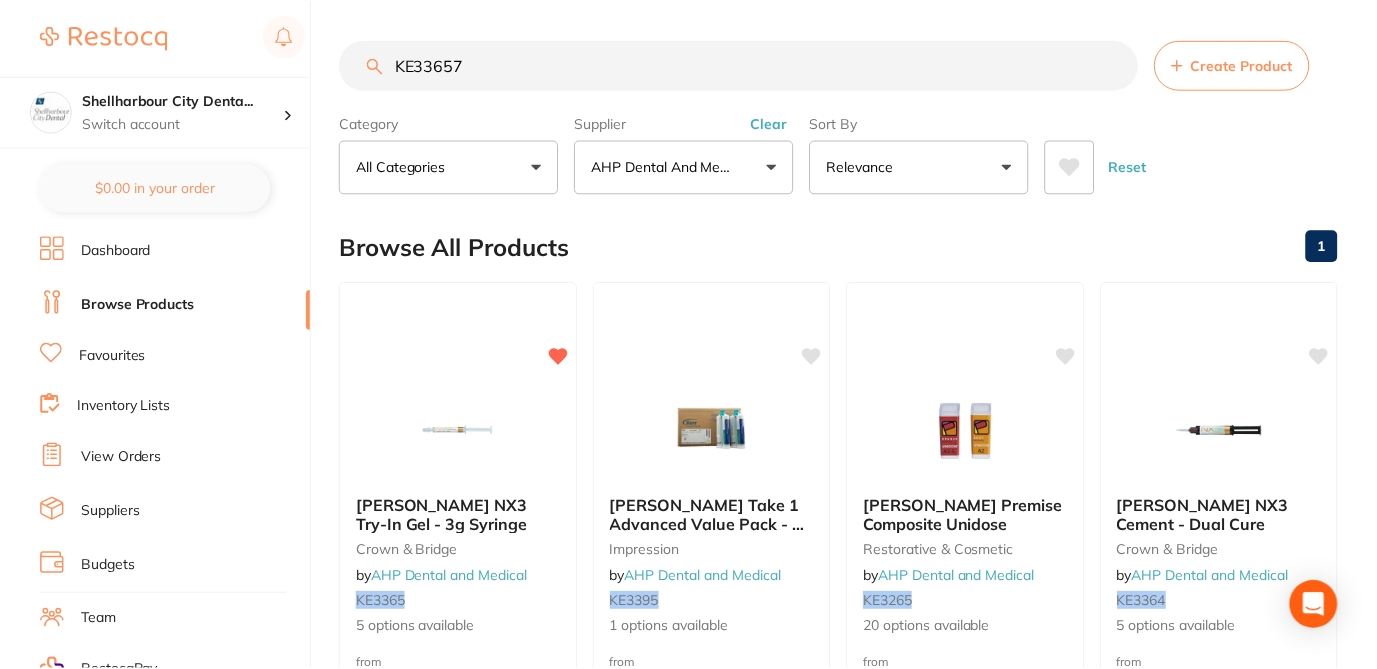 scroll, scrollTop: 3, scrollLeft: 0, axis: vertical 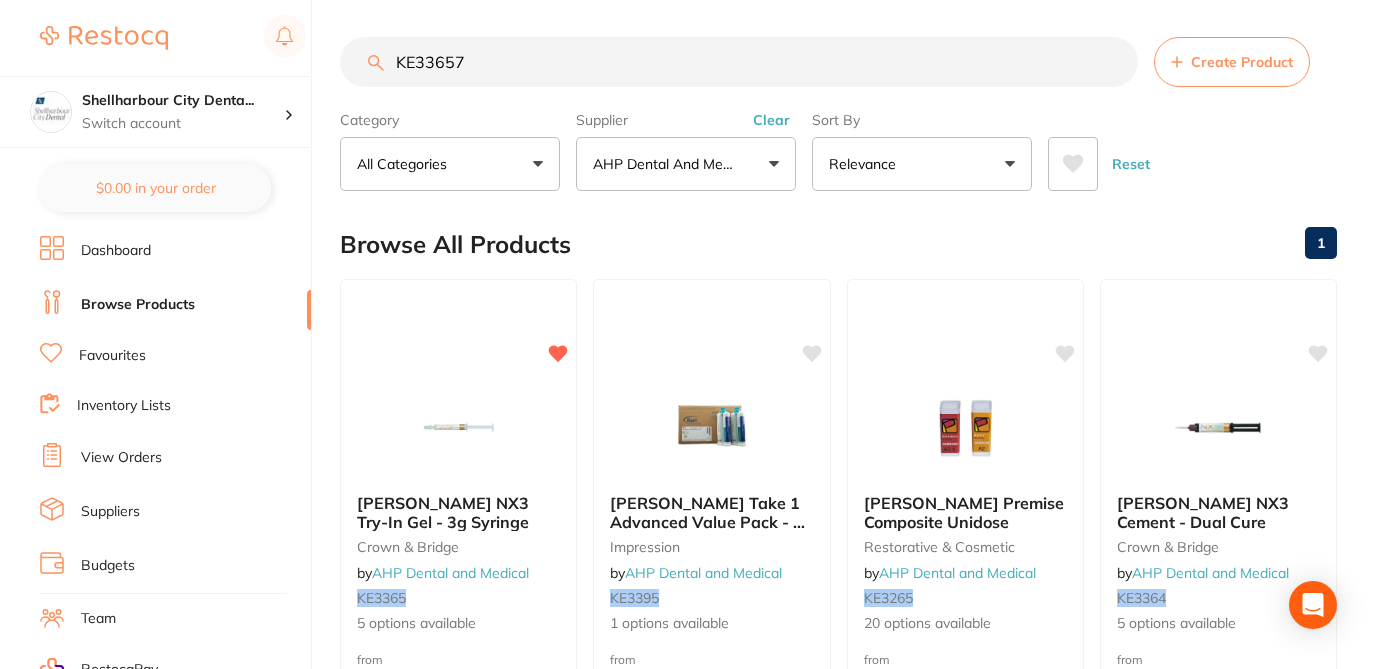 drag, startPoint x: 449, startPoint y: 62, endPoint x: 355, endPoint y: 59, distance: 94.04786 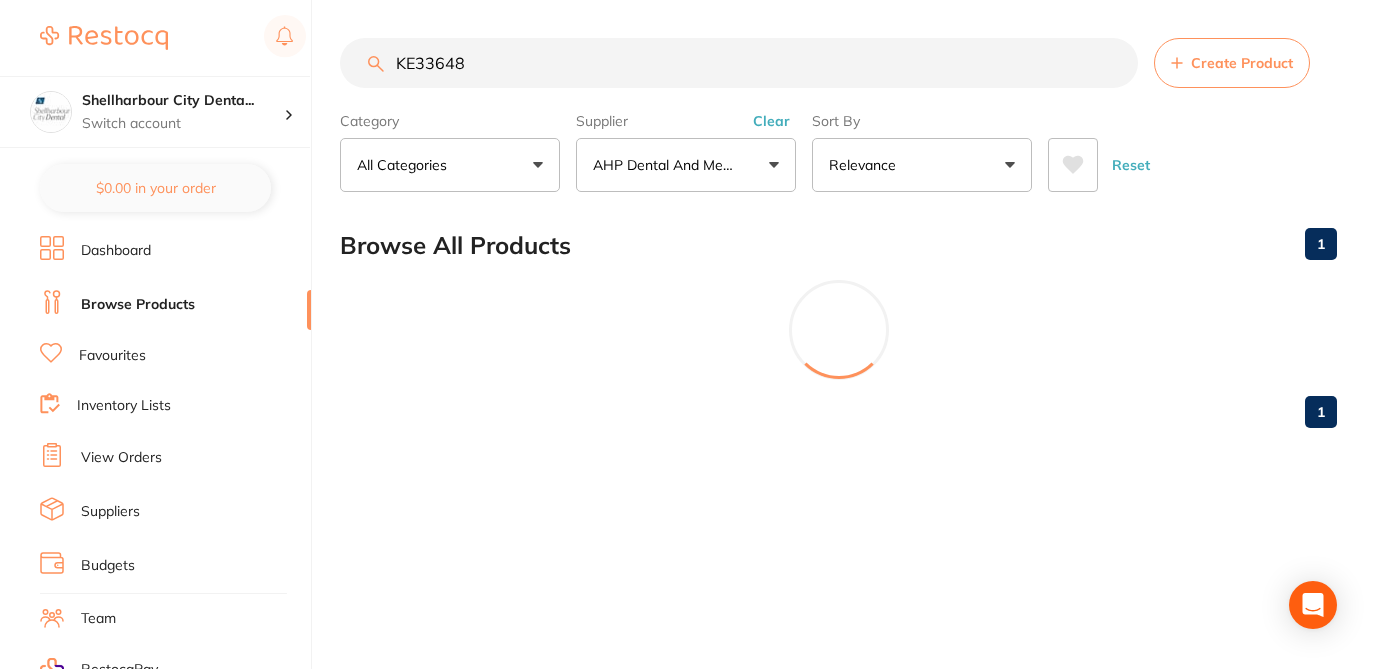 scroll, scrollTop: 3, scrollLeft: 0, axis: vertical 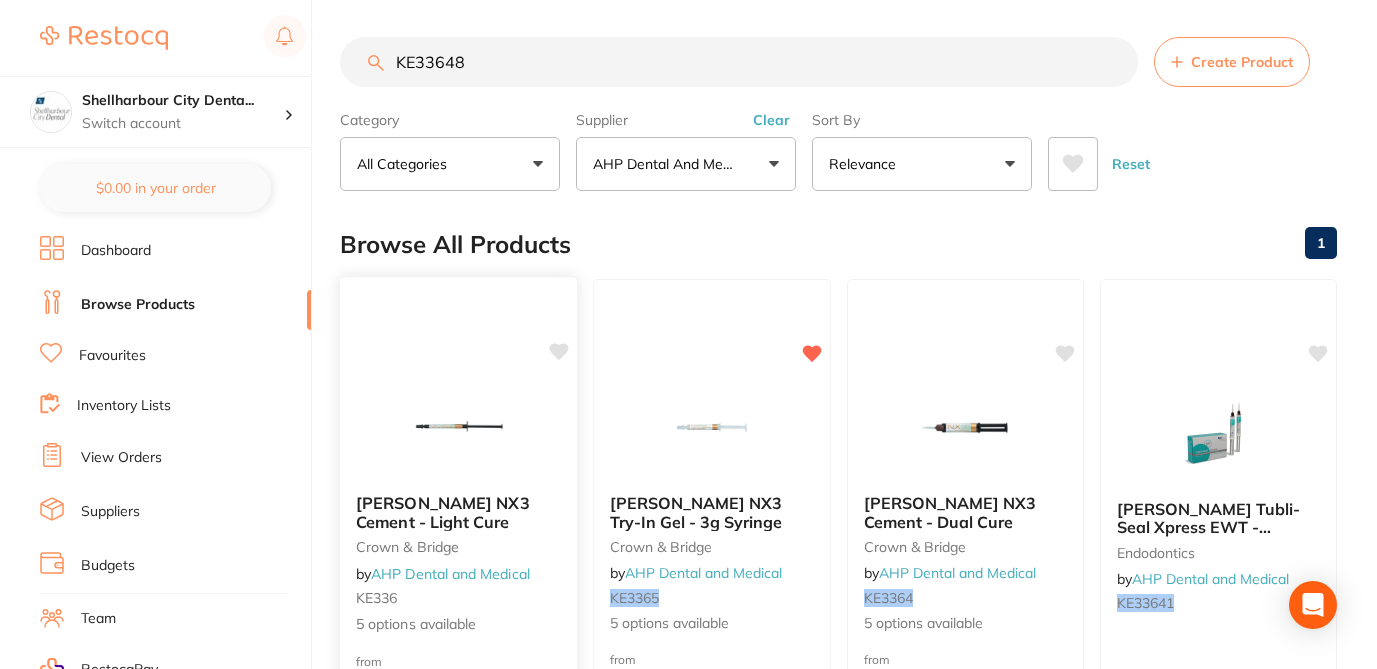 click on "KE336" at bounding box center (458, 598) 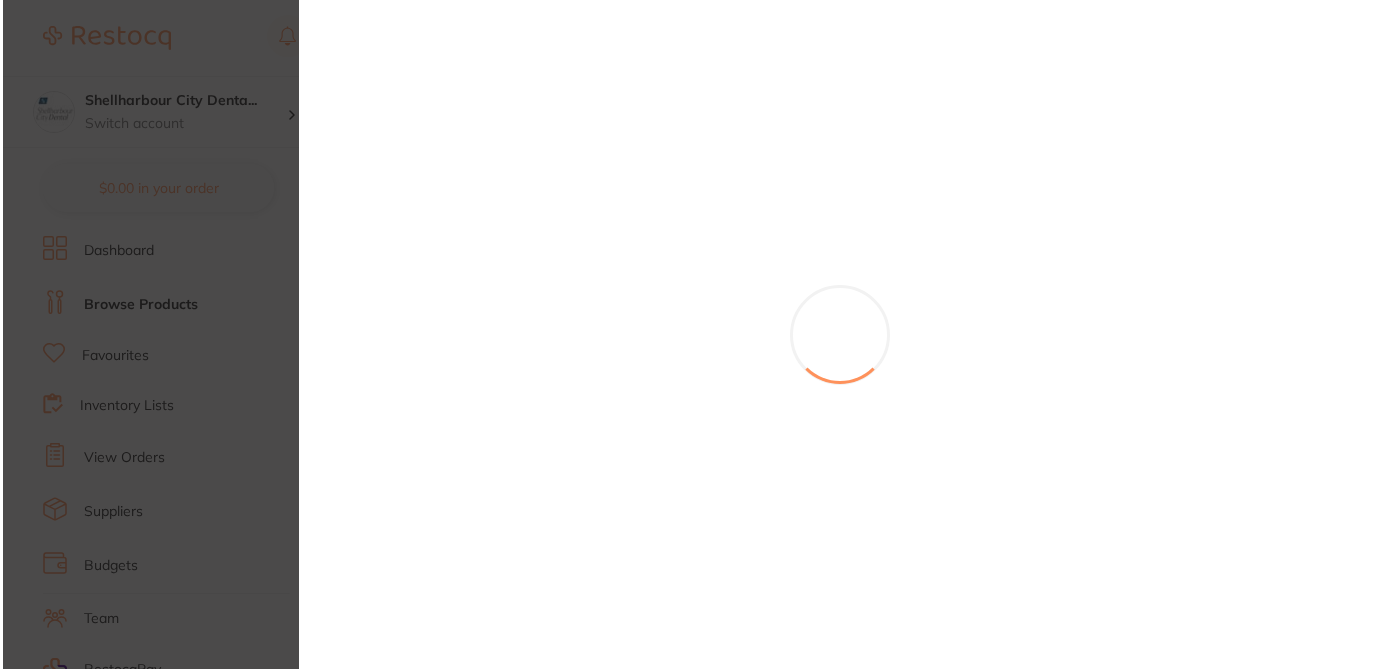 scroll, scrollTop: 0, scrollLeft: 0, axis: both 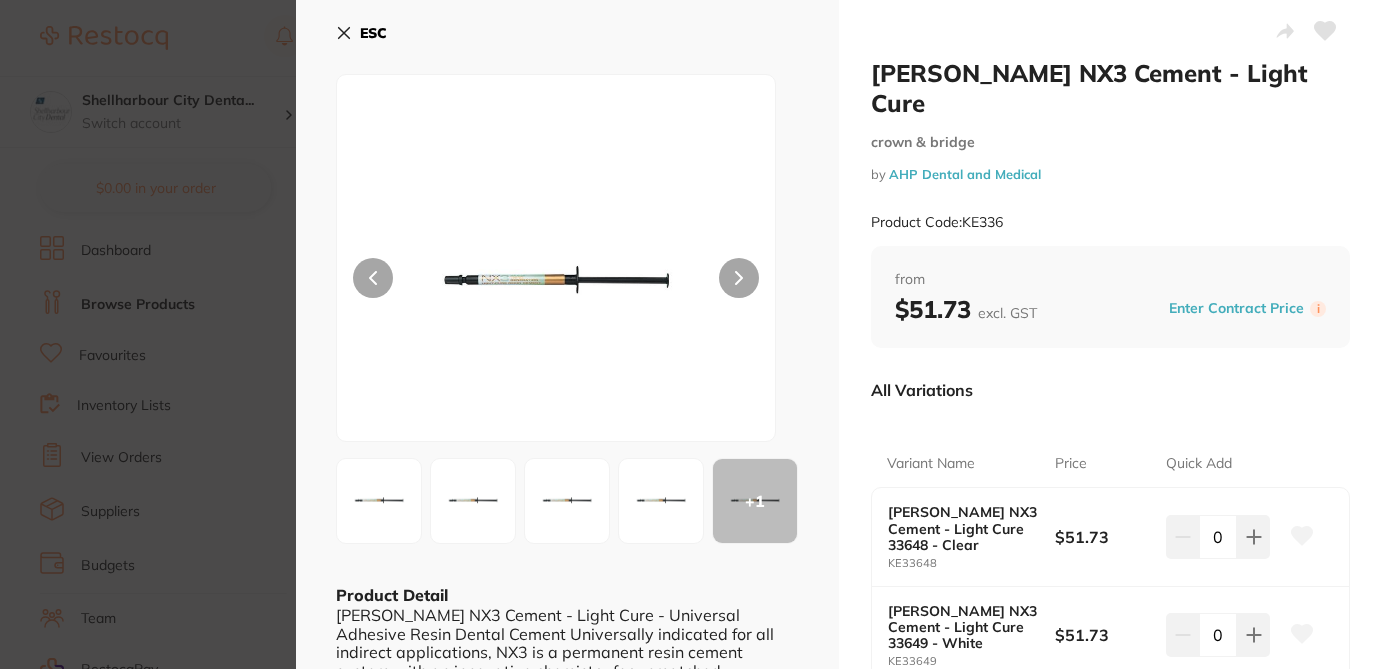 click 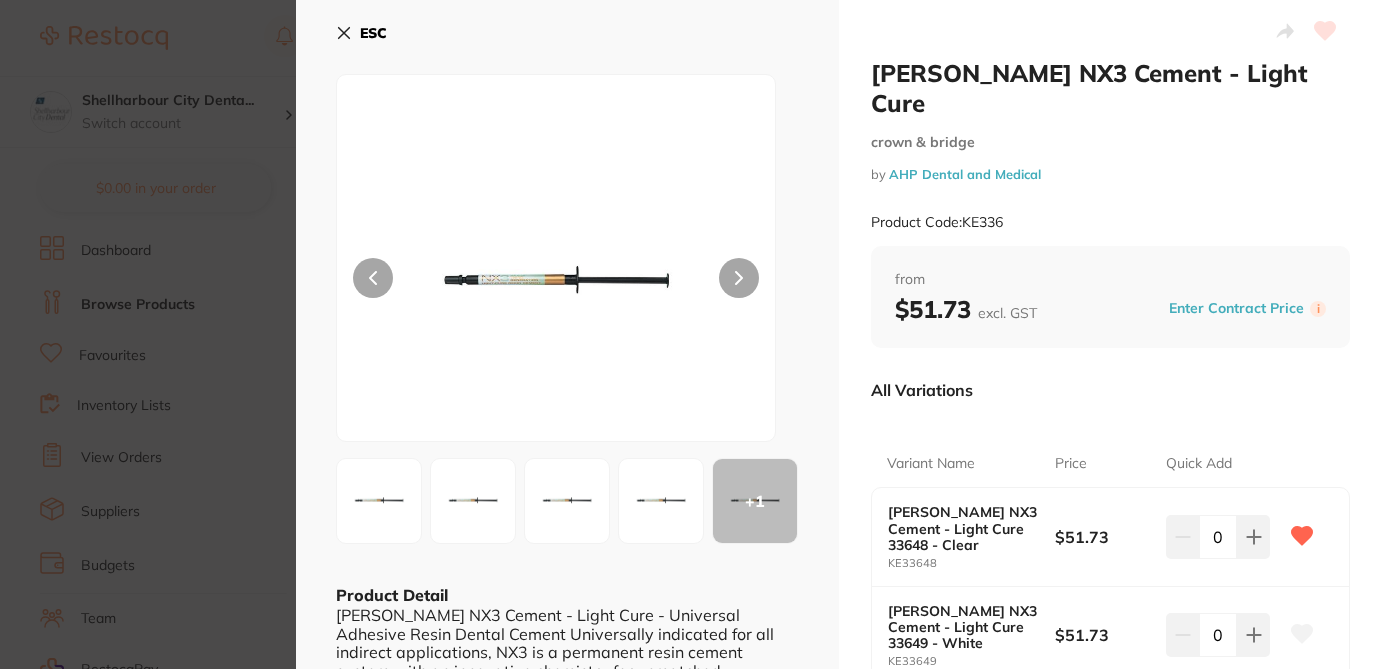 click 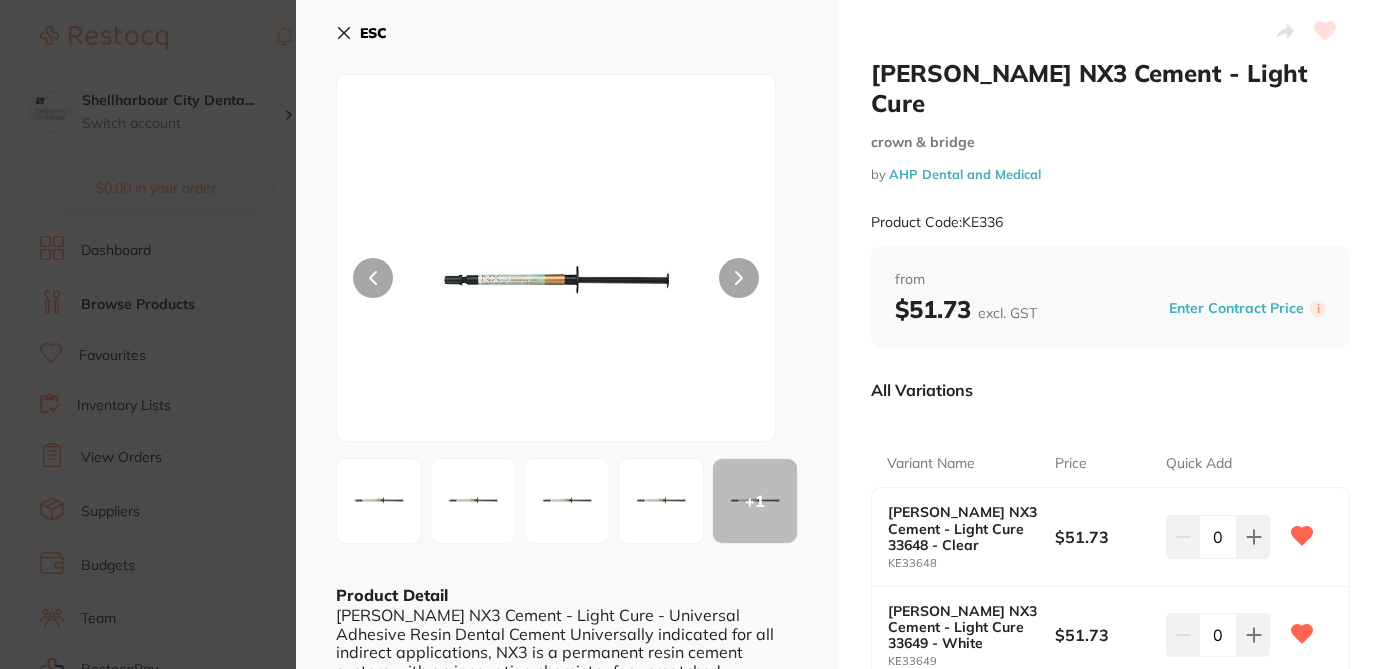 click 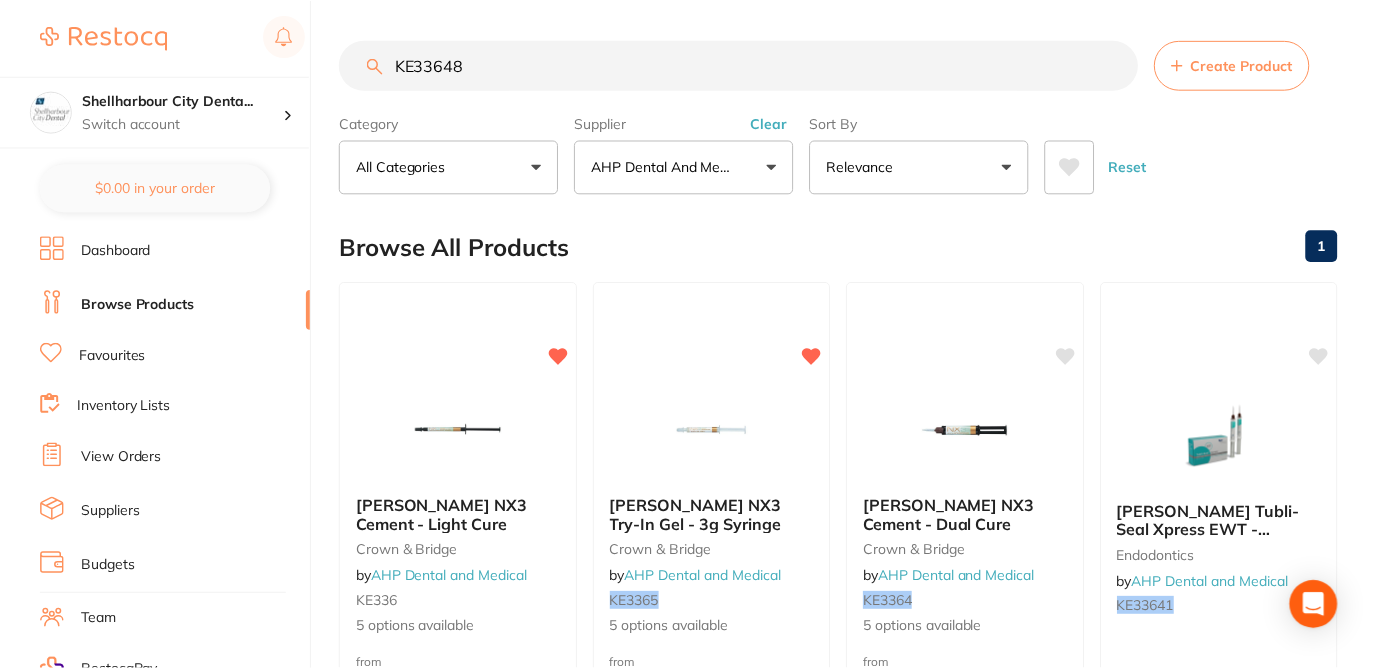 scroll, scrollTop: 3, scrollLeft: 0, axis: vertical 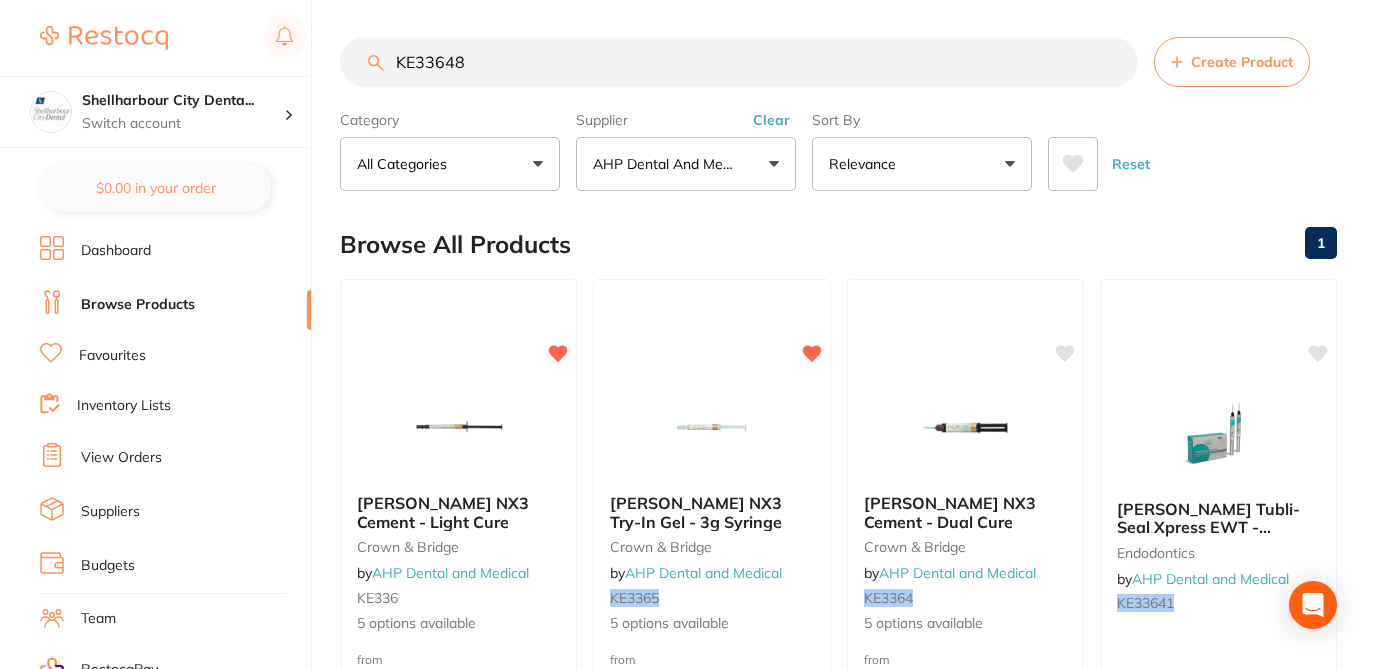 drag, startPoint x: 463, startPoint y: 61, endPoint x: 313, endPoint y: 56, distance: 150.08331 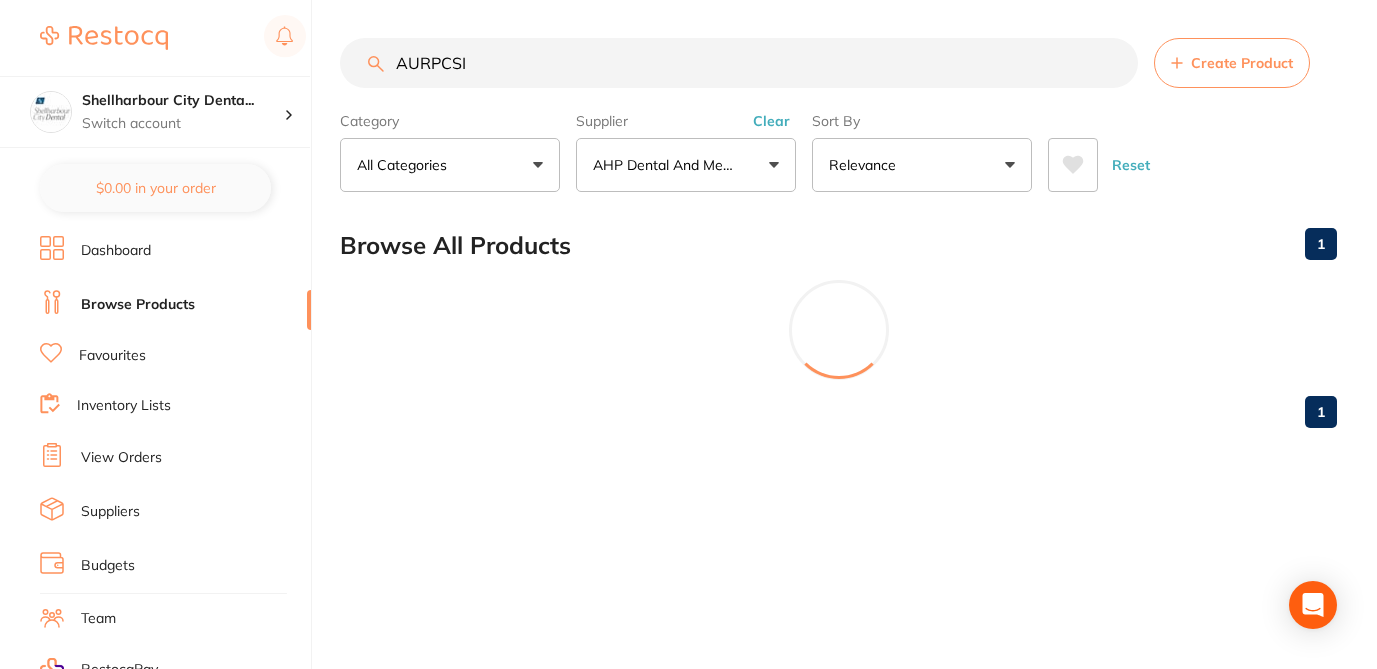 scroll, scrollTop: 3, scrollLeft: 0, axis: vertical 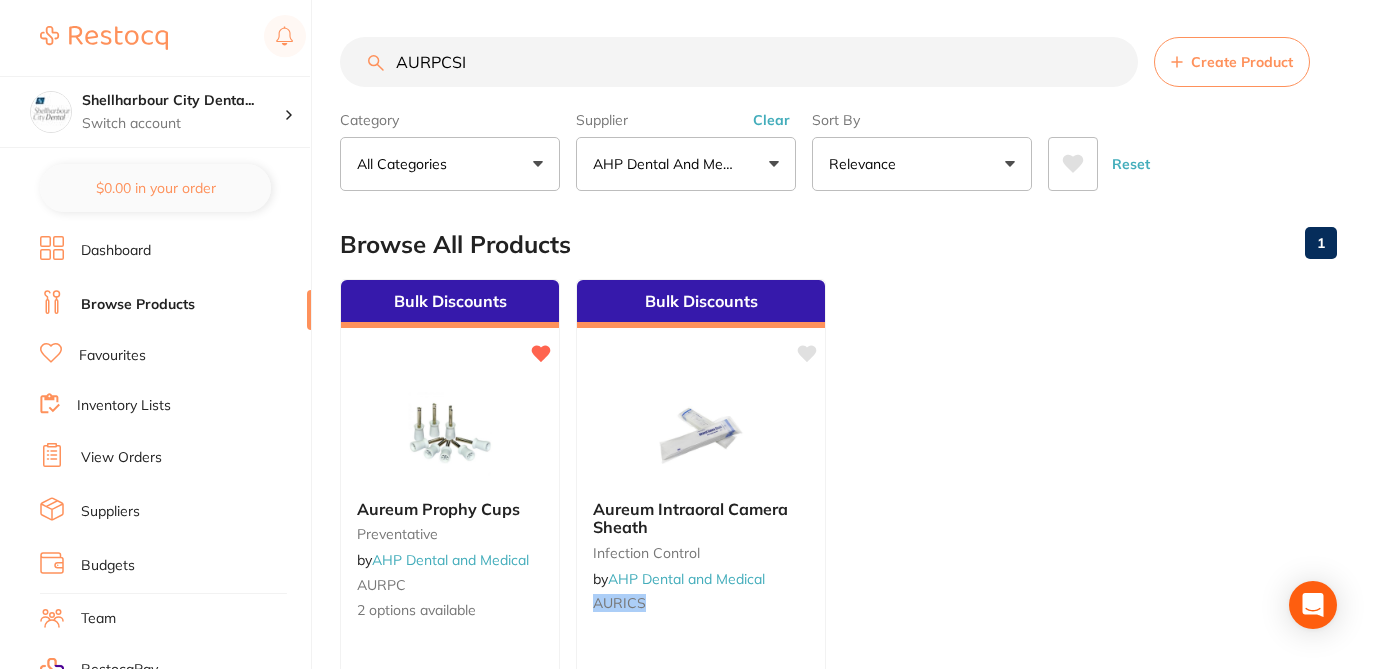 drag, startPoint x: 471, startPoint y: 55, endPoint x: 350, endPoint y: 50, distance: 121.103264 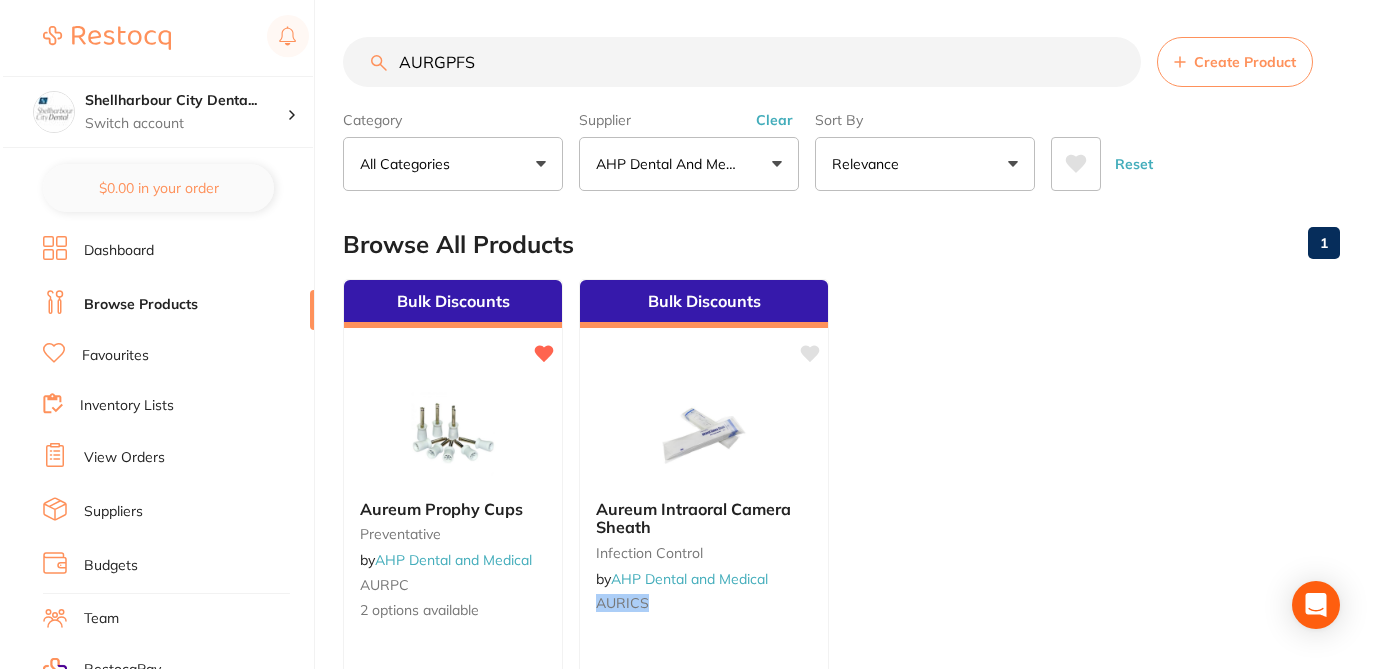 scroll, scrollTop: 0, scrollLeft: 0, axis: both 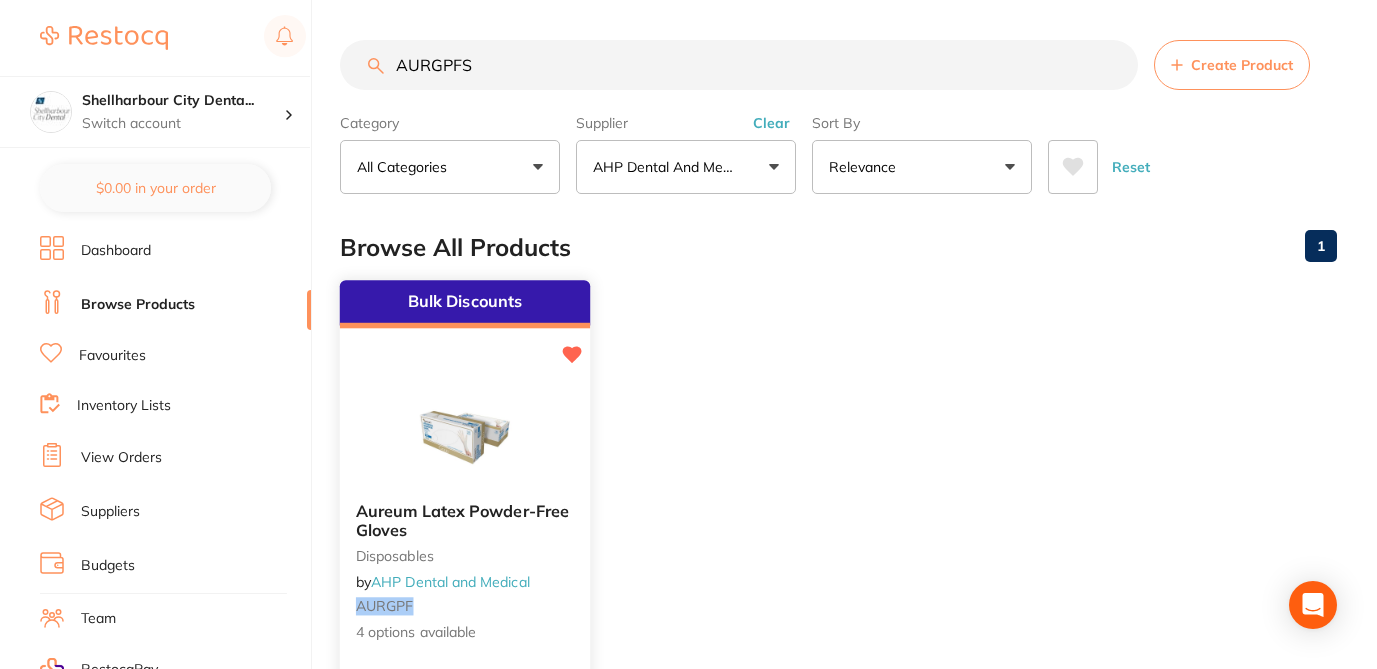 click at bounding box center (465, 435) 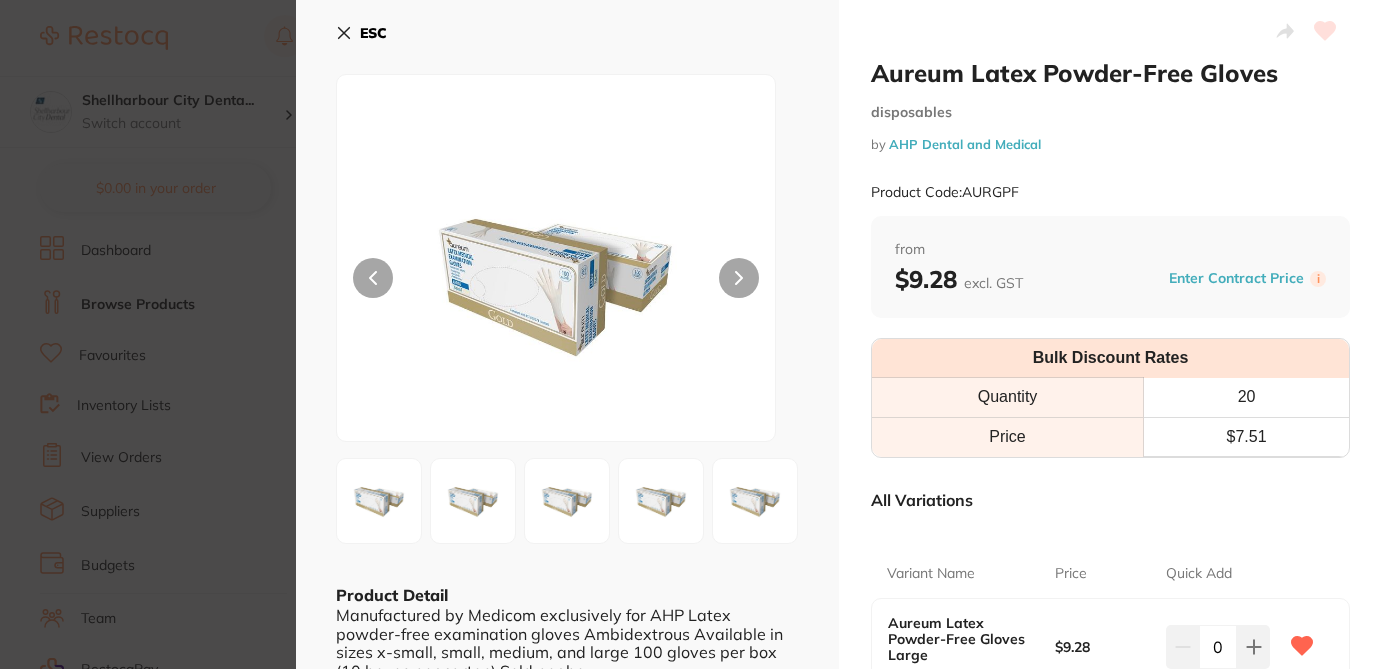 click on "ESC         Product Detail Manufactured by Medicom exclusively for AHP Latex powder-free examination gloves Ambidextrous Available in sizes x-small, small, medium, and large 100 gloves per box (10 boxes per carton) Sold per box" at bounding box center (567, 567) 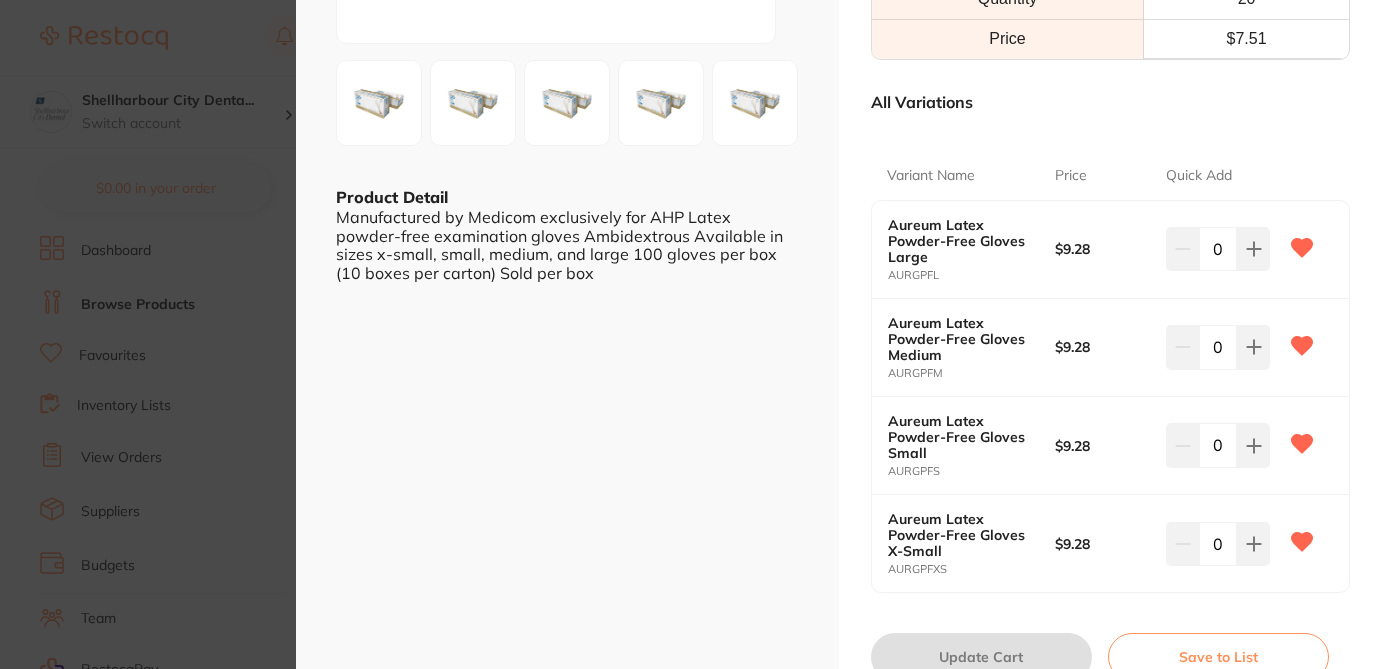 scroll, scrollTop: 400, scrollLeft: 0, axis: vertical 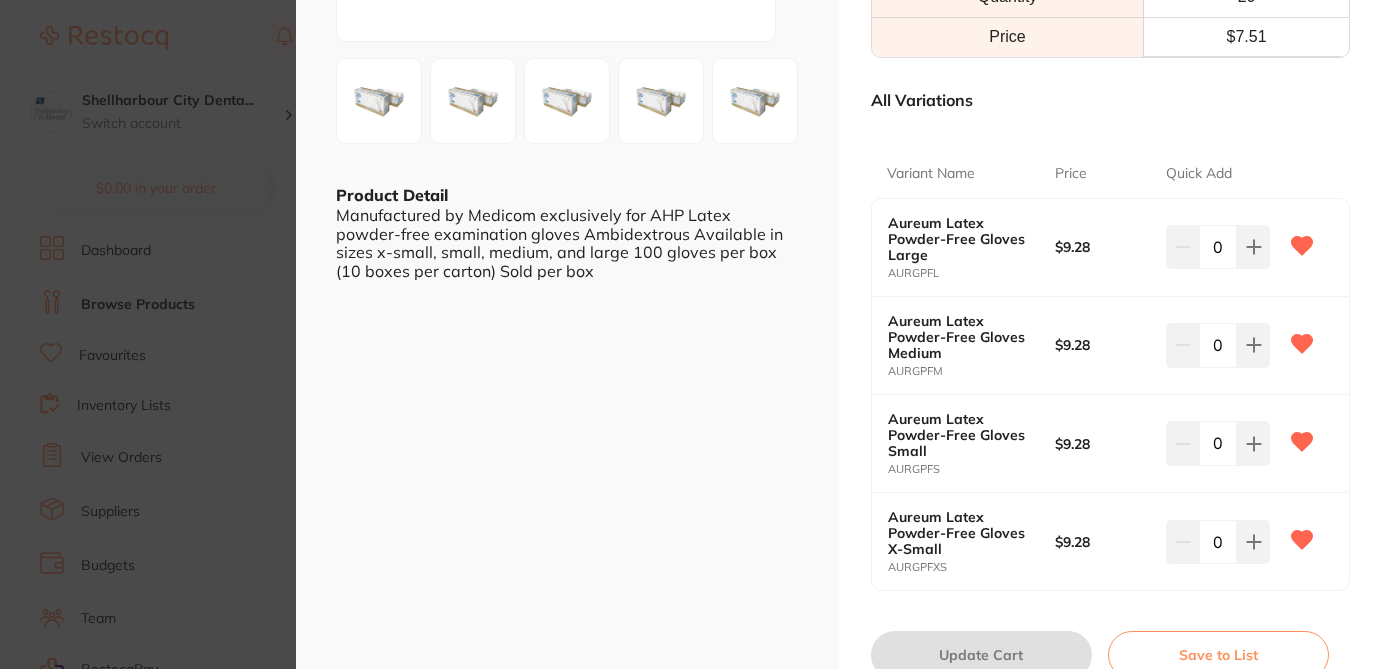 click on "Aureum Latex Powder-Free Gloves  disposables by   AHP Dental and Medical Product Code:  AURGPF ESC         Product Detail Manufactured by Medicom exclusively for AHP Latex powder-free examination gloves Ambidextrous Available in sizes x-small, small, medium, and large 100 gloves per box (10 boxes per carton) Sold per box Aureum Latex Powder-Free Gloves  disposables by   AHP Dental and Medical Product Code:  AURGPF from $9.28     excl. GST Enter Contract Price i Bulk Discount Rates Quantity 20 Price $ 7.51 All Variations Variant   Name Price Quick Add Aureum Latex Powder-Free Gloves Large AURGPFL $9.28     0         Aureum Latex Powder-Free Gloves Medium AURGPFM $9.28     0         Aureum Latex Powder-Free Gloves Small AURGPFS $9.28     0         Aureum Latex Powder-Free Gloves X-Small AURGPFXS $9.28     0         Update Cart Save to List All Variations Reset Options Price Aureum Latex Powder-Free Gloves Large AURGPFL $9.28     0         Aureum Latex Powder-Free Gloves Medium AURGPFM $9.28     0         $9.28" at bounding box center [691, 334] 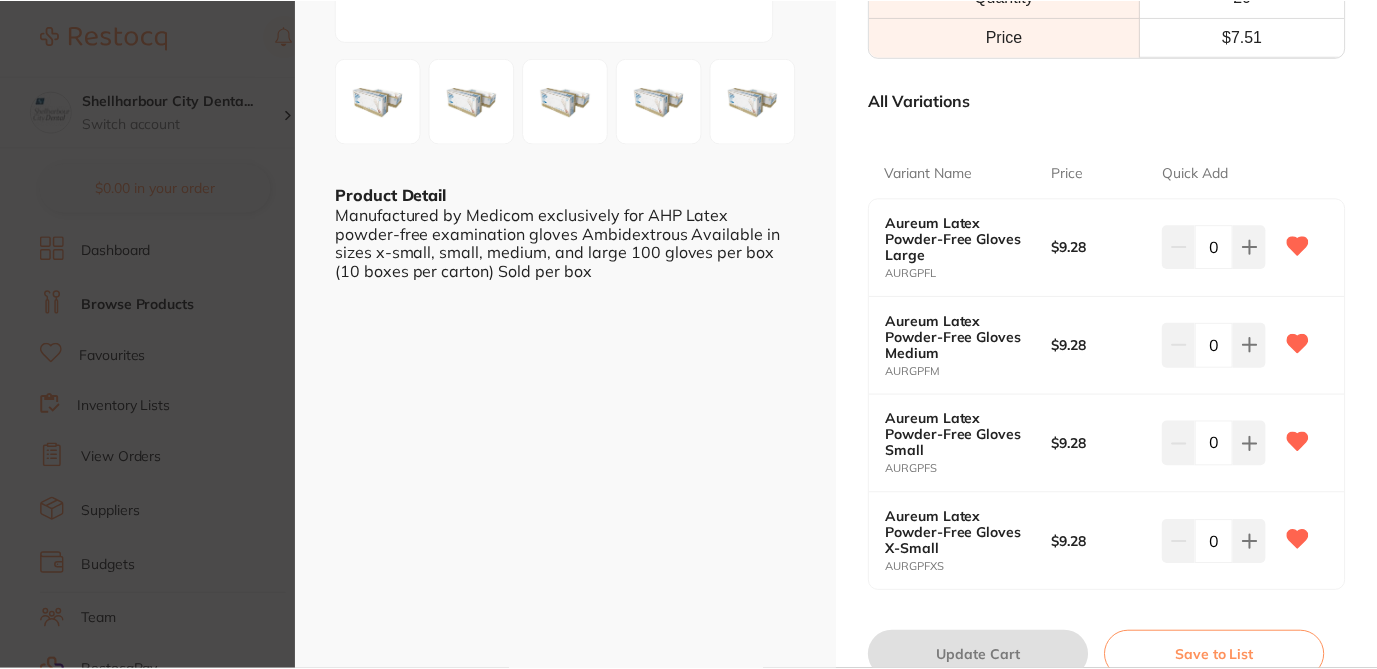 scroll, scrollTop: 3, scrollLeft: 0, axis: vertical 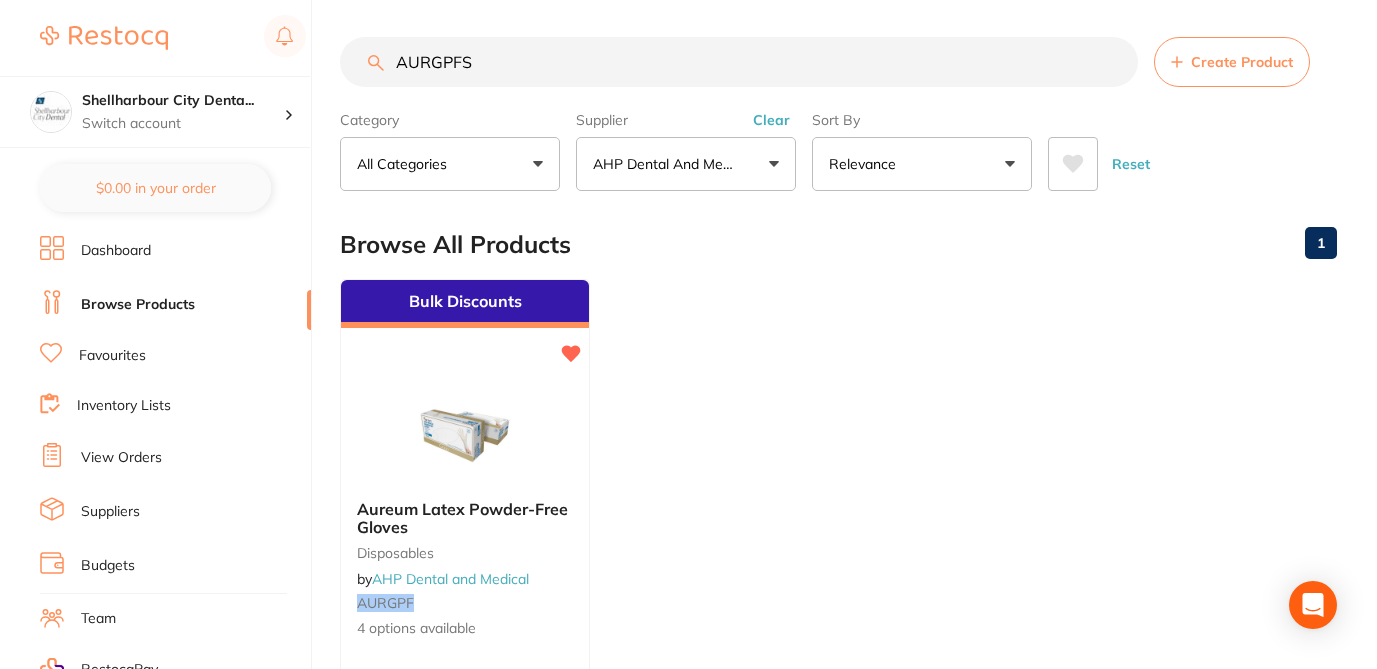 drag, startPoint x: 475, startPoint y: 60, endPoint x: 327, endPoint y: 55, distance: 148.08444 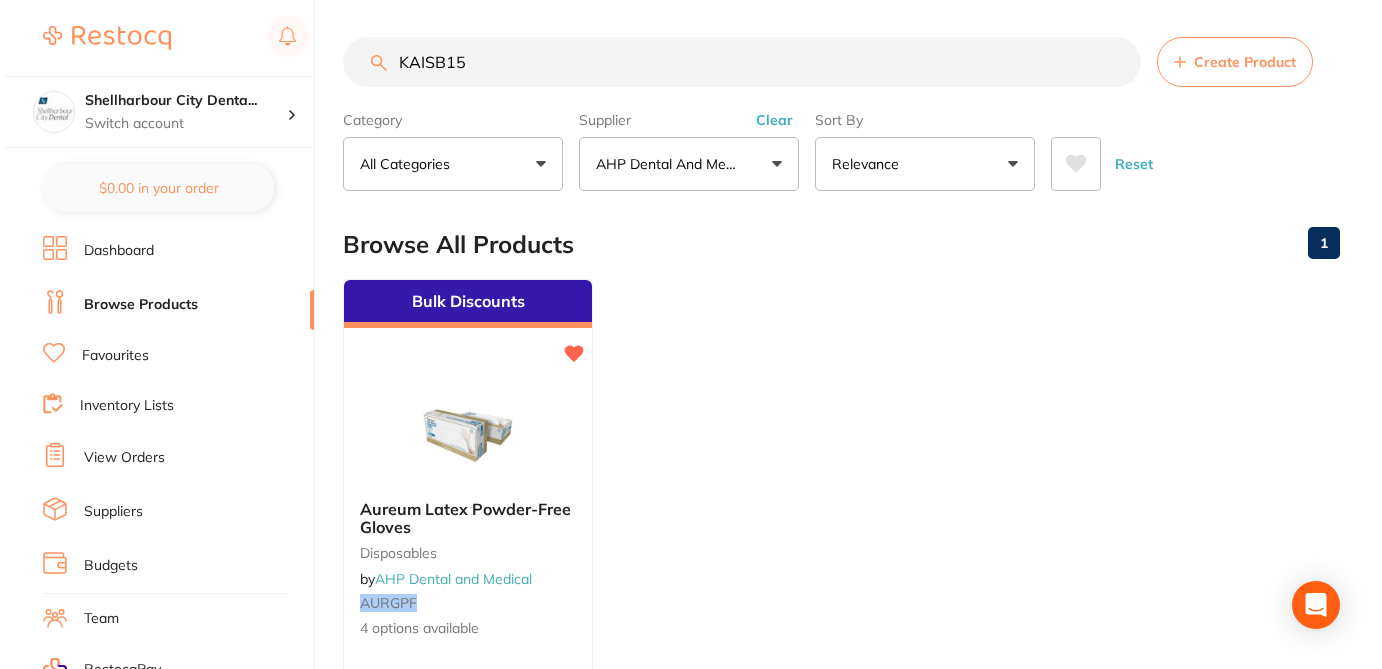 scroll, scrollTop: 0, scrollLeft: 0, axis: both 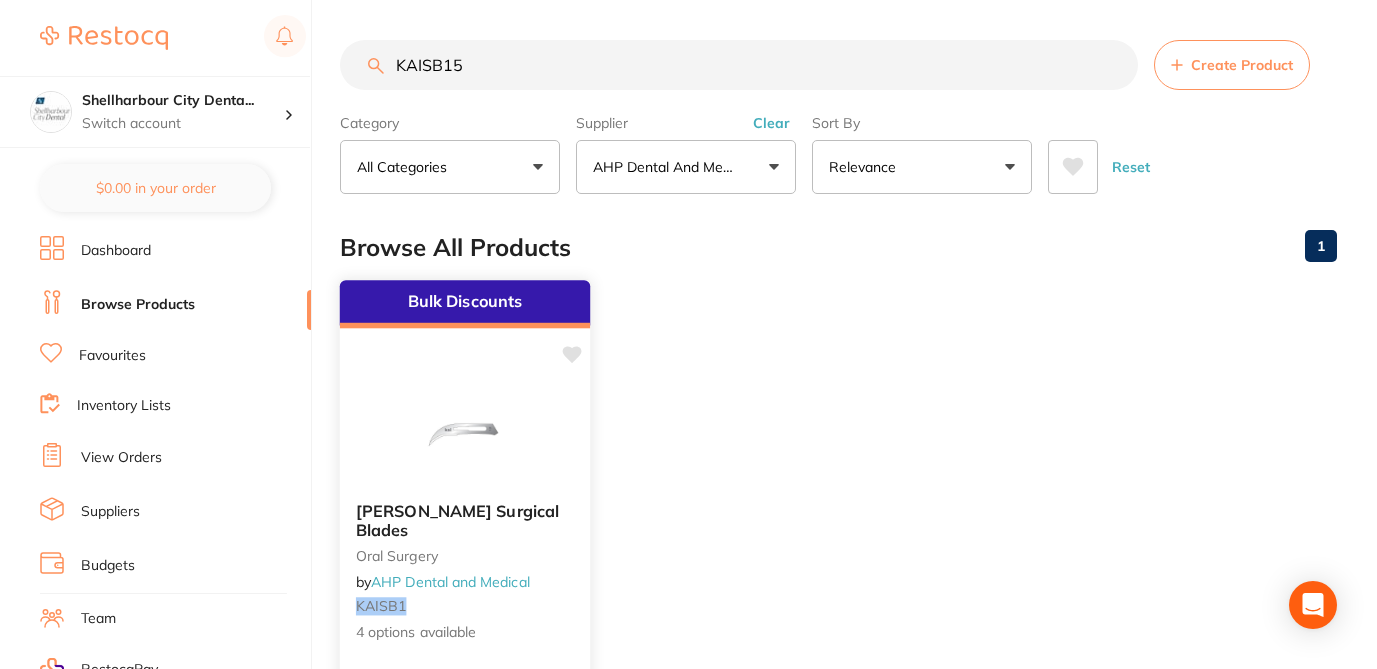 type on "KAISB15" 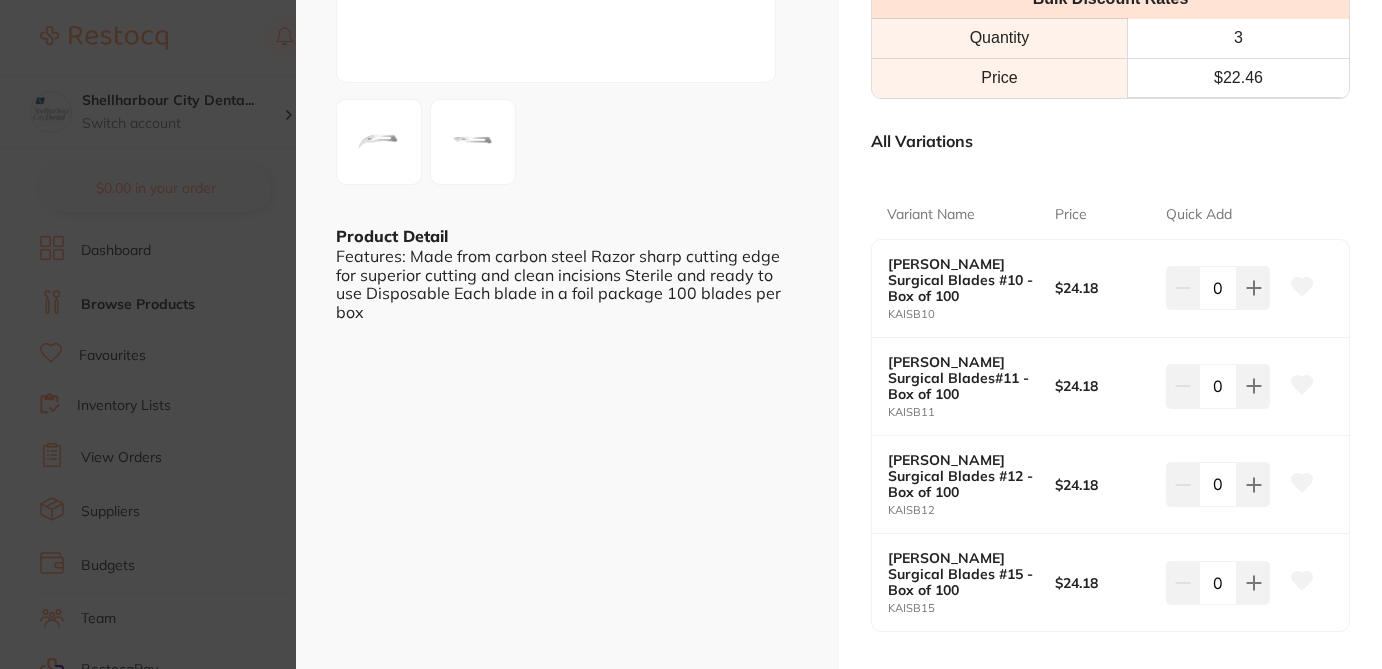scroll, scrollTop: 360, scrollLeft: 0, axis: vertical 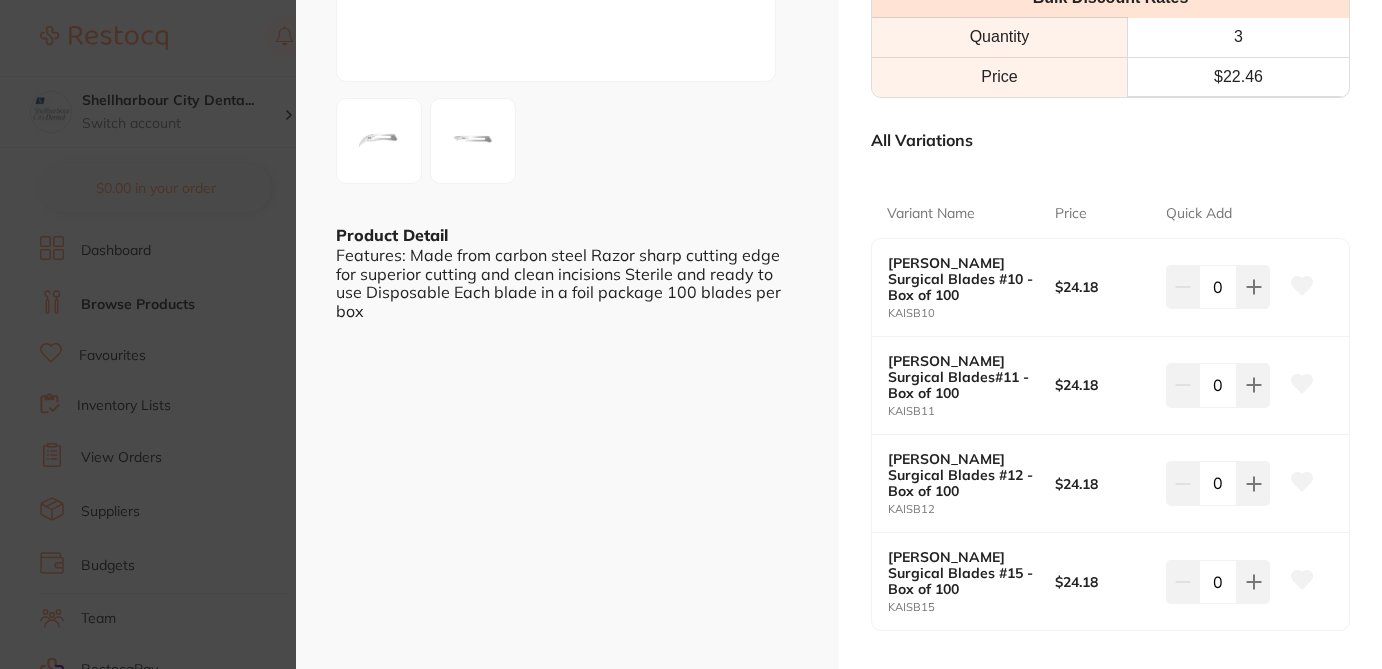 click 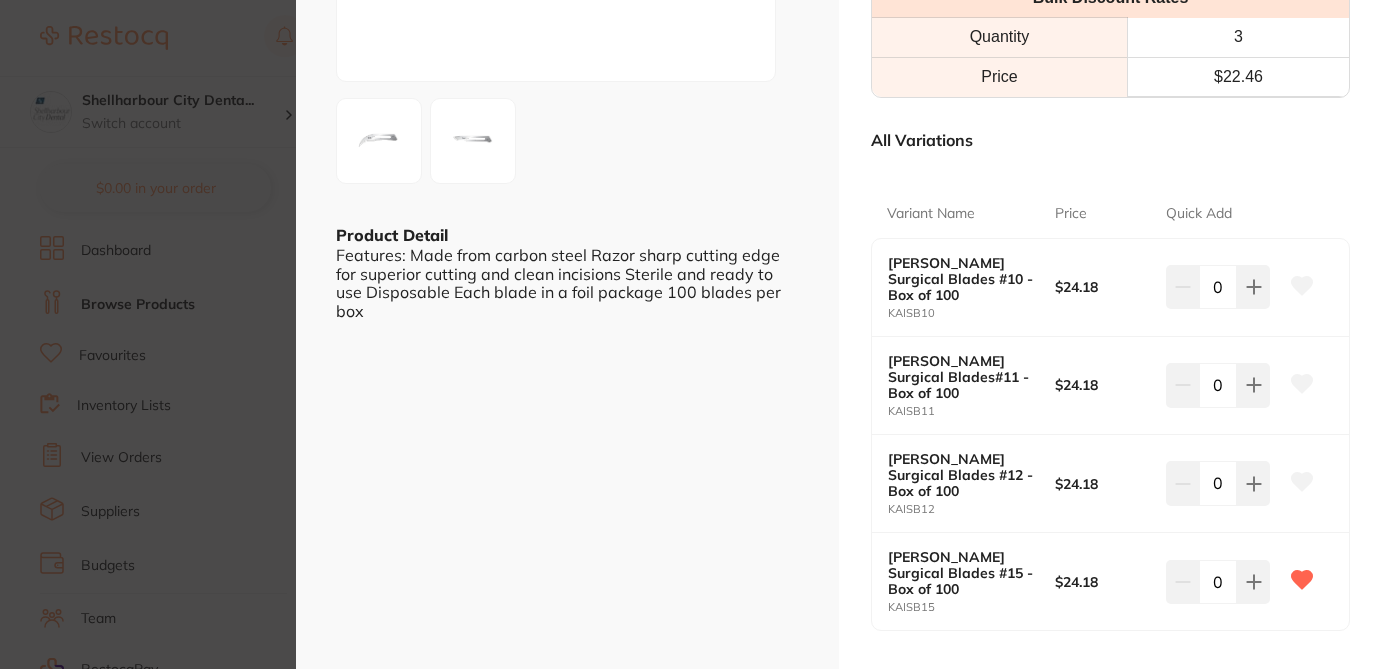 click on "[PERSON_NAME] Surgical Blades  [MEDICAL_DATA] by   AHP Dental and Medical Product Code:  KAISB1 ESC         Product Detail Features: 	 Made from carbon steel 	 Razor sharp cutting edge for superior cutting and clean incisions 	 Sterile and ready to use 	 Disposable 	 Each blade in a foil package 	 100 blades per box Kai Sterile Surgical Blades  [MEDICAL_DATA] by   AHP Dental and Medical Product Code:  KAISB1 from $24.18     excl. GST Enter Contract Price i Bulk Discount Rates Quantity 3 Price $ 22.46 All Variations Variant   Name Price Quick Add Kai Sterile Surgical Blades #10 - Box of 100 KAISB10 $24.18     0         Kai Sterile Surgical Blades#11 - Box of 100 KAISB11 $24.18     0         Kai Sterile Surgical Blades #12 - Box of 100 KAISB12 $24.18     0         Kai Sterile Surgical Blades #15 - Box of 100 KAISB15 $24.18     0         Update Cart Save to List All Variations Reset Options Price Kai Sterile Surgical Blades #10 - Box of 100 KAISB10 $24.18     0         Kai Sterile Surgical Blades#11 - Box of 100     0" at bounding box center [691, 334] 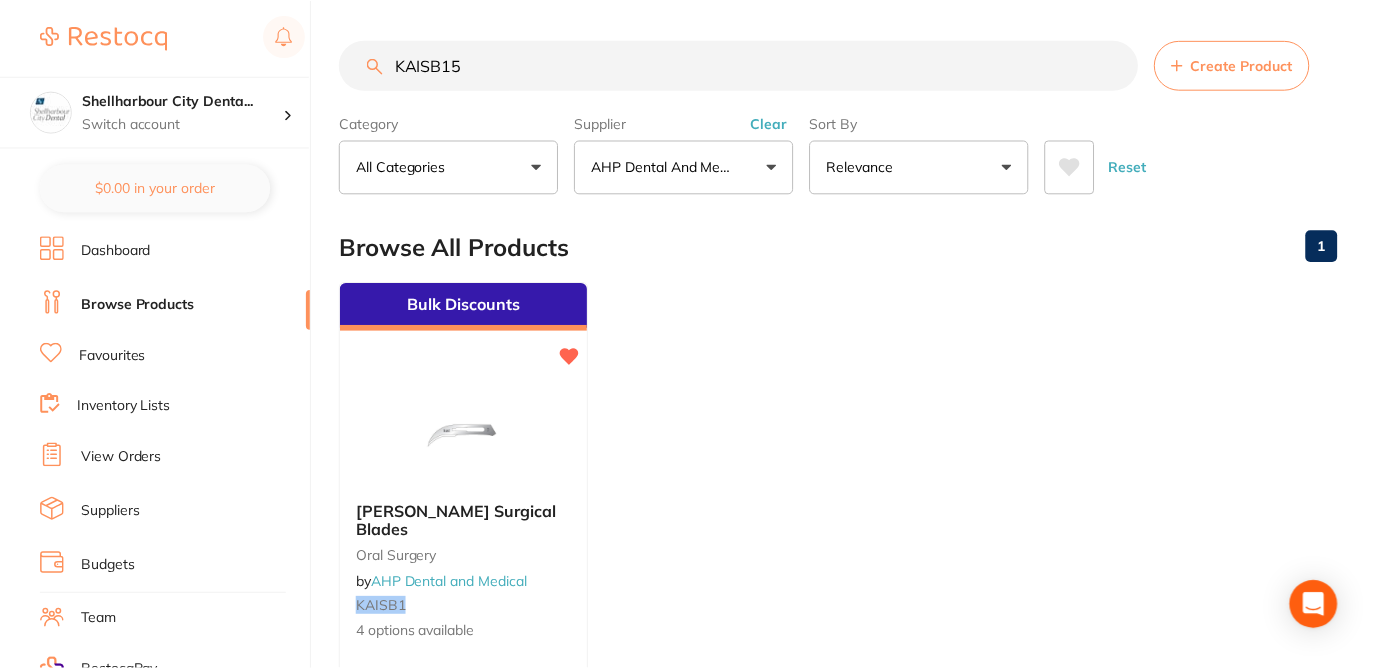 scroll, scrollTop: 3, scrollLeft: 0, axis: vertical 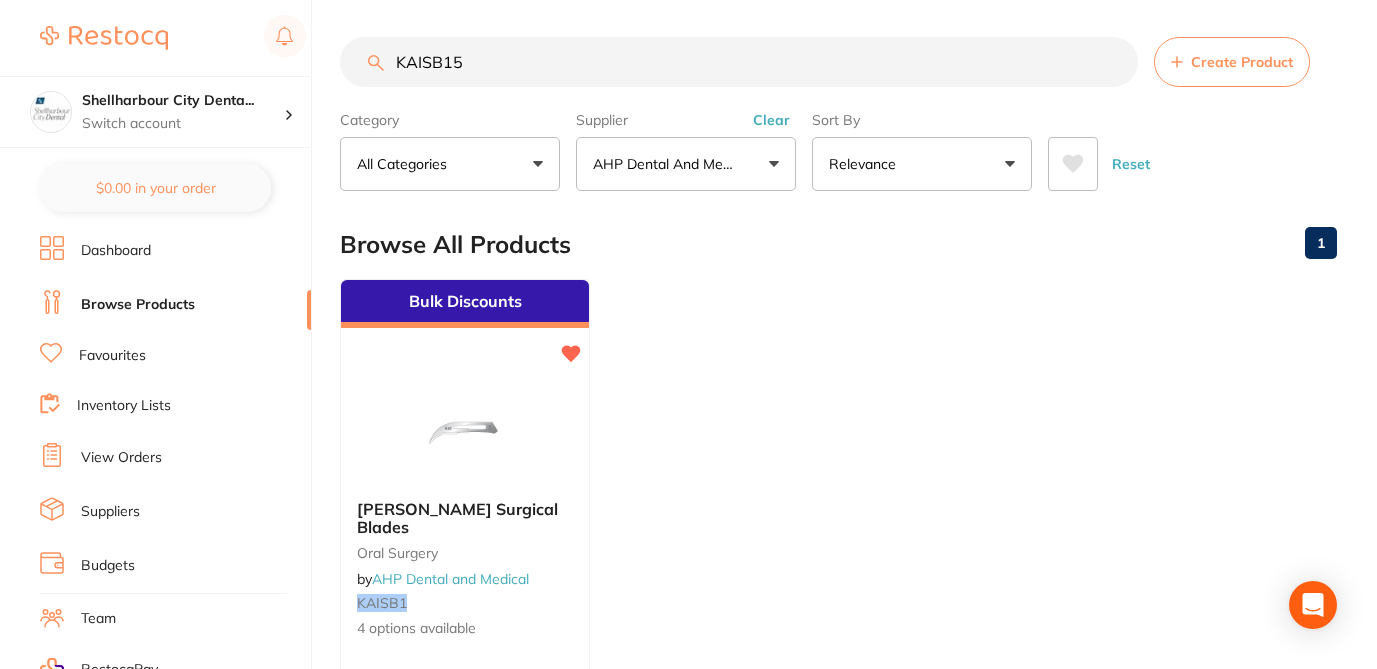 drag, startPoint x: 464, startPoint y: 63, endPoint x: 316, endPoint y: 62, distance: 148.00337 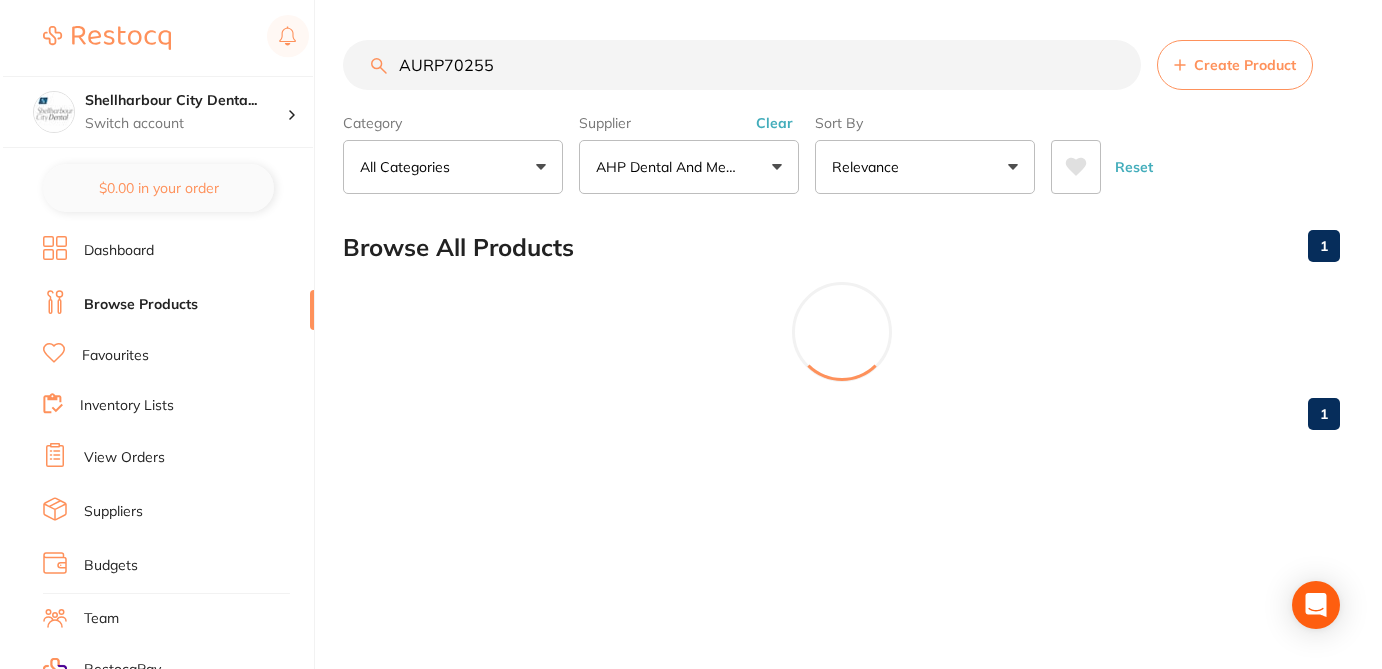 scroll, scrollTop: 0, scrollLeft: 0, axis: both 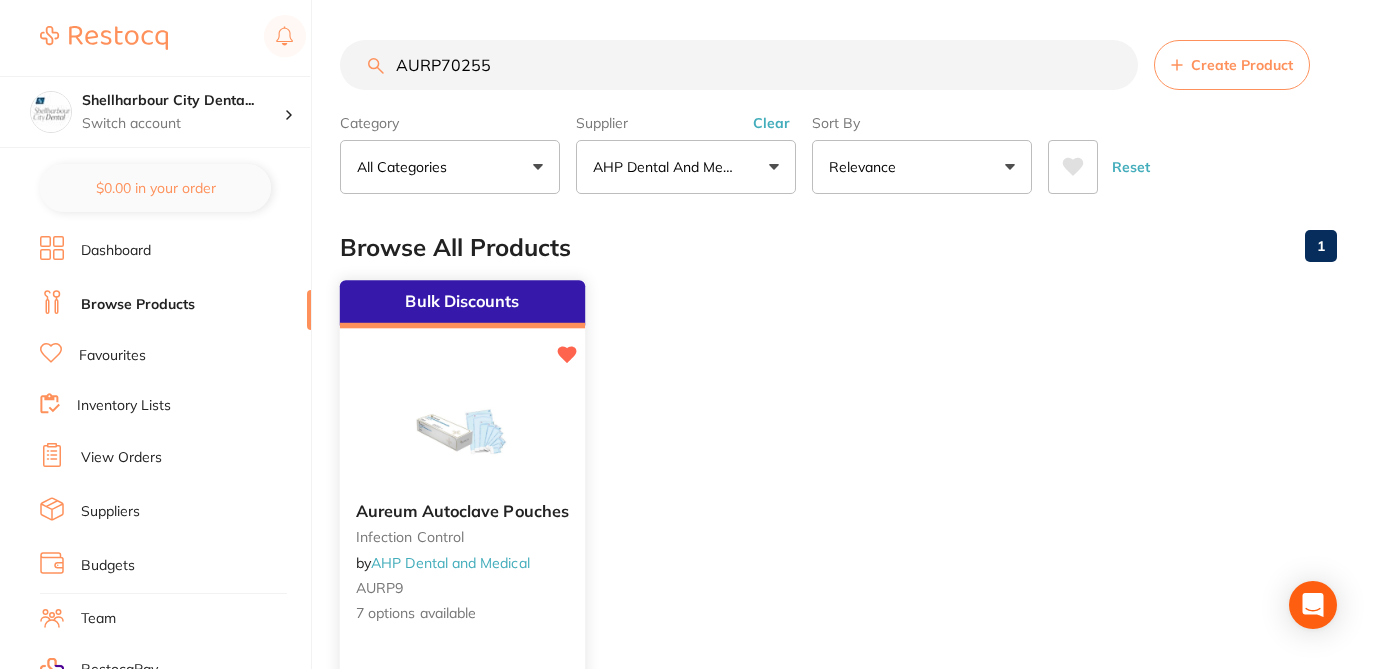 click on "7 options available" at bounding box center (462, 614) 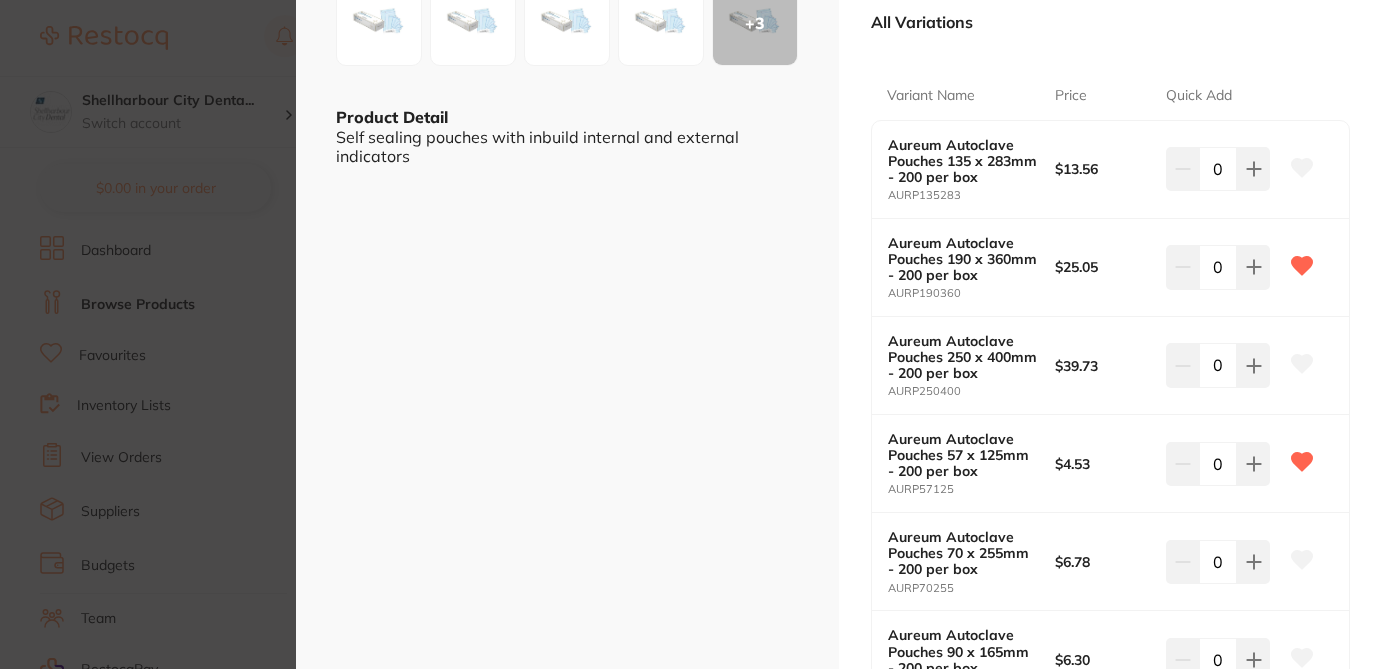 scroll, scrollTop: 480, scrollLeft: 0, axis: vertical 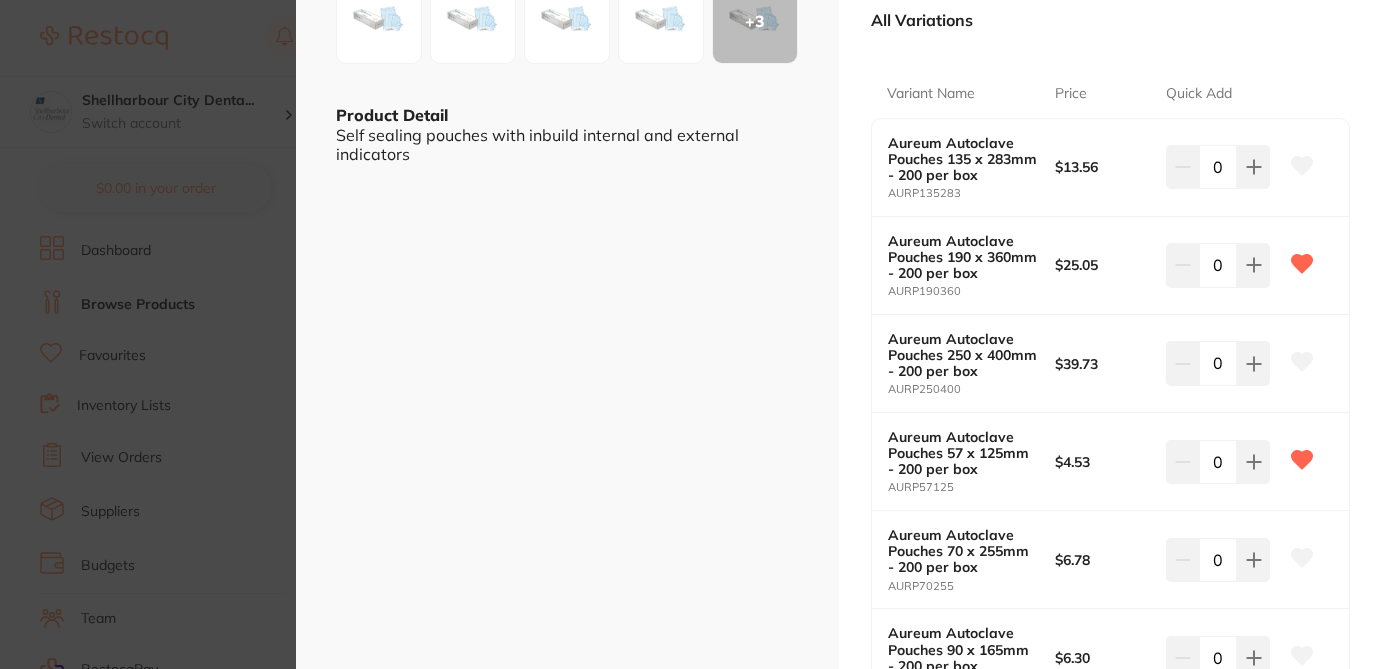 click at bounding box center [1302, 560] 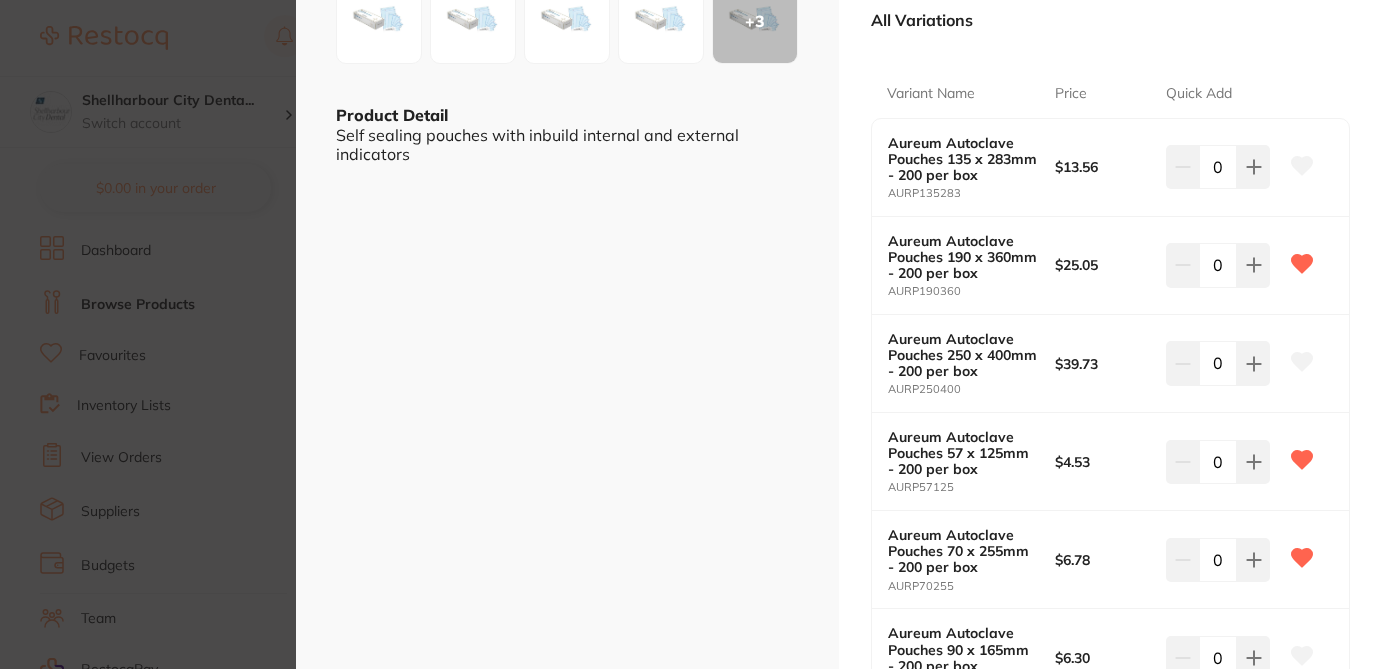 click on "Aureum Autoclave Pouches infection control by   AHP Dental and Medical Product Code:  AURP9 ESC         + 3 Product Detail Self sealing pouches with inbuild internal and external indicators Aureum Autoclave Pouches infection control by   AHP Dental and Medical Product Code:  AURP9 from $4.53     excl. GST Enter Contract Price i Bulk Discount Rates Quantity 3 Price $ 10.84 All Variations Variant   Name Price Quick Add Aureum Autoclave Pouches 135 x 283mm - 200 per box AURP135283 $13.56     0         Aureum Autoclave Pouches 190 x 360mm - 200 per box AURP190360 $25.05     0         Aureum Autoclave Pouches 250 x 400mm - 200 per box AURP250400 $39.73     0         Aureum Autoclave Pouches 57 x 125mm - 200 per box AURP57125 $4.53     0         Aureum Autoclave Pouches 70 x 255mm - 200 per box AURP70255 $6.78     0         Aureum Autoclave Pouches 90 x 165mm - 200 per box AURP90165 $6.30     0         Aureum Autoclave Pouches90 x 260mm - 200 per box AURP90260 $6.78     0         Update Cart Save to List Reset" at bounding box center [691, 334] 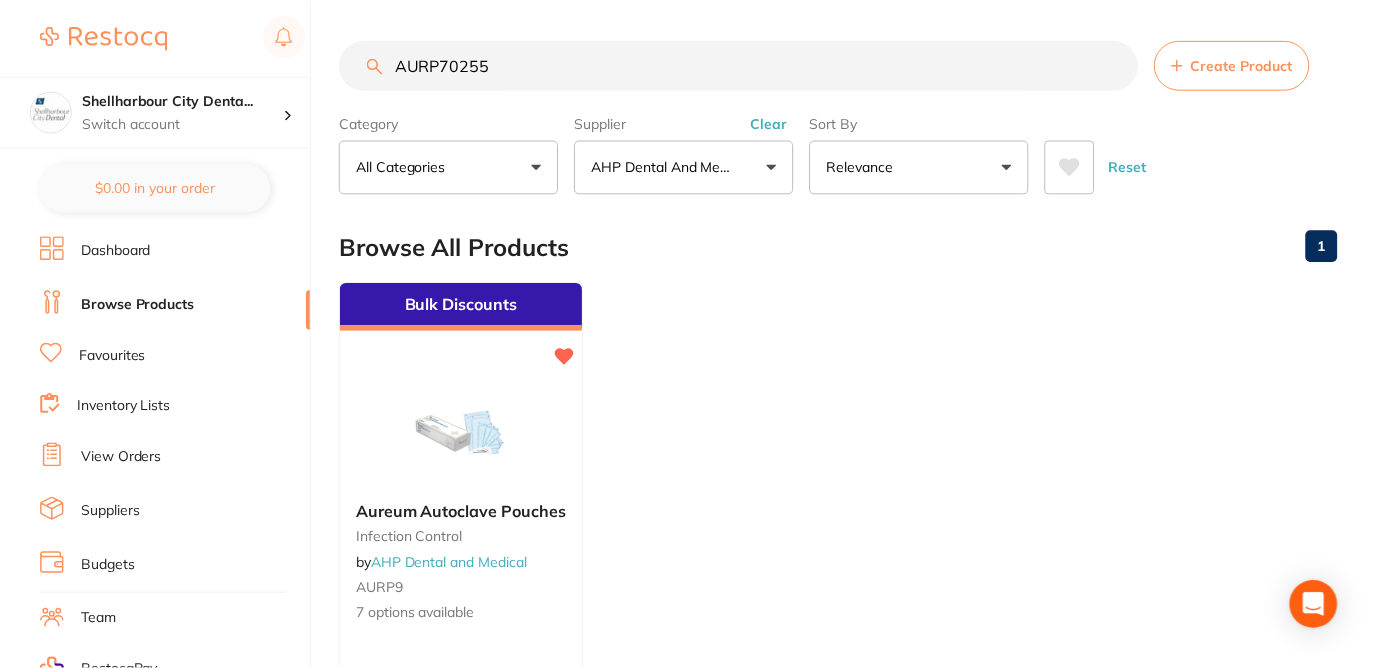 scroll, scrollTop: 3, scrollLeft: 0, axis: vertical 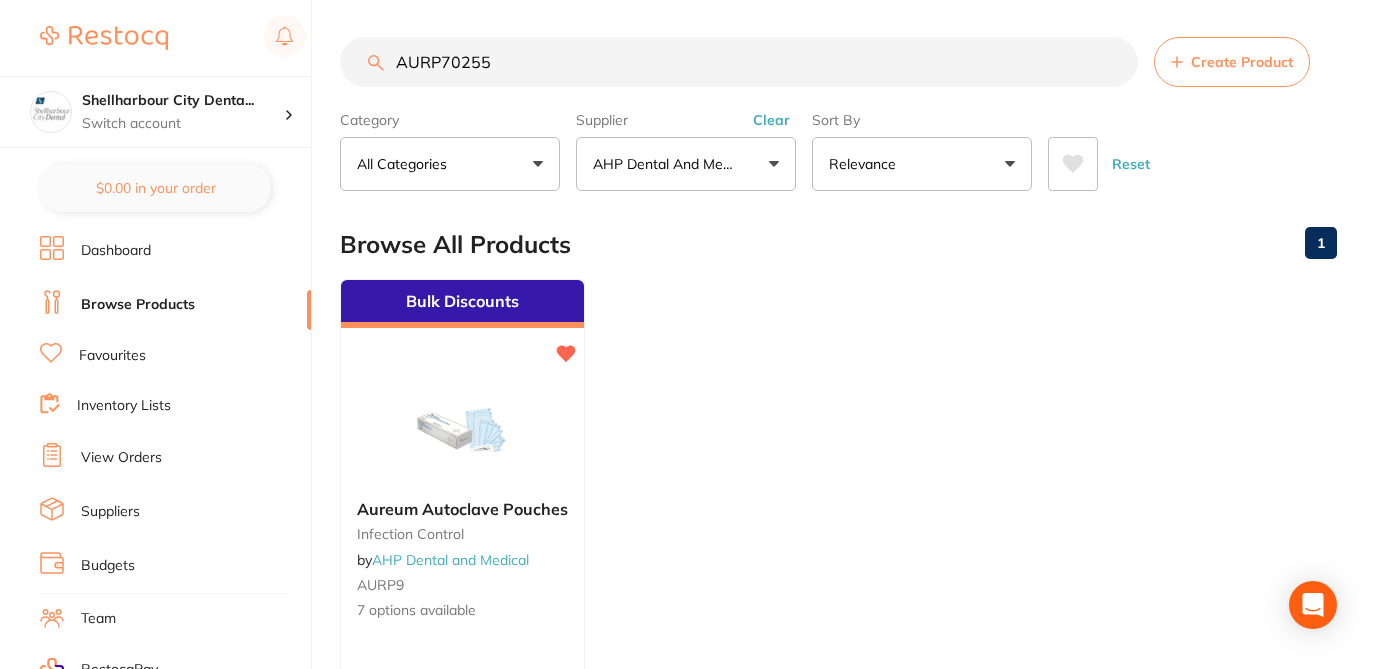 drag, startPoint x: 497, startPoint y: 67, endPoint x: 346, endPoint y: 51, distance: 151.84532 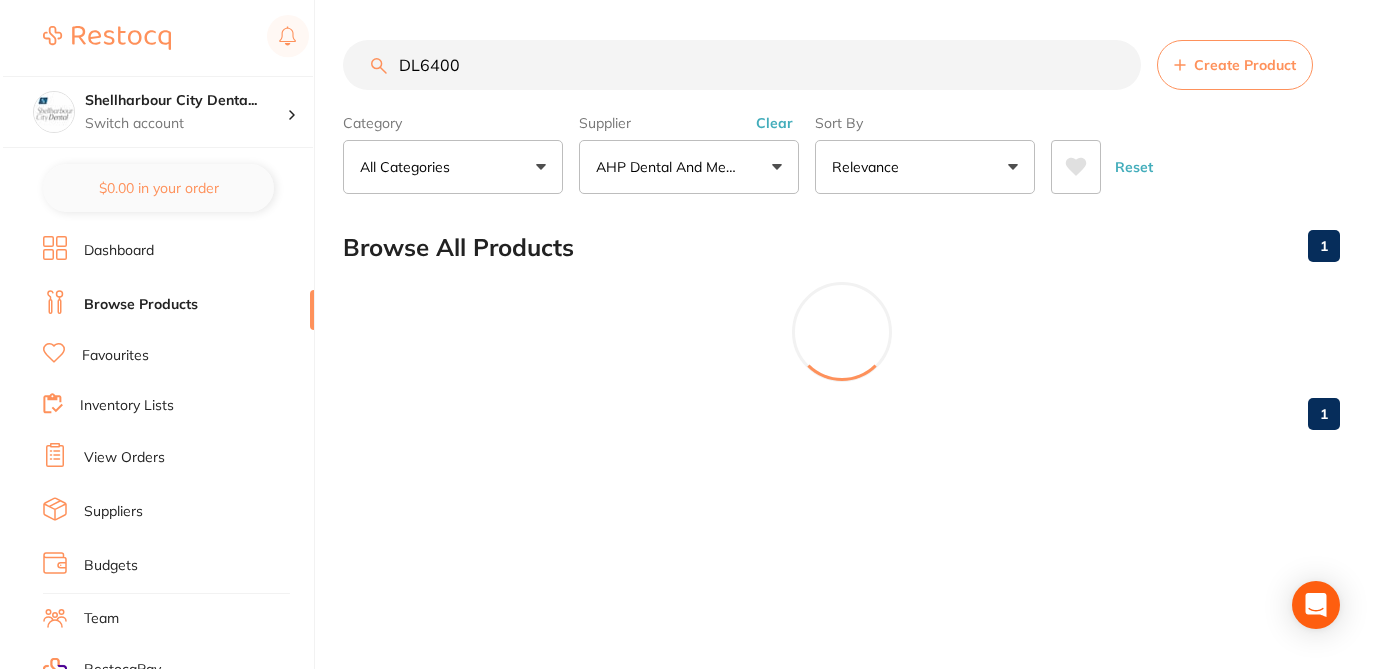 scroll, scrollTop: 0, scrollLeft: 0, axis: both 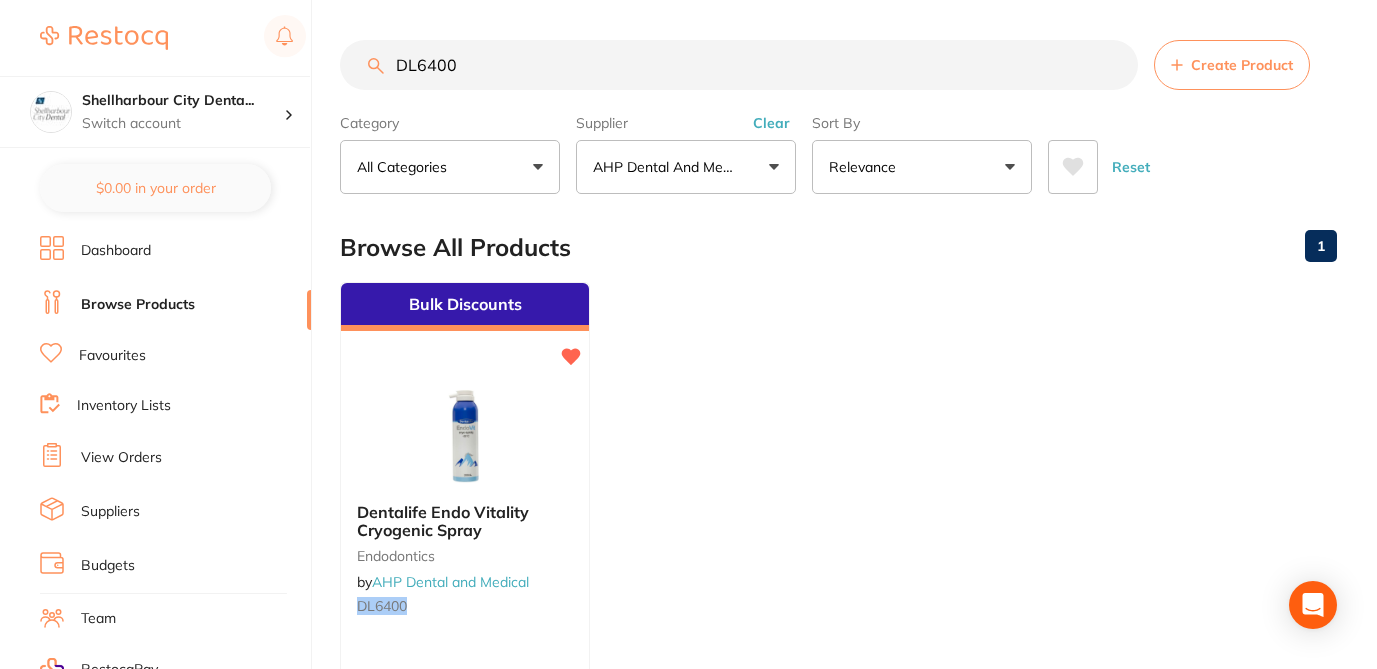 drag, startPoint x: 460, startPoint y: 67, endPoint x: 429, endPoint y: 53, distance: 34.0147 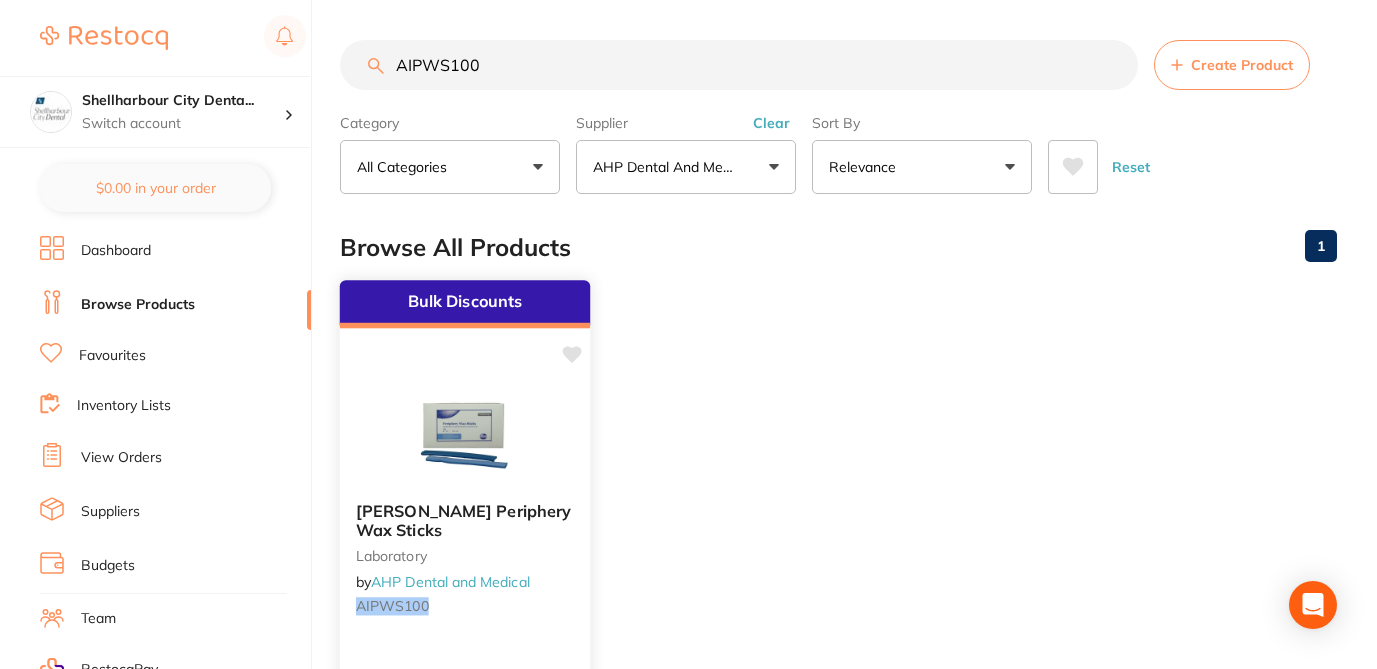 click 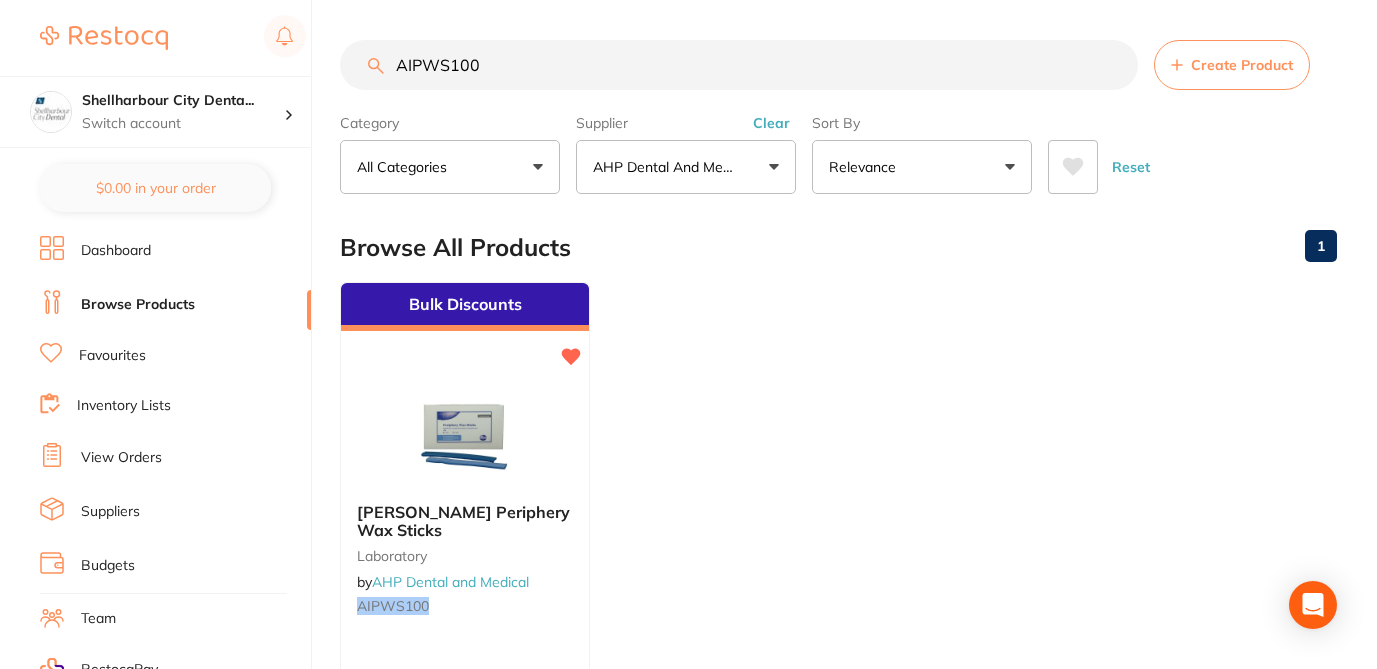 drag, startPoint x: 487, startPoint y: 73, endPoint x: 376, endPoint y: 50, distance: 113.35784 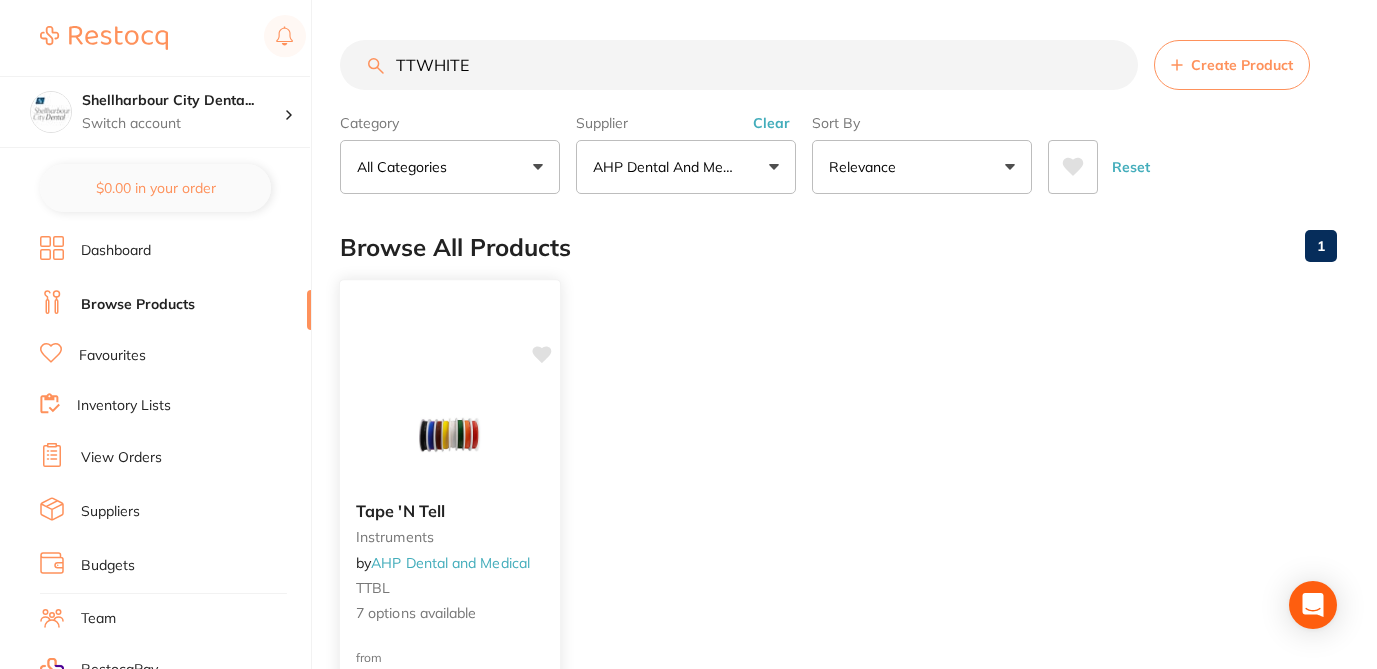 click on "Tape 'N Tell" at bounding box center [450, 511] 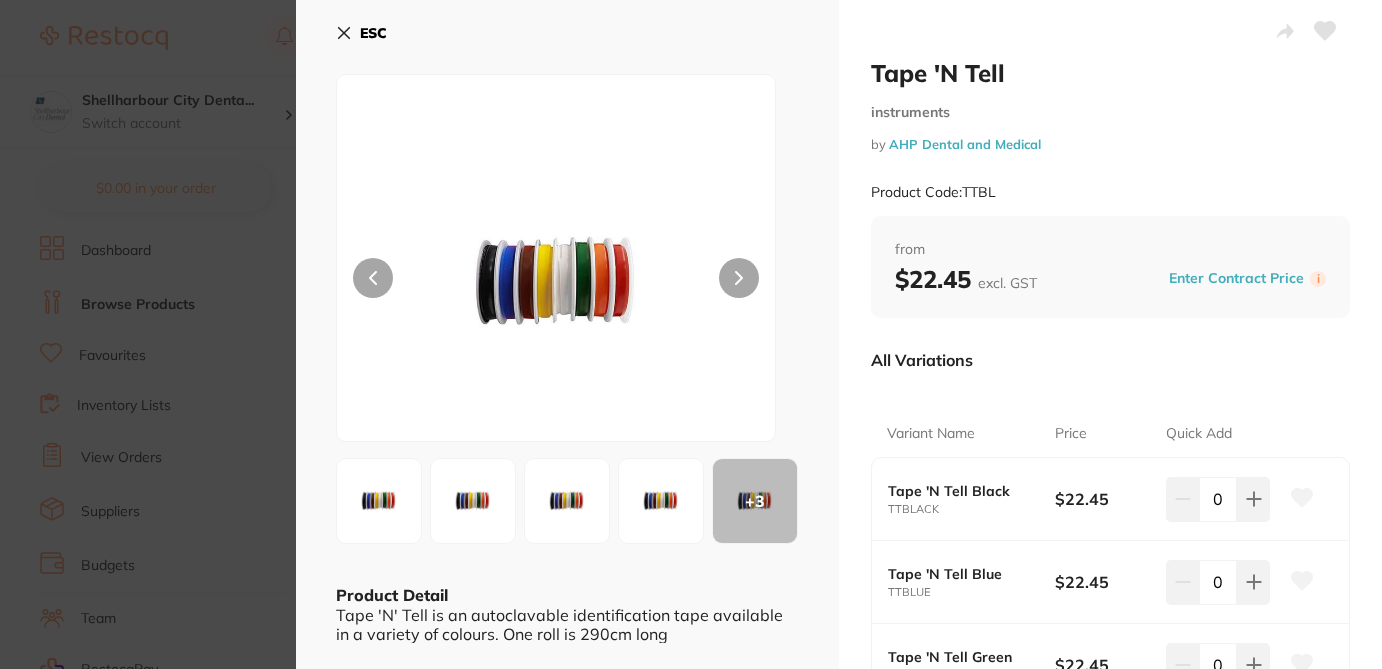 click on "Tape 'N Tell  instruments by   AHP Dental and Medical Product Code:  TTBL from $22.45     excl. GST Enter Contract Price i All Variations Variant   Name Price Quick Add Tape 'N Tell Black TTBLACK $22.45     0         Tape 'N Tell Blue TTBLUE $22.45     0         Tape 'N Tell Green TTGREEN $22.45     0         Tape 'N Tell Orange TTORANGE $22.45     0         Tape 'N Tell Red TTRED $22.45     0         Tape 'N Tell White TTWHITE $22.45     0         Tape 'N TellYellow TTYELLOW $22.45     0         Update Cart Save to List All Variations Reset Options Price Tape 'N Tell Black TTBLACK $22.45     0         Tape 'N Tell Blue TTBLUE $22.45     0         Tape 'N Tell Green TTGREEN $22.45     0         Tape 'N Tell Orange TTORANGE $22.45     0         Tape 'N Tell Red TTRED $22.45     0         Tape 'N Tell White TTWHITE $22.45     0         Tape 'N TellYellow TTYELLOW $22.45     0" at bounding box center [1110, 592] 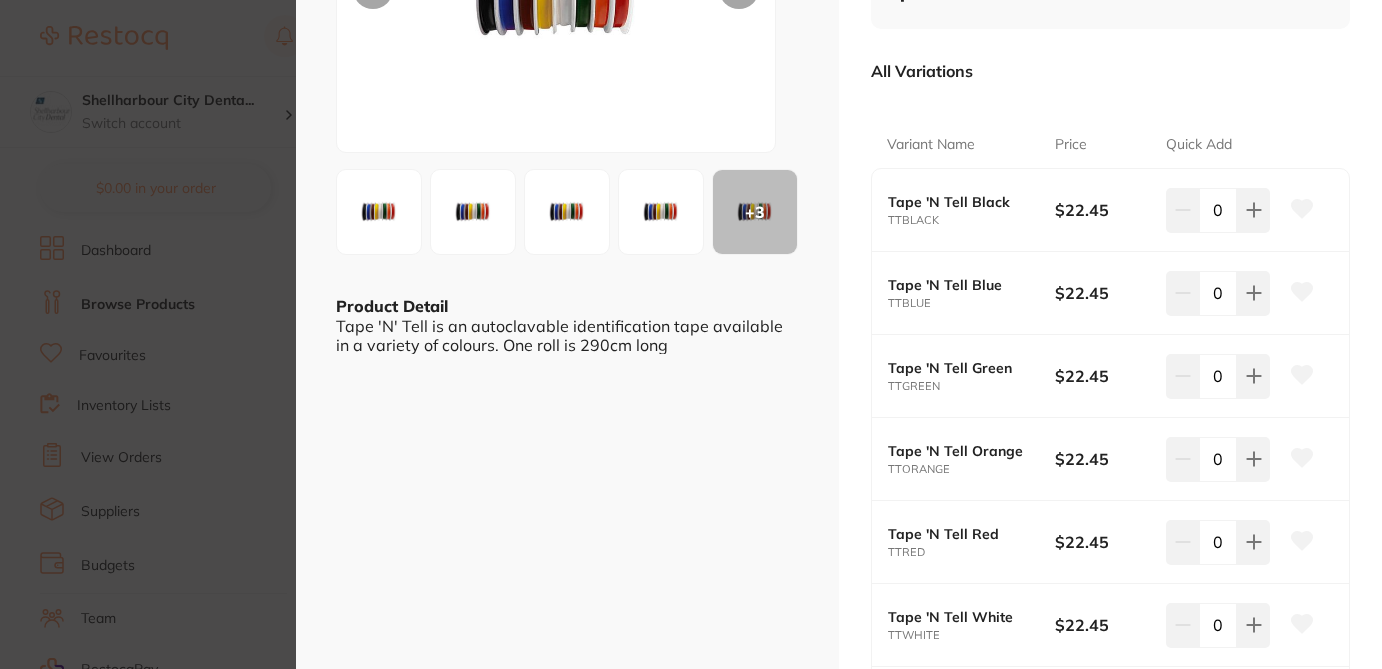 scroll, scrollTop: 320, scrollLeft: 0, axis: vertical 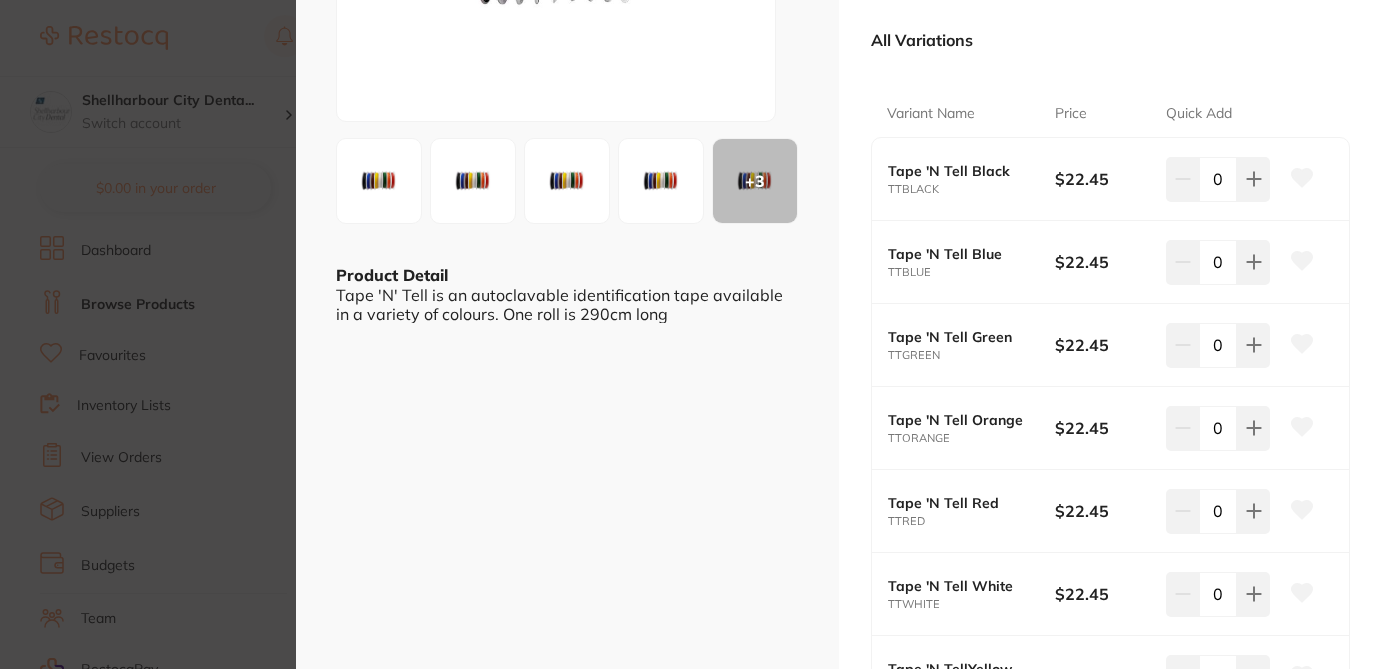 click 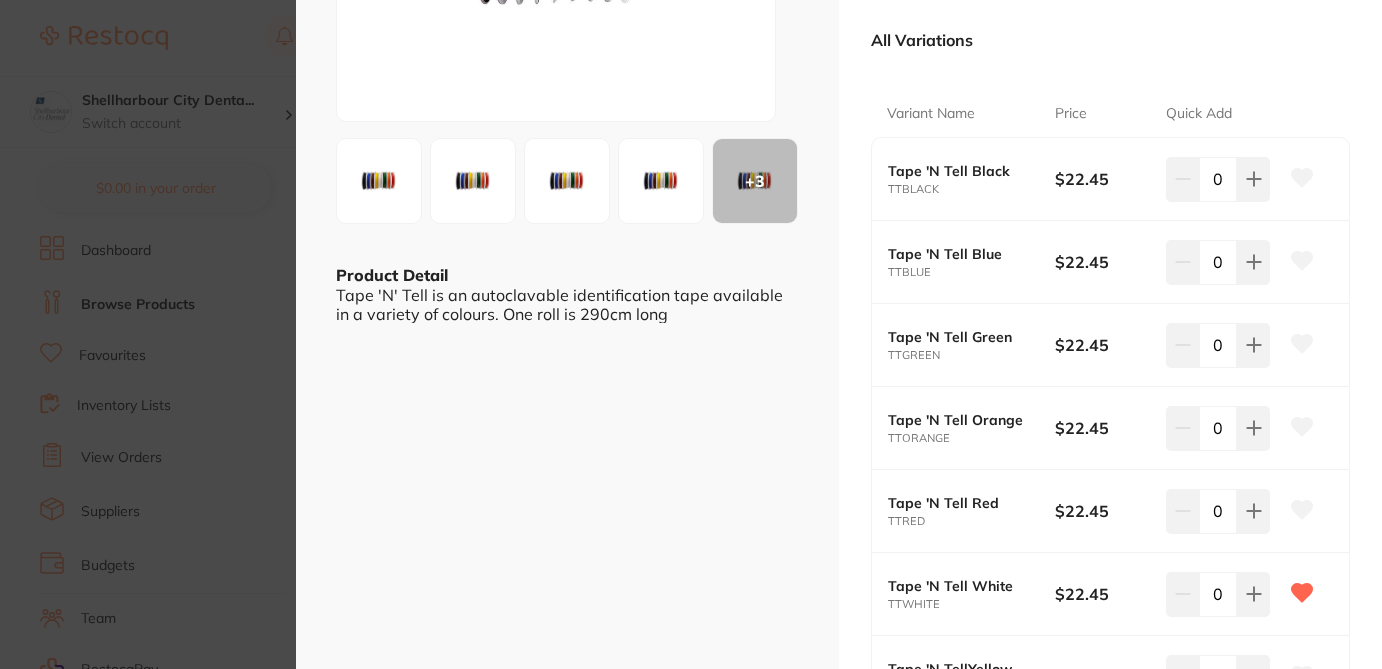 click on "Tape 'N Tell  instruments by   AHP Dental and Medical Product Code:  TTBL ESC         + 3 Product Detail Tape 'N' Tell is an autoclavable identification tape available in a variety of colours. One roll is 290cm long Tape 'N Tell  instruments by   AHP Dental and Medical Product Code:  TTBL from $22.45     excl. GST Enter Contract Price i All Variations Variant   Name Price Quick Add Tape 'N Tell Black TTBLACK $22.45     0         Tape 'N Tell Blue TTBLUE $22.45     0         Tape 'N Tell Green TTGREEN $22.45     0         Tape 'N Tell Orange TTORANGE $22.45     0         Tape 'N Tell Red TTRED $22.45     0         Tape 'N Tell White TTWHITE $22.45     0         Tape 'N TellYellow TTYELLOW $22.45     0         Update Cart Save to List All Variations Reset Options Price Tape 'N Tell Black TTBLACK $22.45     0         Tape 'N Tell Blue TTBLUE $22.45     0         Tape 'N Tell Green TTGREEN $22.45     0         Tape 'N Tell Orange TTORANGE $22.45     0         Tape 'N Tell Red TTRED $22.45     0         TTWHITE" at bounding box center (691, 334) 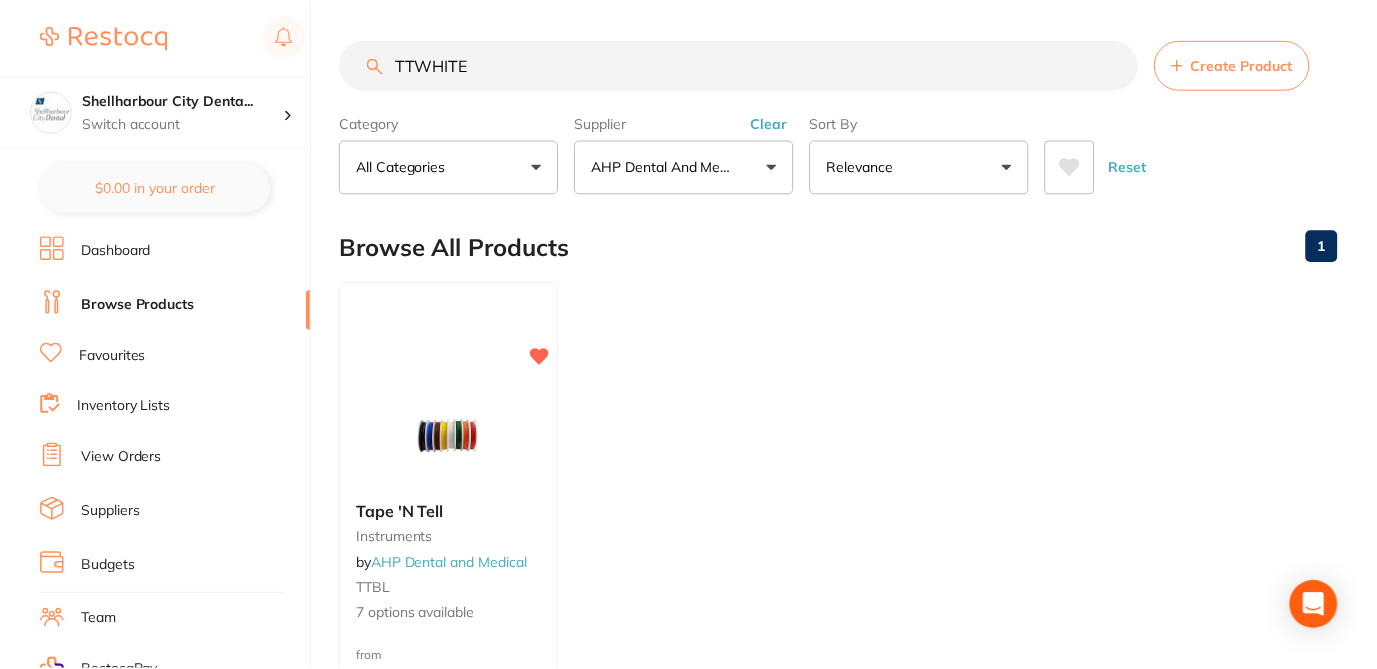 scroll, scrollTop: 3, scrollLeft: 0, axis: vertical 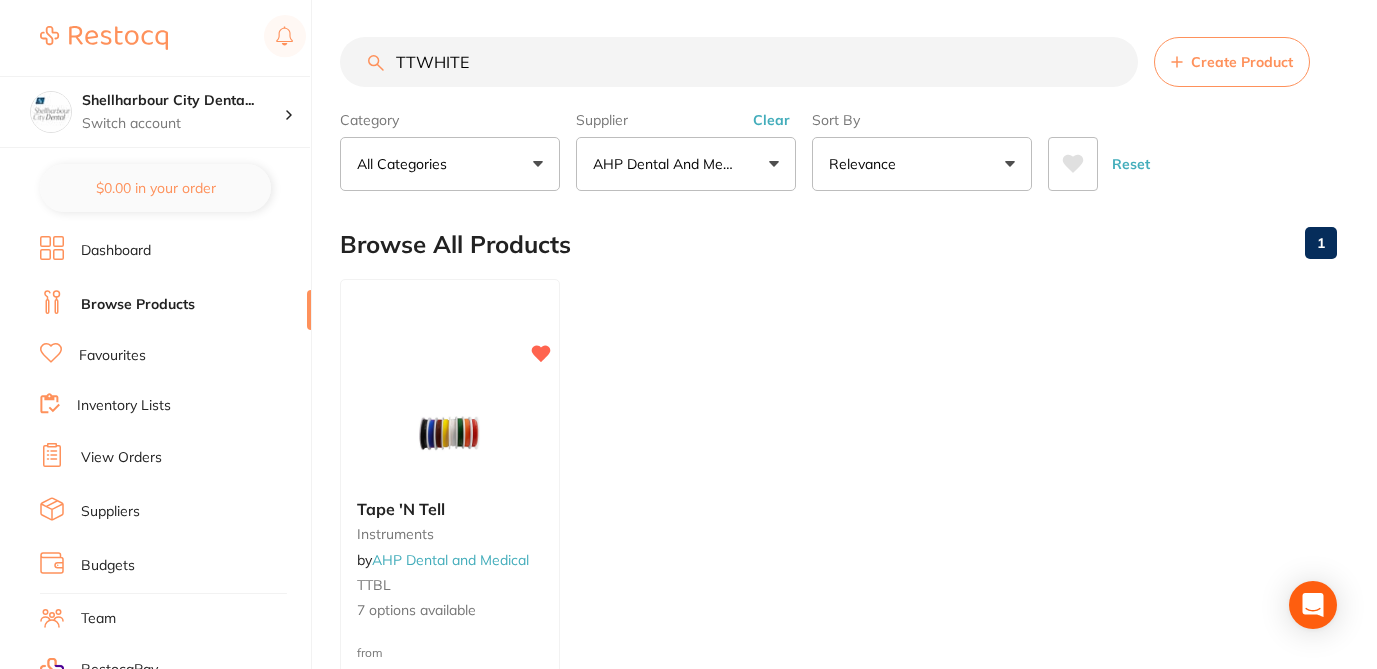 drag, startPoint x: 478, startPoint y: 67, endPoint x: 405, endPoint y: 66, distance: 73.00685 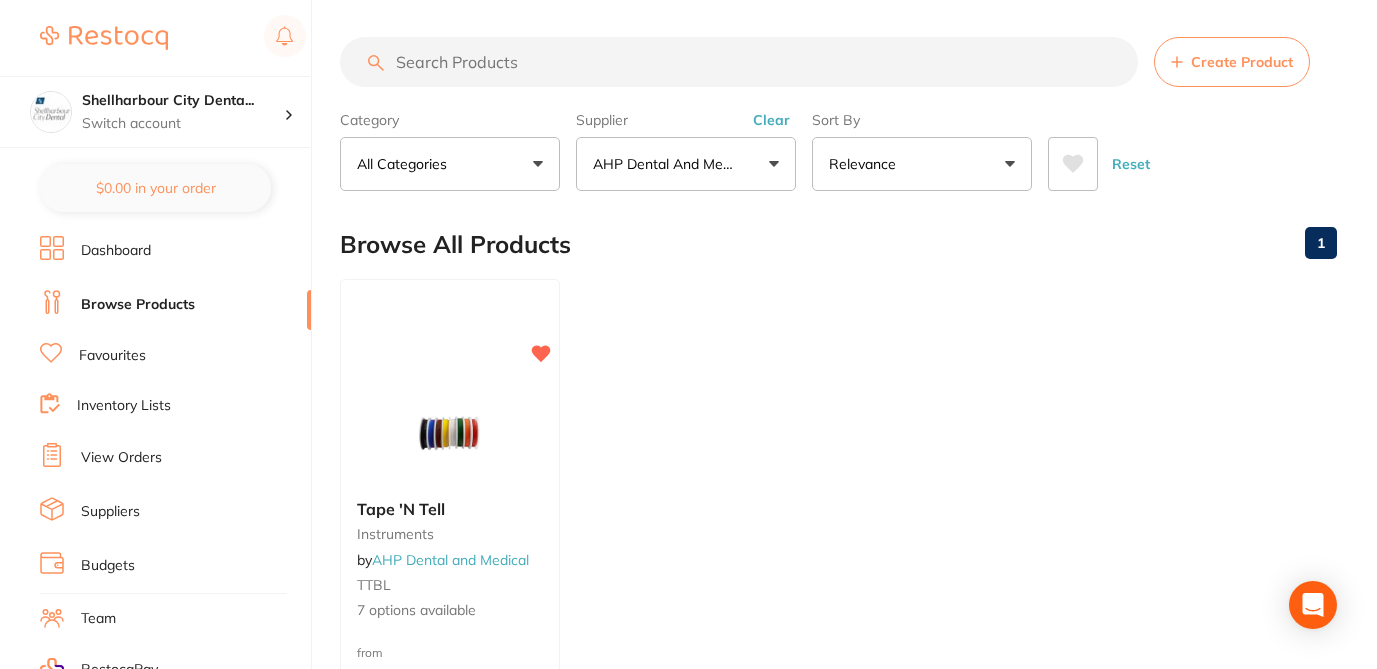 paste on "AURML2" 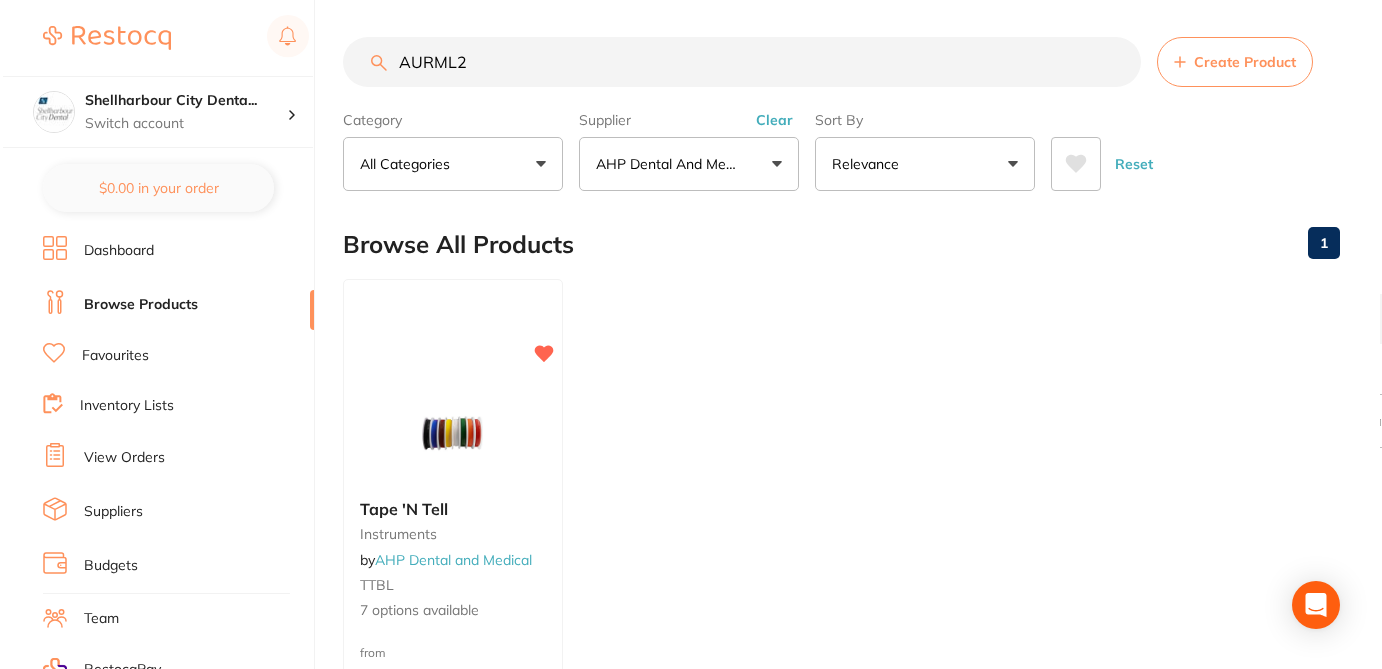 scroll, scrollTop: 0, scrollLeft: 0, axis: both 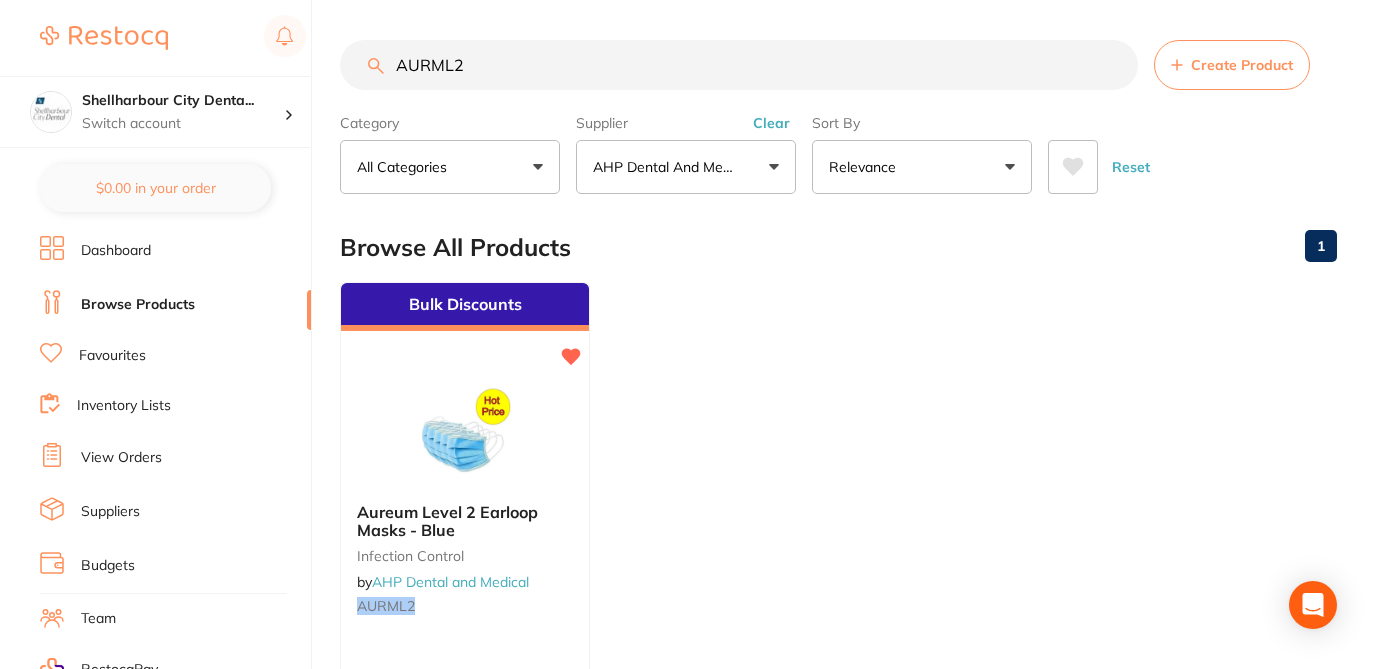drag, startPoint x: 469, startPoint y: 61, endPoint x: 348, endPoint y: 60, distance: 121.004135 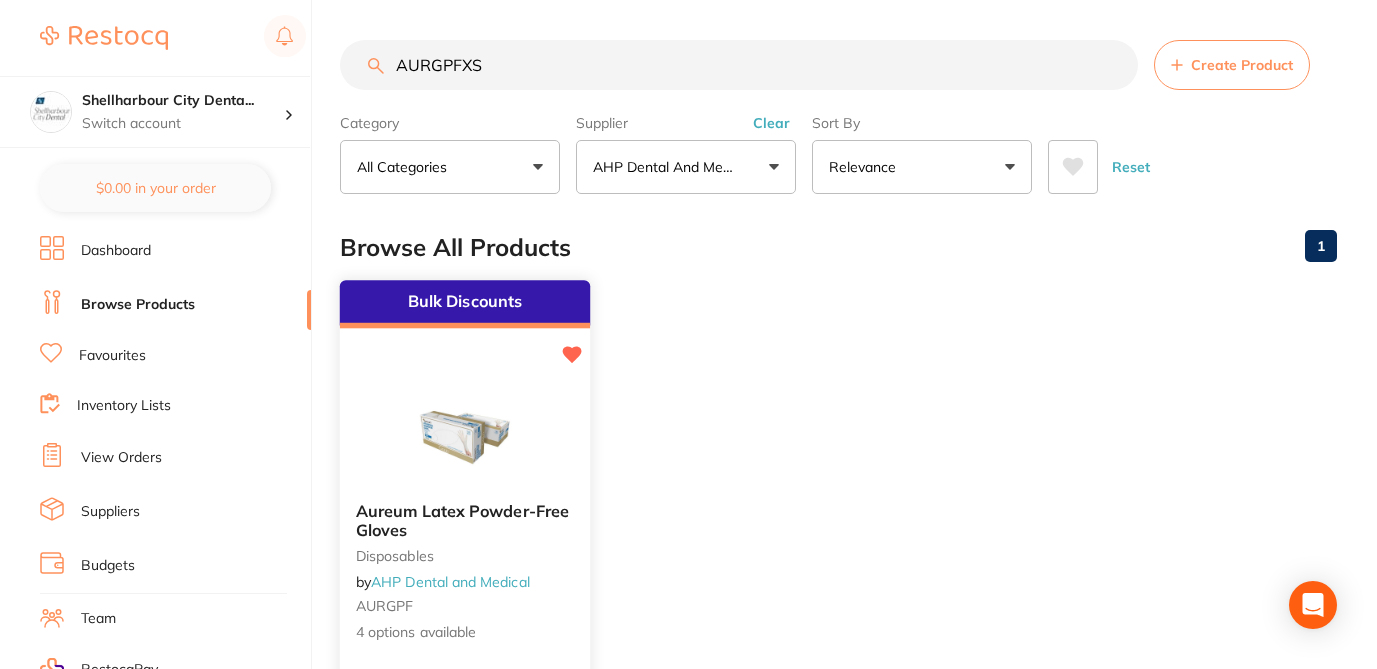 click at bounding box center [464, 435] 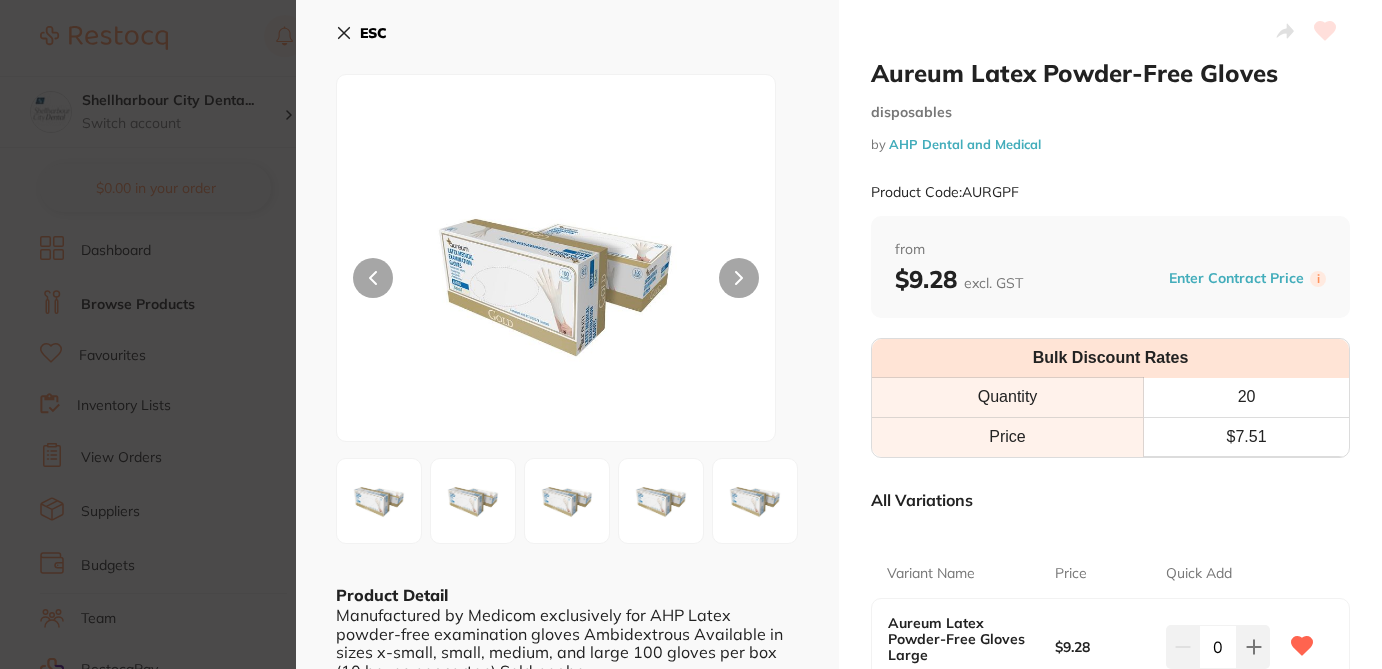 click on "Product Code:  AURGPF" at bounding box center (1110, 192) 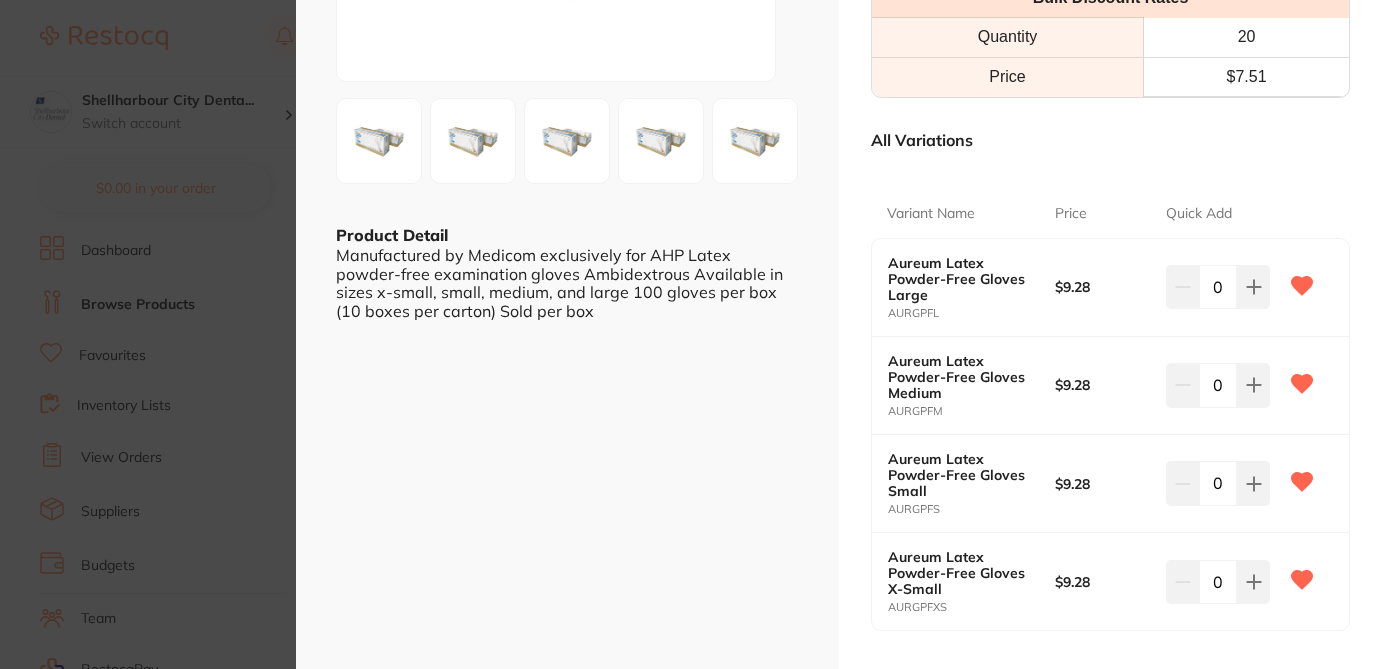 scroll, scrollTop: 400, scrollLeft: 0, axis: vertical 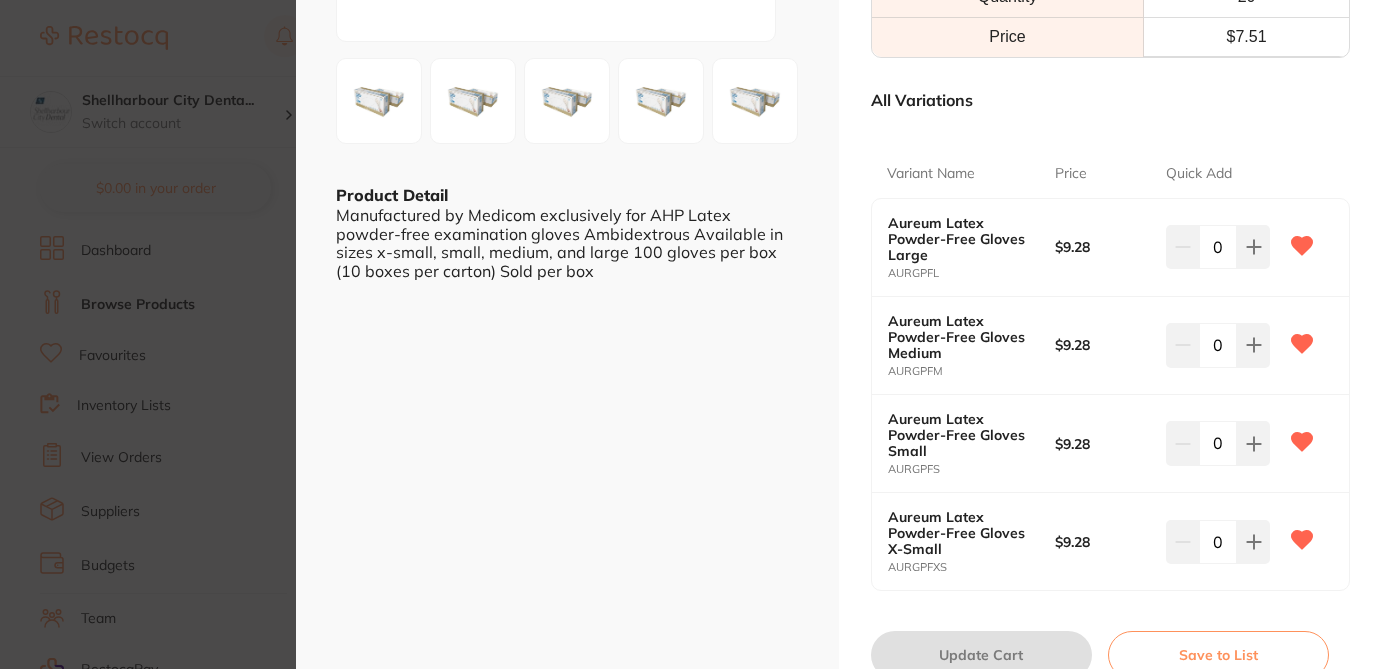 click on "Aureum Latex Powder-Free Gloves  disposables by   AHP Dental and Medical Product Code:  AURGPF ESC         Product Detail Manufactured by Medicom exclusively for AHP Latex powder-free examination gloves Ambidextrous Available in sizes x-small, small, medium, and large 100 gloves per box (10 boxes per carton) Sold per box Aureum Latex Powder-Free Gloves  disposables by   AHP Dental and Medical Product Code:  AURGPF from $9.28     excl. GST Enter Contract Price i Bulk Discount Rates Quantity 20 Price $ 7.51 All Variations Variant   Name Price Quick Add Aureum Latex Powder-Free Gloves Large AURGPFL $9.28     0         Aureum Latex Powder-Free Gloves Medium AURGPFM $9.28     0         Aureum Latex Powder-Free Gloves Small AURGPFS $9.28     0         Aureum Latex Powder-Free Gloves X-Small AURGPFXS $9.28     0         Update Cart Save to List All Variations Reset Options Price Aureum Latex Powder-Free Gloves Large AURGPFL $9.28     0         Aureum Latex Powder-Free Gloves Medium AURGPFM $9.28     0         $9.28" at bounding box center [691, 334] 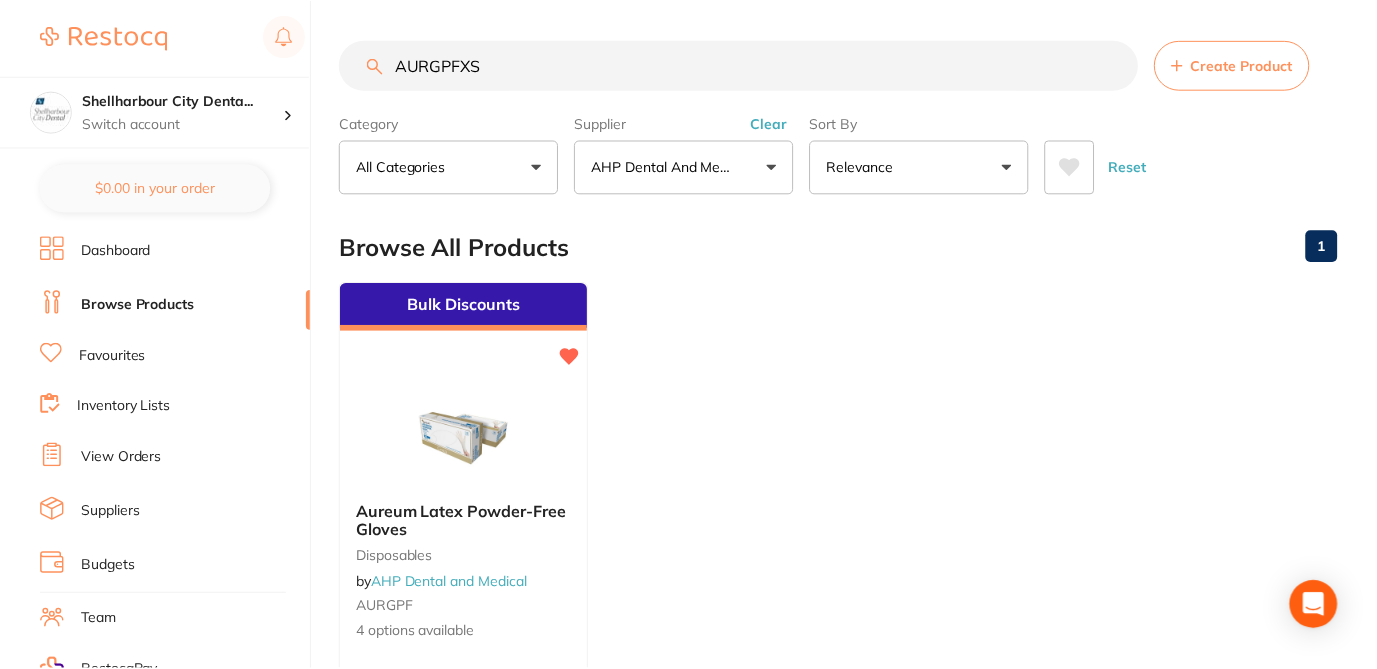 scroll, scrollTop: 3, scrollLeft: 0, axis: vertical 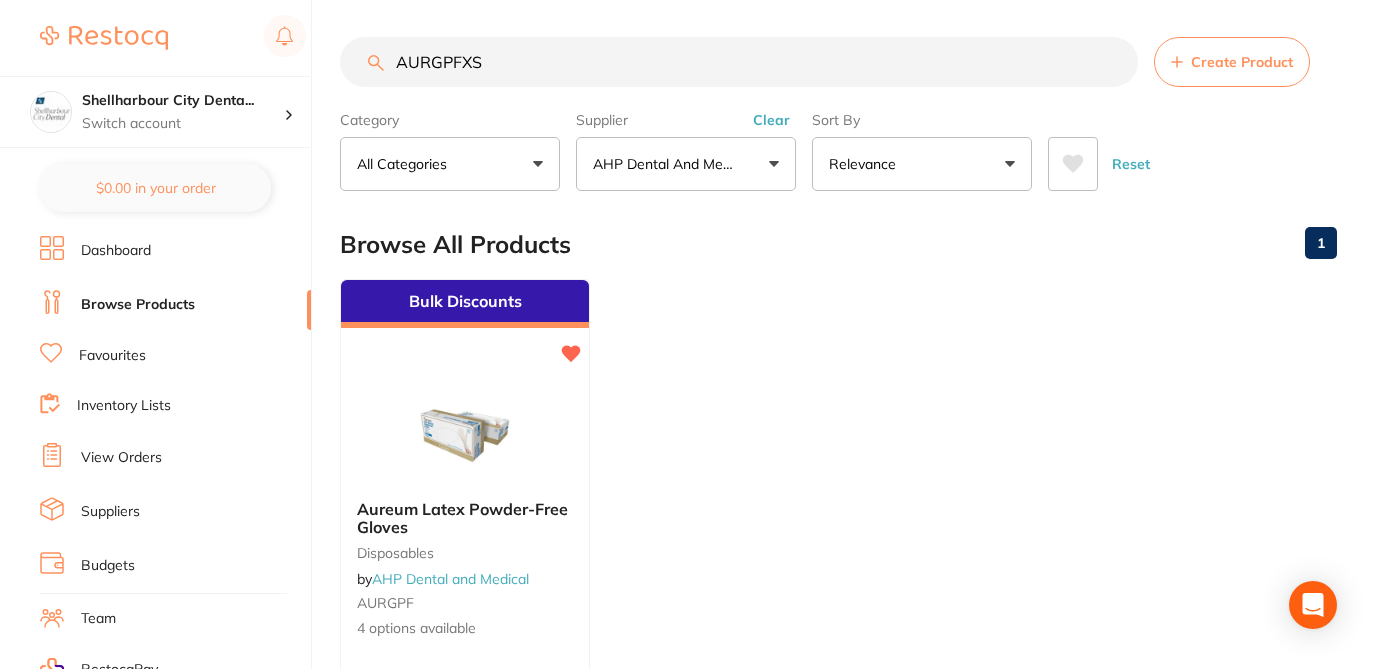 drag, startPoint x: 497, startPoint y: 75, endPoint x: 356, endPoint y: 32, distance: 147.411 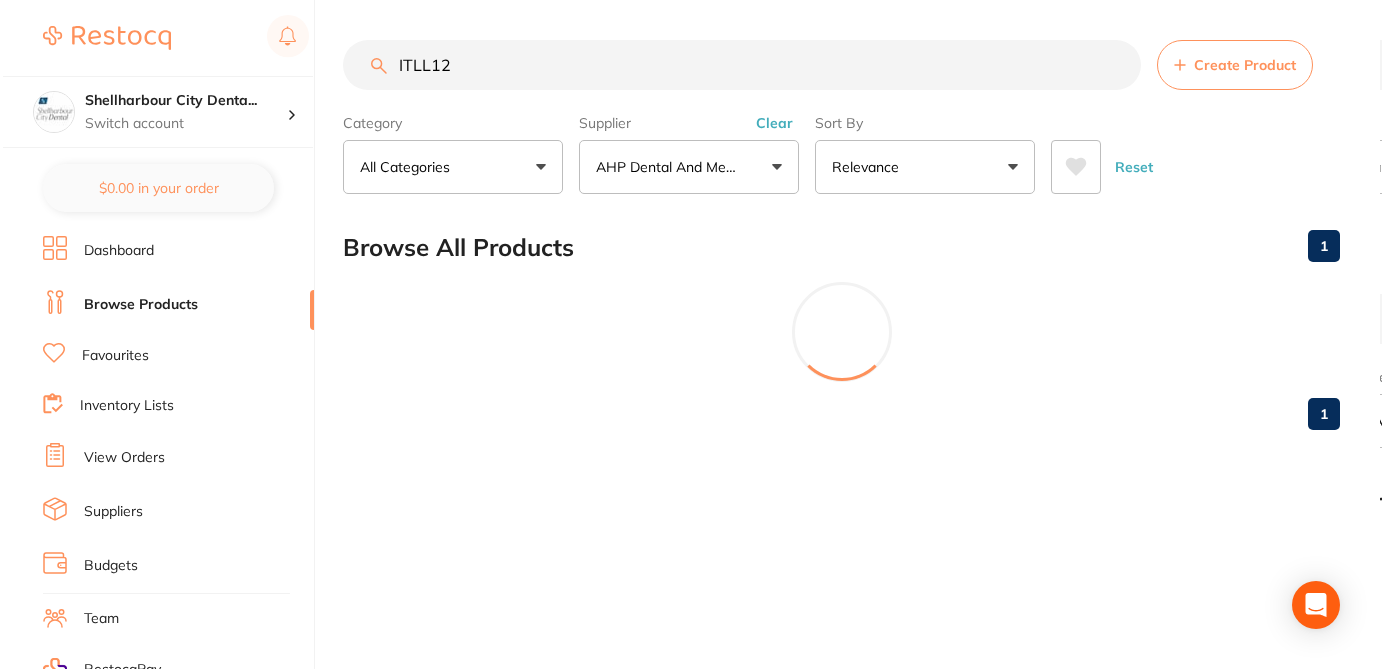 scroll, scrollTop: 0, scrollLeft: 0, axis: both 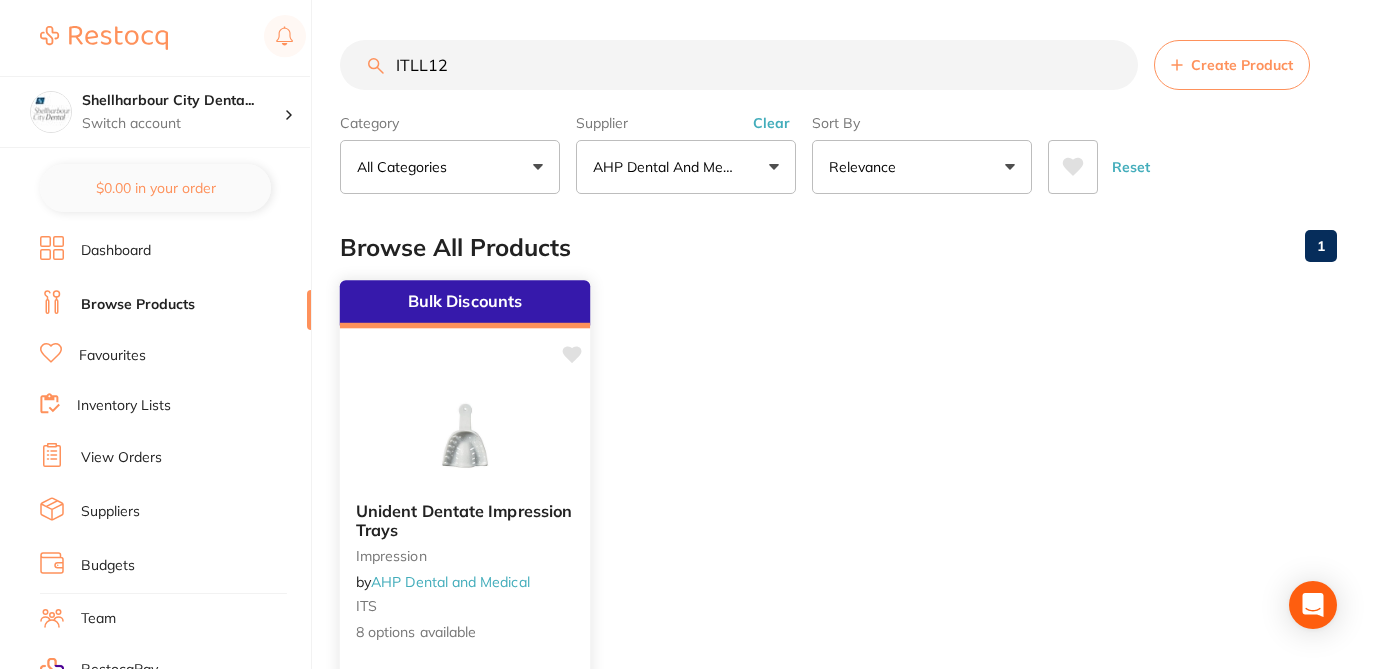 click at bounding box center (465, 435) 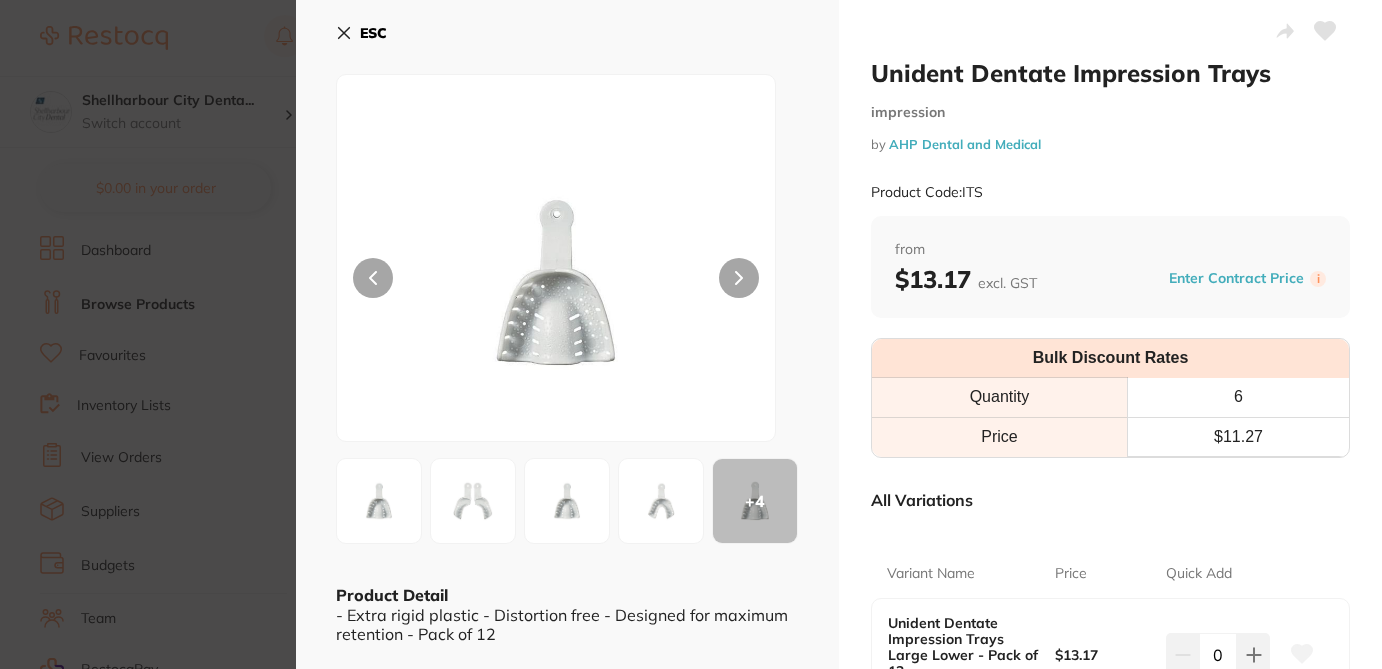 click on "Product Code:  ITS" at bounding box center [1110, 192] 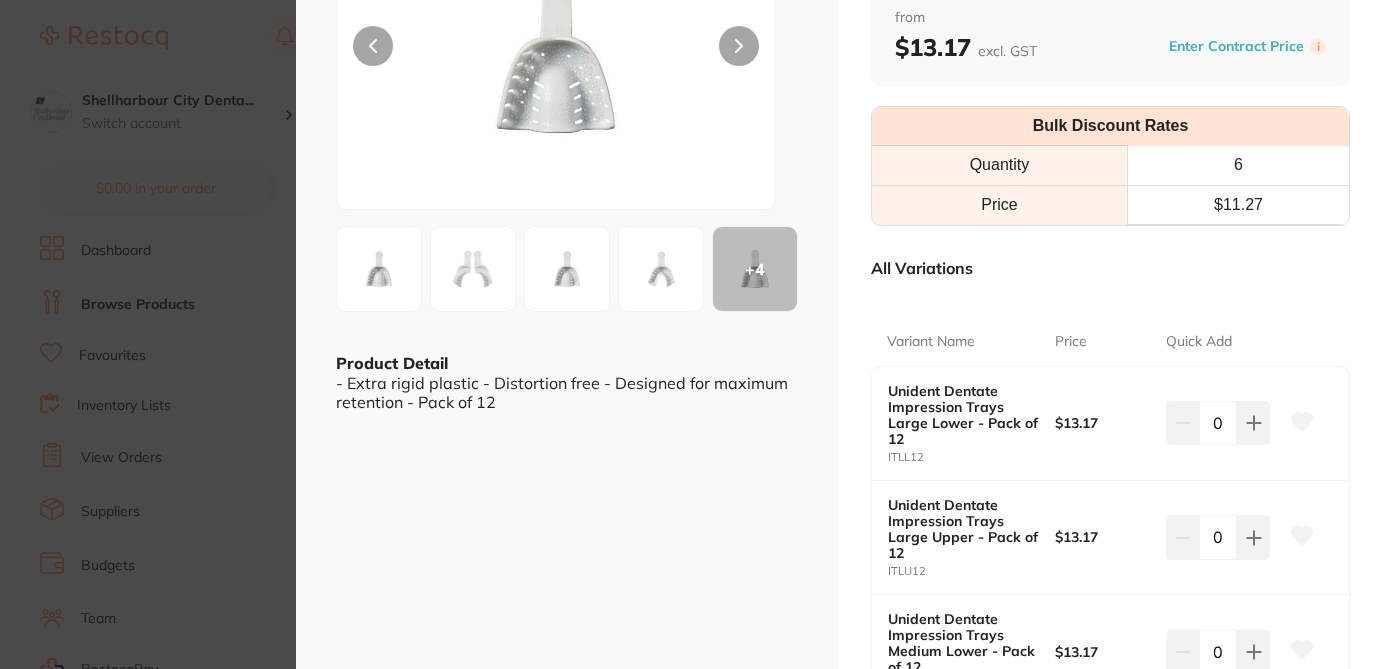 scroll, scrollTop: 240, scrollLeft: 0, axis: vertical 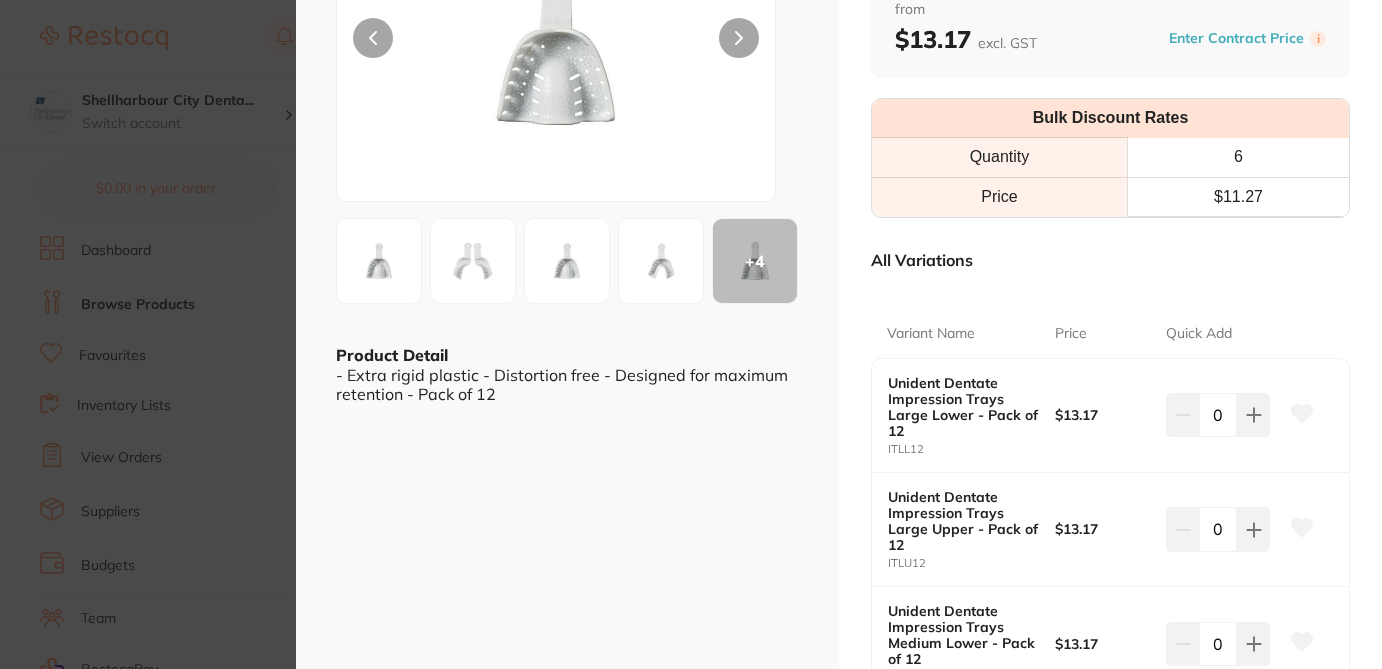 click 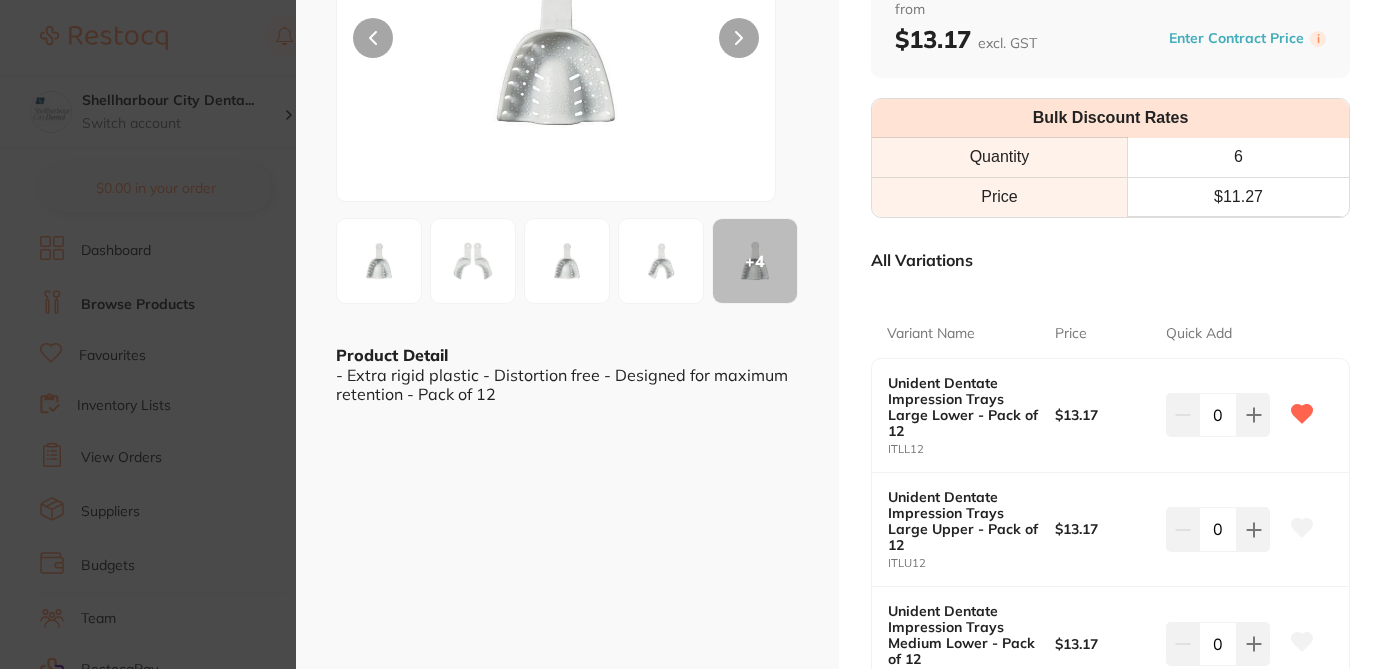 click 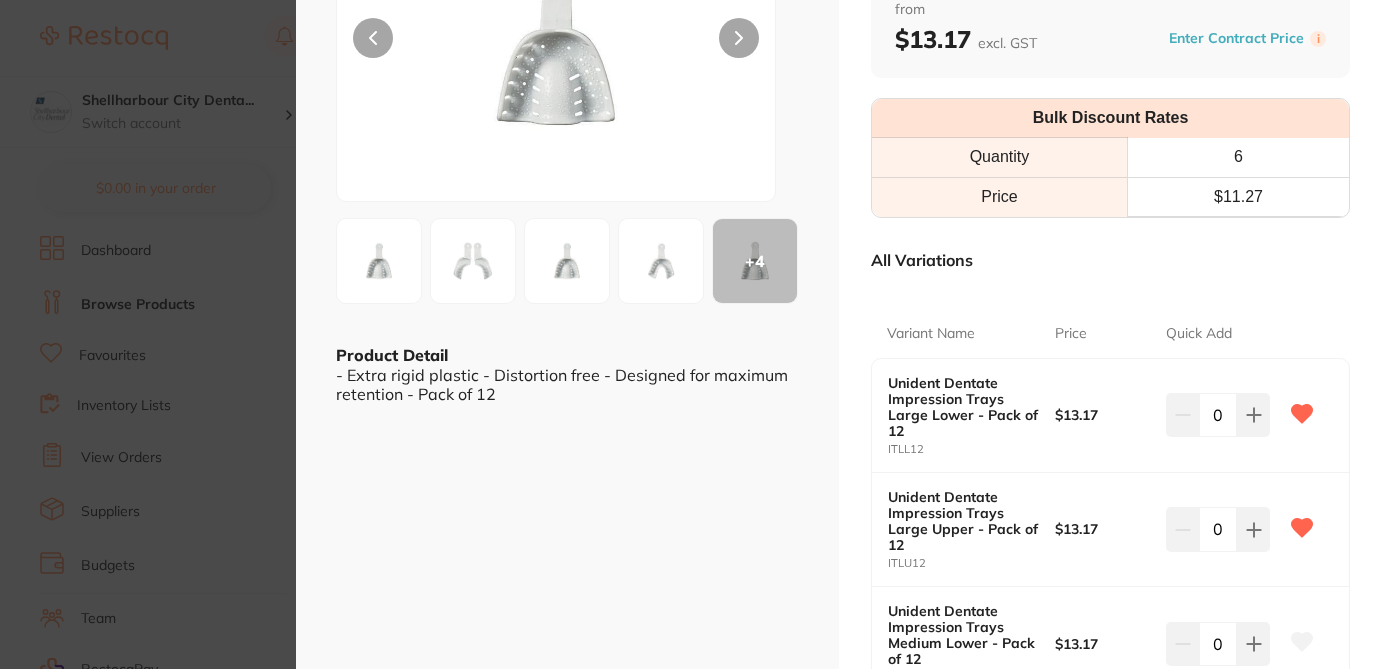 click on "Unident Dentate Impression Trays  impression by   AHP Dental and Medical Product Code:  ITS from $13.17     excl. GST Enter Contract Price i Bulk Discount Rates Quantity 6 Price $ 11.27 All Variations Variant   Name Price Quick Add Unident Dentate Impression Trays Large Lower - Pack of 12 ITLL12 $13.17     0         Unident Dentate Impression Trays Large Upper - Pack of 12 ITLU12 $13.17     0         Unident Dentate Impression Trays Medium Lower - Pack of 12 ITML12 $13.17     0         Unident Dentate Impression Trays Medium Upper - Pack of 12 ITMU12 $13.17     0         Unident Dentate Impression Trays Partial Lower Left - Pack of 12 ITPLHALF $13.17     0         Unident Dentate Impression Trays Partial Lower Right - Pack of 12 ITPRHALF $13.17     0         Unident Dentate Impression Trays Small Lower - Pack of 12 ITSL12 $13.17     0         Unident Dentate Impression Trays Small Upper - Pack of 12 ITSU12 $13.17     0         Update Cart Save to List All Variations Reset Options Price ITLL12 $13.17     0" at bounding box center [1110, 588] 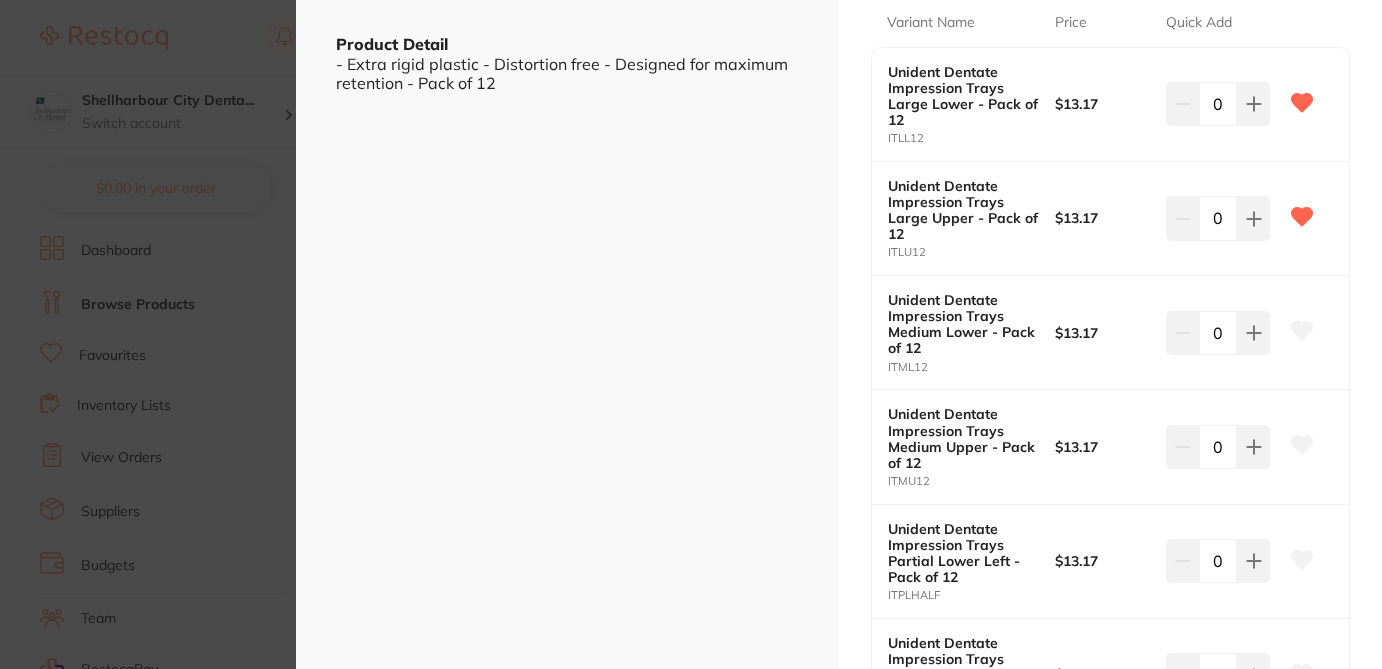 scroll, scrollTop: 560, scrollLeft: 0, axis: vertical 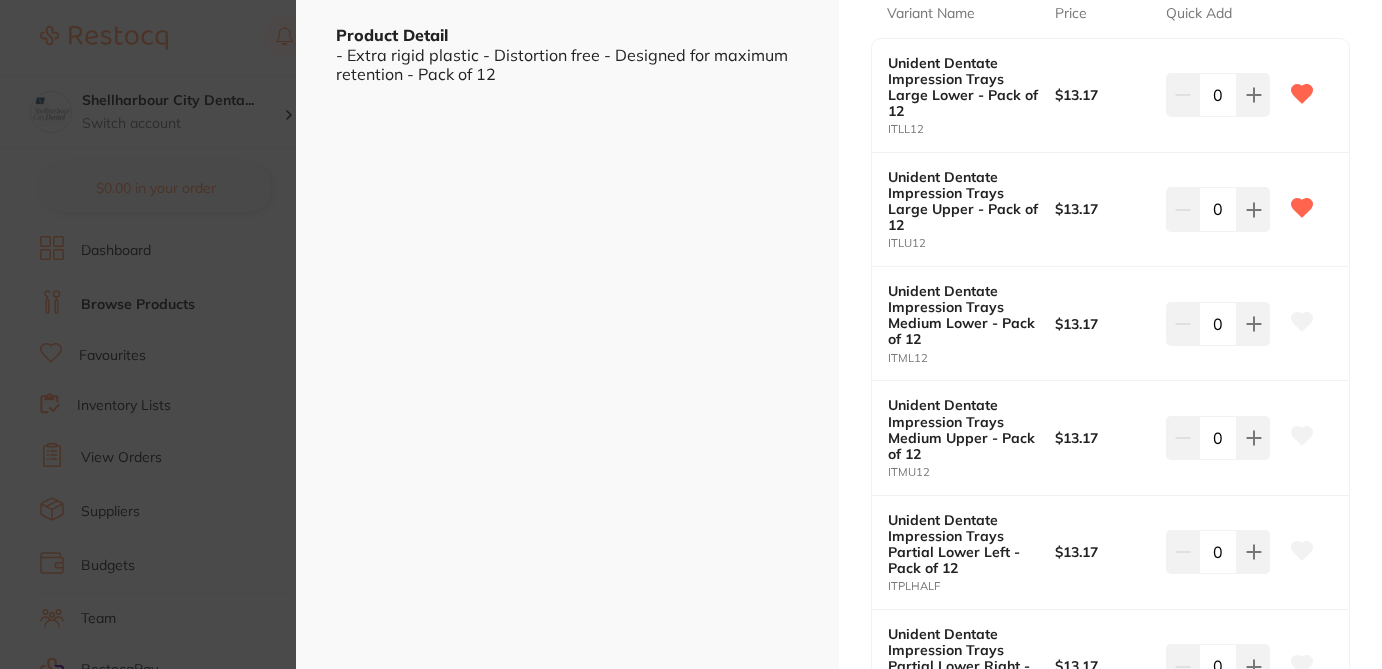 click 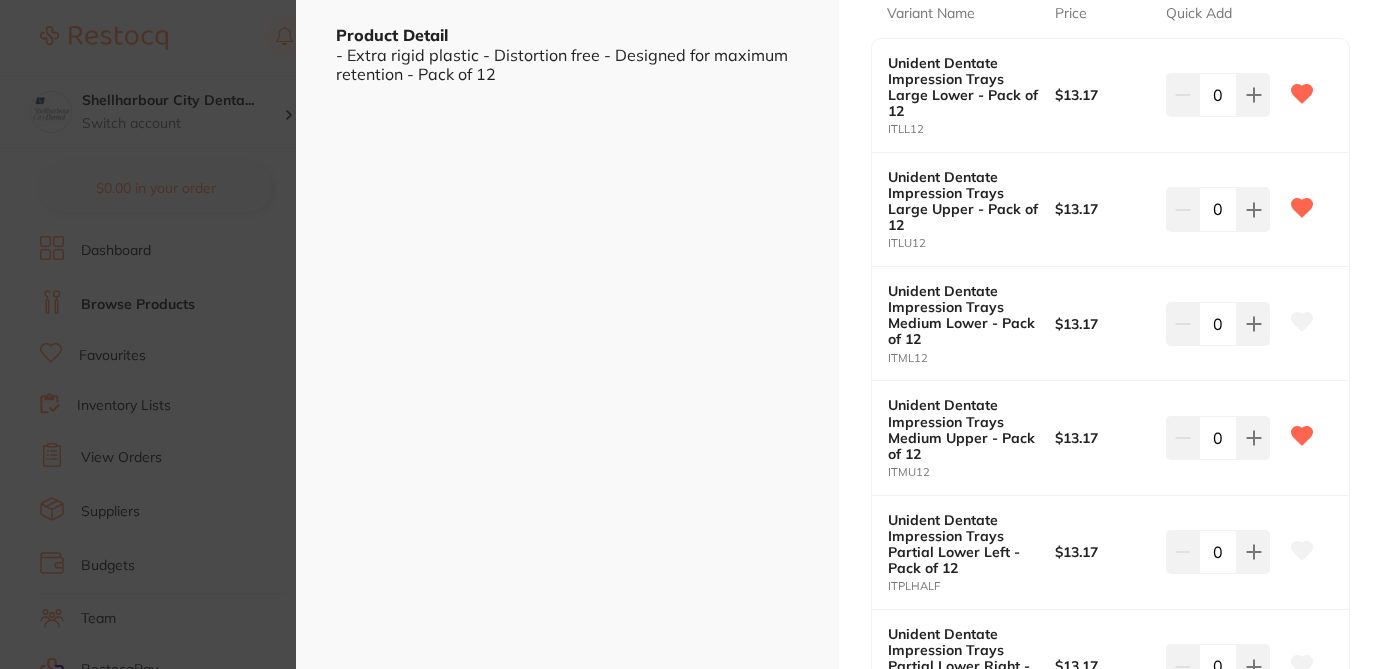 click on "Unident Dentate Impression Trays  impression by   AHP Dental and Medical Product Code:  ITS ESC         + 4 Product Detail - Extra rigid plastic - Distortion free - Designed for maximum retention - Pack of 12 Unident Dentate Impression Trays  impression by   AHP Dental and Medical Product Code:  ITS from $13.17     excl. GST Enter Contract Price i Bulk Discount Rates Quantity 6 Price $ 11.27 All Variations Variant   Name Price Quick Add Unident Dentate Impression Trays Large Lower - Pack of 12 ITLL12 $13.17     0         Unident Dentate Impression Trays Large Upper - Pack of 12 ITLU12 $13.17     0         Unident Dentate Impression Trays Medium Lower - Pack of 12 ITML12 $13.17     0         Unident Dentate Impression Trays Medium Upper - Pack of 12 ITMU12 $13.17     0         Unident Dentate Impression Trays Partial Lower Left - Pack of 12 ITPLHALF $13.17     0         Unident Dentate Impression Trays Partial Lower Right - Pack of 12 ITPRHALF $13.17     0         ITSL12 $13.17     0         ITSU12 $13.17" at bounding box center [691, 334] 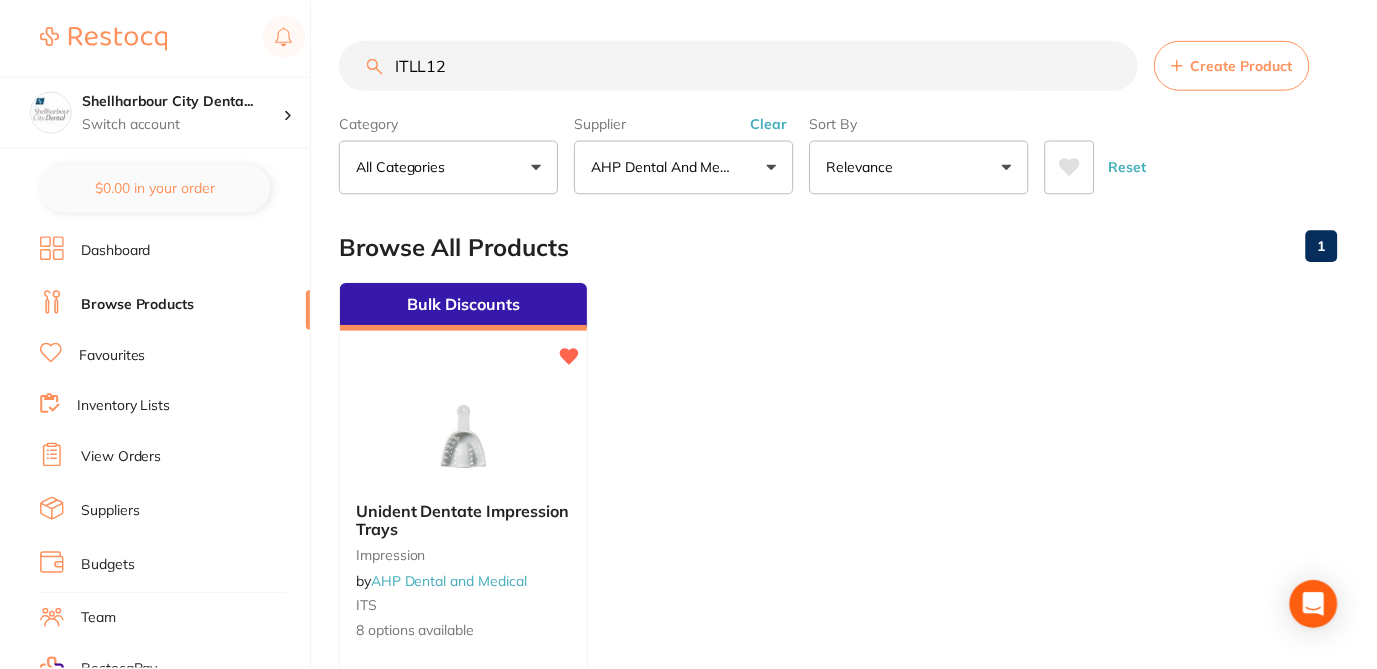 scroll, scrollTop: 3, scrollLeft: 0, axis: vertical 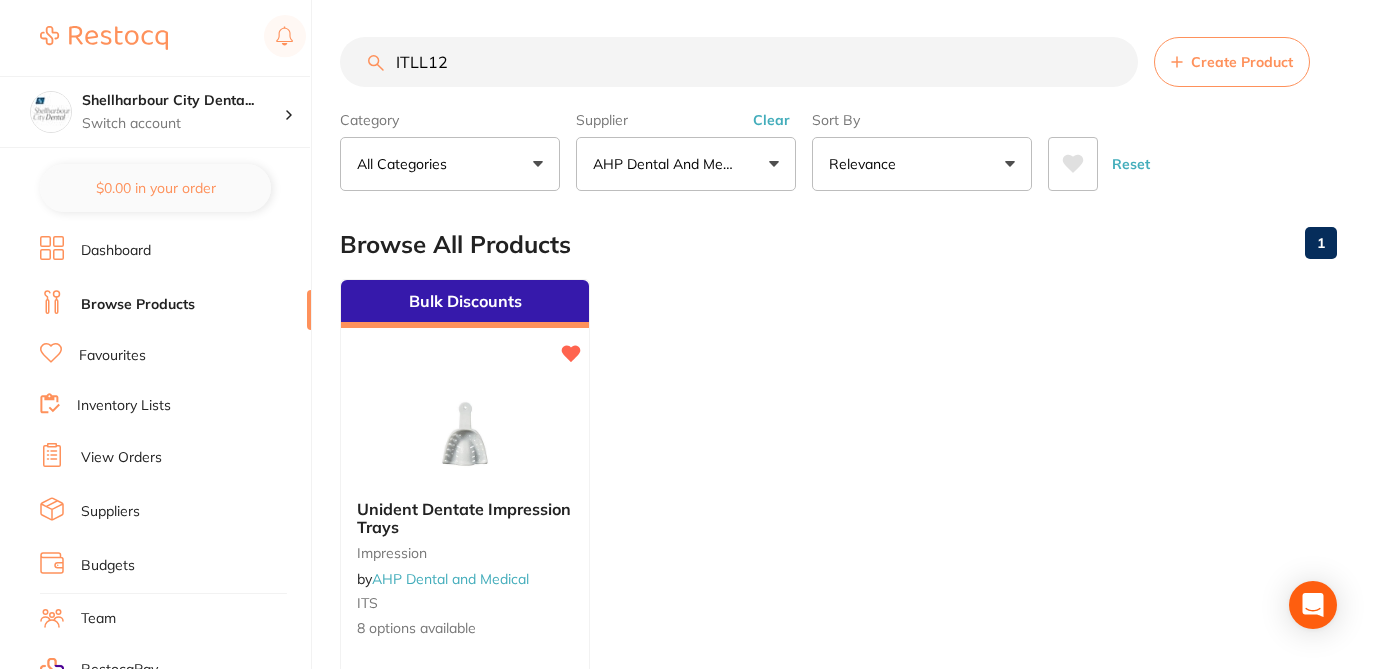 drag, startPoint x: 468, startPoint y: 66, endPoint x: 310, endPoint y: 48, distance: 159.02202 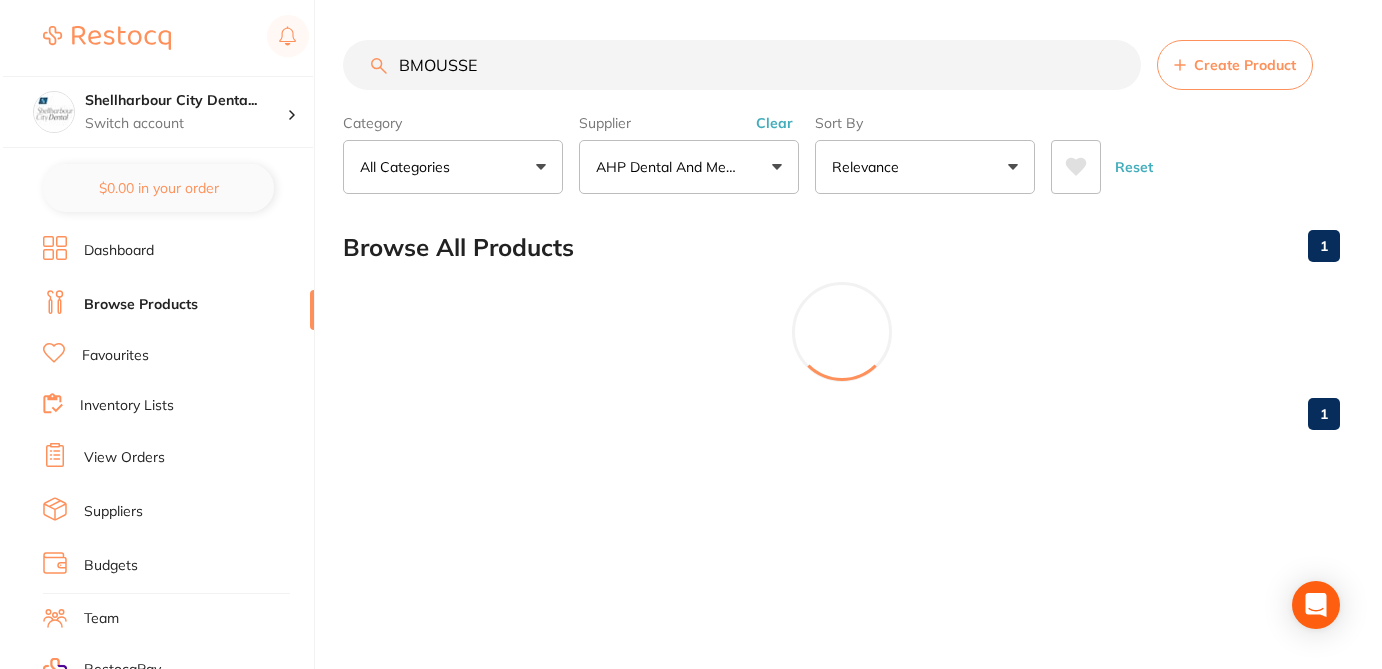 scroll, scrollTop: 0, scrollLeft: 0, axis: both 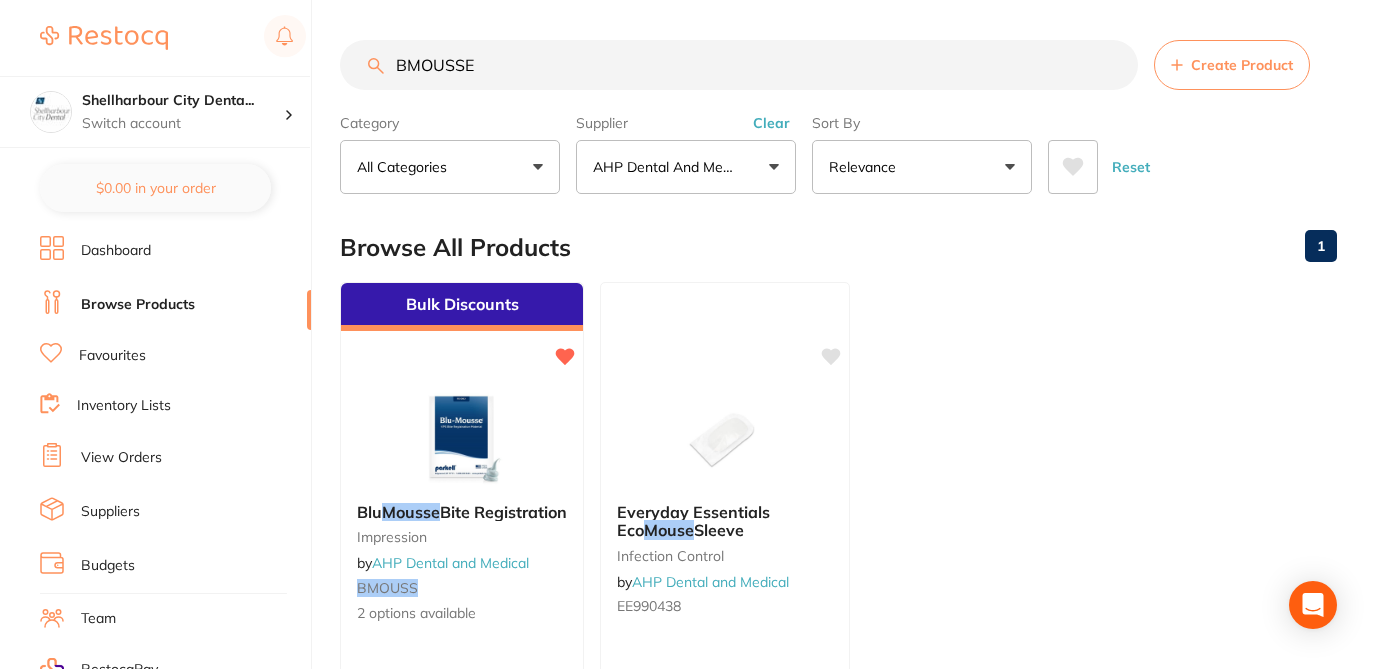 paste on "JJT85CM100" 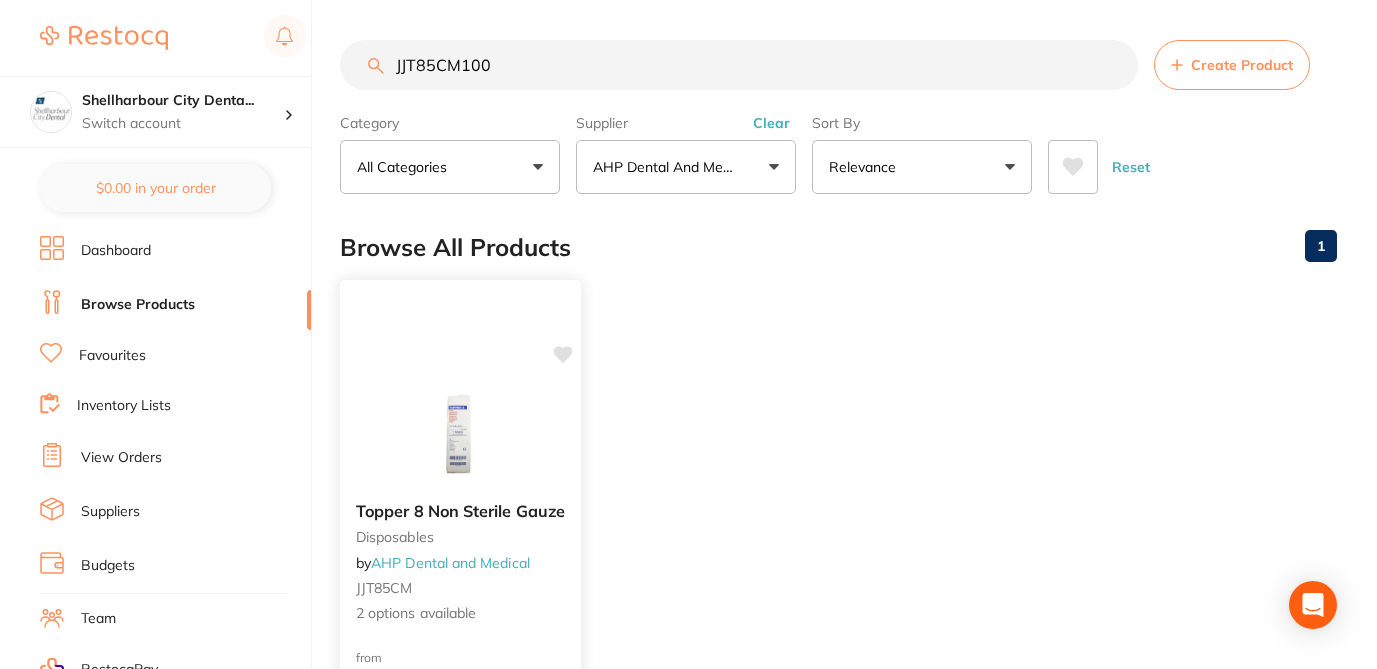 type on "JJT85CM100" 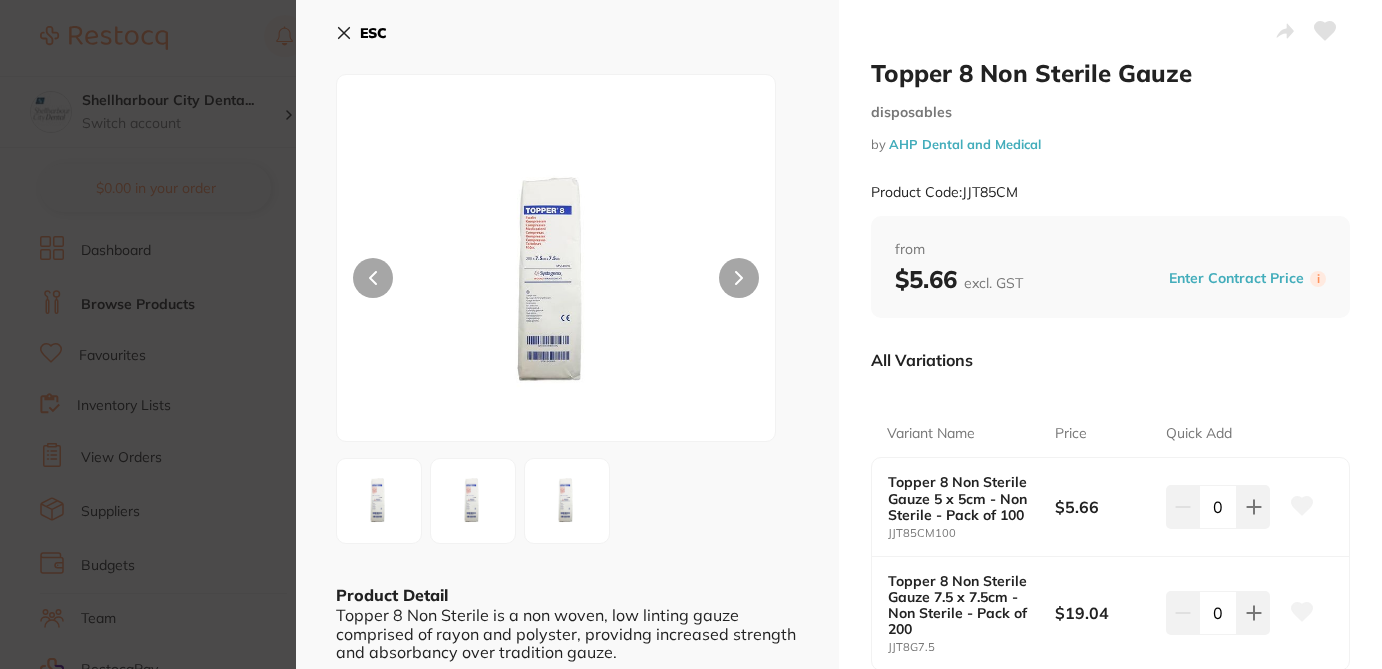 click 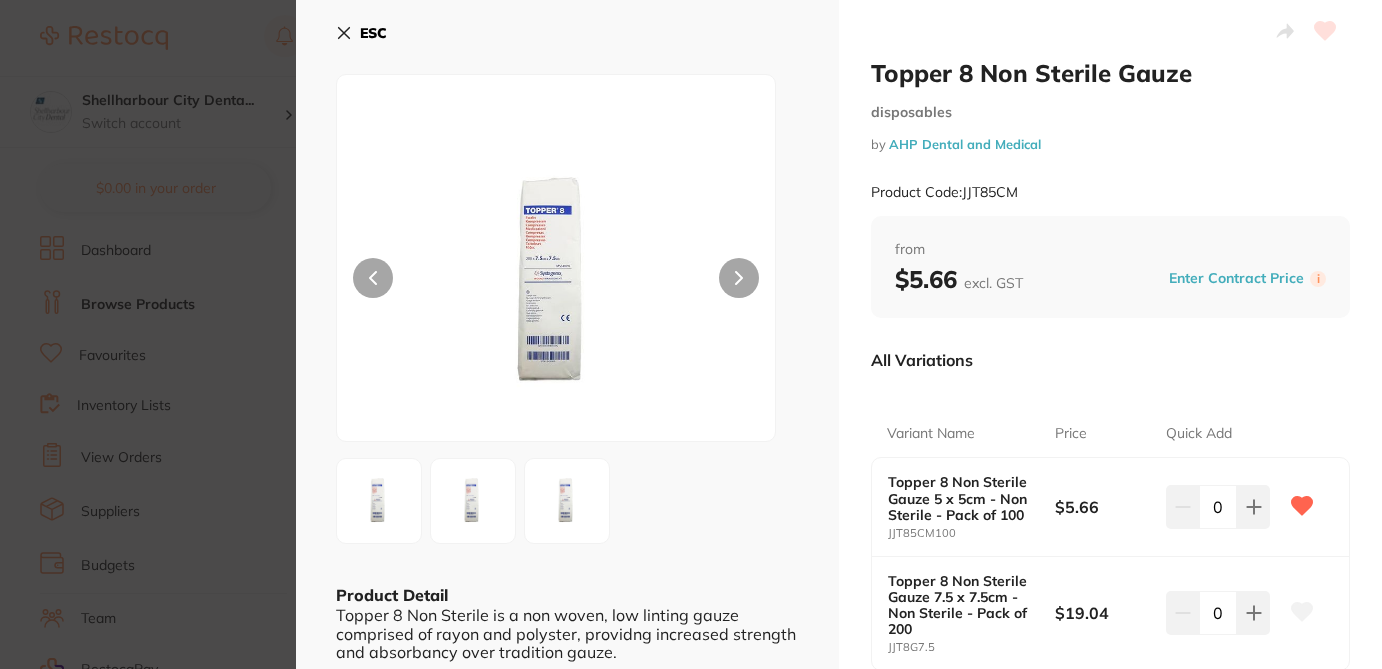 click on "Topper 8 Non Sterile Gauze  disposables by   AHP Dental and Medical Product Code:  JJT85CM ESC         Product Detail Topper 8 Non Sterile is a non woven, low linting gauze comprised of rayon and polyster, providng increased strength and absorbancy over tradition gauze. Topper 8 Non Sterile Gauze  disposables by   AHP Dental and Medical Product Code:  JJT85CM from $5.66     excl. GST Enter Contract Price i All Variations Variant   Name Price Quick Add Topper 8 Non Sterile Gauze 5 x 5cm - Non Sterile - Pack of 100 JJT85CM100 $5.66     0         Topper 8 Non Sterile Gauze 7.5 x 7.5cm - Non Sterile - Pack of 200 JJT8G7.5 $19.04     0         Update Cart Save to List All Variations Reset Options Price Topper 8 Non Sterile Gauze 5 x 5cm - Non Sterile - Pack of 100 JJT85CM100 $5.66     0         Topper 8 Non Sterile Gauze 7.5 x 7.5cm - Non Sterile - Pack of 200 JJT8G7.5 $19.04     0         You May Also Like Topper 8 Sterile Gauze 7.5 x 7.5cm - Sterile - Pack of 50   disposables by  AHP Dental and Medical JJT87.5ST" at bounding box center [691, 334] 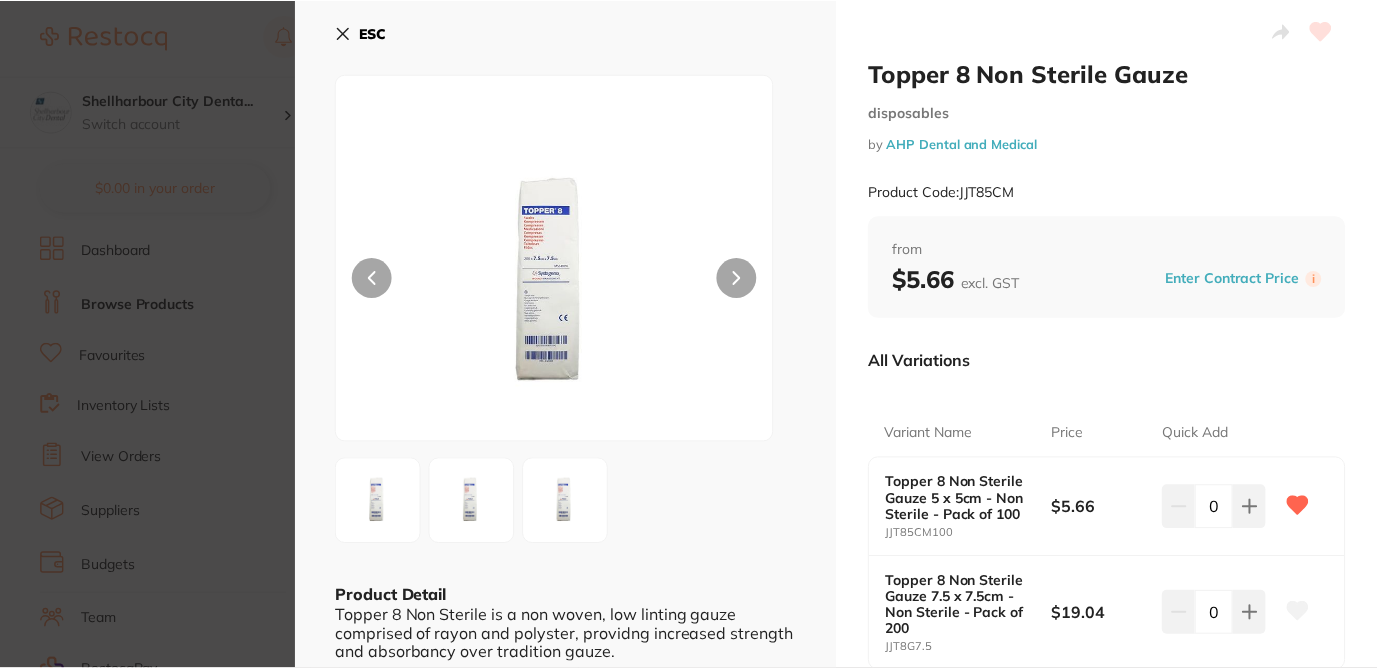 scroll, scrollTop: 3, scrollLeft: 0, axis: vertical 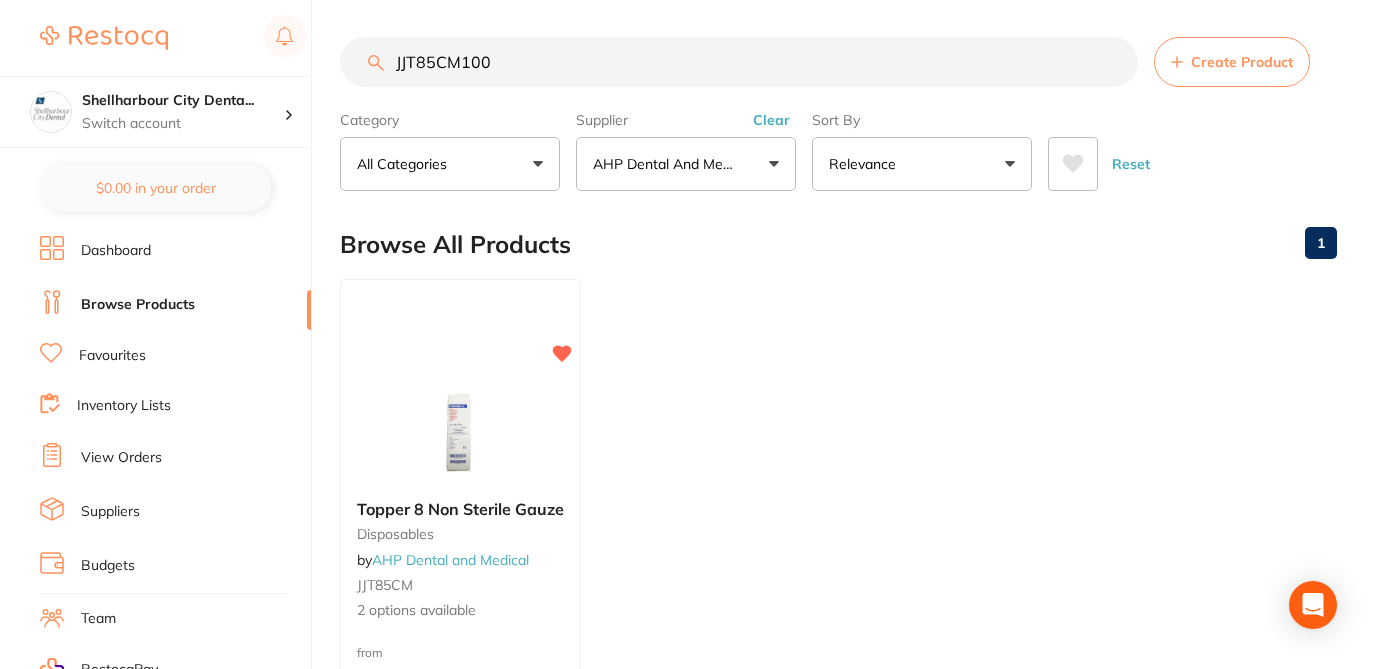 drag, startPoint x: 473, startPoint y: 66, endPoint x: 343, endPoint y: 55, distance: 130.46455 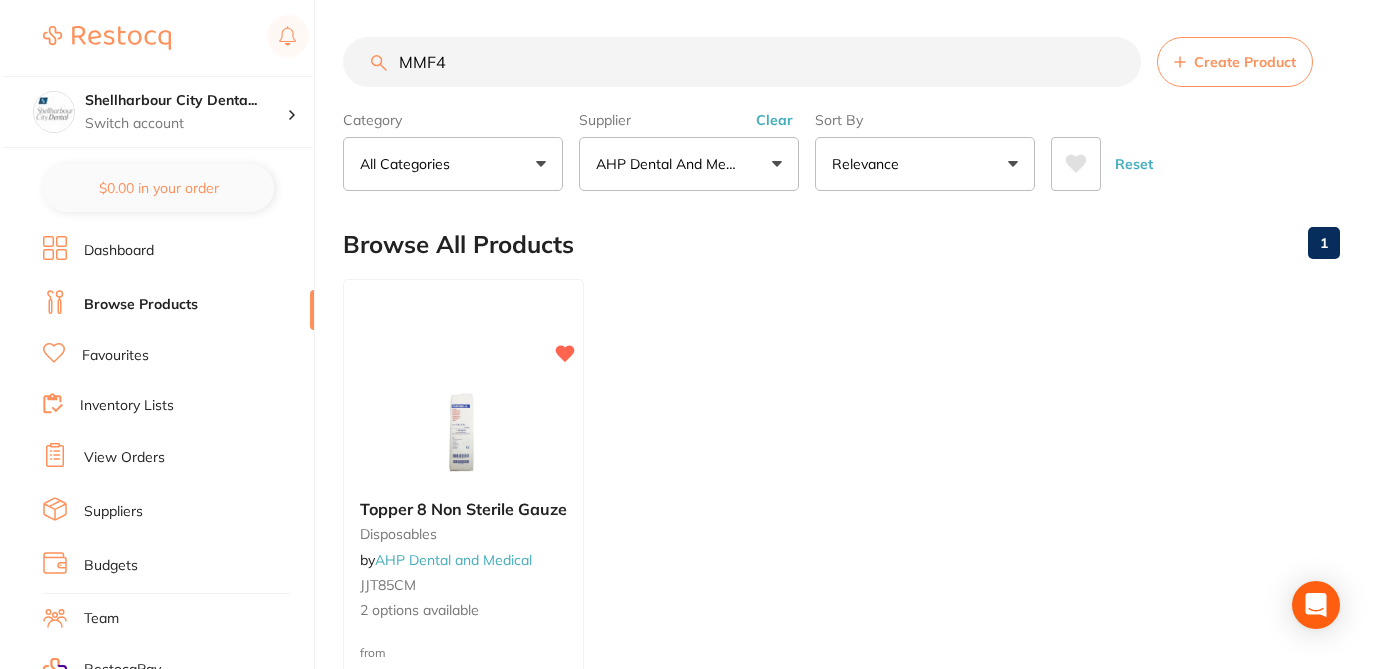 scroll, scrollTop: 0, scrollLeft: 0, axis: both 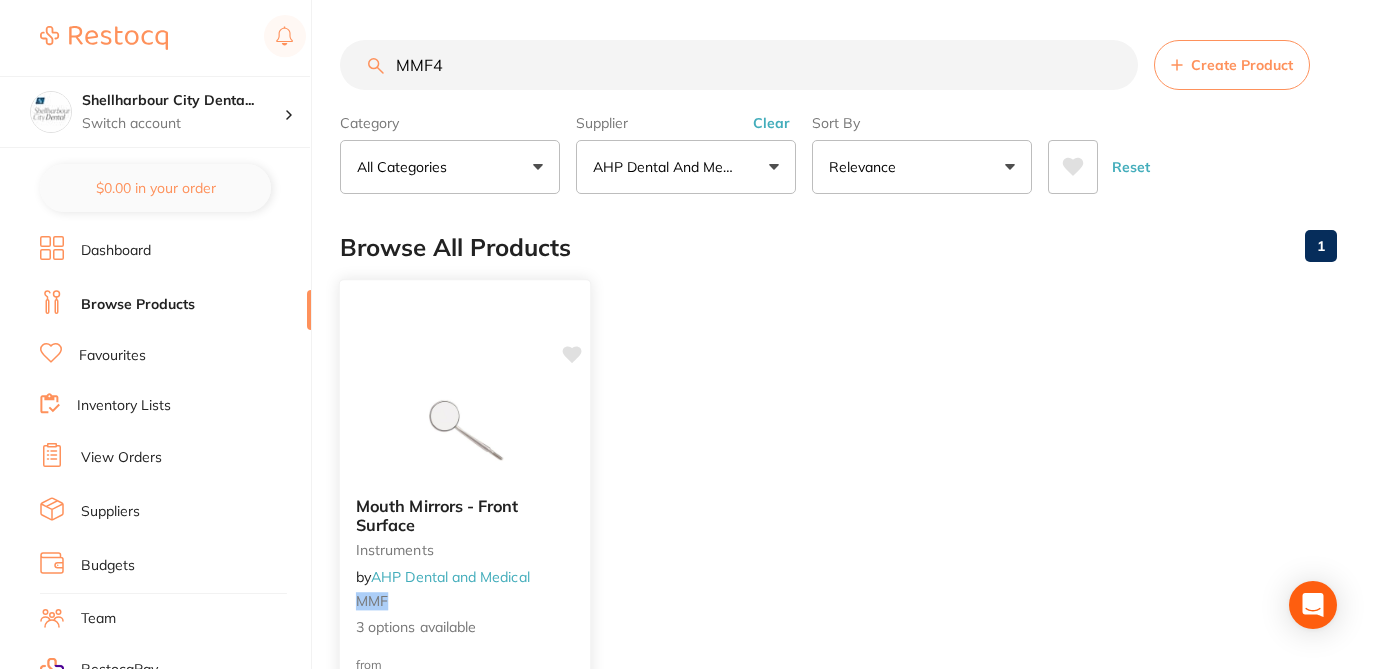 click at bounding box center (464, 430) 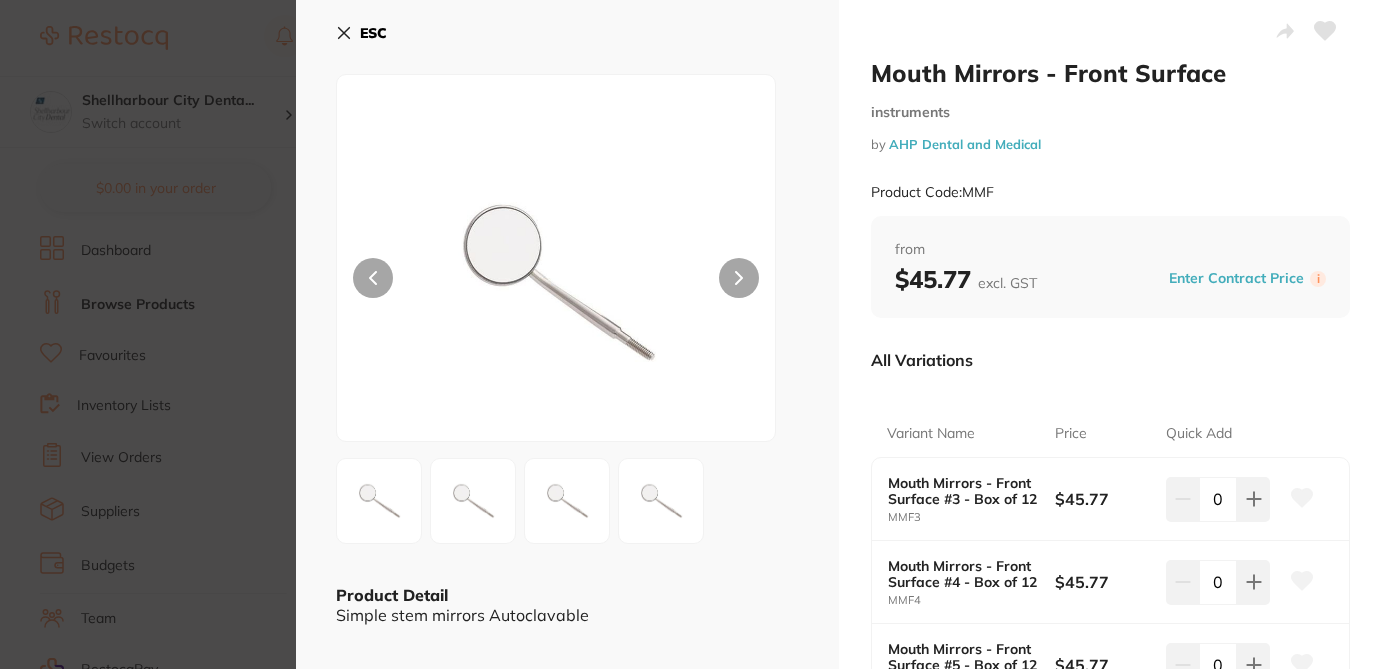click 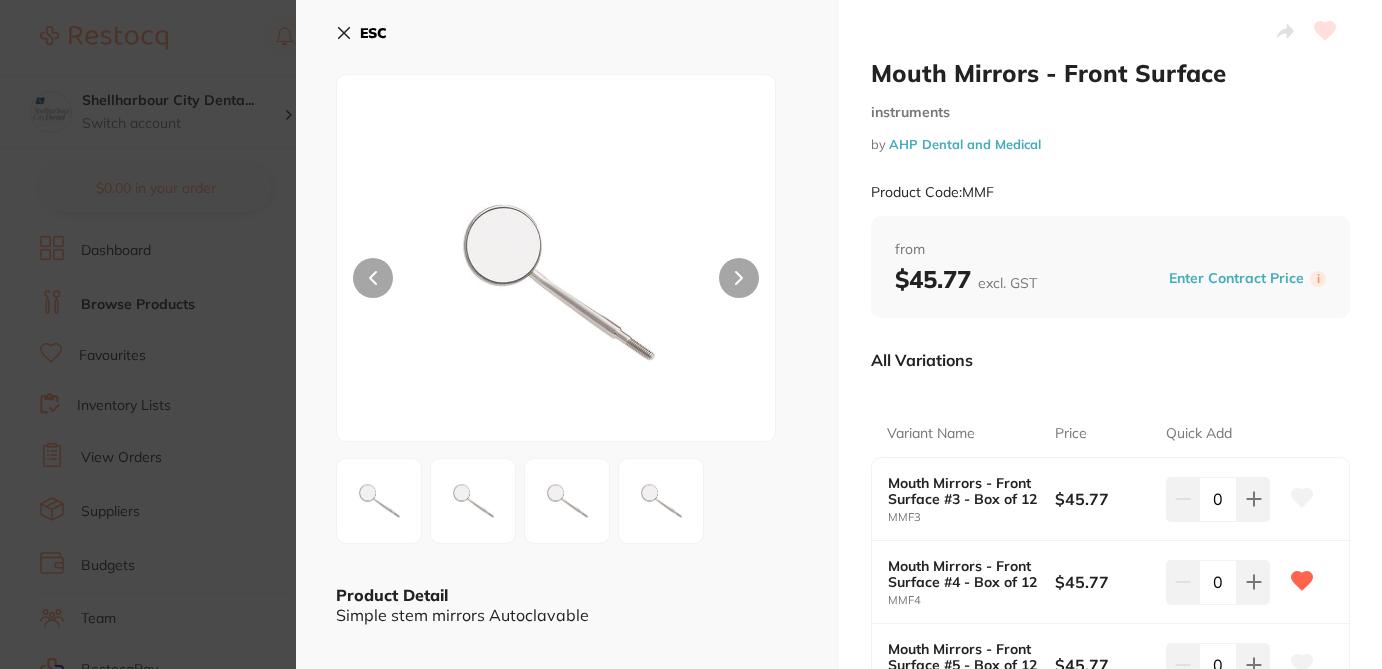 click 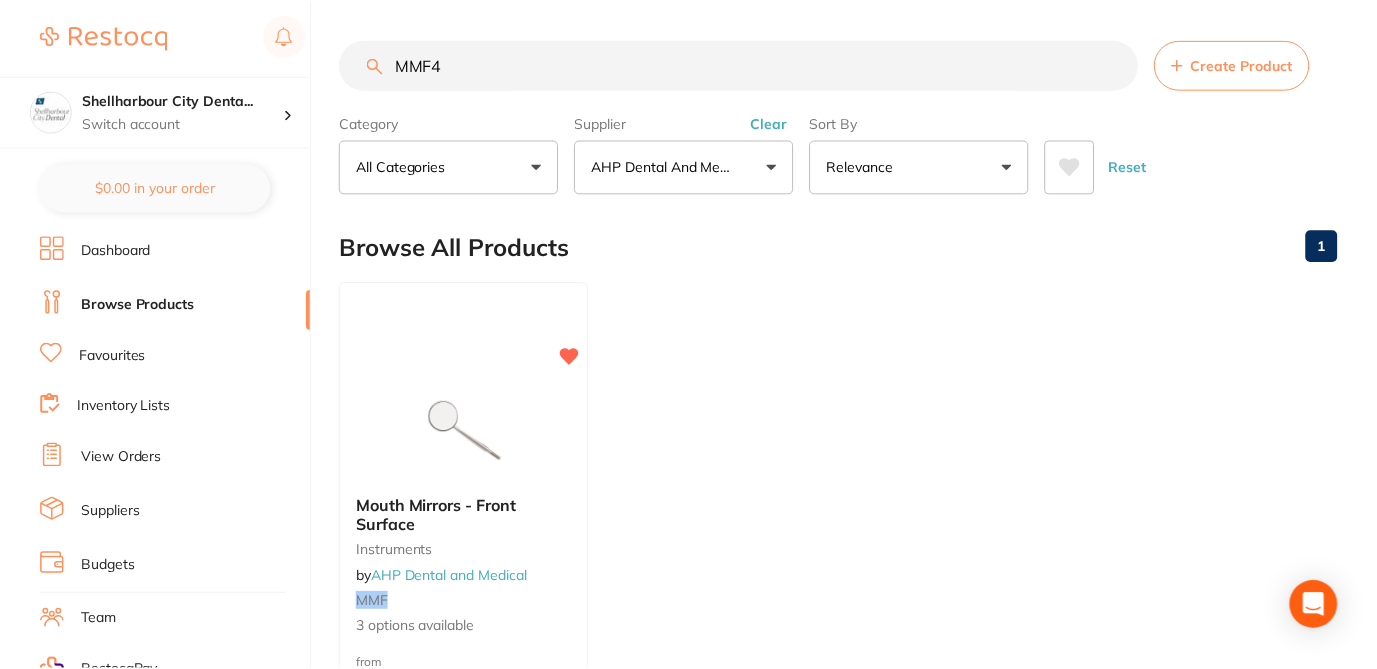 scroll, scrollTop: 3, scrollLeft: 0, axis: vertical 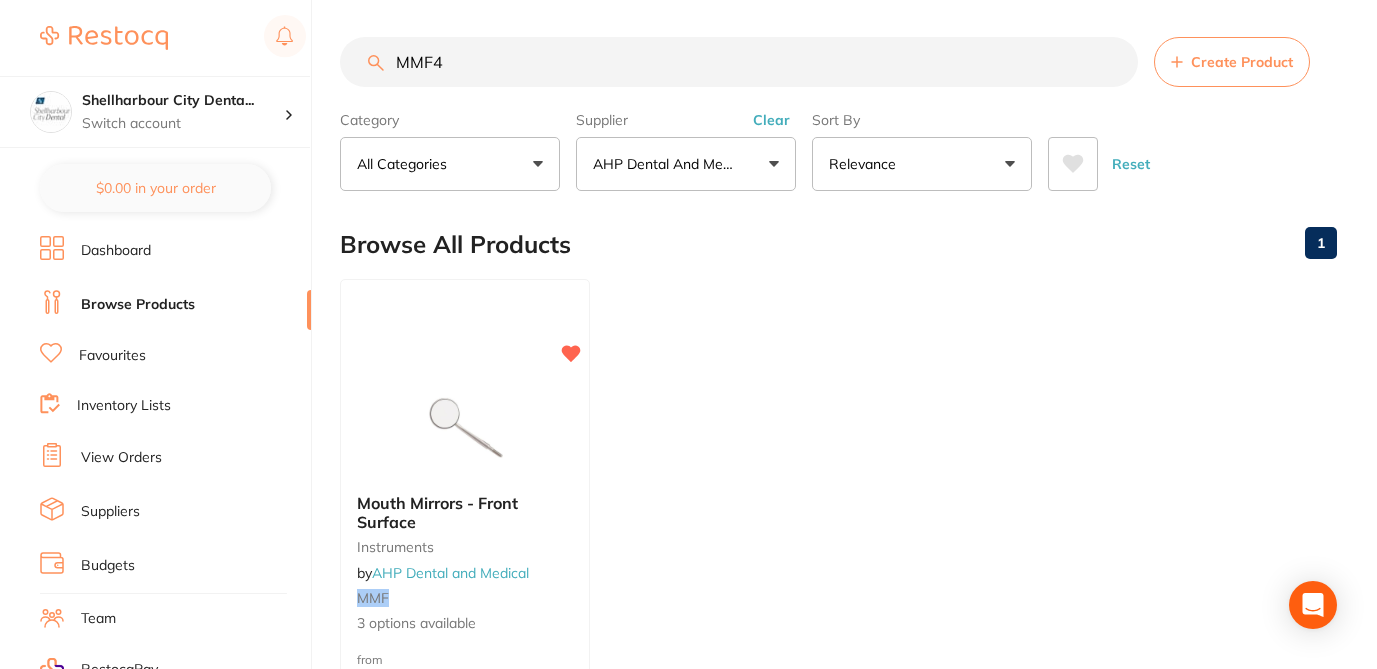 paste on "WHVS" 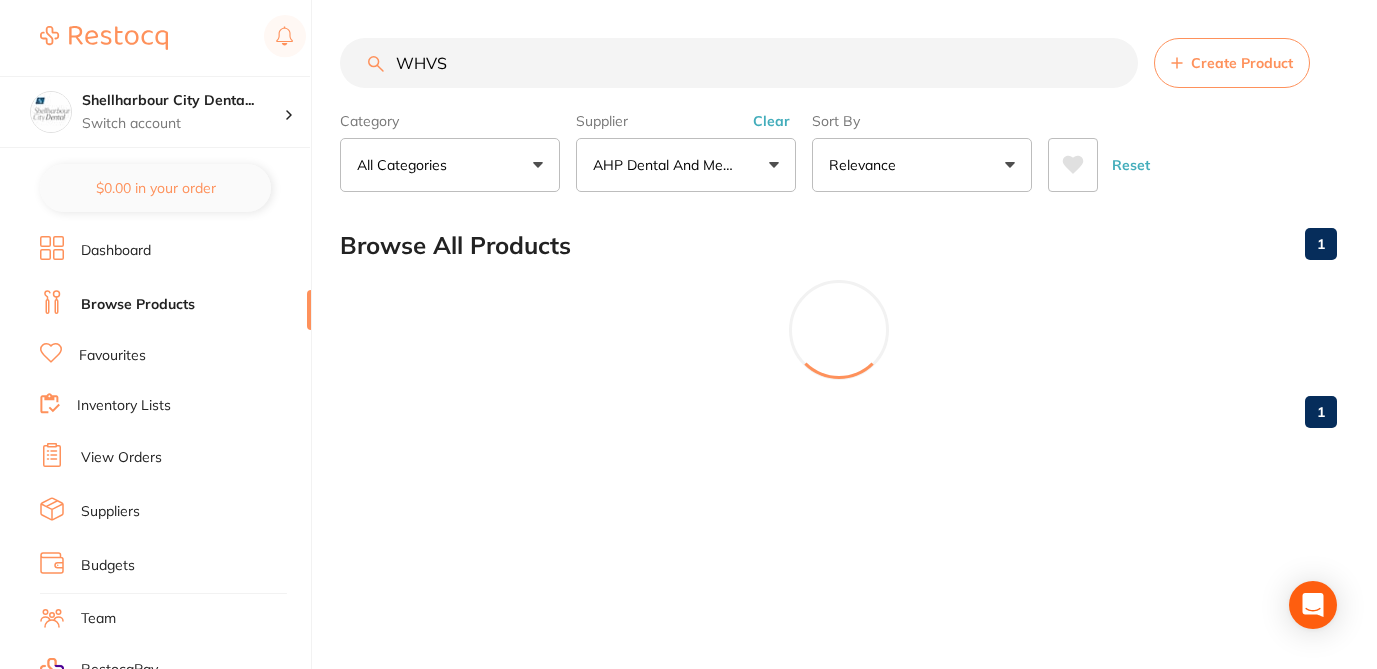 scroll, scrollTop: 3, scrollLeft: 0, axis: vertical 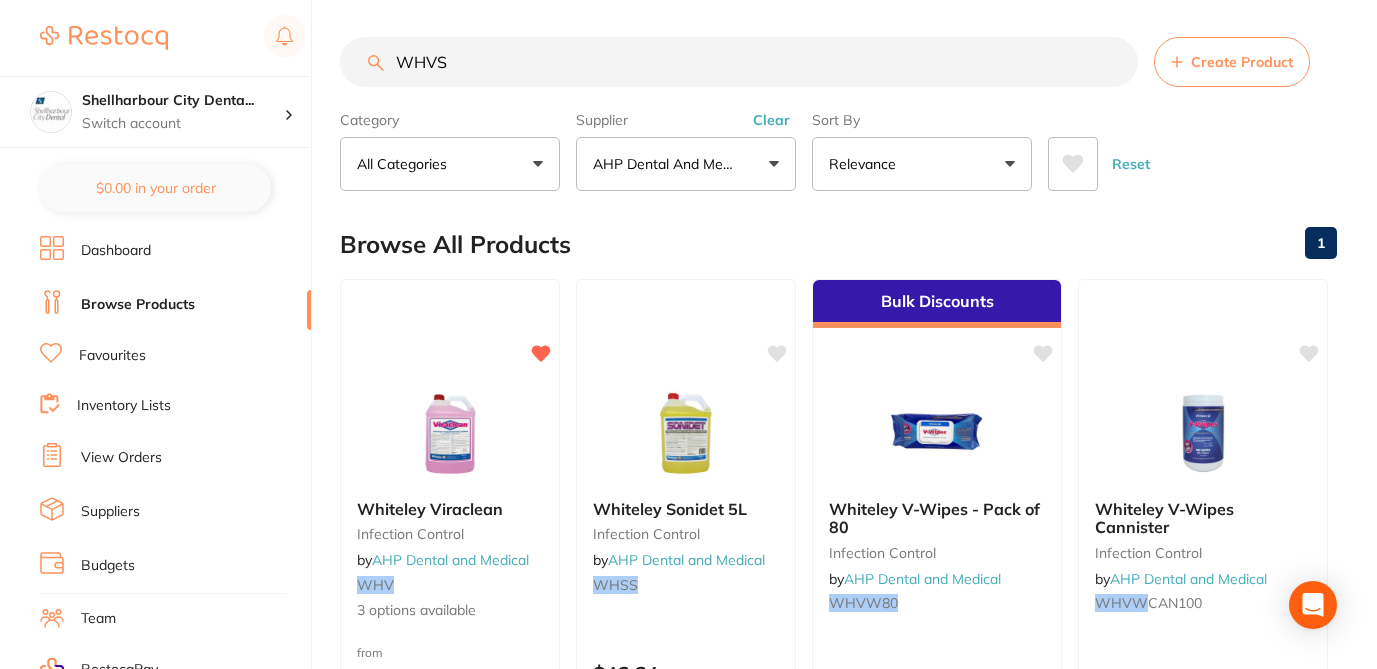 drag, startPoint x: 473, startPoint y: 67, endPoint x: 401, endPoint y: 28, distance: 81.88406 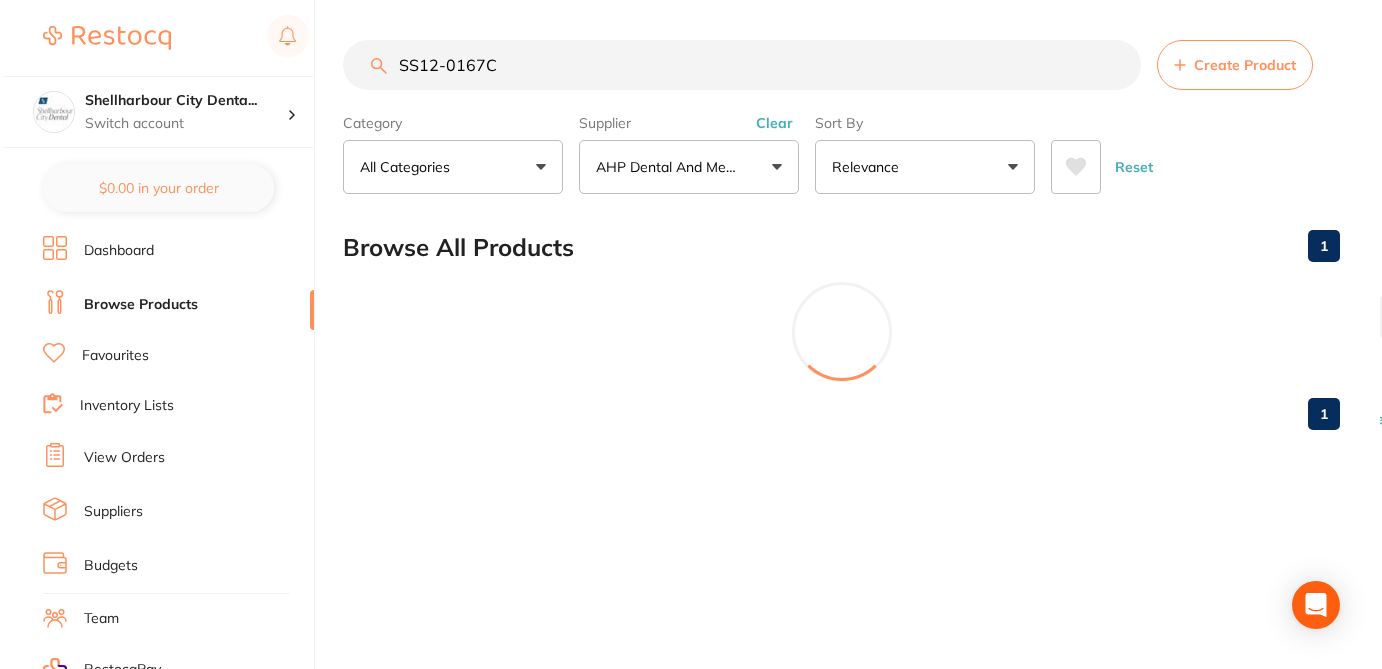 scroll, scrollTop: 0, scrollLeft: 0, axis: both 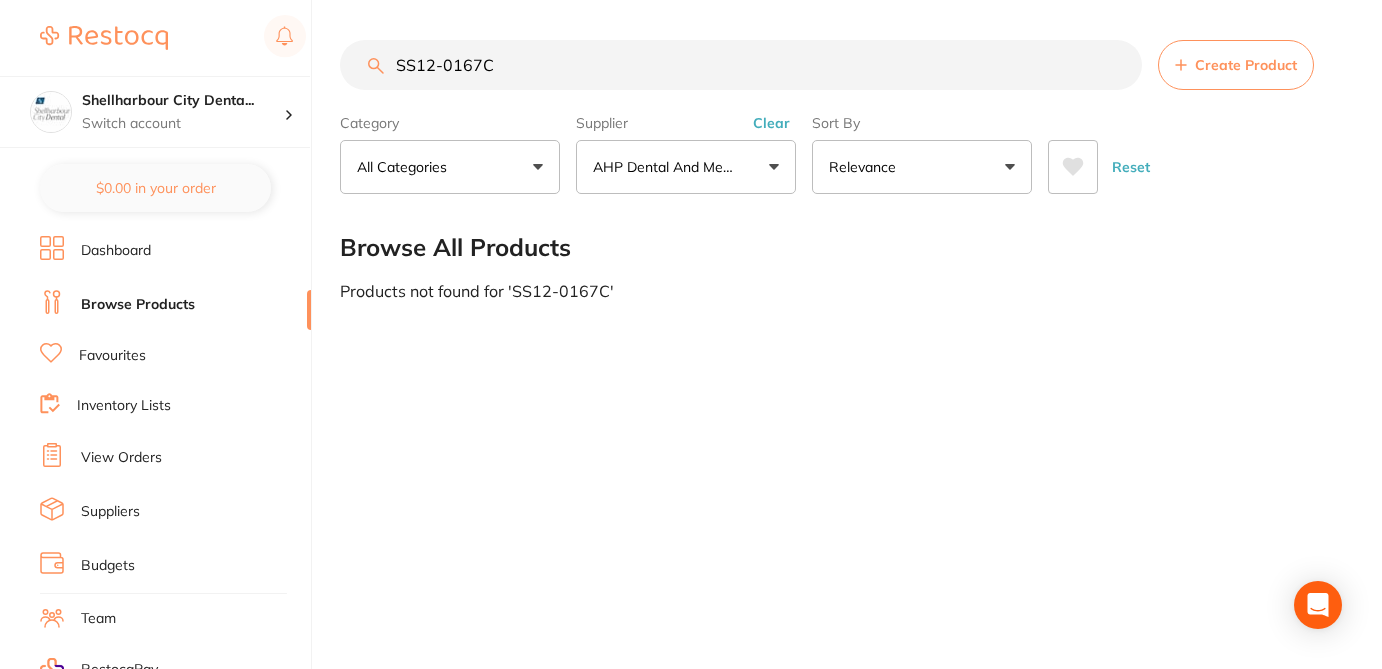 drag, startPoint x: 497, startPoint y: 65, endPoint x: 386, endPoint y: 65, distance: 111 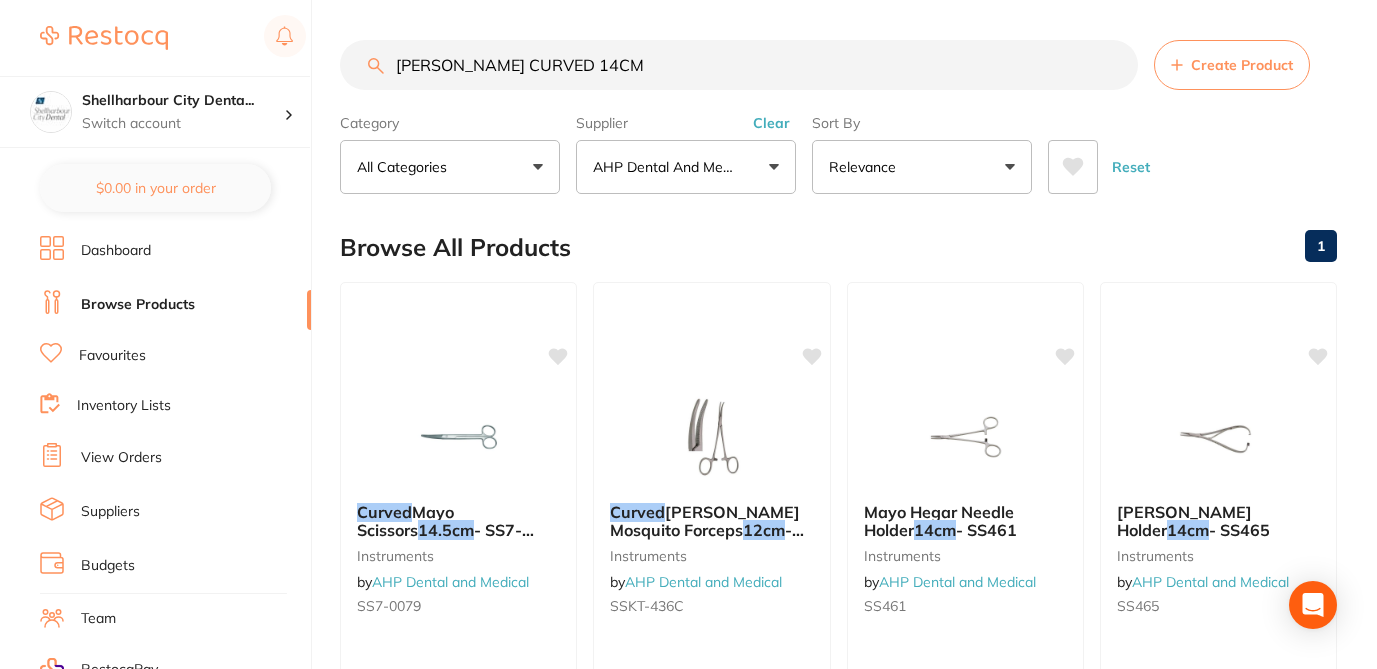 drag, startPoint x: 568, startPoint y: 66, endPoint x: 340, endPoint y: 59, distance: 228.10744 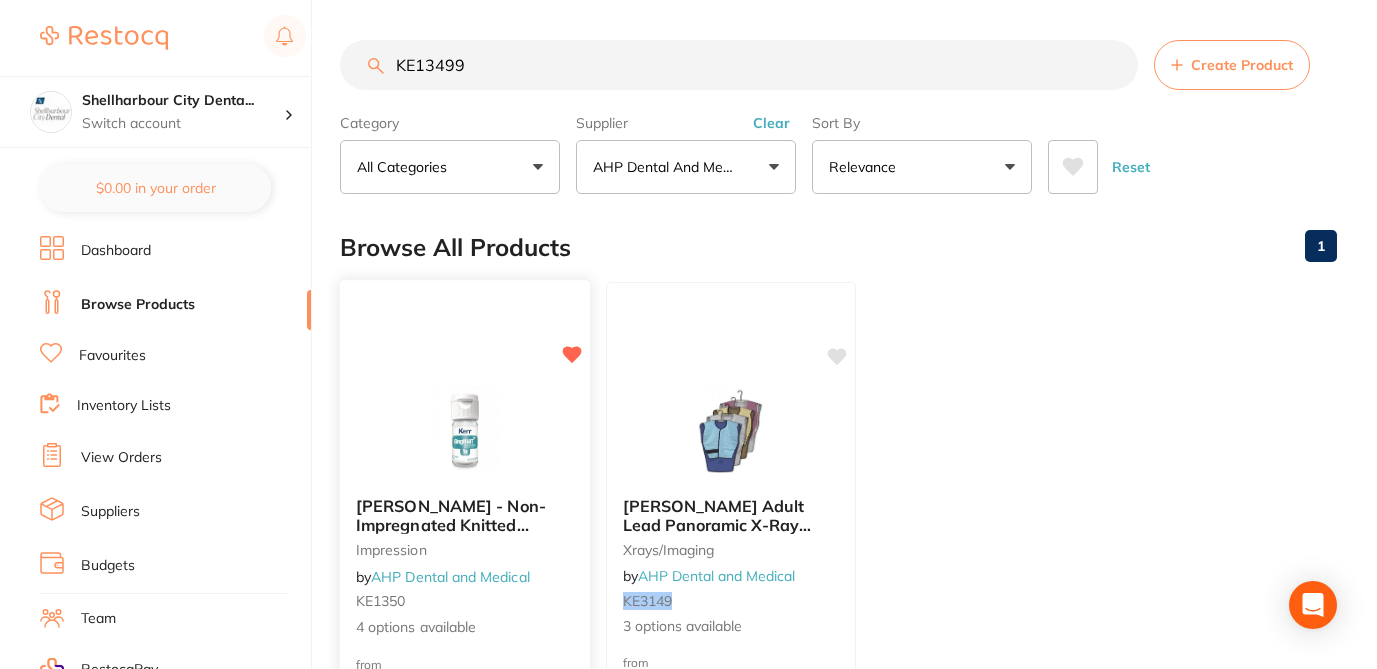 click on "[PERSON_NAME] - Non-Impregnated Knitted Retraction Cord    impression by  AHP Dental and Medical KE1350   4 options available" at bounding box center [465, 567] 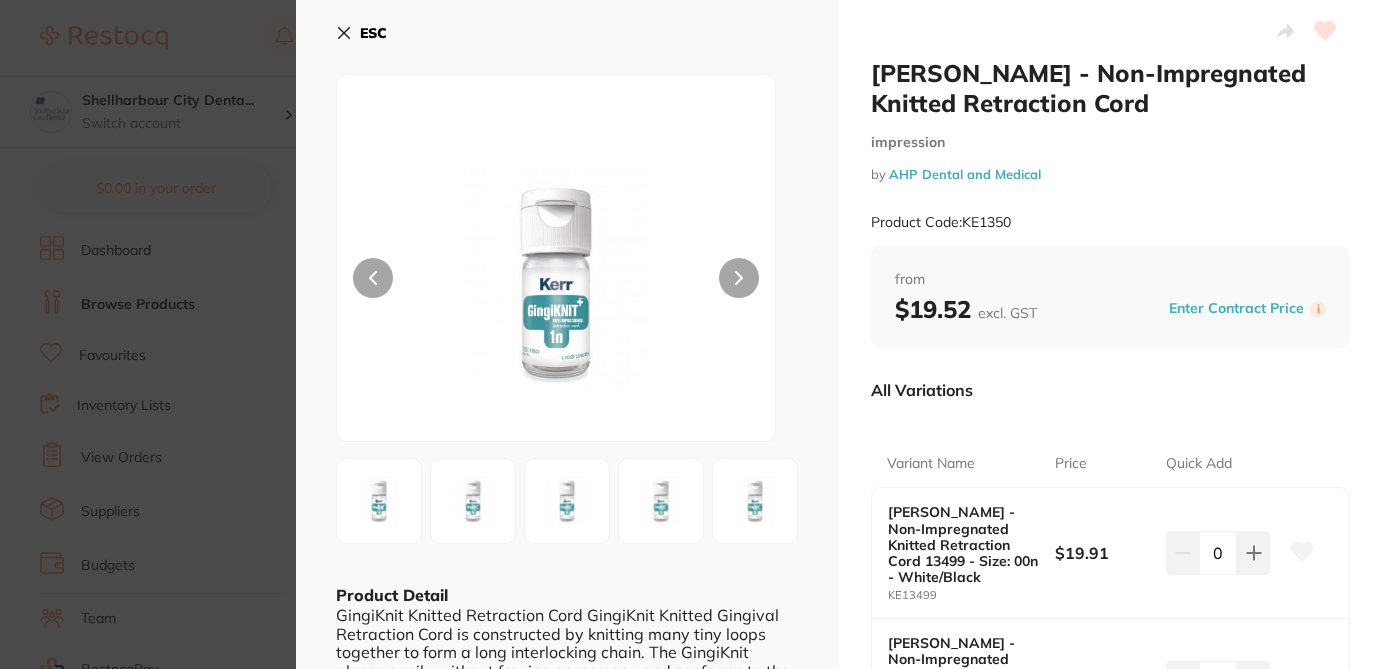 click 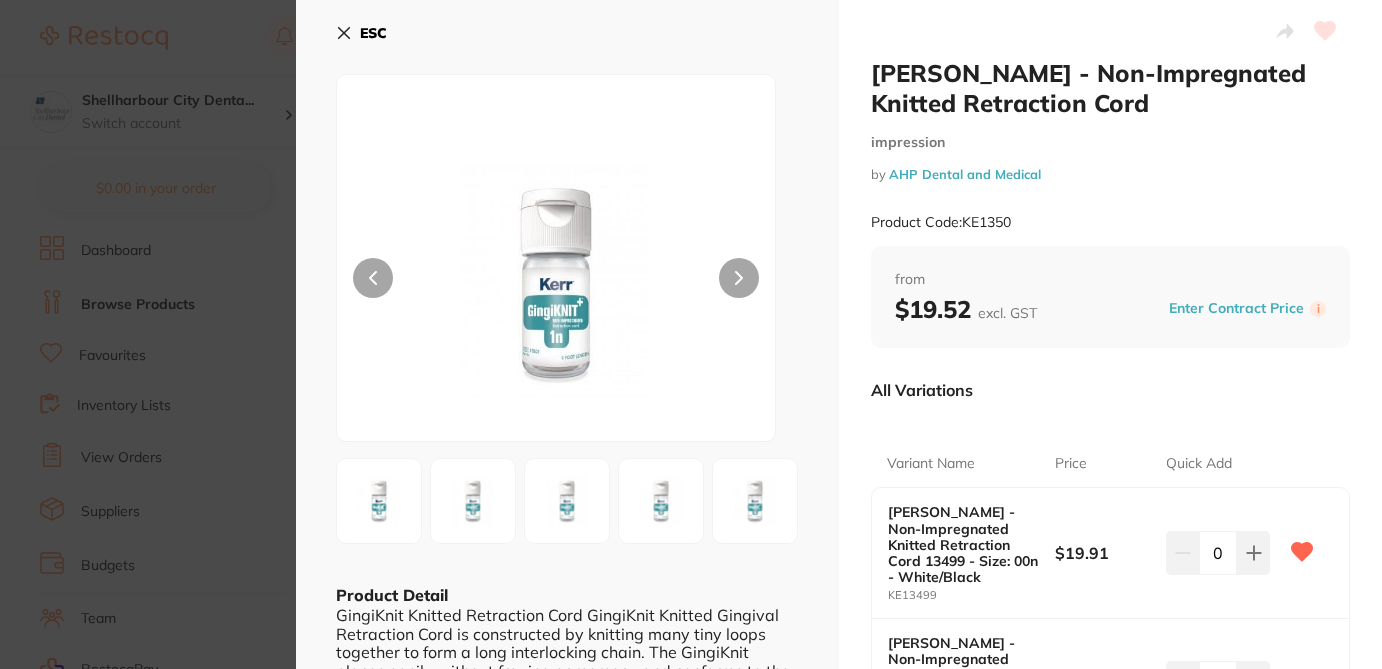 click on "All Variations" at bounding box center (1110, 390) 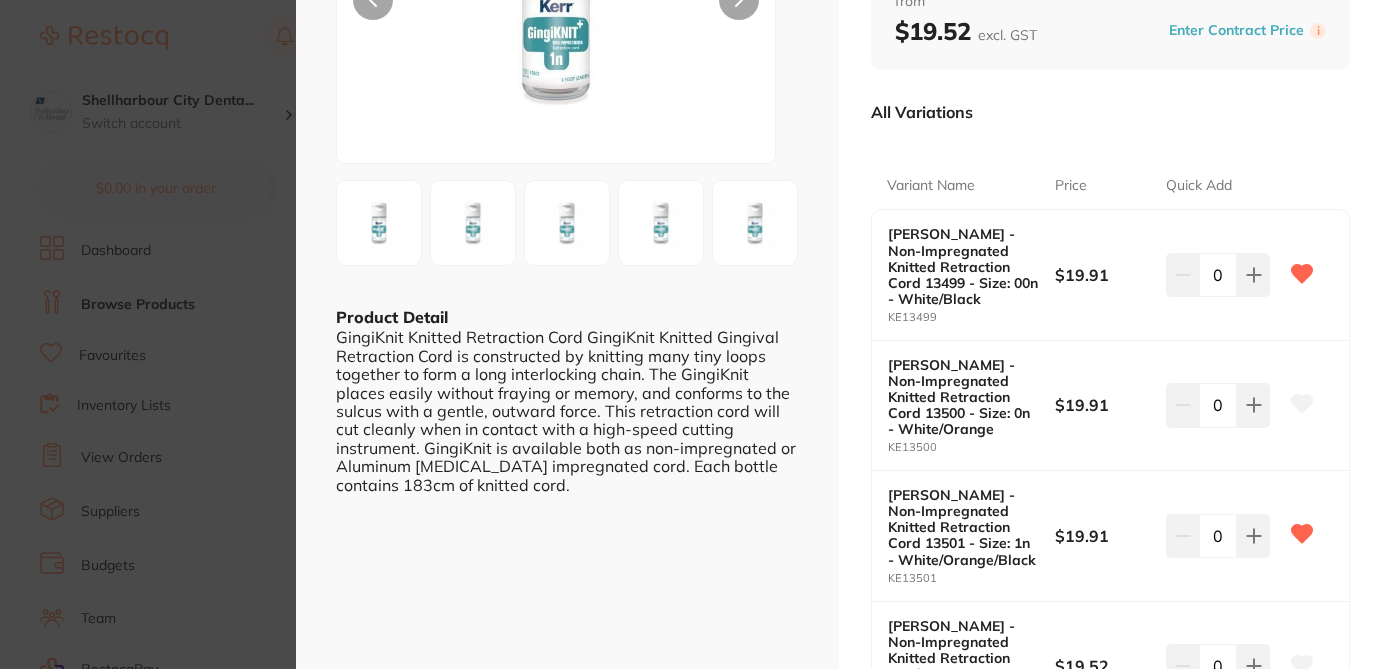 scroll, scrollTop: 280, scrollLeft: 0, axis: vertical 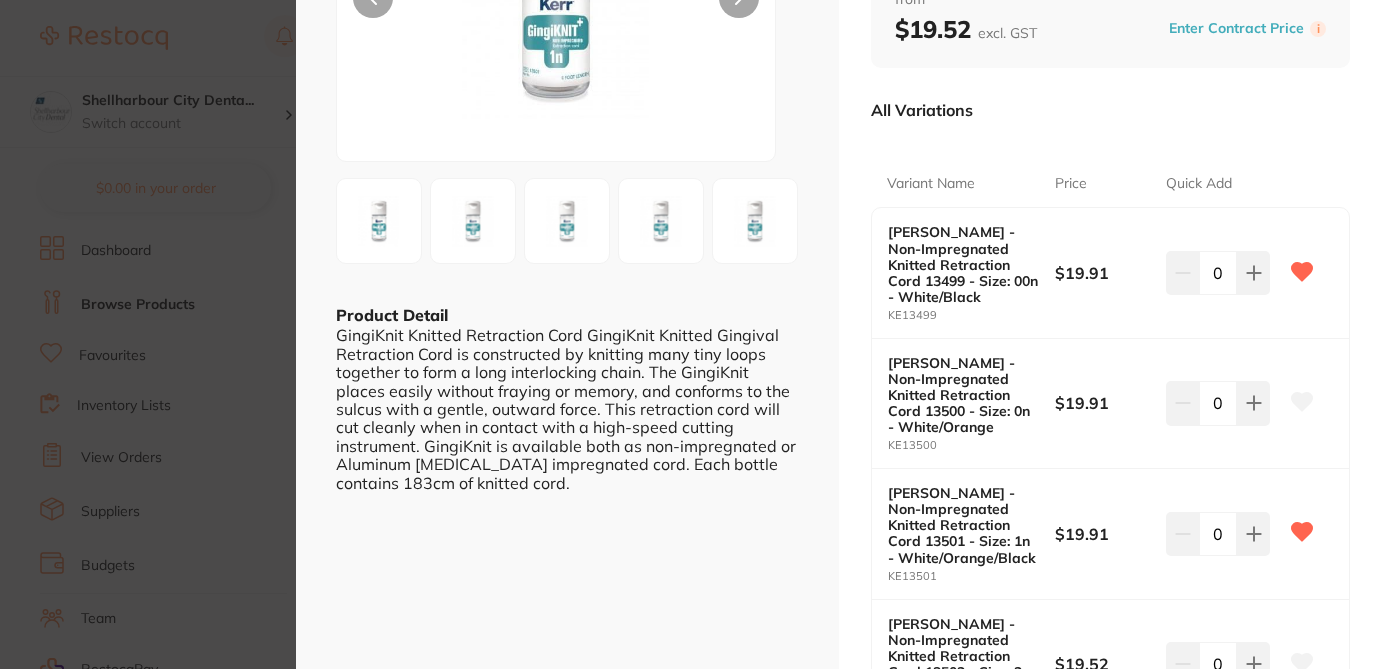 click on "[PERSON_NAME] - Non-Impregnated Knitted Retraction Cord  impression by   AHP Dental and Medical Product Code:  KE1350 ESC         Product Detail GingiKnit Knitted Retraction Cord GingiKnit Knitted Gingival Retraction Cord is constructed by knitting many tiny loops together to form a long interlocking chain. The GingiKnit places easily without fraying or memory, and conforms to the sulcus with a gentle, outward force. This retraction cord will cut cleanly when in contact with a high-speed cutting instrument. GingiKnit is available both as non-impregnated or Aluminum [MEDICAL_DATA] impregnated cord. Each bottle contains 183cm of knitted cord. [PERSON_NAME] - Non-Impregnated Knitted Retraction Cord  impression by   AHP Dental and Medical Product Code:  KE1350 from $19.52     excl. GST Enter Contract Price i All Variations Variant   Name Price Quick Add [PERSON_NAME] - Non-Impregnated Knitted Retraction Cord 13499 - Size: 00n - White/Black KE13499 $19.91     0         KE13500 $19.91     0         KE13501" at bounding box center [691, 334] 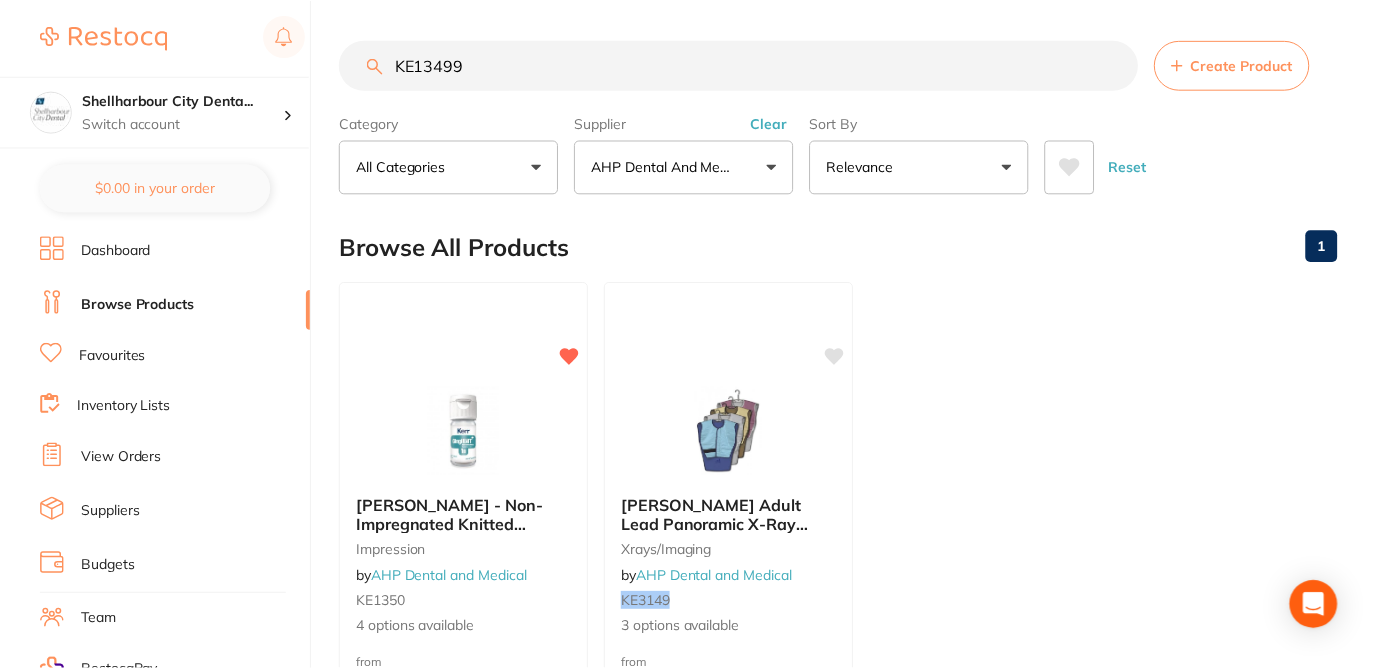 scroll, scrollTop: 2, scrollLeft: 0, axis: vertical 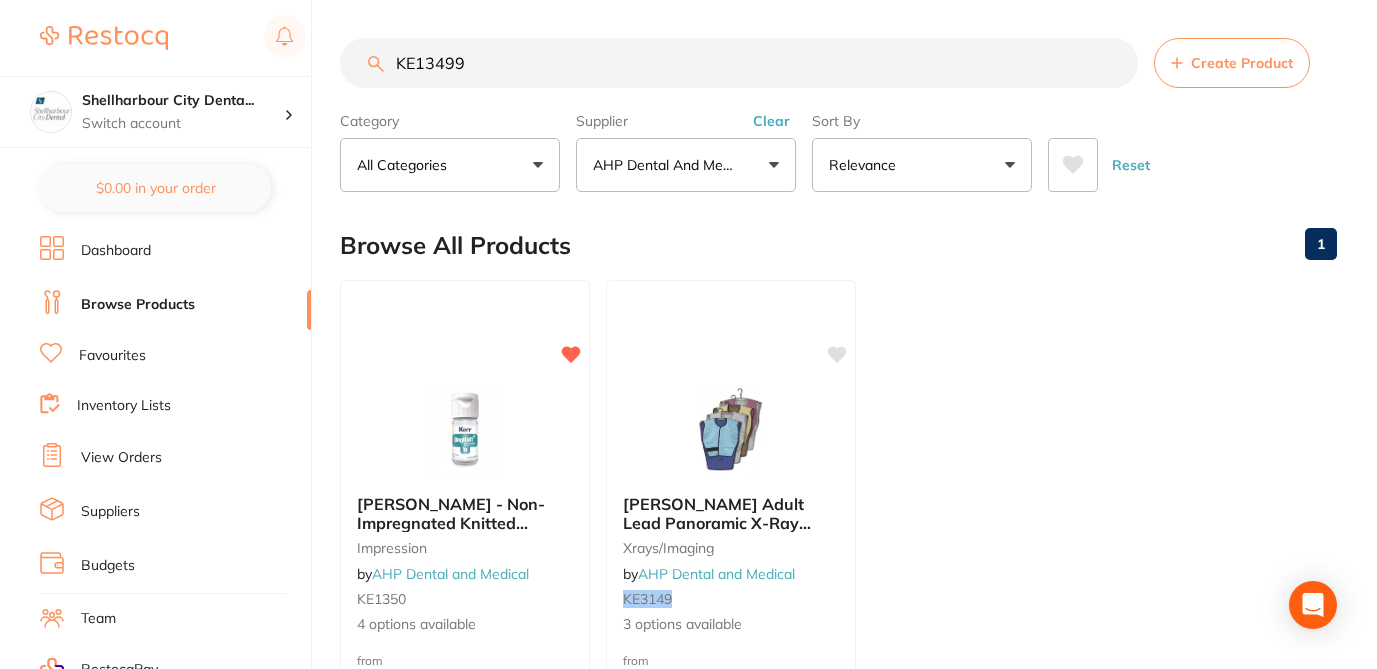 drag, startPoint x: 477, startPoint y: 69, endPoint x: 341, endPoint y: 54, distance: 136.8247 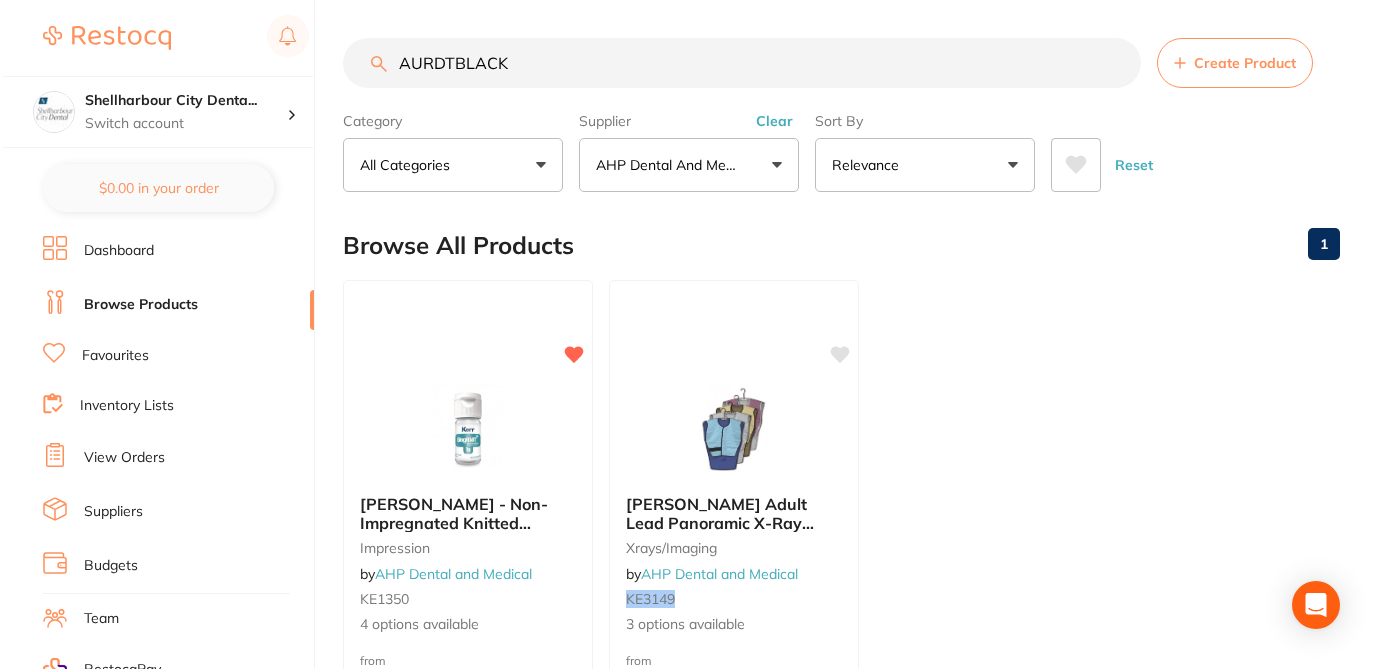 scroll, scrollTop: 0, scrollLeft: 0, axis: both 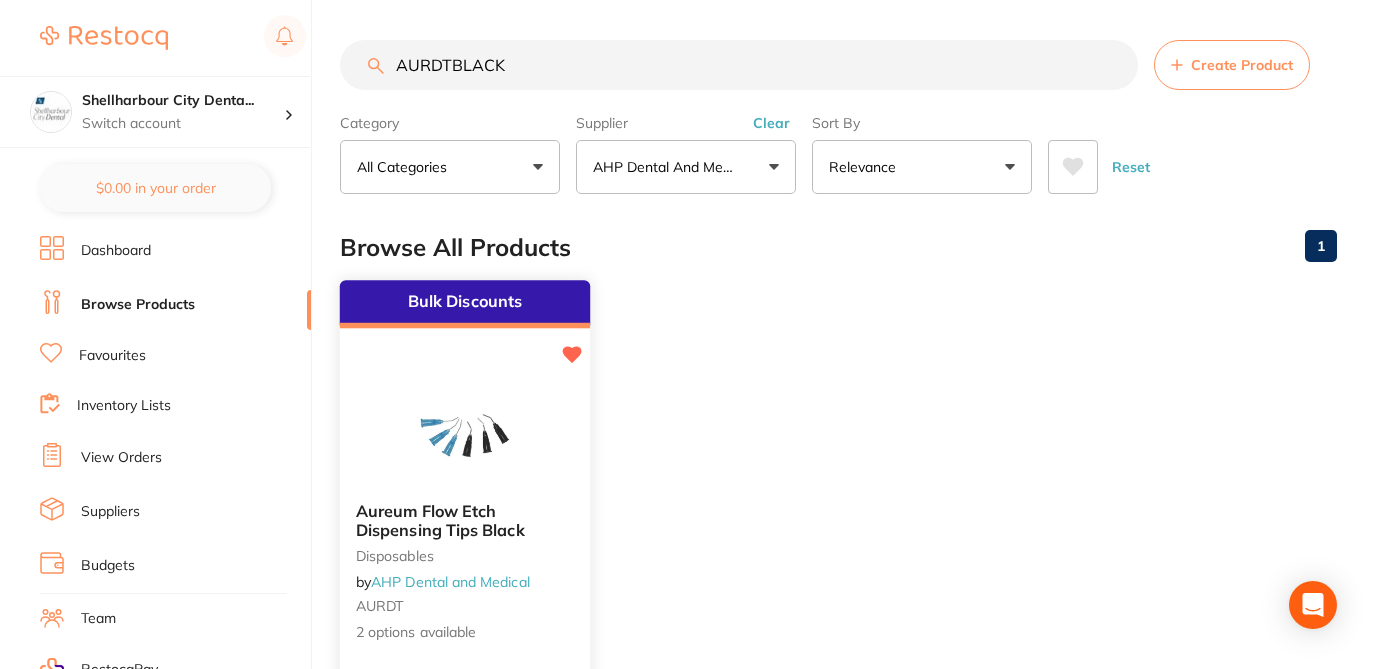 click at bounding box center (465, 435) 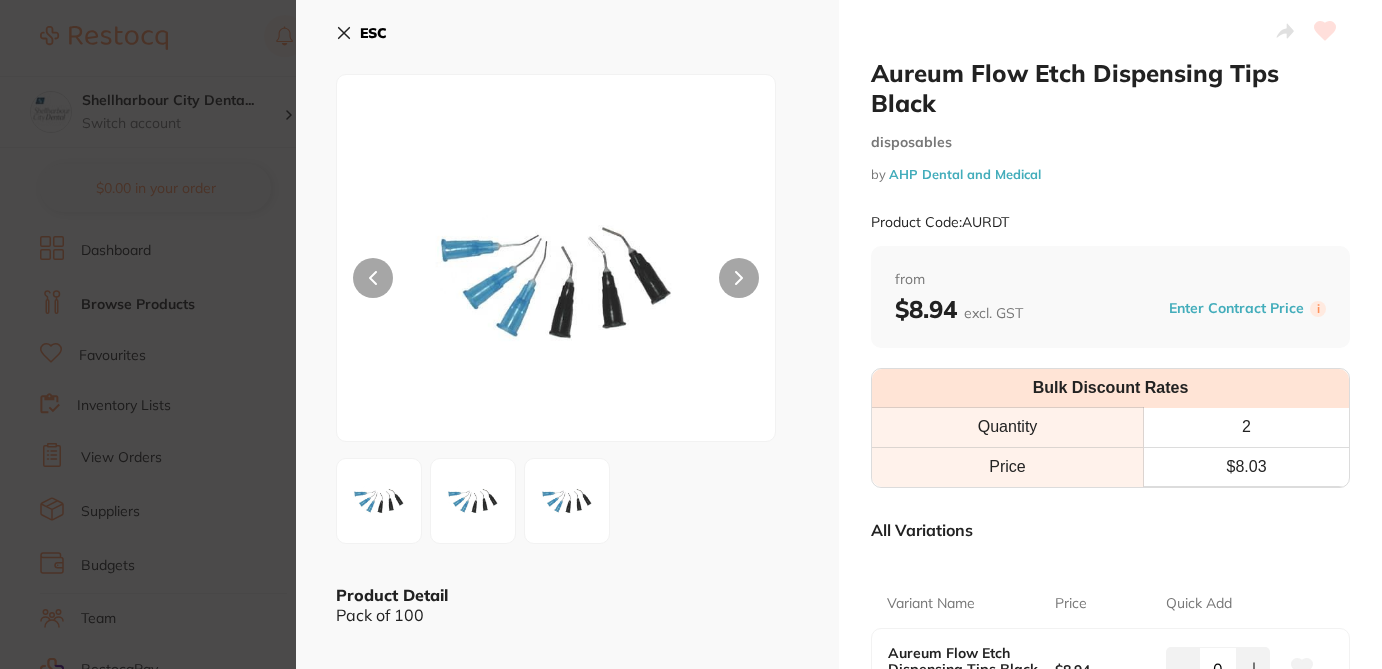 click 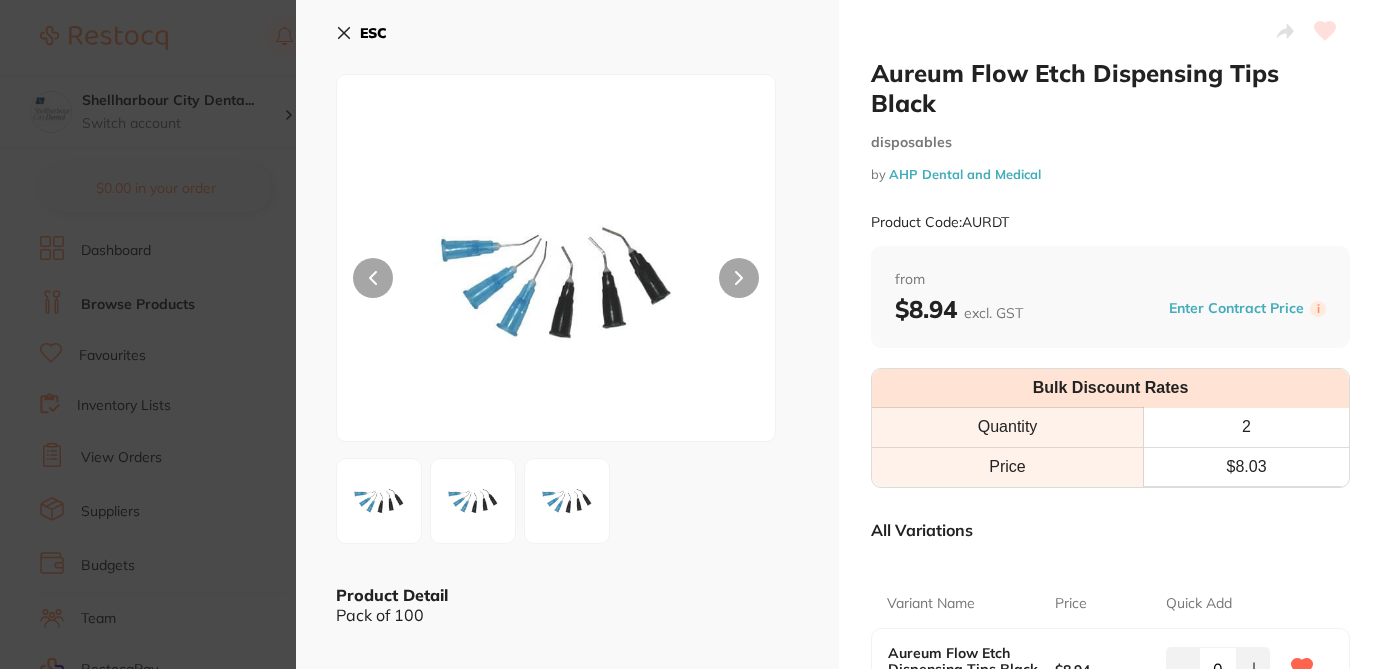 click on "All Variations" at bounding box center [1110, 530] 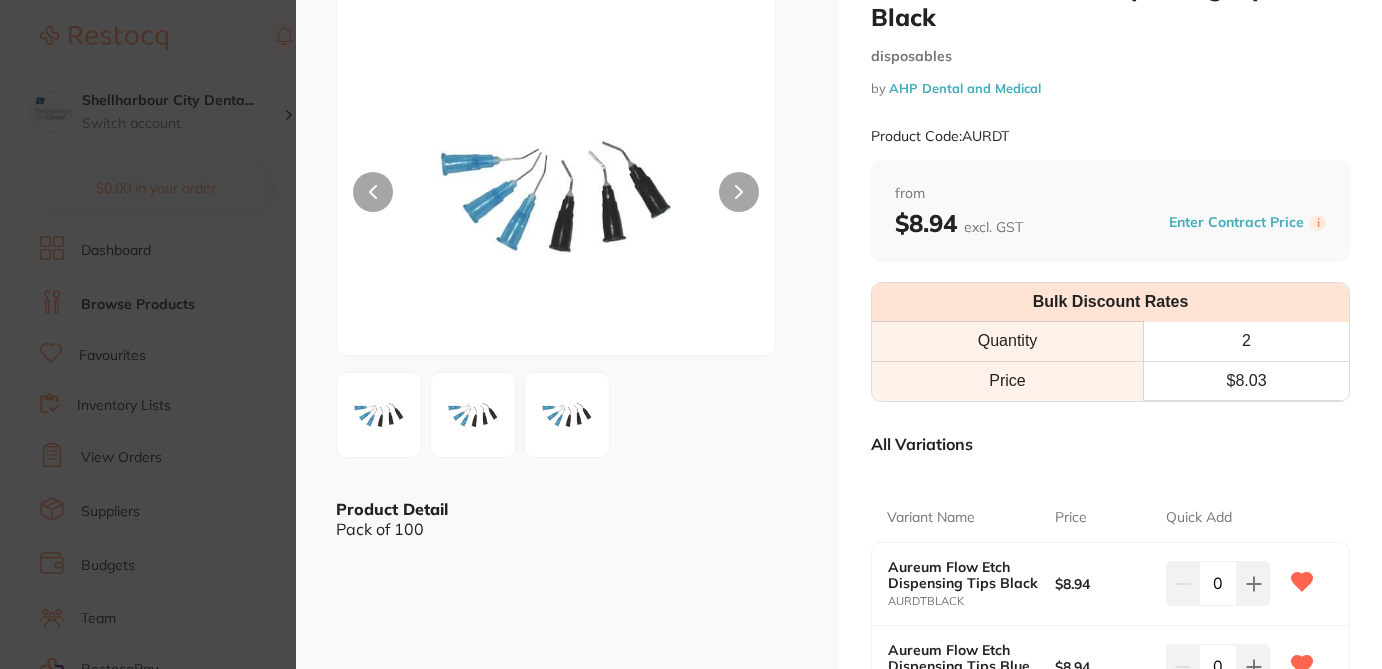 scroll, scrollTop: 120, scrollLeft: 0, axis: vertical 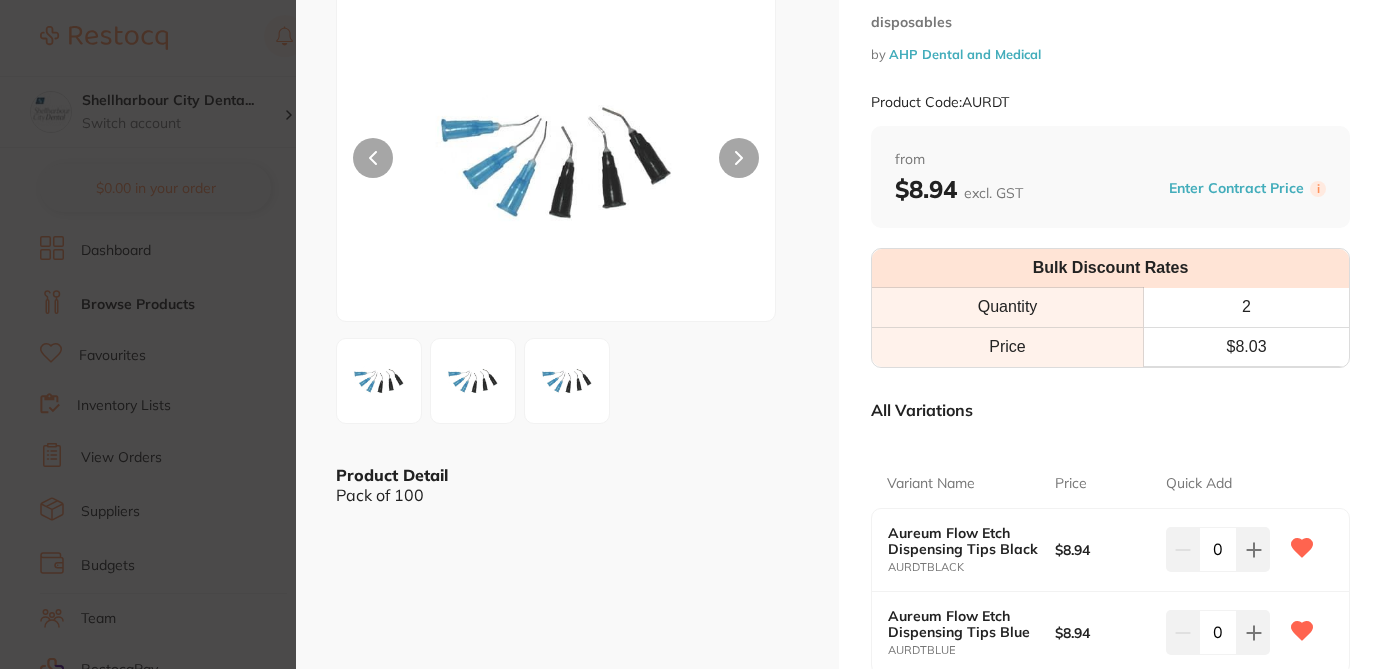 click on "Aureum Flow Etch Dispensing Tips Black disposables by   AHP Dental and Medical Product Code:  AURDT ESC         Product Detail Pack of 100 Aureum Flow Etch Dispensing Tips Black disposables by   AHP Dental and Medical Product Code:  AURDT from $8.94     excl. GST Enter Contract Price i Bulk Discount Rates Quantity 2 Price $ 8.03 All Variations Variant   Name Price Quick Add Aureum Flow Etch Dispensing Tips Black AURDTBLACK $8.94     0         Aureum Flow Etch Dispensing Tips Blue AURDTBLUE $8.94     0         Update Cart Save to List All Variations Reset Options Price Aureum Flow Etch Dispensing Tips Black AURDTBLACK $8.94     0         Aureum Flow Etch Dispensing Tips Blue AURDTBLUE $8.94     0         You May Also Like Filtek Flow Dispensing Tips   by  Independent Dental 3M3700T   1 options available   from $49.00 Add to cart Save to list MGUARD Etch Tips Black (100) Brush Tips   restorative & cosmetic by  Matrixdental O7500 $12.75 Add to cart Save to list   restorative & cosmetic by  [PERSON_NAME]" at bounding box center (691, 334) 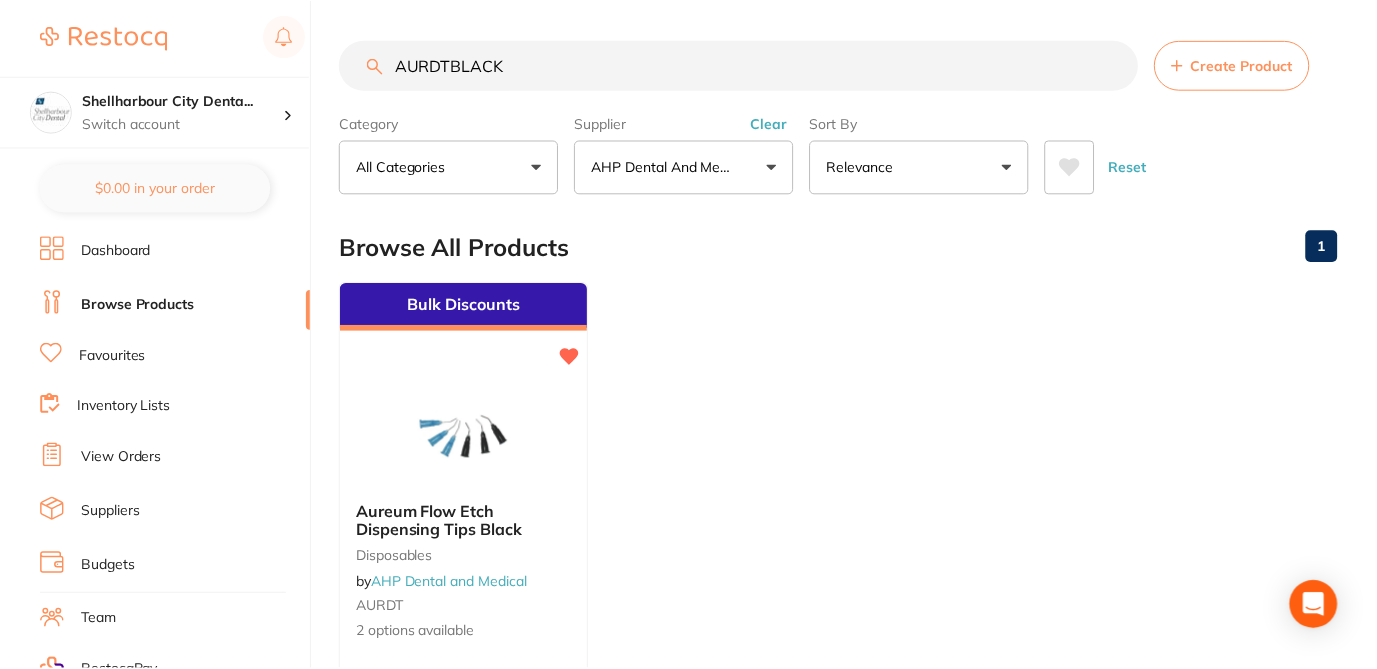scroll, scrollTop: 2, scrollLeft: 0, axis: vertical 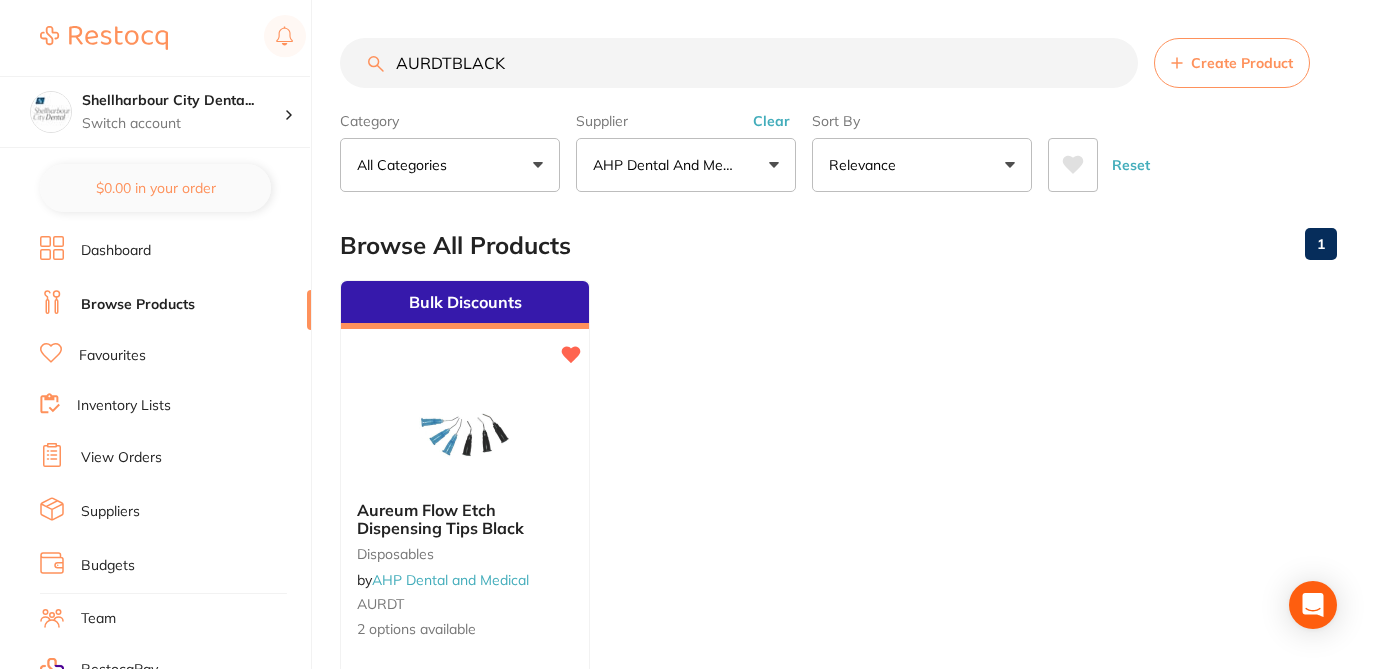drag, startPoint x: 509, startPoint y: 67, endPoint x: 396, endPoint y: 59, distance: 113.28283 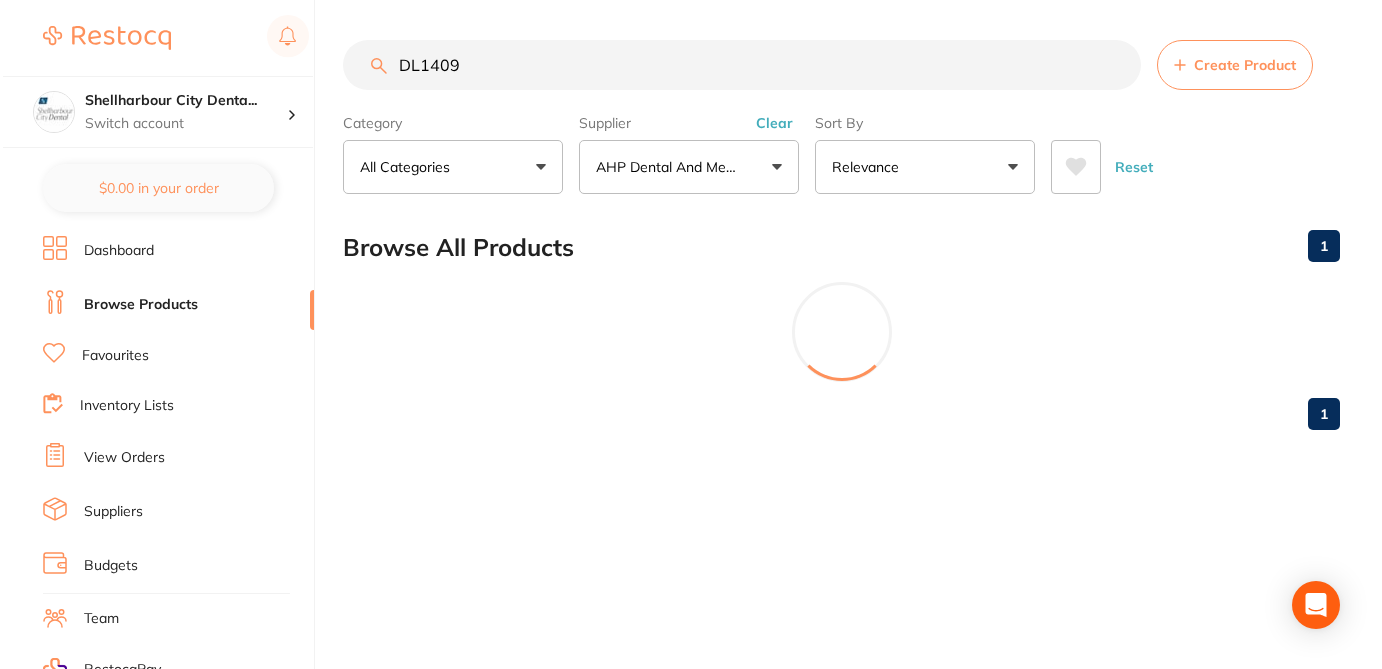 scroll, scrollTop: 0, scrollLeft: 0, axis: both 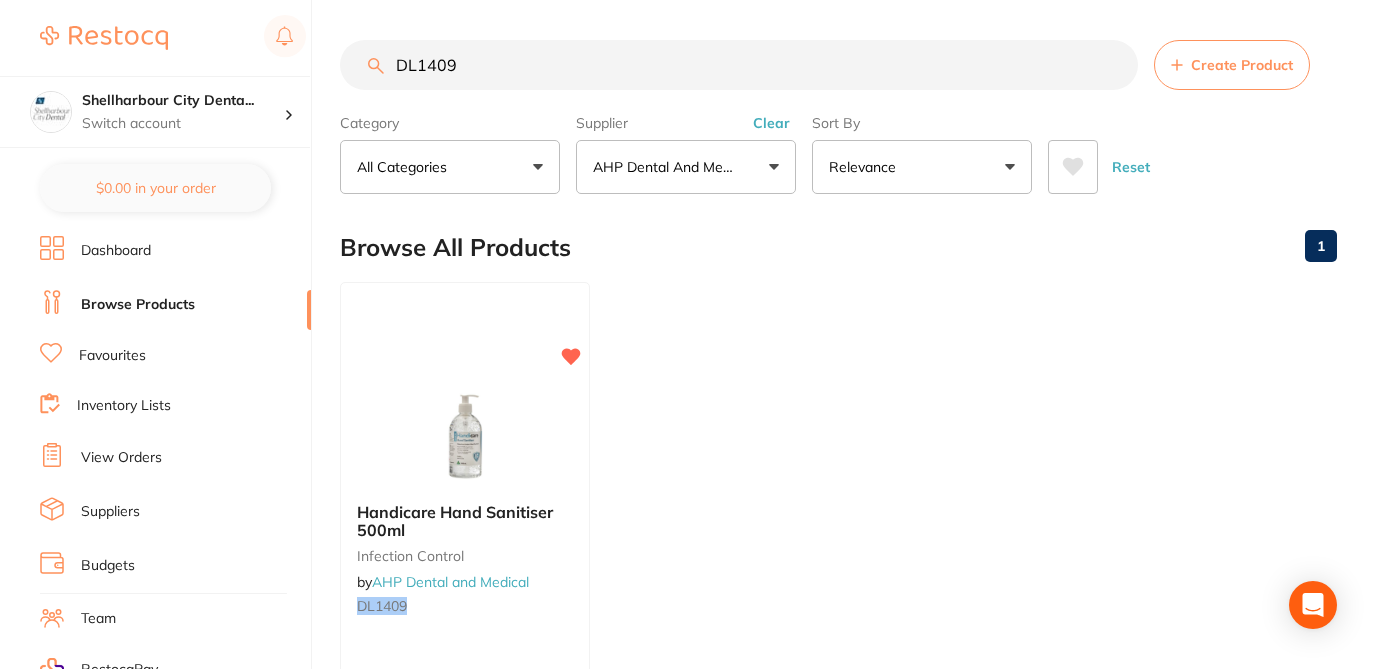 drag, startPoint x: 453, startPoint y: 70, endPoint x: 378, endPoint y: 64, distance: 75.23962 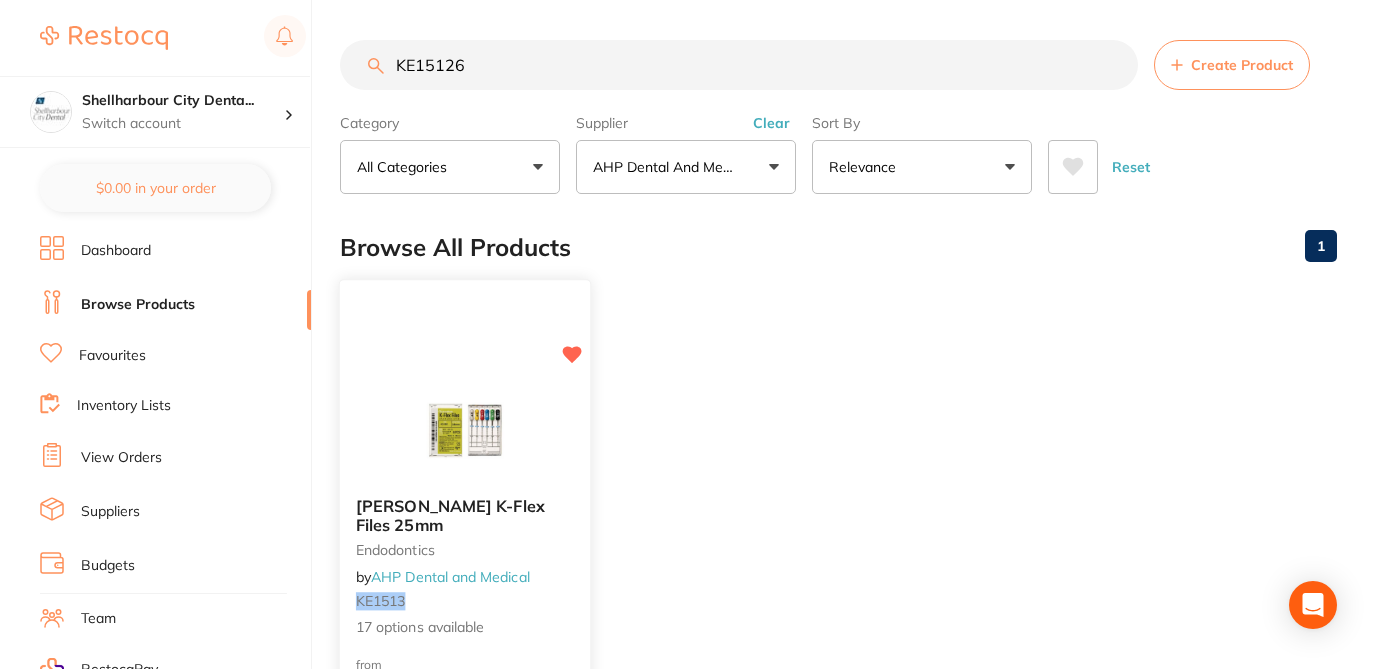 click on "[PERSON_NAME] K-Flex Files 25mm    endodontics by  AHP Dental and Medical KE1513   17 options available" at bounding box center [465, 567] 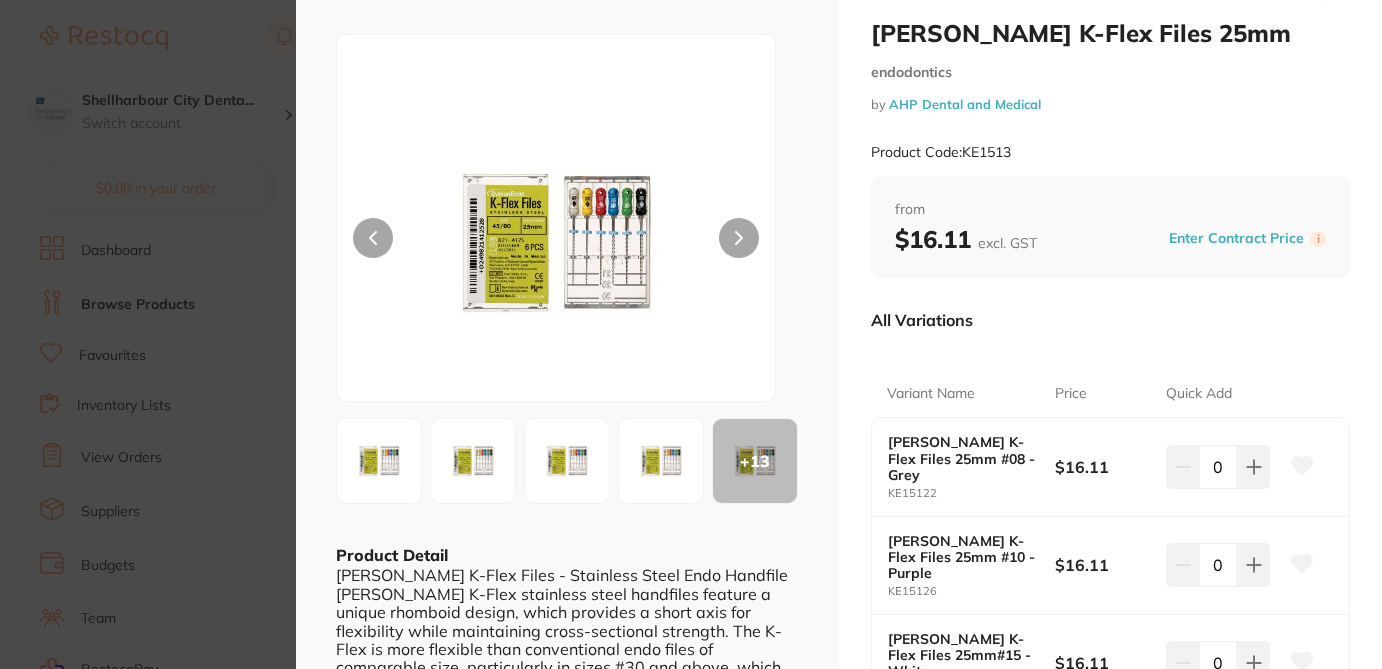 scroll, scrollTop: 80, scrollLeft: 0, axis: vertical 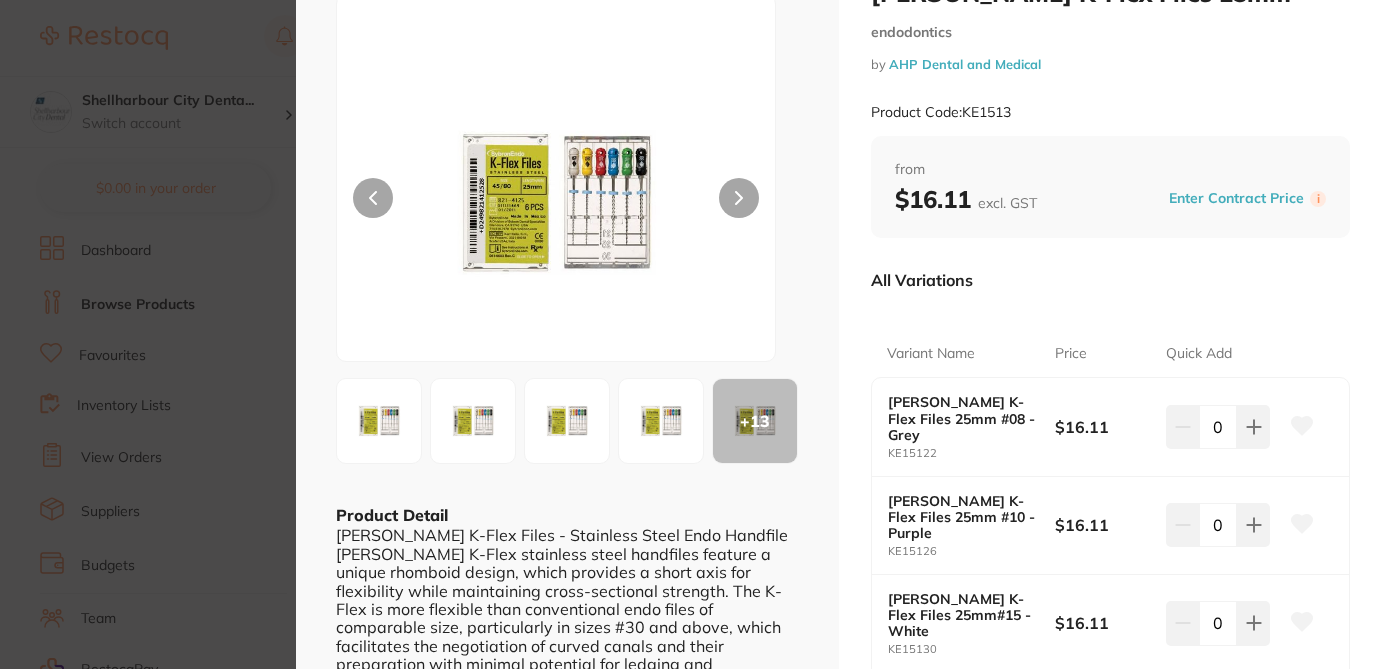 click 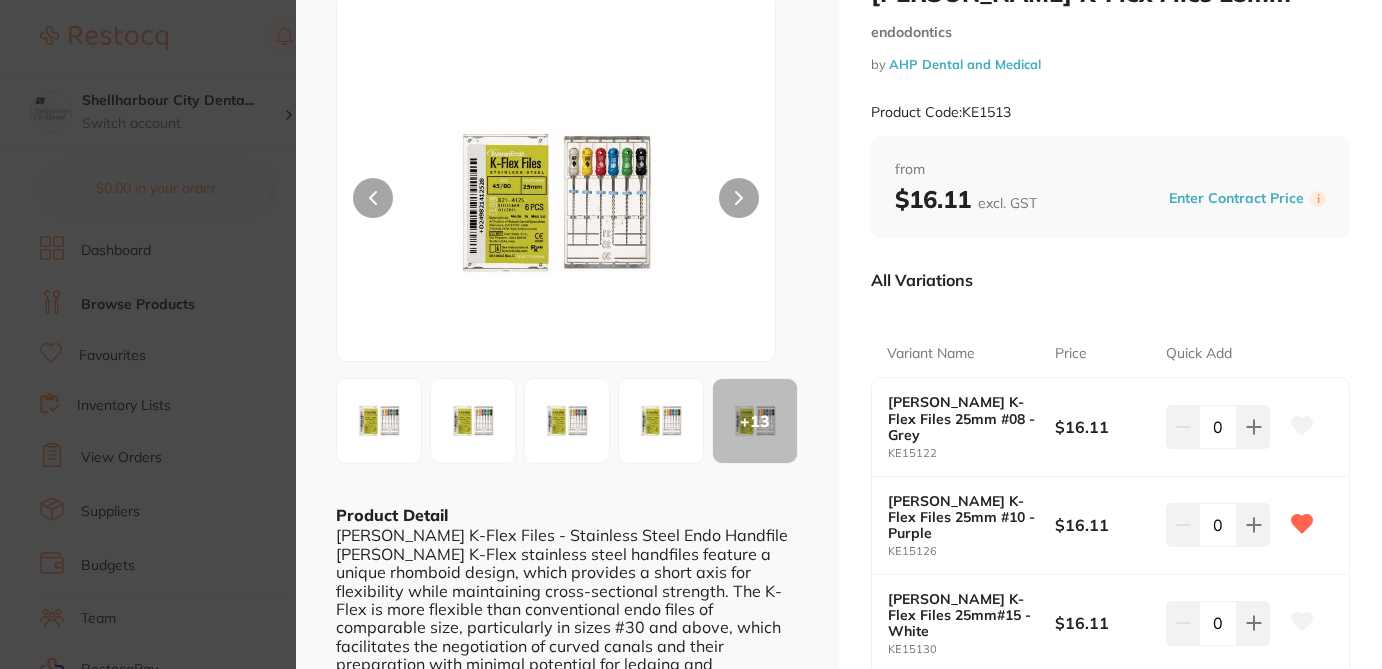 click on "[PERSON_NAME] K-Flex Files 25mm  endodontics by   AHP Dental and Medical Product Code:  KE1513 ESC         + 13 Product Detail [PERSON_NAME] K-Flex Files - Stainless Steel Endo Handfile [PERSON_NAME] K-Flex stainless steel handfiles feature a unique rhomboid design, which provides a short axis for flexibility while maintaining cross-sectional strength. The K-Flex is more flexible than conventional endo files of comparable size, particularly in sizes #30 and above, which facilitates the negotiation of curved canals and their preparation with minimal potential for ledging and perforating. Pack of 6 [PERSON_NAME] K-Flex Files 25mm  endodontics by   AHP Dental and Medical Product Code:  KE1513 from $16.11     excl. GST Enter Contract Price i All Variations Variant   Name Price Quick Add [PERSON_NAME] K-Flex Files 25mm #08 - Grey KE15122 $16.11     0         [PERSON_NAME] K-Flex Files 25mm #10 - Purple KE15126 $16.11     0         [PERSON_NAME] K-Flex Files 25mm#15 - White KE15130 $16.11     0         [PERSON_NAME] K-Flex Files 25mm#20 - Yellow KE15134 $16.11     0         KE15138" at bounding box center (691, 334) 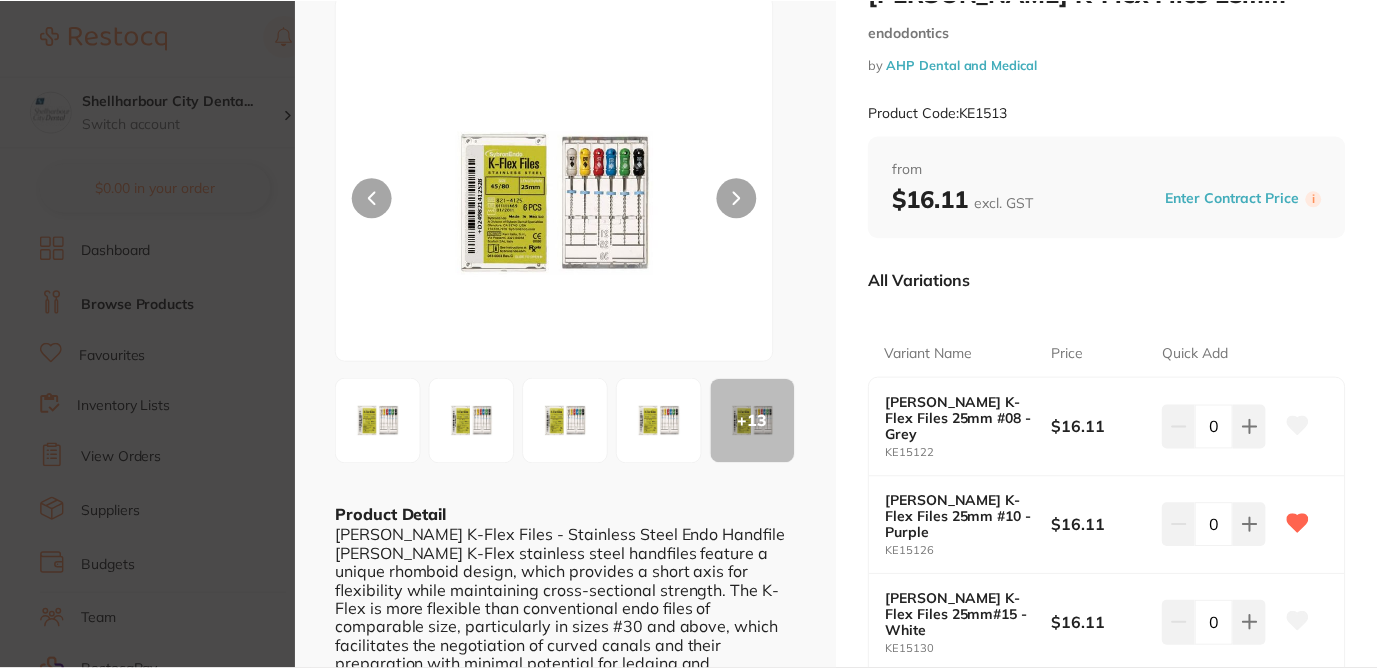 scroll, scrollTop: 2, scrollLeft: 0, axis: vertical 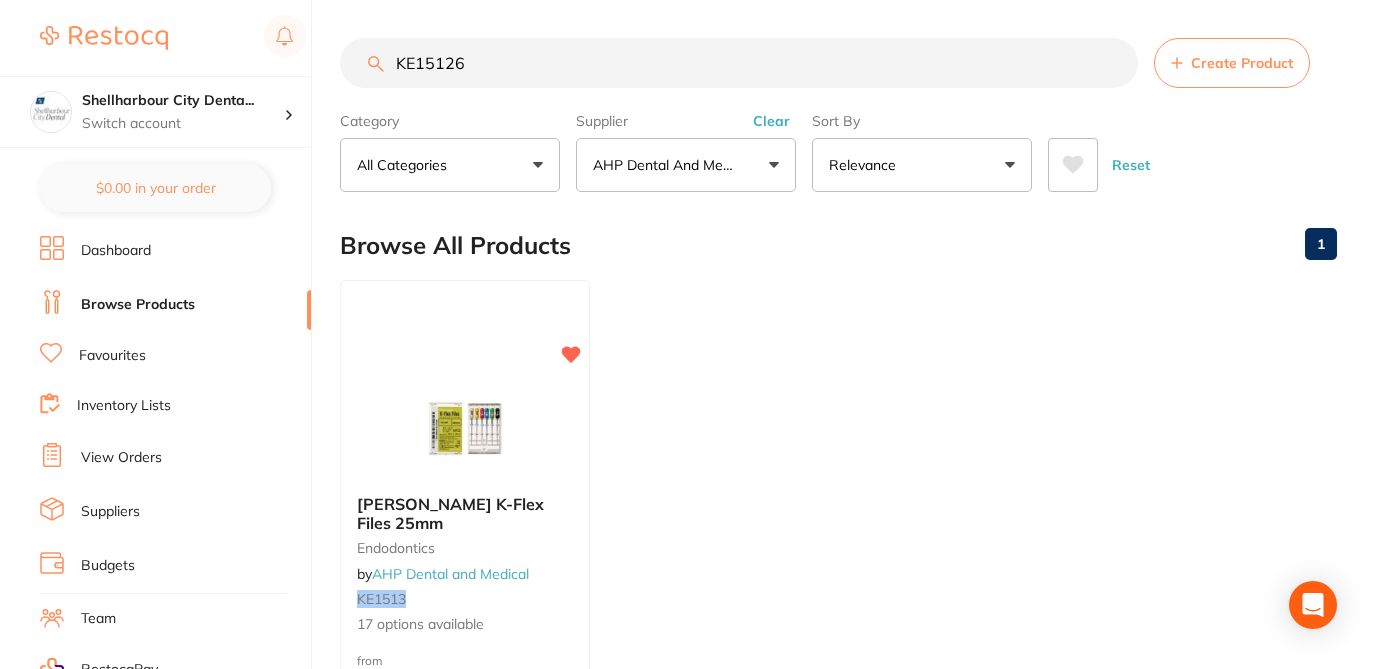 drag, startPoint x: 469, startPoint y: 69, endPoint x: 391, endPoint y: 68, distance: 78.00641 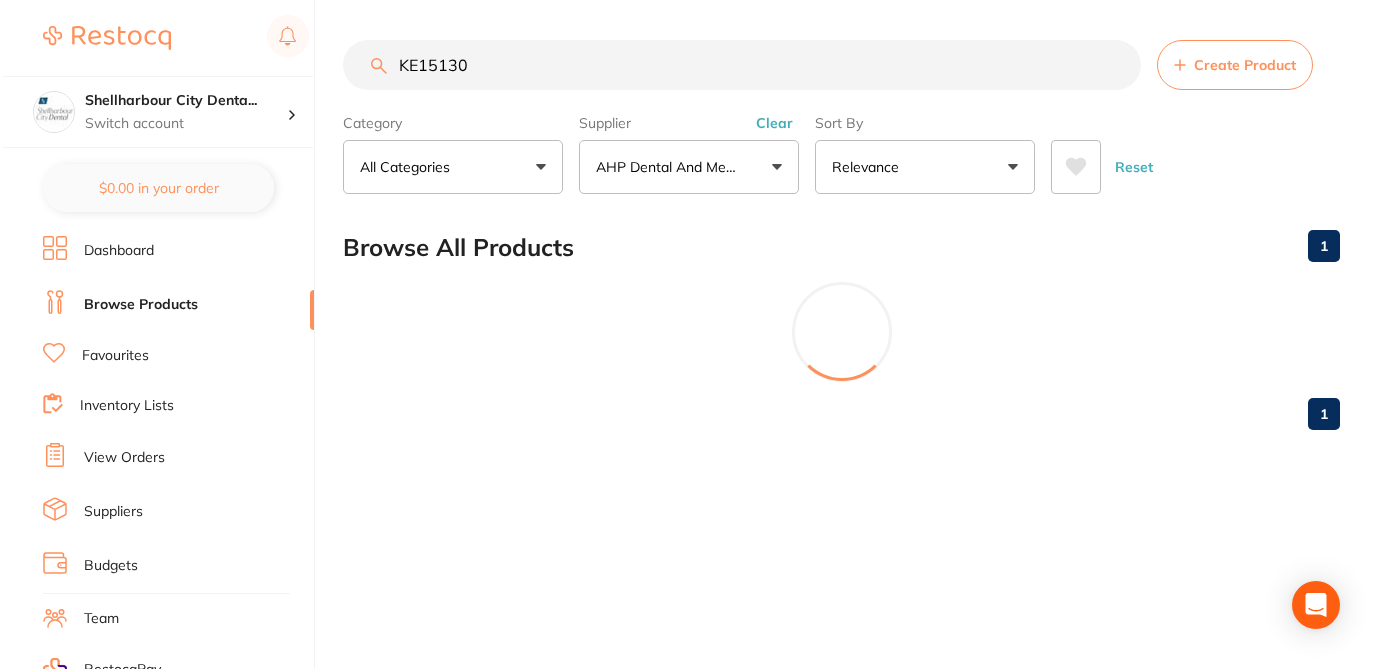 scroll, scrollTop: 0, scrollLeft: 0, axis: both 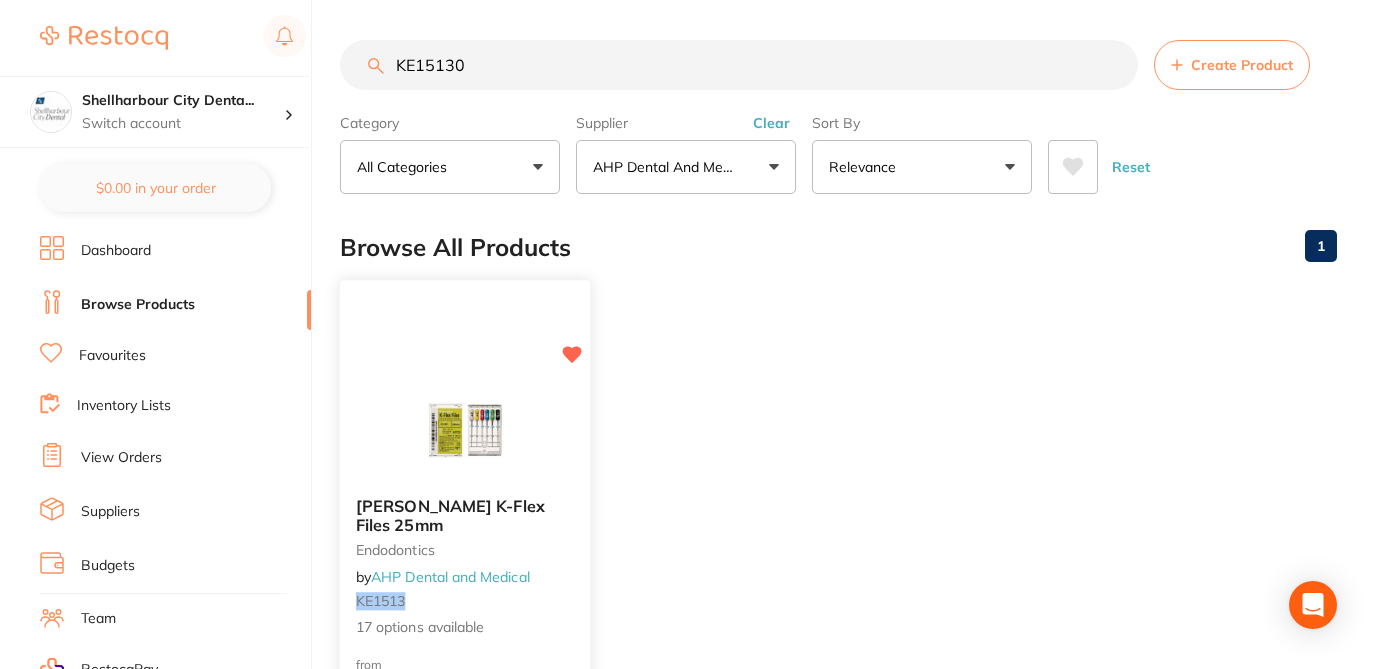 click on "[PERSON_NAME] K-Flex Files 25mm    endodontics by  AHP Dental and Medical KE1513   17 options available" at bounding box center (465, 567) 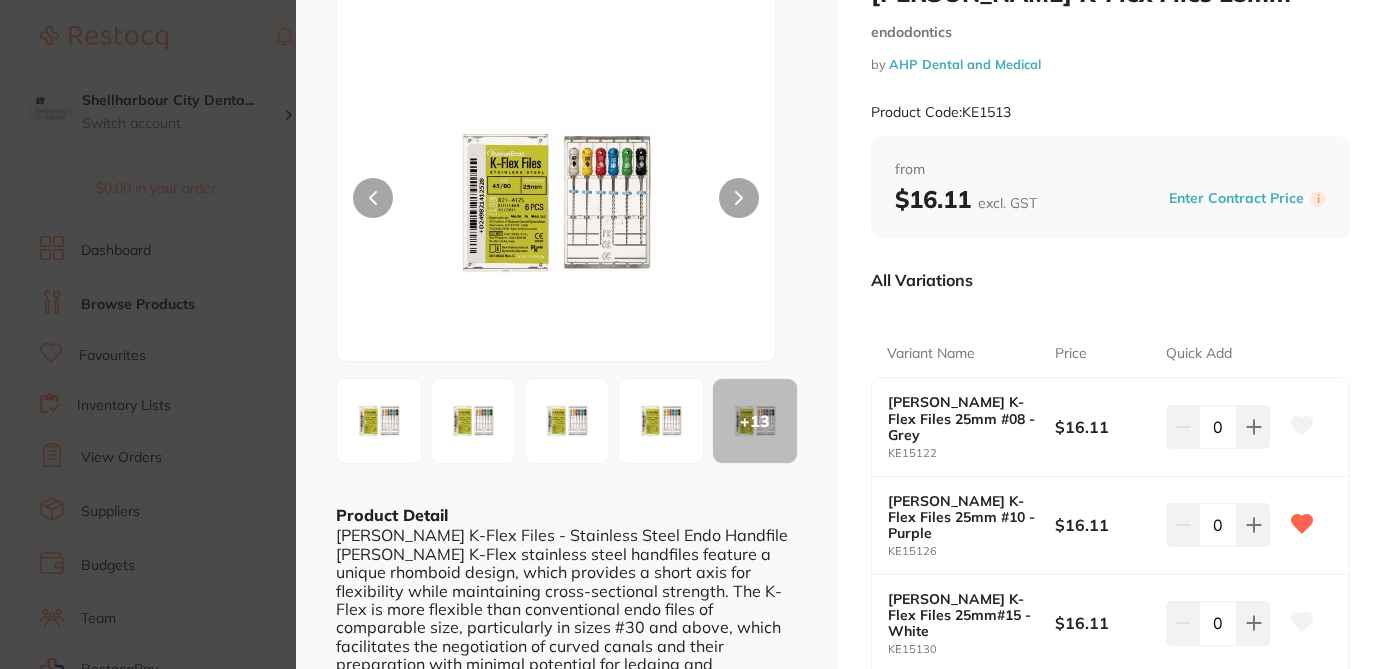 scroll, scrollTop: 120, scrollLeft: 0, axis: vertical 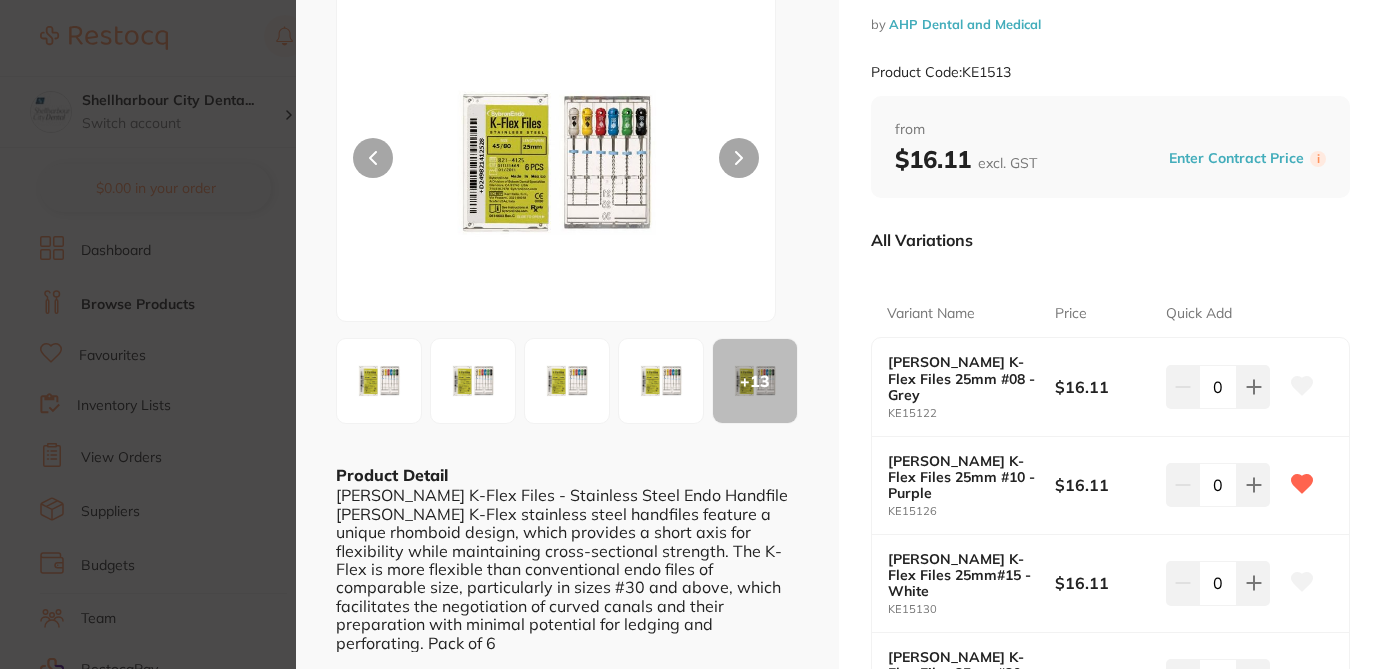 click 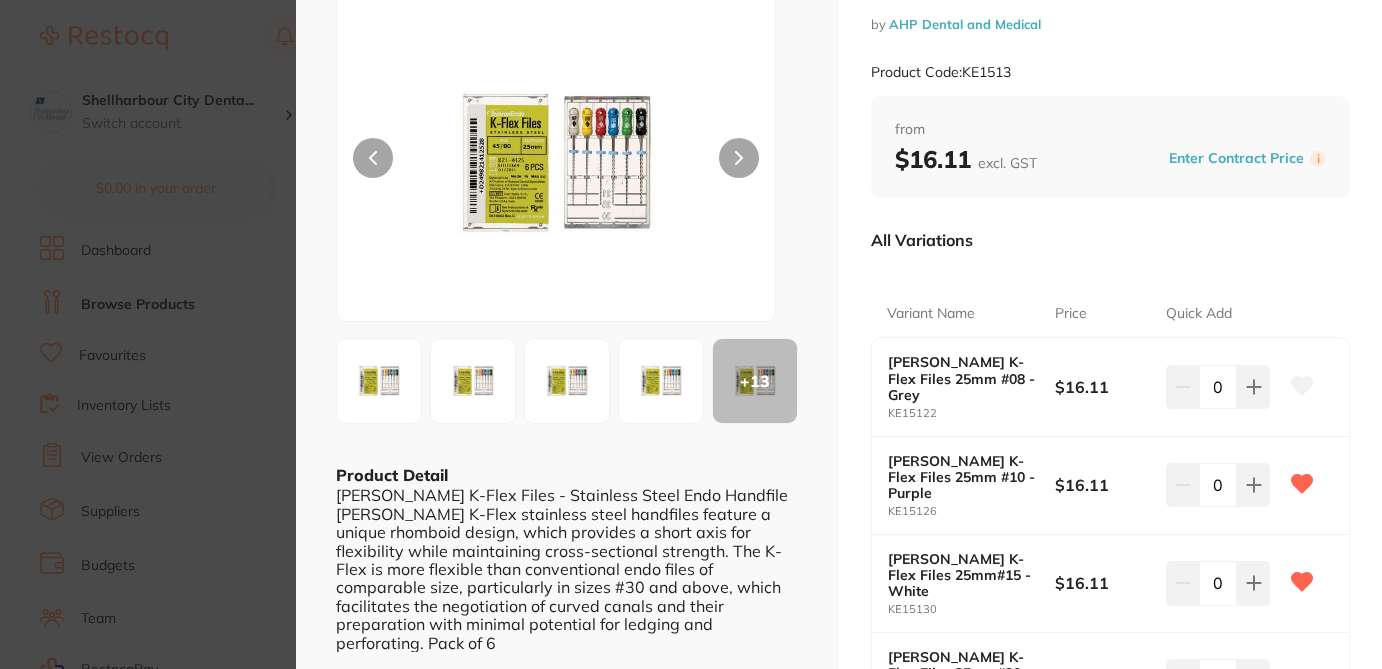 click on "Variant   Name Price Quick Add [PERSON_NAME] K-Flex Files 25mm #08 - Grey KE15122 $16.11     0         [PERSON_NAME] K-Flex Files 25mm #10 - Purple KE15126 $16.11     0         [PERSON_NAME] K-Flex Files 25mm#15 - White KE15130 $16.11     0         [PERSON_NAME] K-Flex Files 25mm#20 - Yellow KE15134 $16.11     0         [PERSON_NAME] K-Flex Files 25mm #25 - Red KE15138 $16.11     0         [PERSON_NAME] K-Flex Files 25mm #30 - Blue KE15142 $16.11     0         [PERSON_NAME] K-Flex Files 25mm#35 - Green KE15146 $16.11     0         [PERSON_NAME] K-Flex Files 25mm #40 - Black KE15150 $16.11     0         [PERSON_NAME] K-Flex Files 25mm#45 - White KE15154 $16.11     0         [PERSON_NAME] K-Flex Files 25mm#50 - Yellow KE15158 $16.11     0         [PERSON_NAME] K-Flex Files 25mm#55 - Red KE15162 $16.11     0         [PERSON_NAME] K-Flex Files 25mm#60 - Blue KE15166 $16.11     0         [PERSON_NAME] K-Flex Files 25mm#70 - Green KE15170 $16.11     0         [PERSON_NAME] K-Flex Files 25mm#80 - Black KE15174 $16.11     0         [PERSON_NAME] K-Flex Files 25mm #06 - Pink KE60144 $16.11     0         [PERSON_NAME] K-Flex Files 25mm#15 - #40 Assorted Pack" at bounding box center (1110, 1136) 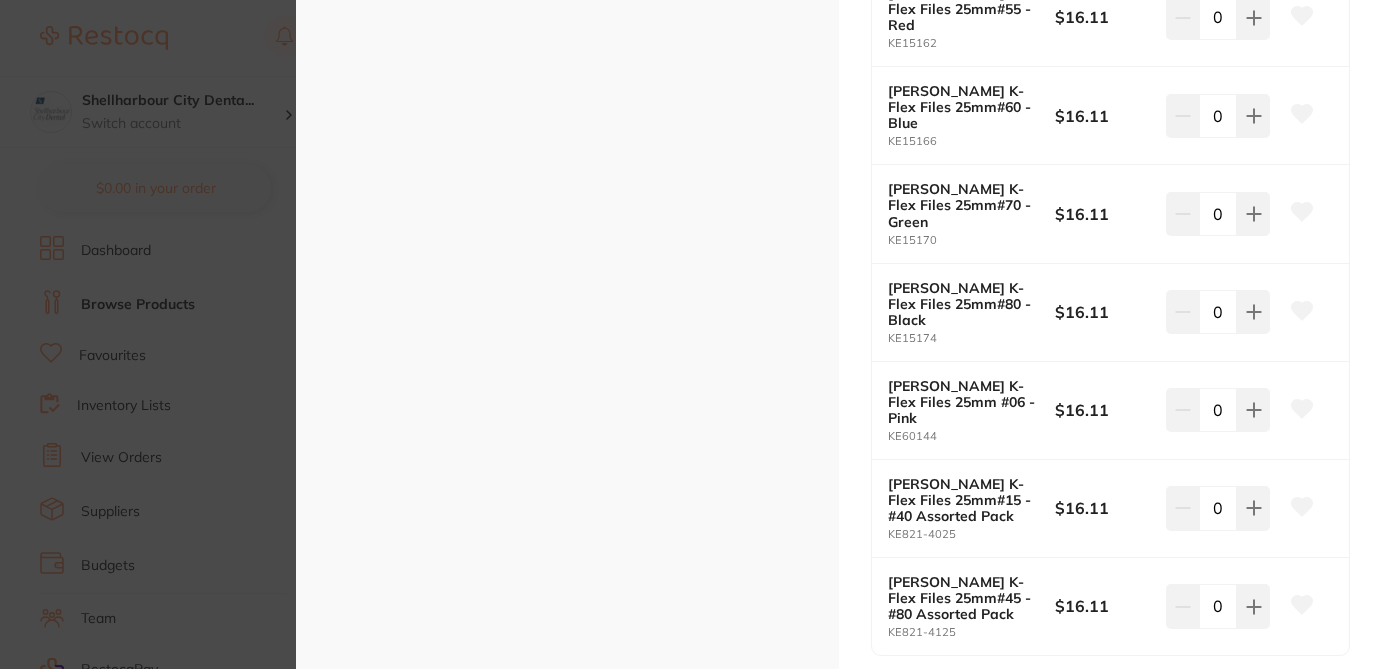 scroll, scrollTop: 1560, scrollLeft: 0, axis: vertical 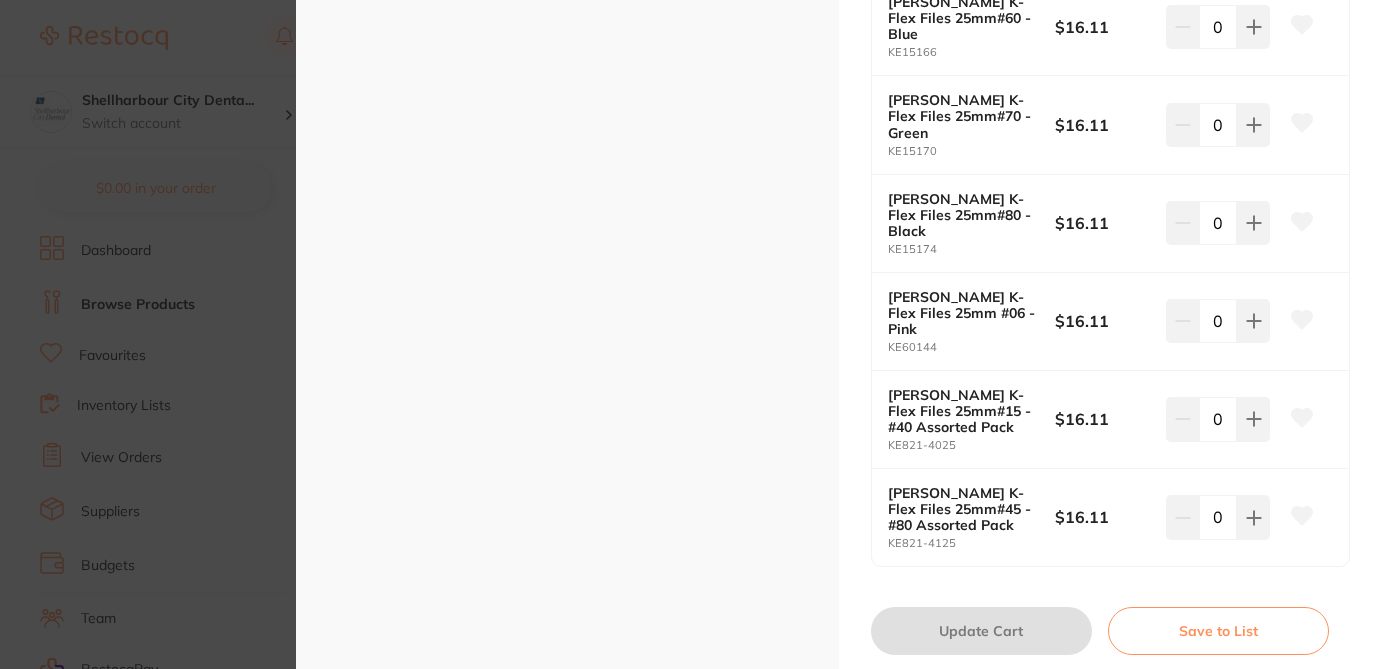 click on "[PERSON_NAME] K-Flex Files 25mm  endodontics by   AHP Dental and Medical Product Code:  KE1513 ESC         + 13 Product Detail [PERSON_NAME] K-Flex Files - Stainless Steel Endo Handfile [PERSON_NAME] K-Flex stainless steel handfiles feature a unique rhomboid design, which provides a short axis for flexibility while maintaining cross-sectional strength. The K-Flex is more flexible than conventional endo files of comparable size, particularly in sizes #30 and above, which facilitates the negotiation of curved canals and their preparation with minimal potential for ledging and perforating. Pack of 6 [PERSON_NAME] K-Flex Files 25mm  endodontics by   AHP Dental and Medical Product Code:  KE1513 from $16.11     excl. GST Enter Contract Price i All Variations Variant   Name Price Quick Add [PERSON_NAME] K-Flex Files 25mm #08 - Grey KE15122 $16.11     0         [PERSON_NAME] K-Flex Files 25mm #10 - Purple KE15126 $16.11     0         [PERSON_NAME] K-Flex Files 25mm#15 - White KE15130 $16.11     0         [PERSON_NAME] K-Flex Files 25mm#20 - Yellow KE15134 $16.11     0         KE15138" at bounding box center (691, 334) 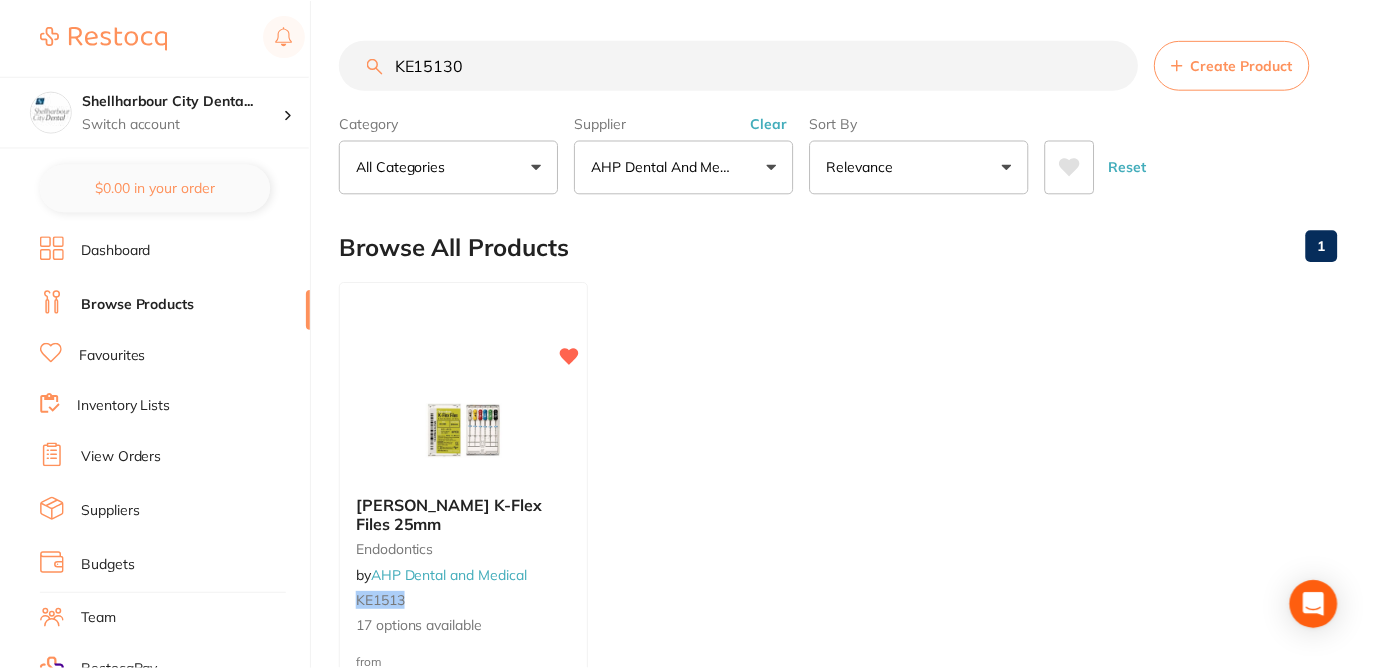 scroll, scrollTop: 2, scrollLeft: 0, axis: vertical 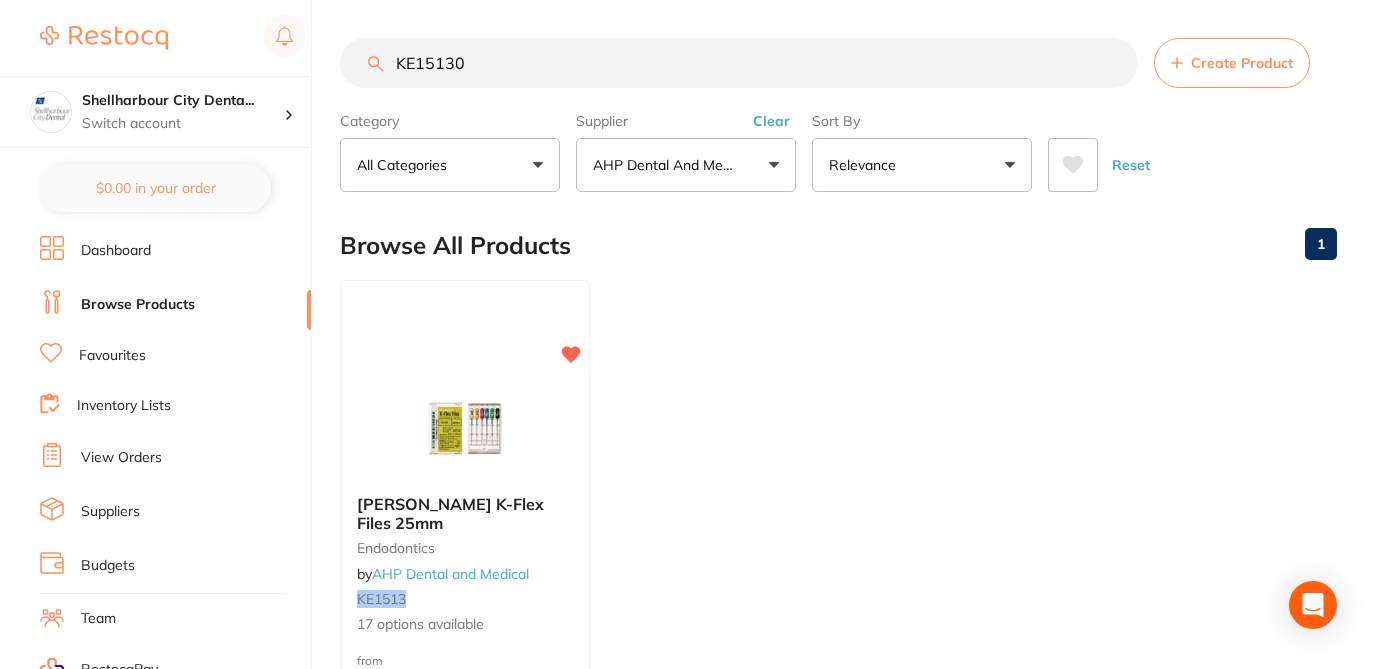 drag, startPoint x: 466, startPoint y: 71, endPoint x: 328, endPoint y: 44, distance: 140.6165 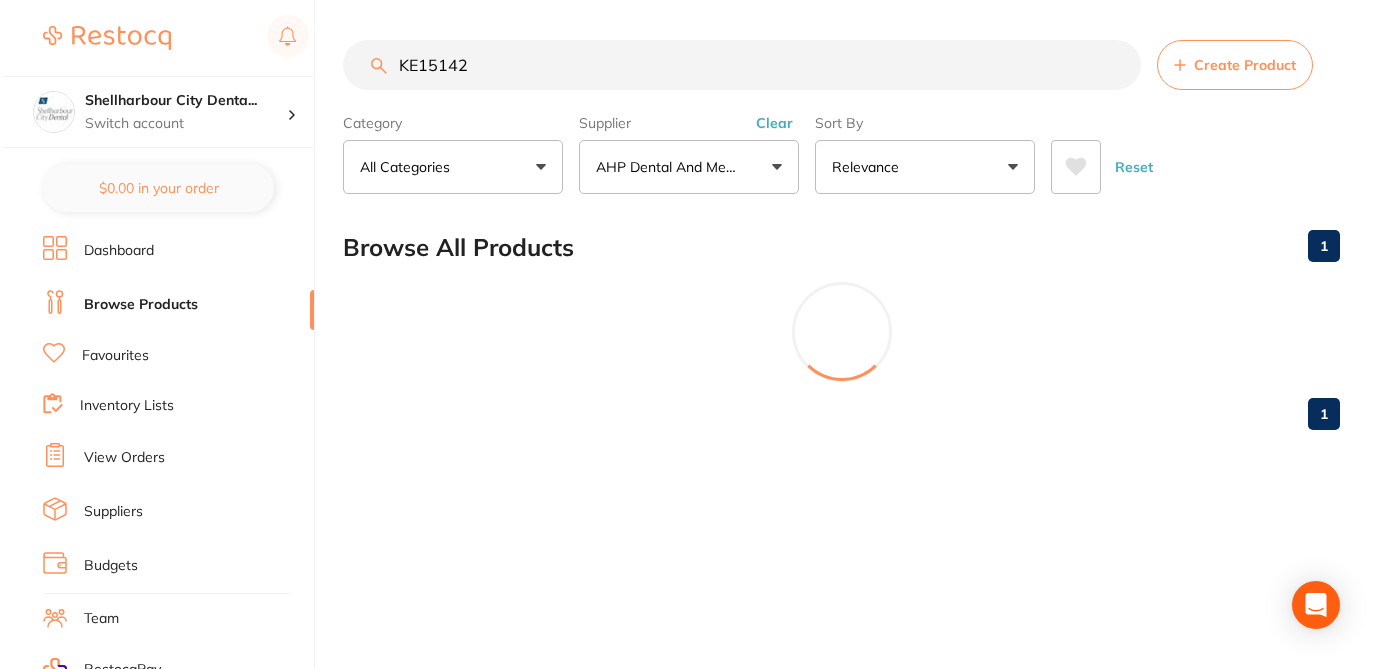 scroll, scrollTop: 0, scrollLeft: 0, axis: both 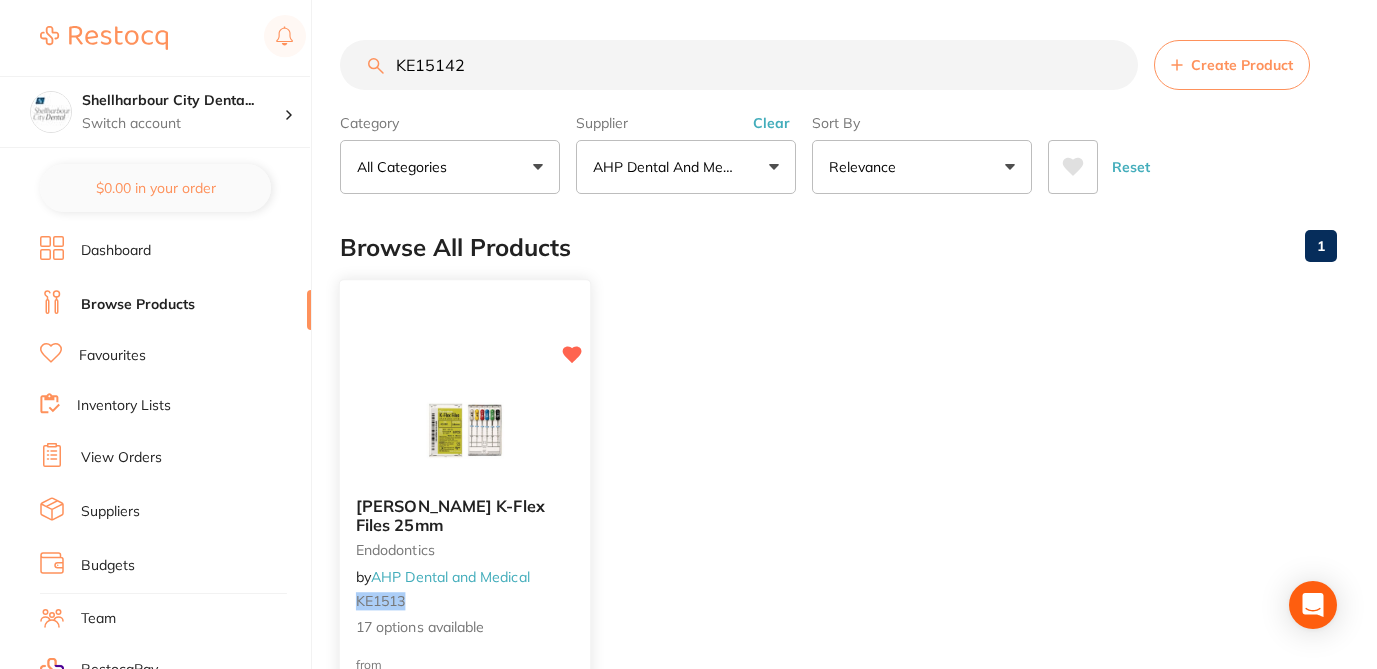 type on "KE15142" 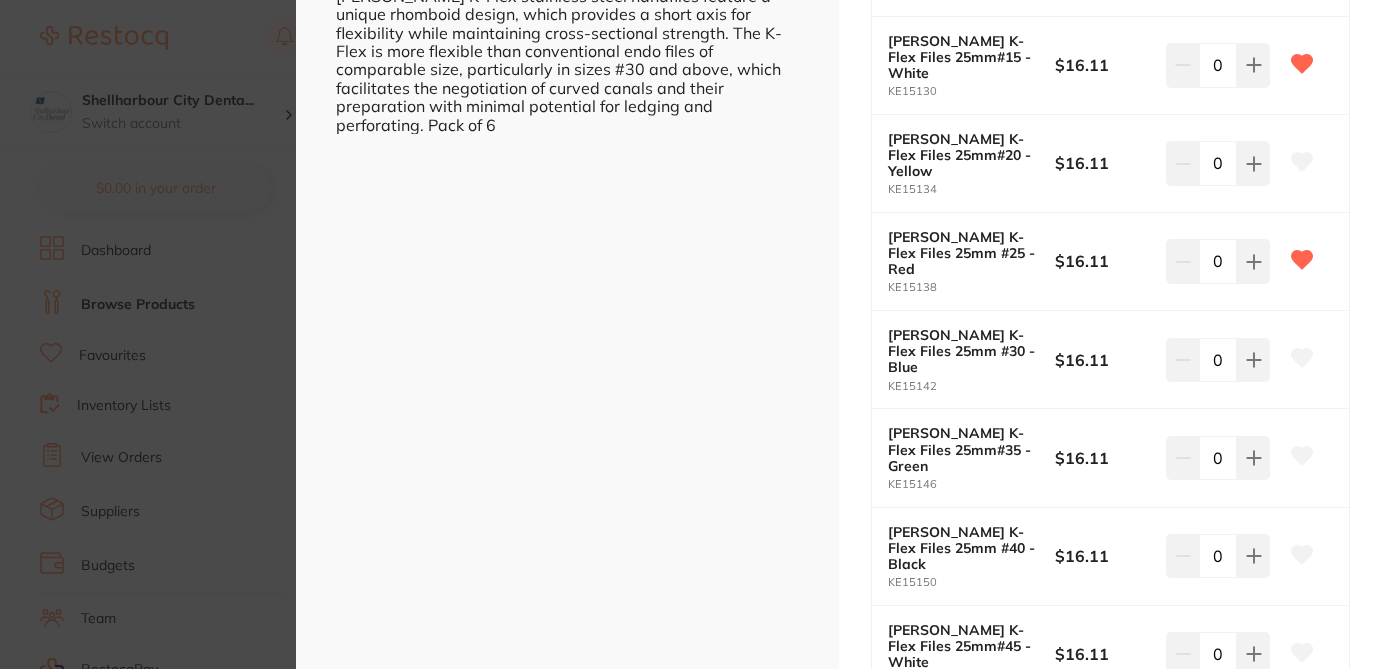 scroll, scrollTop: 640, scrollLeft: 0, axis: vertical 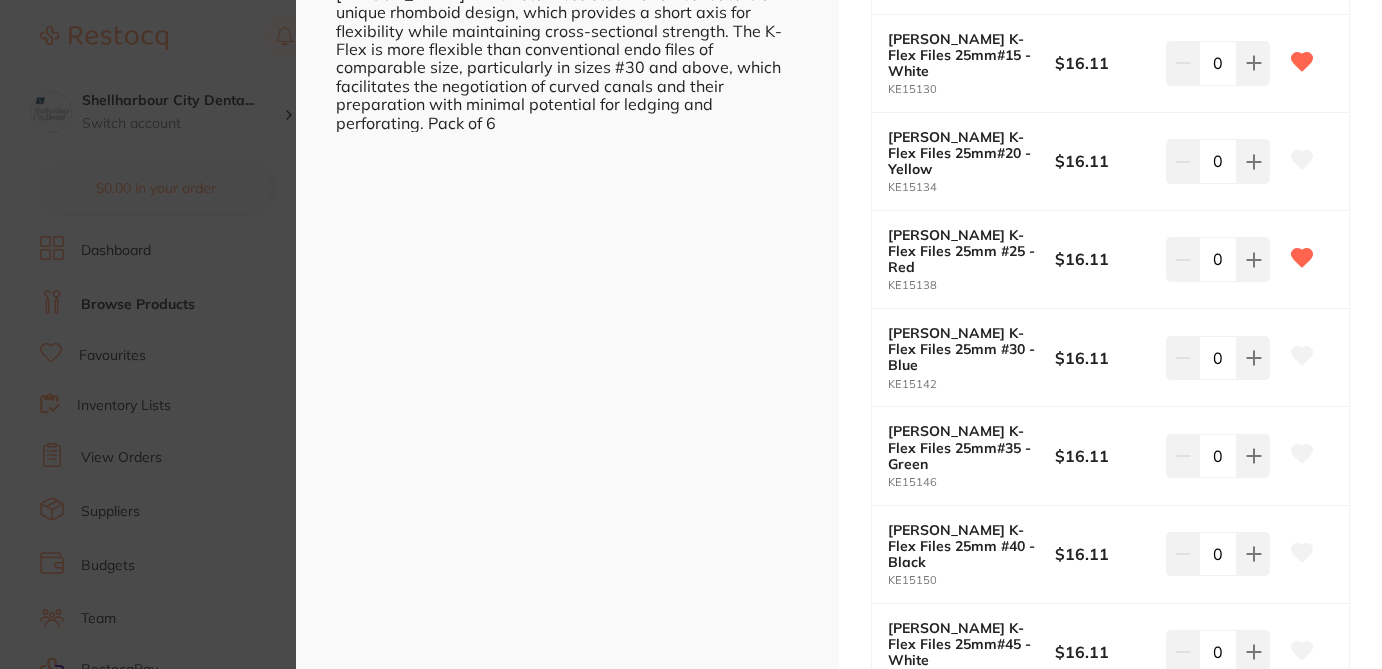click 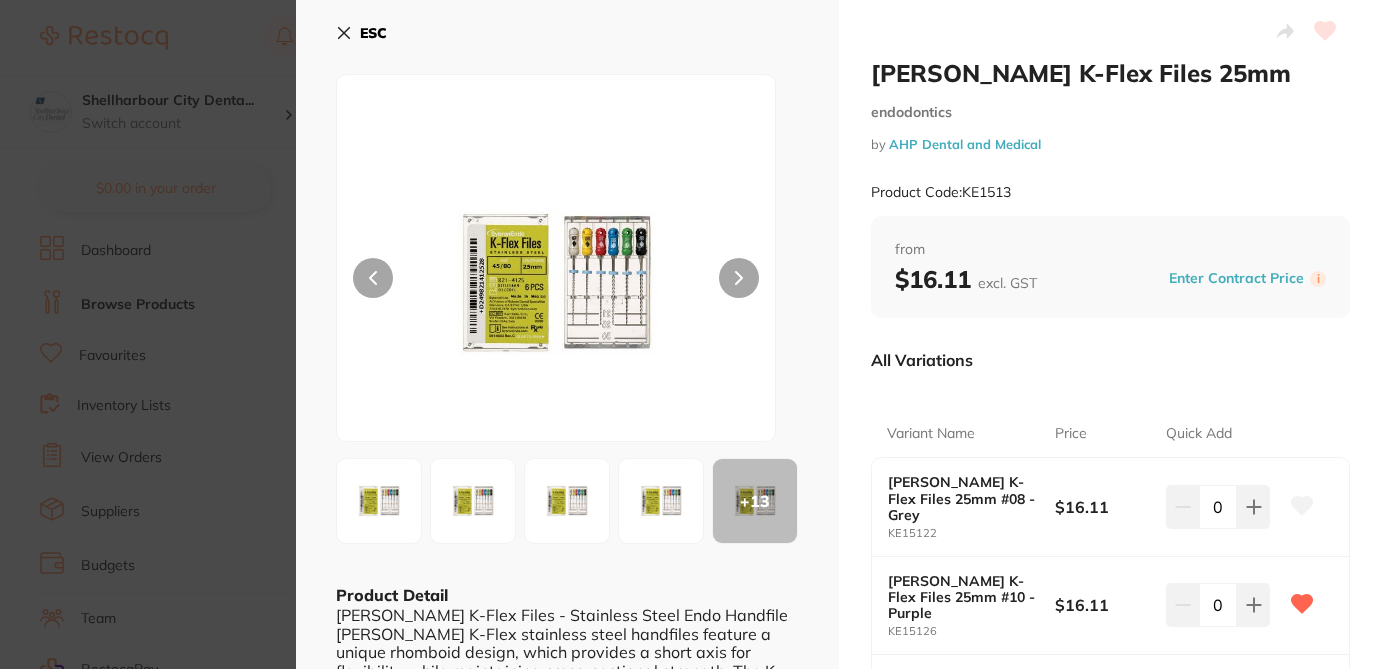 scroll, scrollTop: 0, scrollLeft: 0, axis: both 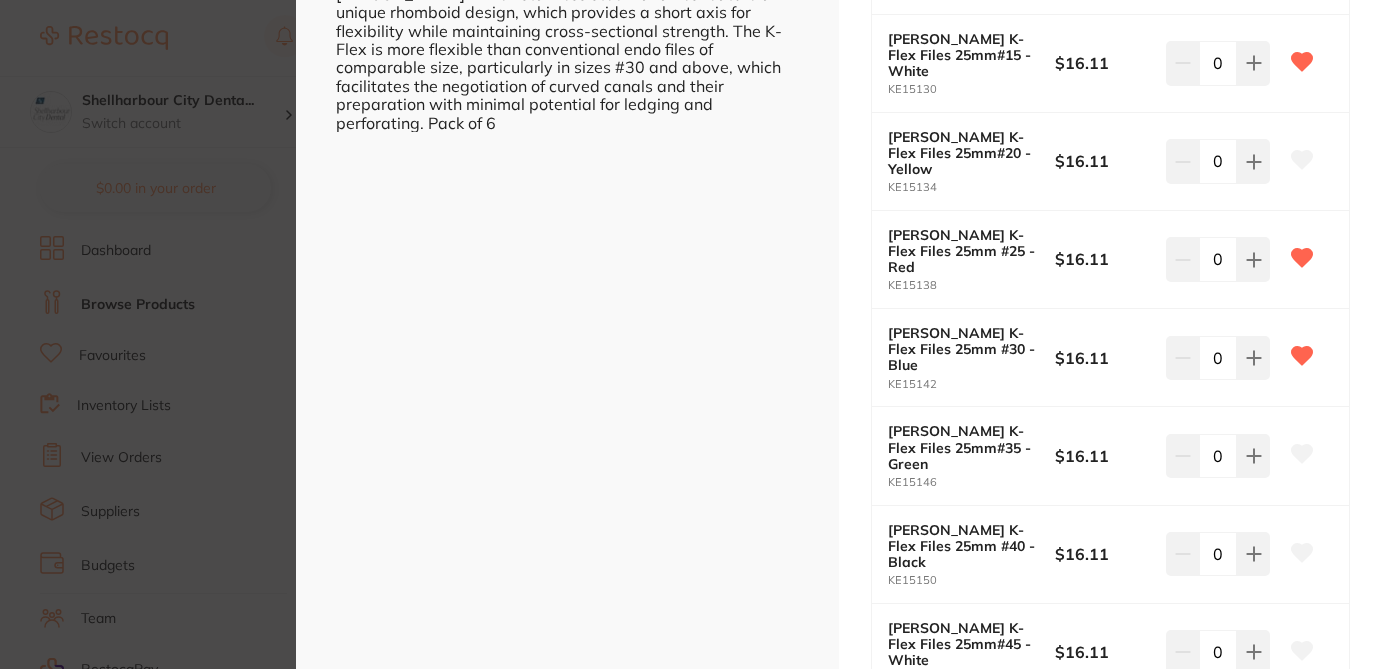 click on "Kerr K-Flex Files 25mm  endodontics by   AHP Dental and Medical Product Code:  KE1513 ESC         + 13 Product Detail Kerr K-Flex Files - Stainless Steel Endo Handfile Kerr K-Flex stainless steel handfiles feature a unique rhomboid design, which provides a short axis for flexibility while maintaining cross-sectional strength. The K-Flex is more flexible than conventional endo files of comparable size, particularly in sizes #30 and above, which facilitates the negotiation of curved canals and their preparation with minimal potential for ledging and perforating. Pack of 6 Kerr K-Flex Files 25mm  endodontics by   AHP Dental and Medical Product Code:  KE1513 from $16.11     excl. GST Enter Contract Price i All Variations Variant   Name Price Quick Add Kerr K-Flex Files 25mm #08 - Grey KE15122 $16.11     0         Kerr K-Flex Files 25mm #10 - Purple KE15126 $16.11     0         Kerr K-Flex Files 25mm#15 - White KE15130 $16.11     0         Kerr K-Flex Files 25mm#20 - Yellow KE15134 $16.11     0         KE15138" at bounding box center [691, 334] 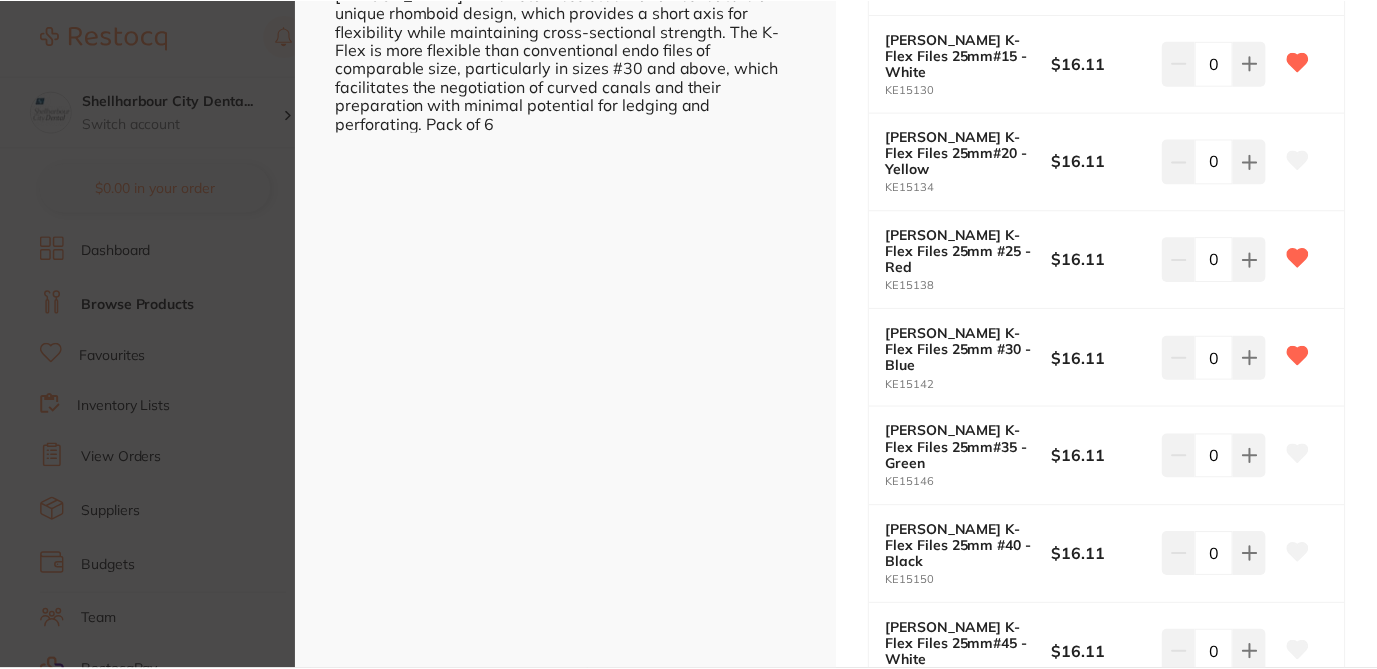scroll, scrollTop: 2, scrollLeft: 0, axis: vertical 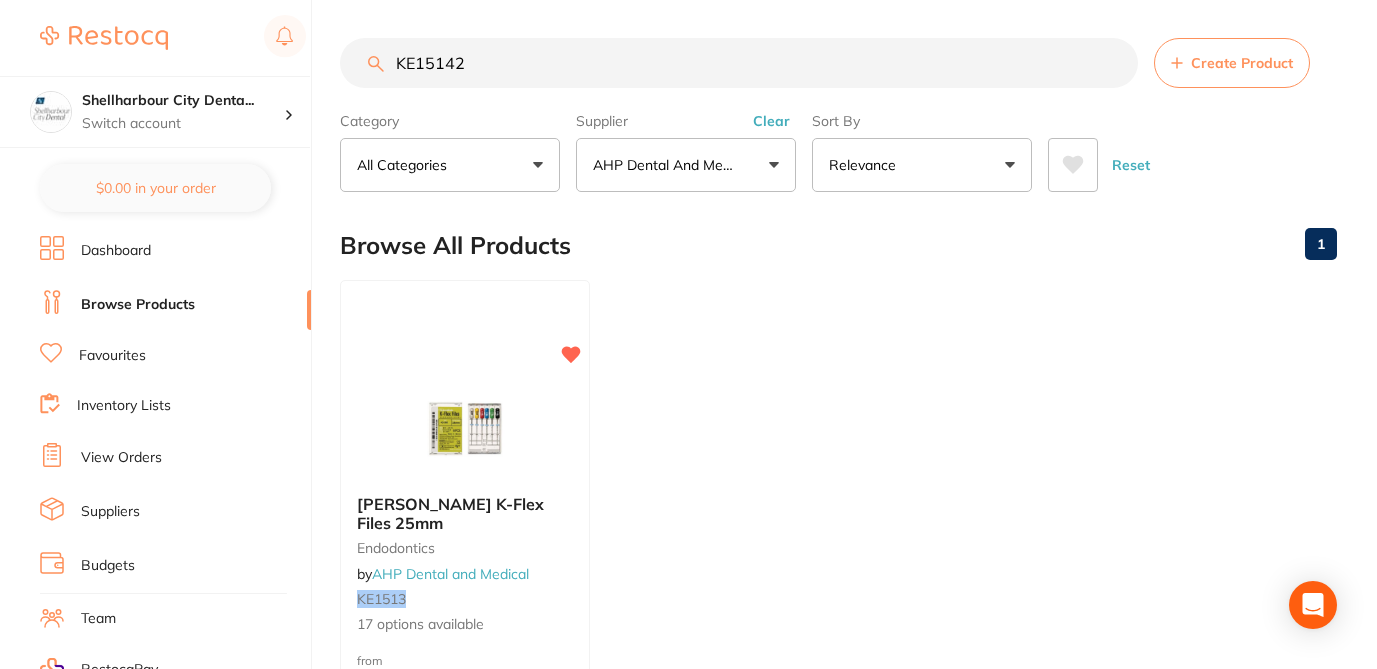 drag, startPoint x: 471, startPoint y: 57, endPoint x: 361, endPoint y: 56, distance: 110.00455 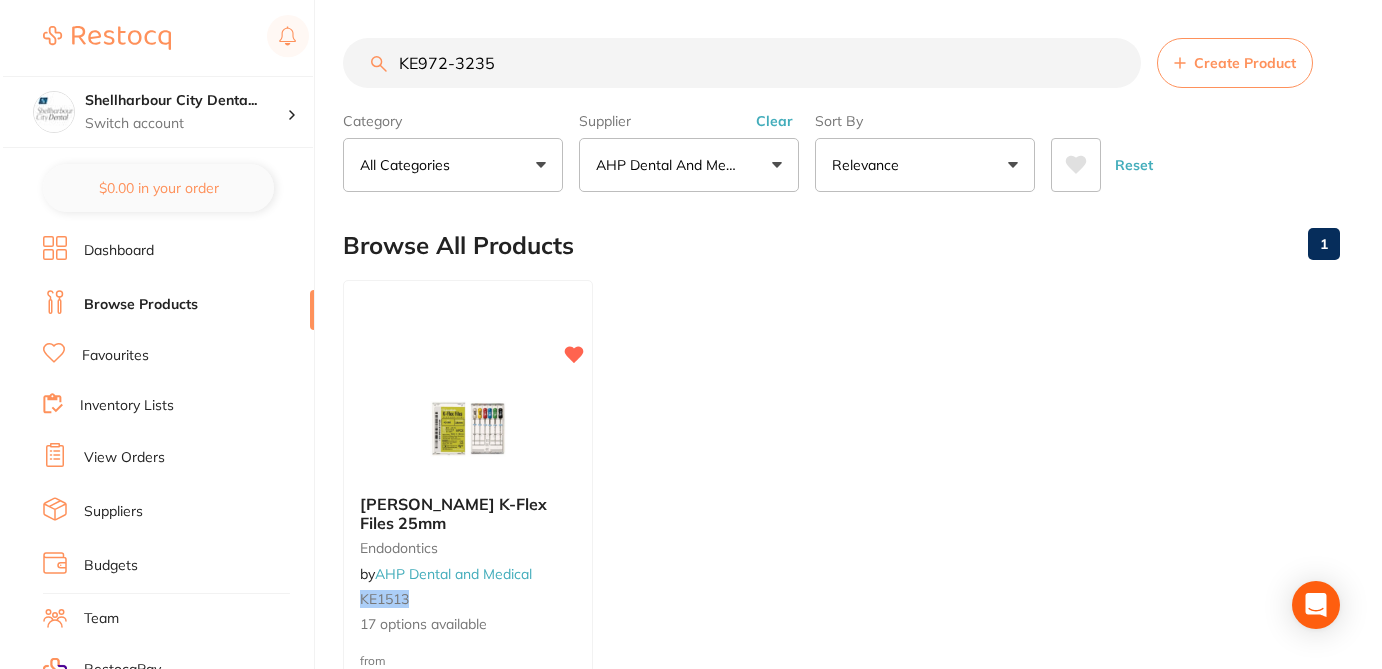 scroll, scrollTop: 0, scrollLeft: 0, axis: both 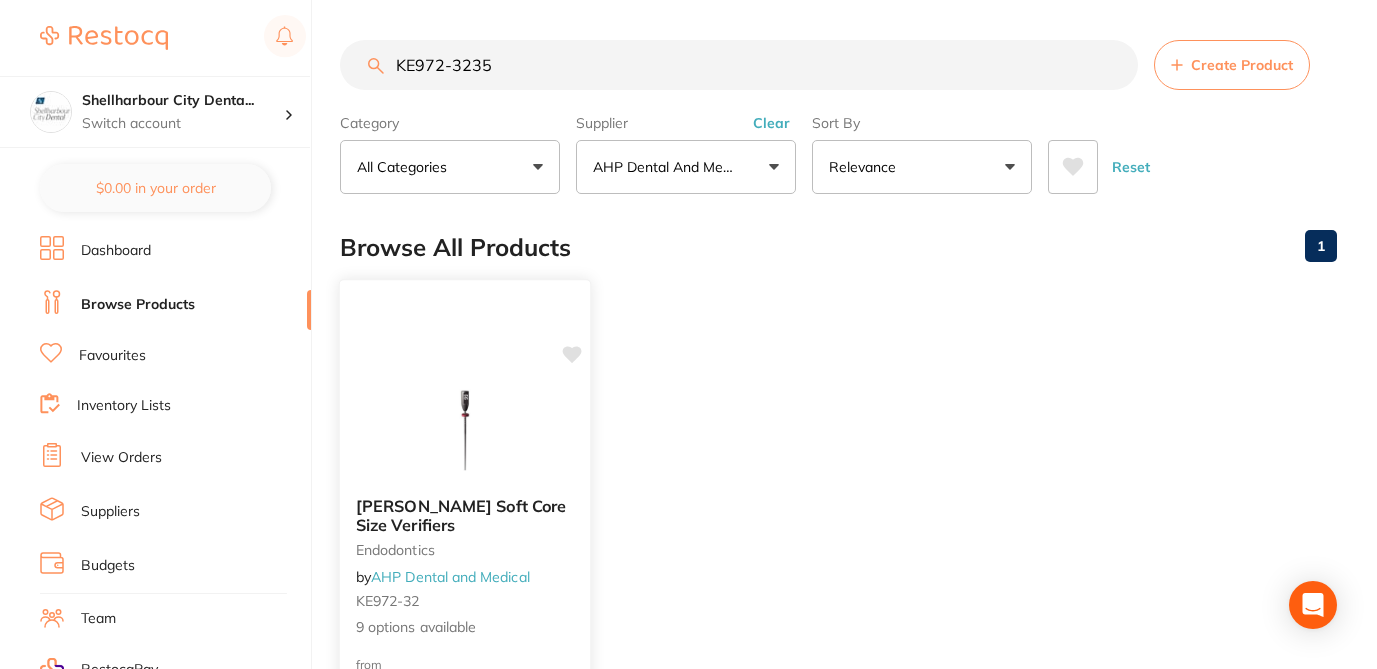 click at bounding box center [465, 430] 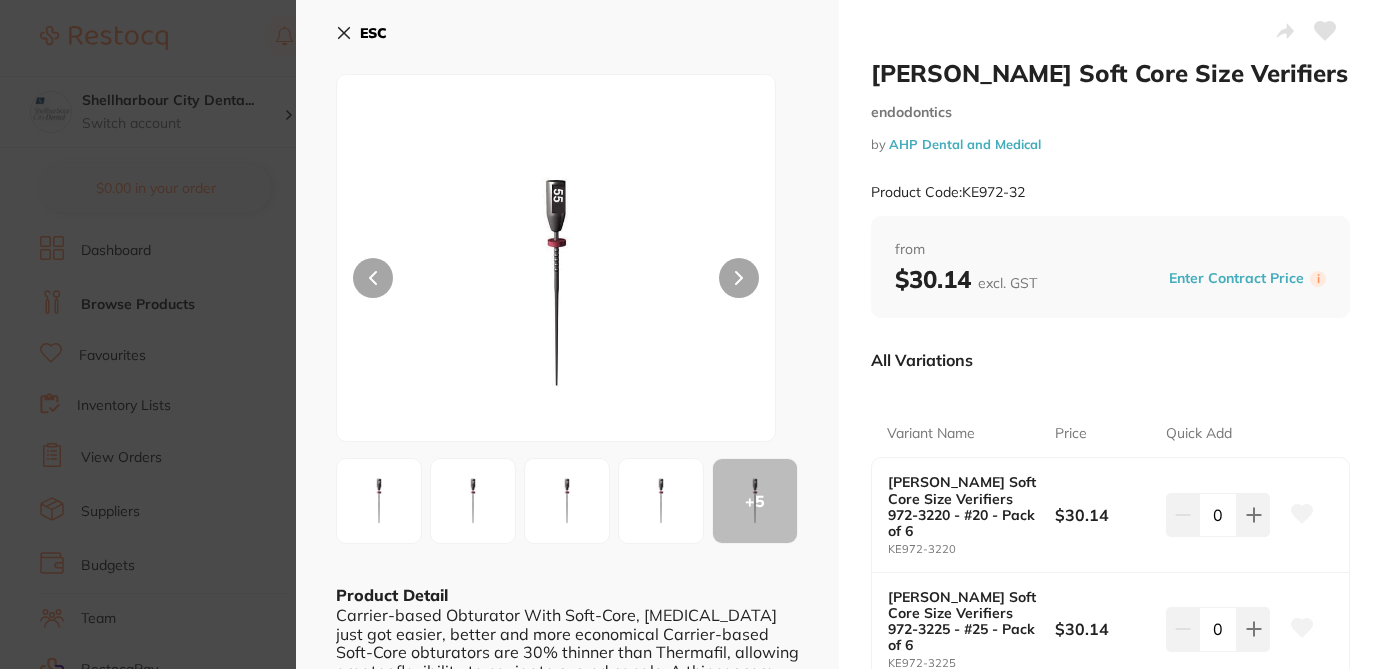 click 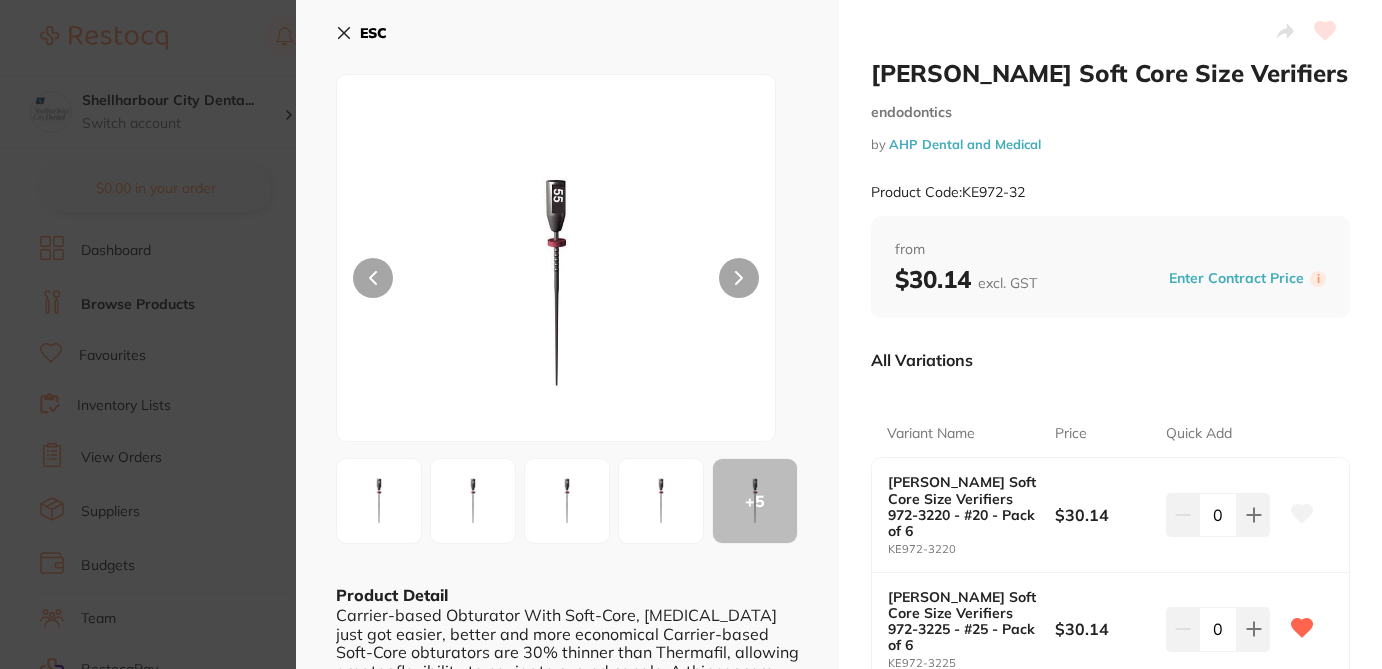 click on "Kerr Soft Core Size Verifiers  endodontics by   AHP Dental and Medical Product Code:  KE972-32 ESC         + 5 Product Detail Carrier-based Obturator With Soft-Core, obturation just got easier, better and more economical Carrier-based Soft-Core obturators are 30% thinner than Thermafil, allowing greater flexibility to navigate curved canals. A thinner core also means more gutta percha for denser fills every time. And with just one universal taper size, you can greatly reduce and simplify your carrier inventory with Soft-Core obturators. Kerr Soft Core Size Verifiers  endodontics by   AHP Dental and Medical Product Code:  KE972-32 from $30.14     excl. GST Enter Contract Price i All Variations Variant   Name Price Quick Add Kerr Soft Core Size Verifiers 972-3220 - #20 - Pack of 6 KE972-3220 $30.14     0         Kerr Soft Core Size Verifiers 972-3225 - #25 - Pack of 6 KE972-3225 $30.14     0         Kerr Soft Core Size Verifiers 972-3230 - #30 - Pack of 6 KE972-3230 $30.14     0         KE972-3235 $30.14     0" at bounding box center (691, 334) 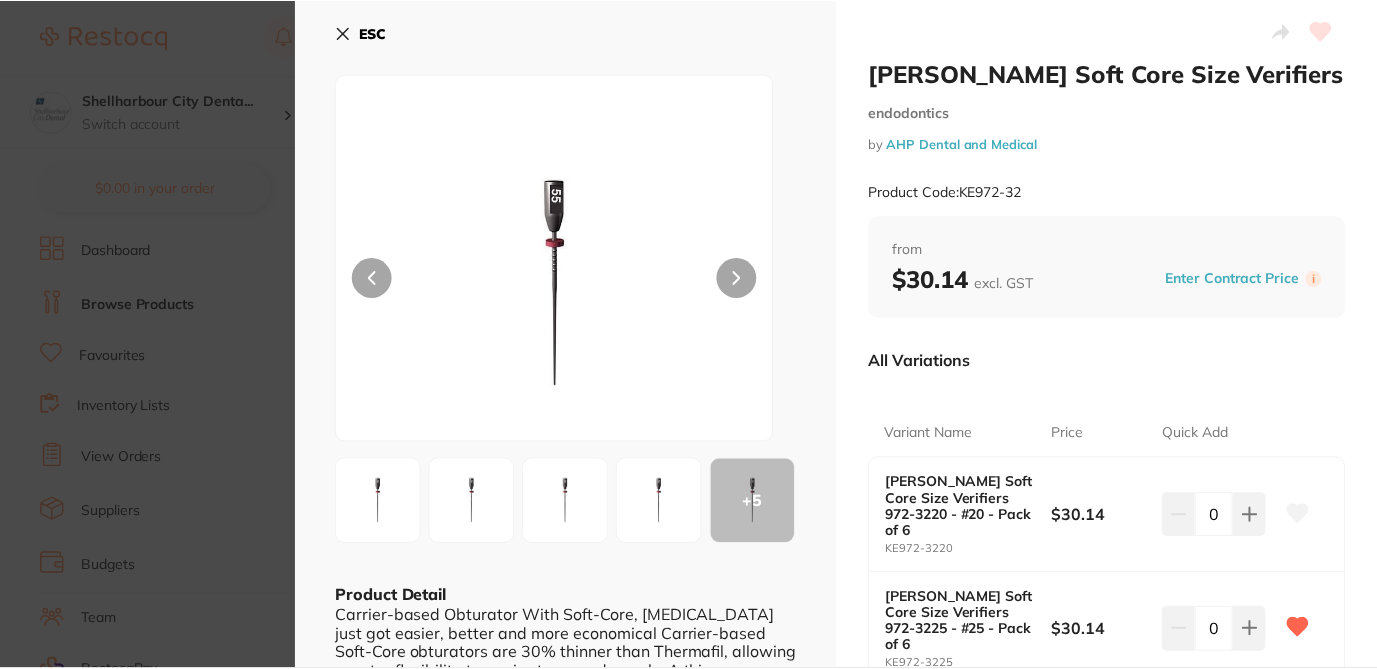 scroll, scrollTop: 2, scrollLeft: 0, axis: vertical 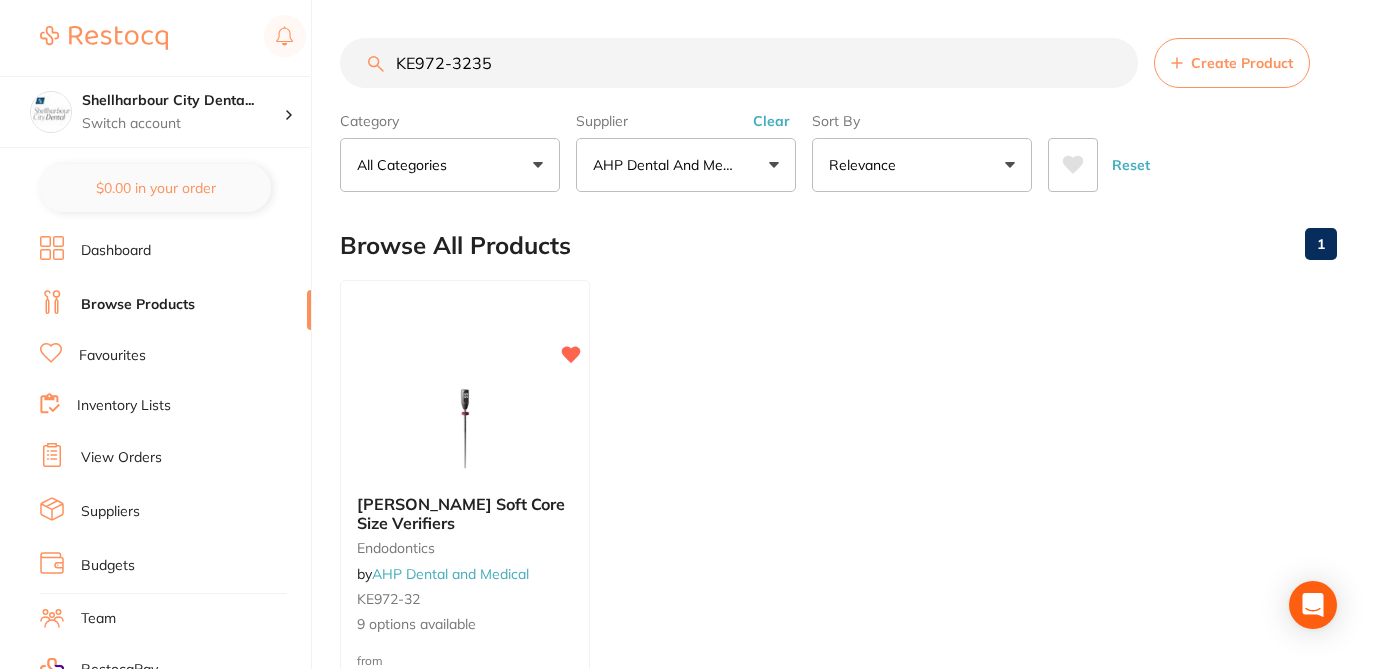 drag, startPoint x: 504, startPoint y: 71, endPoint x: 430, endPoint y: 71, distance: 74 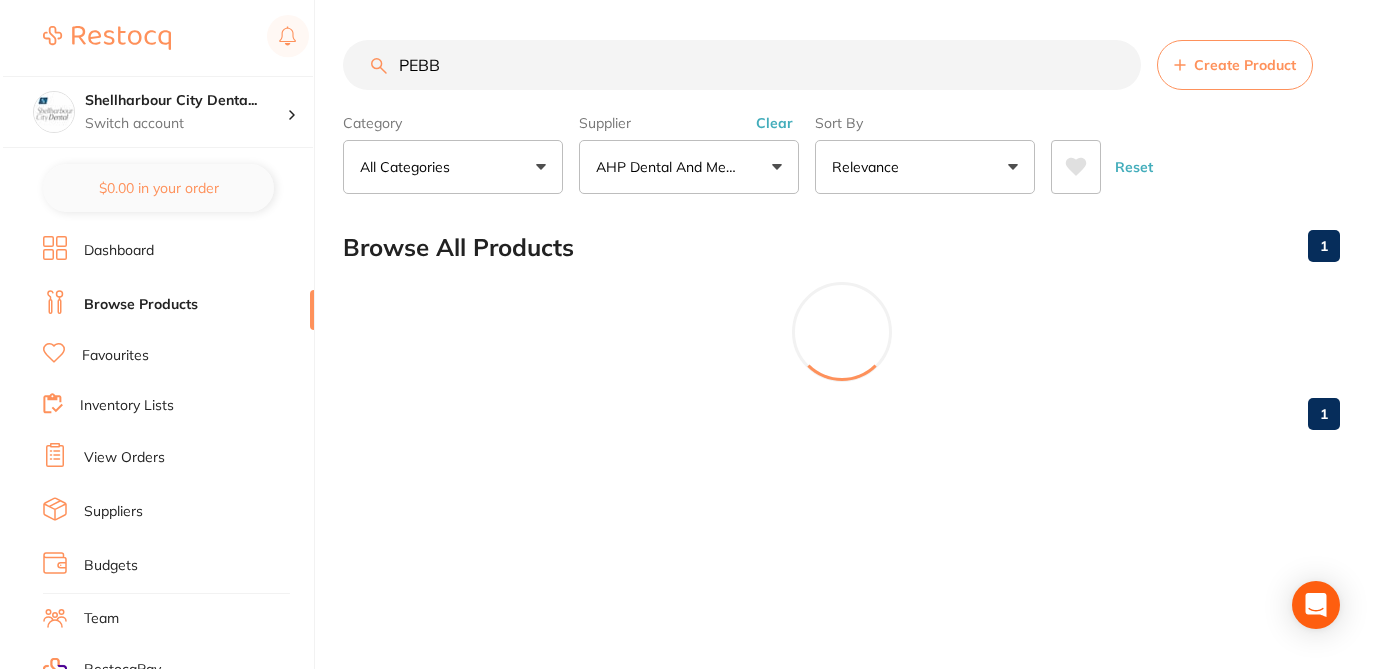 scroll, scrollTop: 0, scrollLeft: 0, axis: both 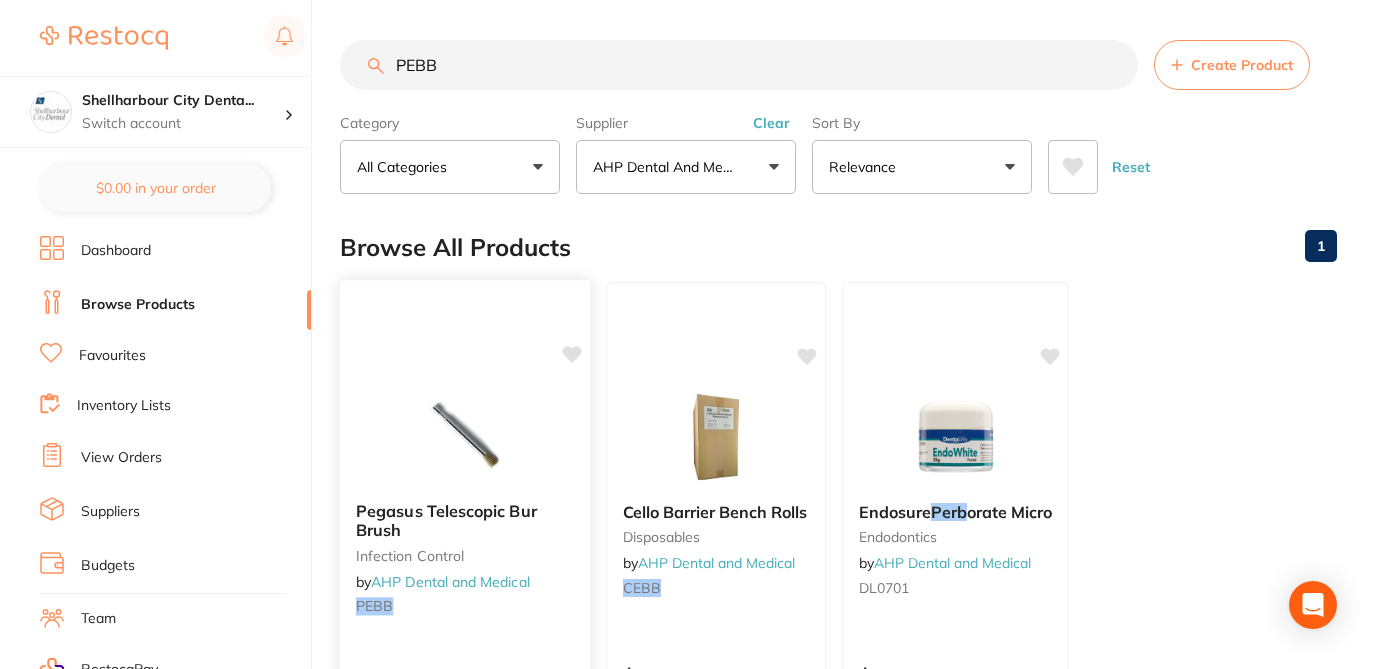 click 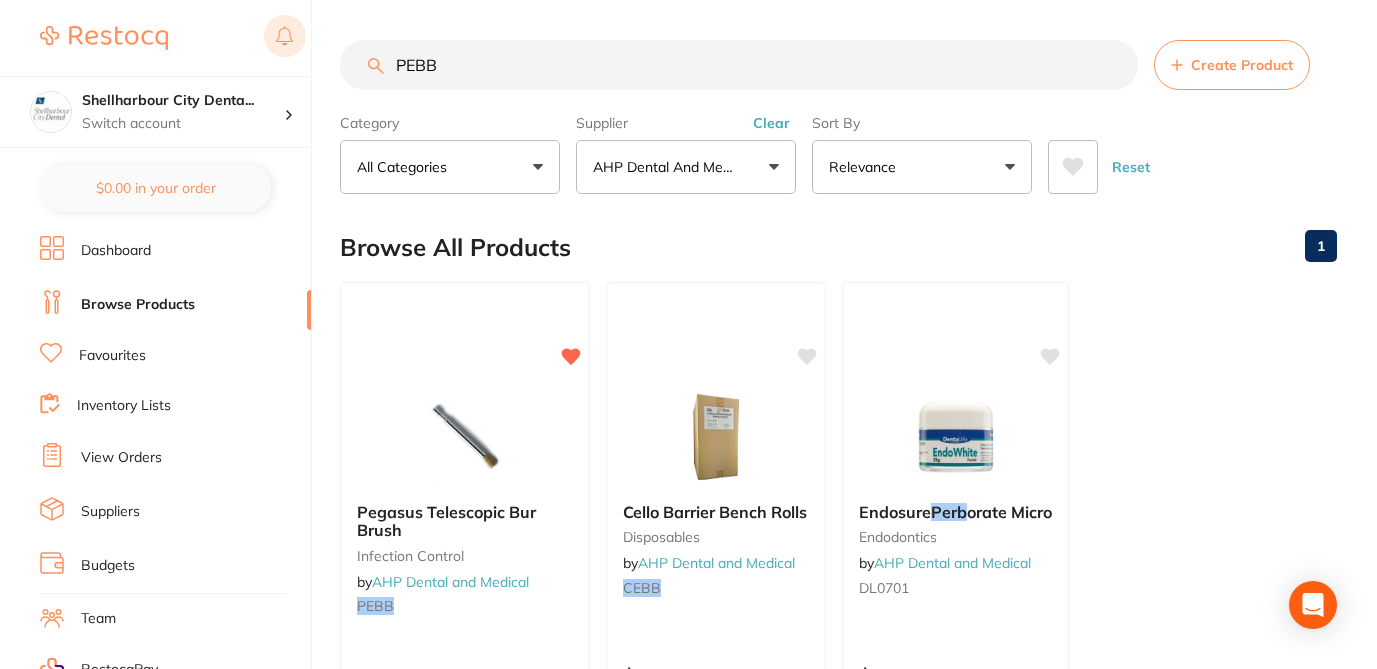 drag, startPoint x: 450, startPoint y: 71, endPoint x: 266, endPoint y: 32, distance: 188.08774 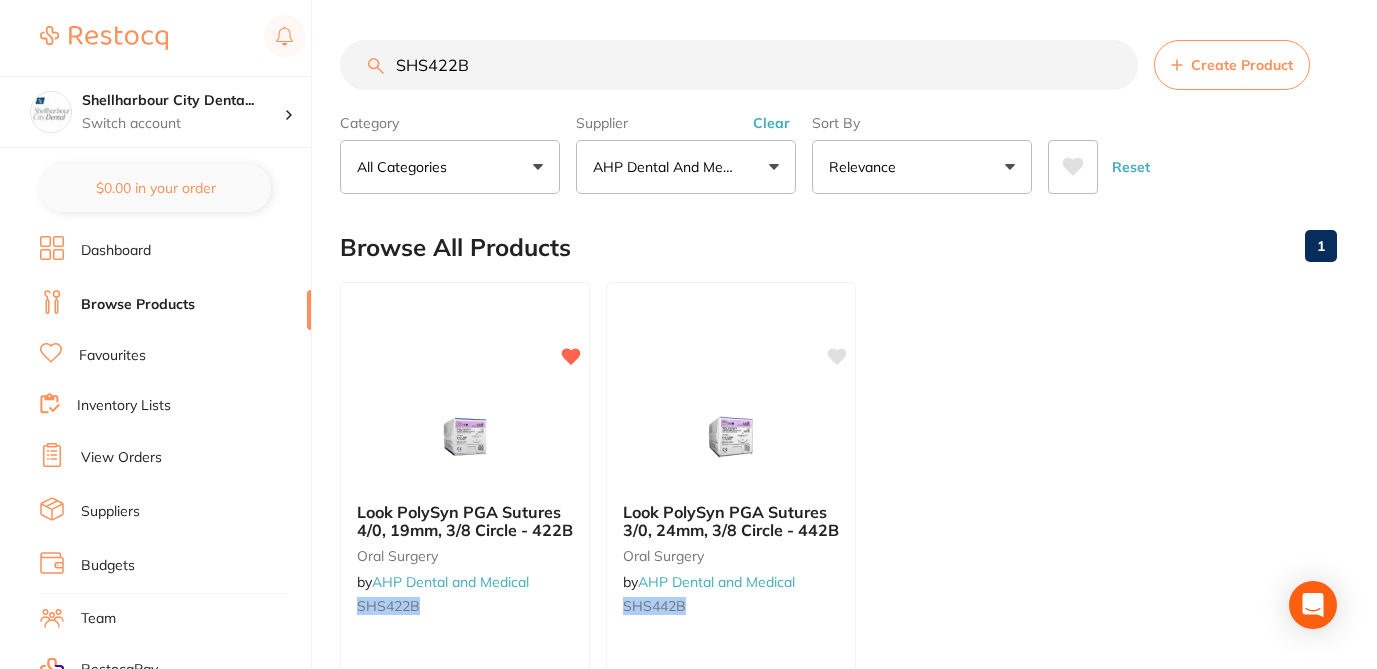 type on "SHS422B" 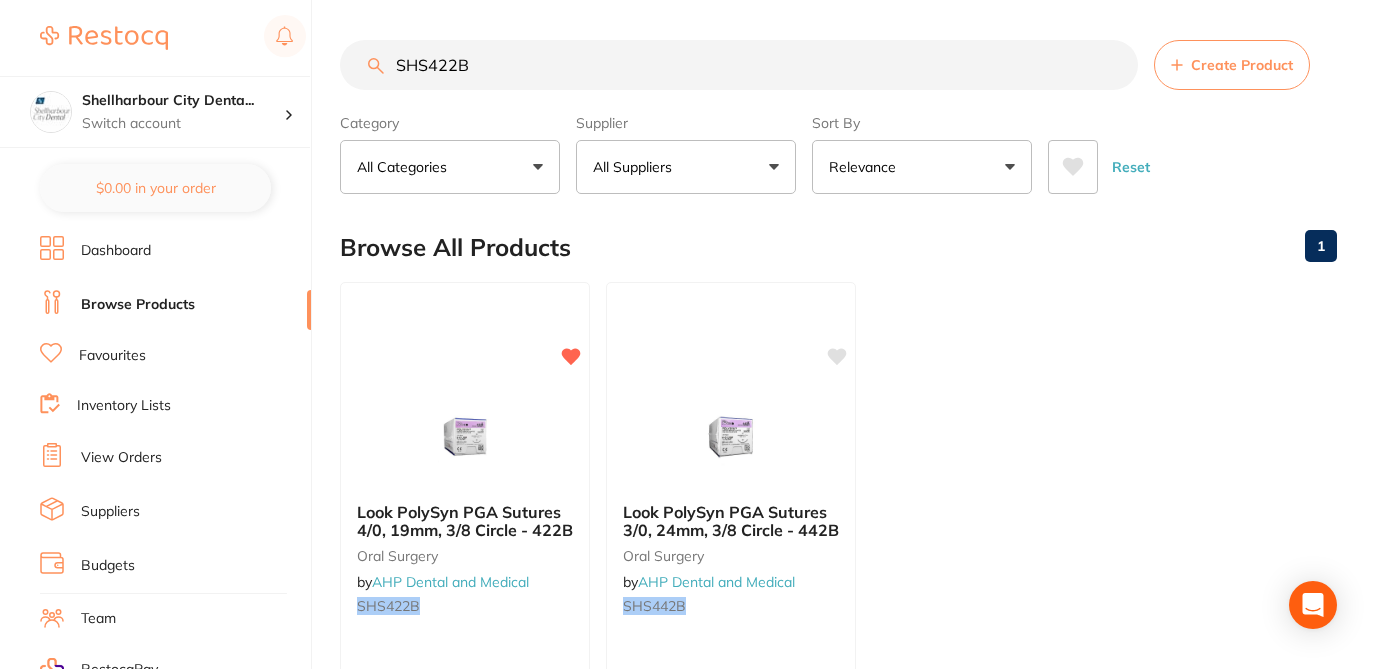 click on "All Suppliers" at bounding box center (686, 167) 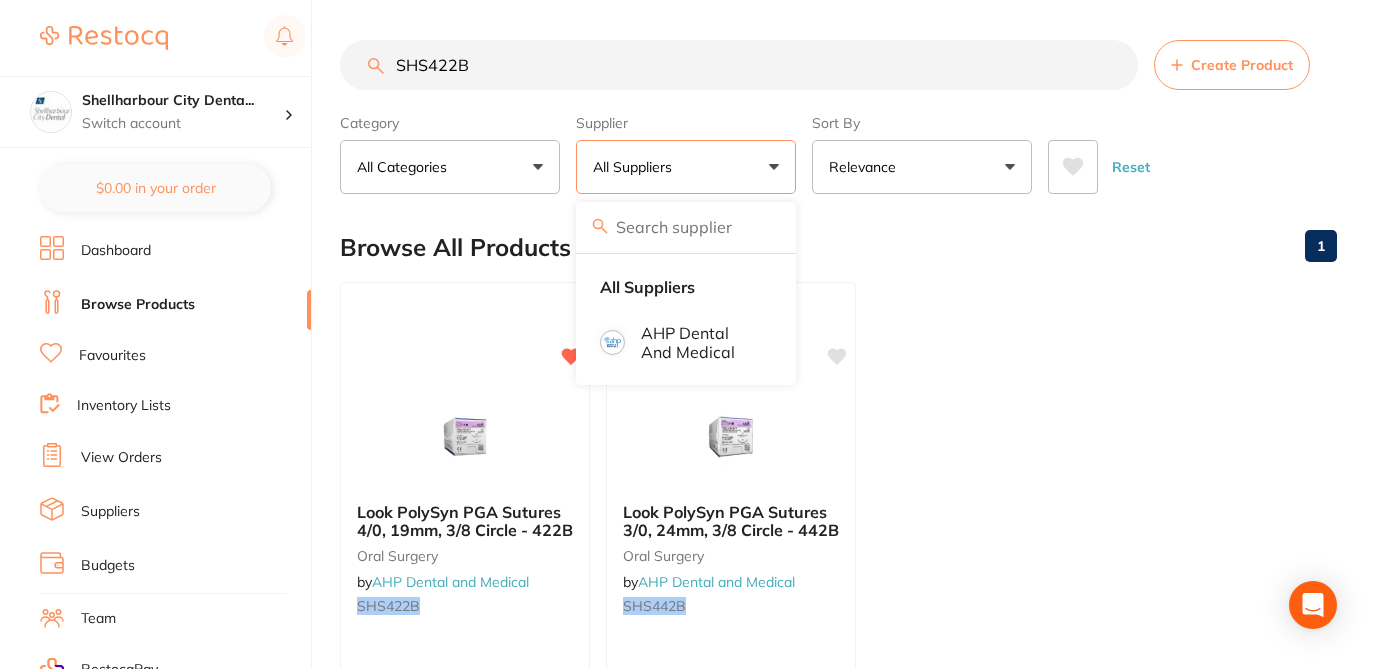 click at bounding box center [686, 227] 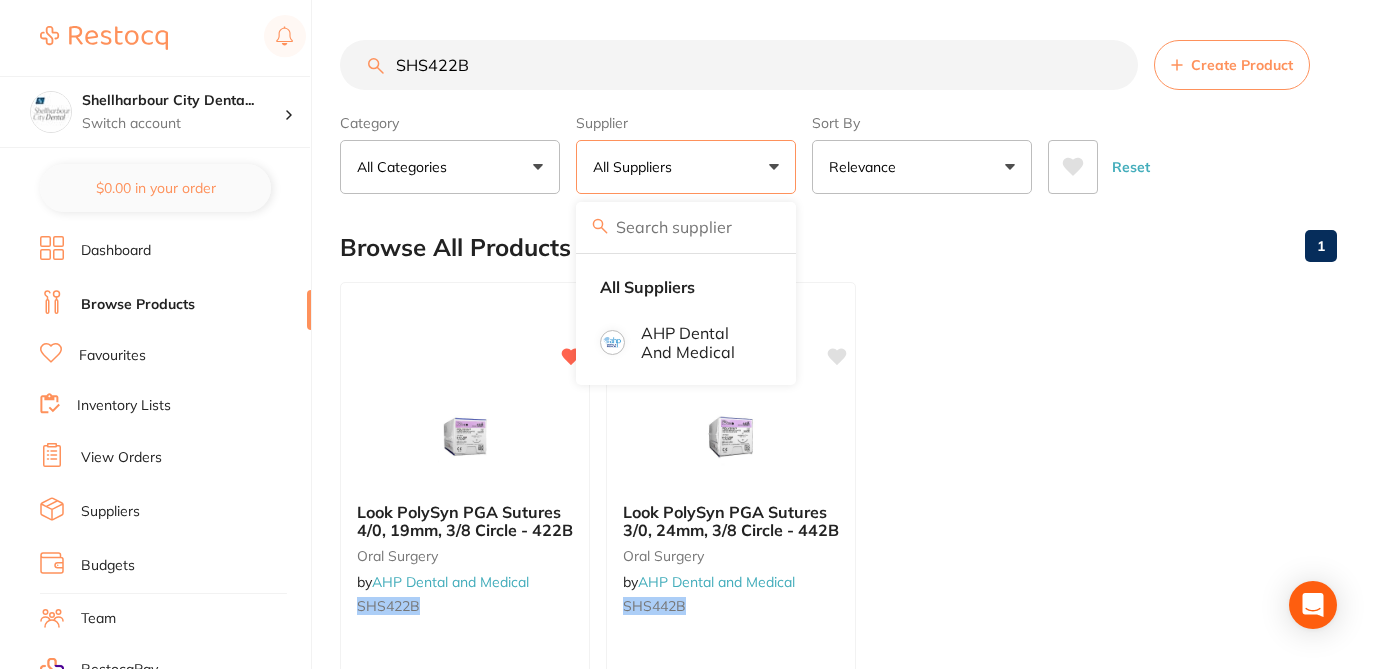 click on "SHS422B" at bounding box center [739, 65] 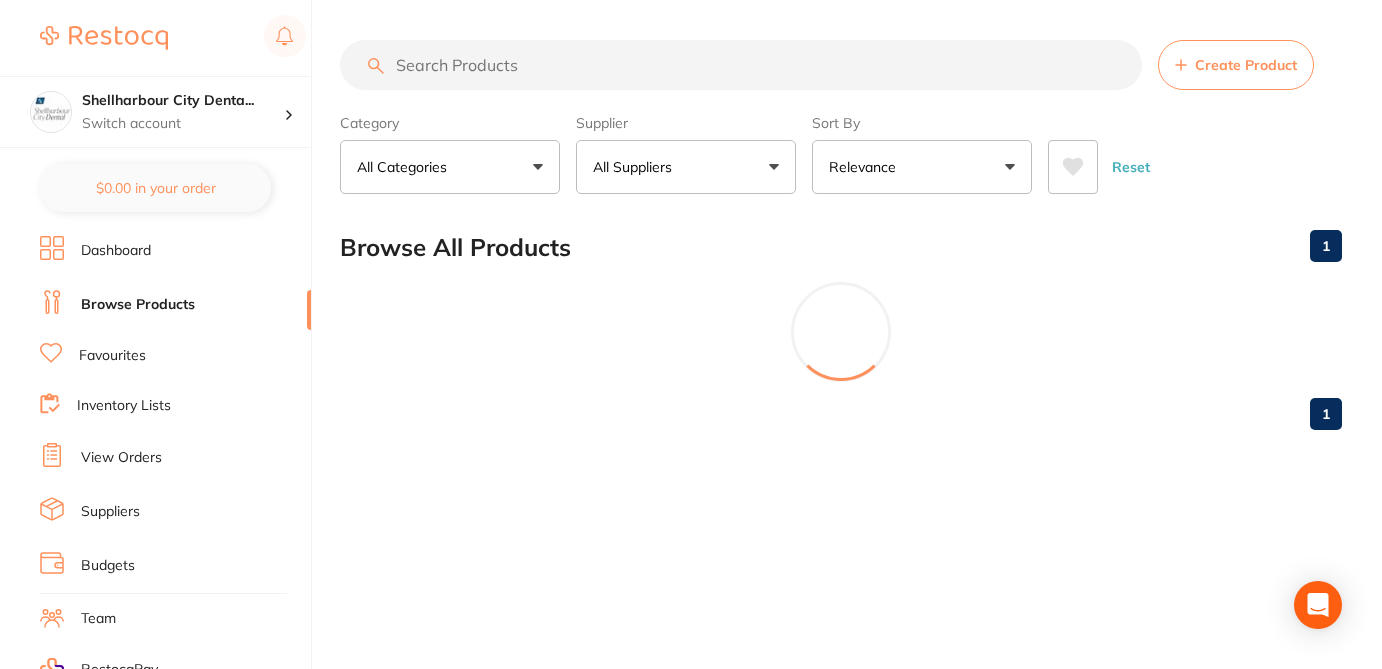 type 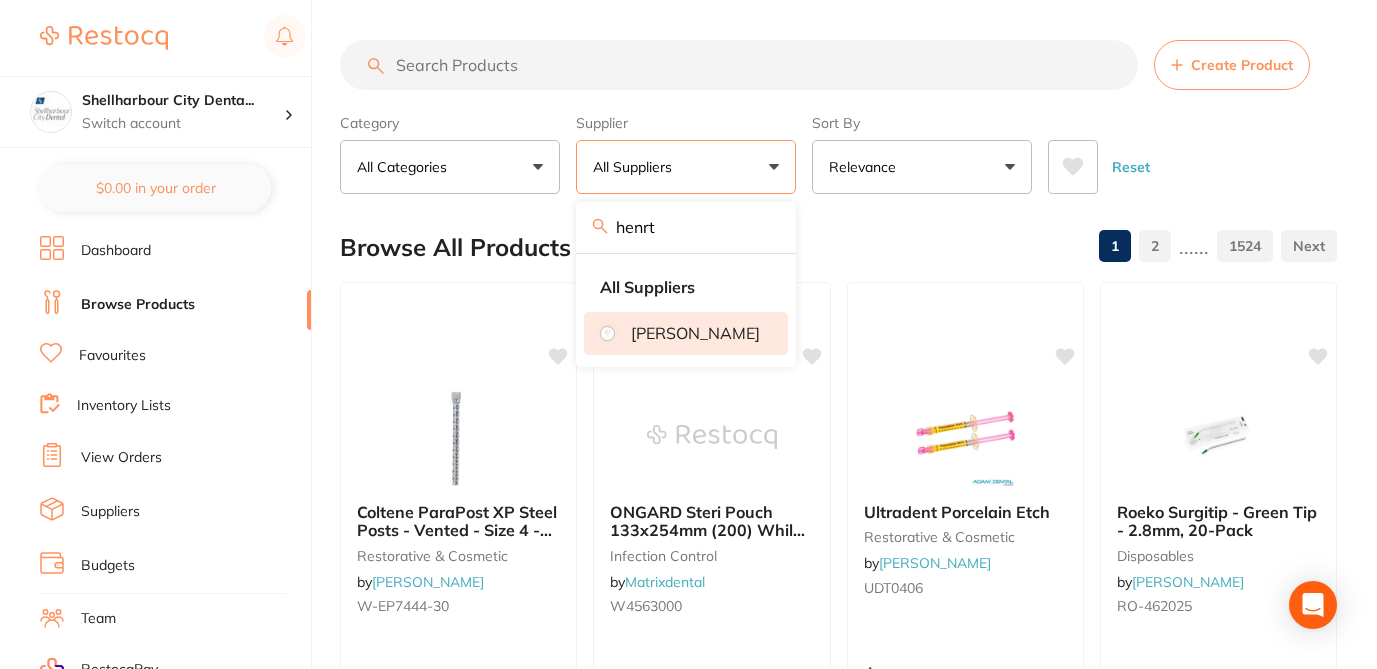 type on "henrt" 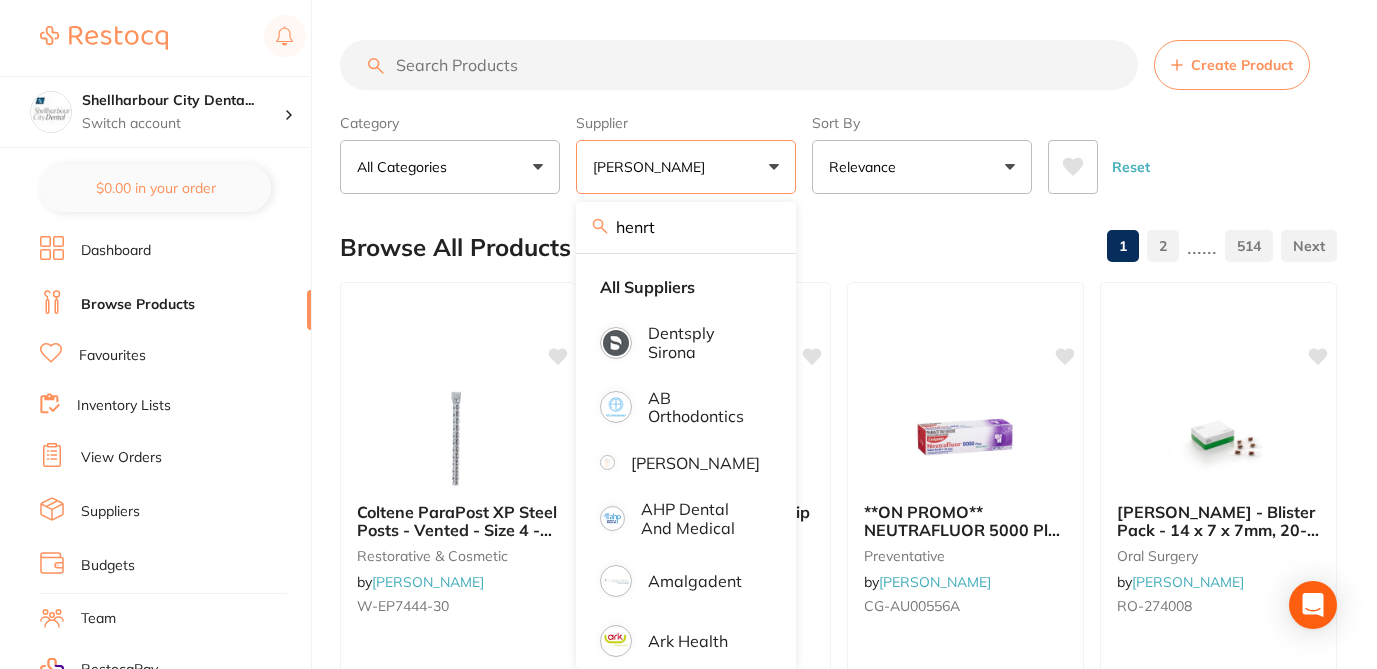 click at bounding box center (739, 65) 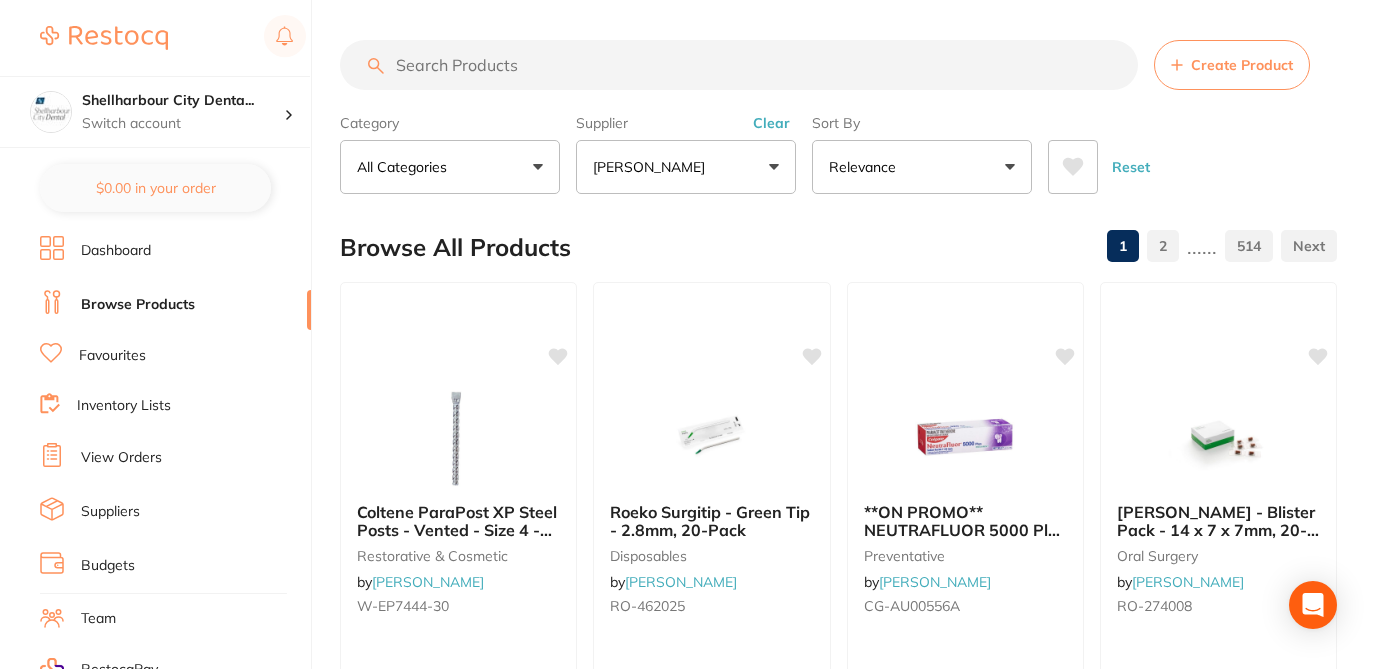 paste on "M-107507" 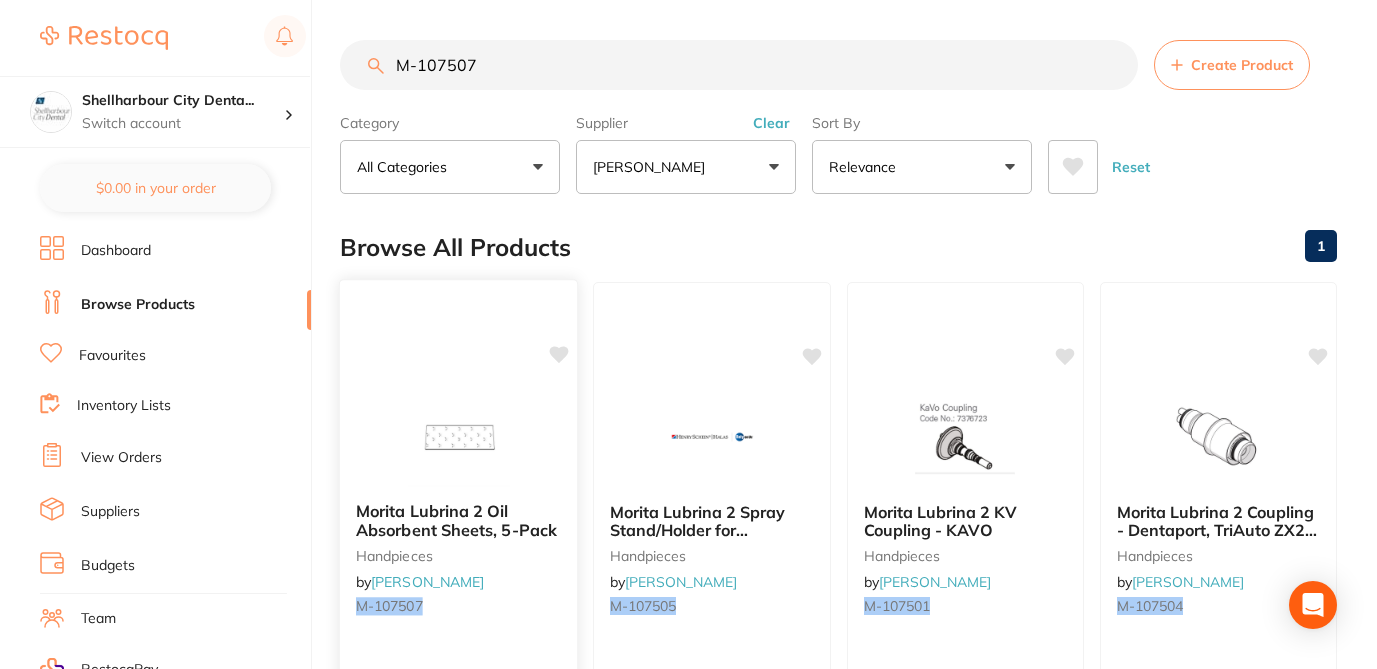 click 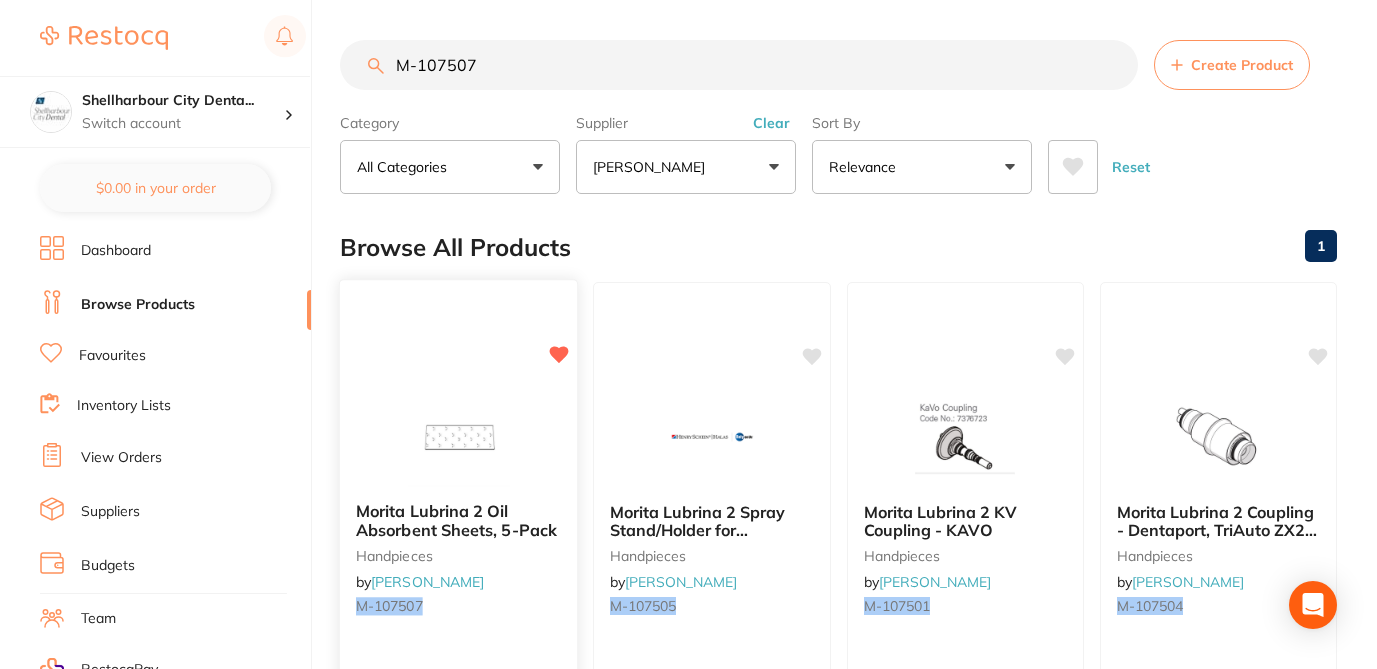 click at bounding box center (459, 435) 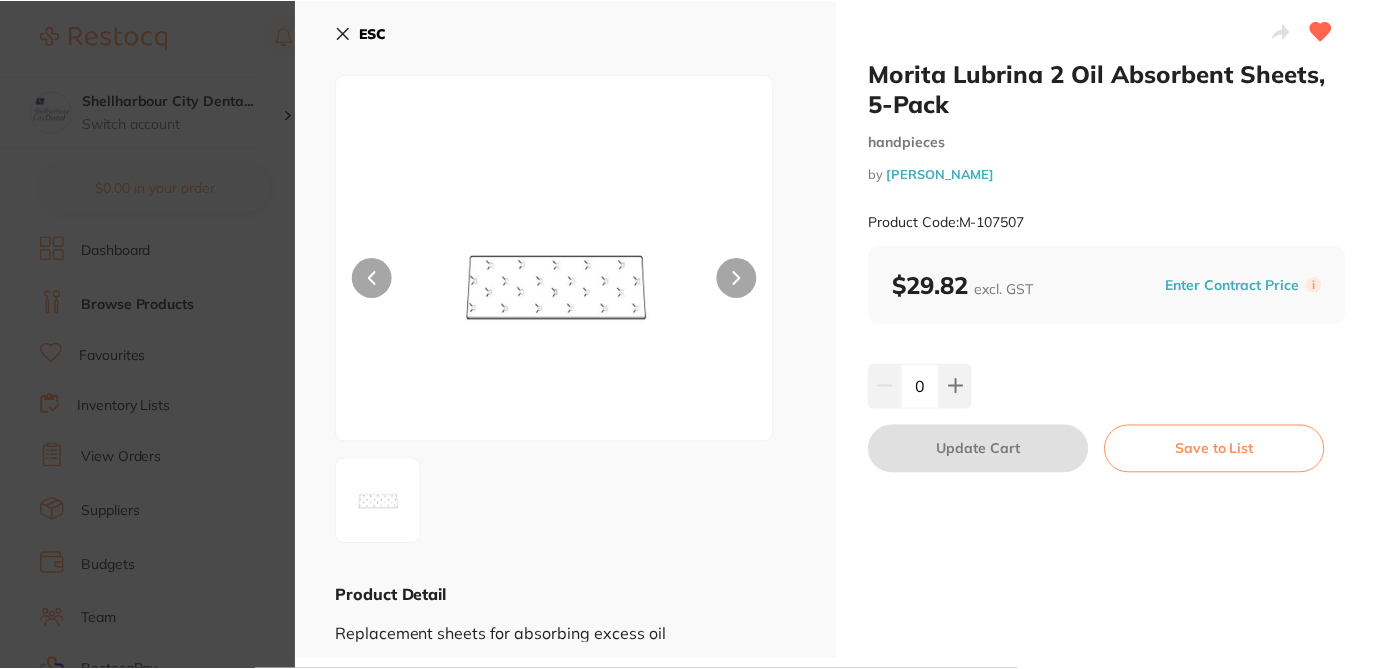 scroll, scrollTop: 2, scrollLeft: 0, axis: vertical 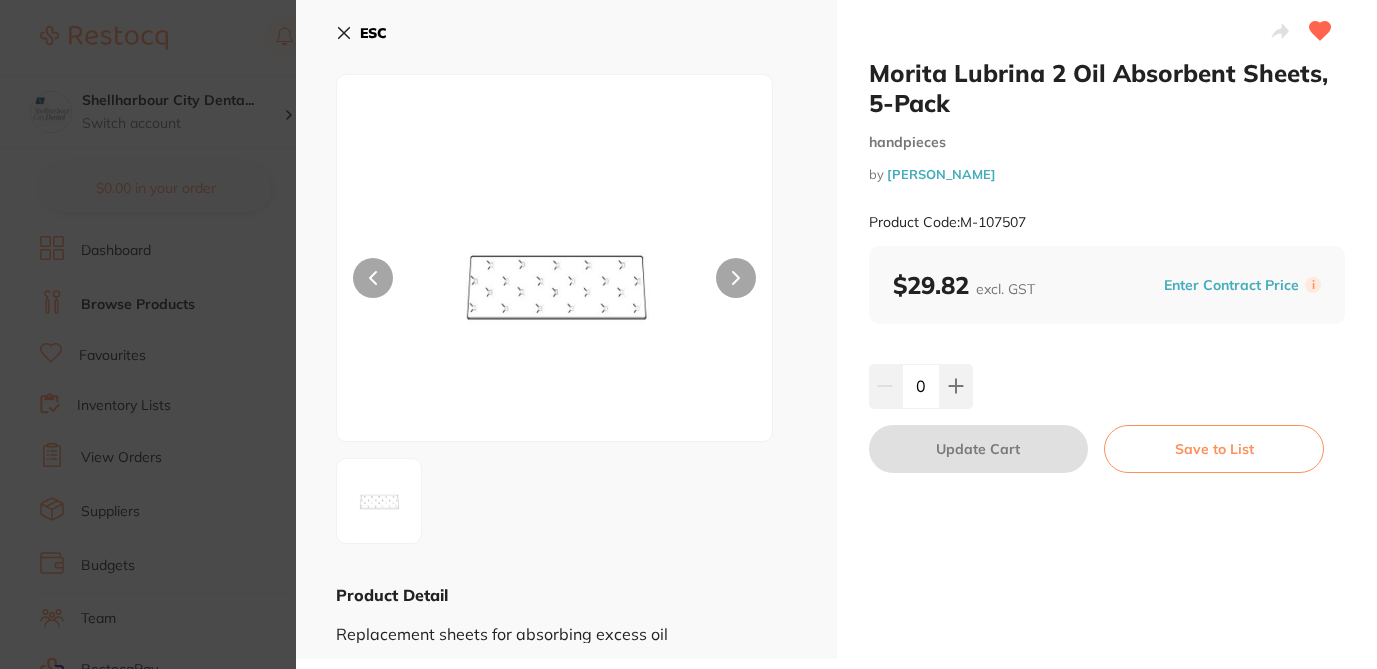 click 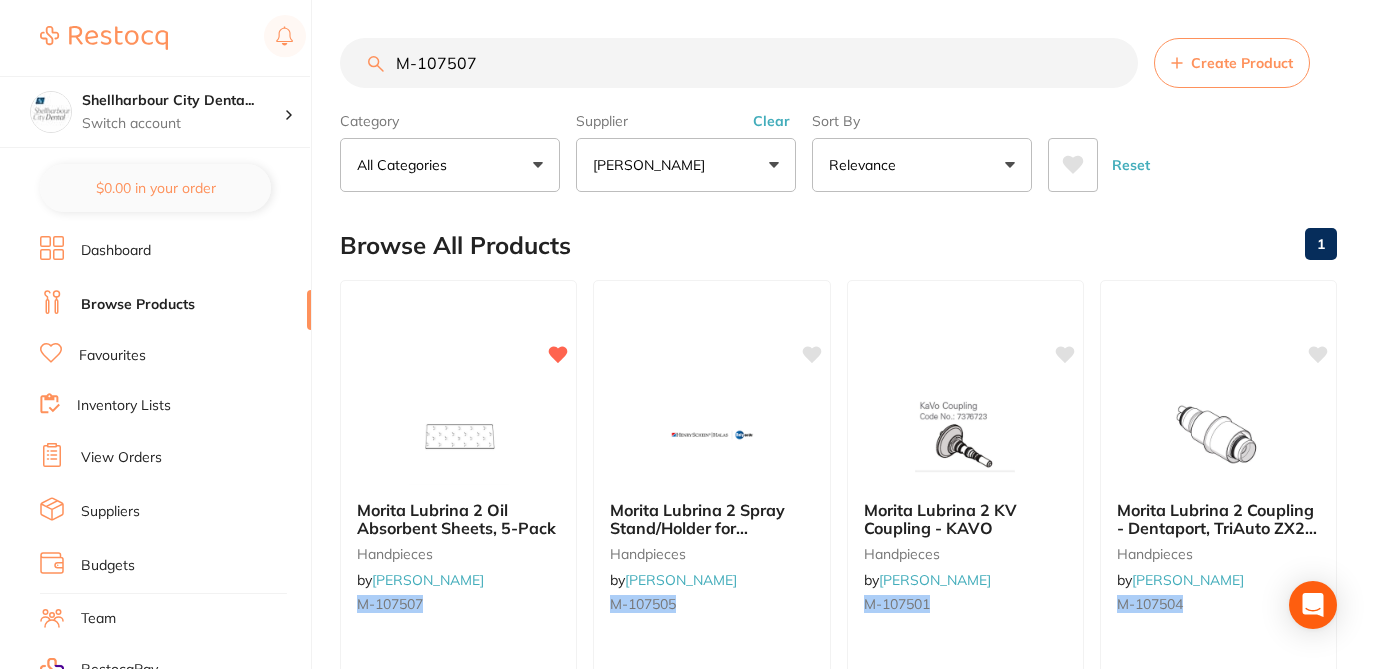 drag, startPoint x: 489, startPoint y: 62, endPoint x: 320, endPoint y: 51, distance: 169.3576 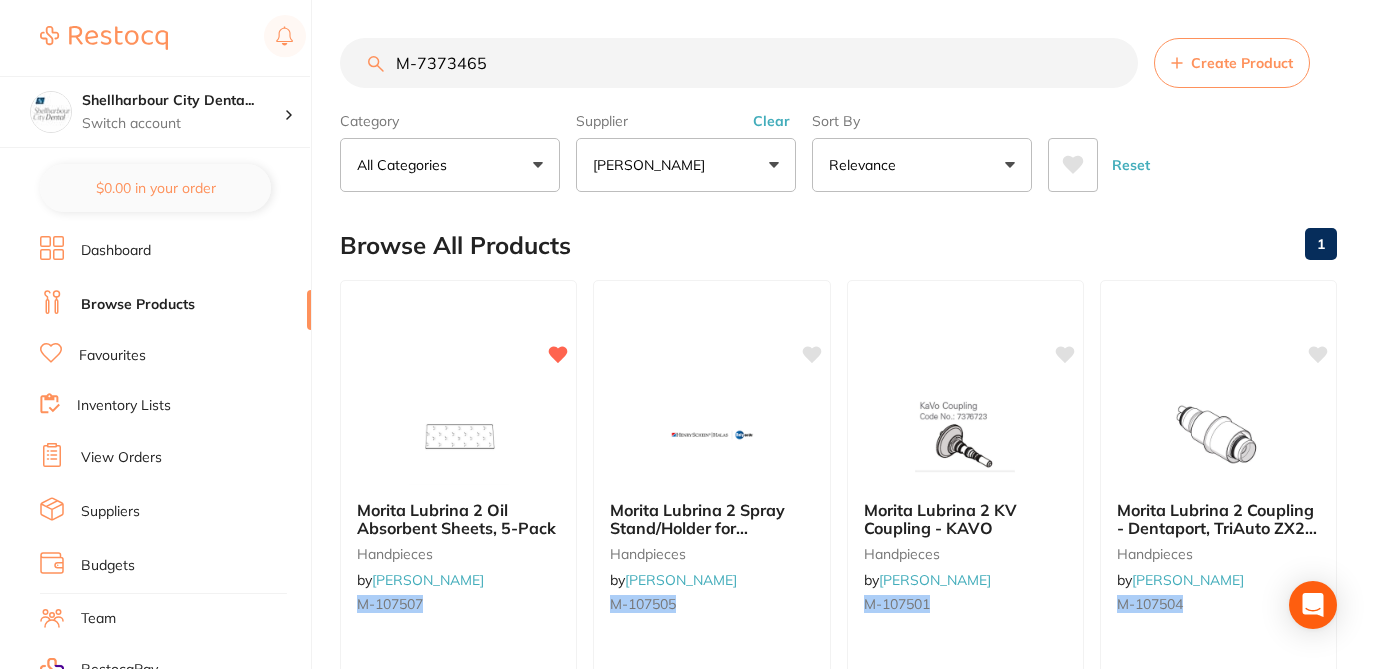 scroll, scrollTop: 0, scrollLeft: 0, axis: both 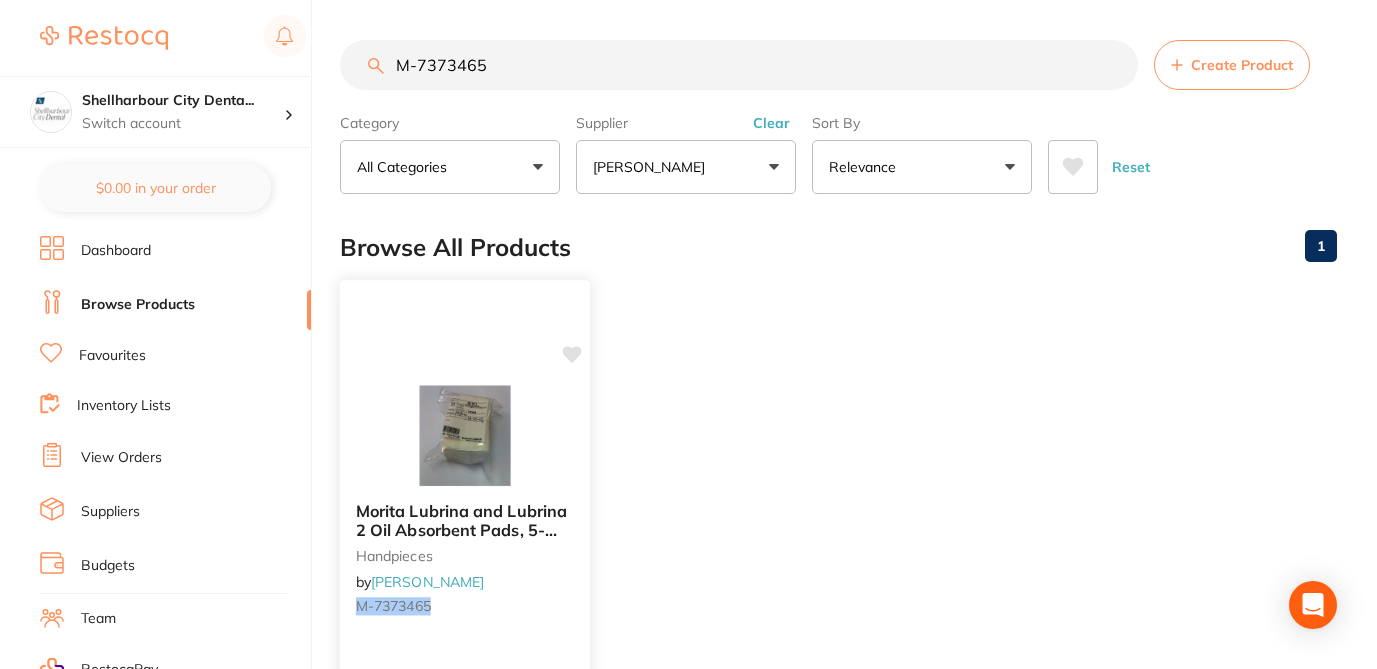 click 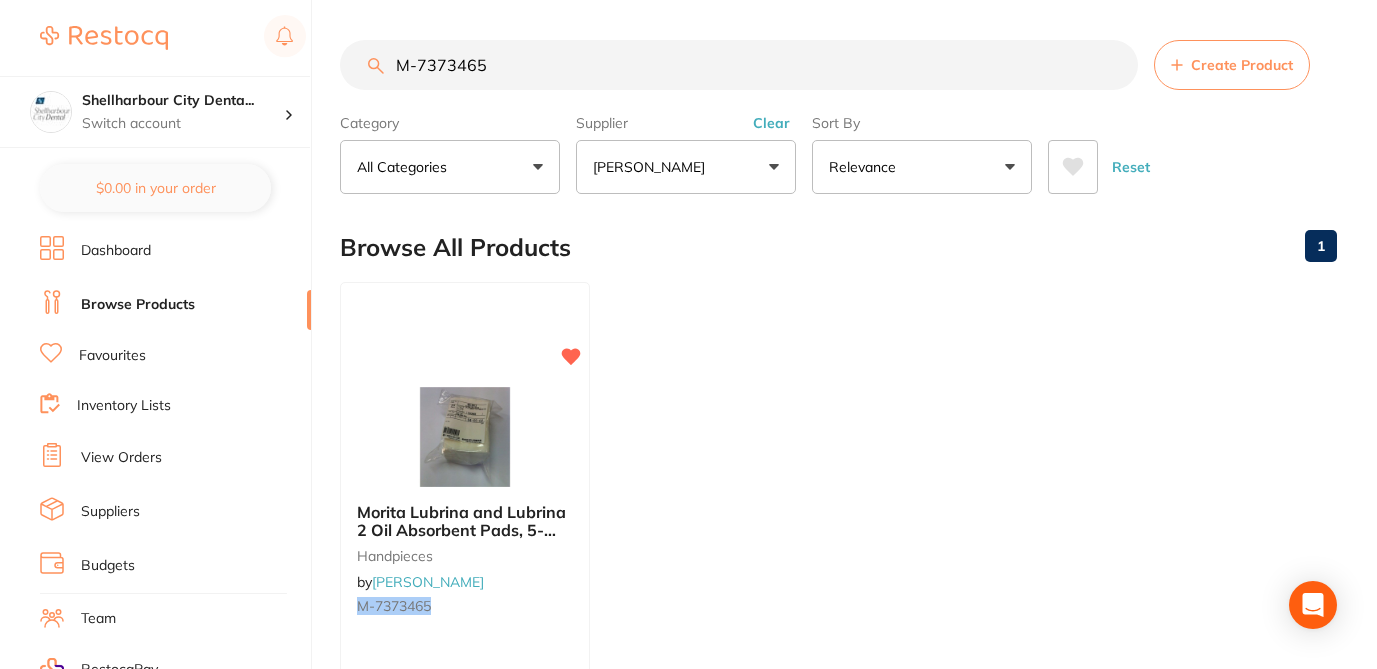 drag, startPoint x: 478, startPoint y: 65, endPoint x: 348, endPoint y: 57, distance: 130.24593 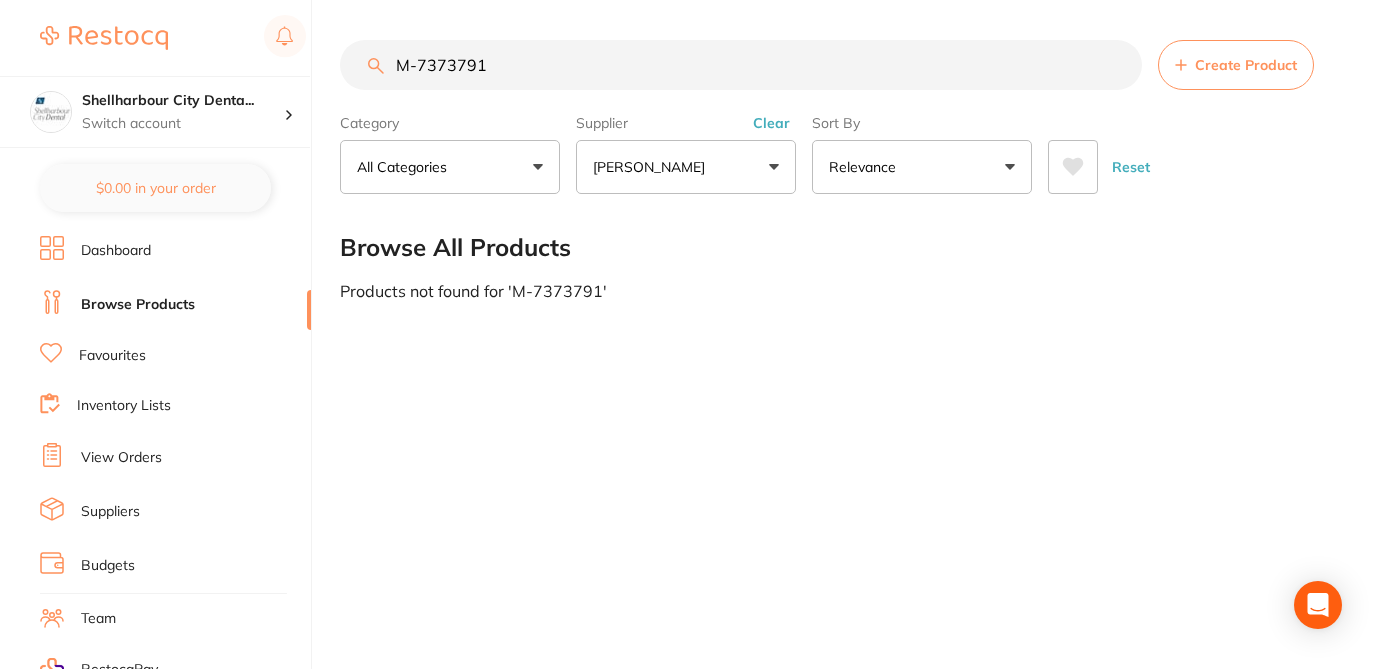 drag, startPoint x: 483, startPoint y: 61, endPoint x: 339, endPoint y: 56, distance: 144.08678 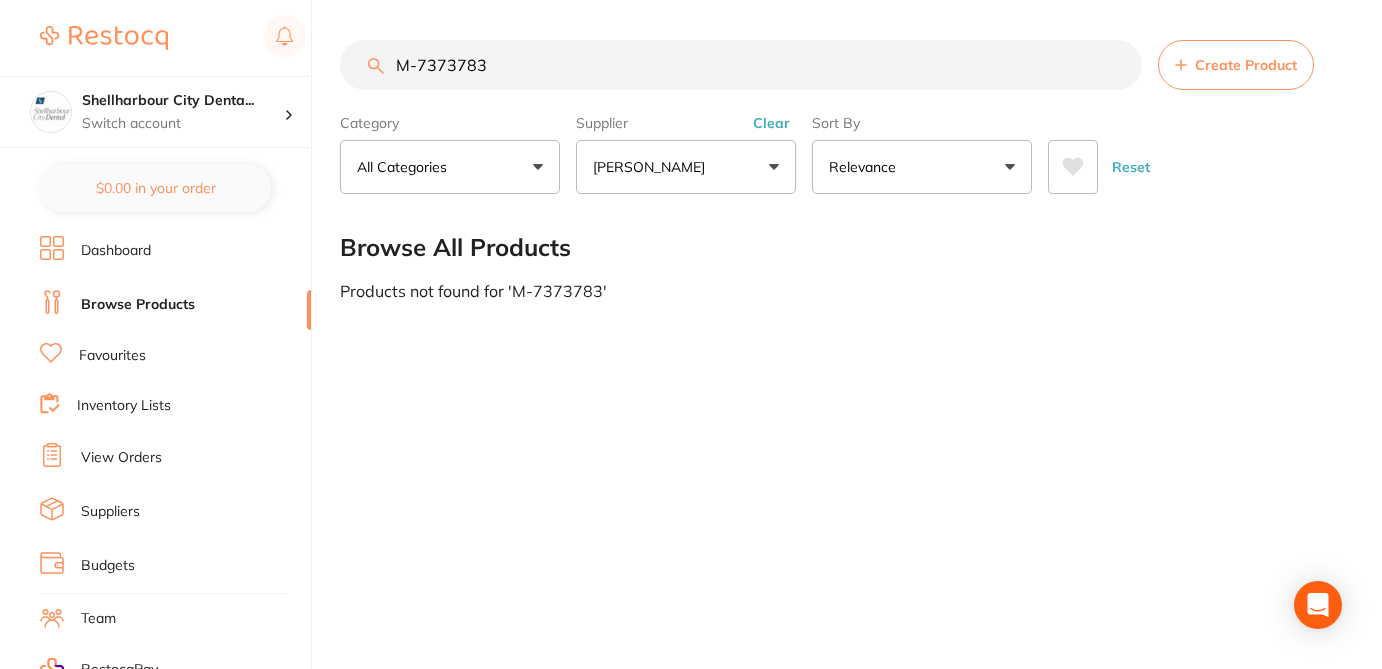 drag, startPoint x: 494, startPoint y: 60, endPoint x: 322, endPoint y: 31, distance: 174.42764 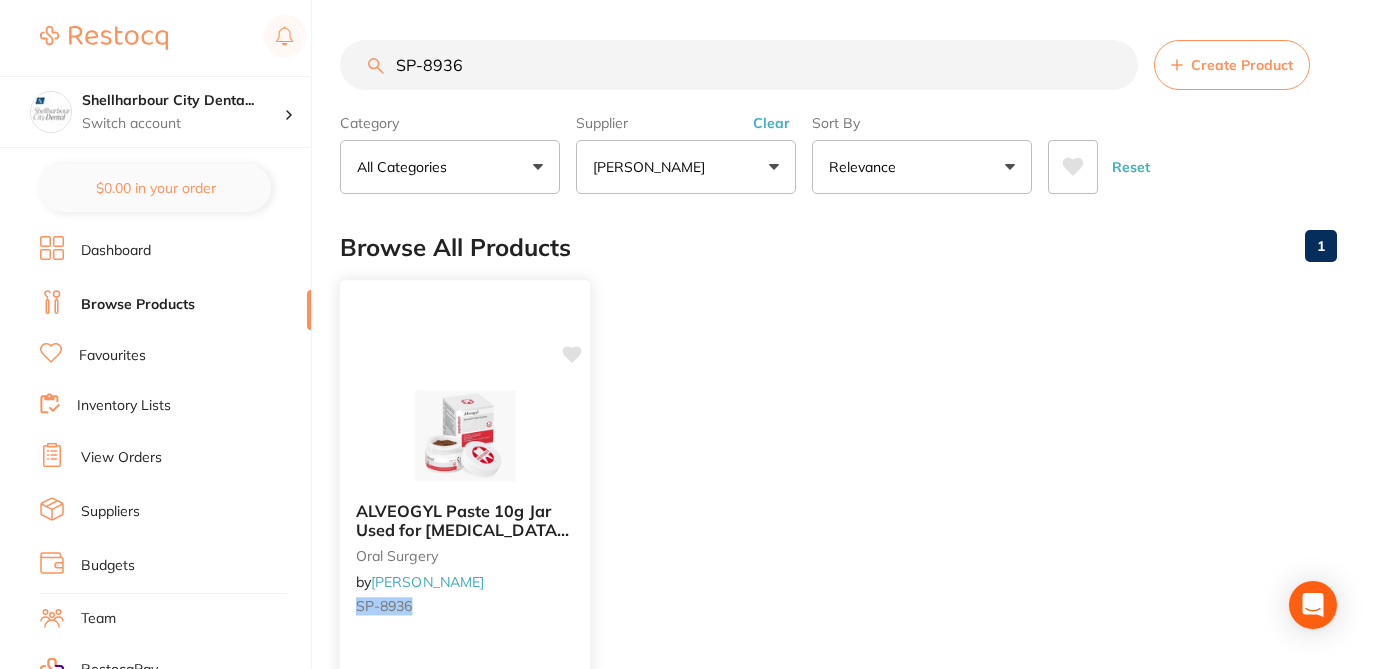 click 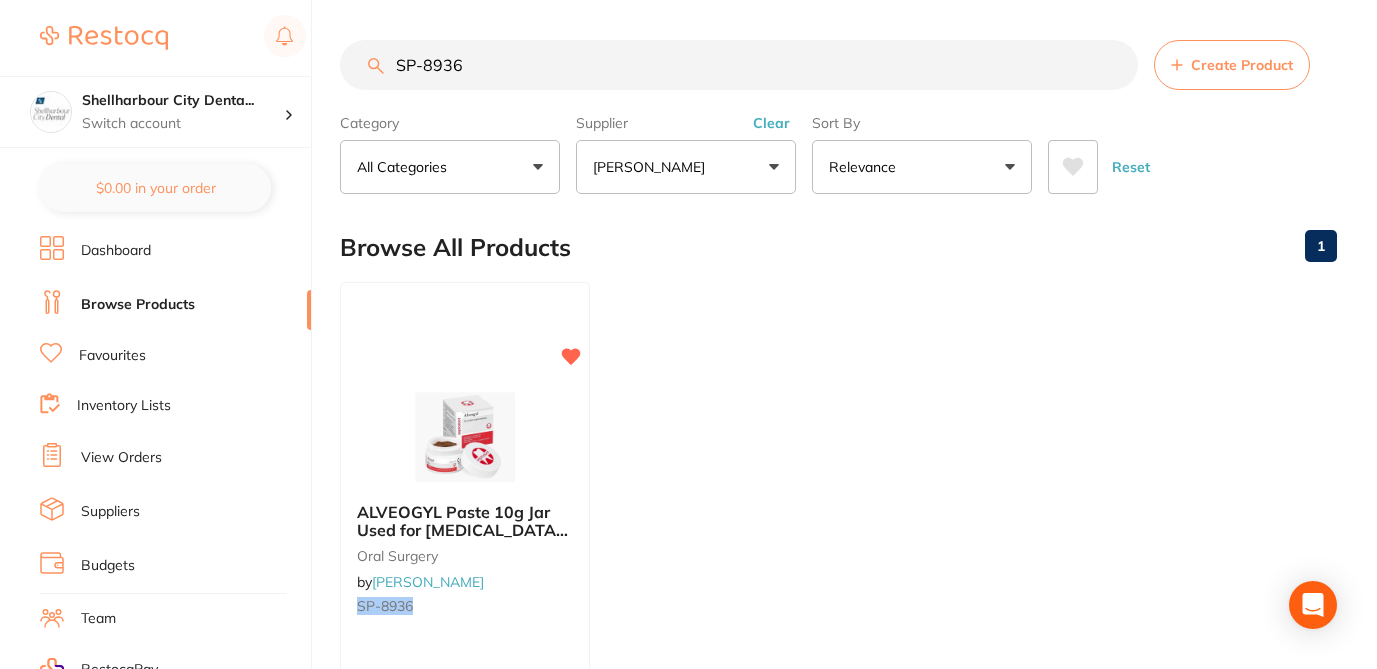 drag, startPoint x: 474, startPoint y: 71, endPoint x: 326, endPoint y: 57, distance: 148.66069 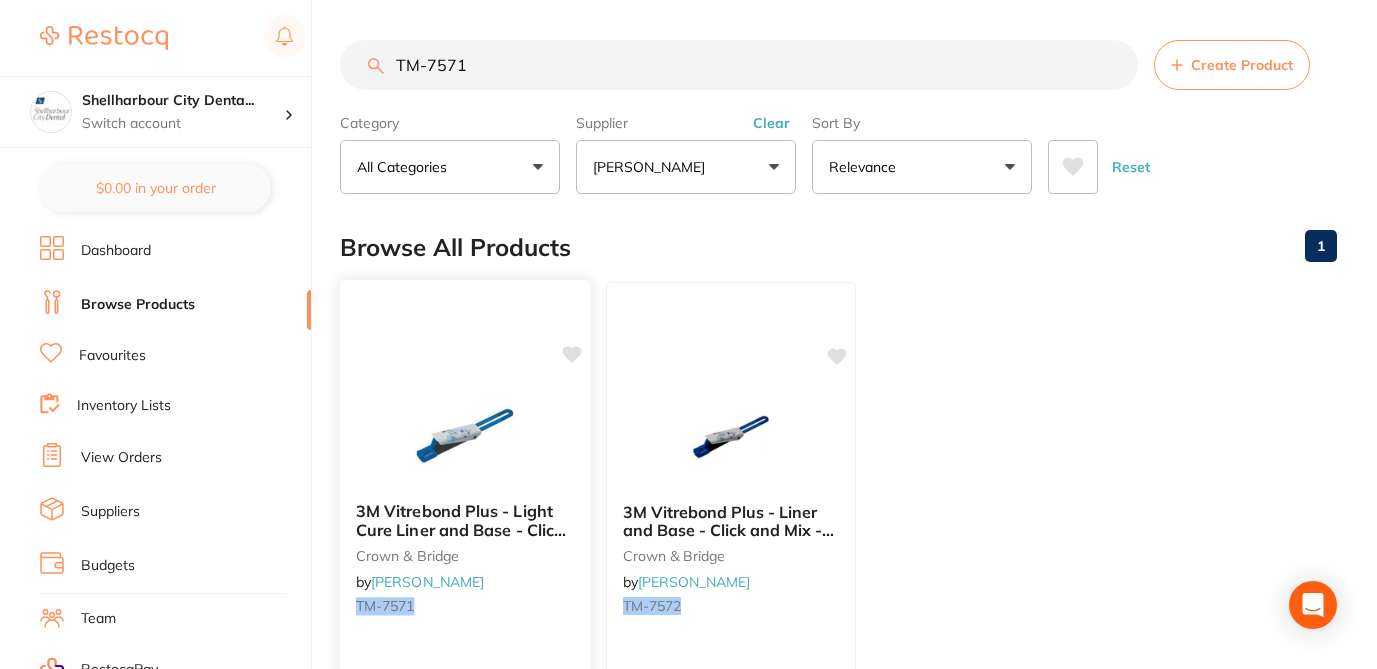 click 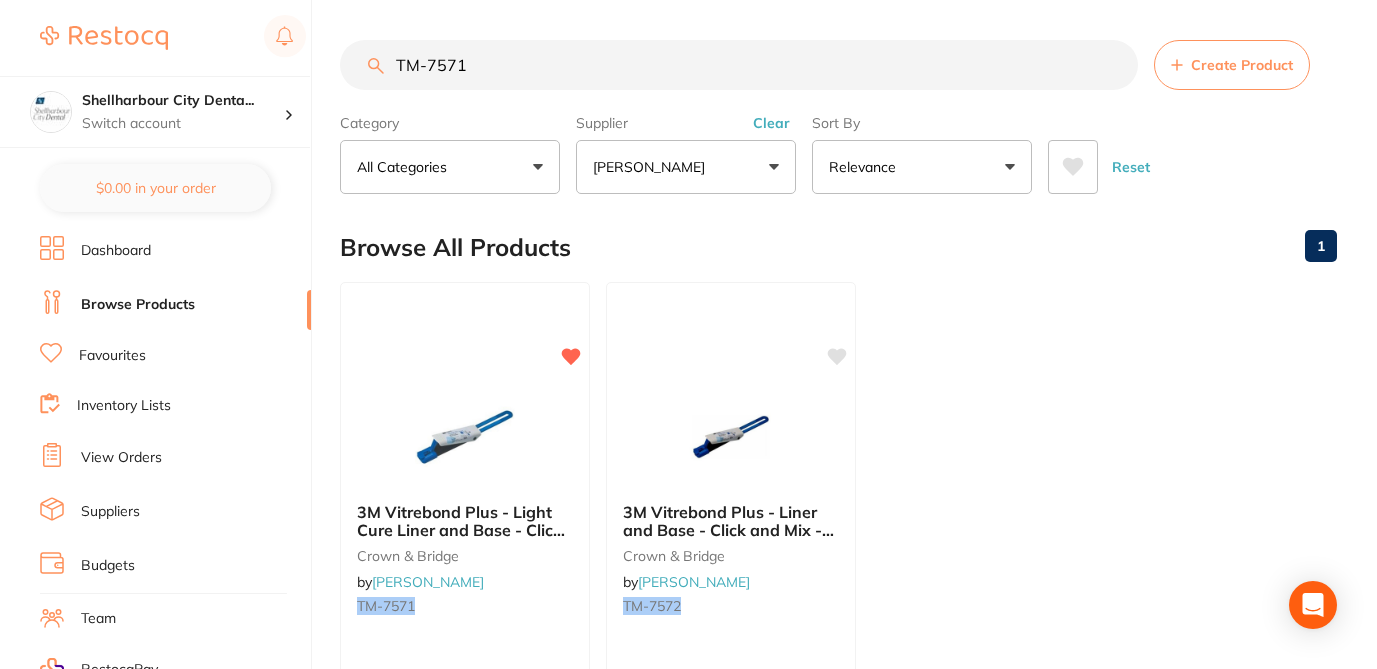 click on "Browse All Products 1" at bounding box center (838, 247) 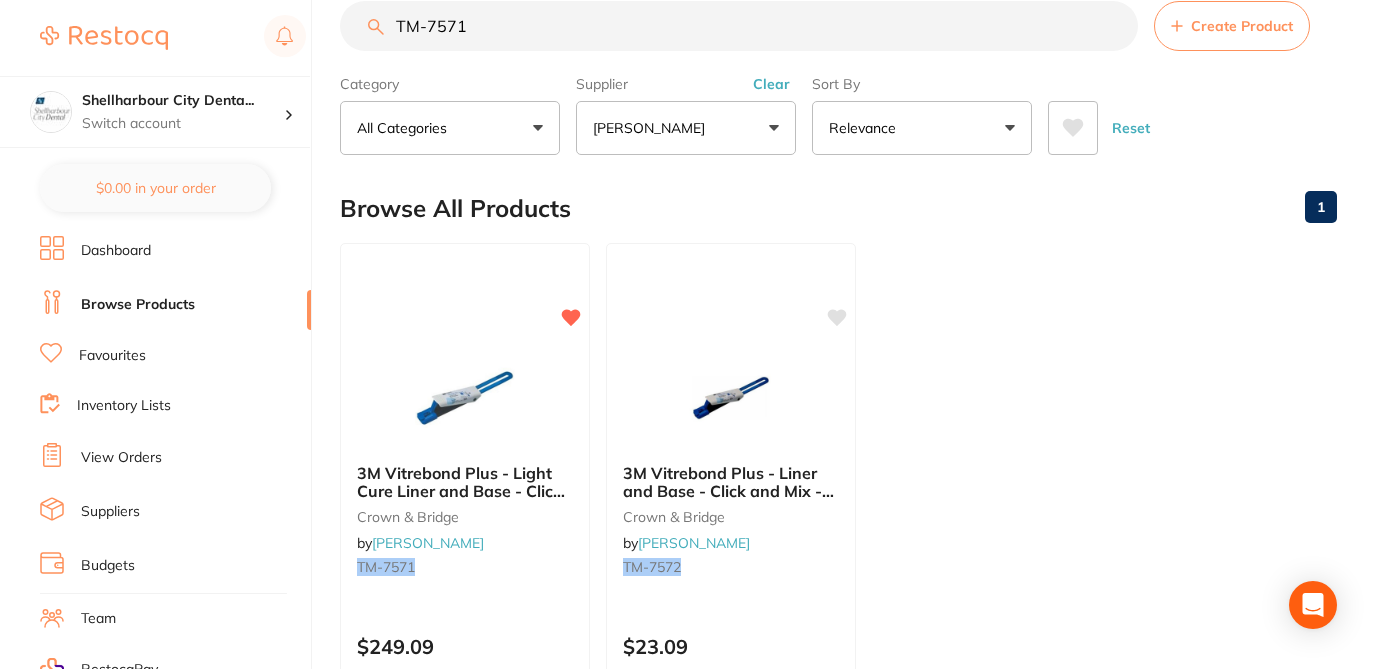 scroll, scrollTop: 0, scrollLeft: 0, axis: both 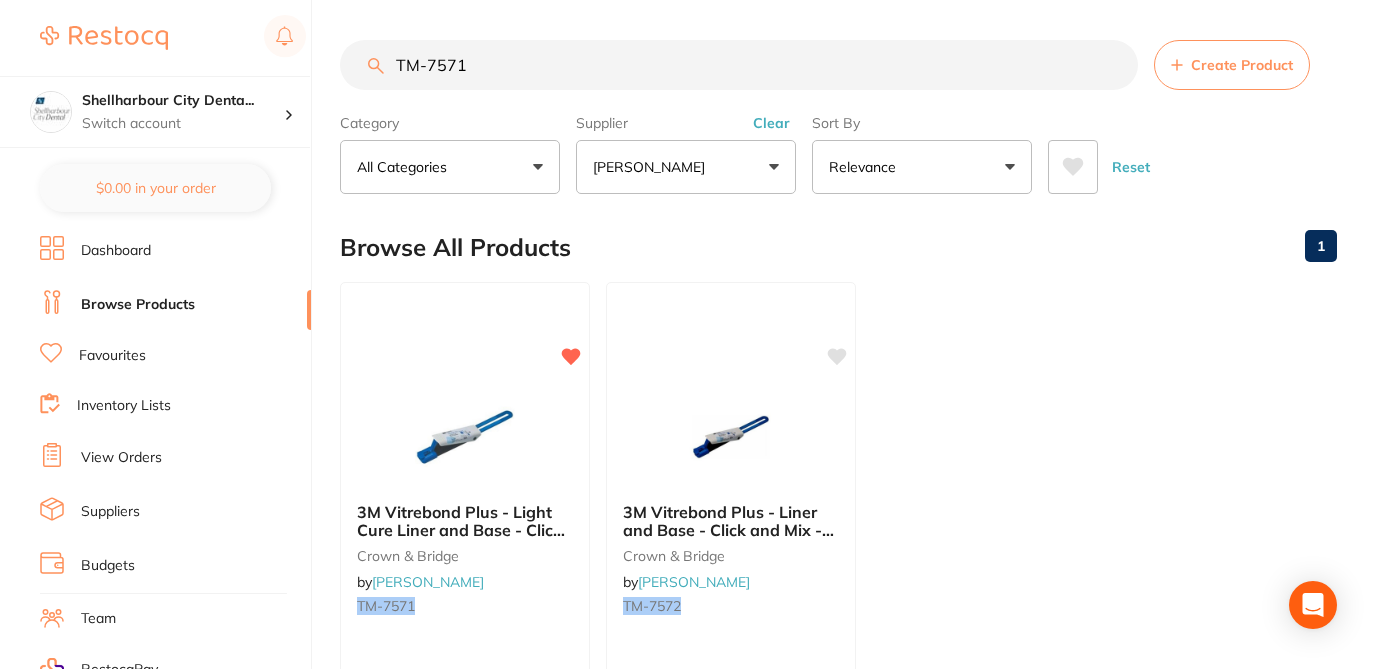 drag, startPoint x: 479, startPoint y: 66, endPoint x: 348, endPoint y: 49, distance: 132.09845 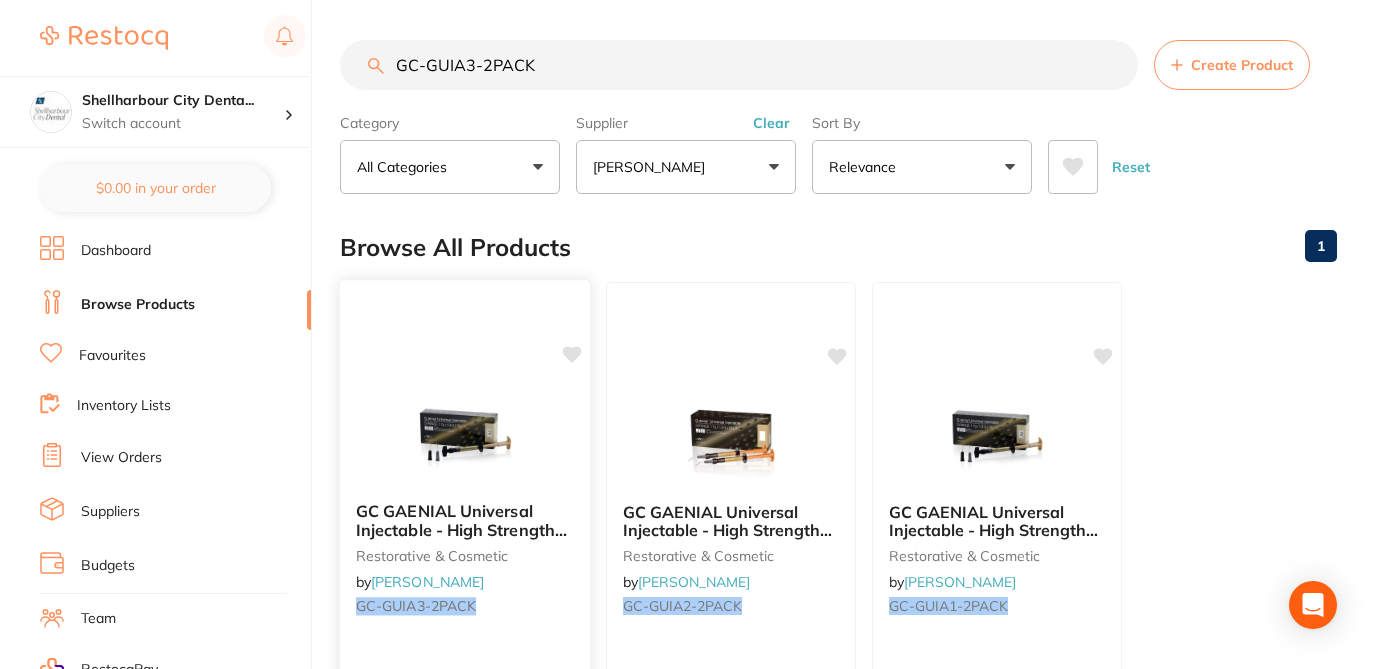 click on "GC GAENIAL Universal Injectable - High Strength Universal Composite - Shade A3 - 1ml Syringe, 2-Pack with 20 Tips   restorative & cosmetic by  Henry Schein Halas GC-GUIA3-2PACK $112.73 Add to cart Save to list" at bounding box center [465, 569] 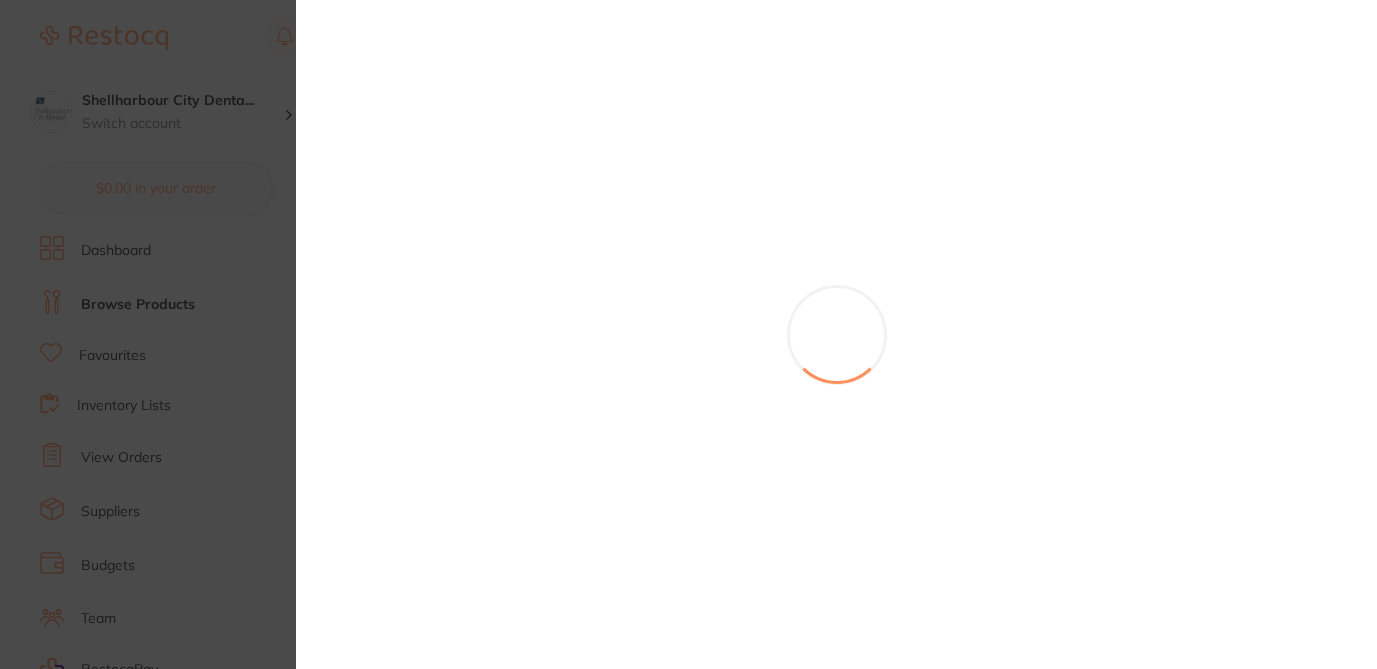 scroll, scrollTop: 1, scrollLeft: 0, axis: vertical 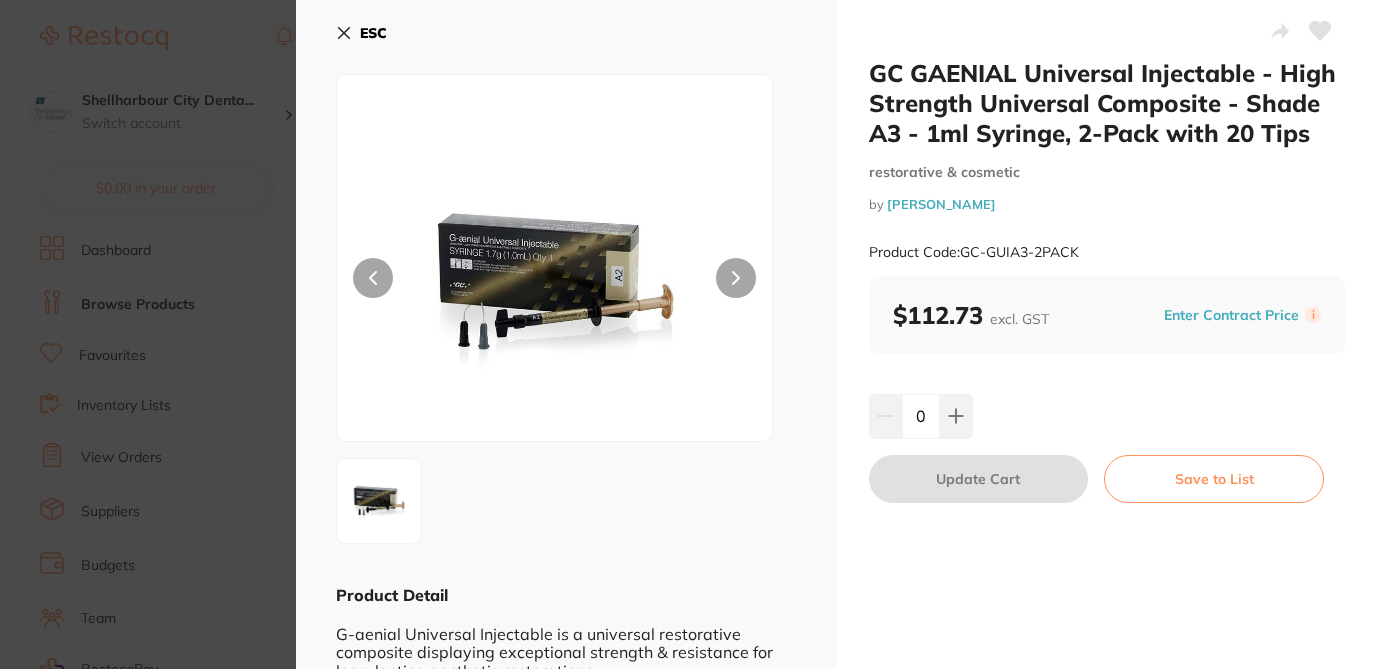 click 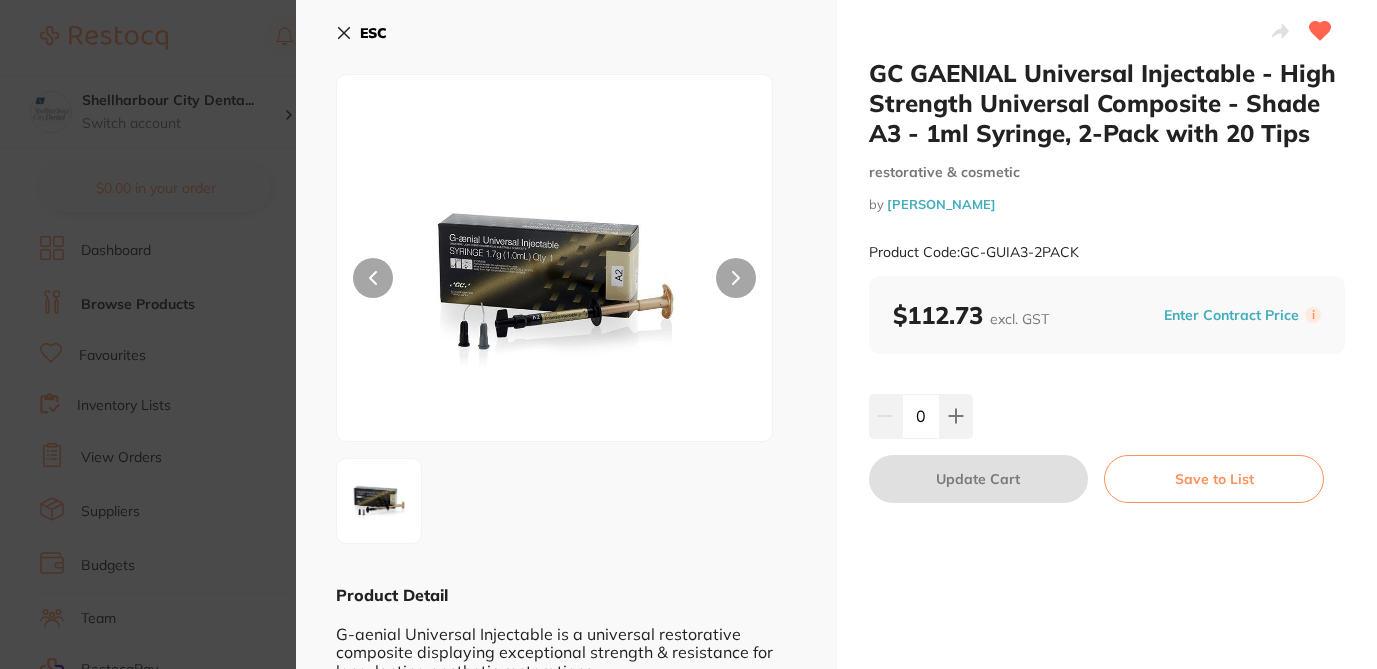 click 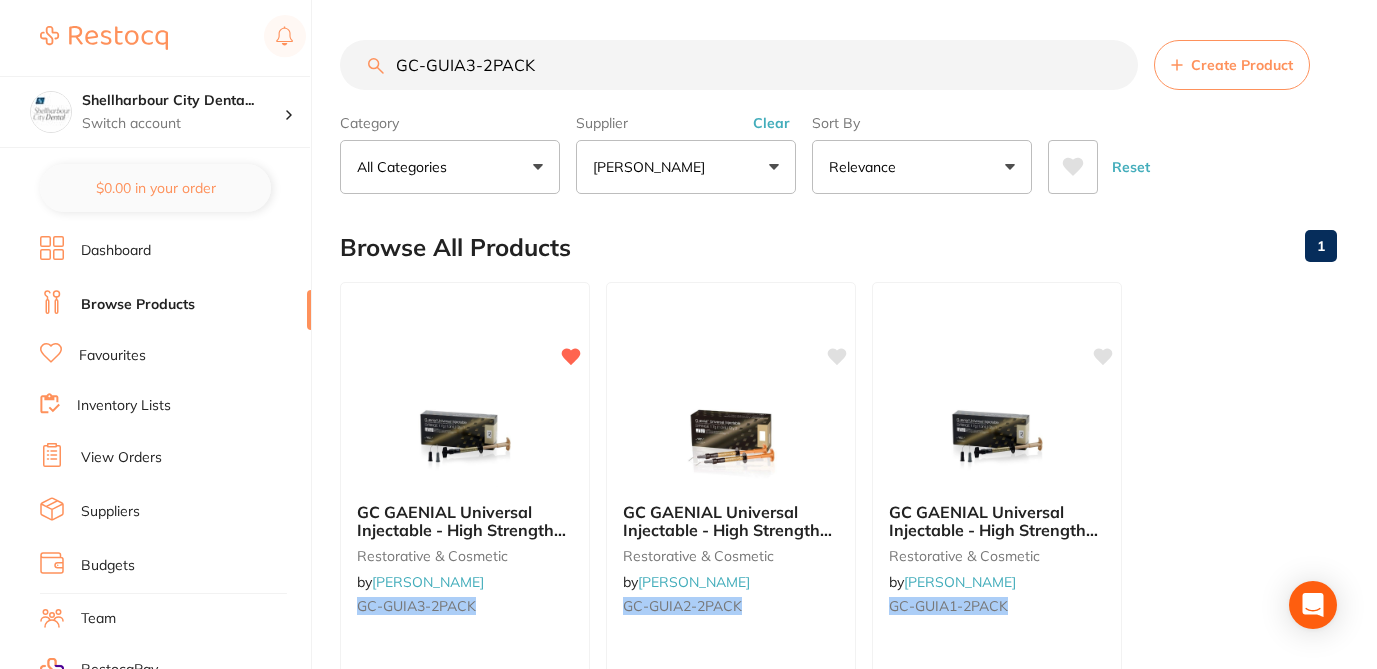 drag, startPoint x: 563, startPoint y: 73, endPoint x: 349, endPoint y: 58, distance: 214.52505 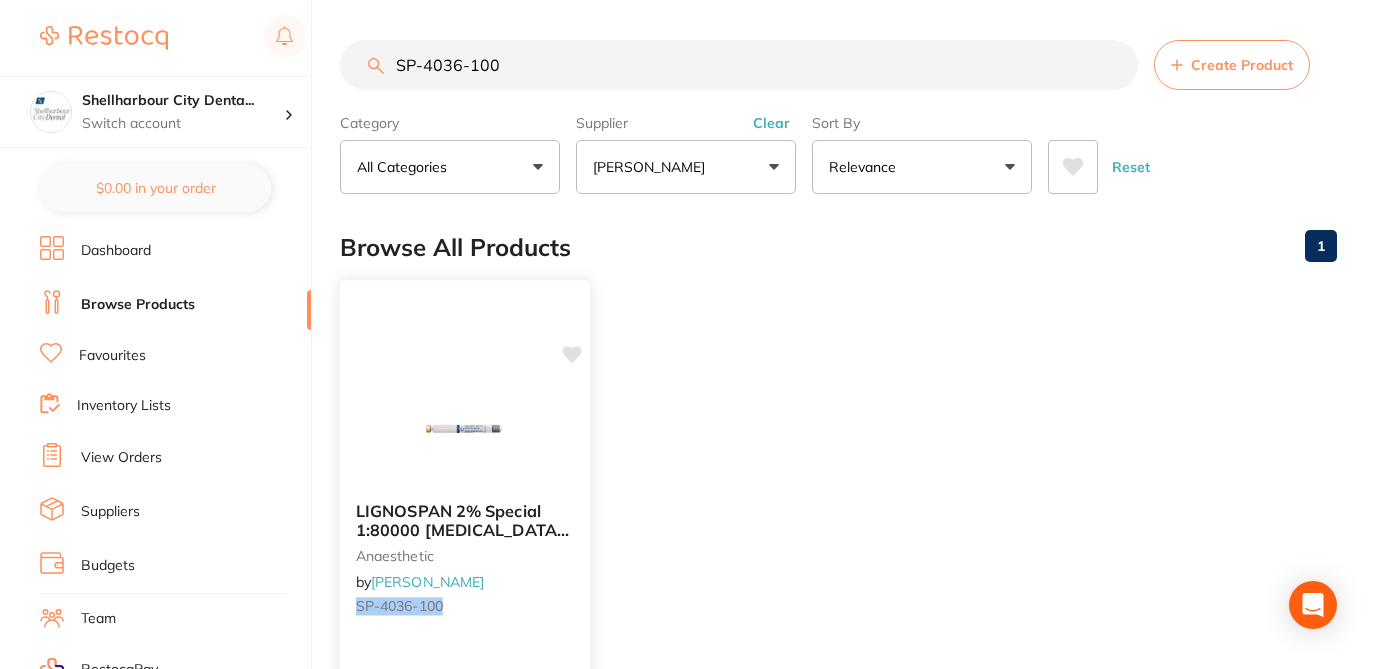 click 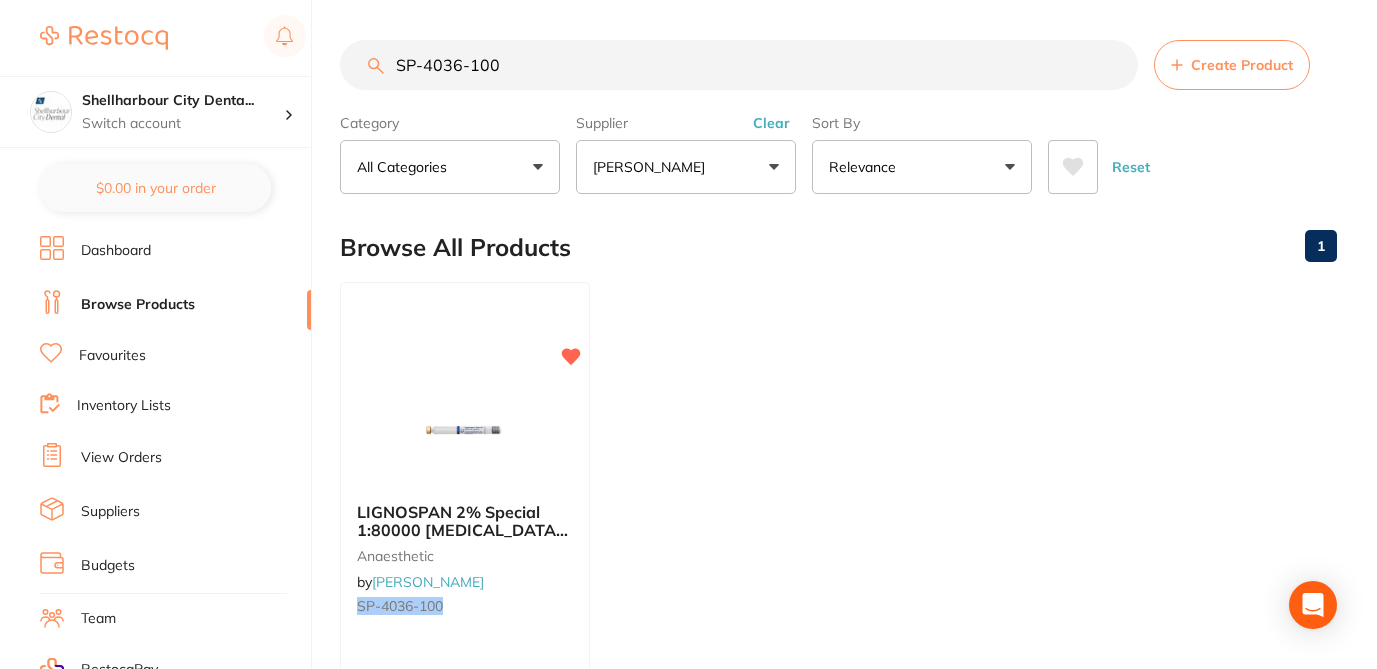click on "LIGNOSPAN 2% Special 1:80000 adrenalin 2.2ml 2xBox 50   anaesthetic by  Henry Schein Halas SP-4036-100 $210.91 Add to cart Save to list" at bounding box center [838, 569] 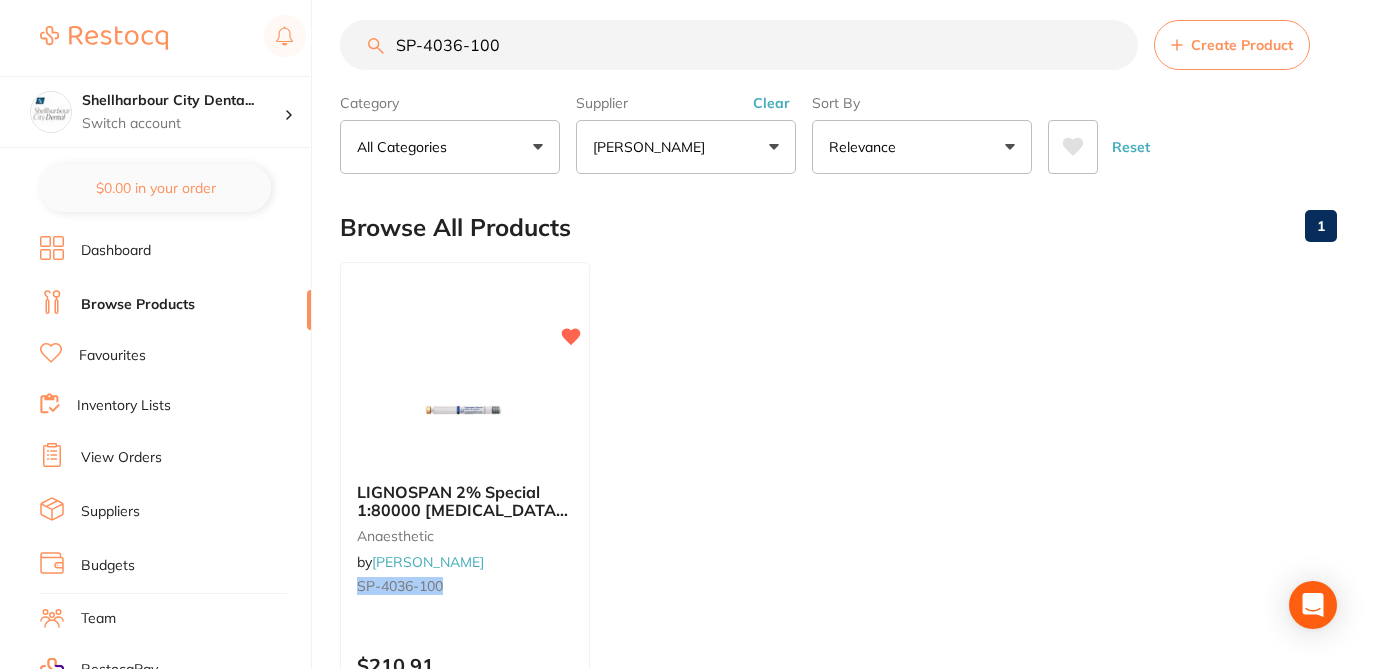 scroll, scrollTop: 0, scrollLeft: 0, axis: both 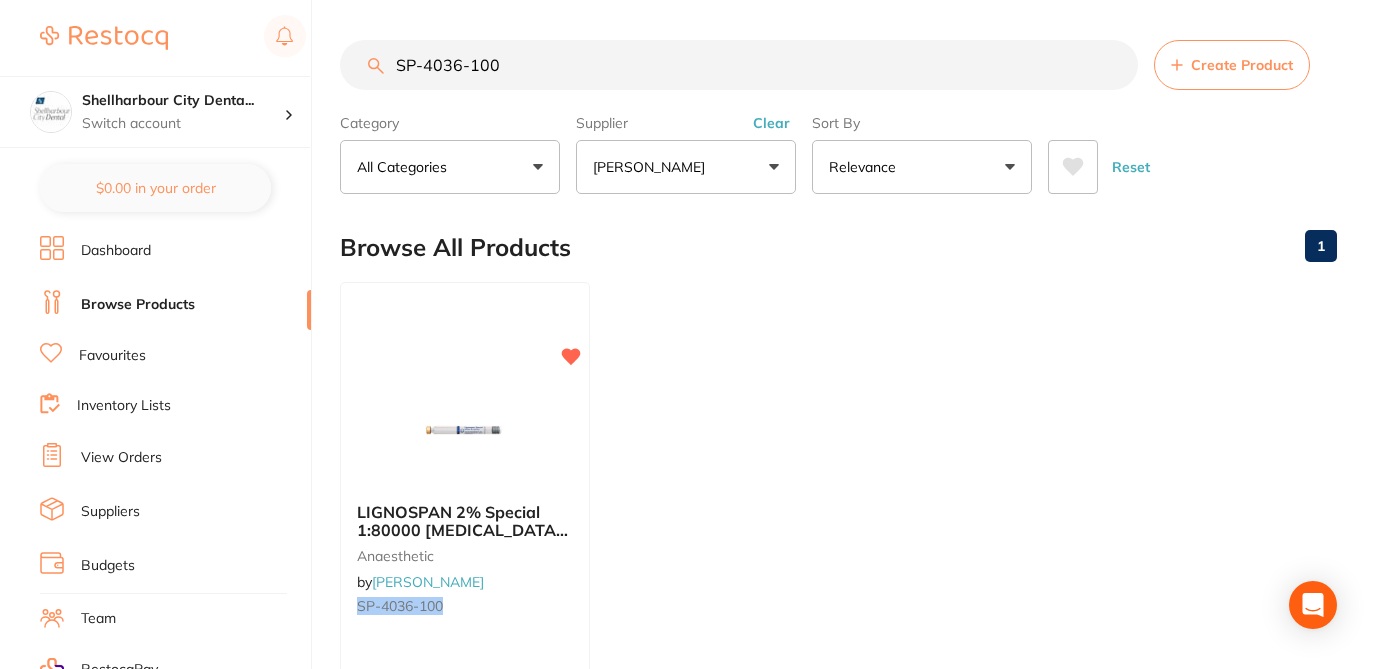 drag, startPoint x: 508, startPoint y: 65, endPoint x: 368, endPoint y: 42, distance: 141.87671 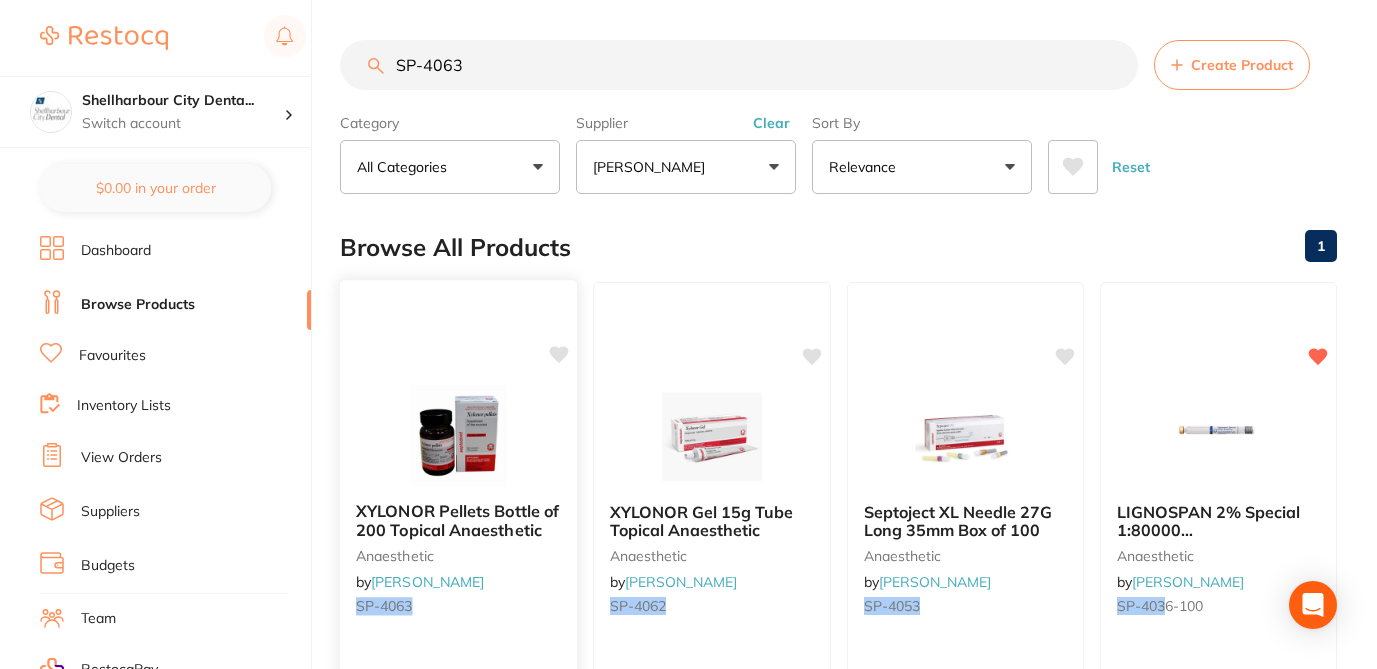 click 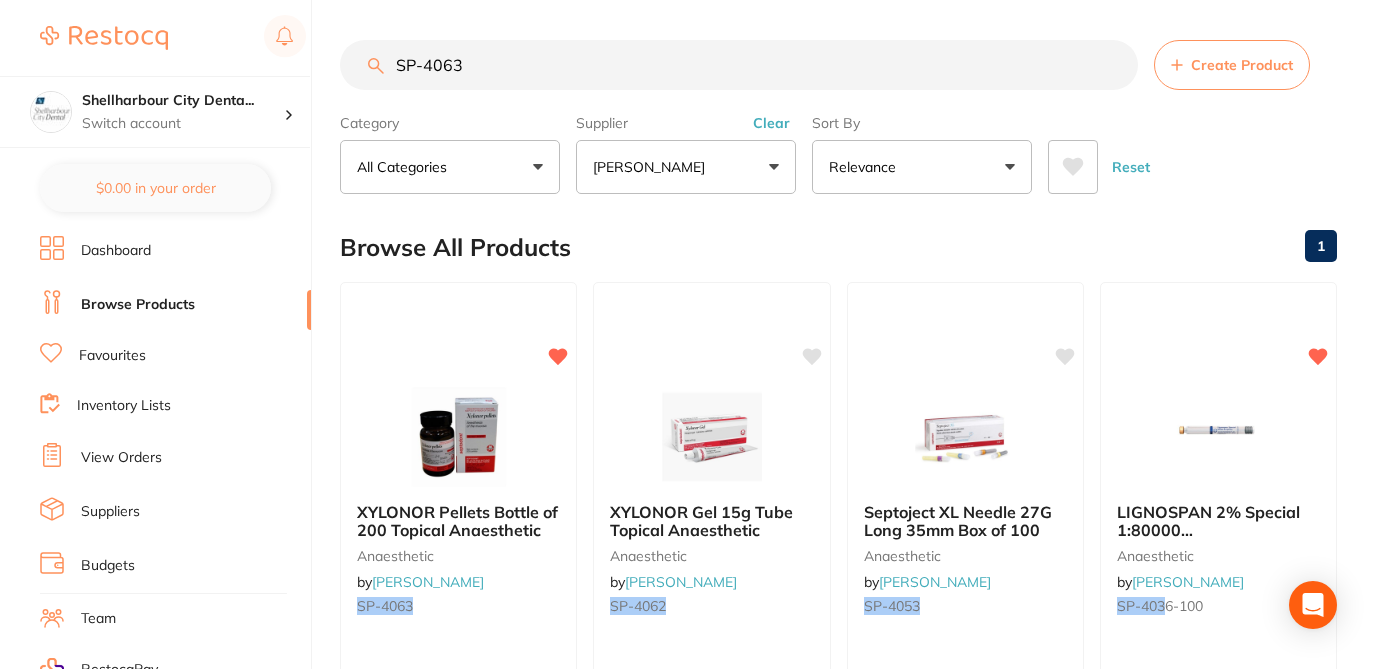 drag, startPoint x: 479, startPoint y: 65, endPoint x: 369, endPoint y: 56, distance: 110.36757 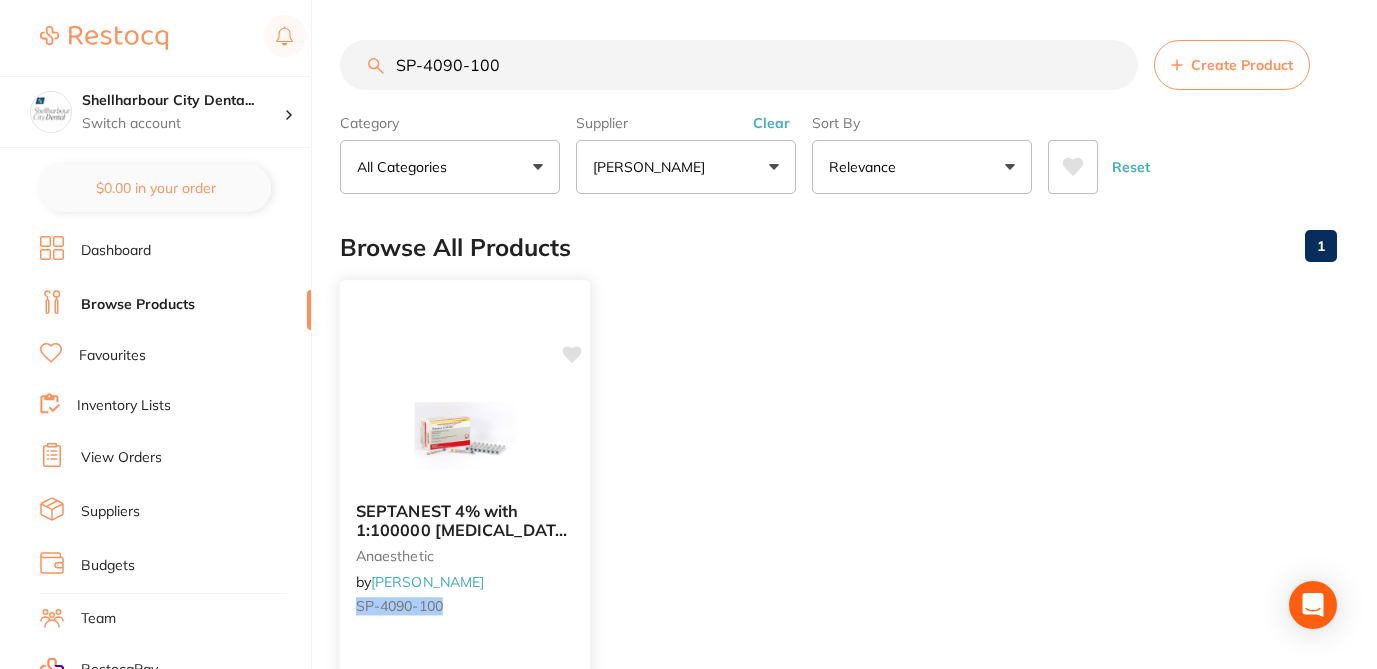 click 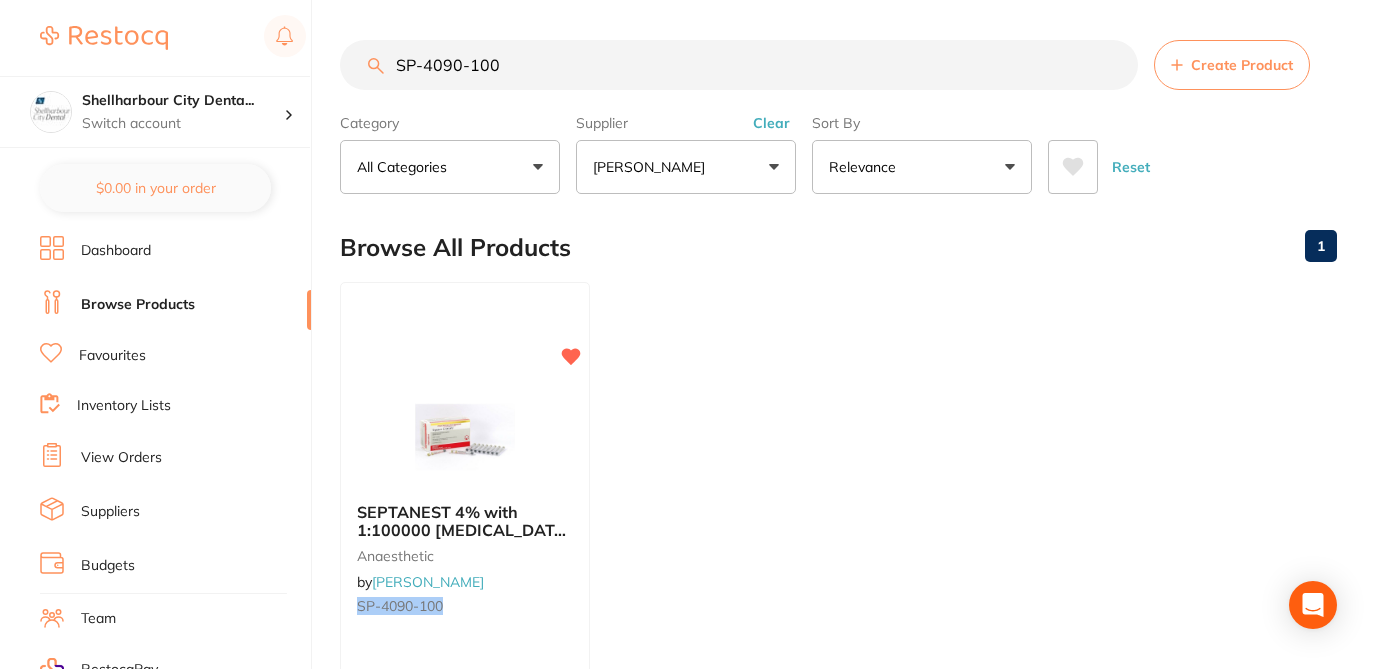 click on "SEPTANEST 4% with 1:100000 adrenalin 2.2ml 2xBox 50 GOLD   anaesthetic by  Henry Schein Halas SP-4090-100 $260.91 Add to cart Save to list" at bounding box center (838, 569) 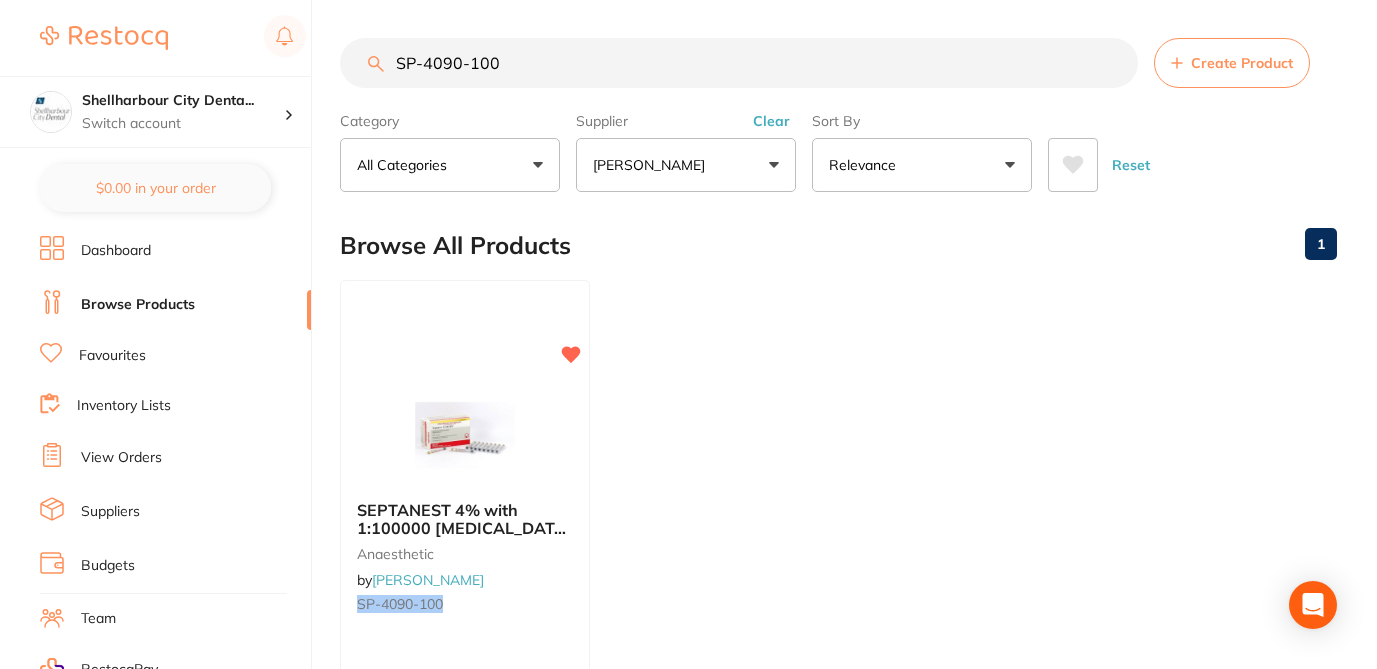 scroll, scrollTop: 0, scrollLeft: 0, axis: both 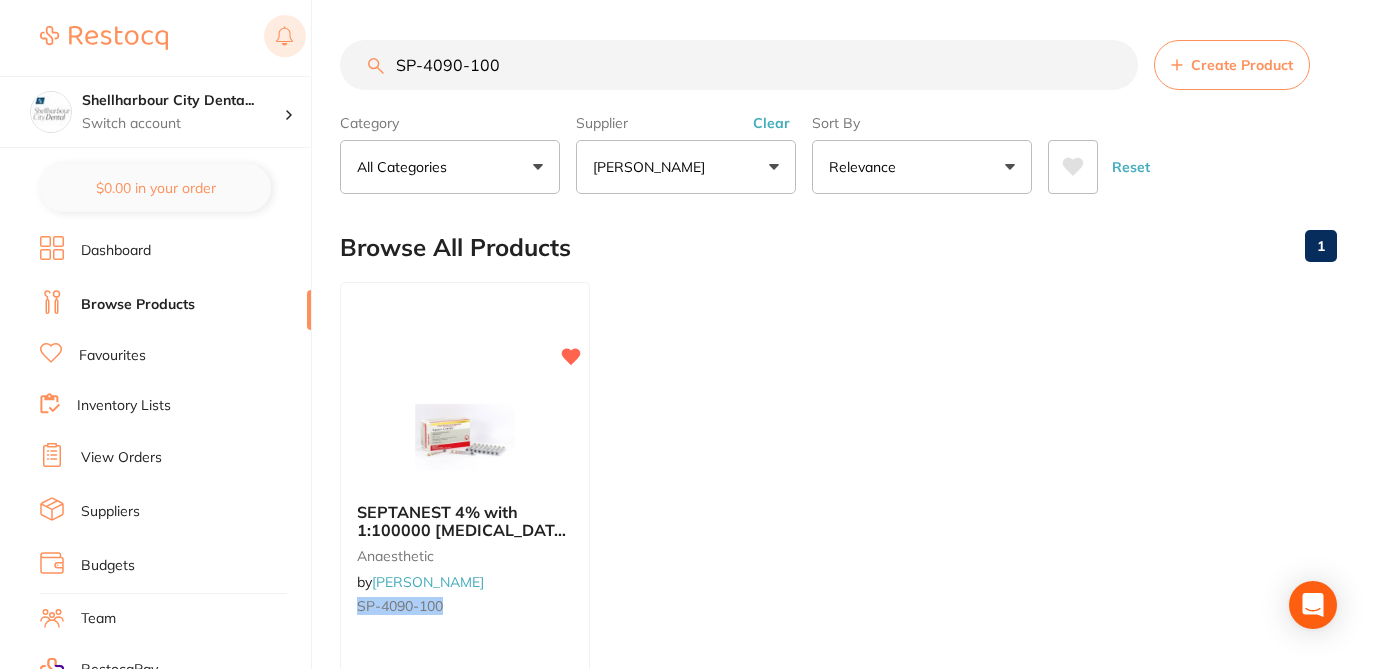 drag, startPoint x: 514, startPoint y: 71, endPoint x: 302, endPoint y: 52, distance: 212.84972 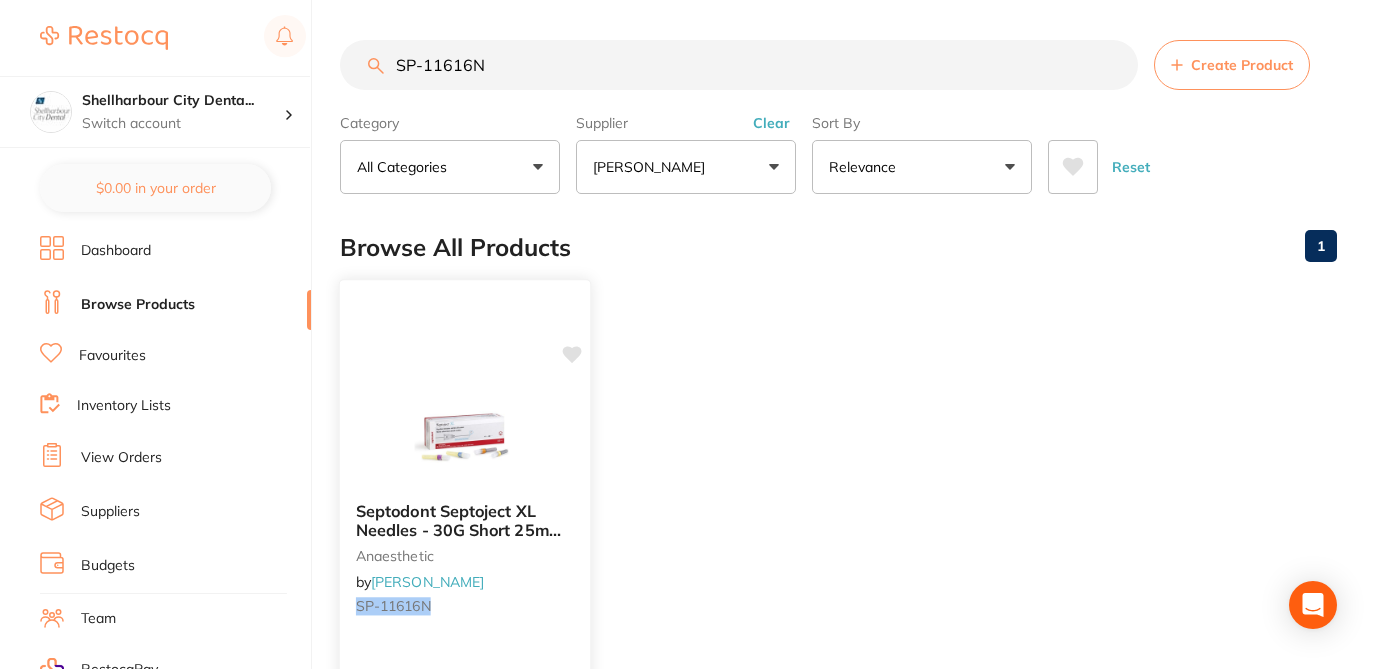 click 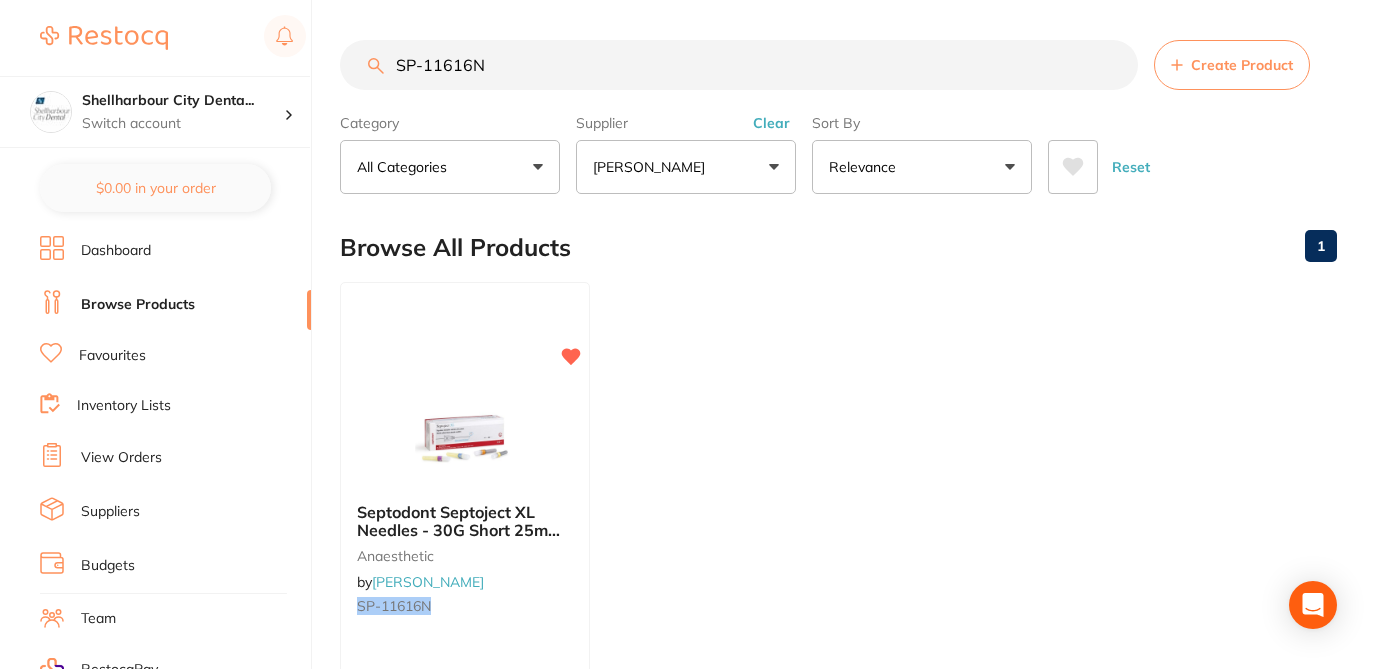 click on "Septodont Septoject XL Needles - 30G Short 25mm - Sterile, 100-Pack   anaesthetic by  Henry Schein Halas SP-11616N $23.47 Add to cart Save to list" at bounding box center [838, 569] 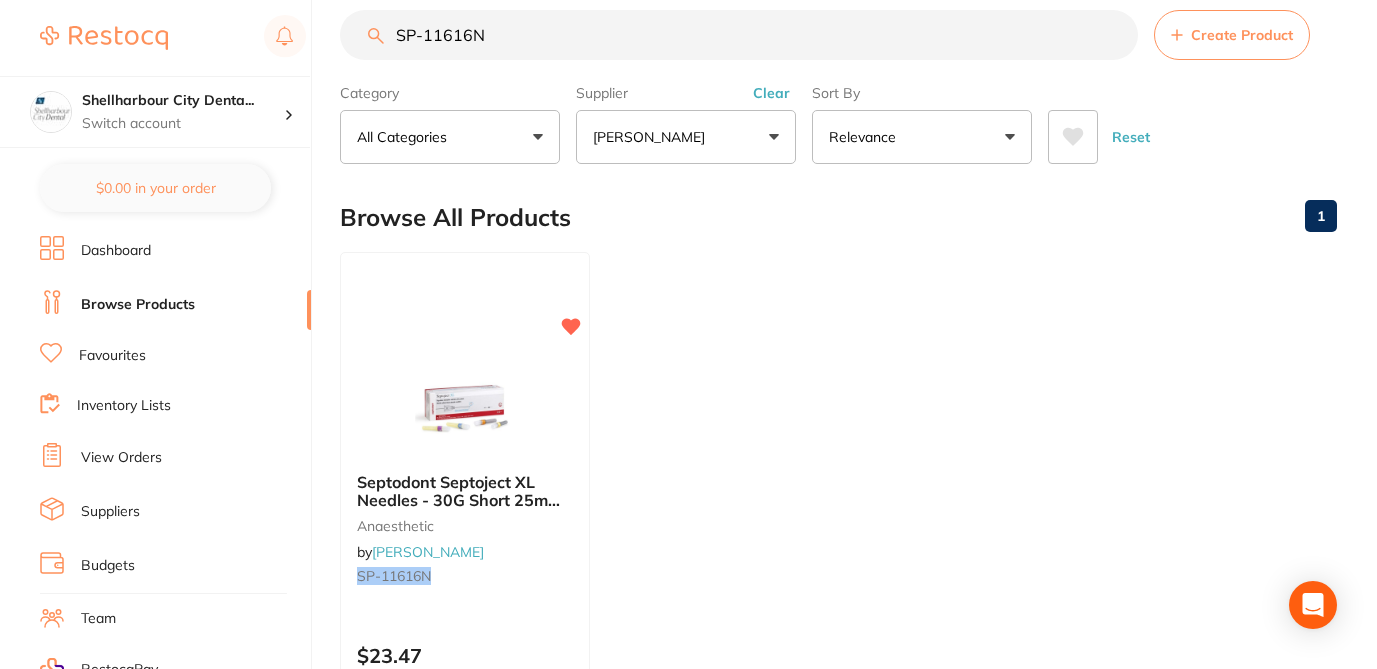 scroll, scrollTop: 0, scrollLeft: 0, axis: both 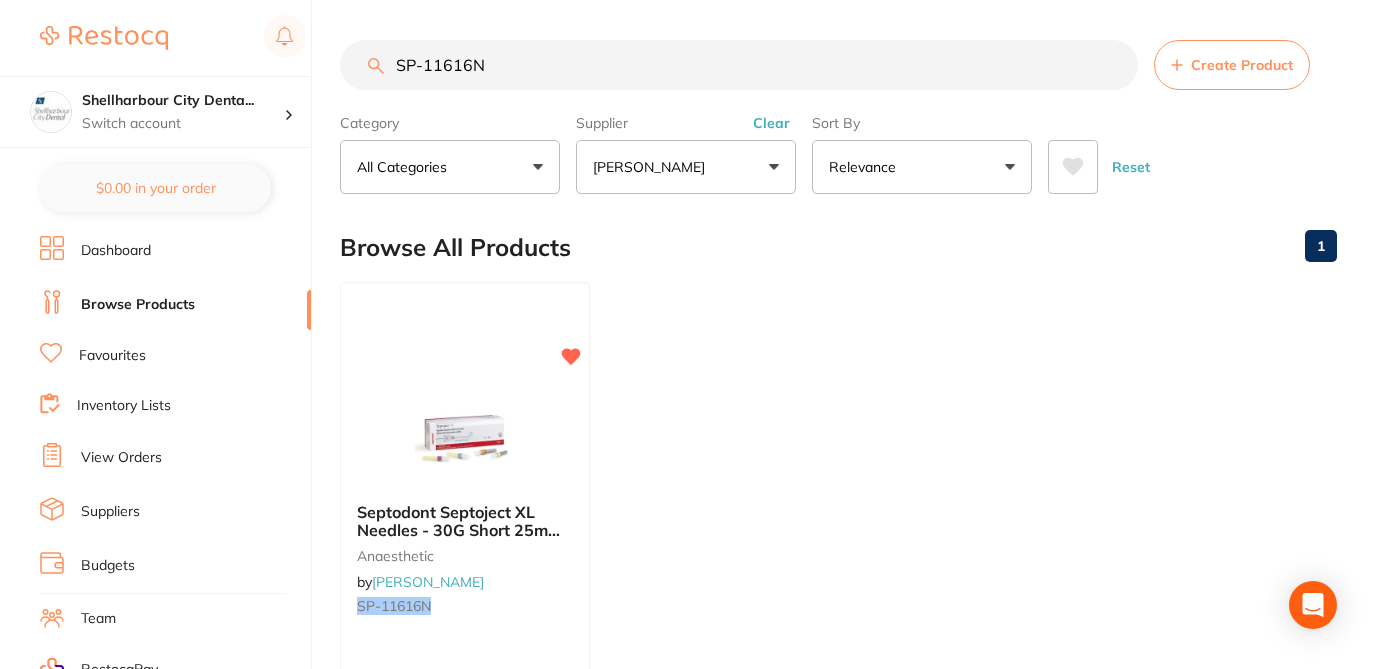 drag, startPoint x: 491, startPoint y: 63, endPoint x: 383, endPoint y: 53, distance: 108.461975 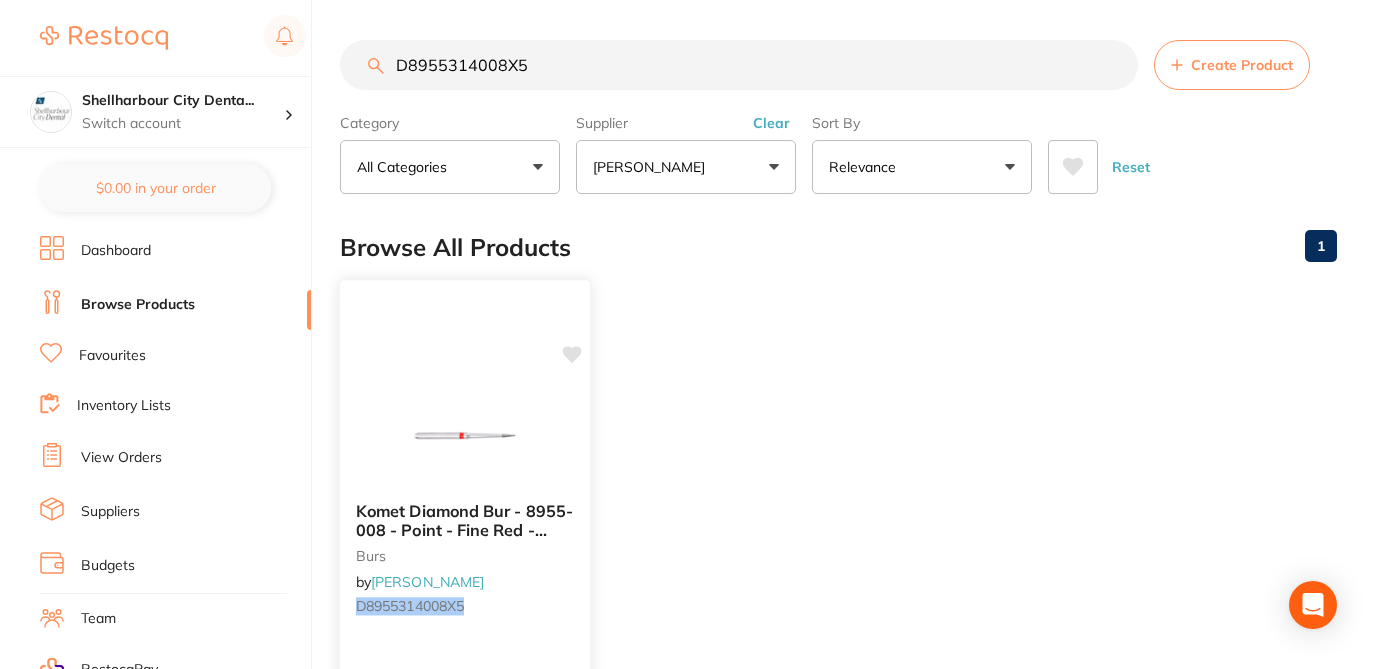 click 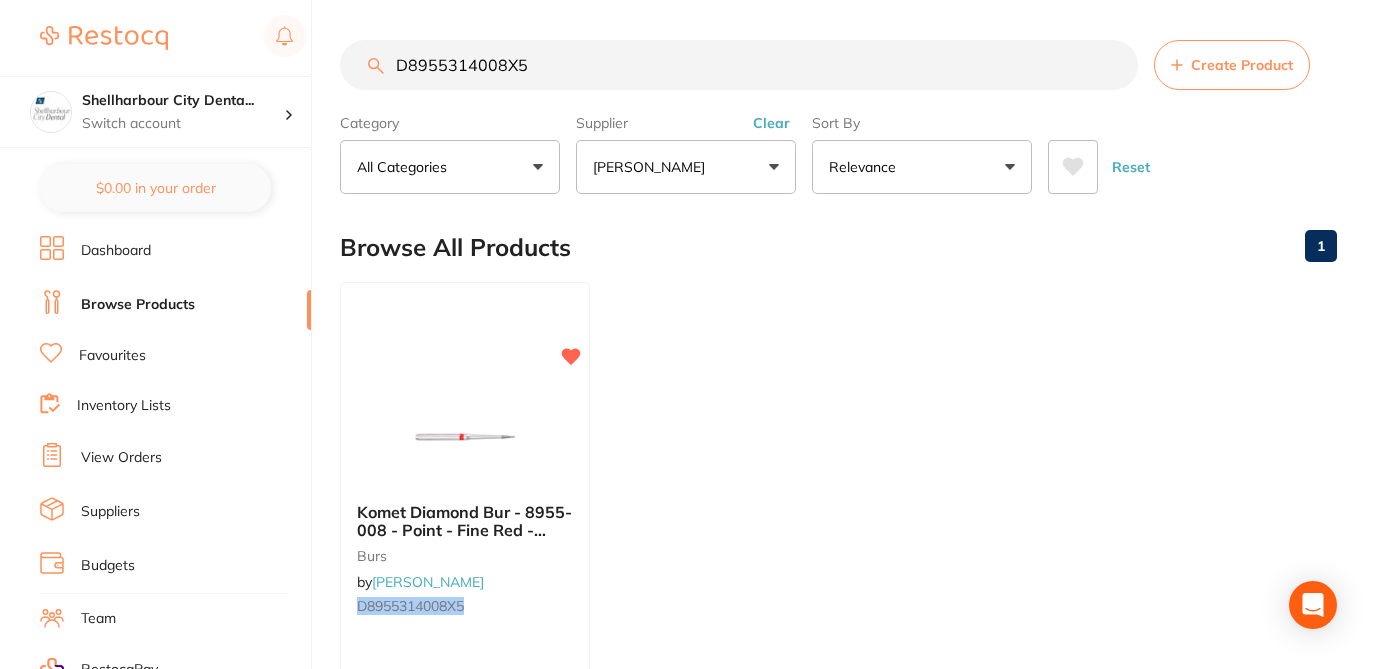 click on "Komet Diamond Bur - 8955-008 - Point - Fine Red - High Speed, Friction Grip (FG), 5-Pack   burs by  Henry Schein Halas D8955314008X5 $85.00 Add to cart Save to list" at bounding box center [838, 569] 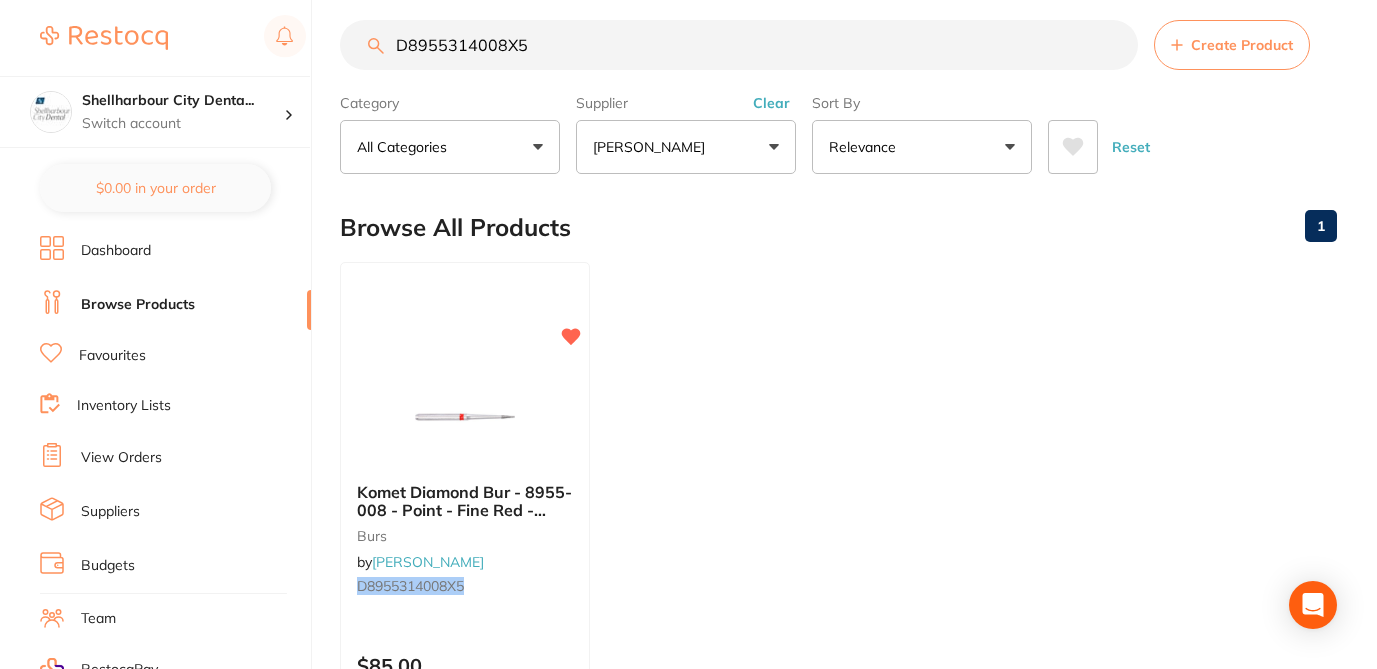 scroll, scrollTop: 0, scrollLeft: 0, axis: both 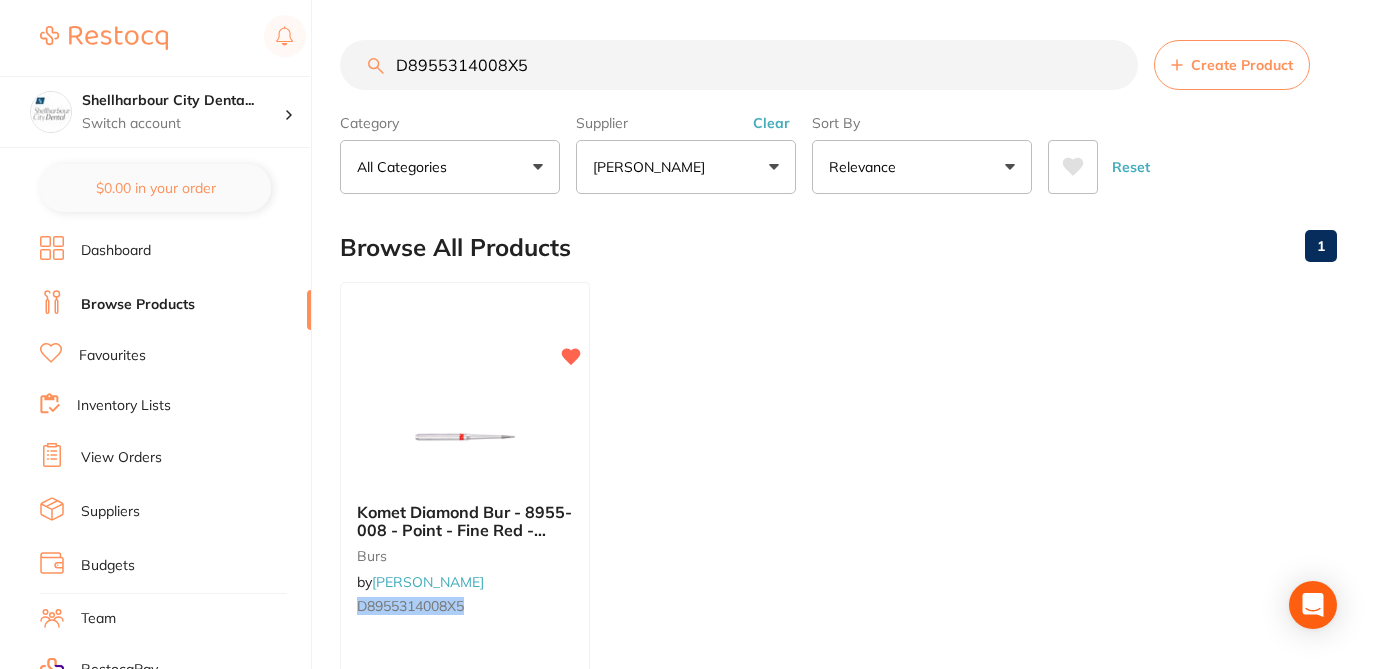drag, startPoint x: 508, startPoint y: 64, endPoint x: 383, endPoint y: 58, distance: 125.14392 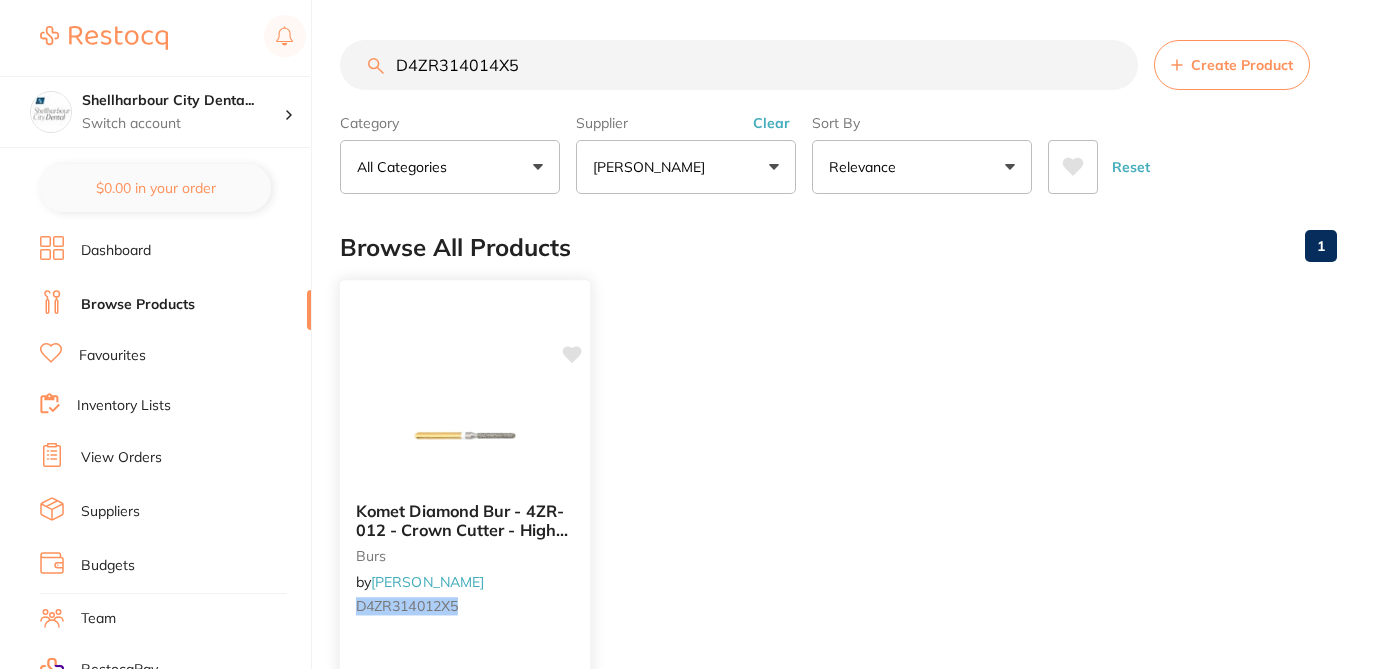 click 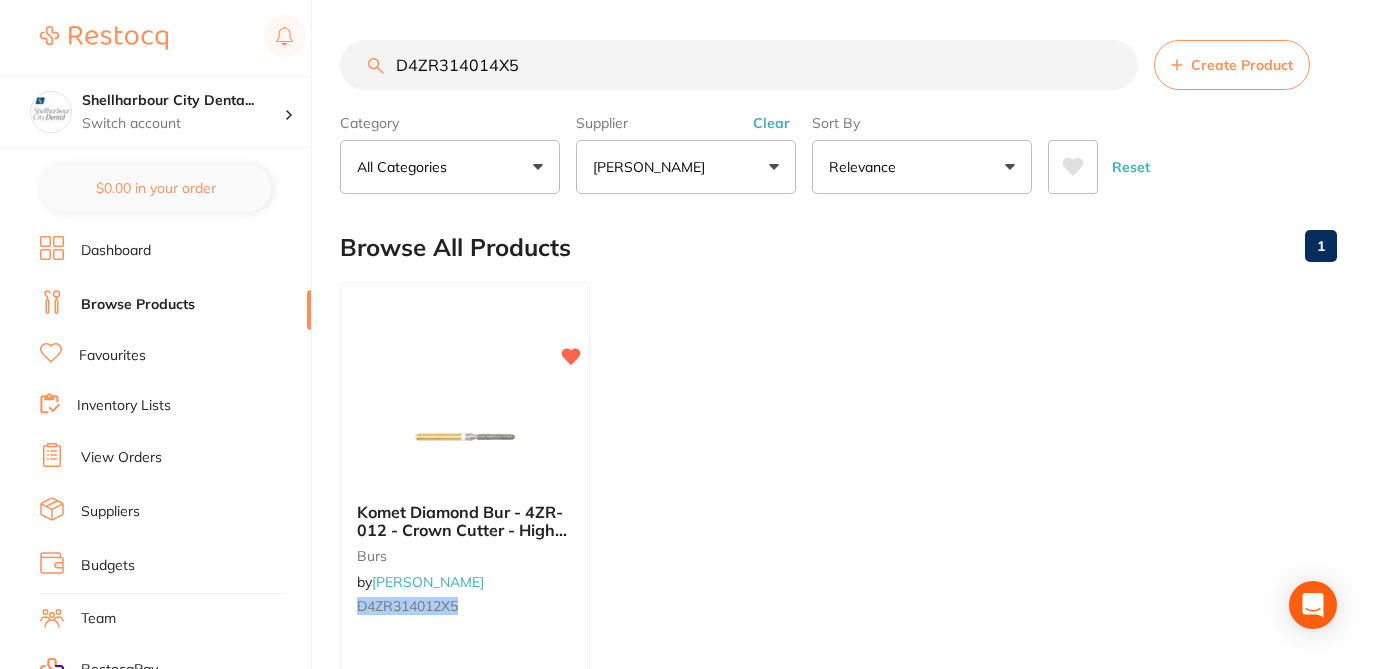 click on "Komet Diamond Bur - 4ZR-012 - Crown Cutter - High Speed, Friction Grip (FG), 5-Pack   burs by  Henry Schein Halas D4ZR314012X5 $126.36 Add to cart Save to list" at bounding box center [838, 569] 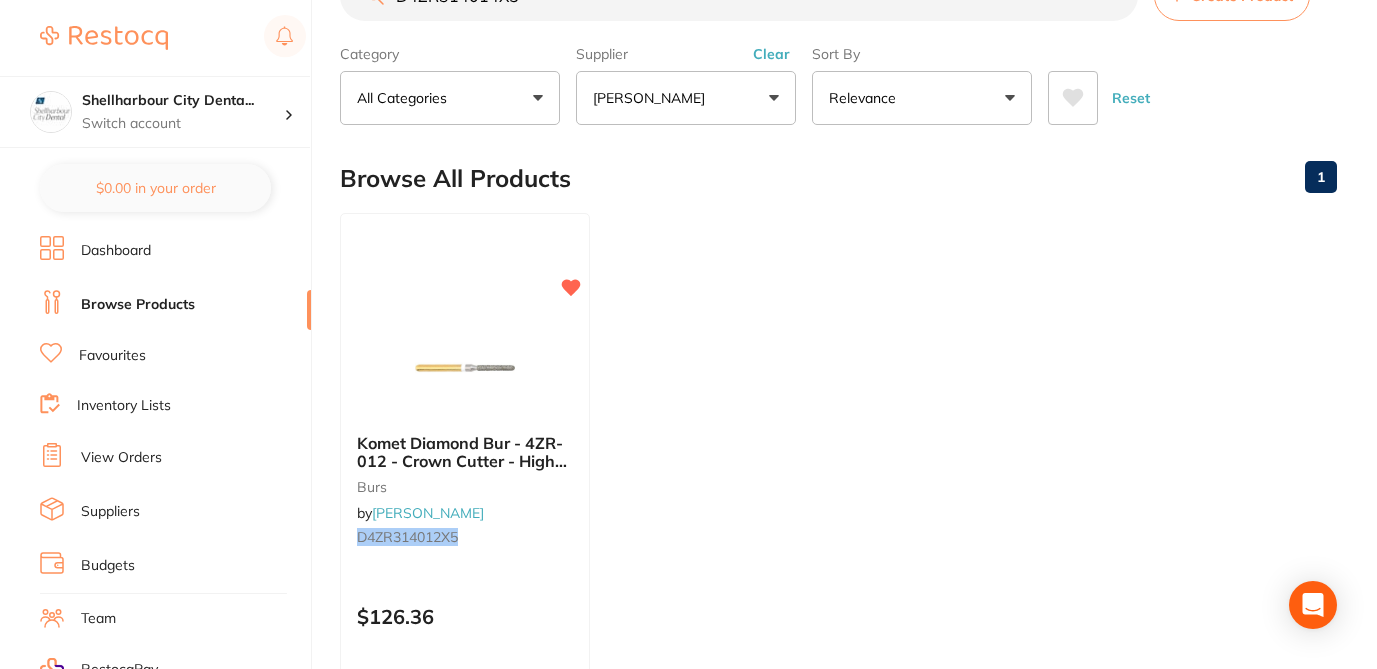 scroll, scrollTop: 0, scrollLeft: 0, axis: both 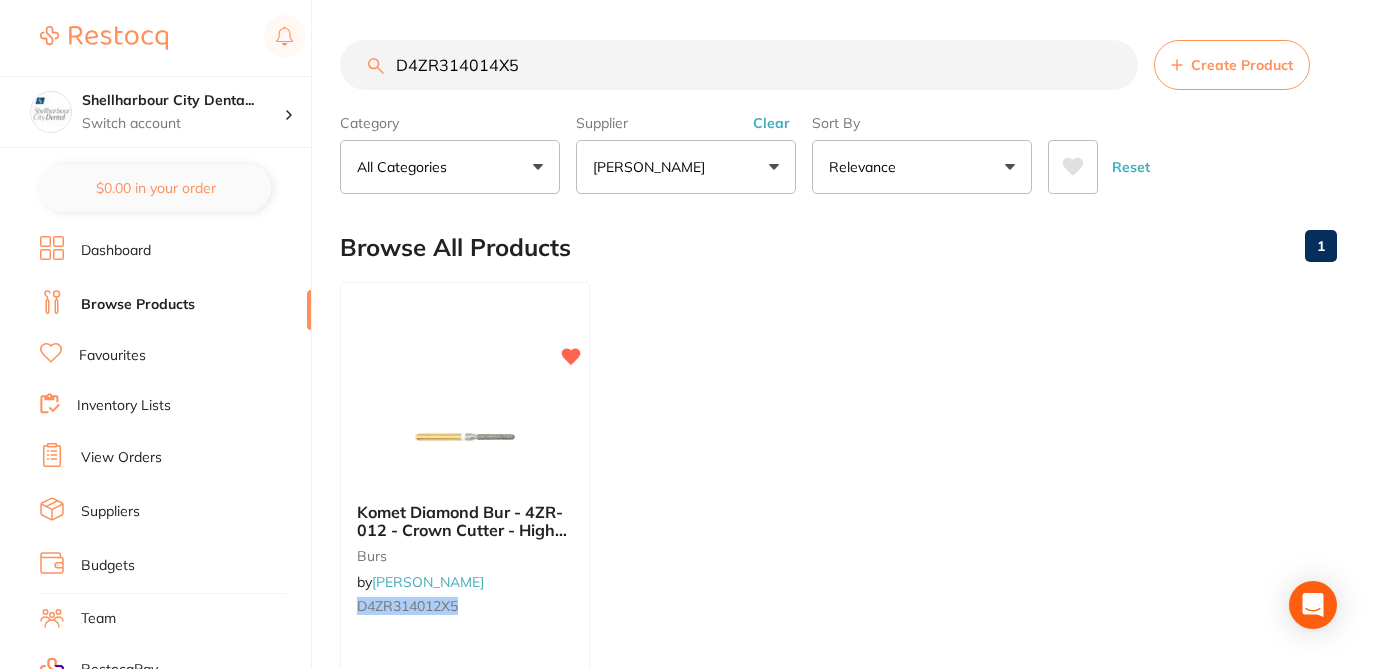 drag, startPoint x: 519, startPoint y: 68, endPoint x: 376, endPoint y: 66, distance: 143.01399 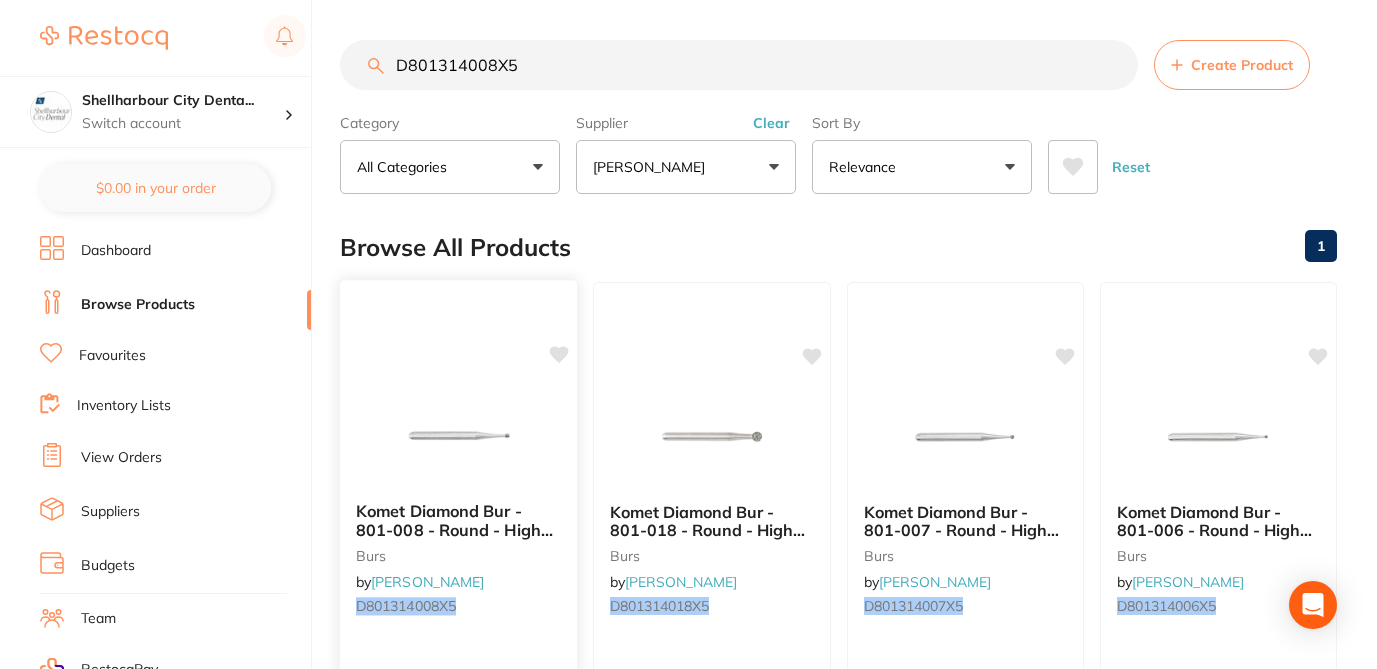 click 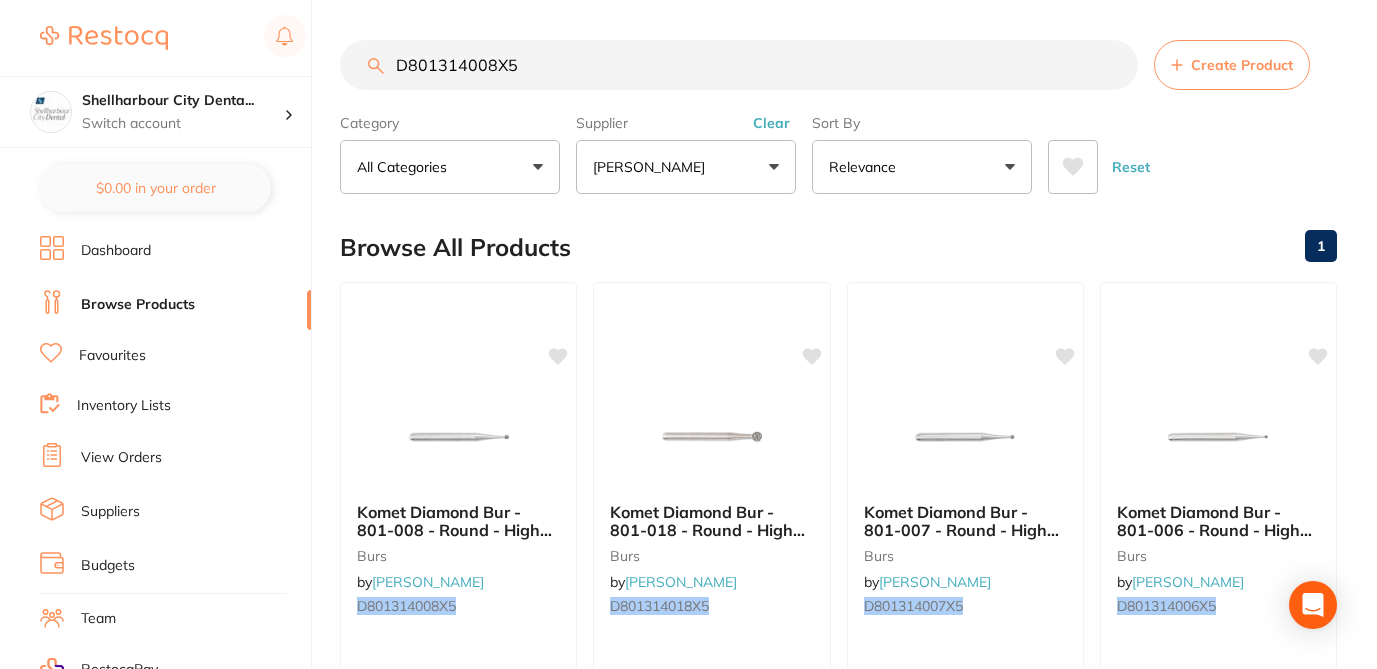 drag, startPoint x: 455, startPoint y: 68, endPoint x: 315, endPoint y: 54, distance: 140.69826 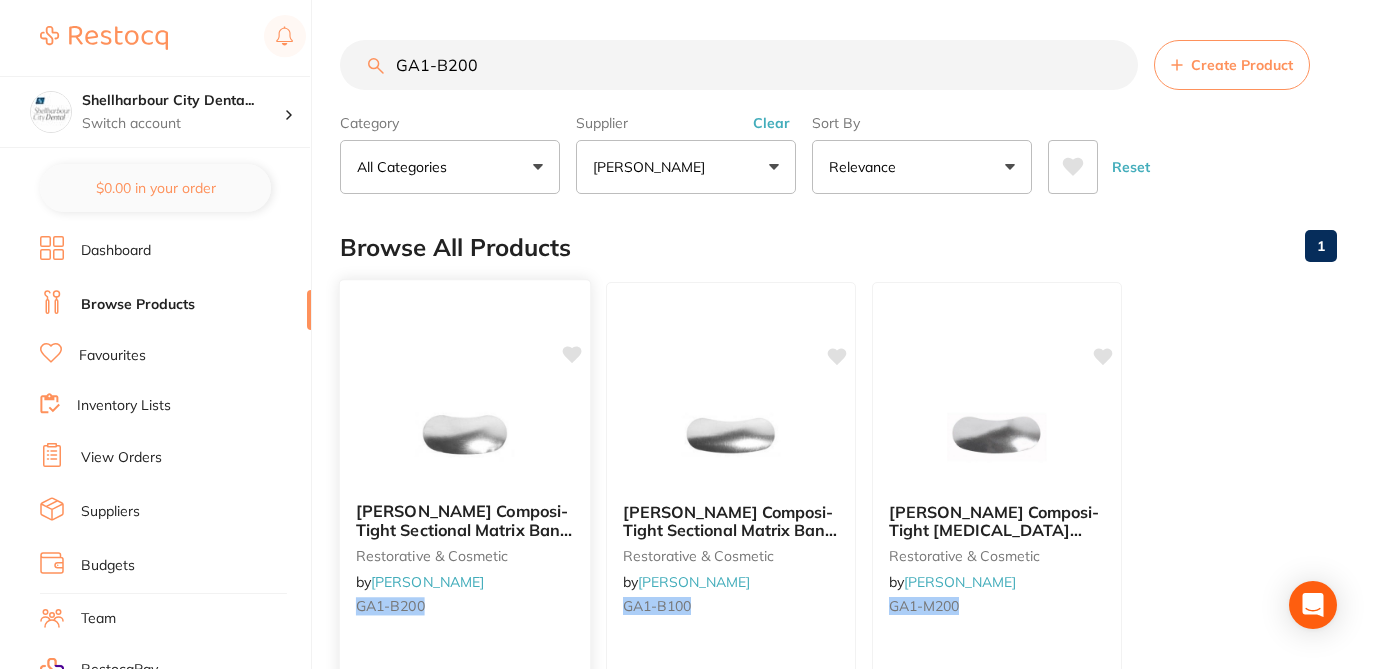 type on "GA1-B200" 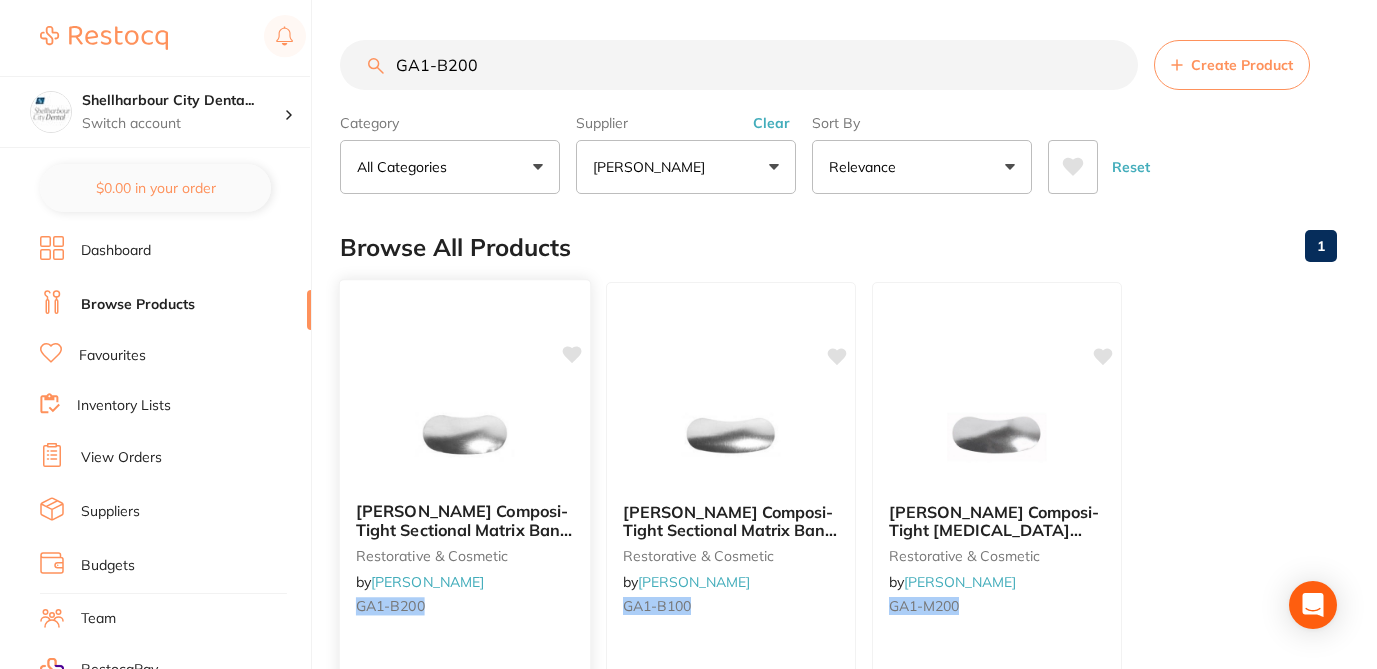 click 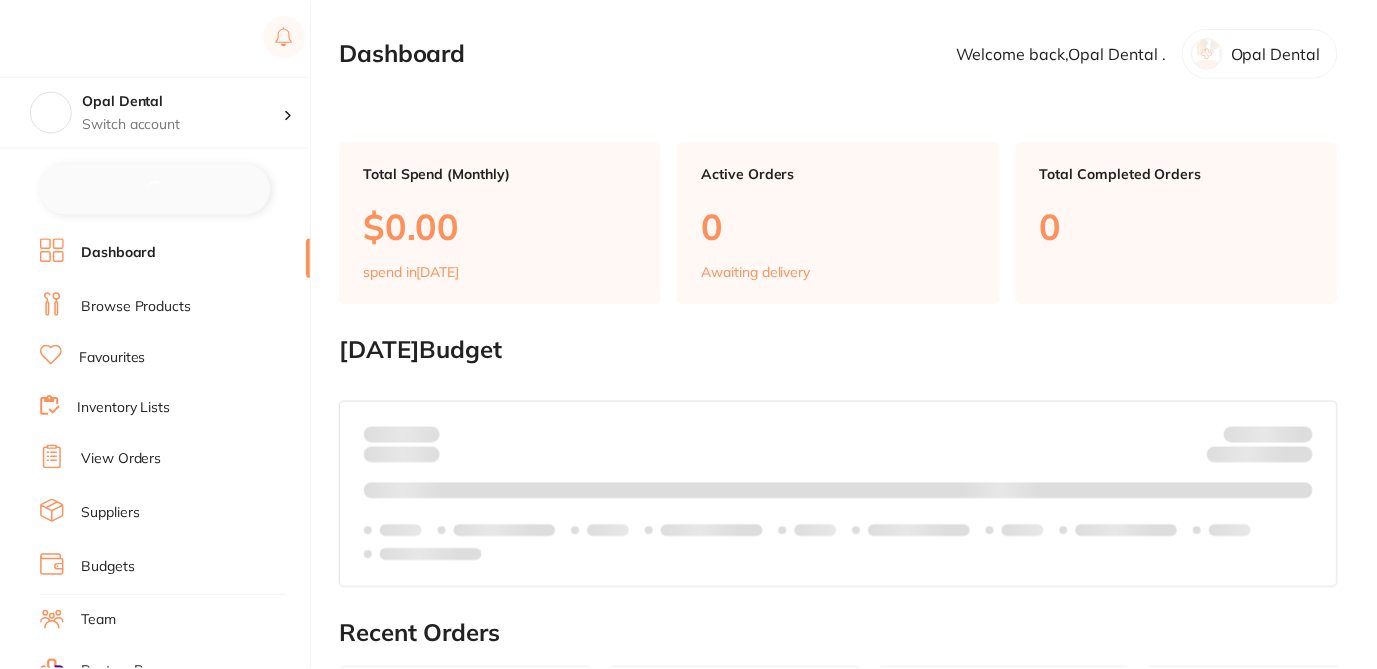 scroll, scrollTop: 0, scrollLeft: 0, axis: both 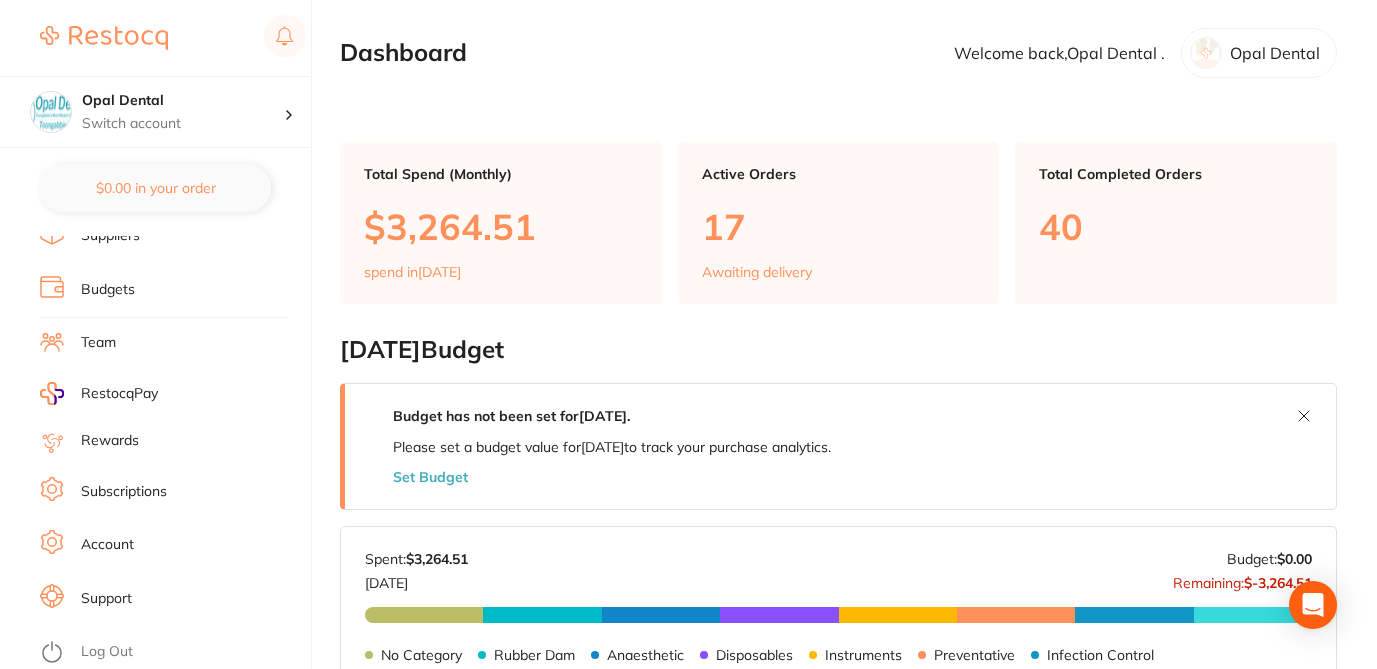 click on "Subscriptions" at bounding box center [124, 492] 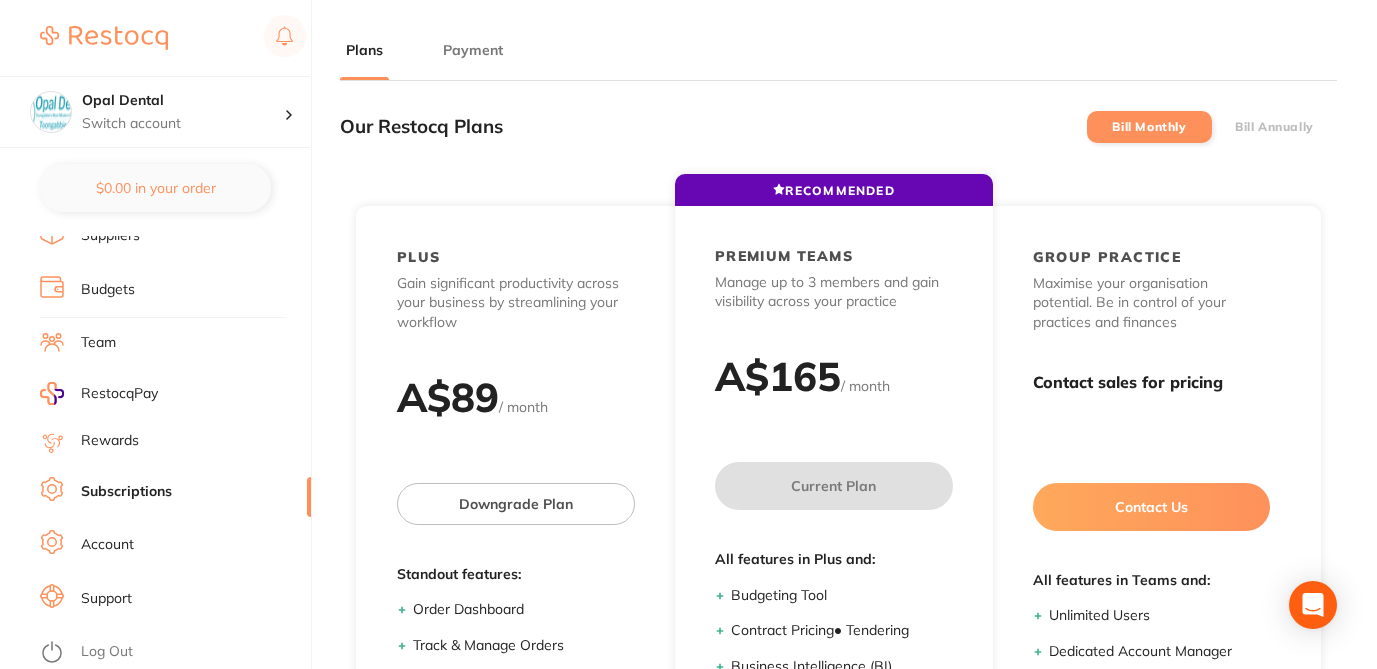 click on "Payment" at bounding box center (473, 50) 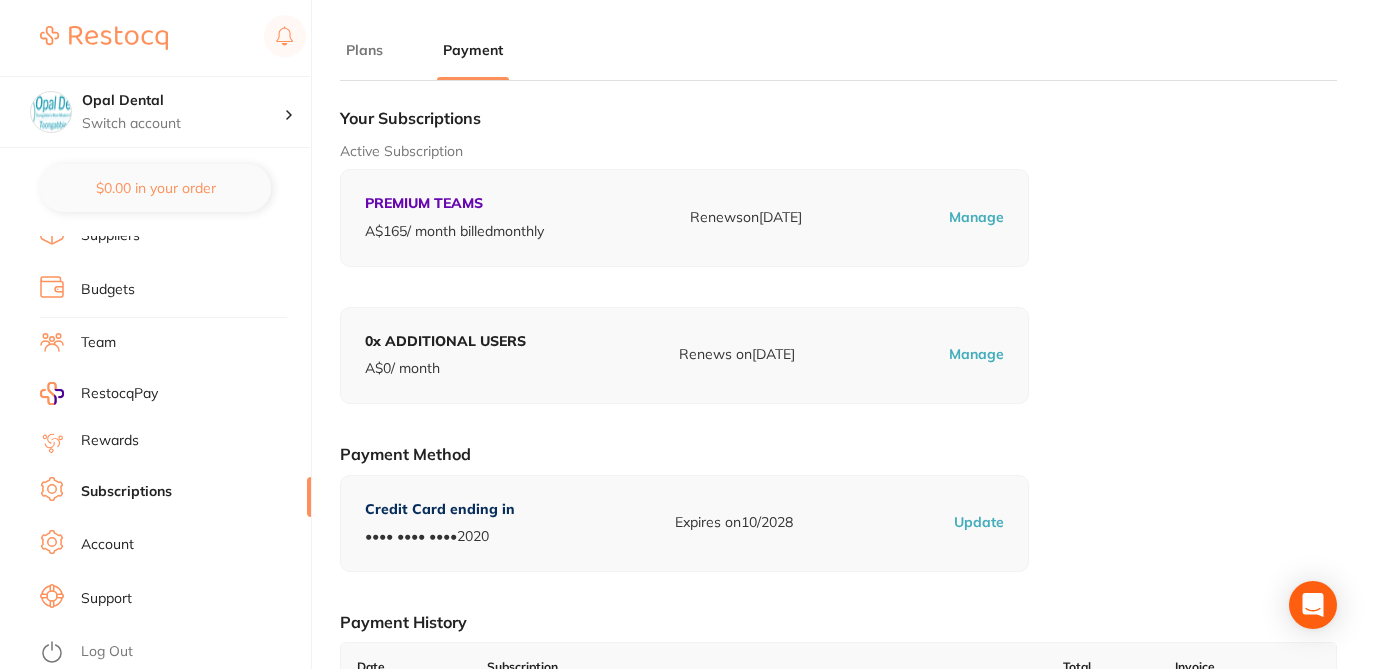 click on "Active Subscription PREMIUM TEAMS A$ 165  / month billed  monthly Renews  on  [DATE] Manage" at bounding box center (838, 204) 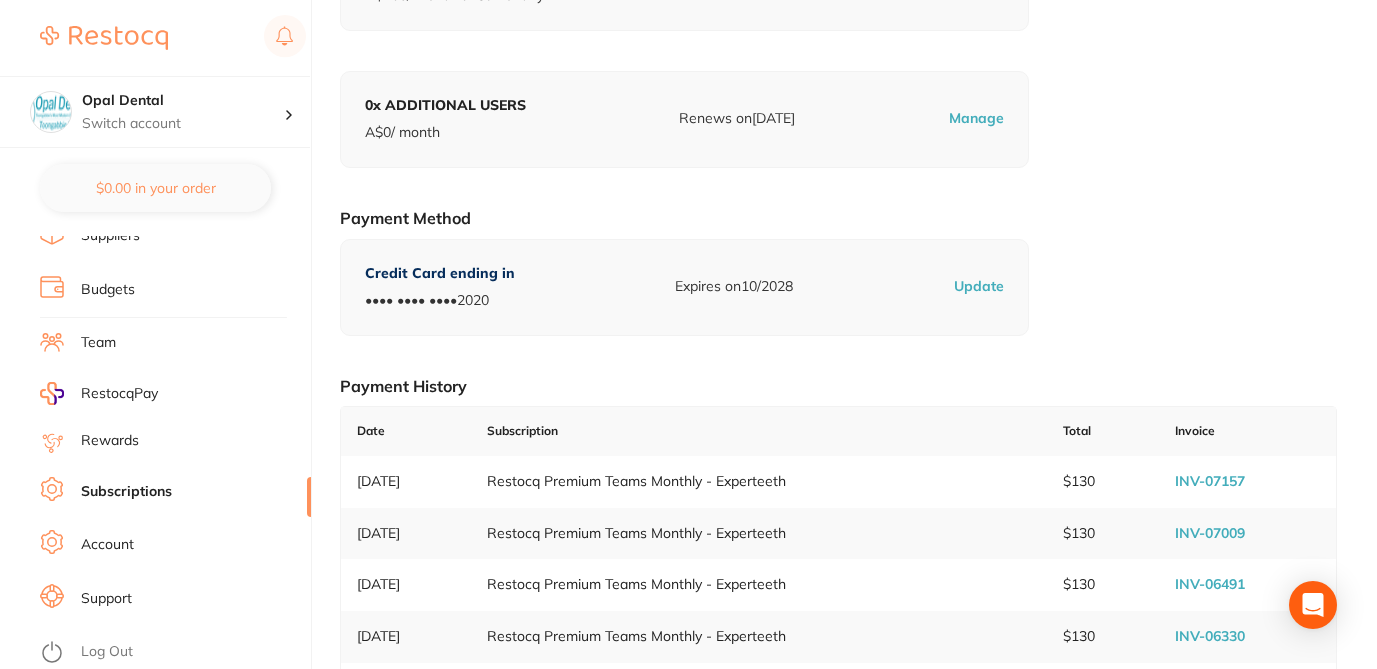 scroll, scrollTop: 240, scrollLeft: 0, axis: vertical 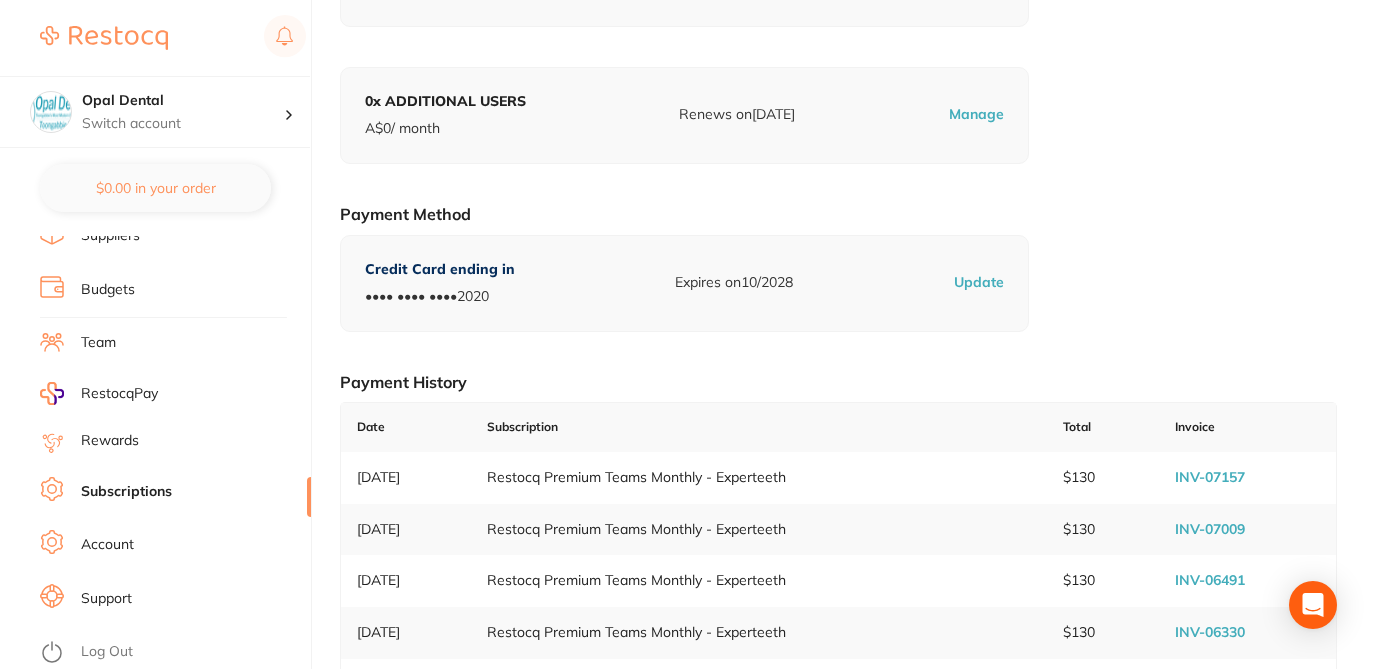 click on "INV-07157" at bounding box center (1210, 477) 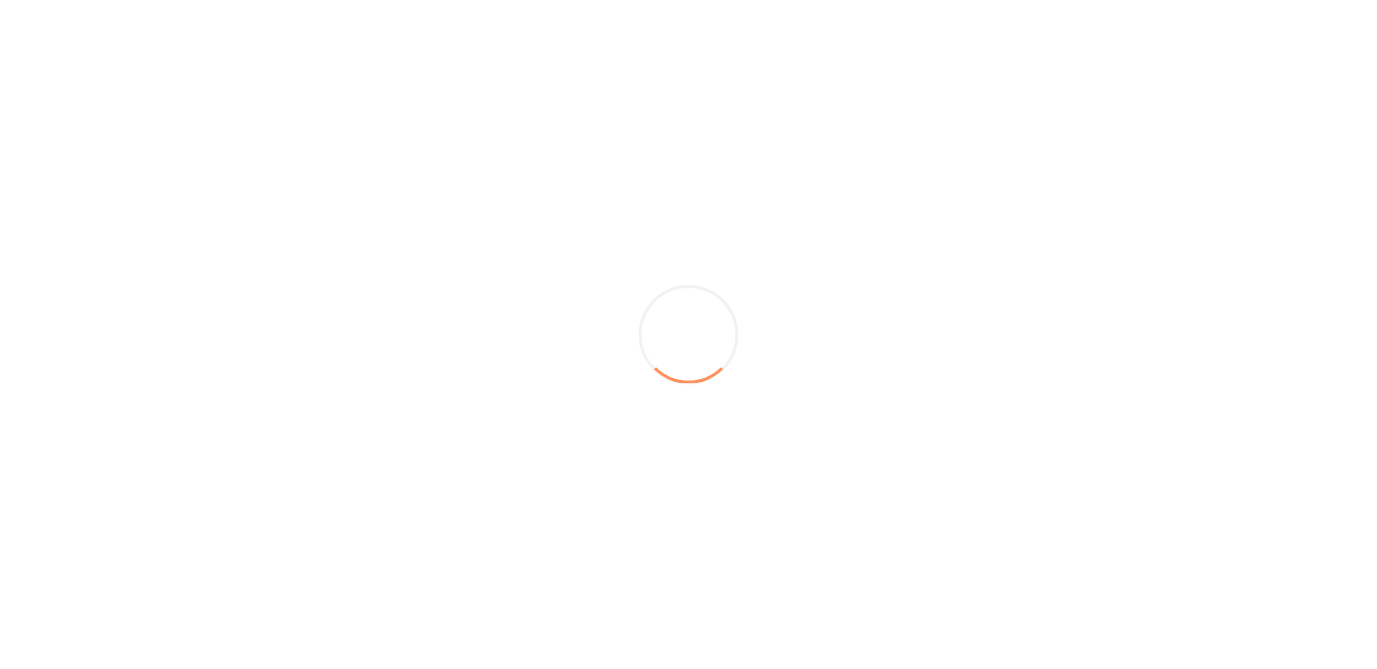 scroll, scrollTop: 0, scrollLeft: 0, axis: both 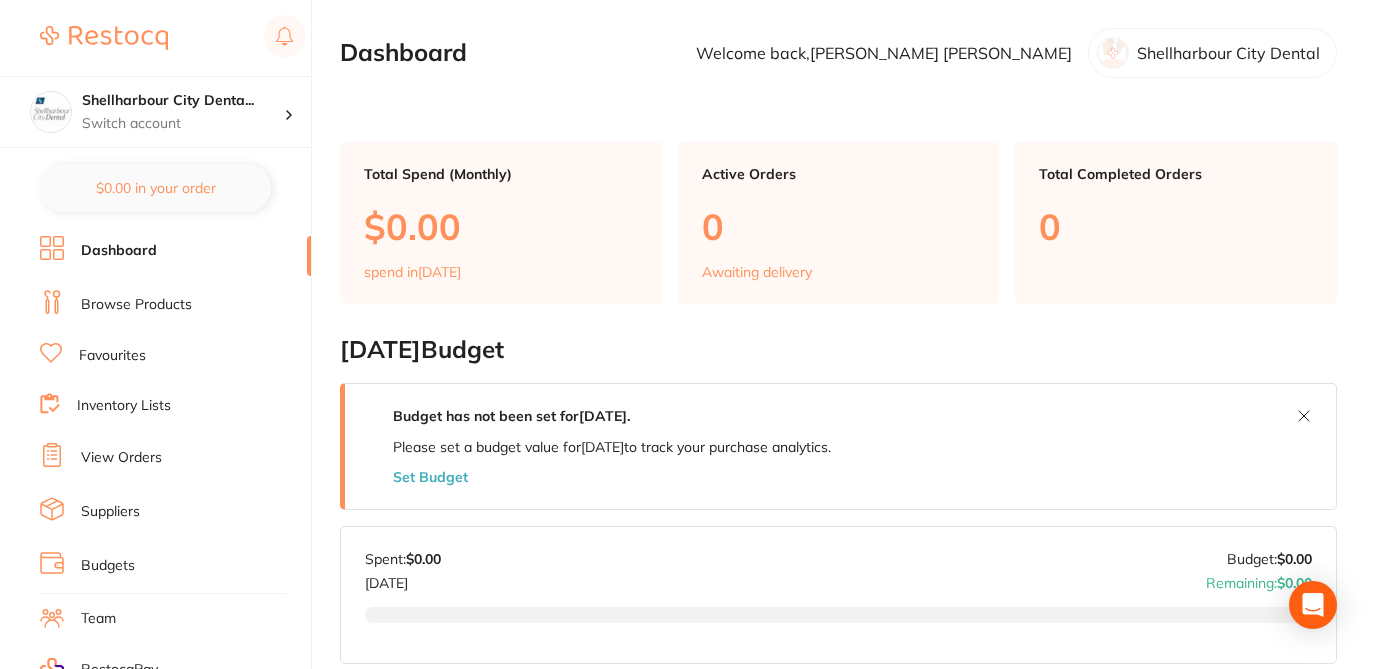 click on "Browse Products" at bounding box center [136, 305] 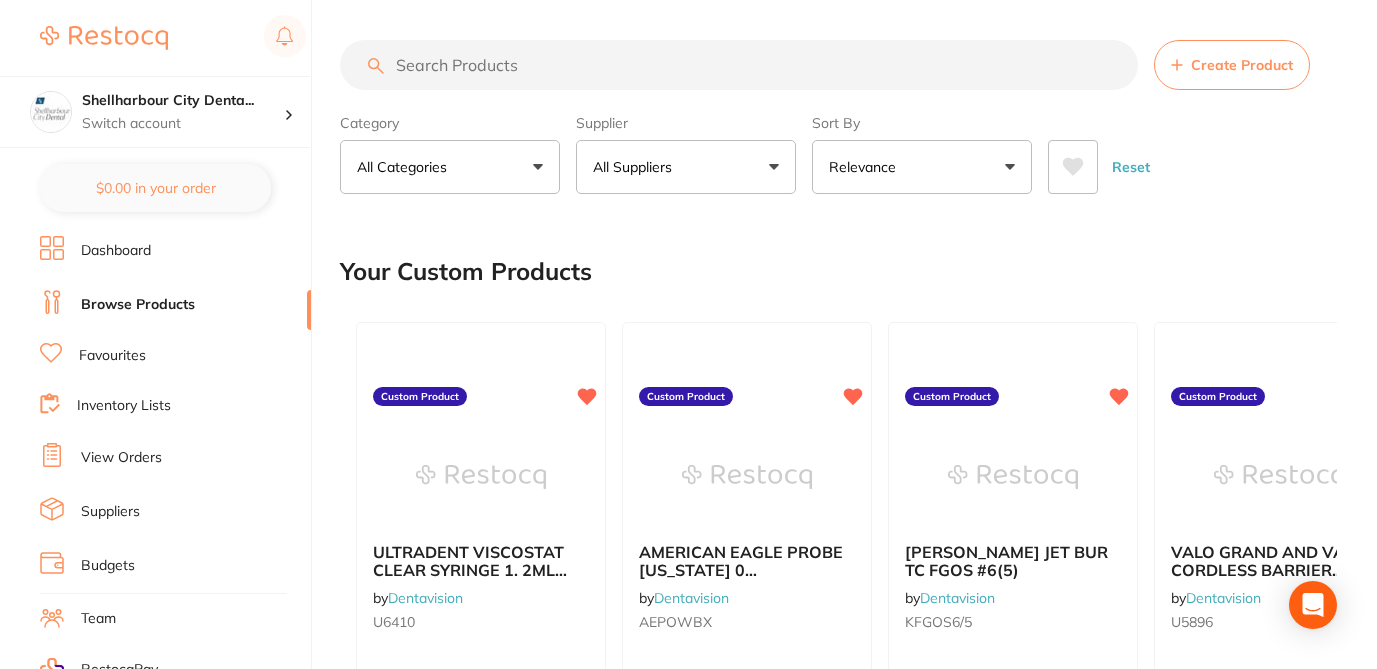 click on "All Suppliers" at bounding box center (636, 167) 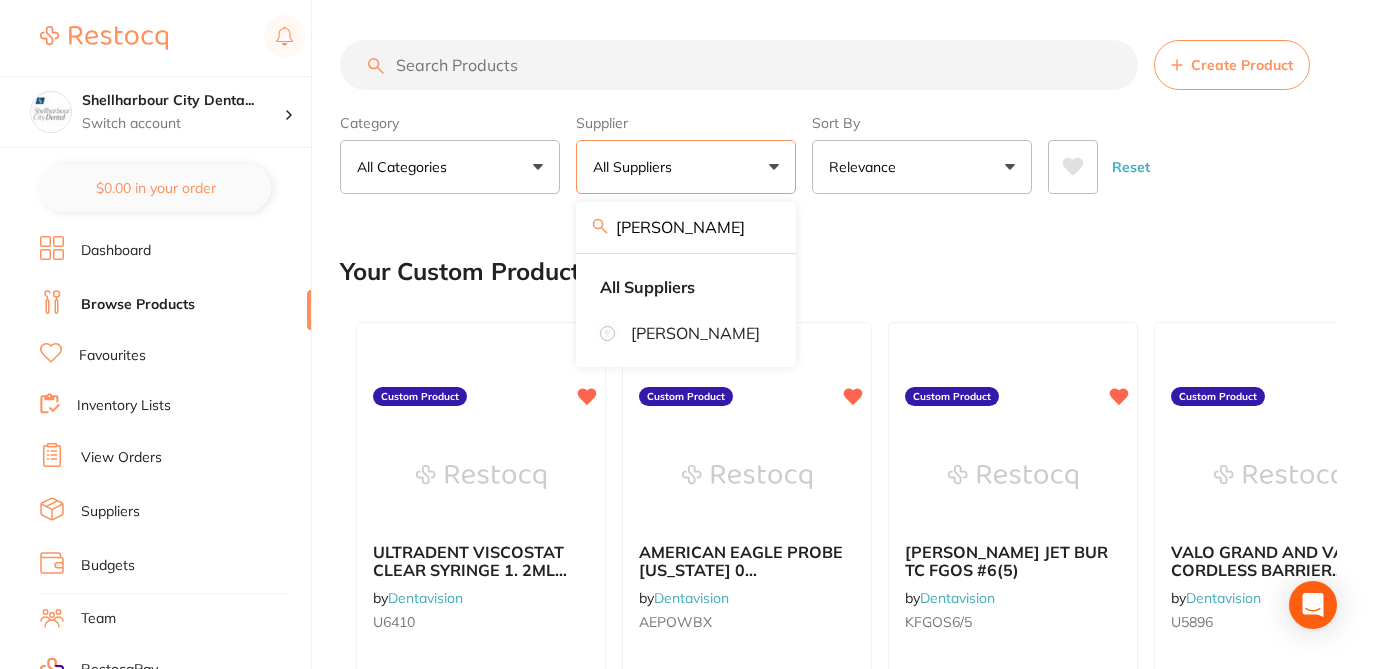 type on "[PERSON_NAME]" 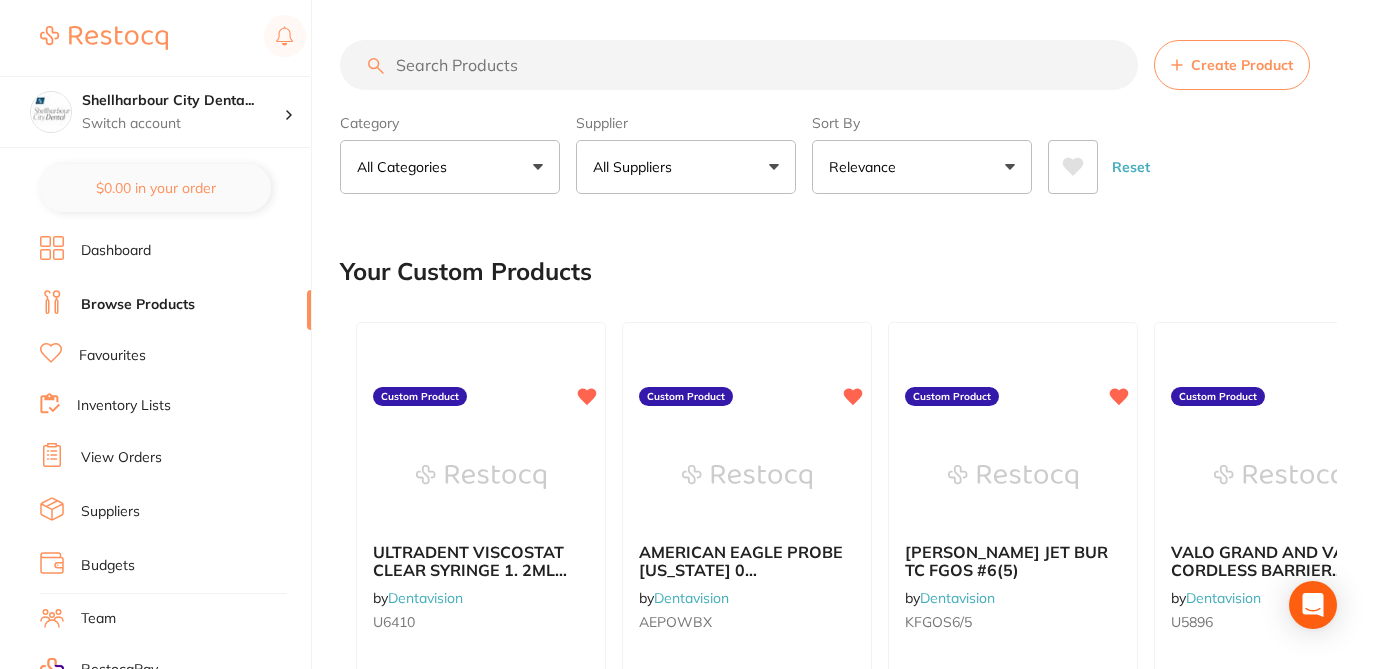 click at bounding box center (739, 65) 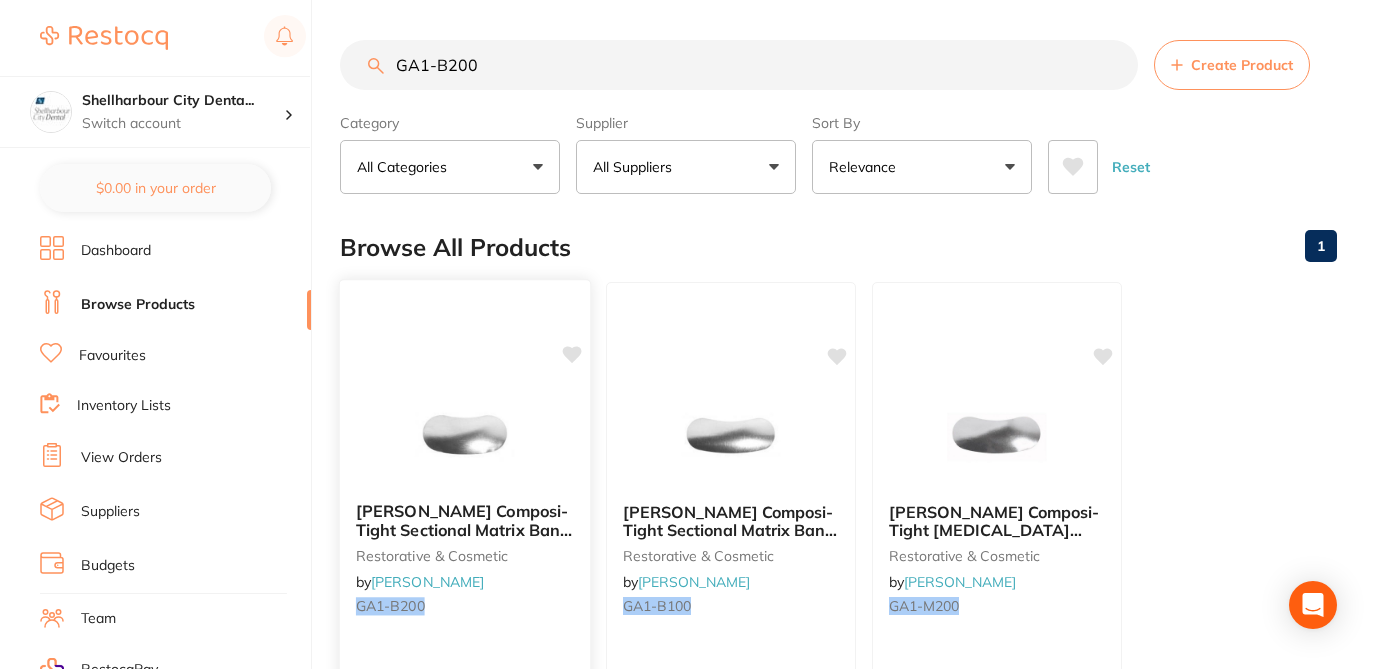 type on "GA1-B200" 